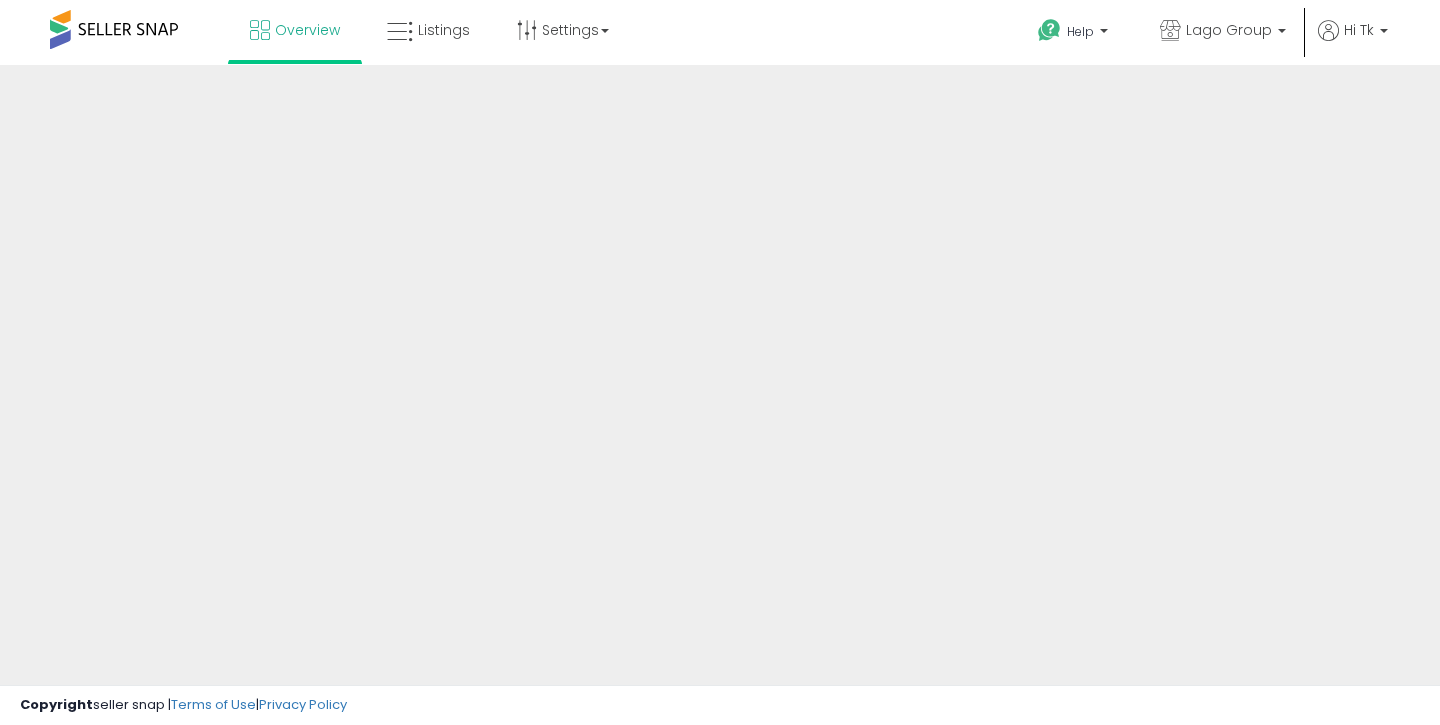 scroll, scrollTop: 0, scrollLeft: 0, axis: both 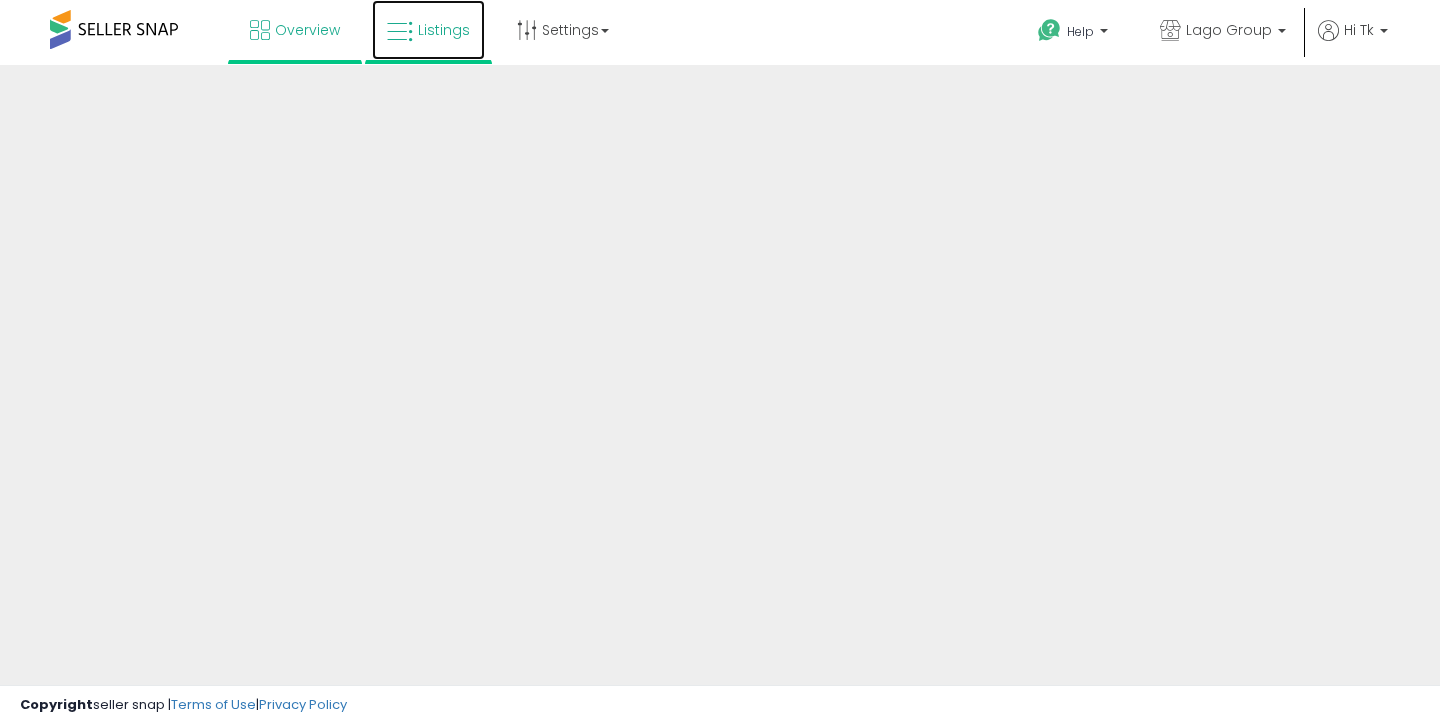 click on "Listings" at bounding box center [444, 30] 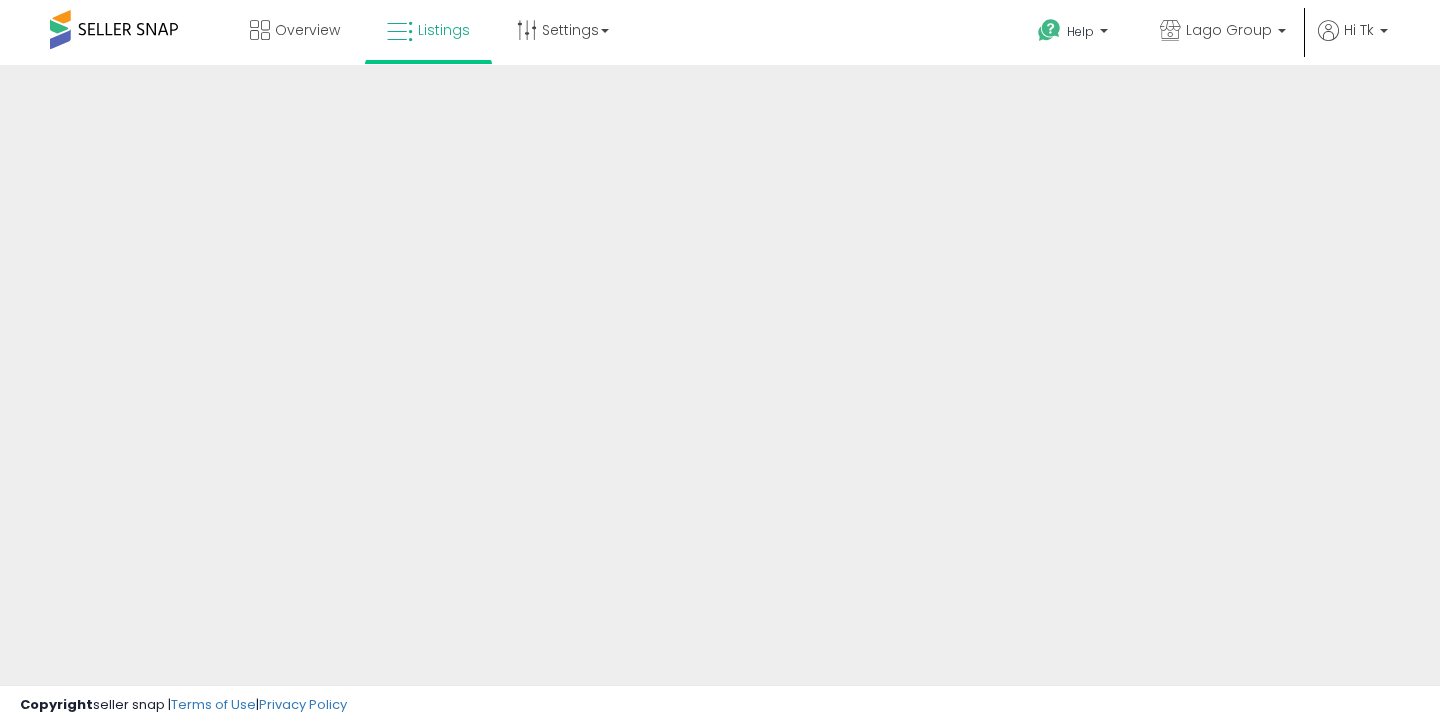 scroll, scrollTop: 0, scrollLeft: 0, axis: both 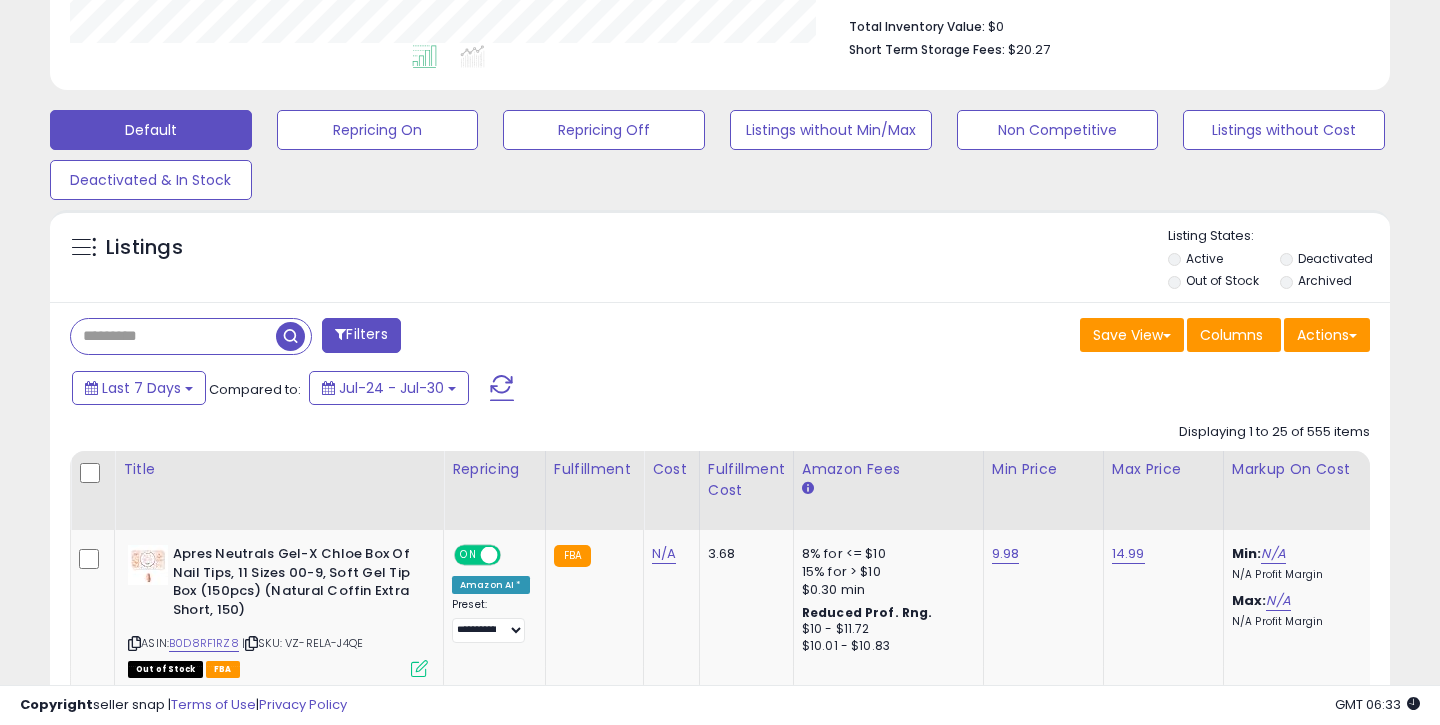 click at bounding box center (173, 336) 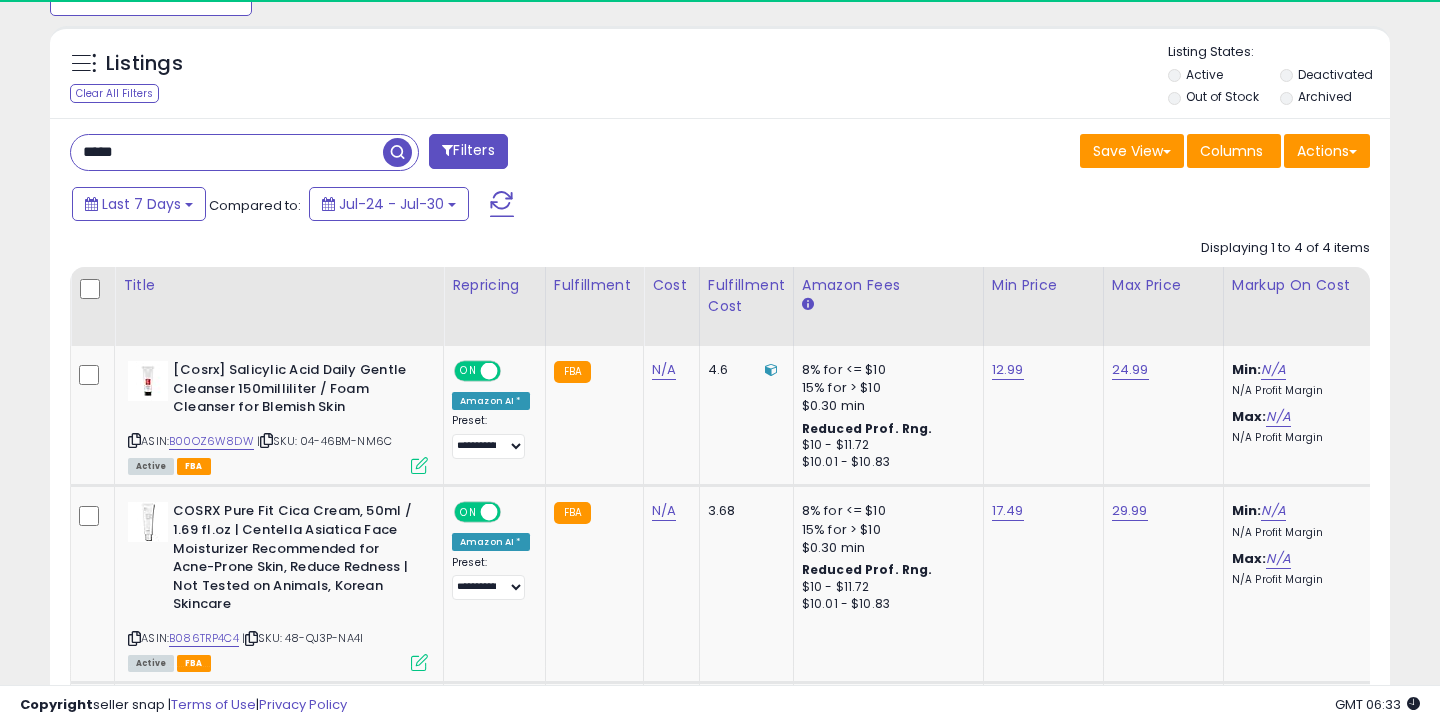 scroll, scrollTop: 820, scrollLeft: 0, axis: vertical 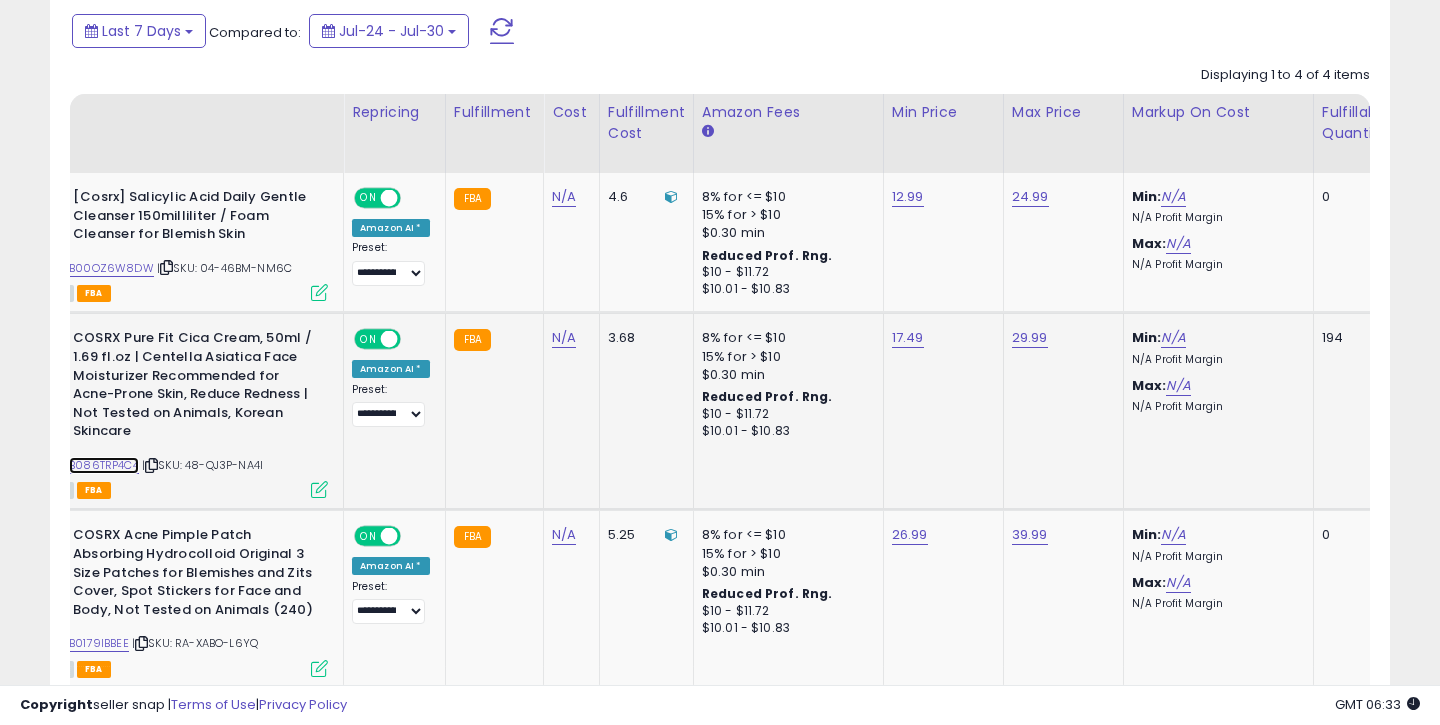 click on "B086TRP4C4" at bounding box center (104, 465) 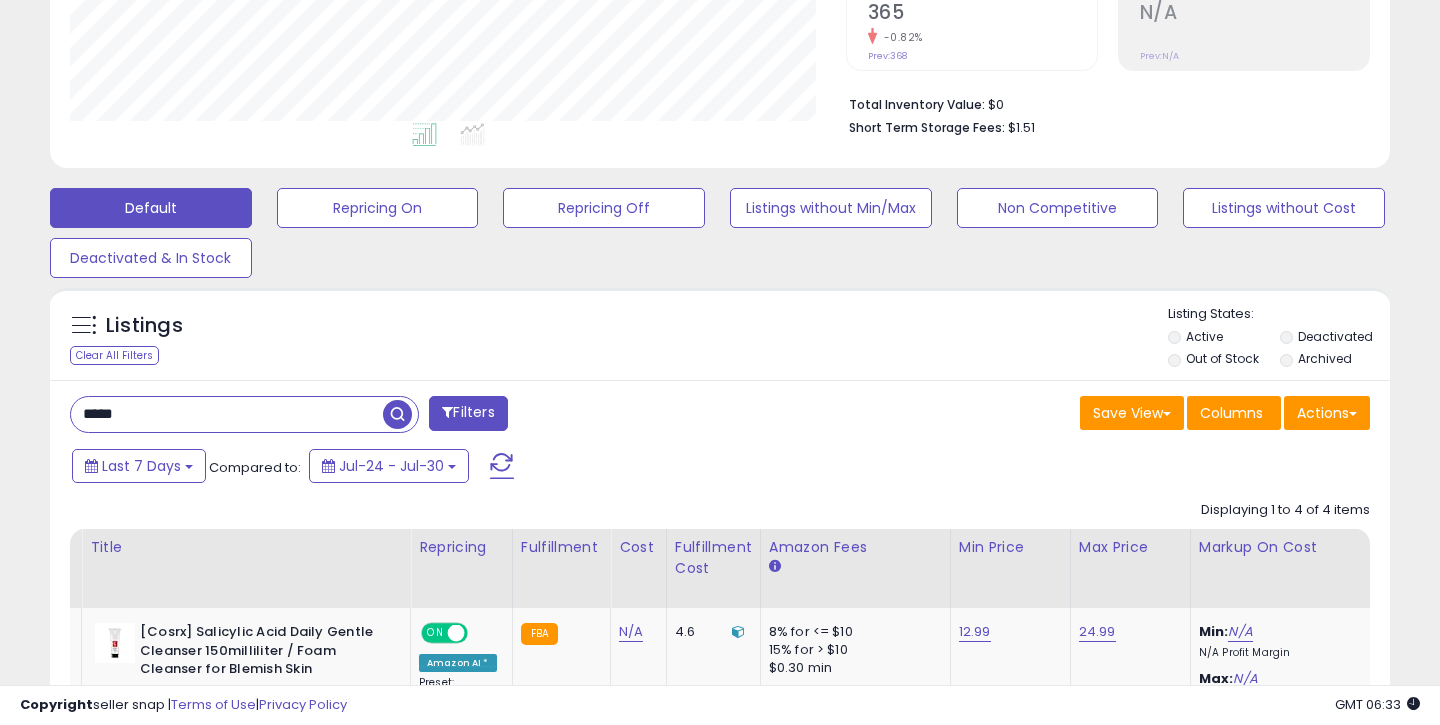 click on "*****" at bounding box center [227, 414] 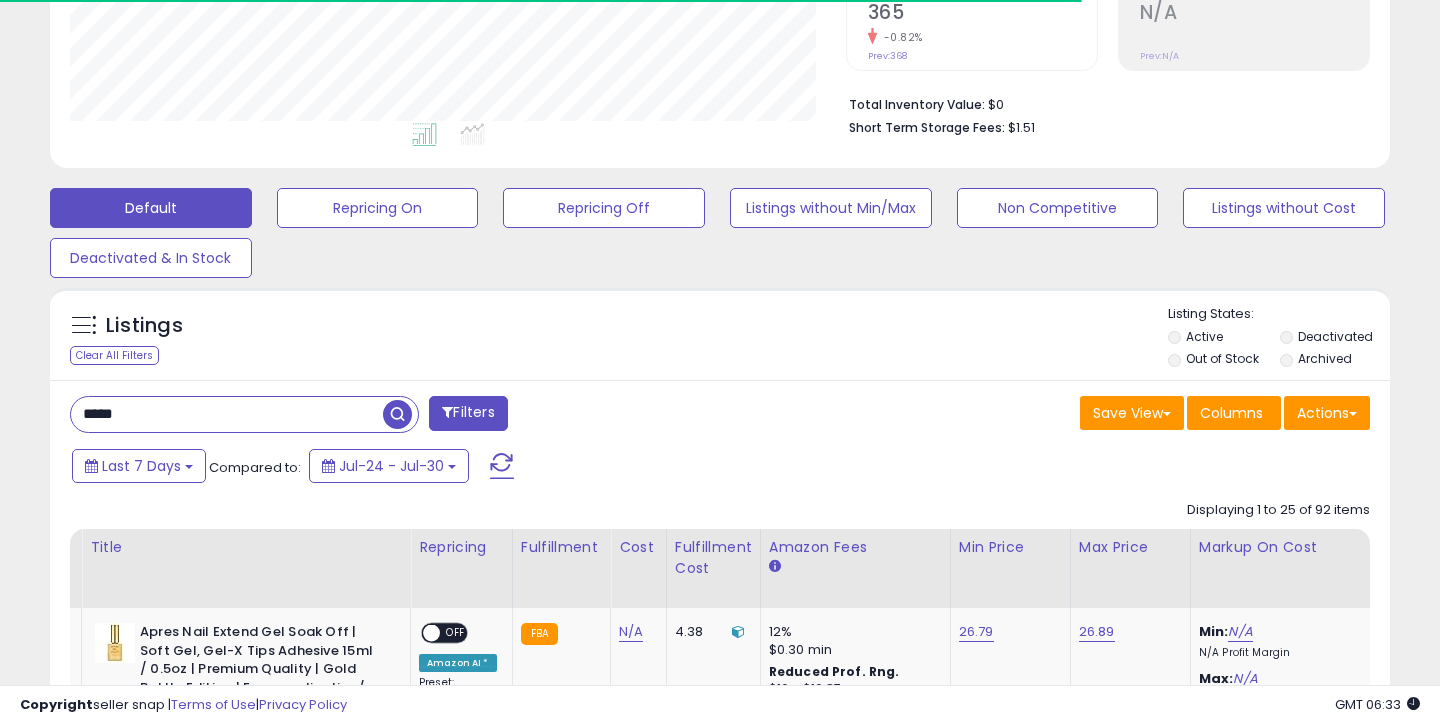 click on "*****" at bounding box center [227, 414] 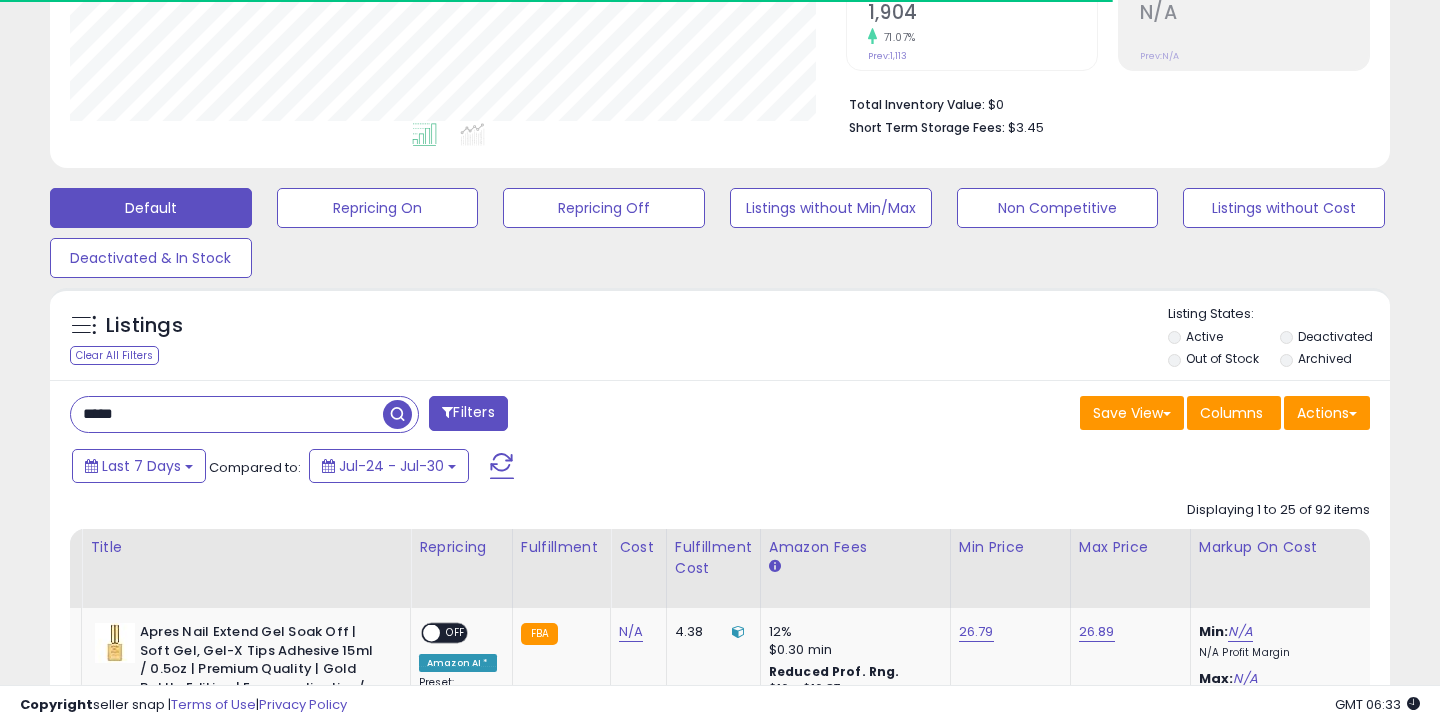 click on "*****" at bounding box center [227, 414] 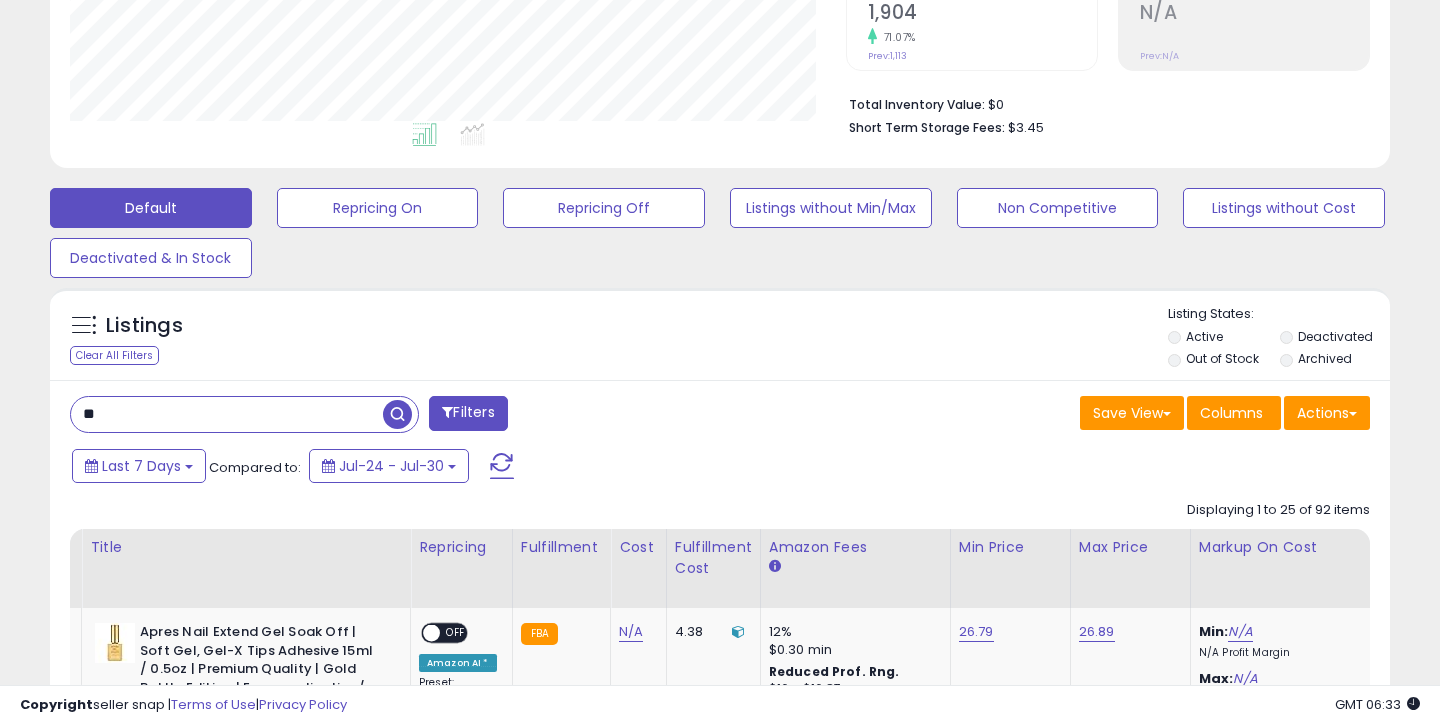type on "*" 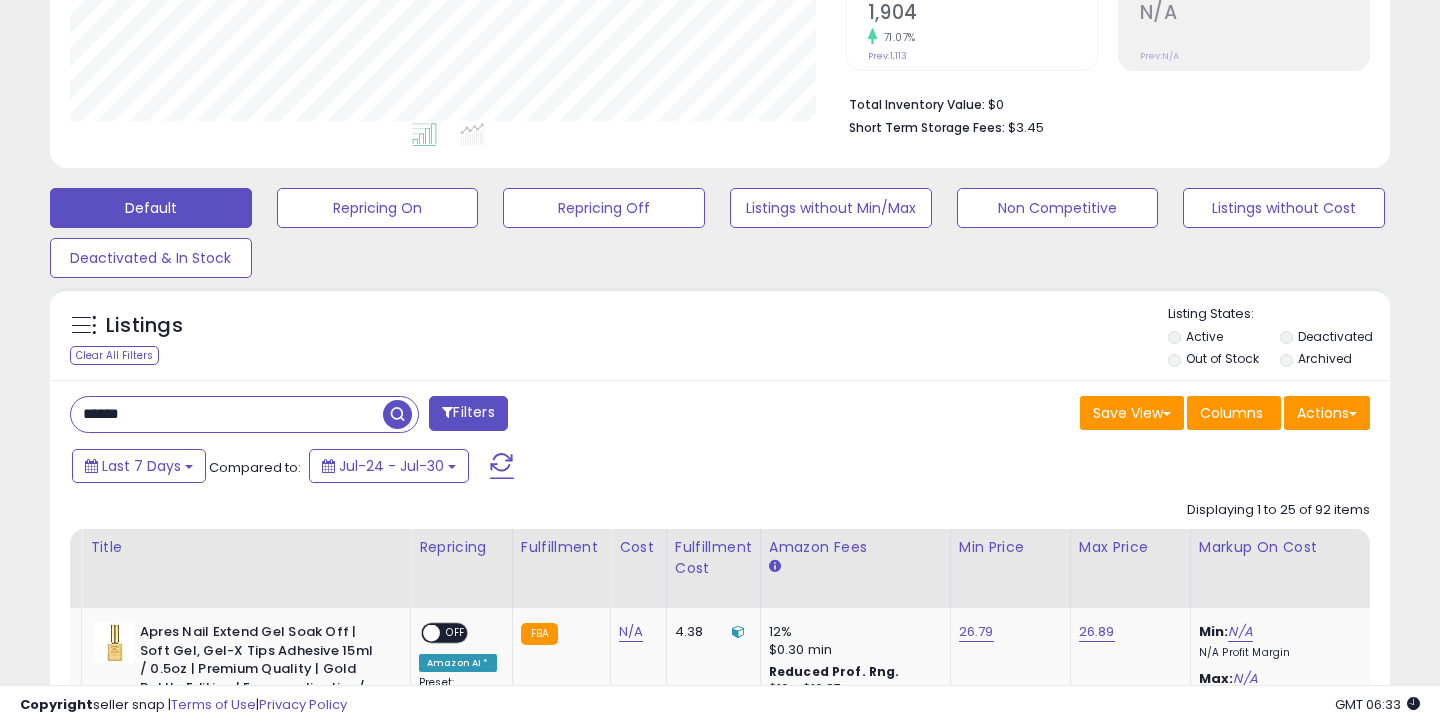 type on "******" 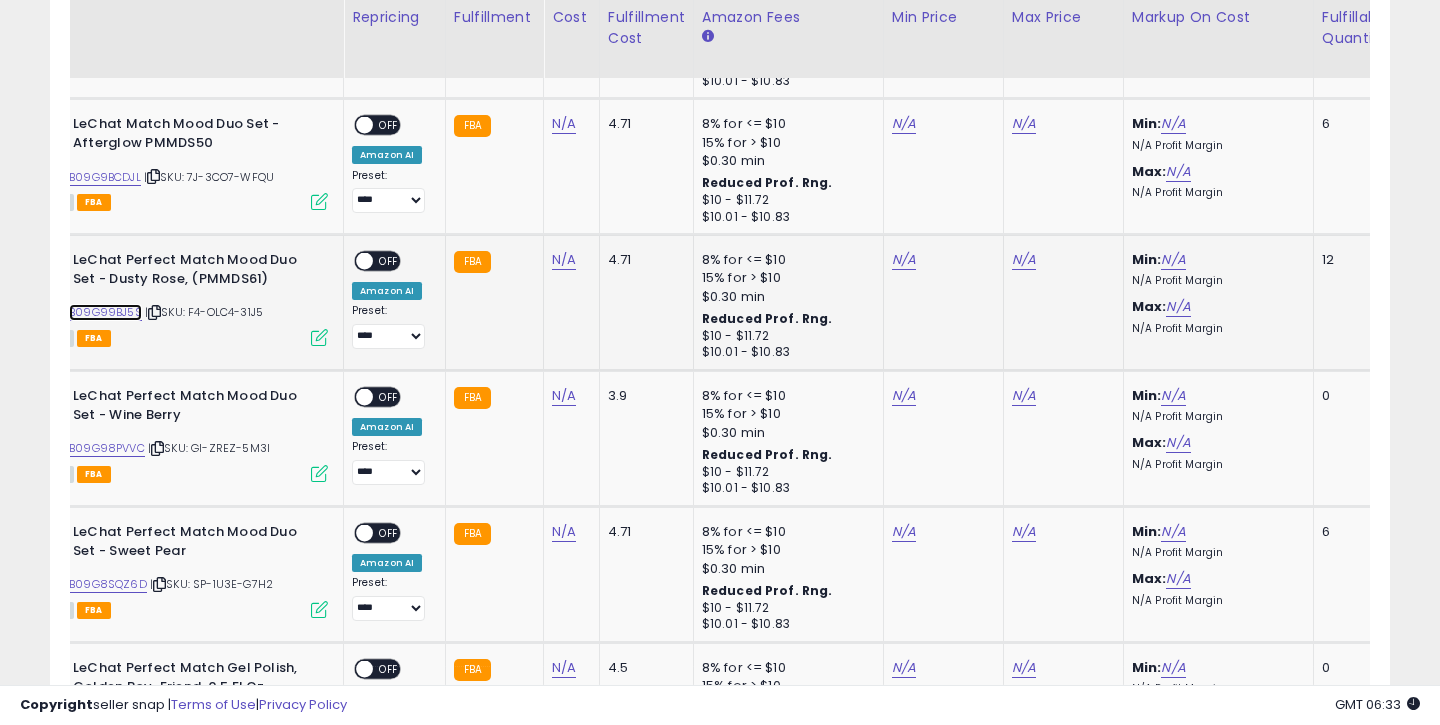 click on "B09G99BJ5S" at bounding box center [105, 312] 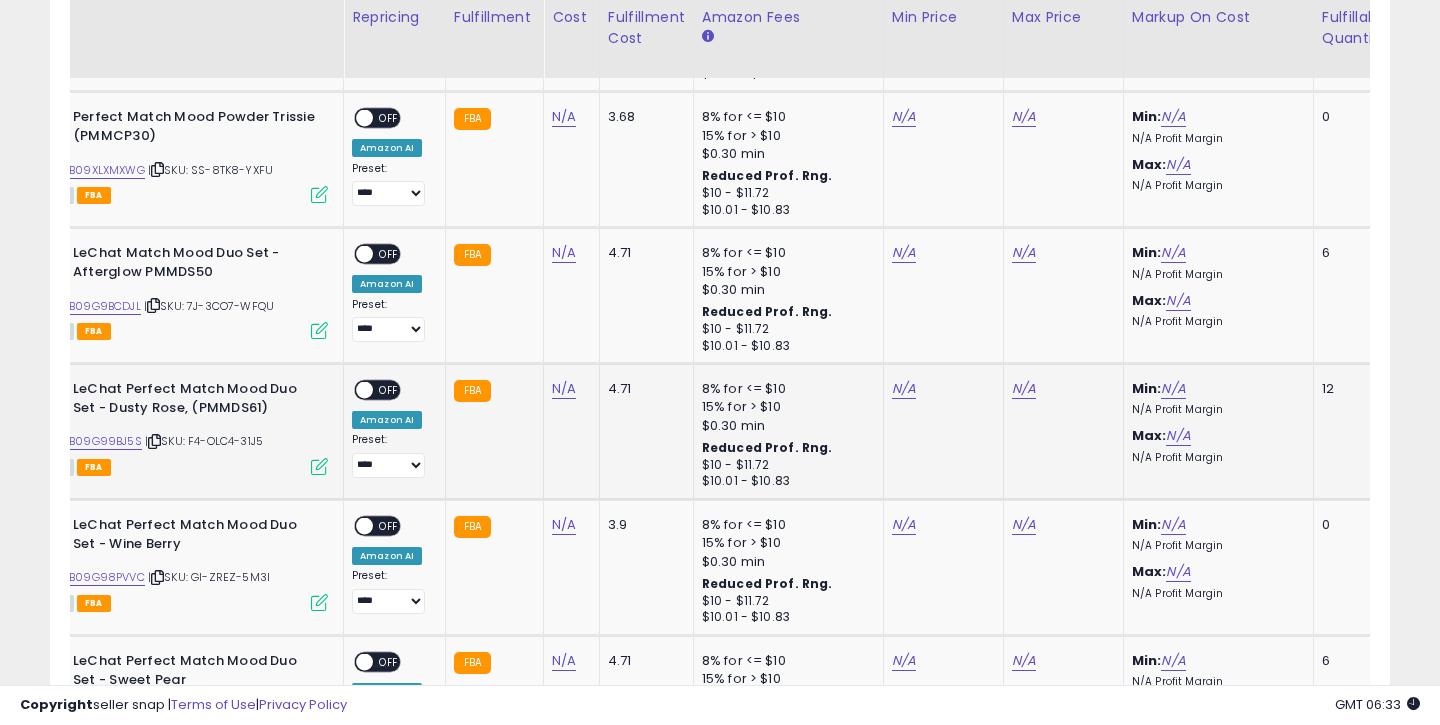 click on "N/A" at bounding box center [940, 389] 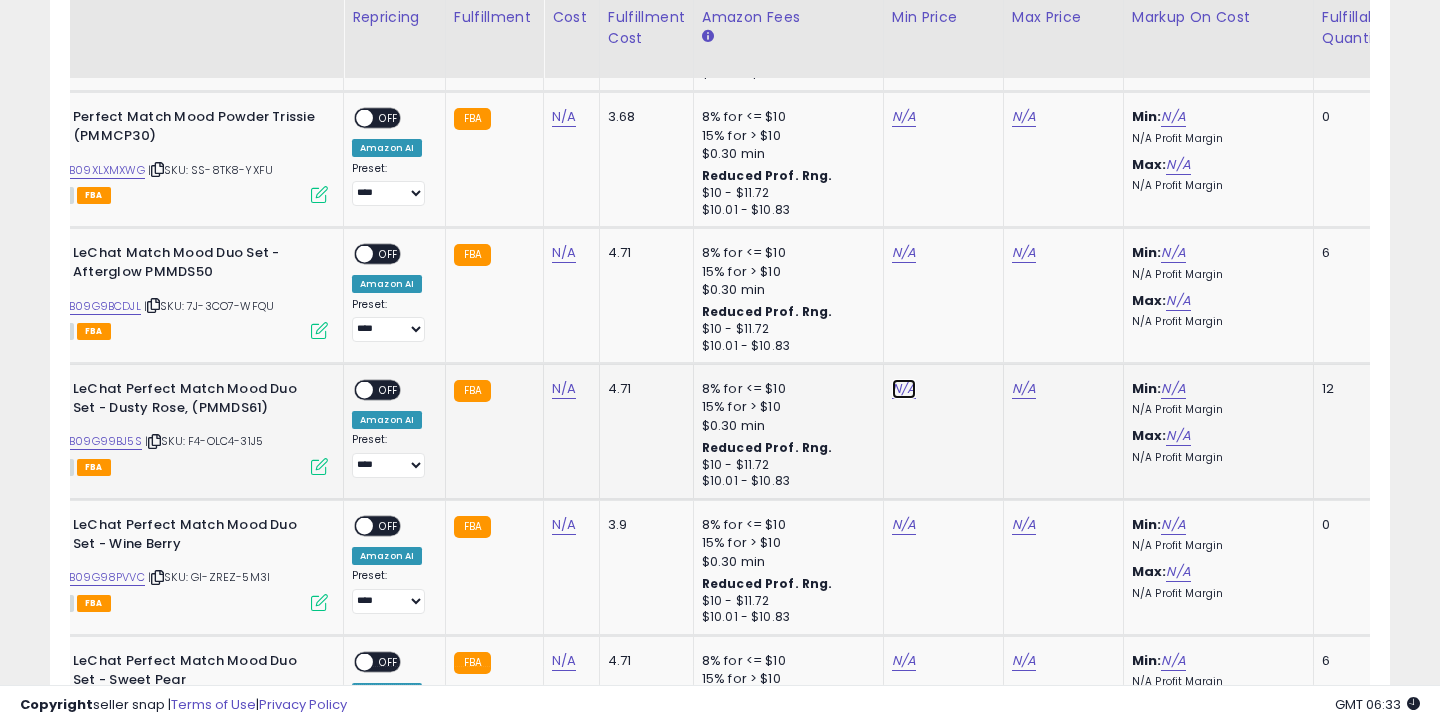 click on "N/A" at bounding box center [904, -1786] 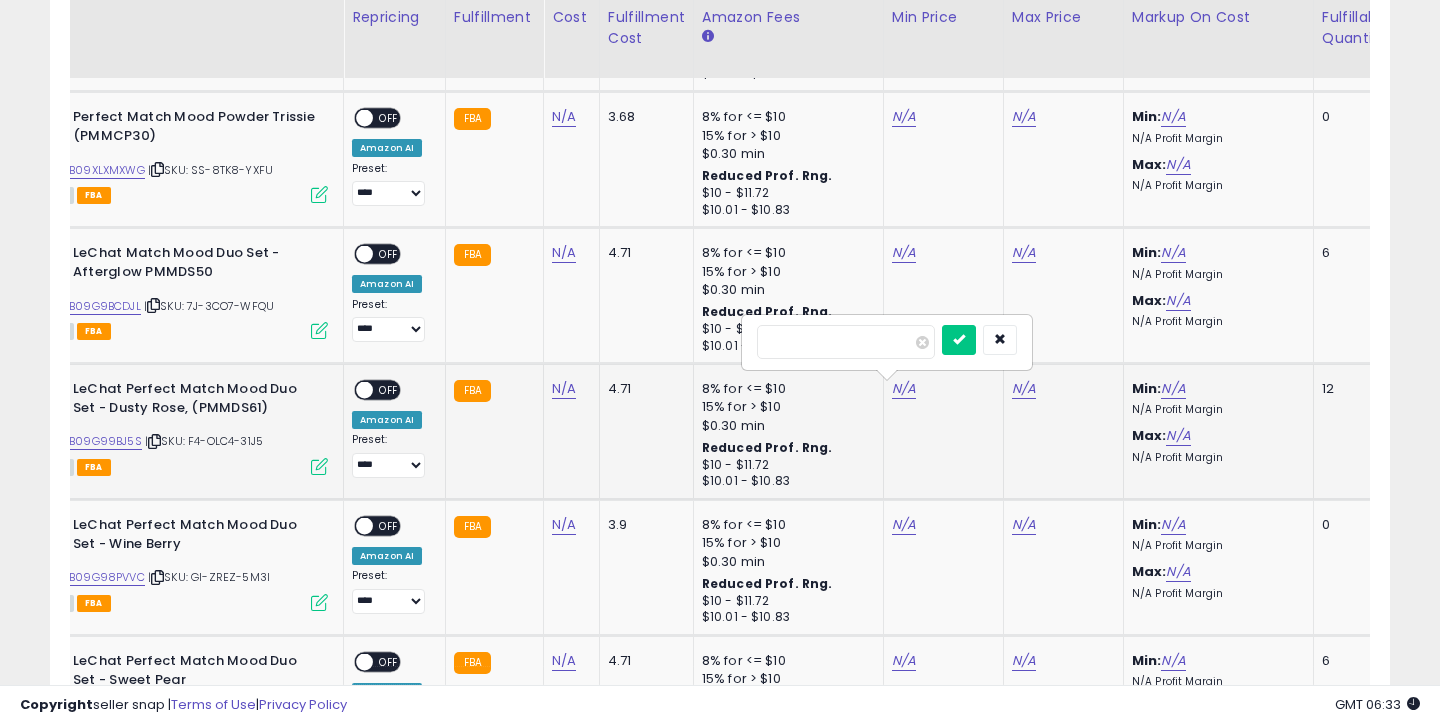 type on "*****" 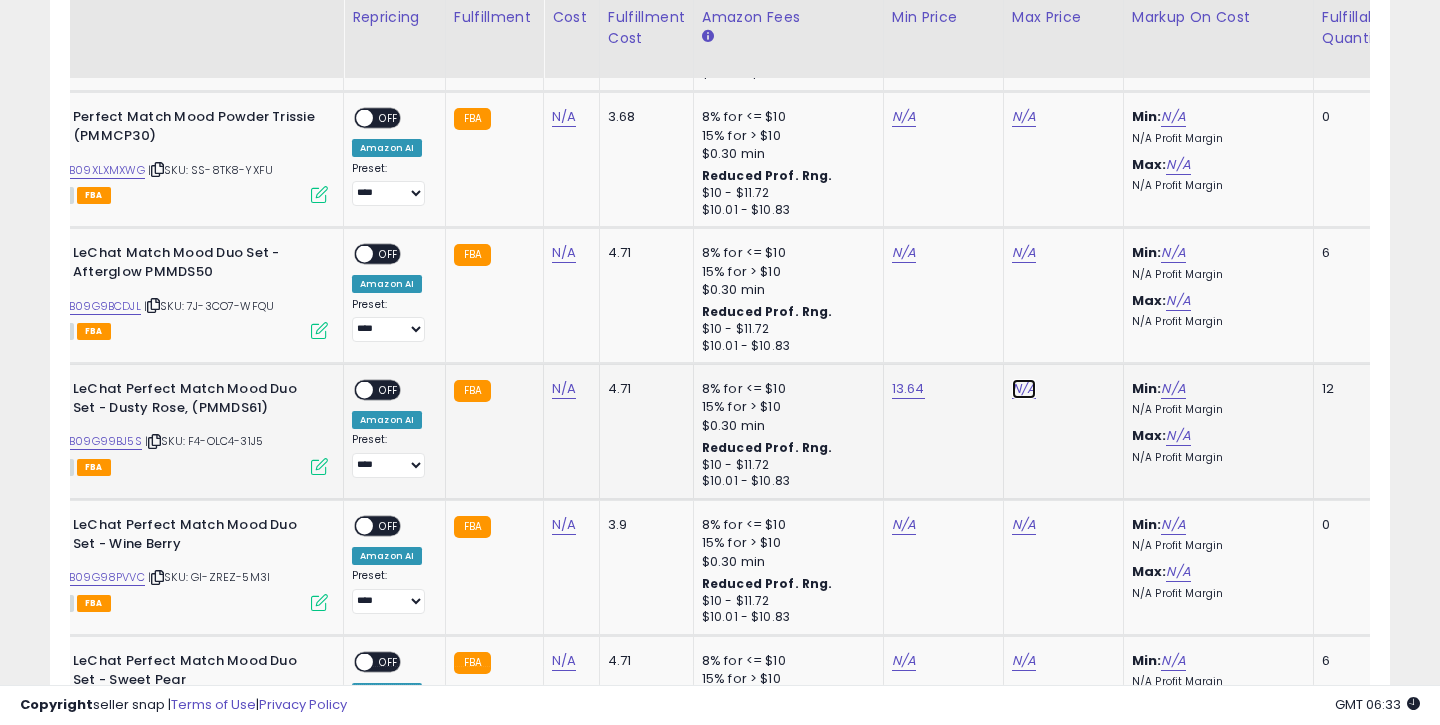 click on "N/A" at bounding box center [1024, -1786] 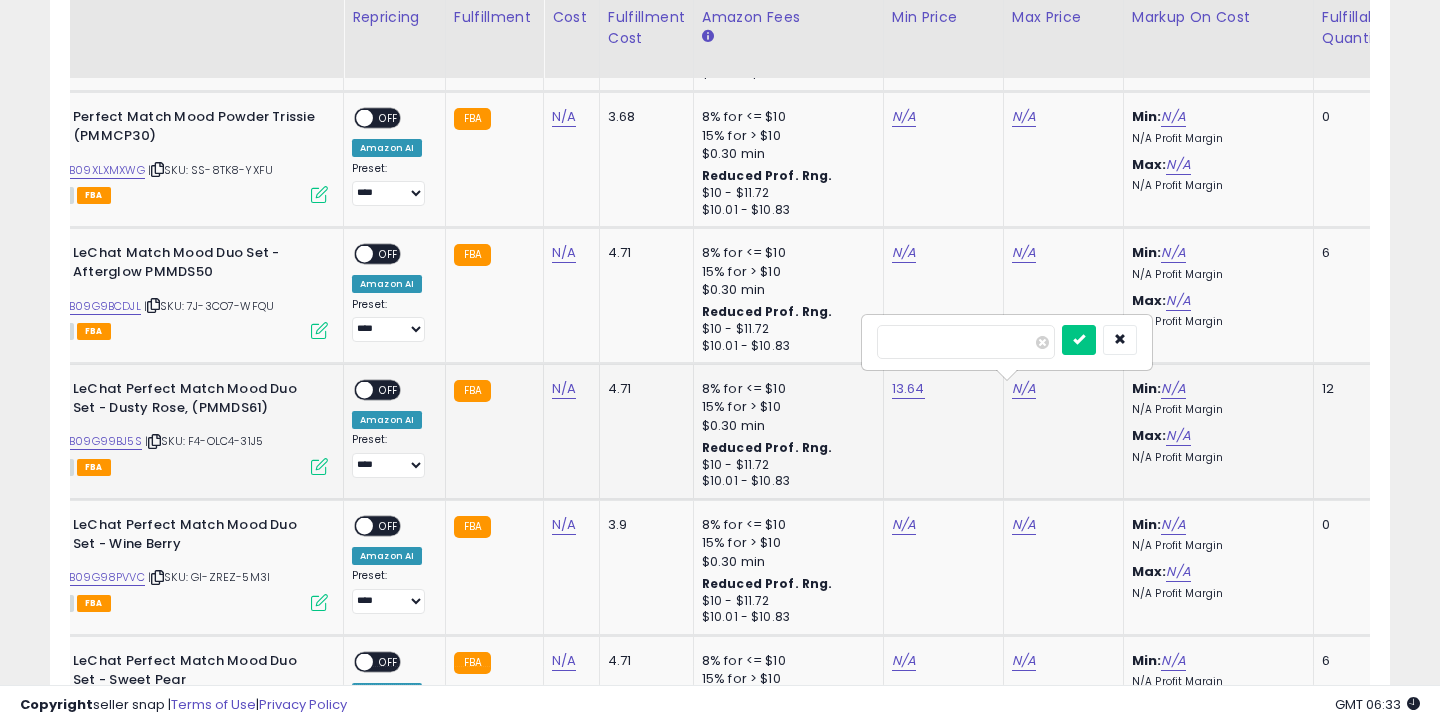 type on "*****" 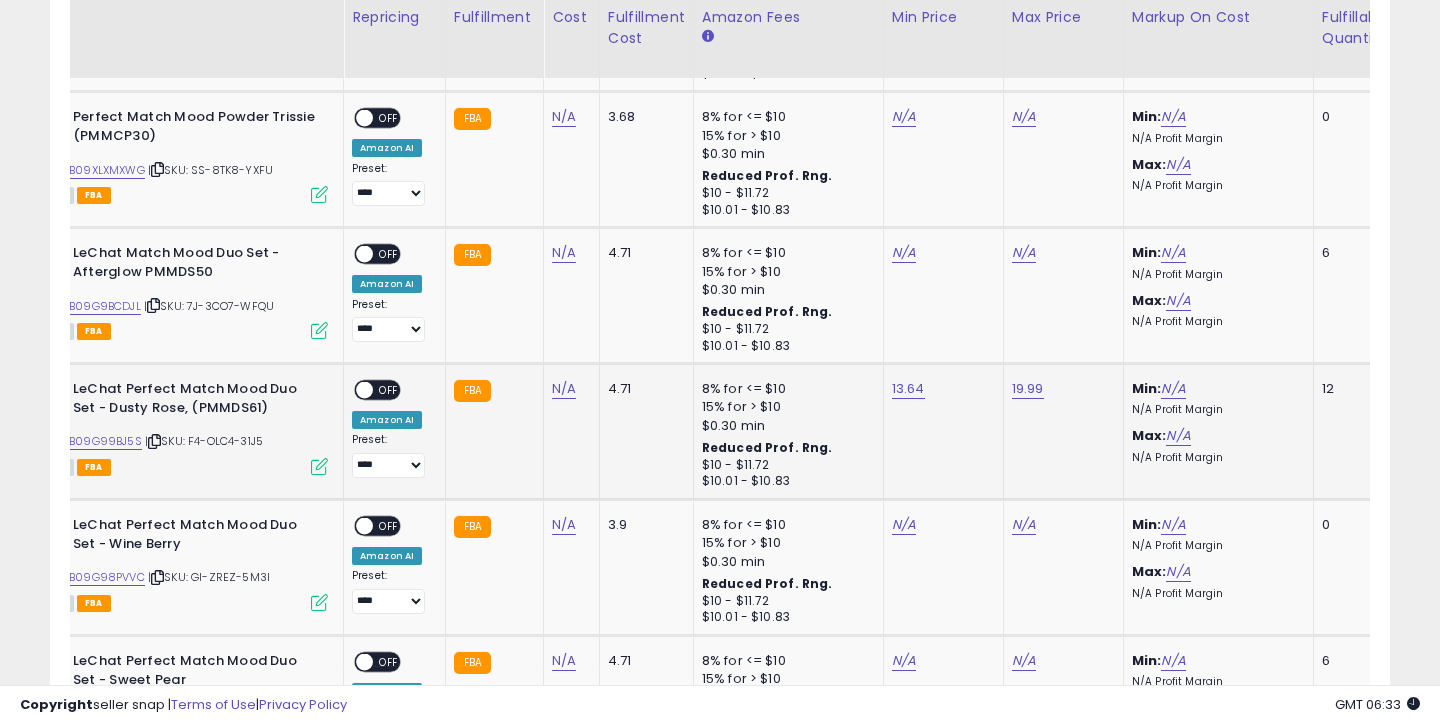 click on "OFF" at bounding box center (389, 390) 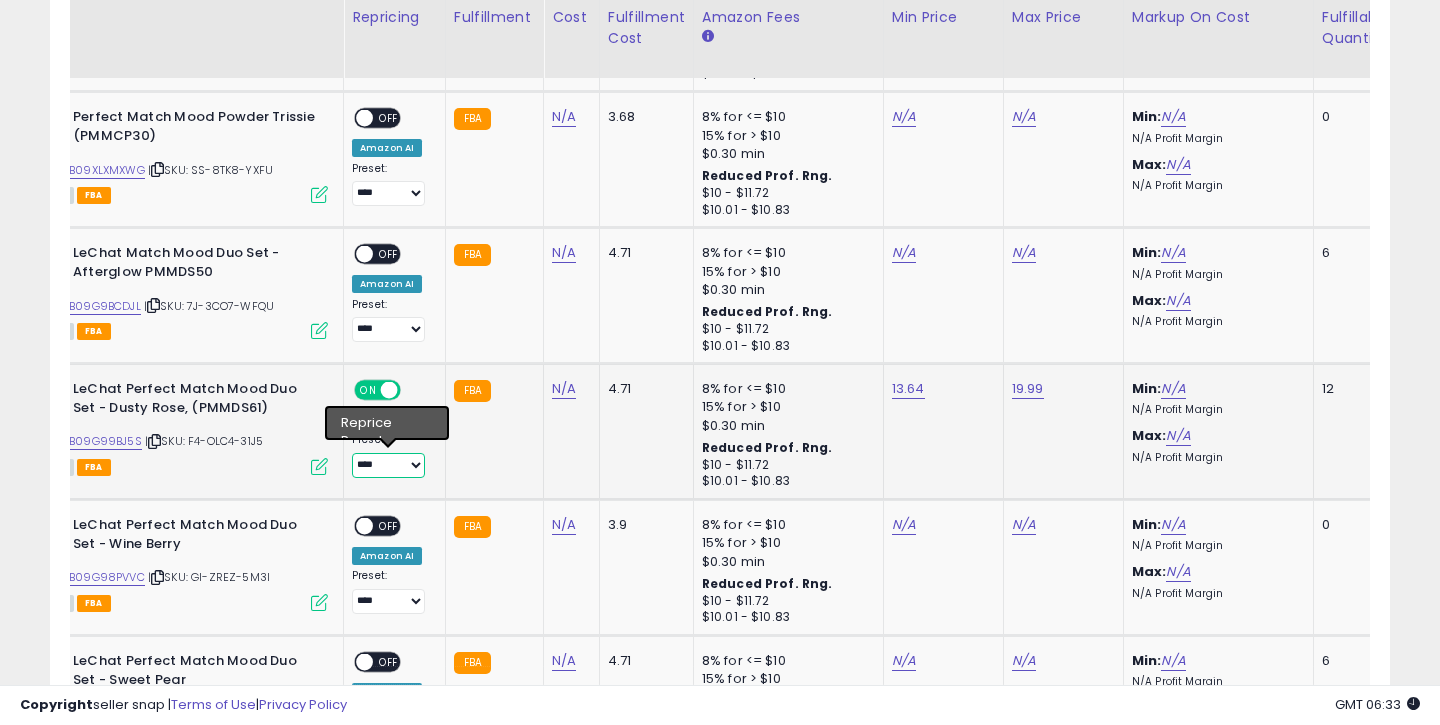 click on "**********" at bounding box center [388, 465] 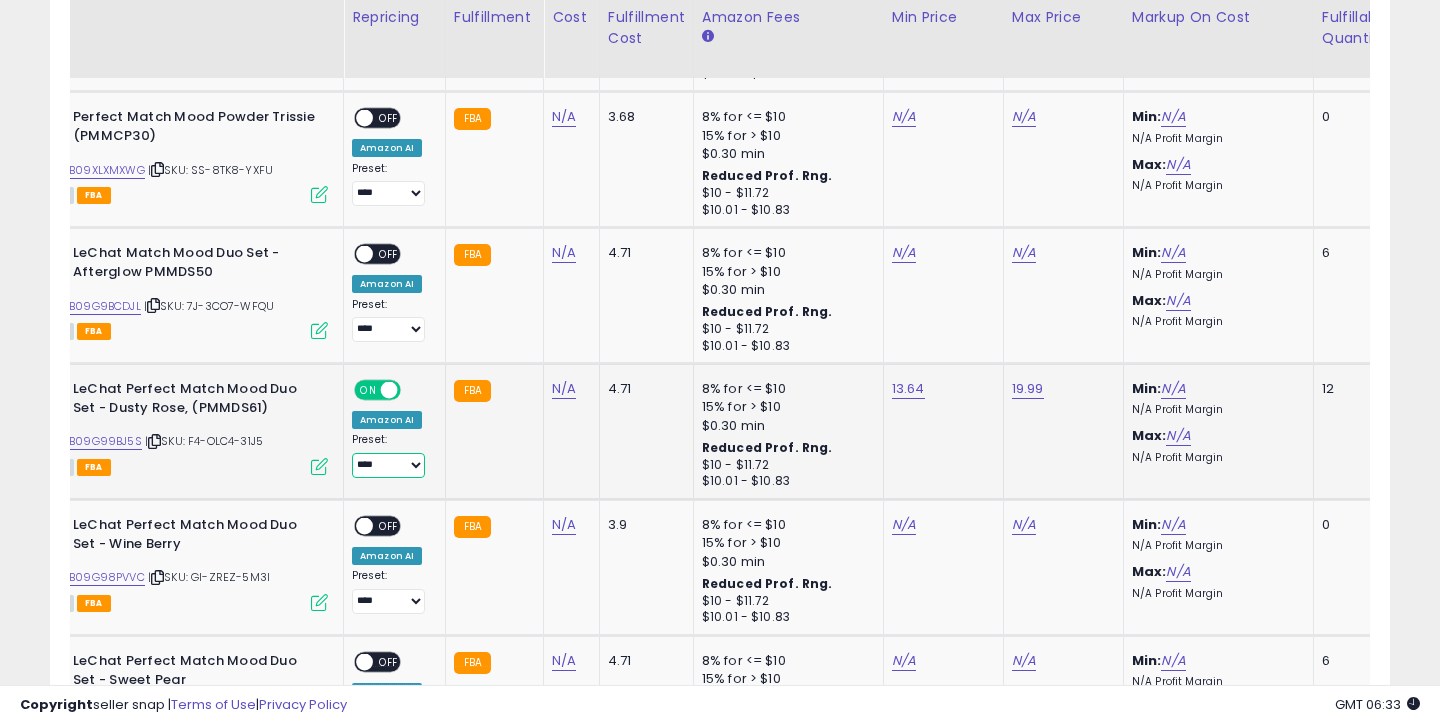 select on "**********" 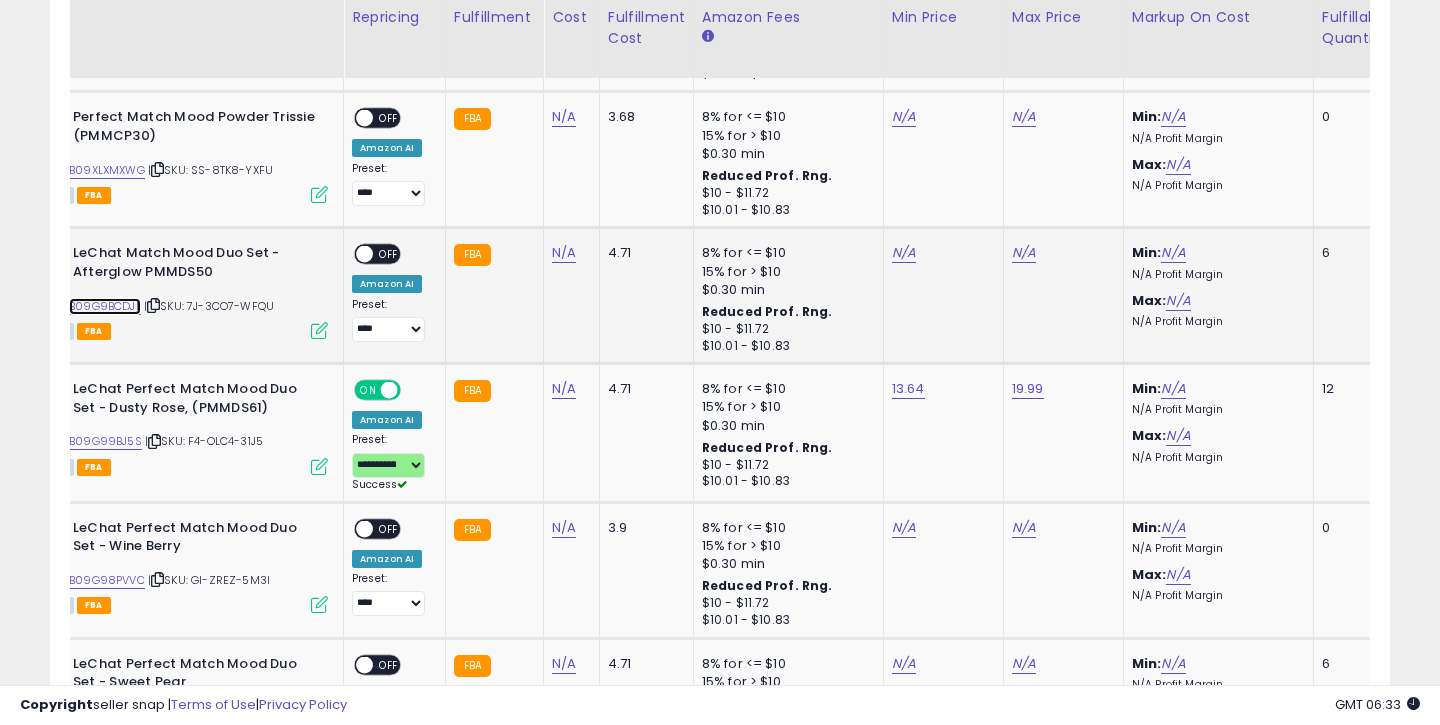 click on "B09G9BCDJL" at bounding box center [105, 306] 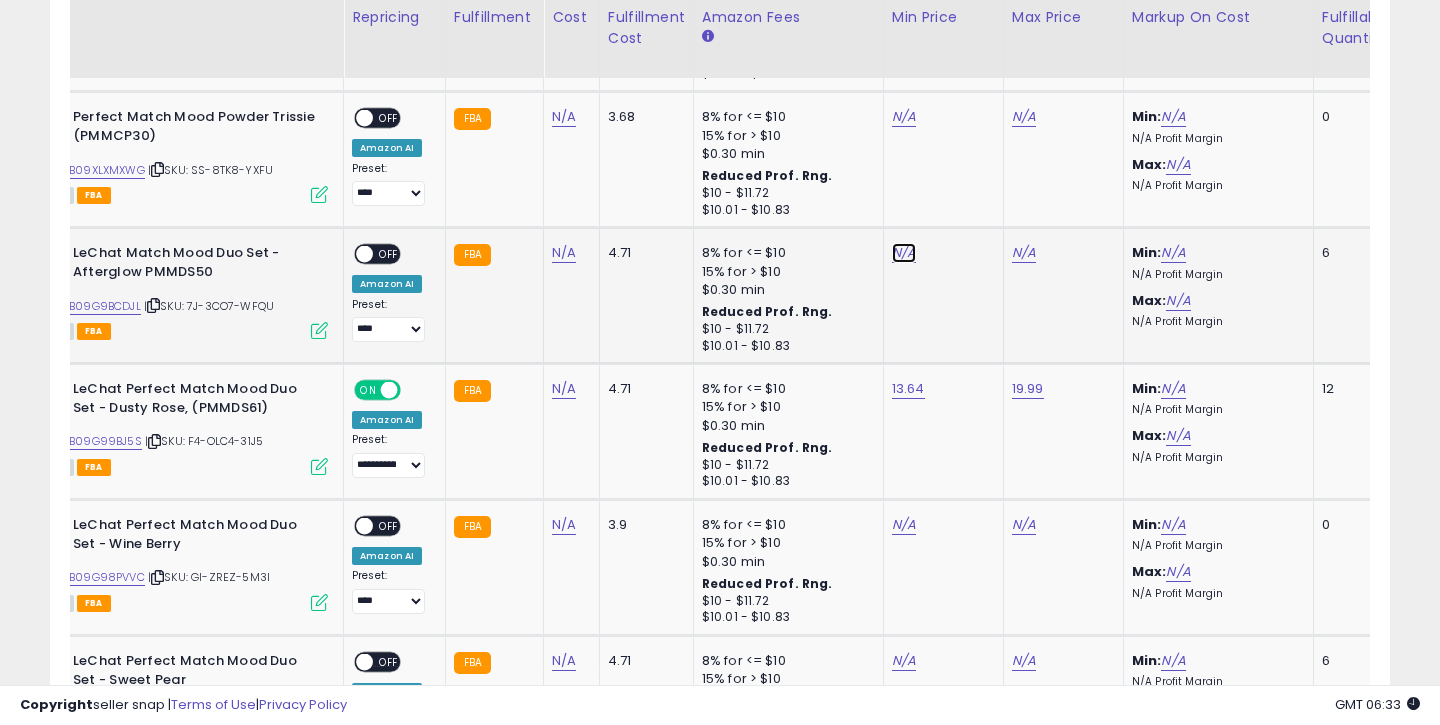 click on "N/A" at bounding box center (904, -1786) 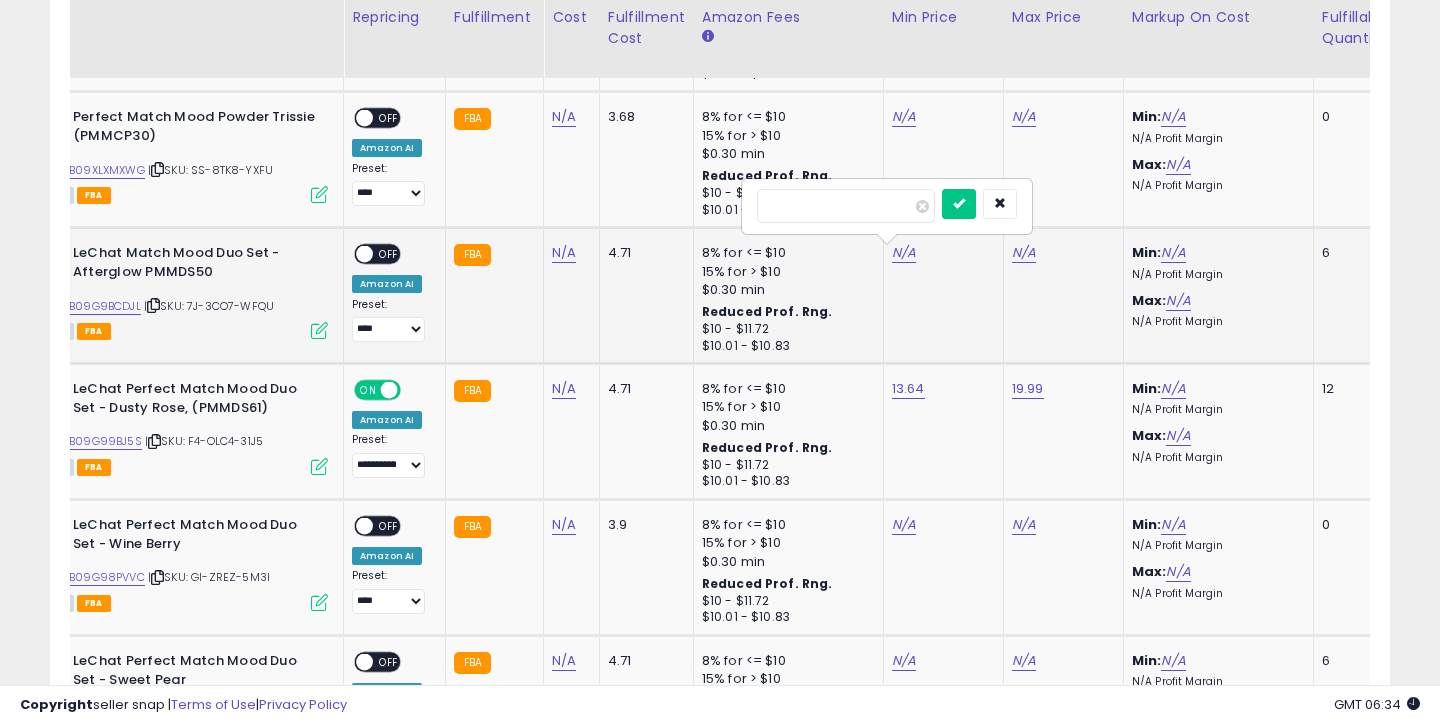 type on "*****" 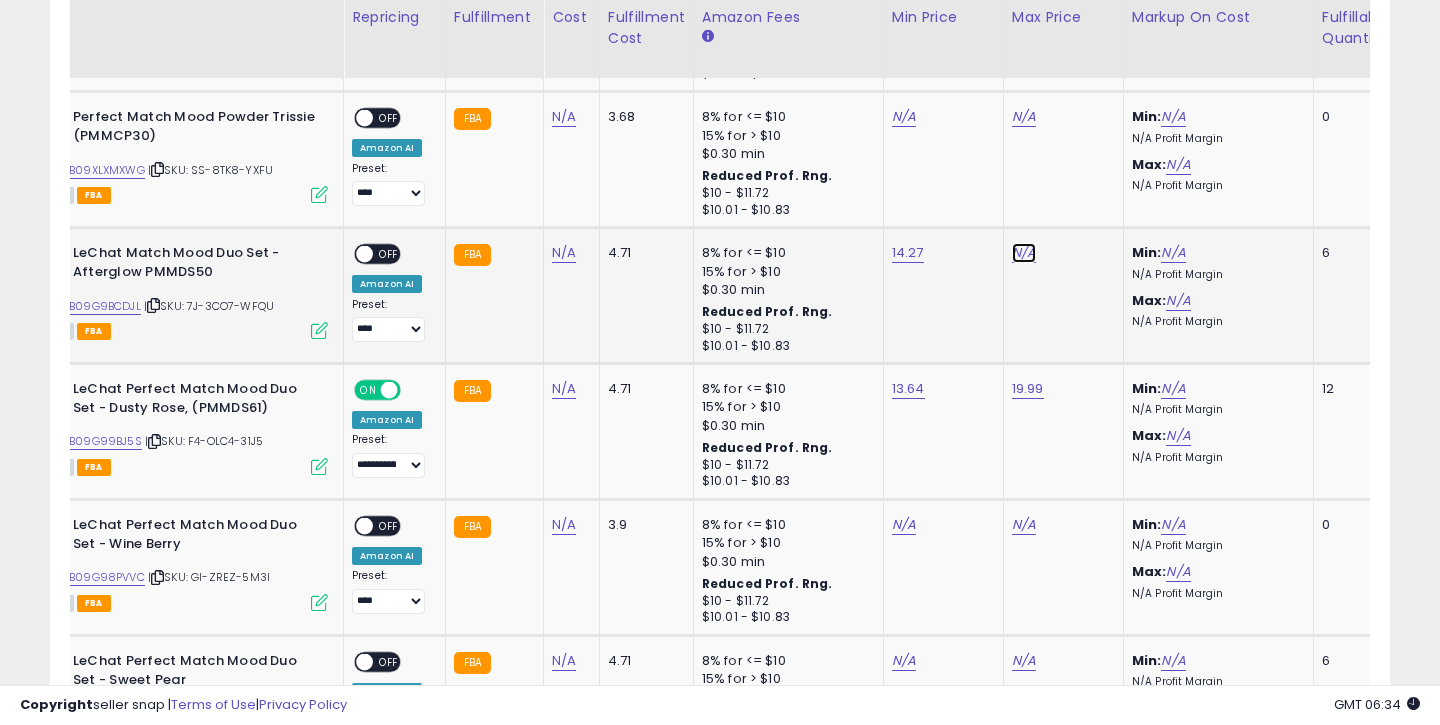 click on "N/A" at bounding box center [1024, -1786] 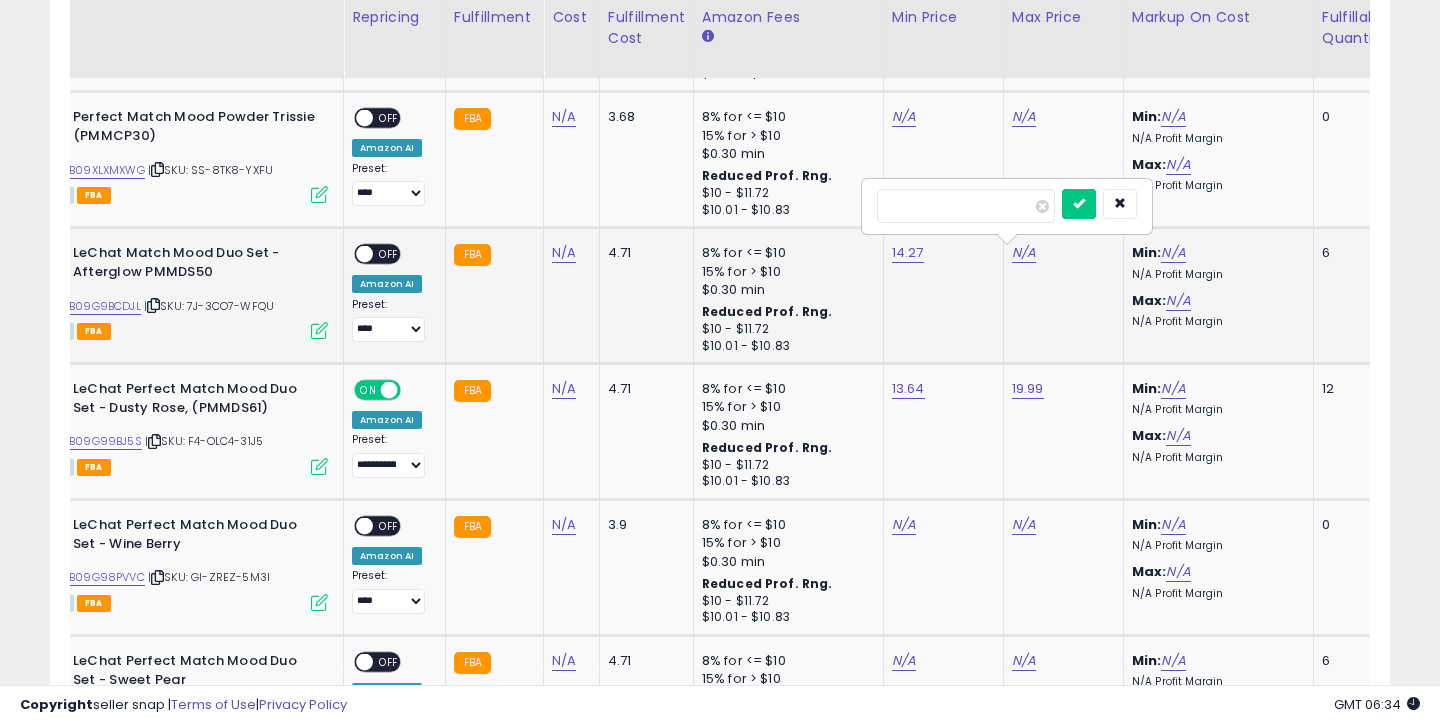 type on "*****" 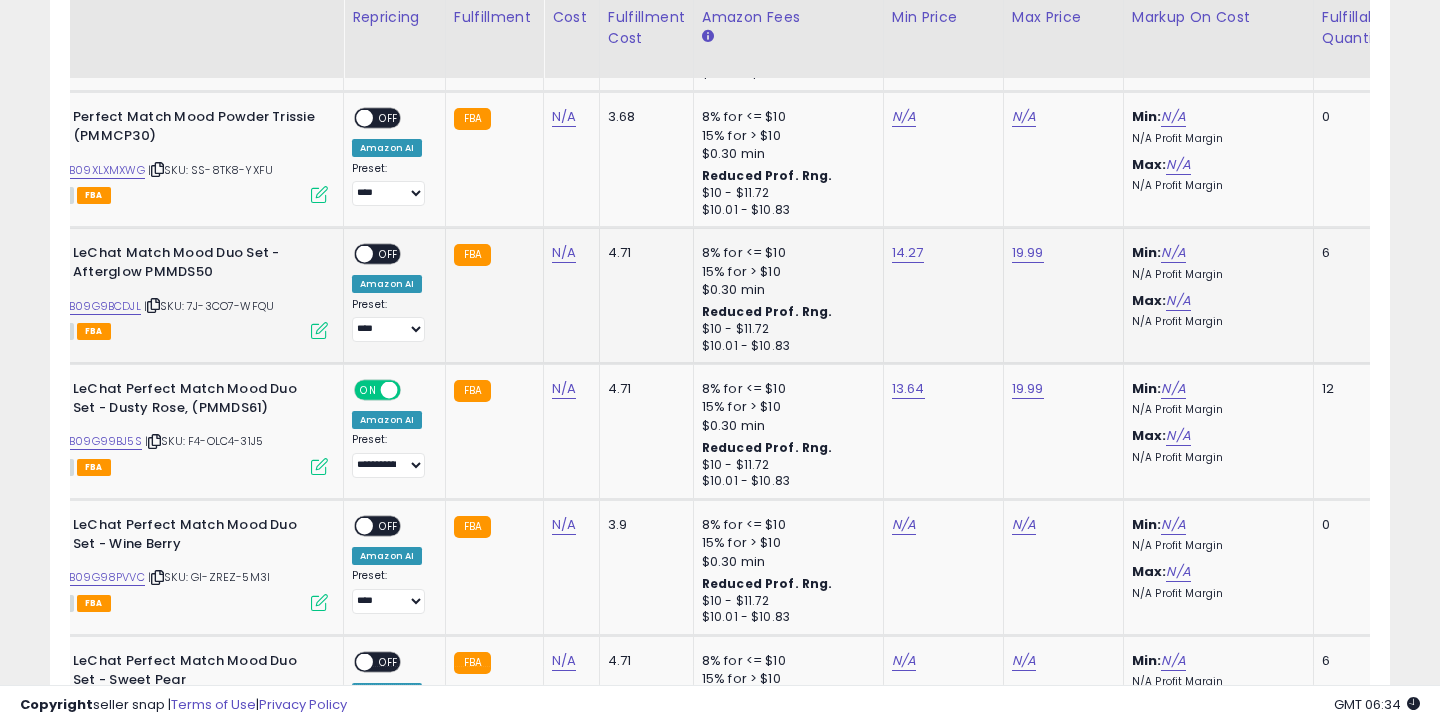 click on "OFF" at bounding box center [389, 254] 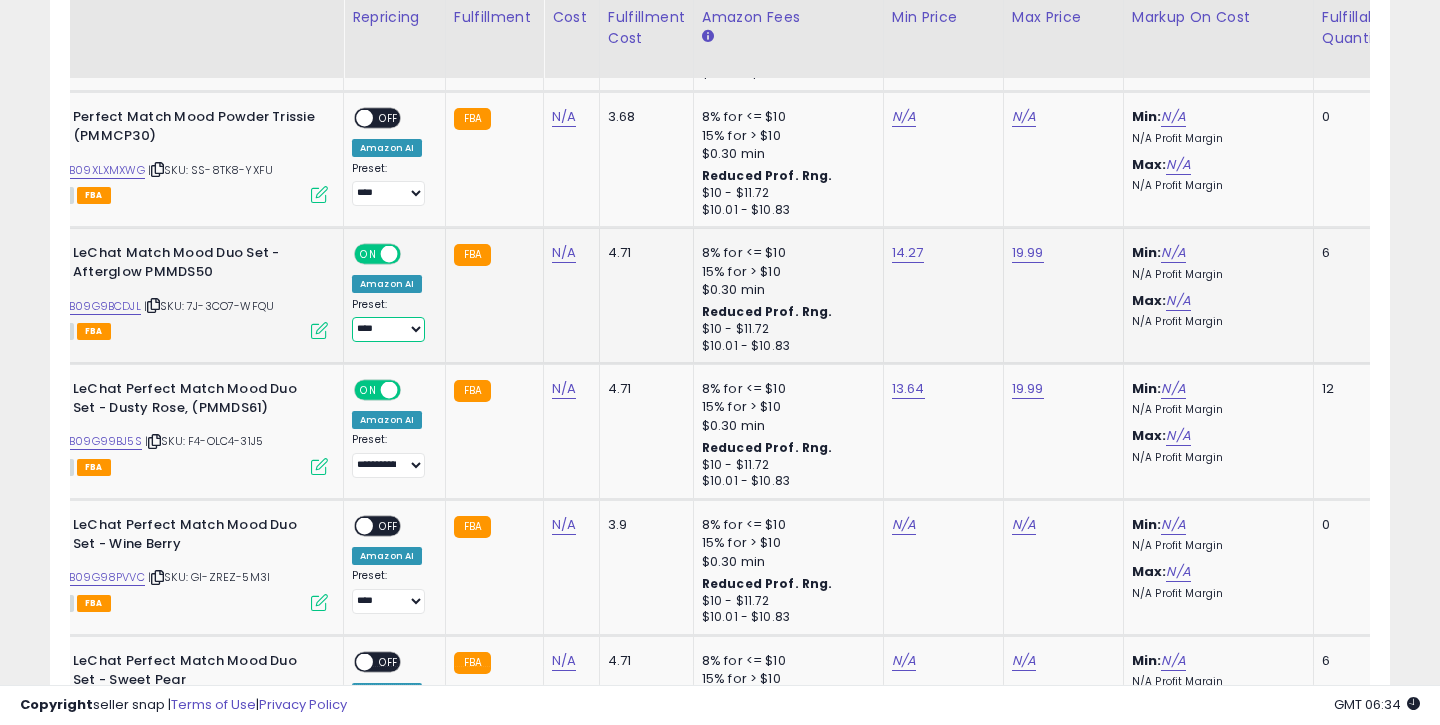 click on "**********" at bounding box center [388, 329] 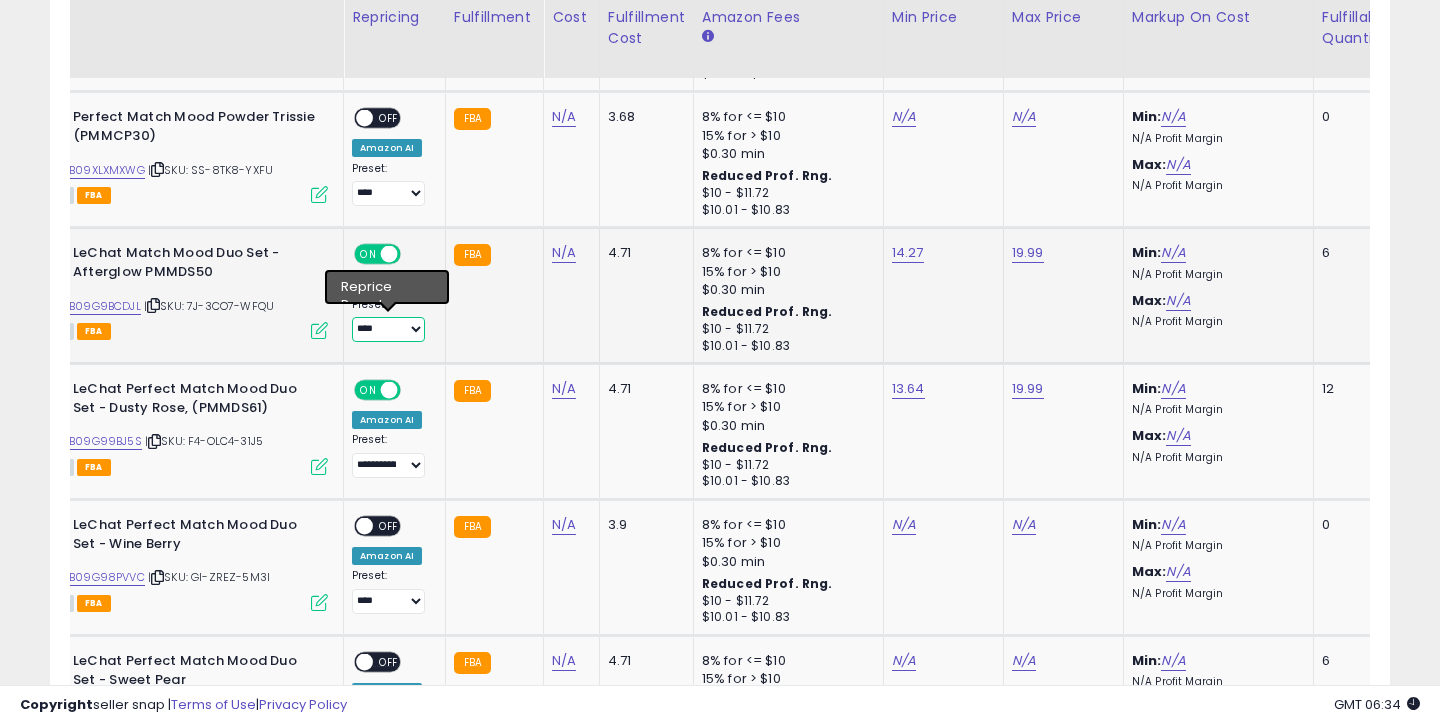 select on "**********" 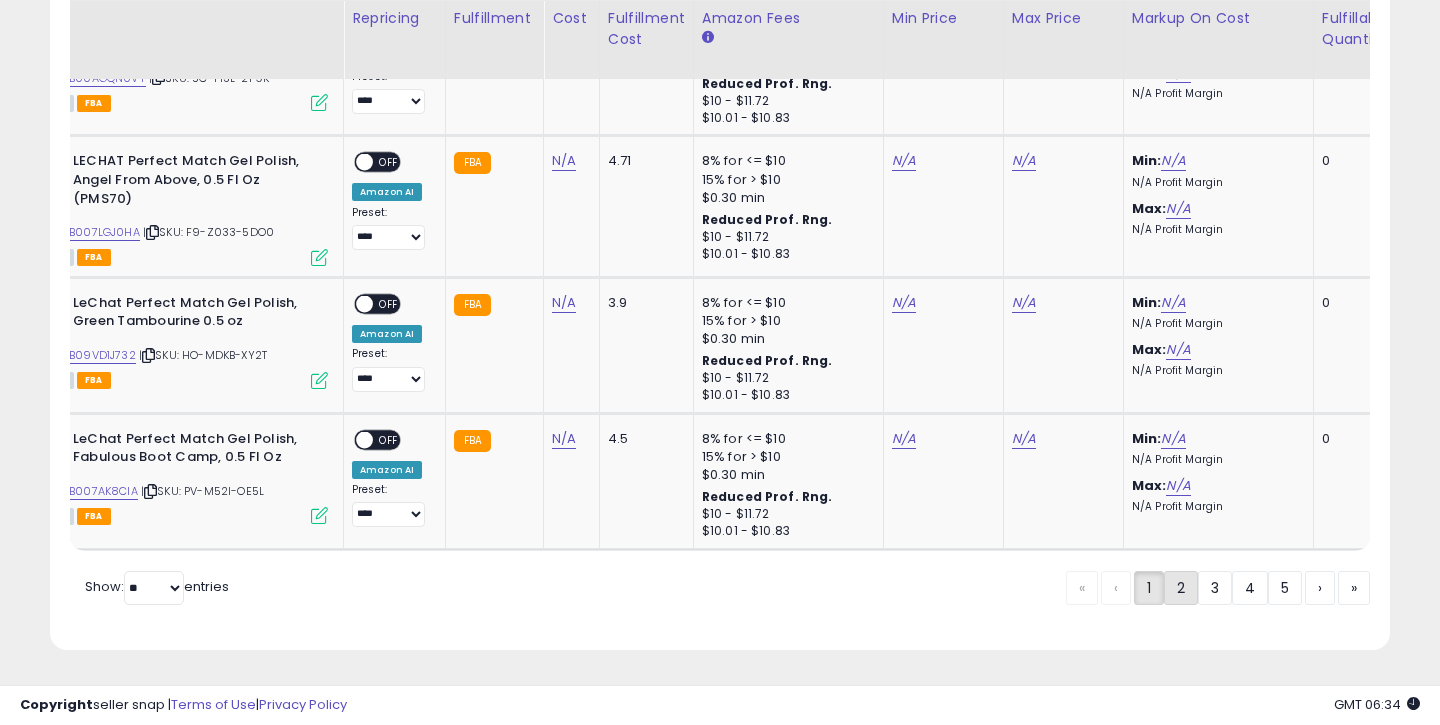click on "2" 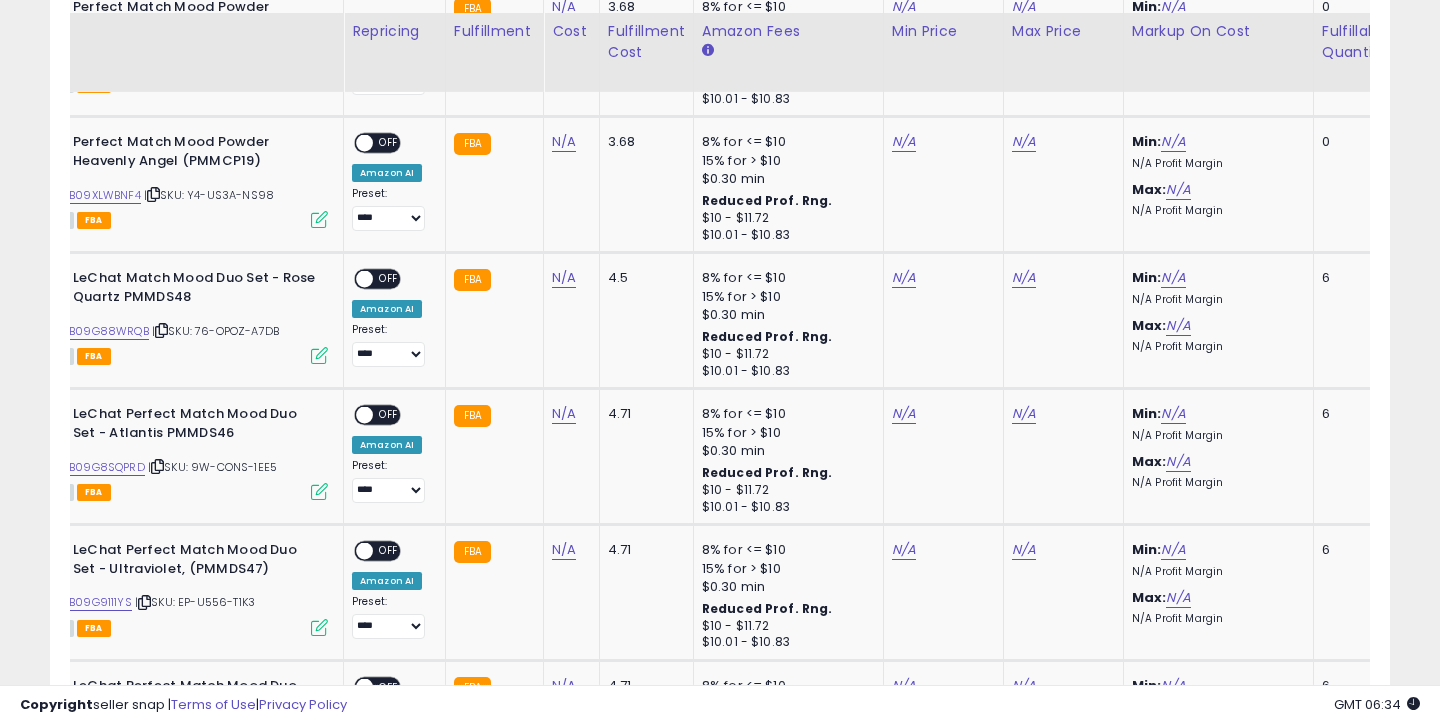 scroll, scrollTop: 2341, scrollLeft: 0, axis: vertical 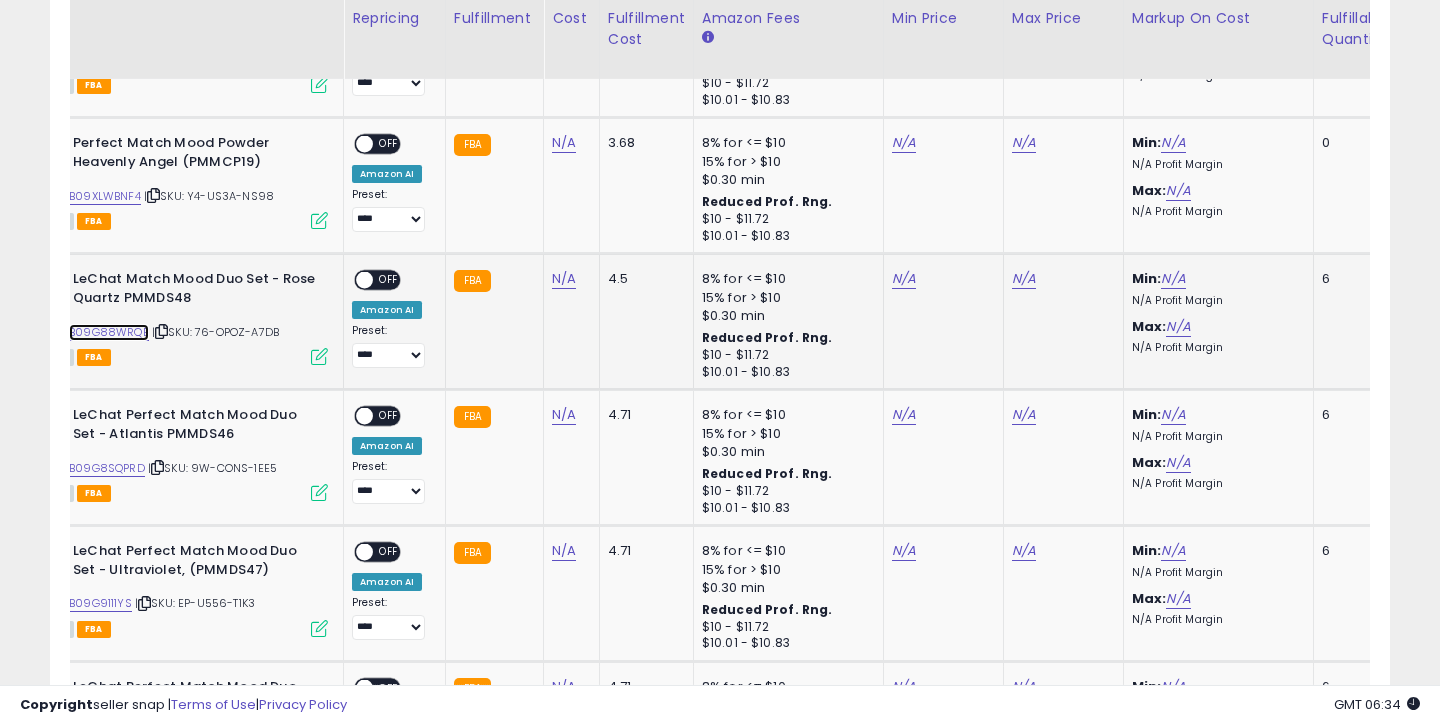 click on "B09G88WRQB" at bounding box center (109, 332) 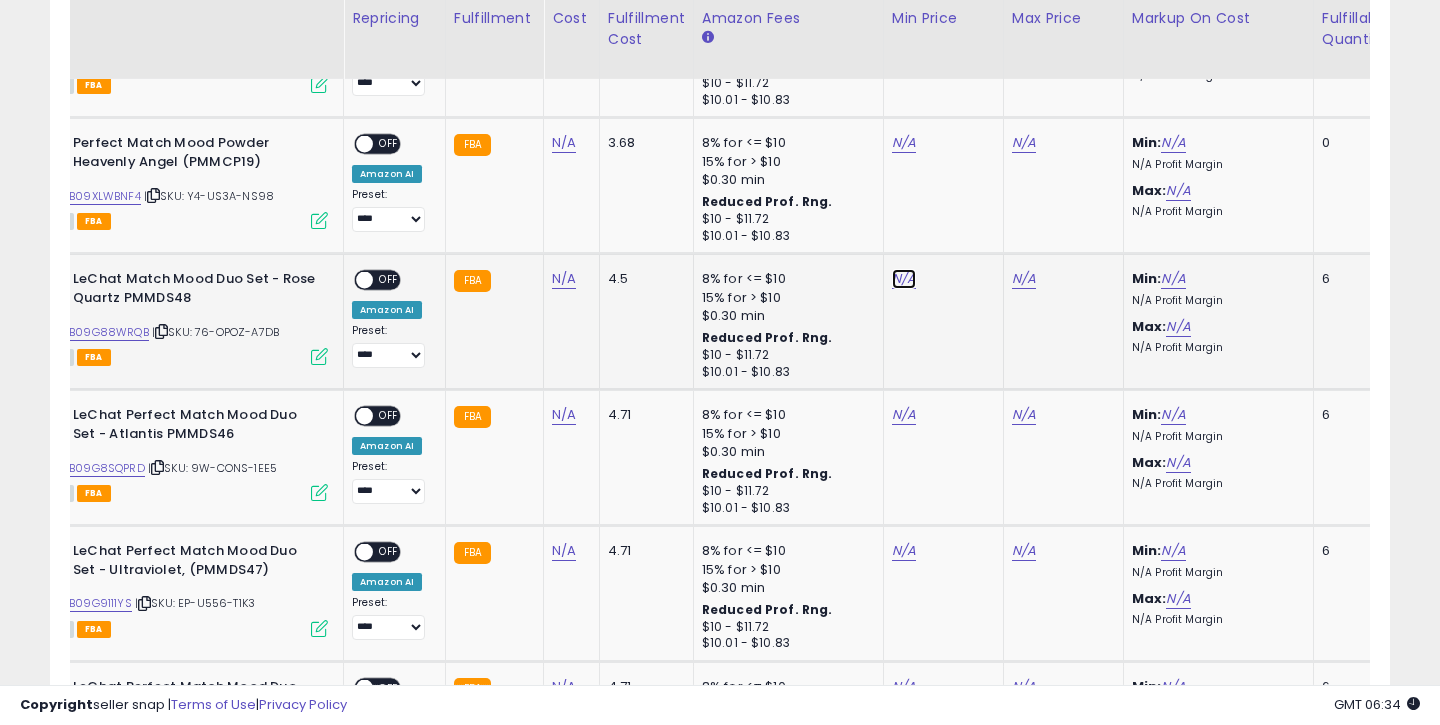 click on "N/A" at bounding box center [904, -971] 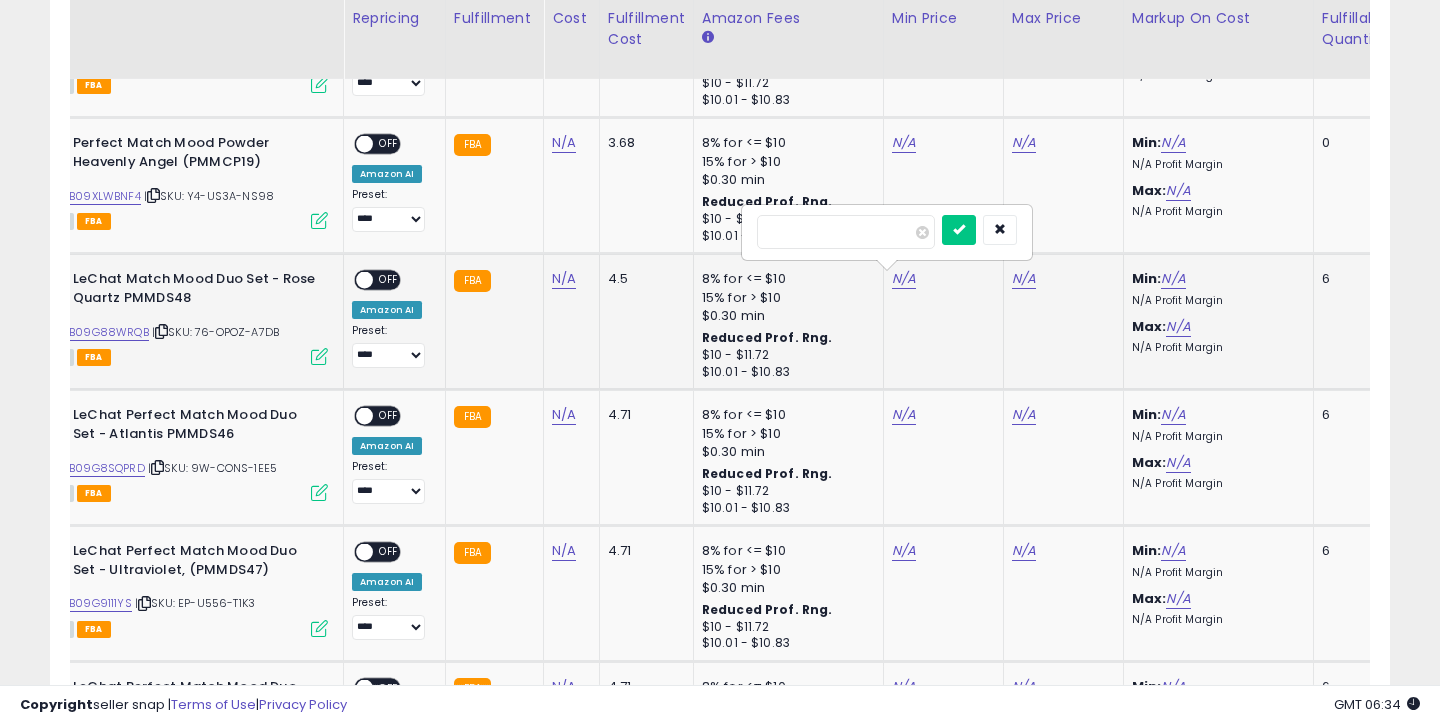 type on "*****" 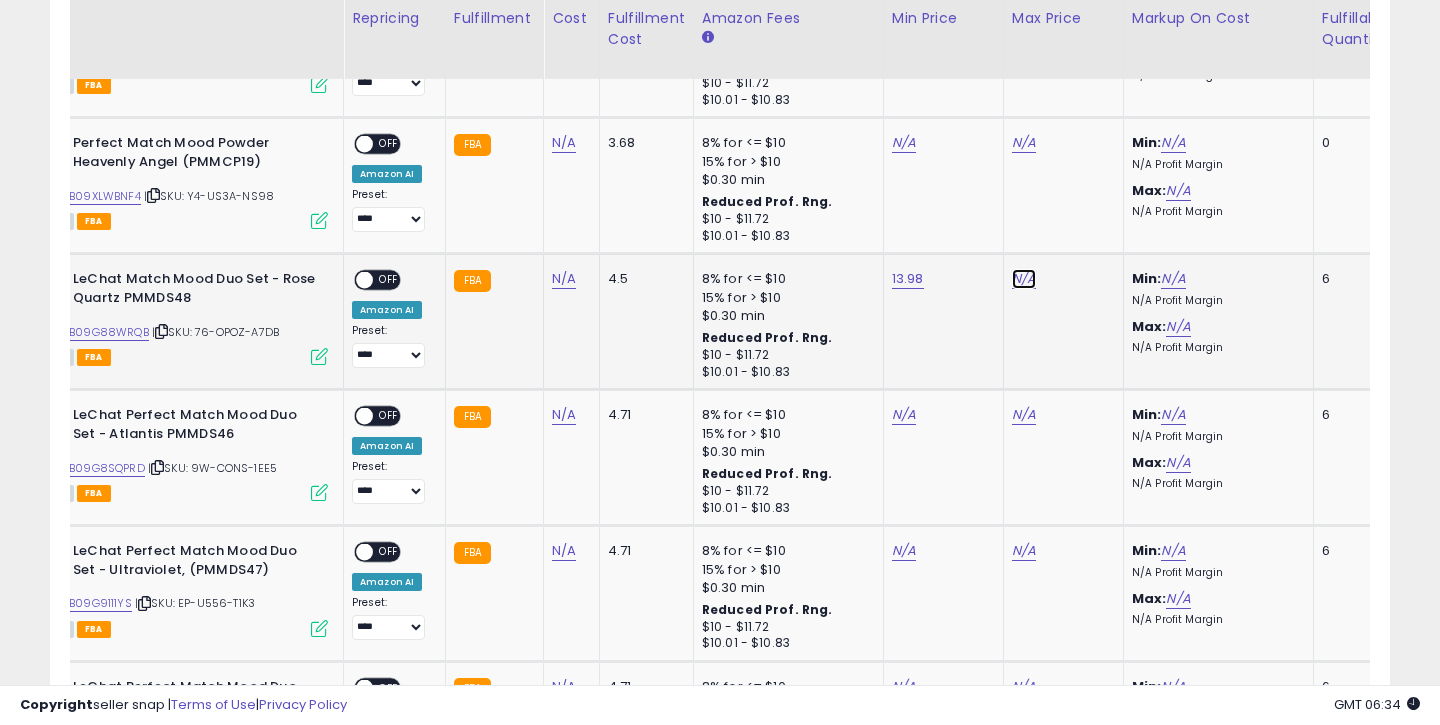 click on "N/A" at bounding box center [1024, -971] 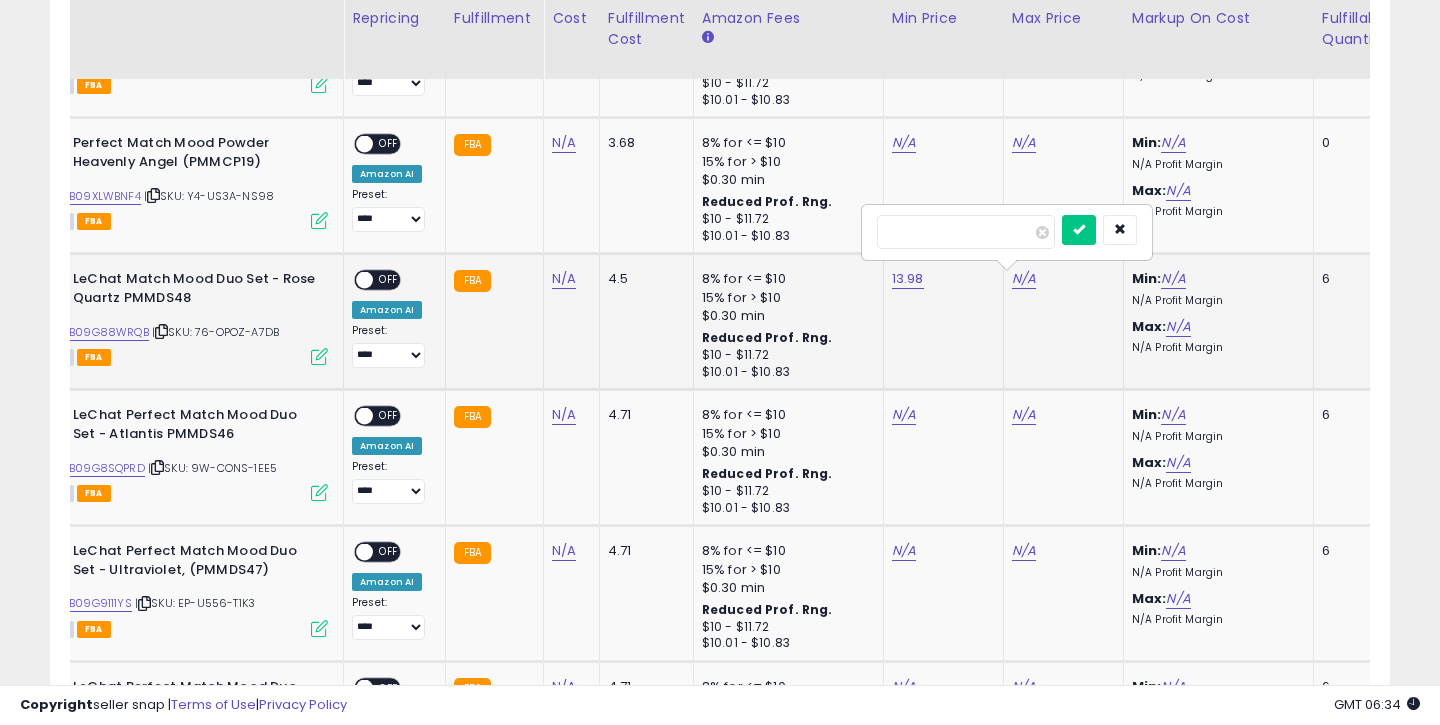 type on "*****" 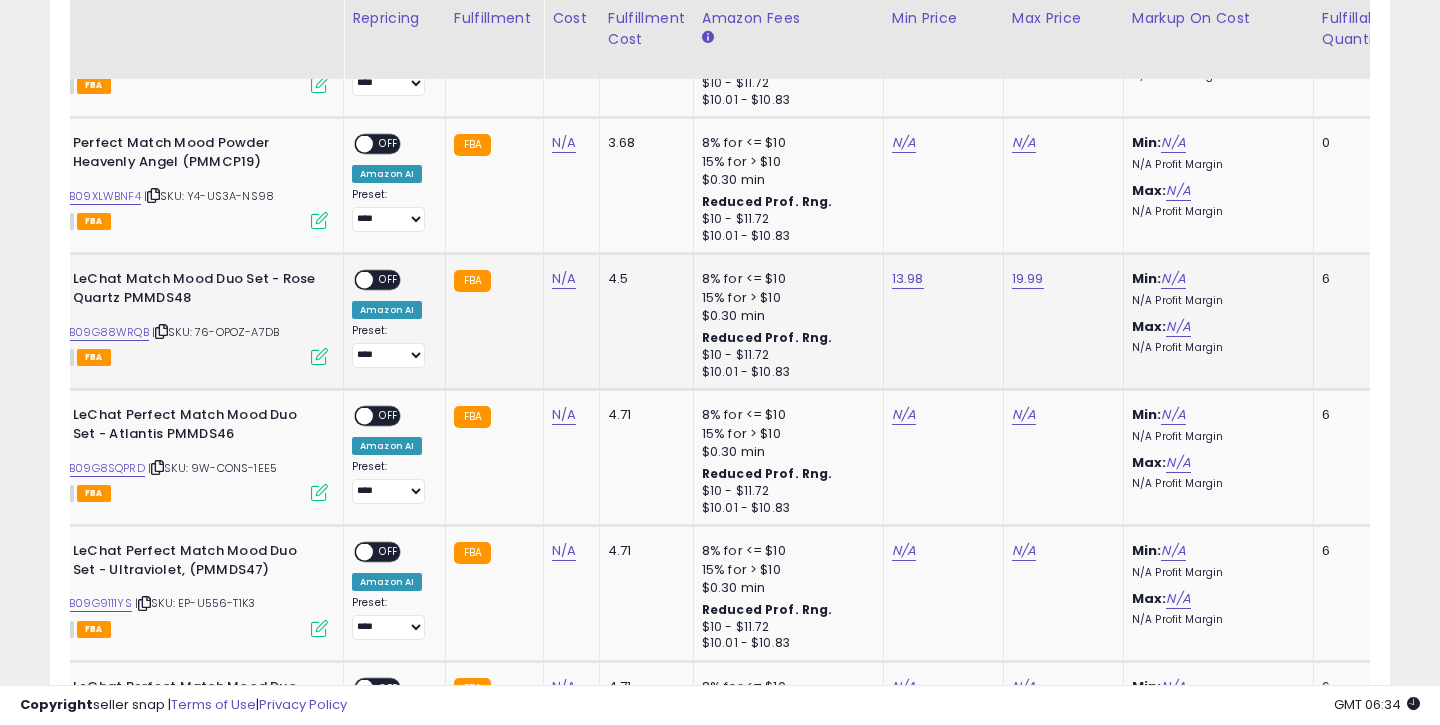 click on "OFF" at bounding box center [389, 280] 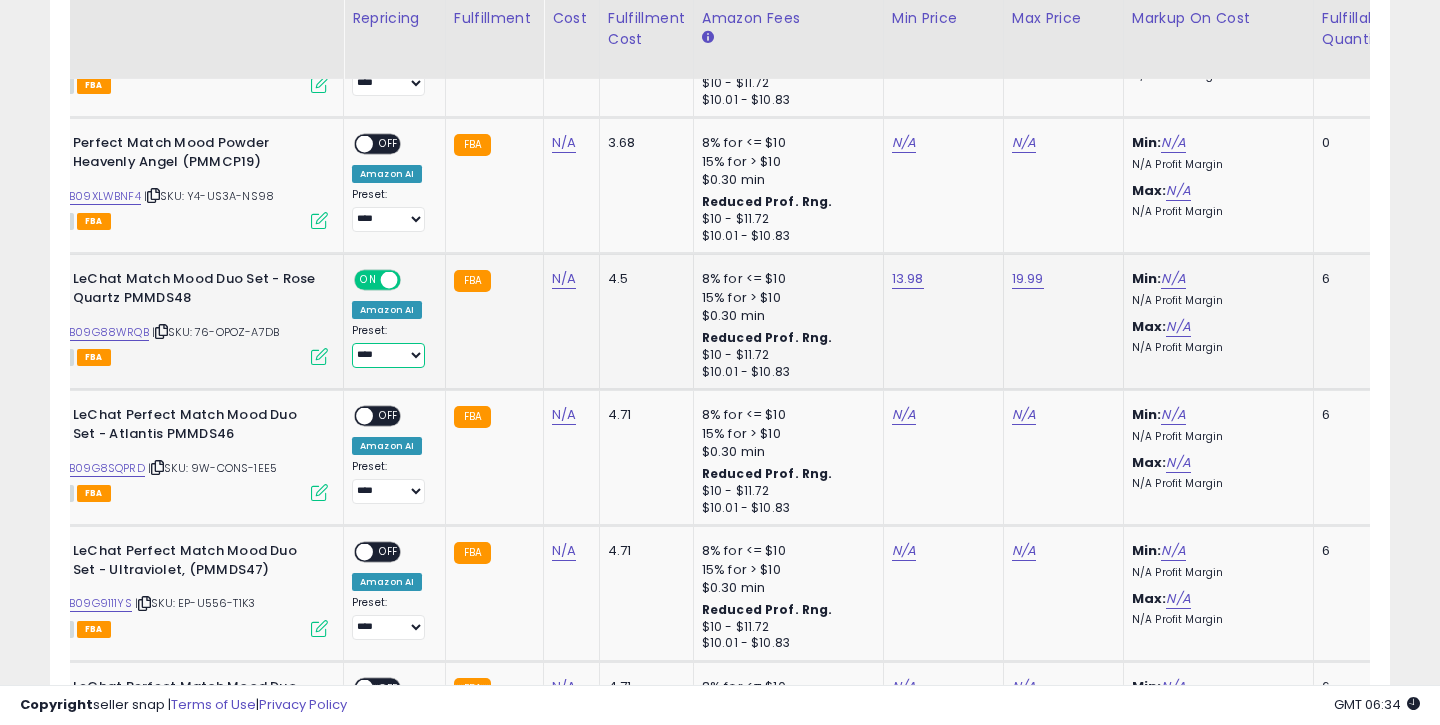 click on "**********" at bounding box center [388, 355] 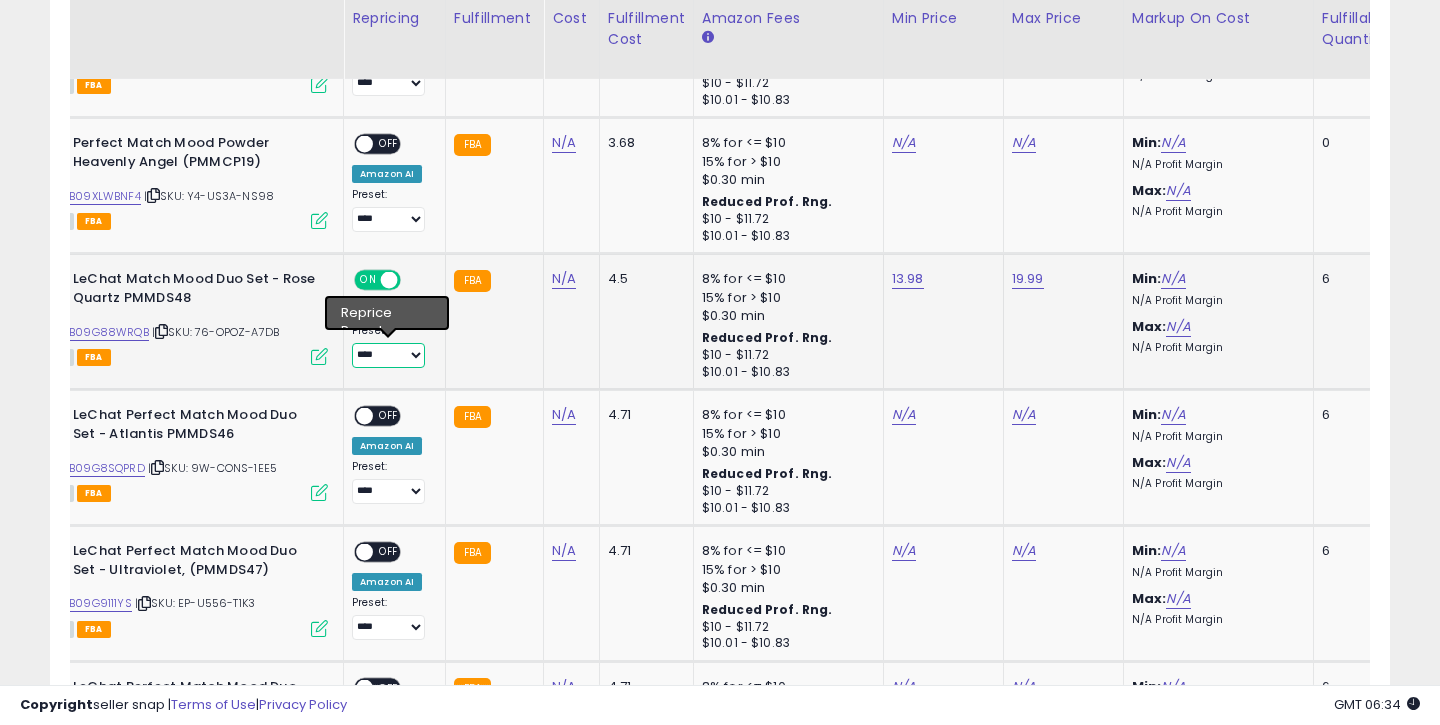 select on "**********" 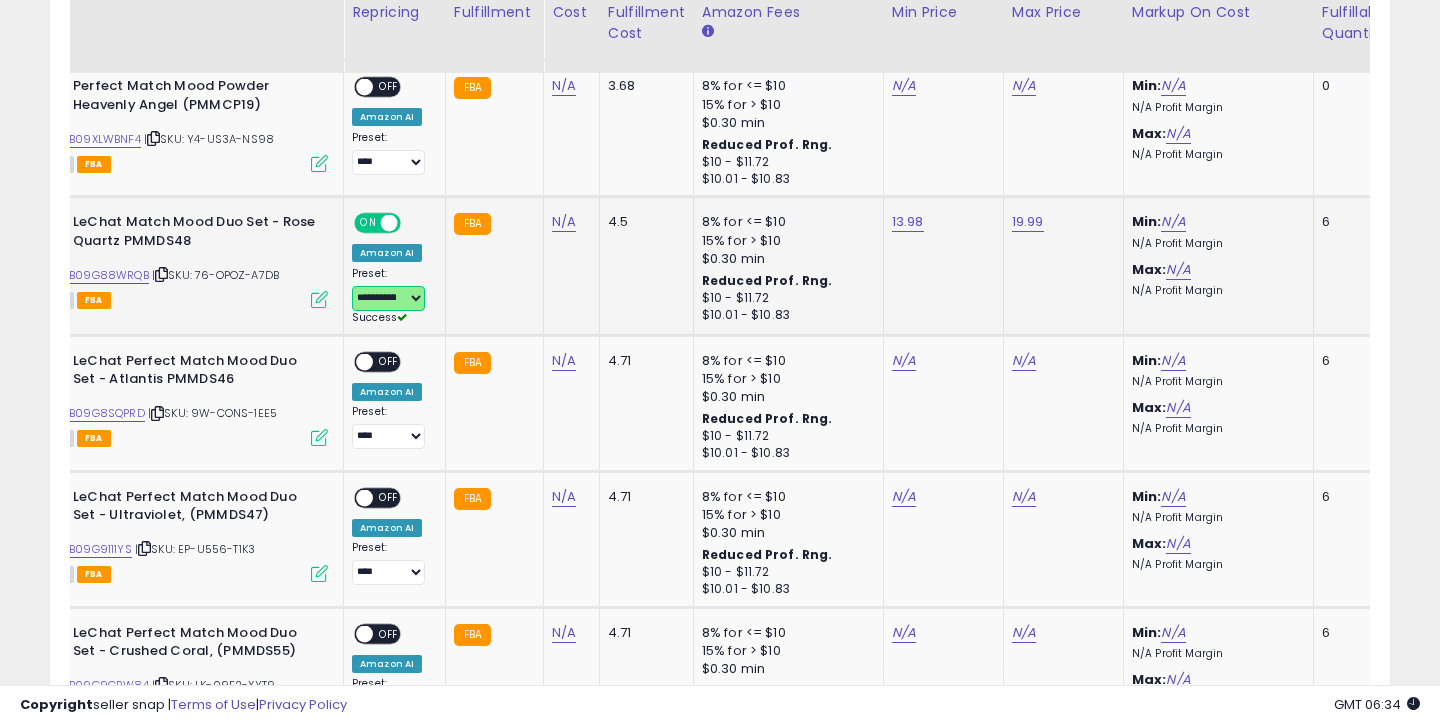 scroll, scrollTop: 2400, scrollLeft: 0, axis: vertical 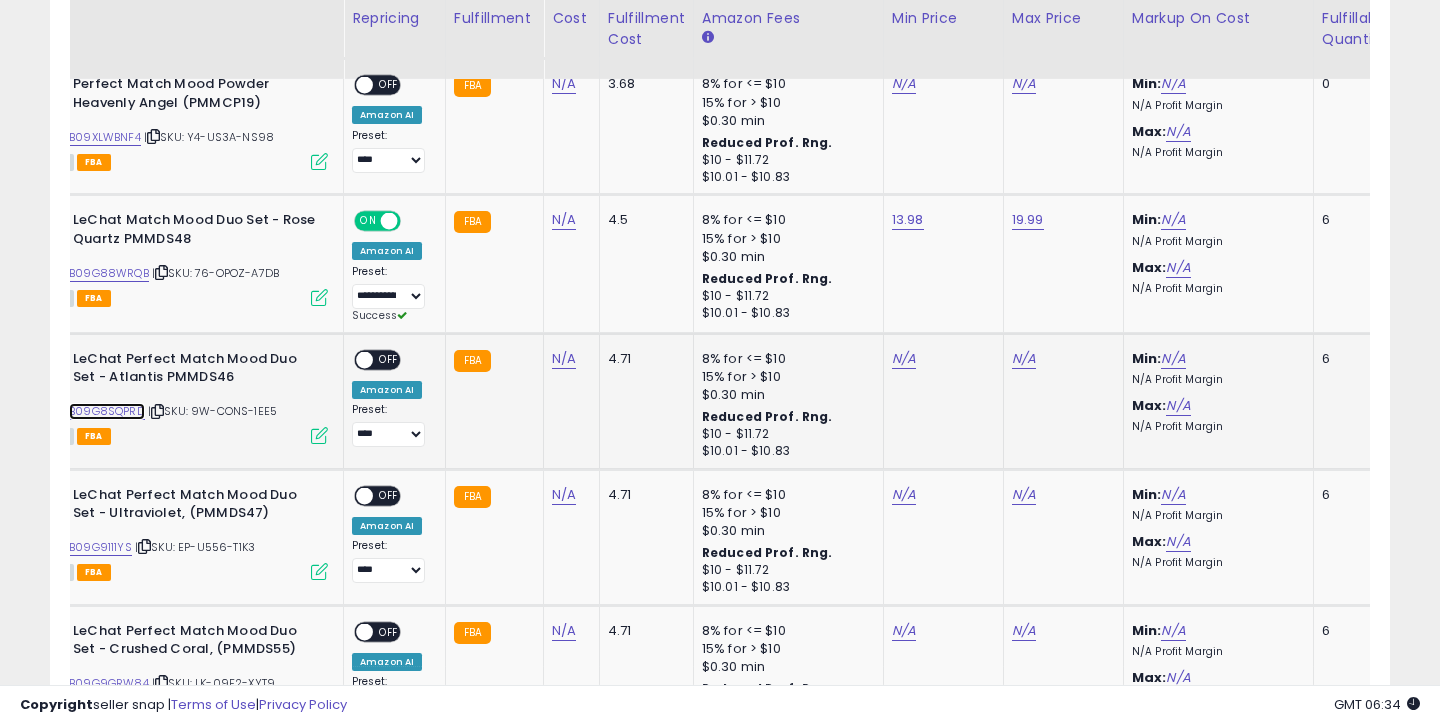 click on "B09G8SQPRD" at bounding box center (107, 411) 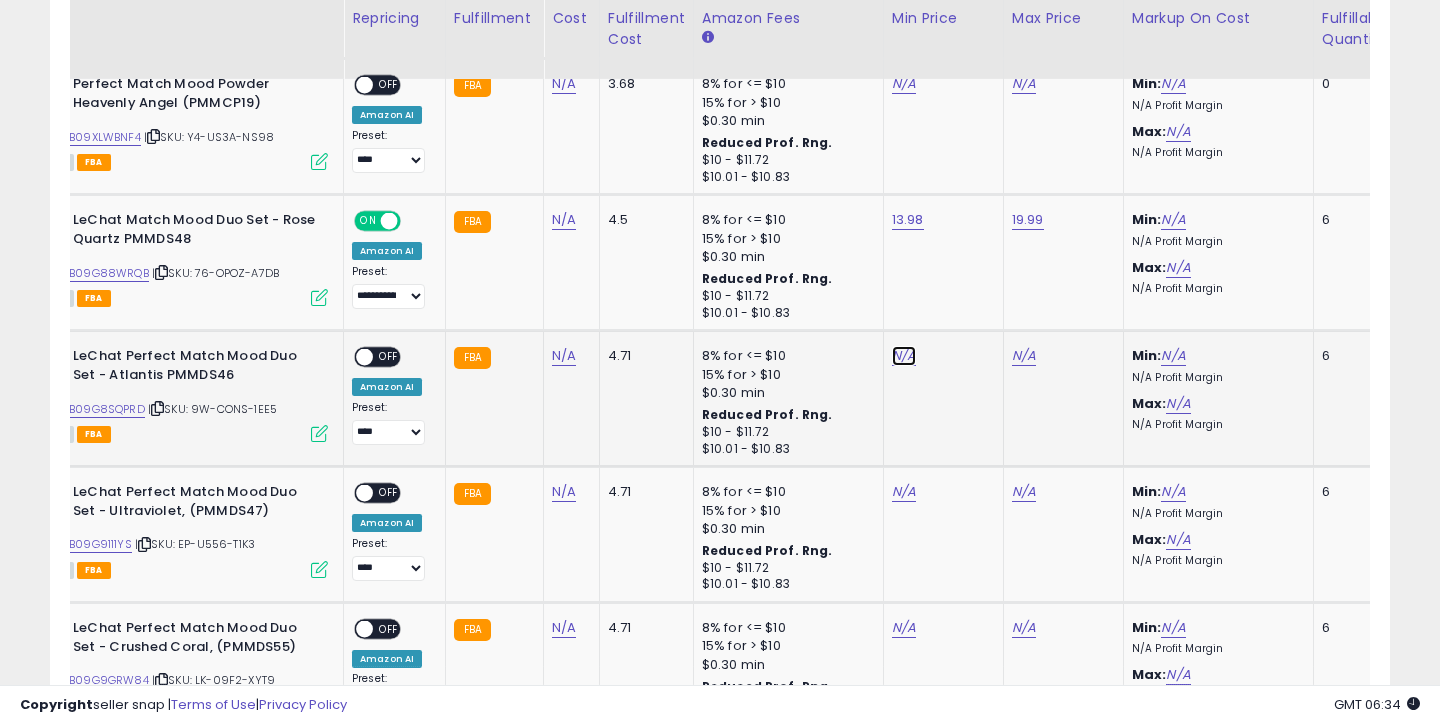 click on "N/A" at bounding box center (904, -1030) 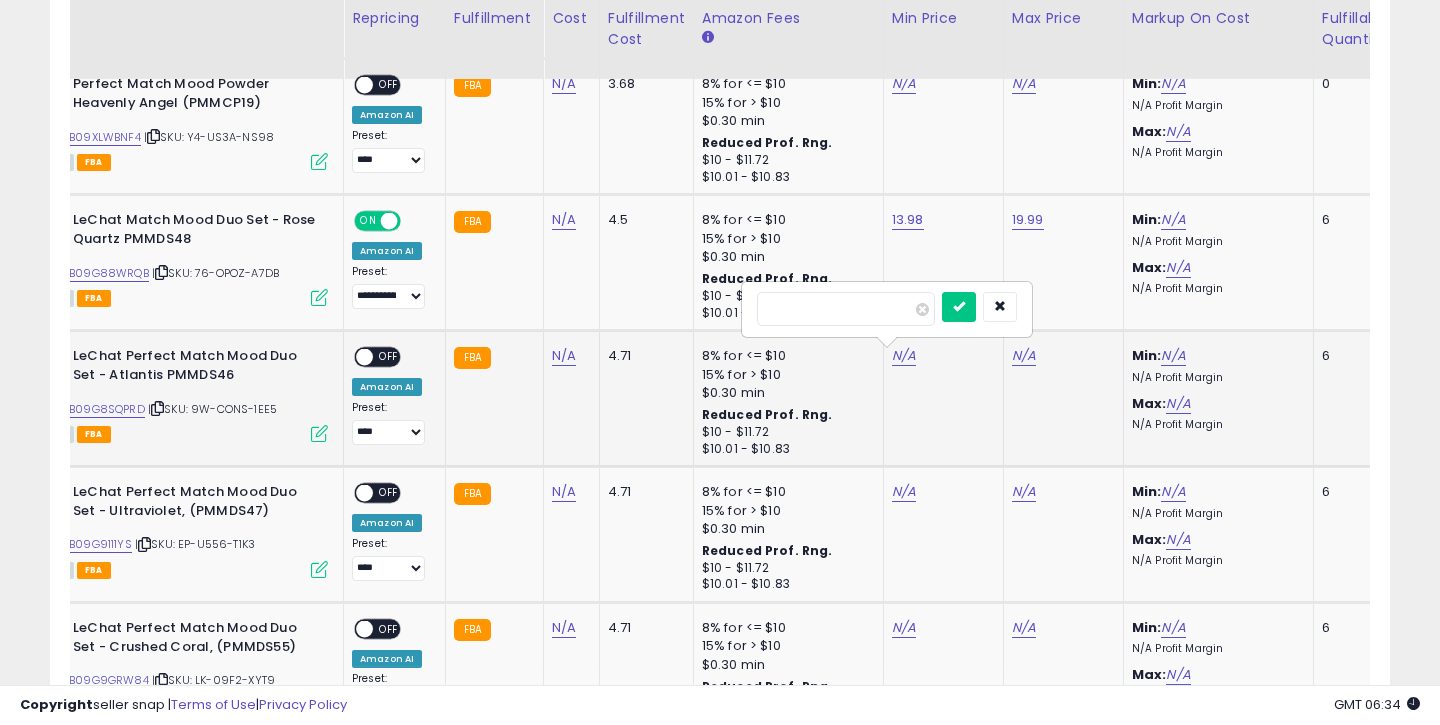 type on "*****" 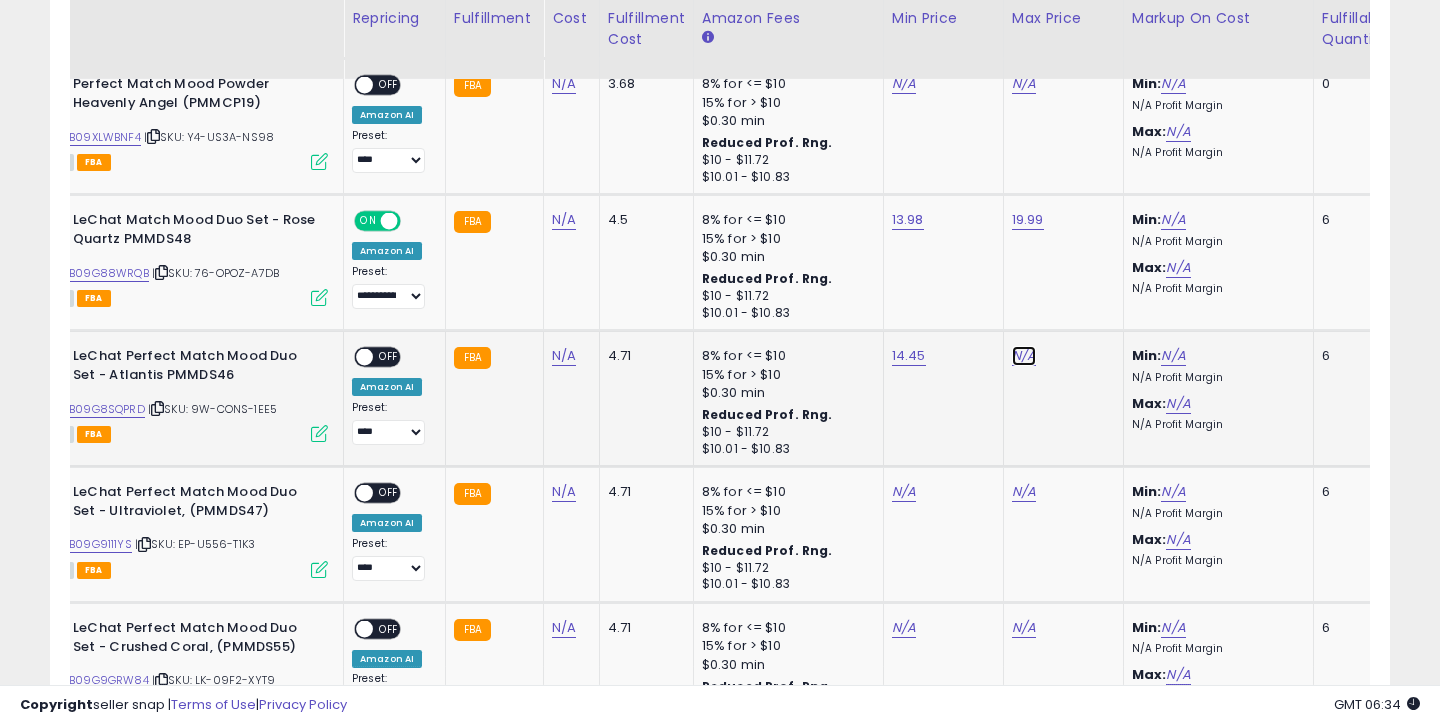 click on "N/A" at bounding box center (1024, -1030) 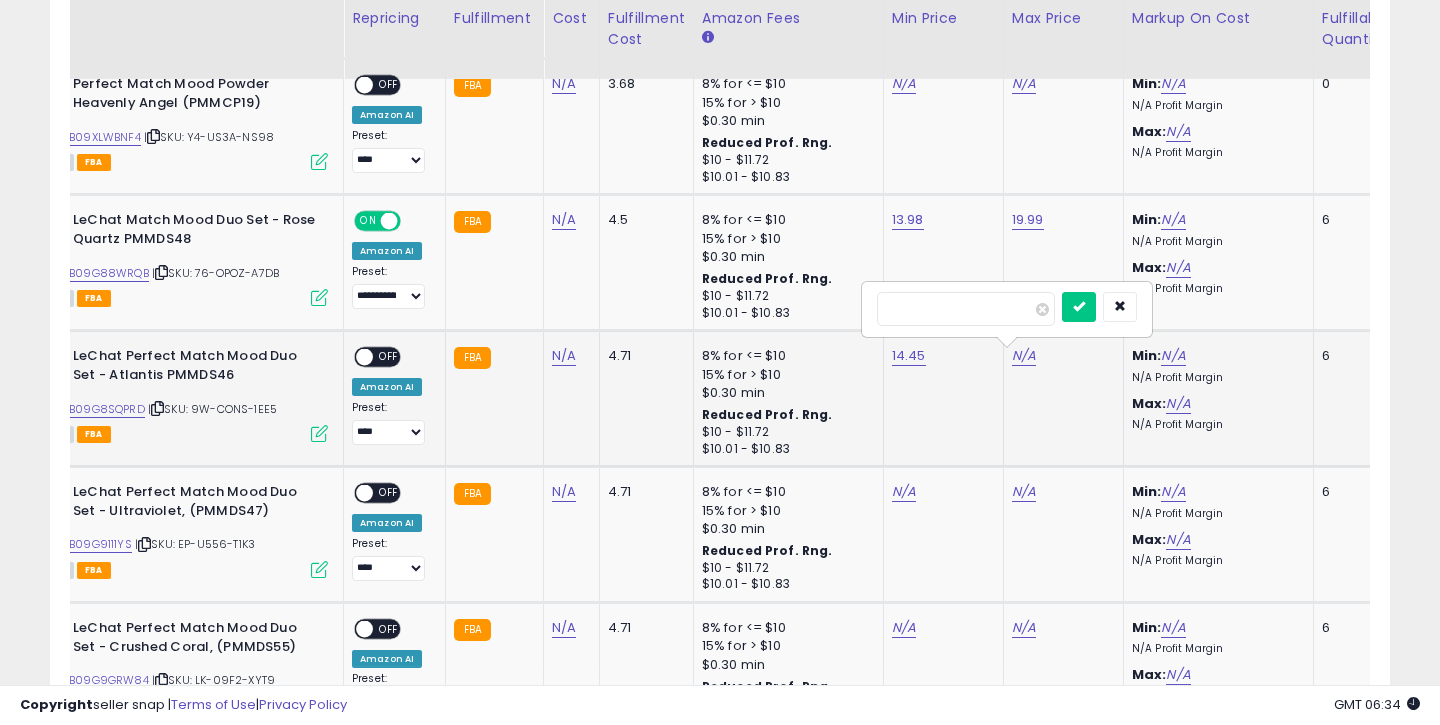 type on "*****" 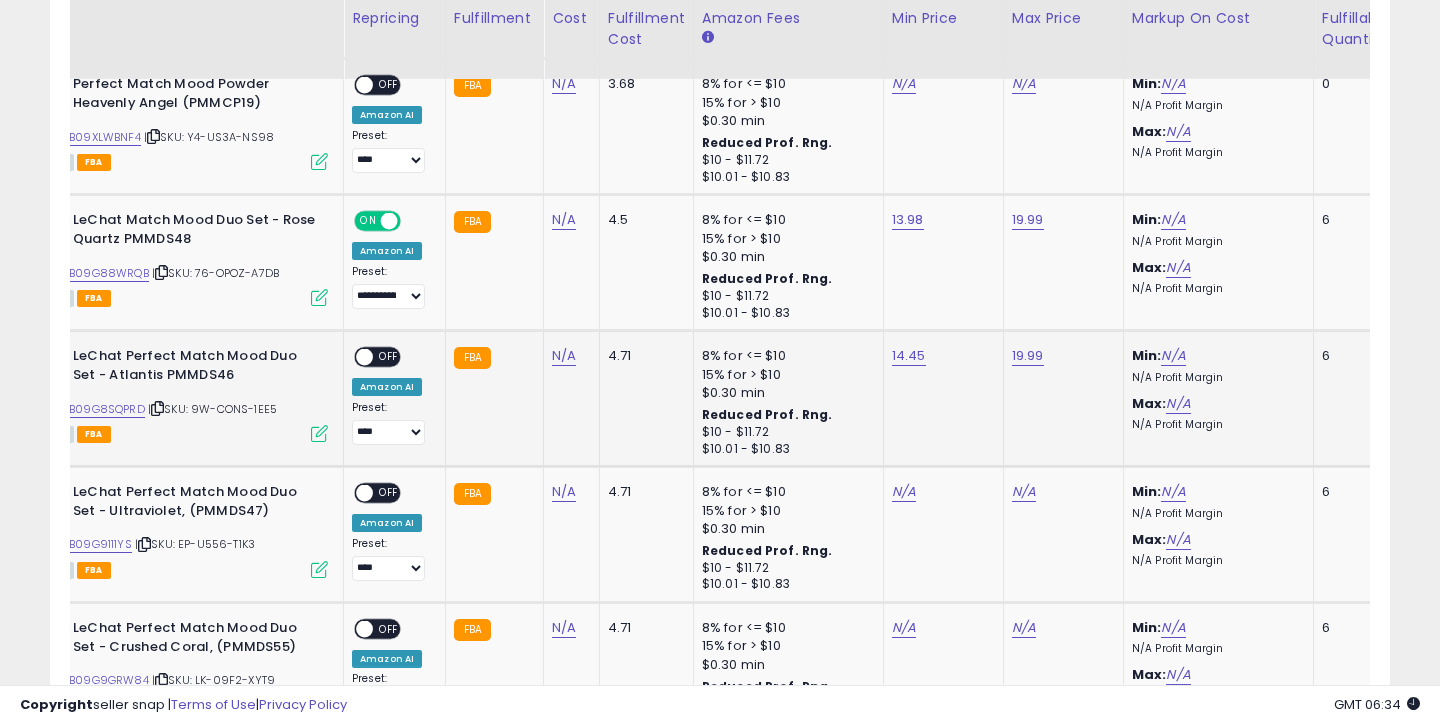 click on "OFF" at bounding box center [389, 357] 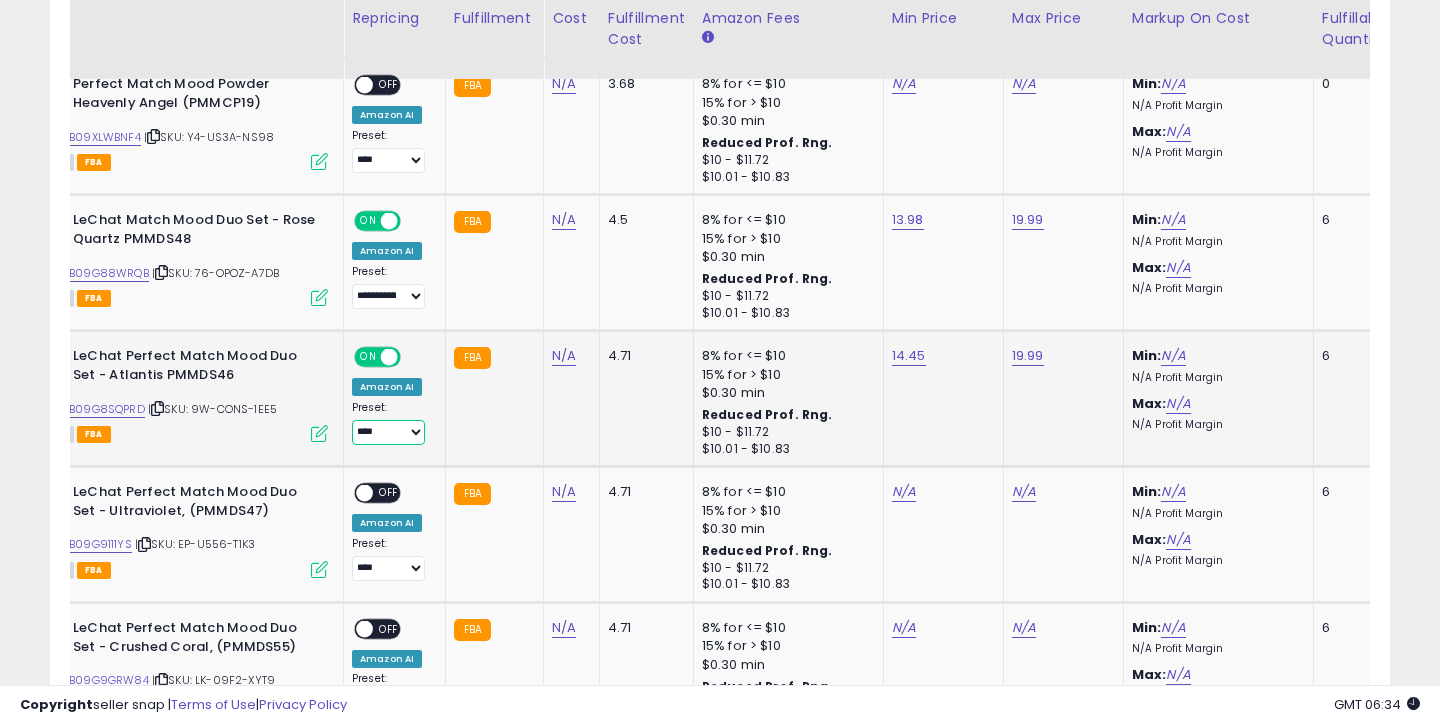 click on "**********" at bounding box center [388, 432] 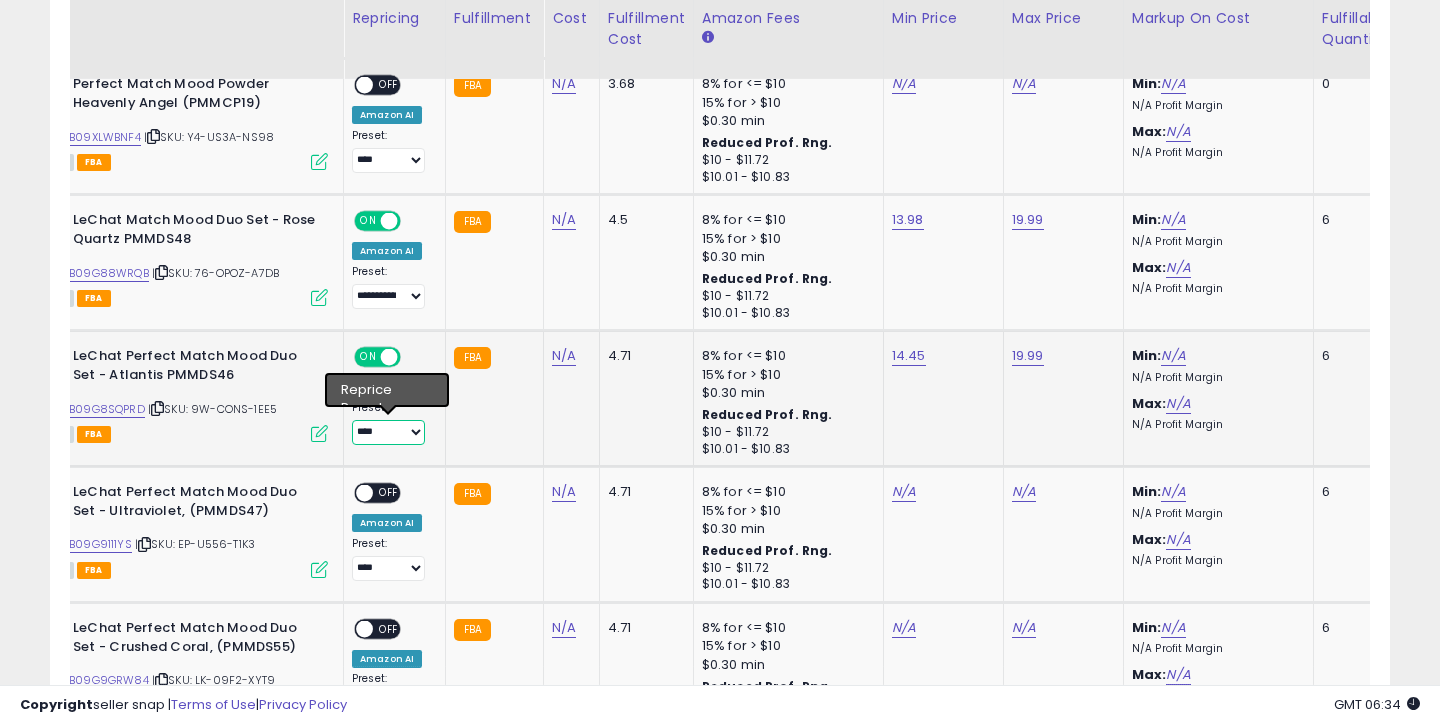select on "**********" 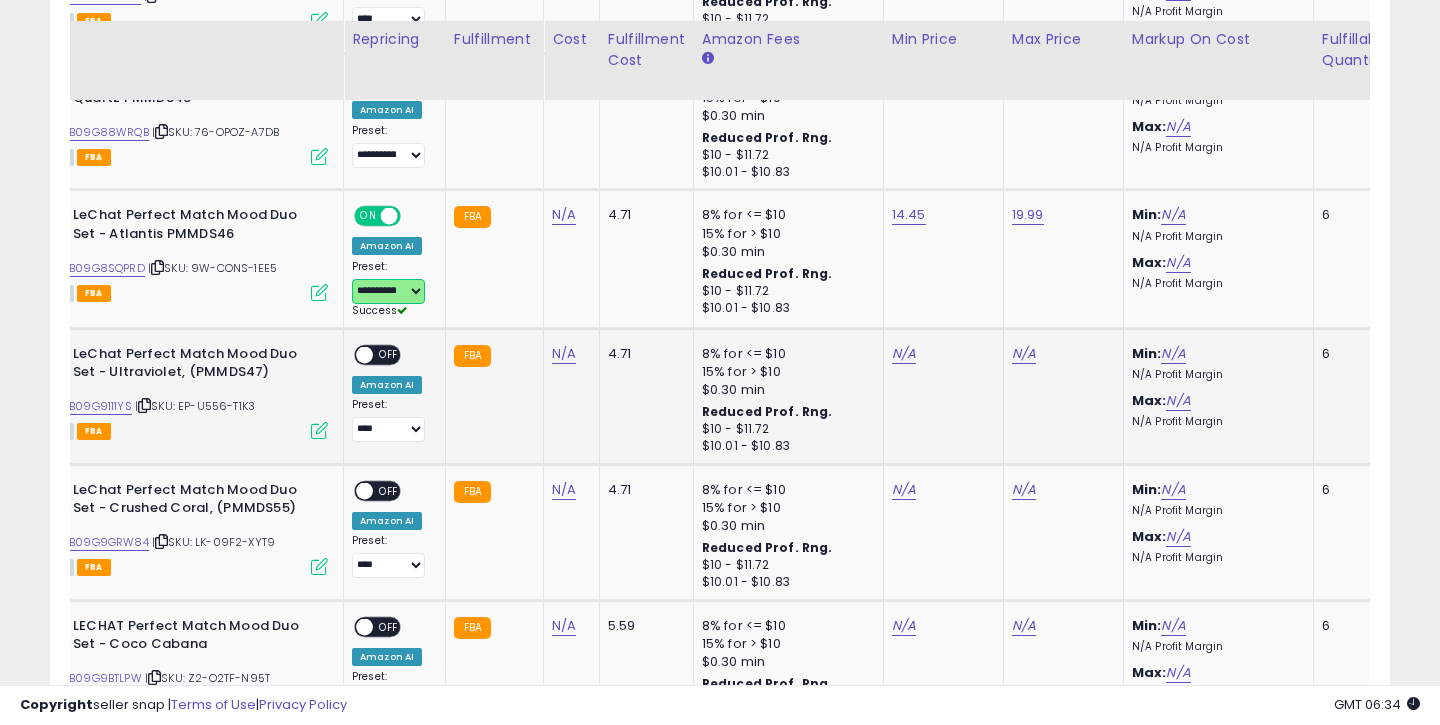 scroll, scrollTop: 2562, scrollLeft: 0, axis: vertical 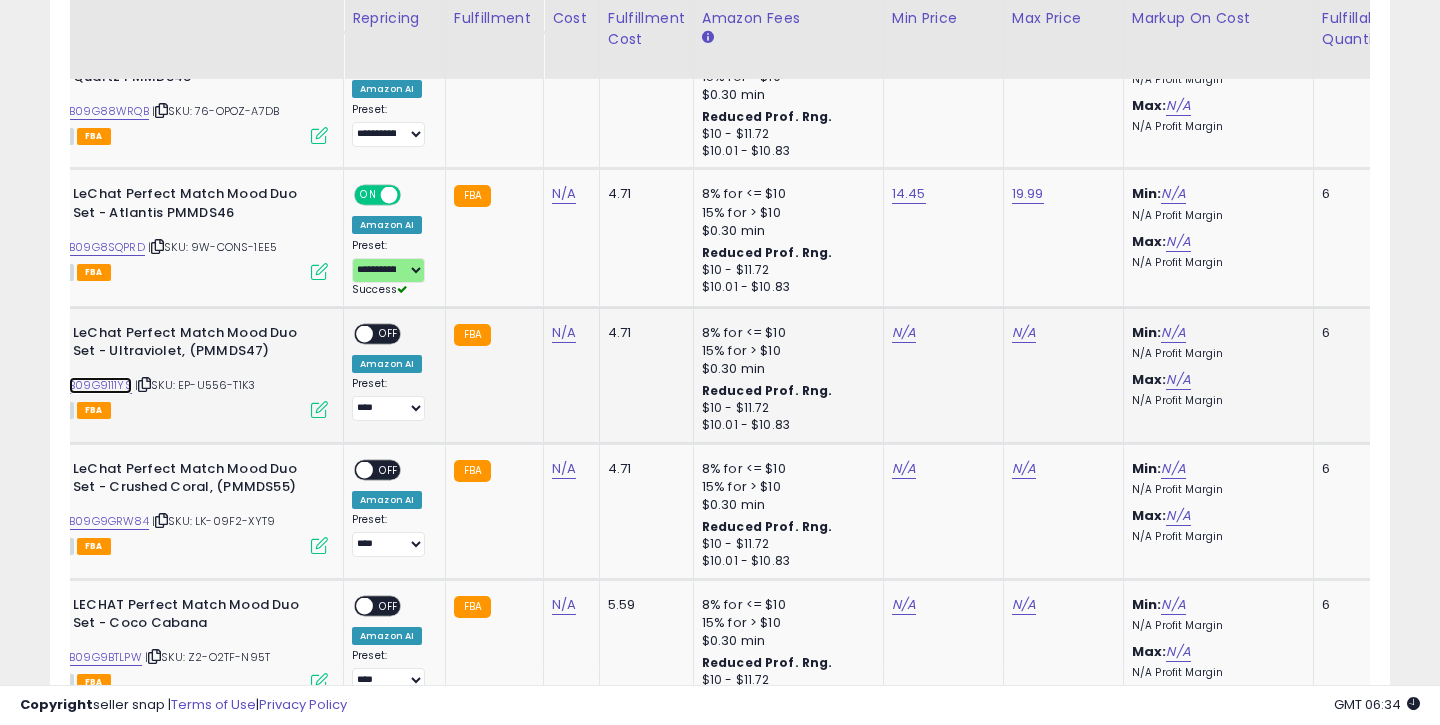 click on "B09G9111YS" at bounding box center [100, 385] 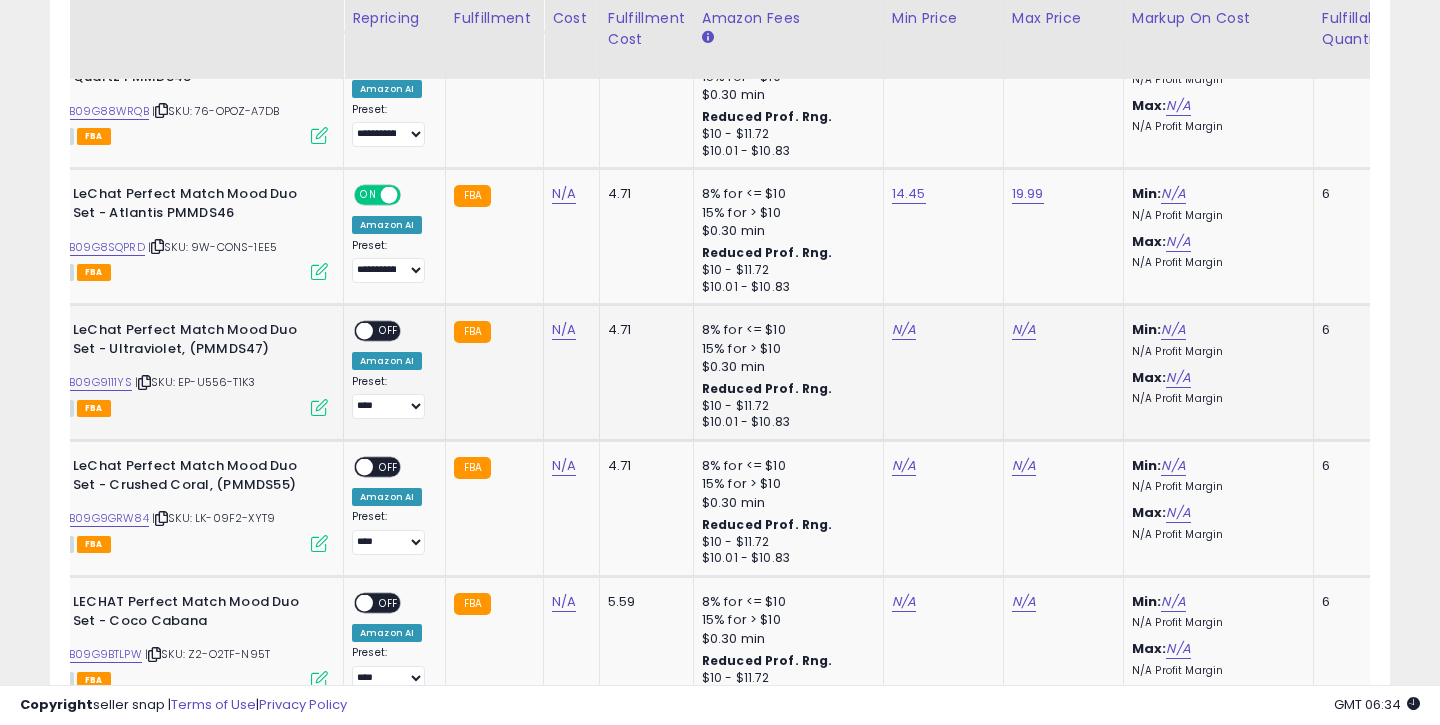 click on "N/A" 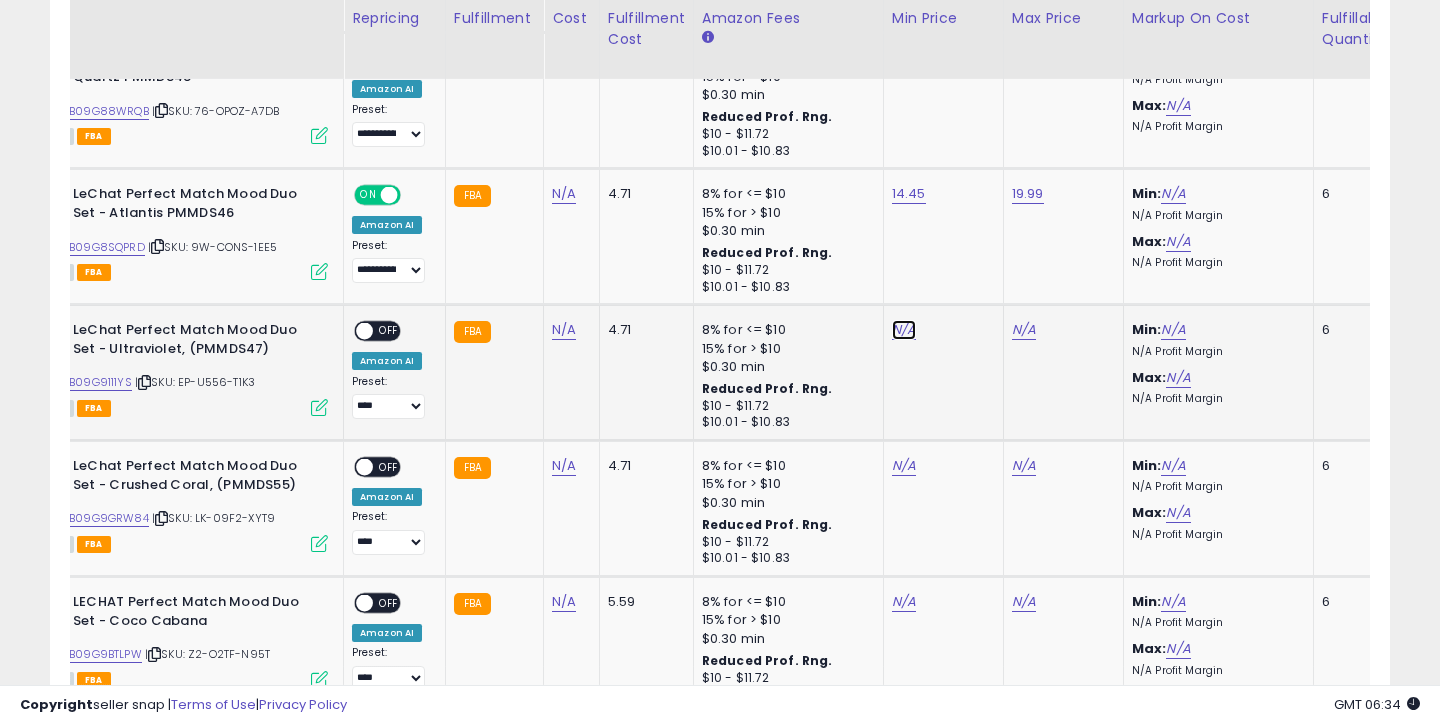 click on "N/A" at bounding box center (904, -1192) 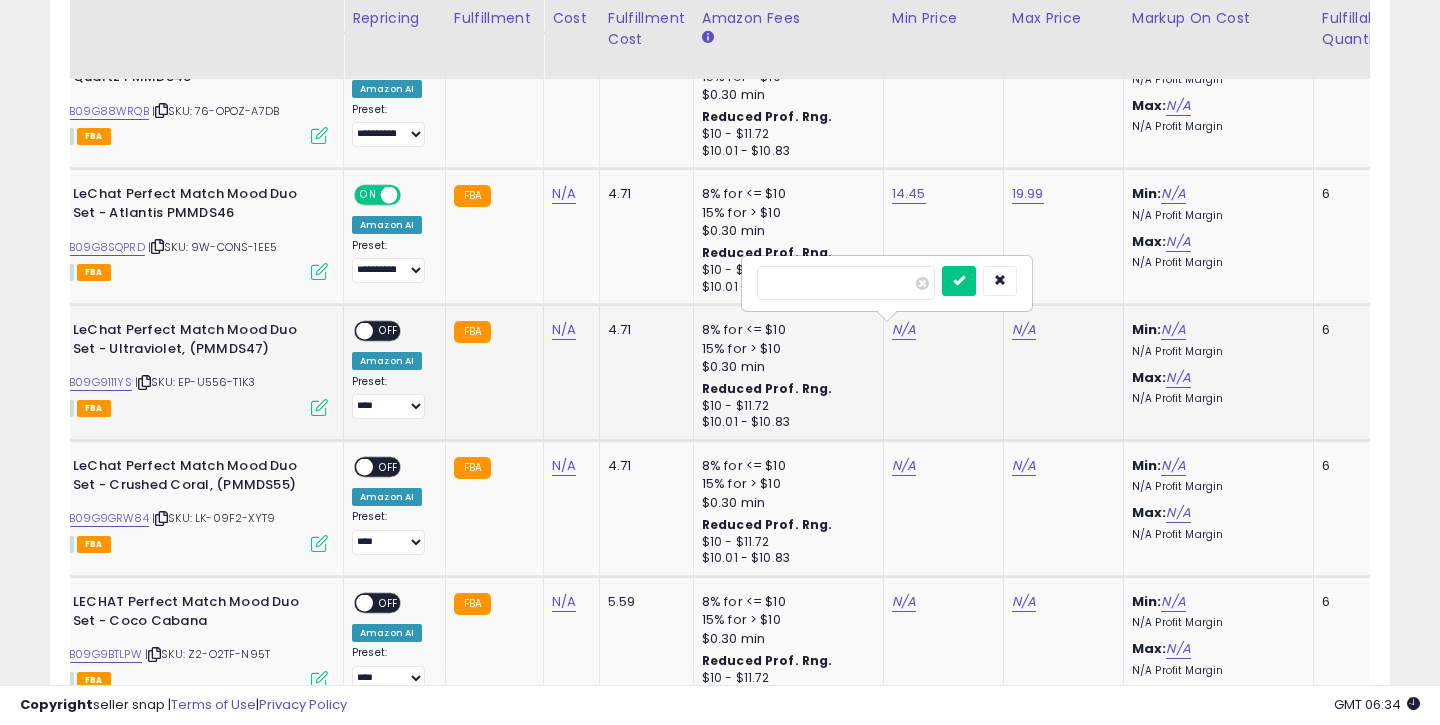 type on "****" 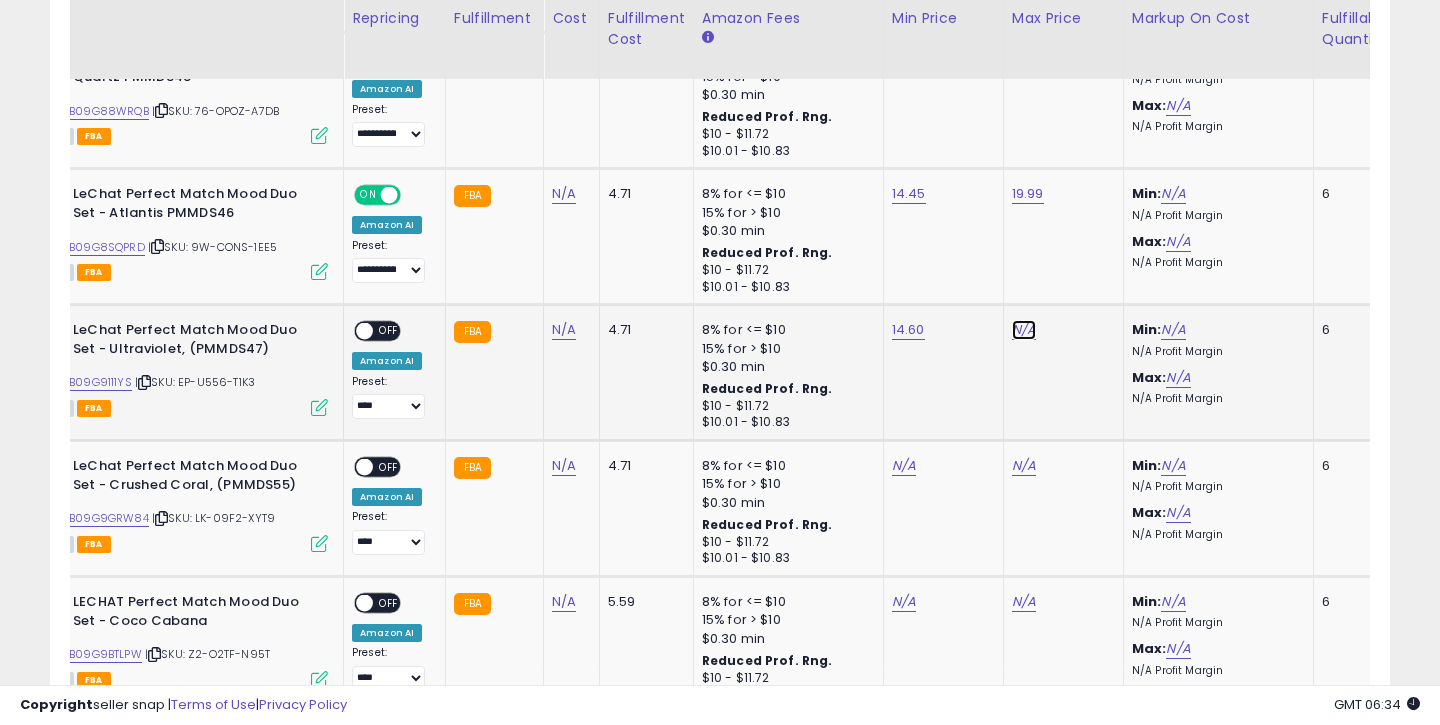click on "N/A" at bounding box center [1024, -1192] 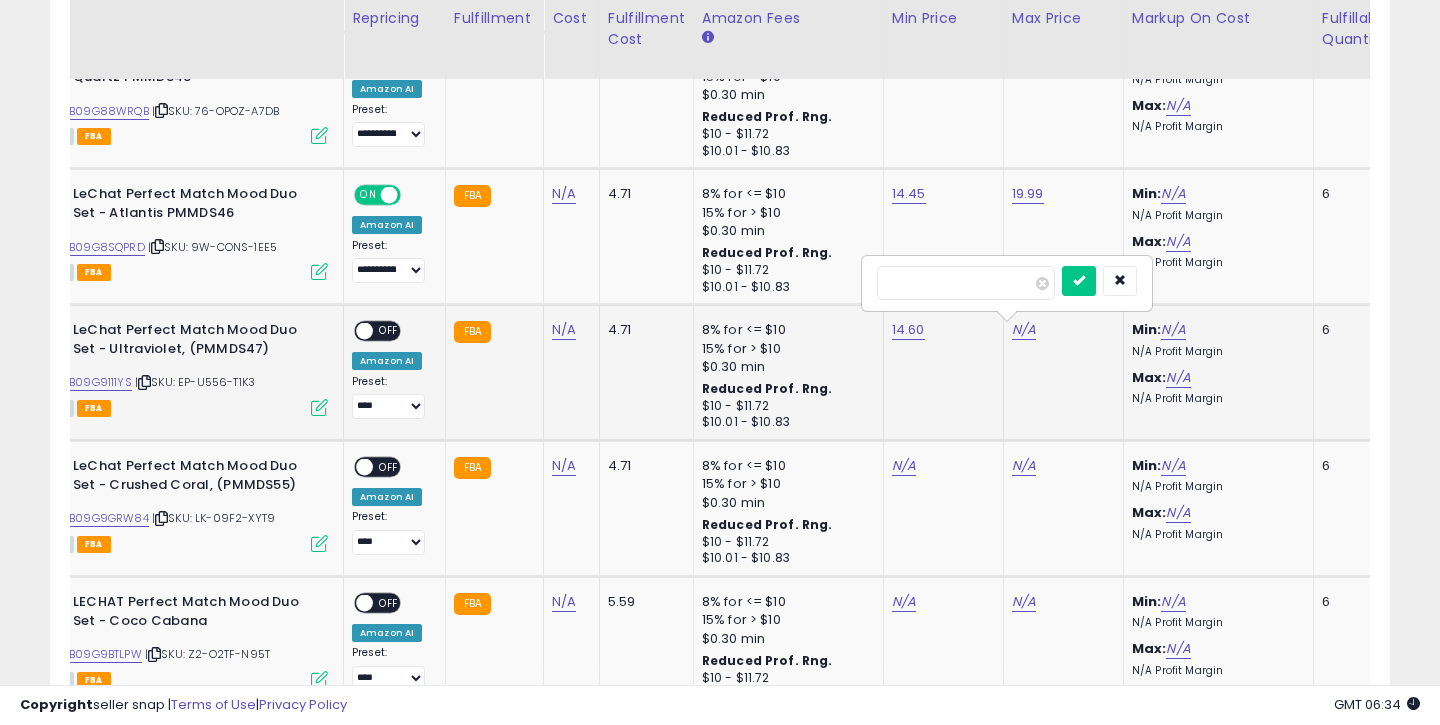 type on "*****" 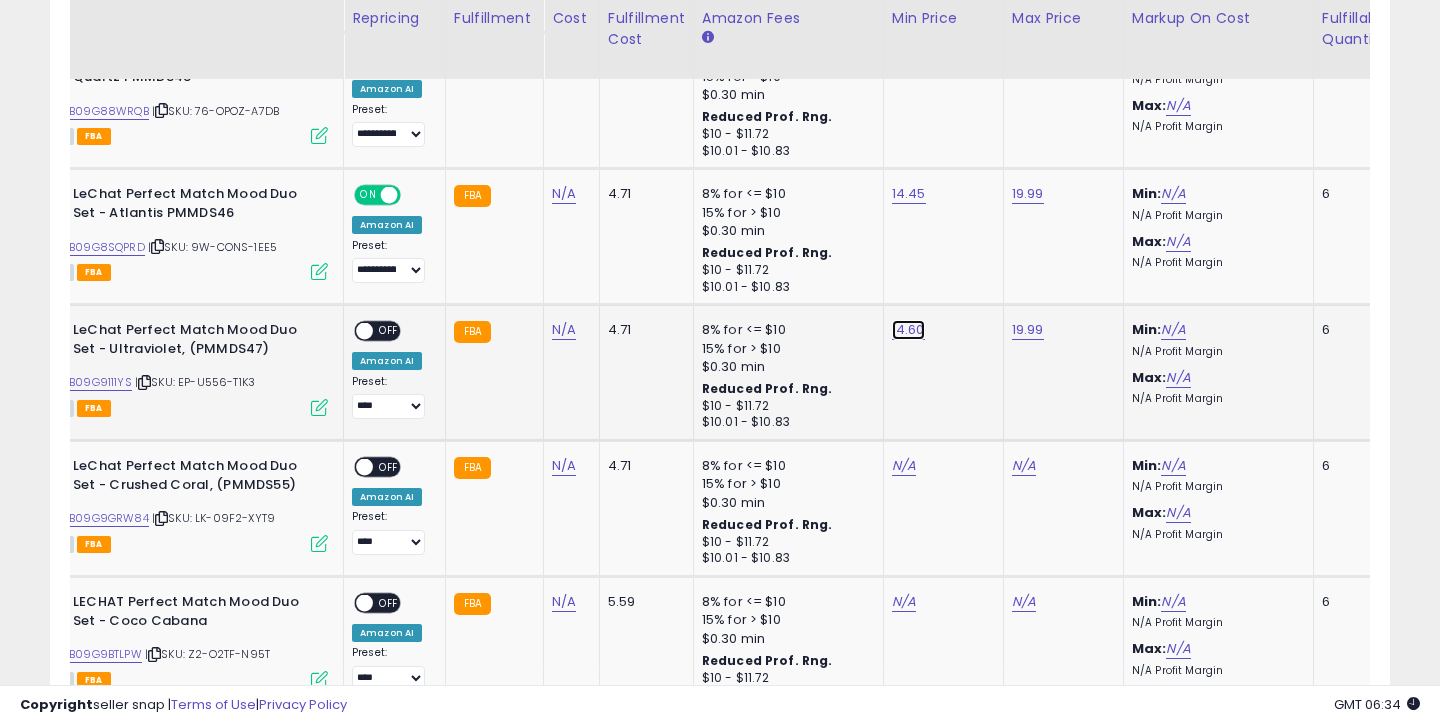 click on "14.60" at bounding box center (908, -1488) 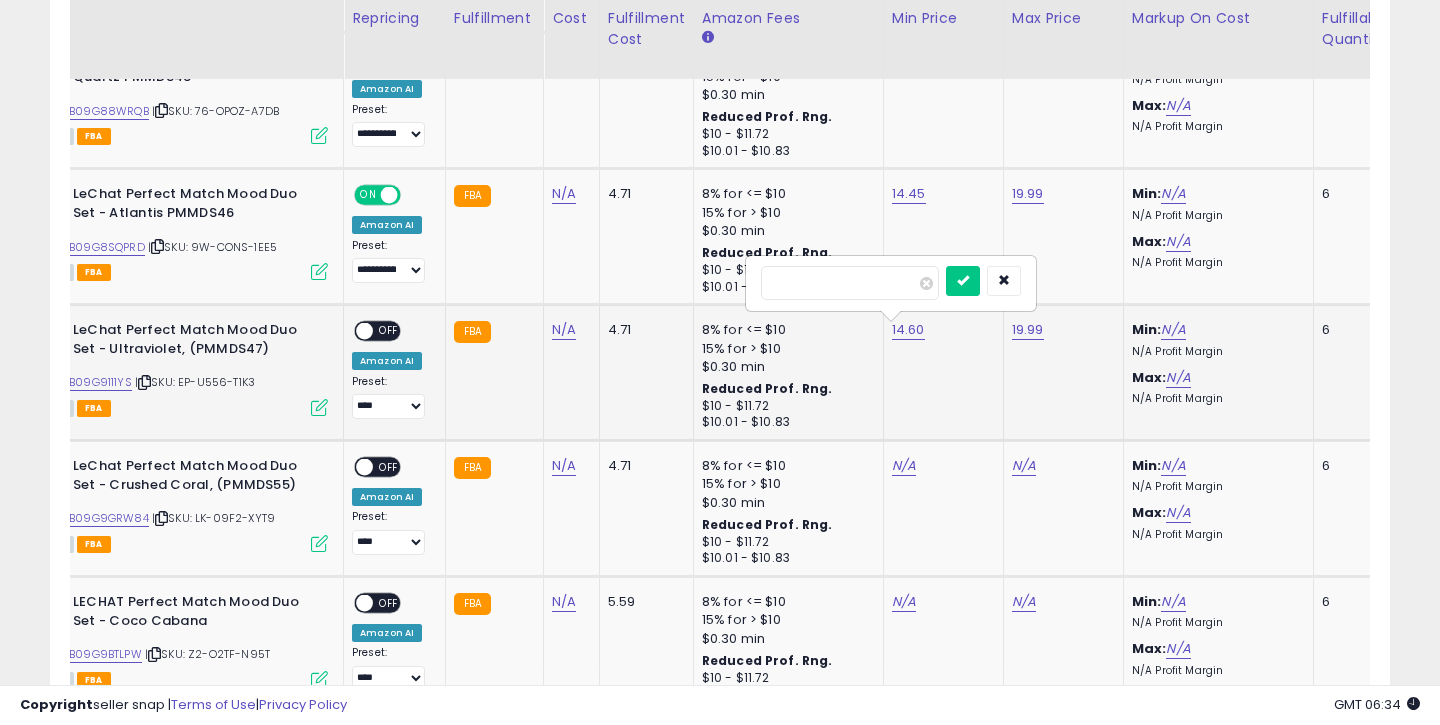 type on "*****" 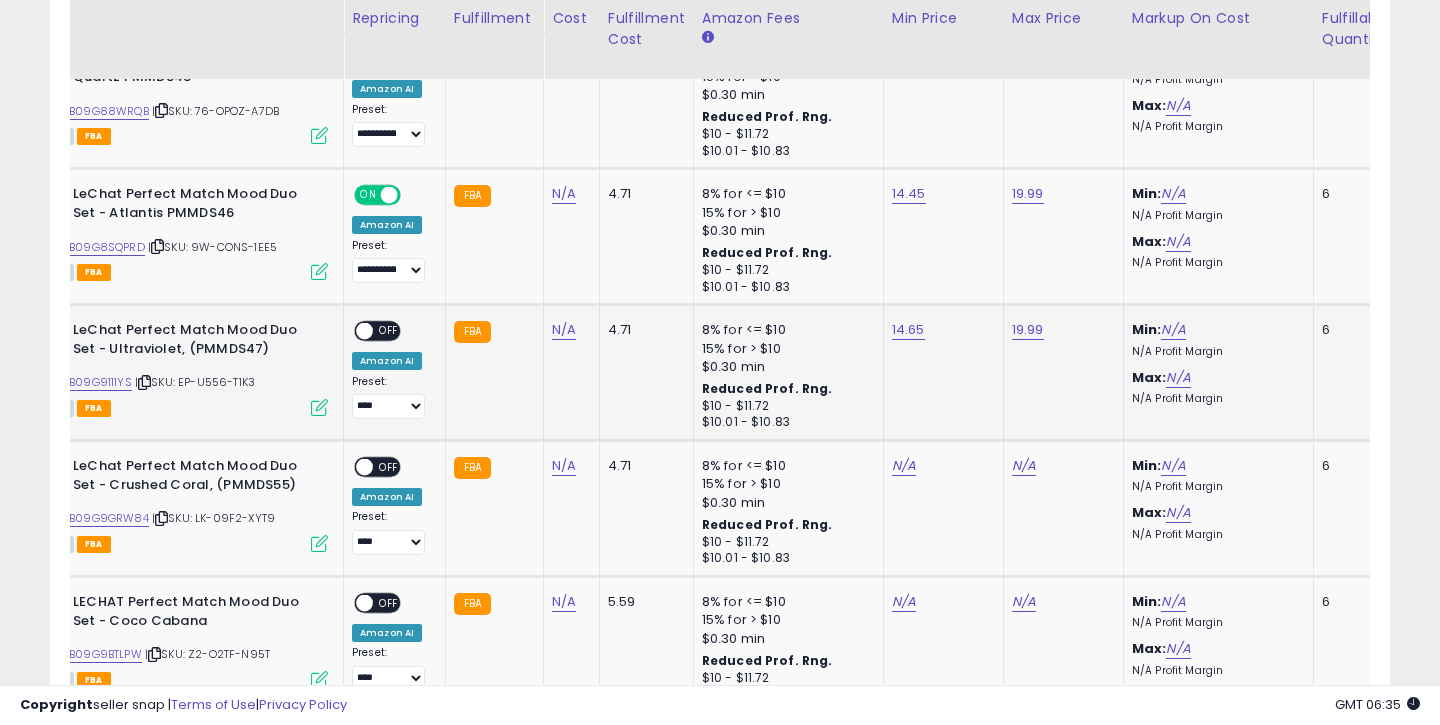 click on "OFF" at bounding box center (389, 331) 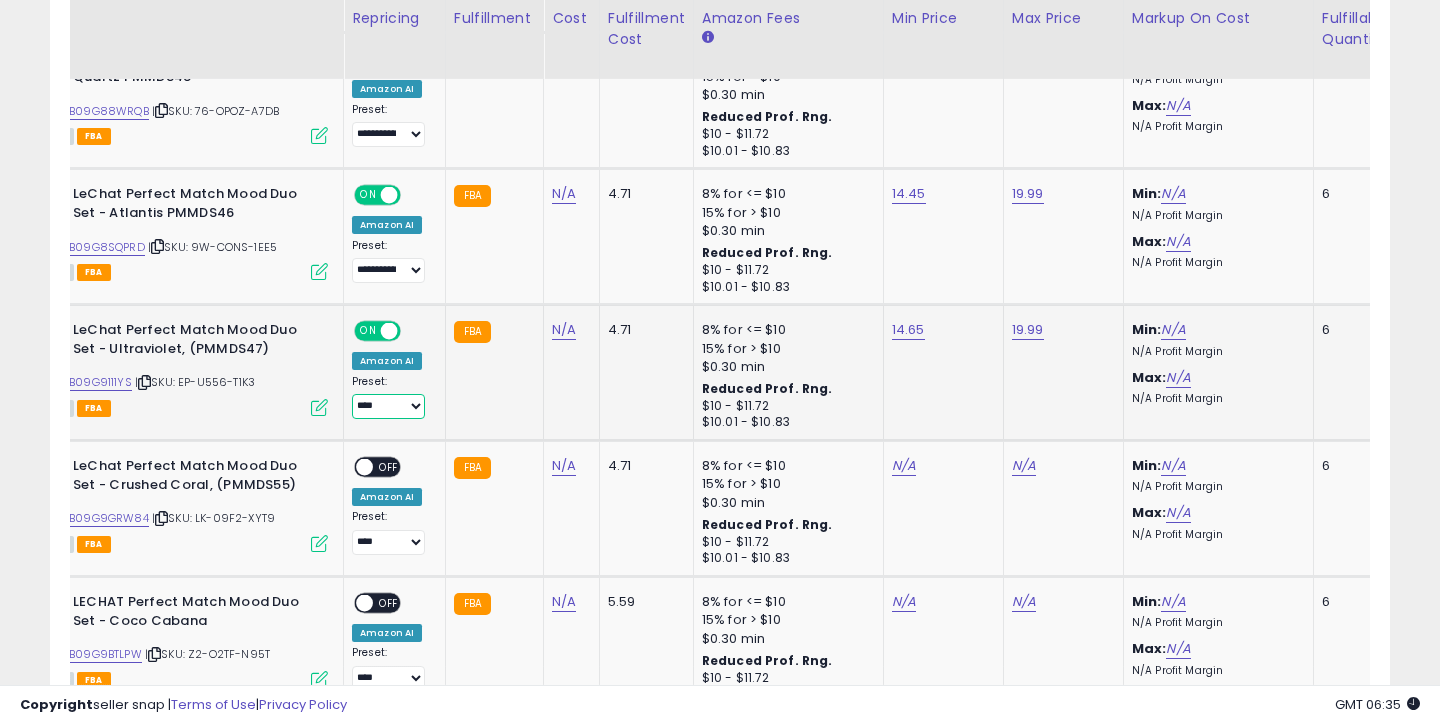 click on "**********" at bounding box center [388, 406] 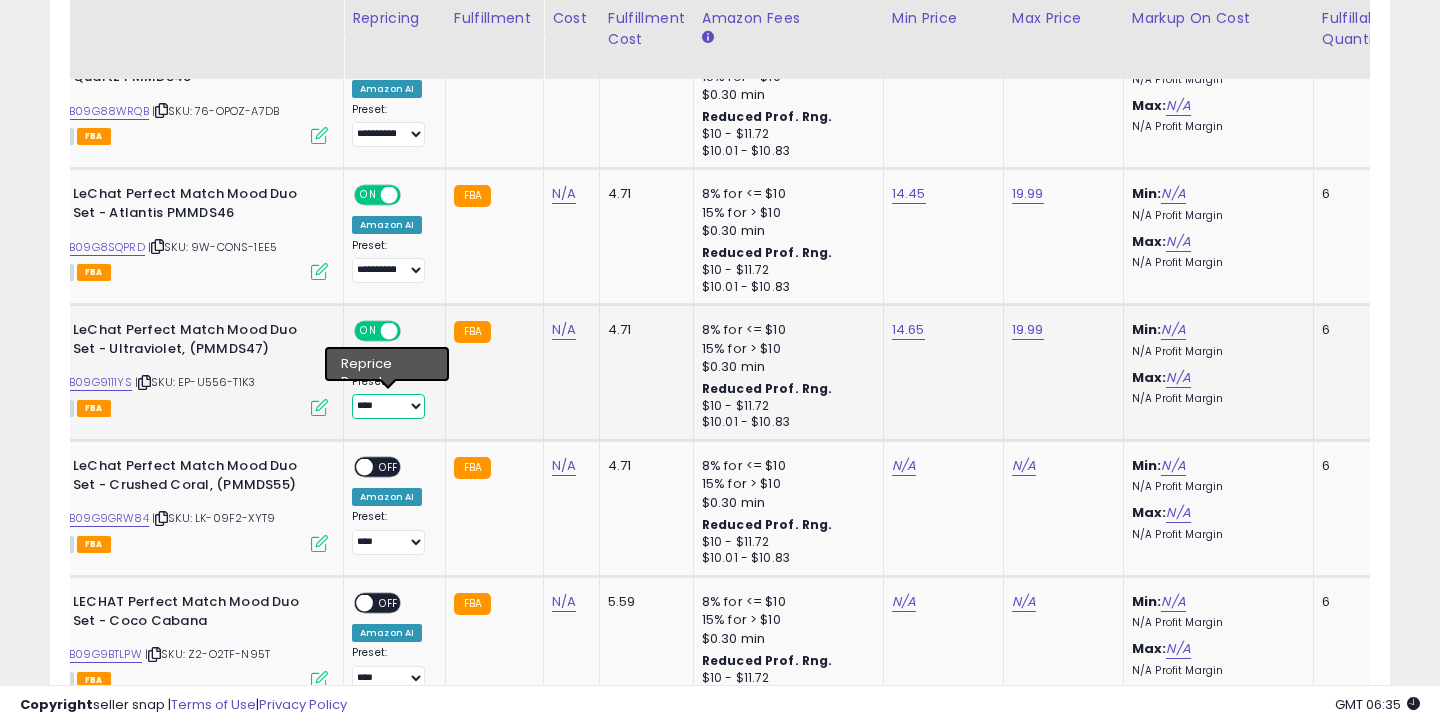 select on "**********" 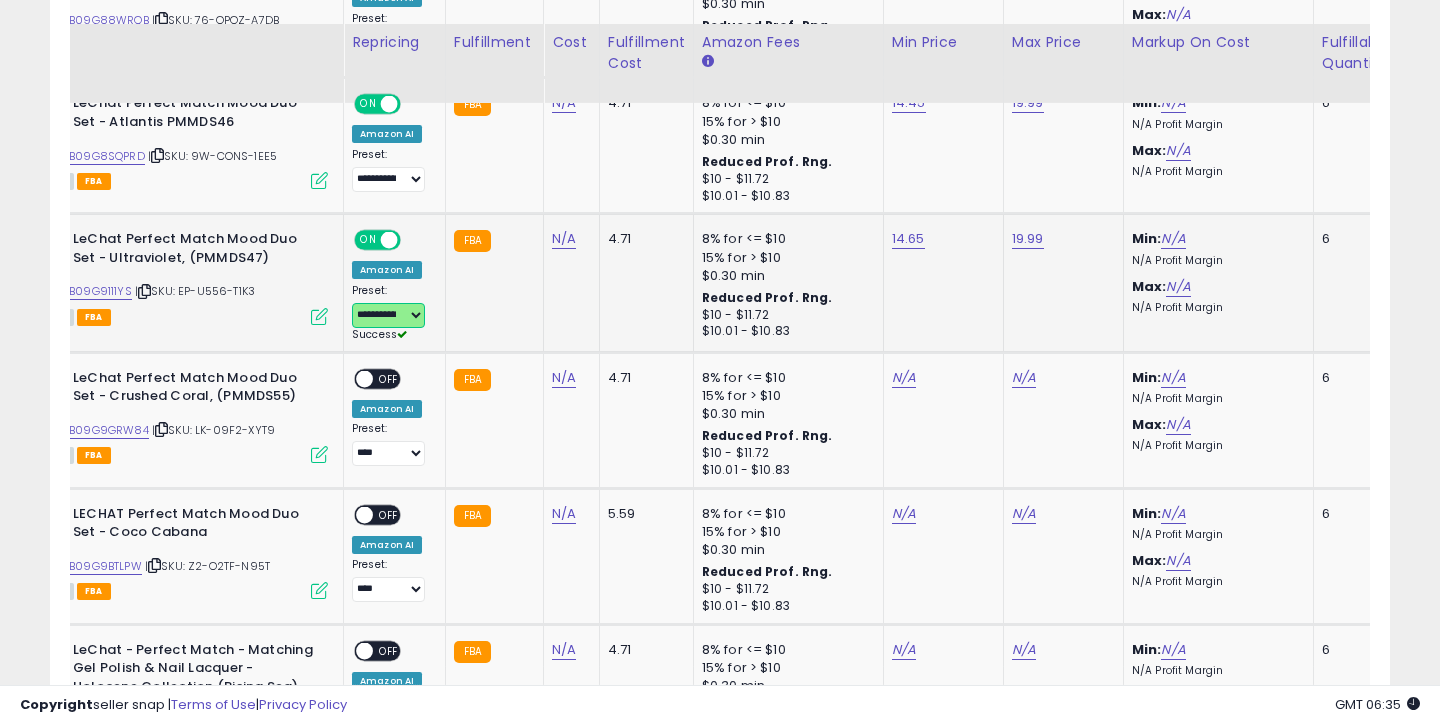 scroll, scrollTop: 2687, scrollLeft: 0, axis: vertical 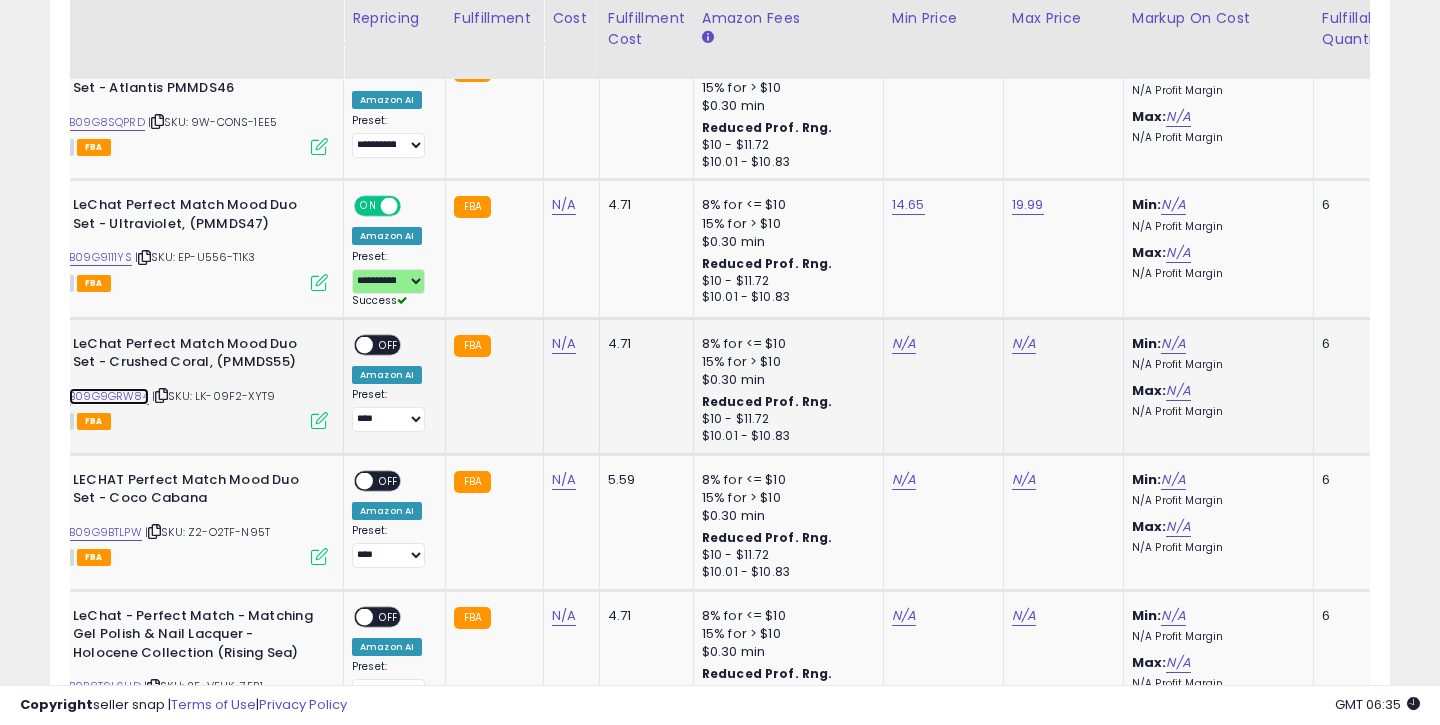 click on "B09G9GRW84" at bounding box center [109, 396] 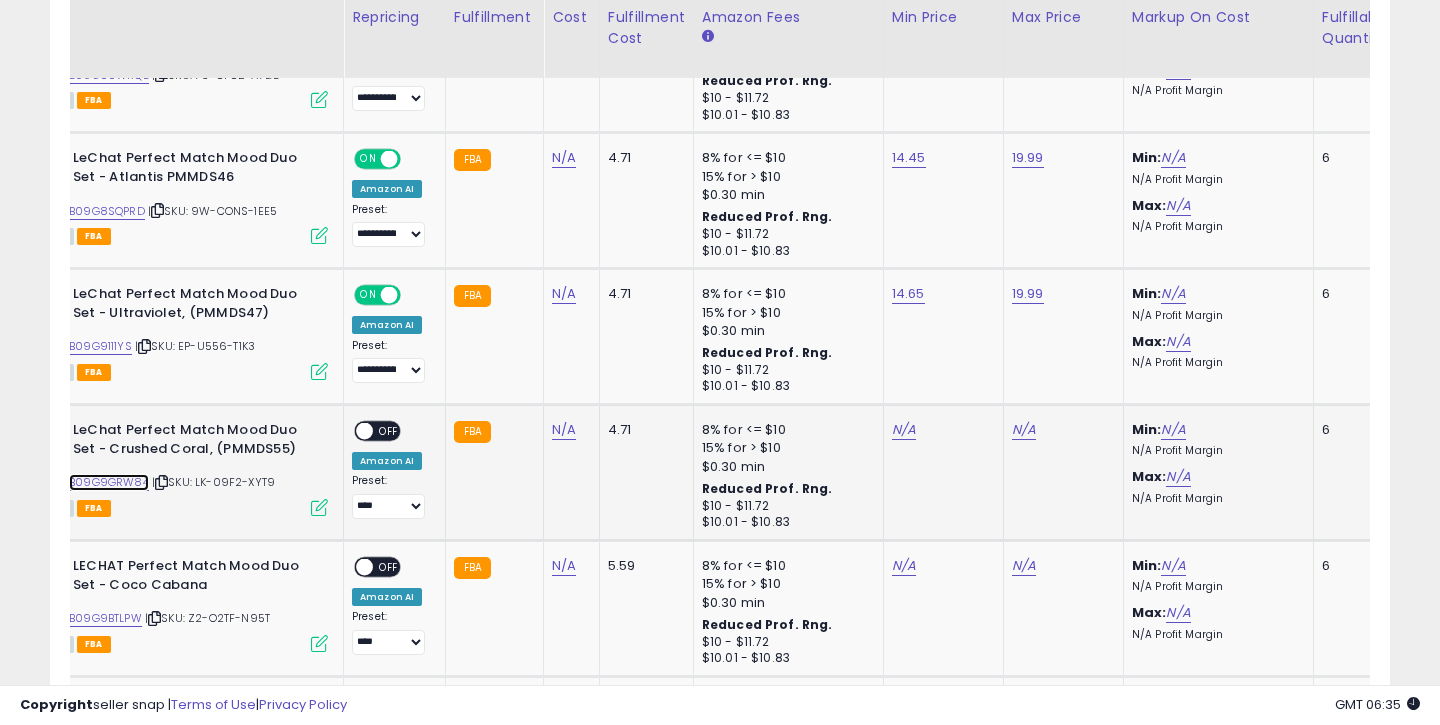 scroll, scrollTop: 2597, scrollLeft: 0, axis: vertical 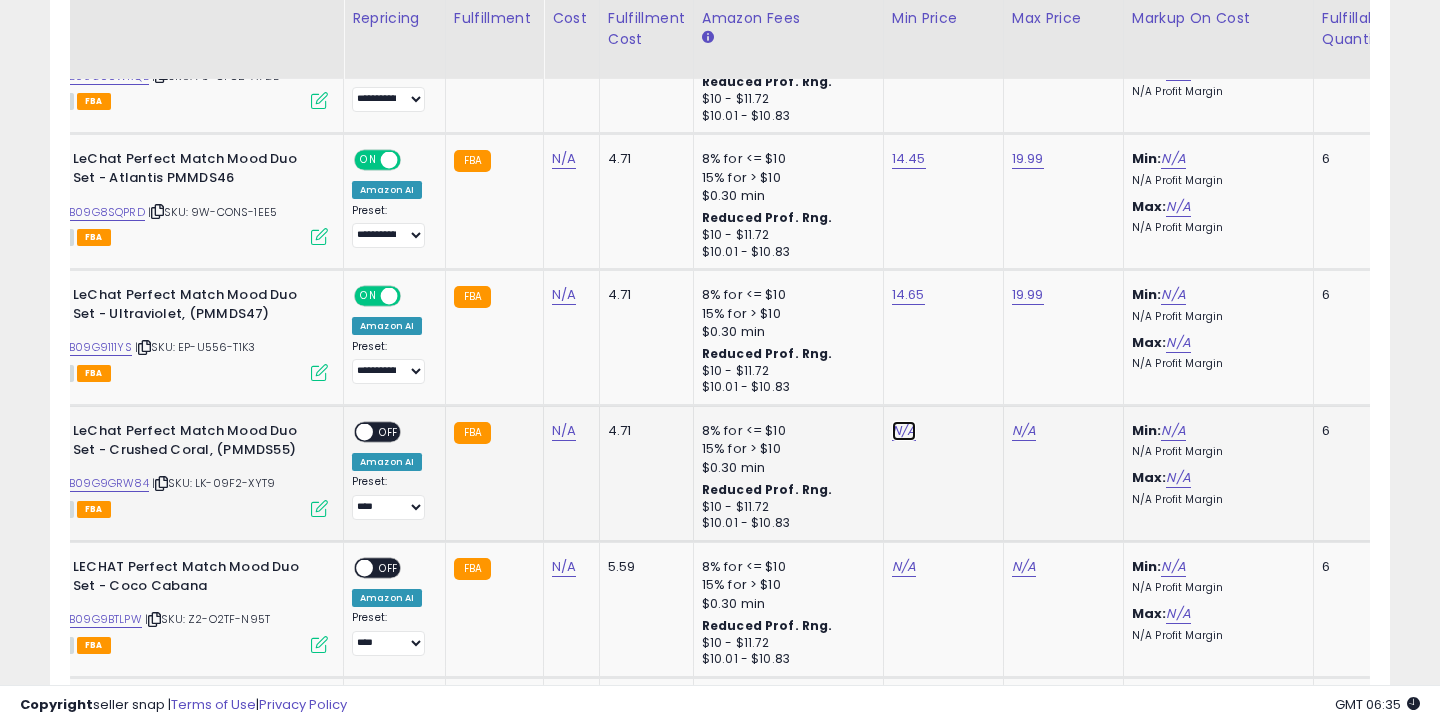 click on "N/A" at bounding box center (904, -1227) 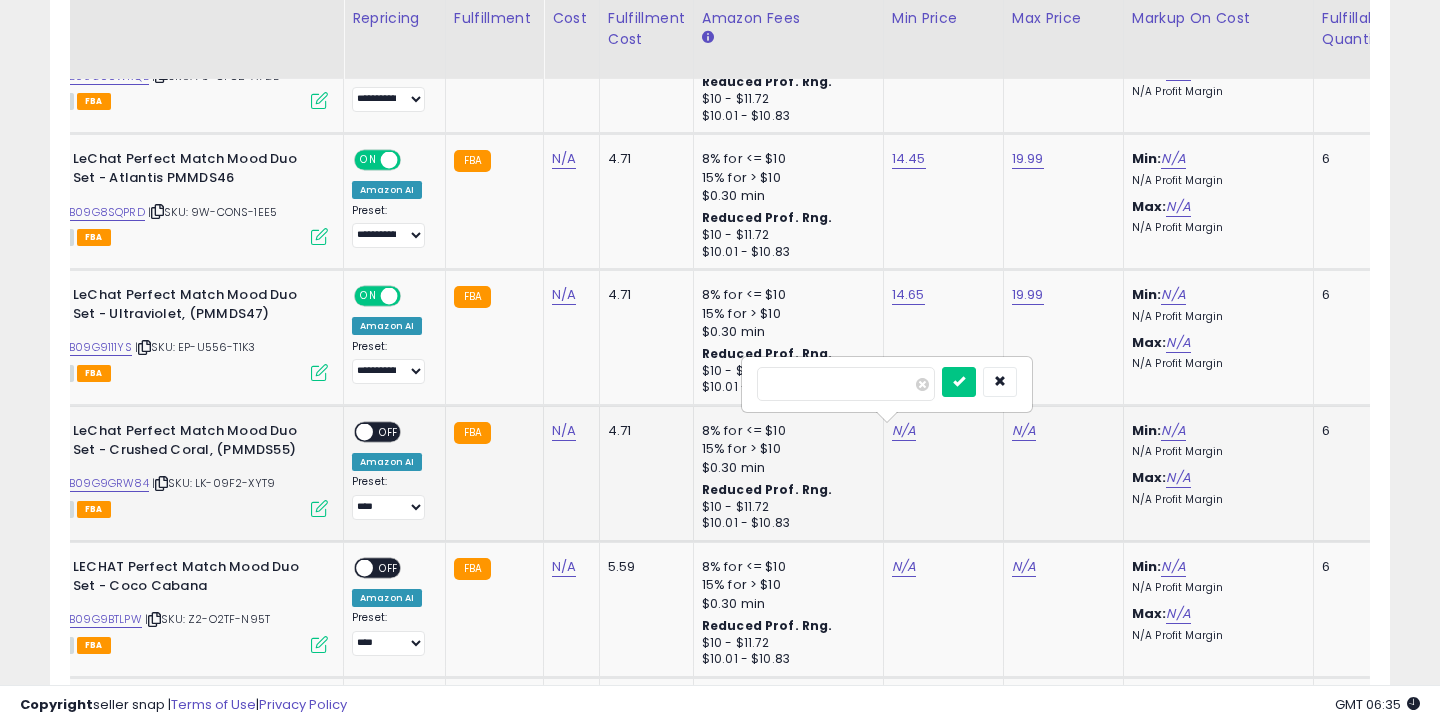 type on "*****" 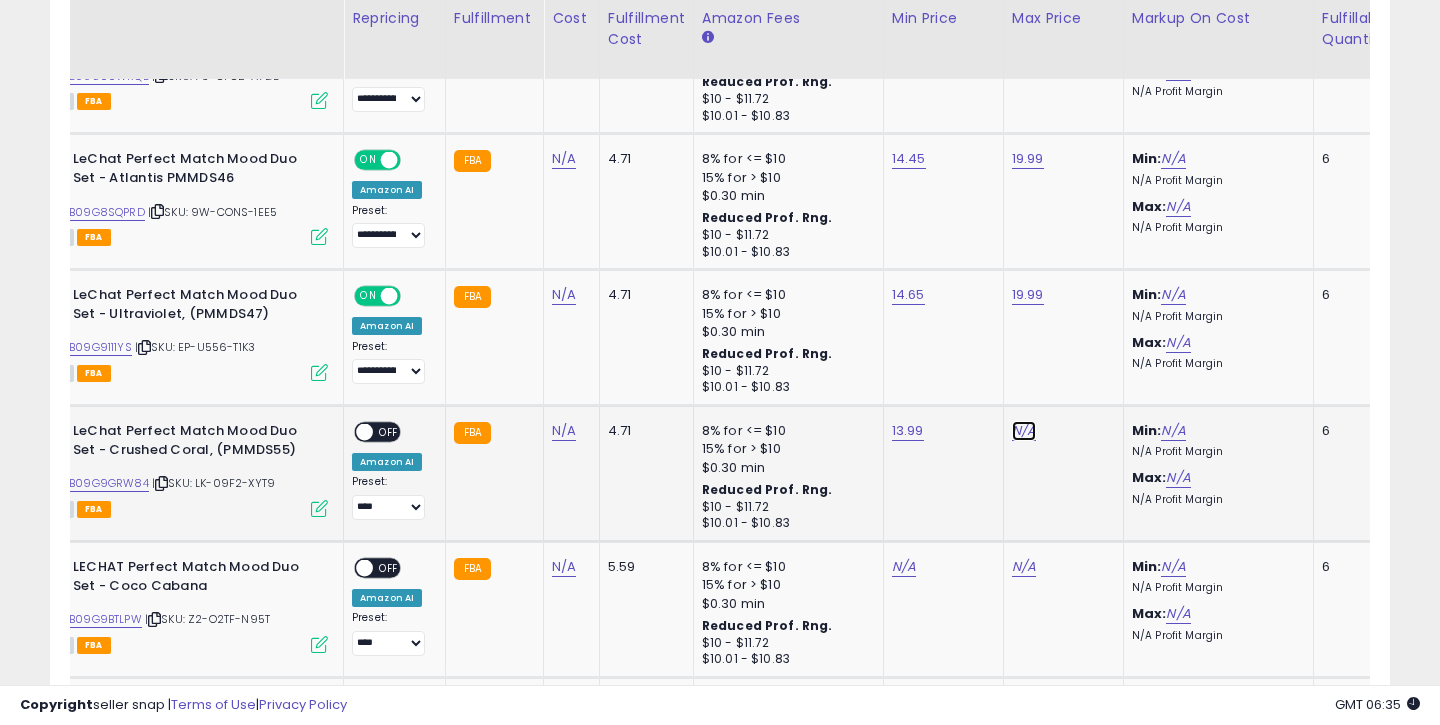 click on "N/A" at bounding box center [1024, -1227] 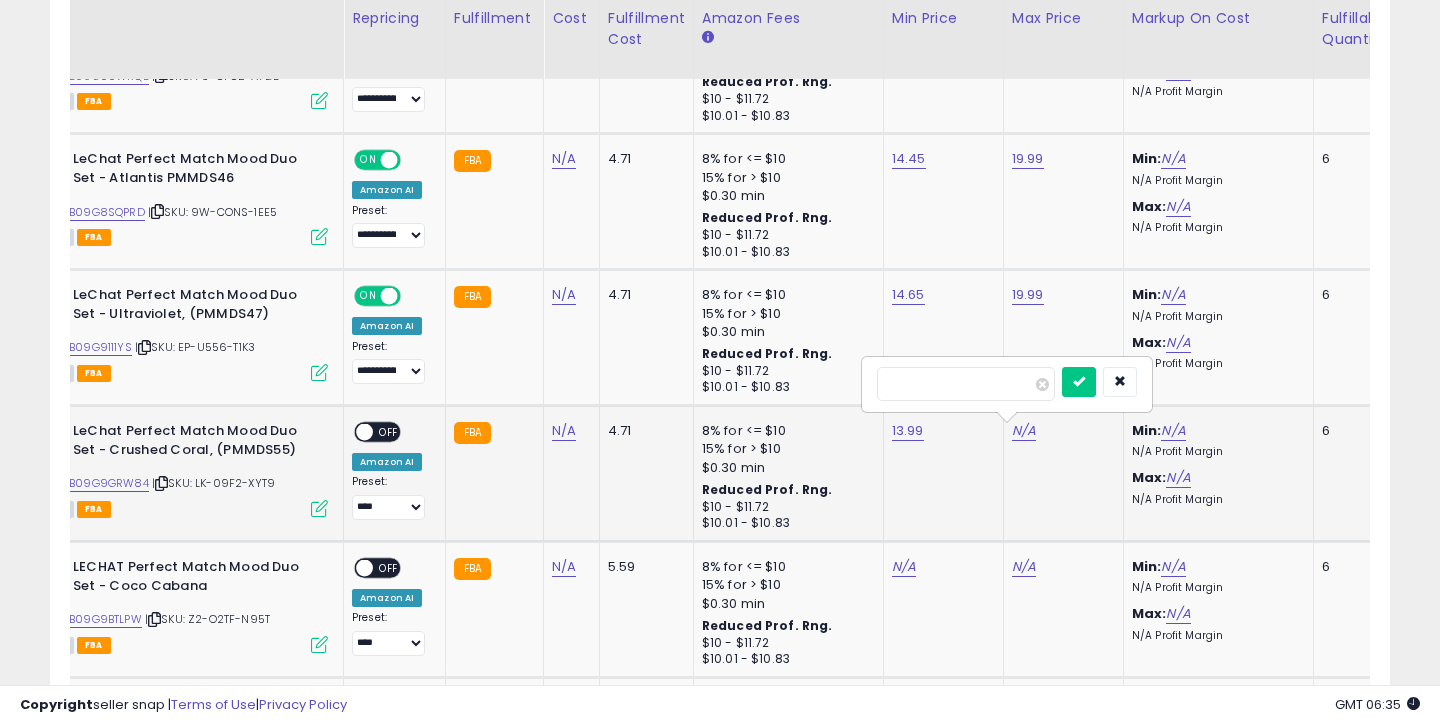 type on "*****" 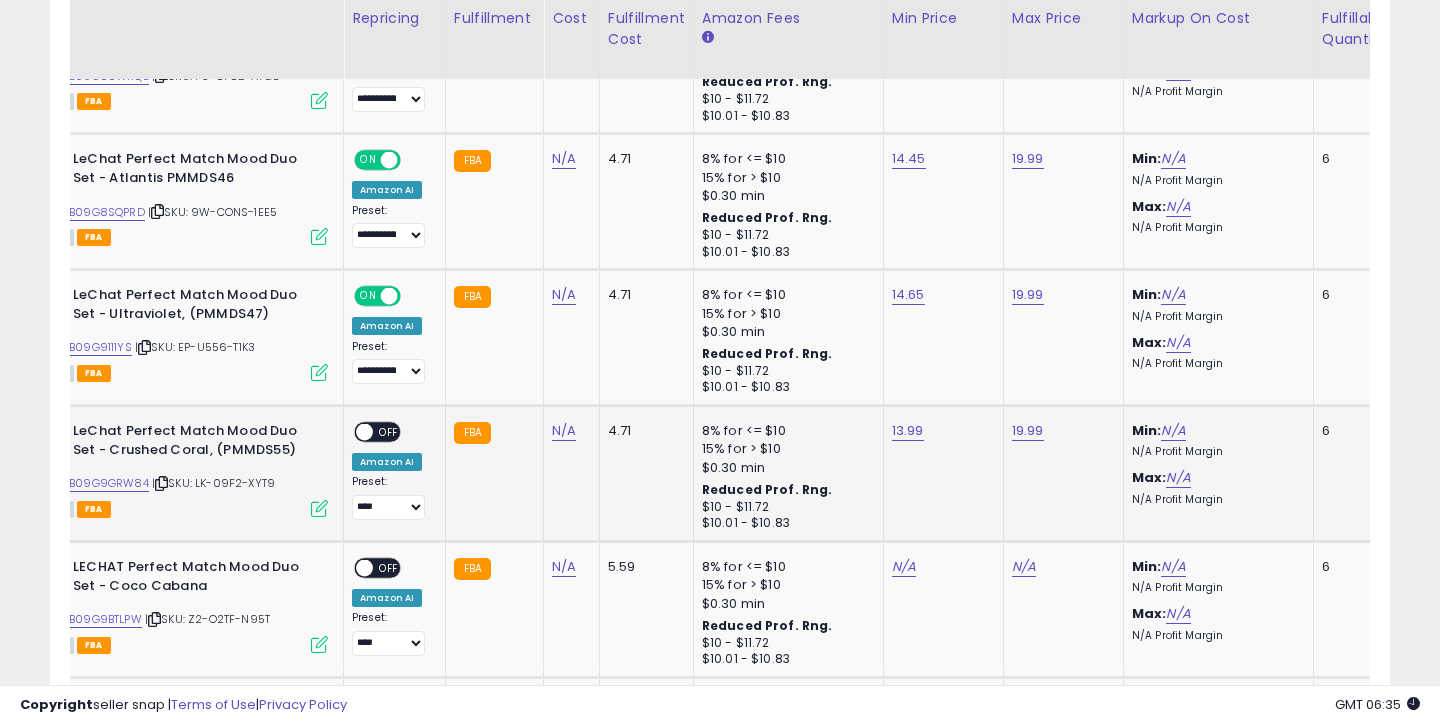 click on "OFF" at bounding box center [389, 432] 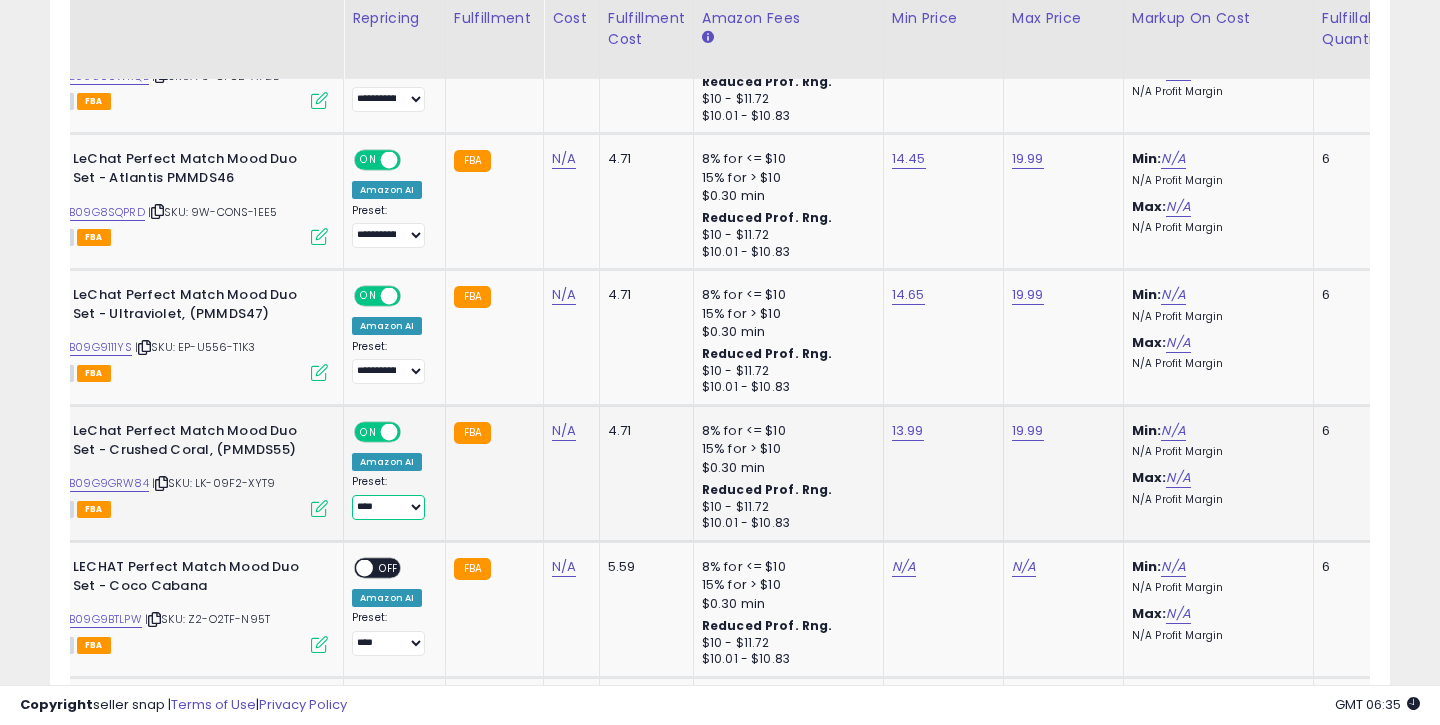 click on "**********" at bounding box center (388, 507) 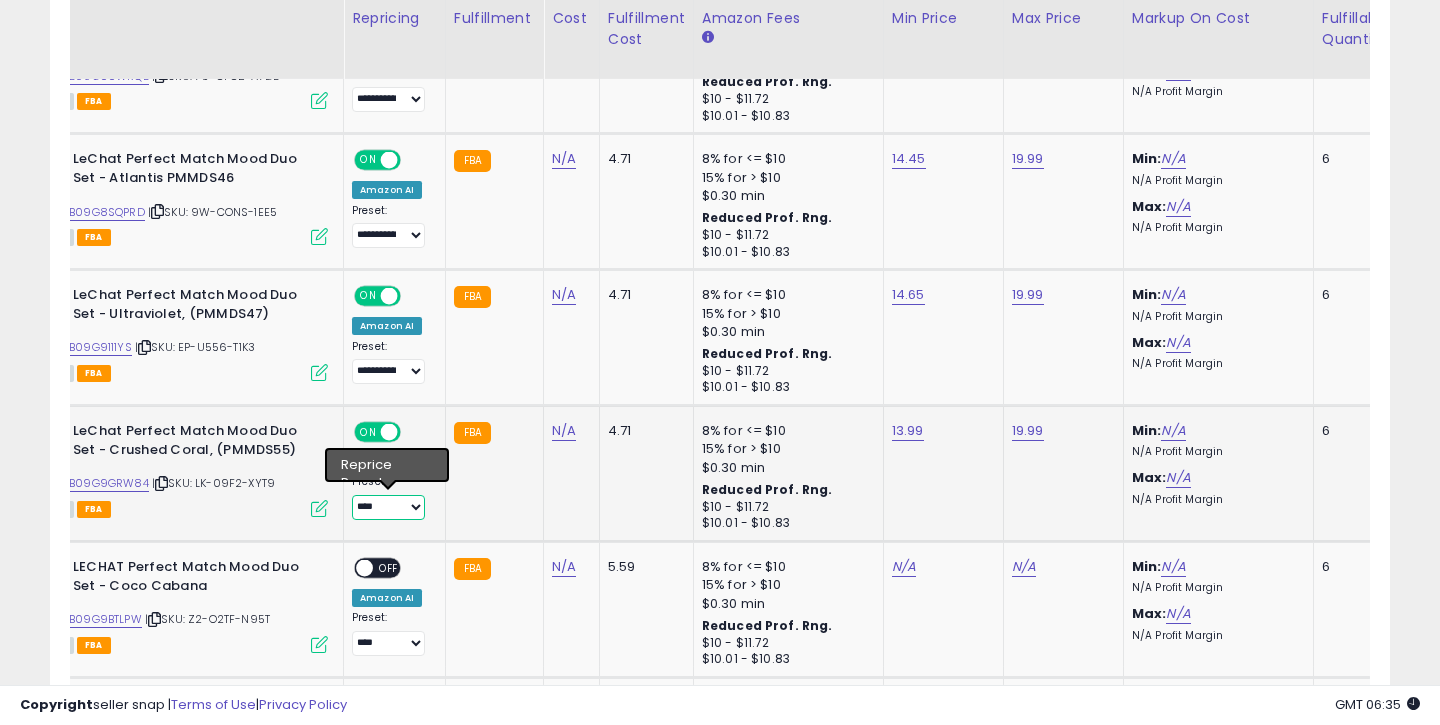 select on "**********" 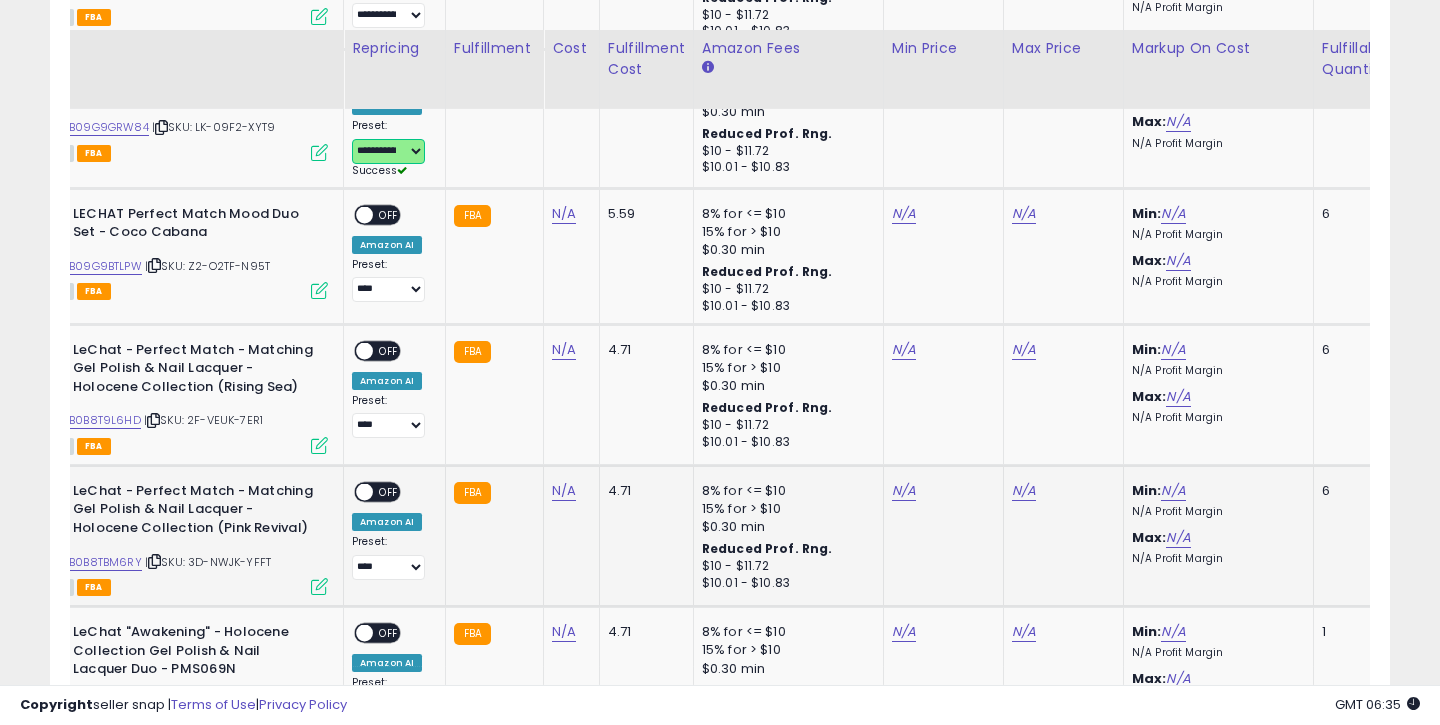 scroll, scrollTop: 2983, scrollLeft: 0, axis: vertical 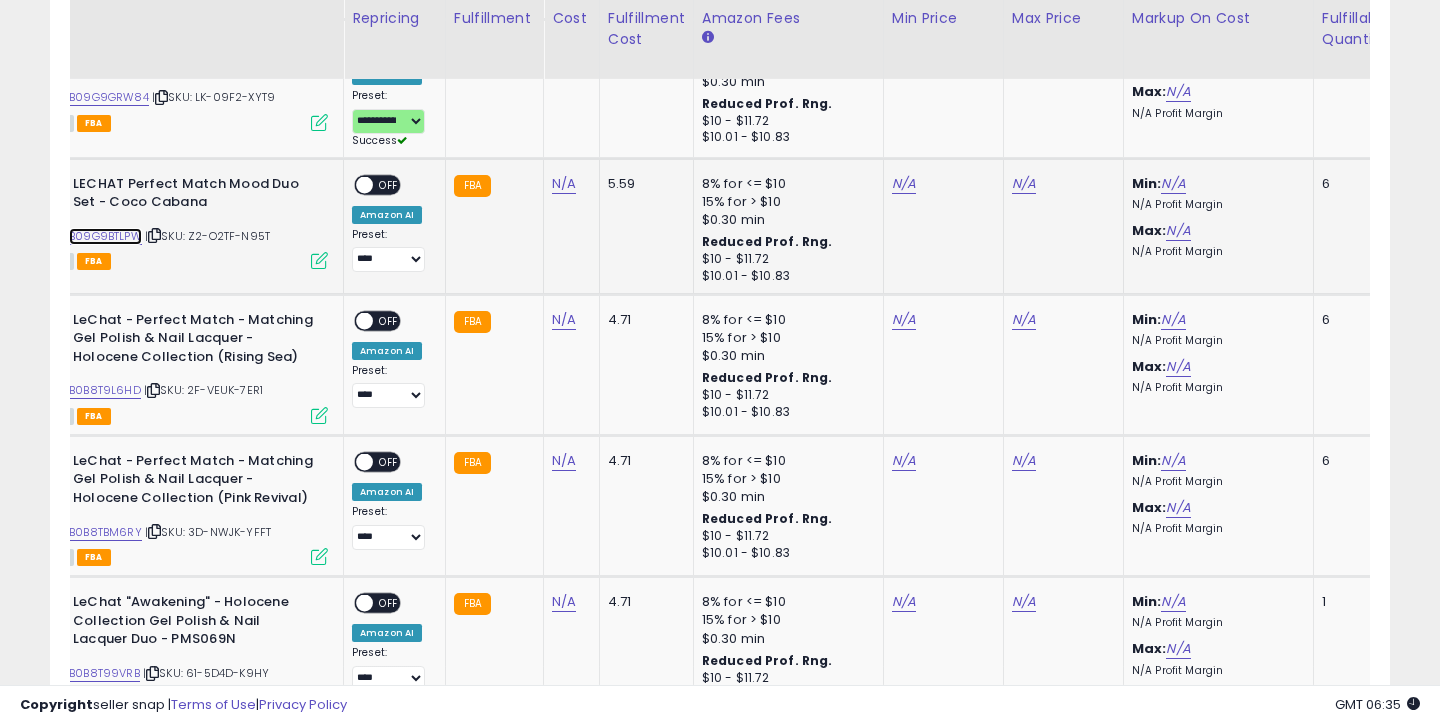 click on "B09G9BTLPW" at bounding box center (105, 236) 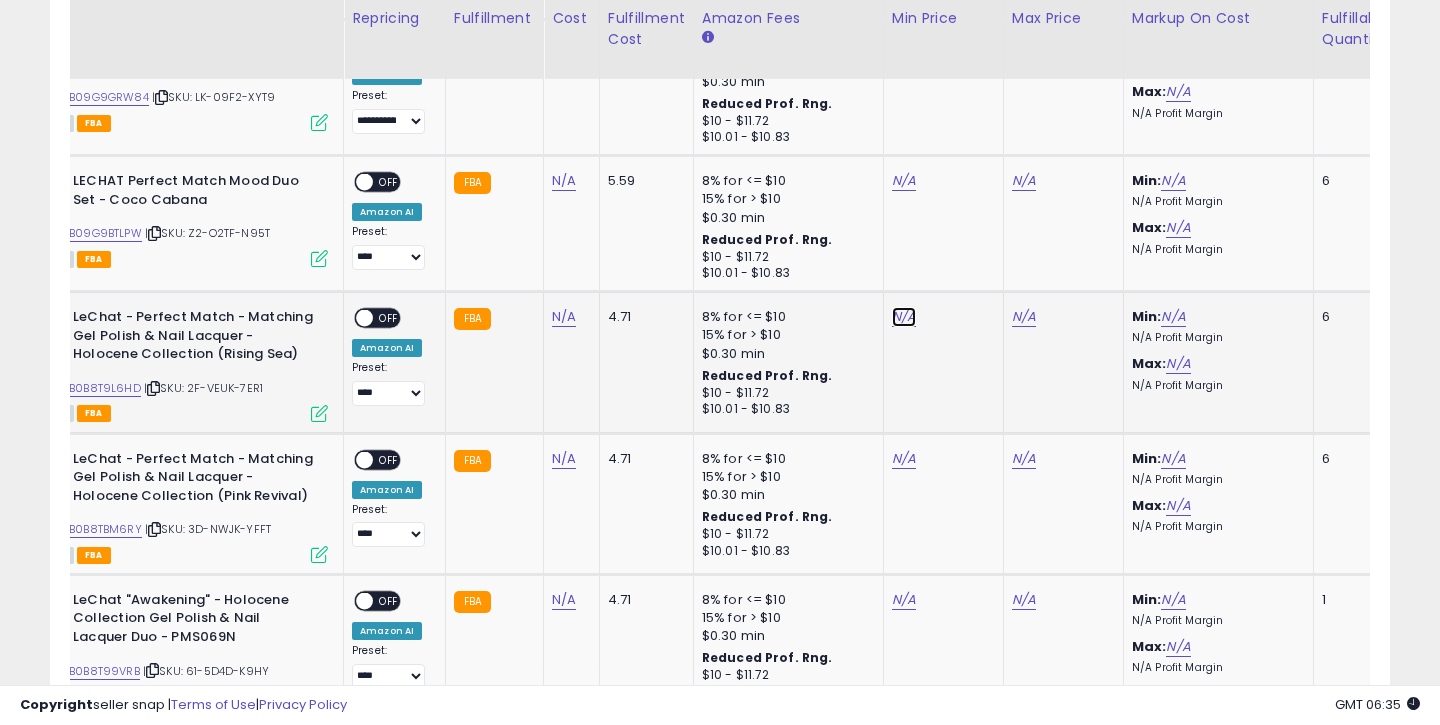 click on "N/A" at bounding box center (904, -1613) 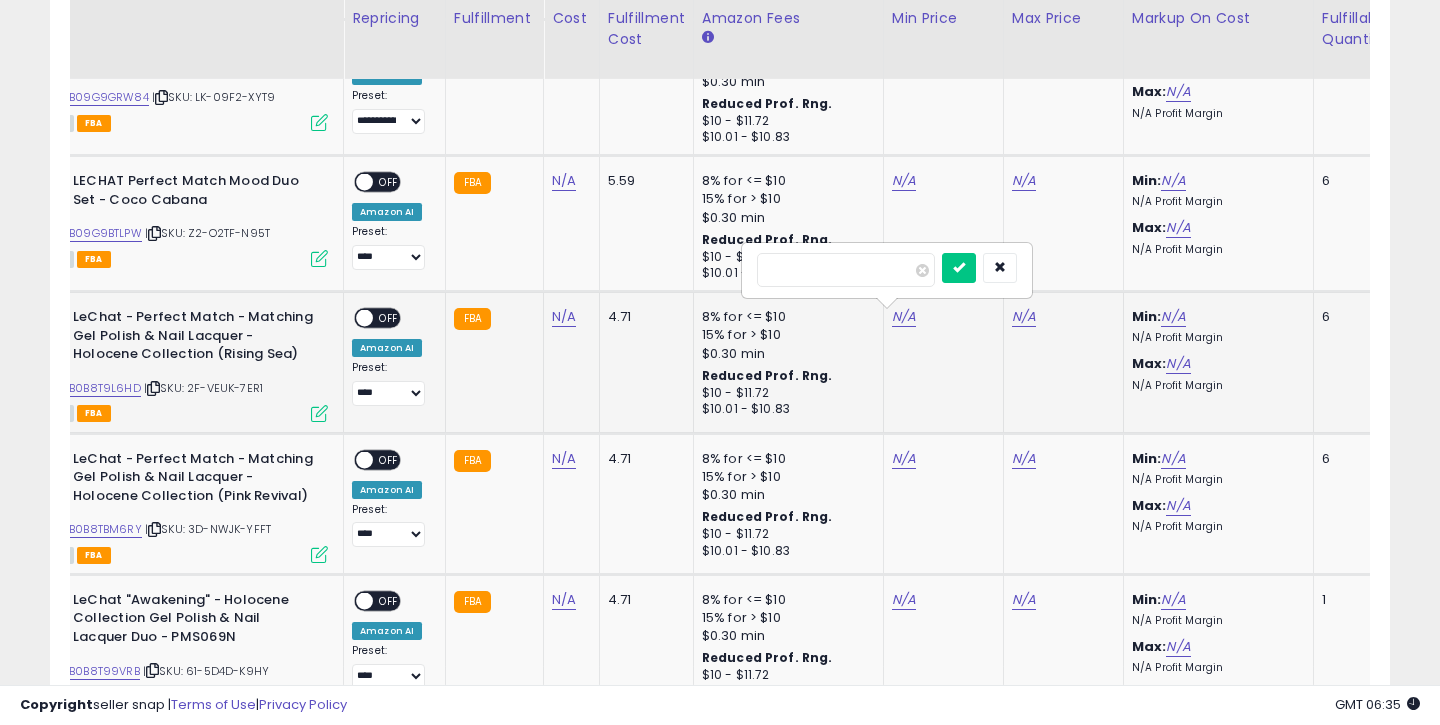 type on "*****" 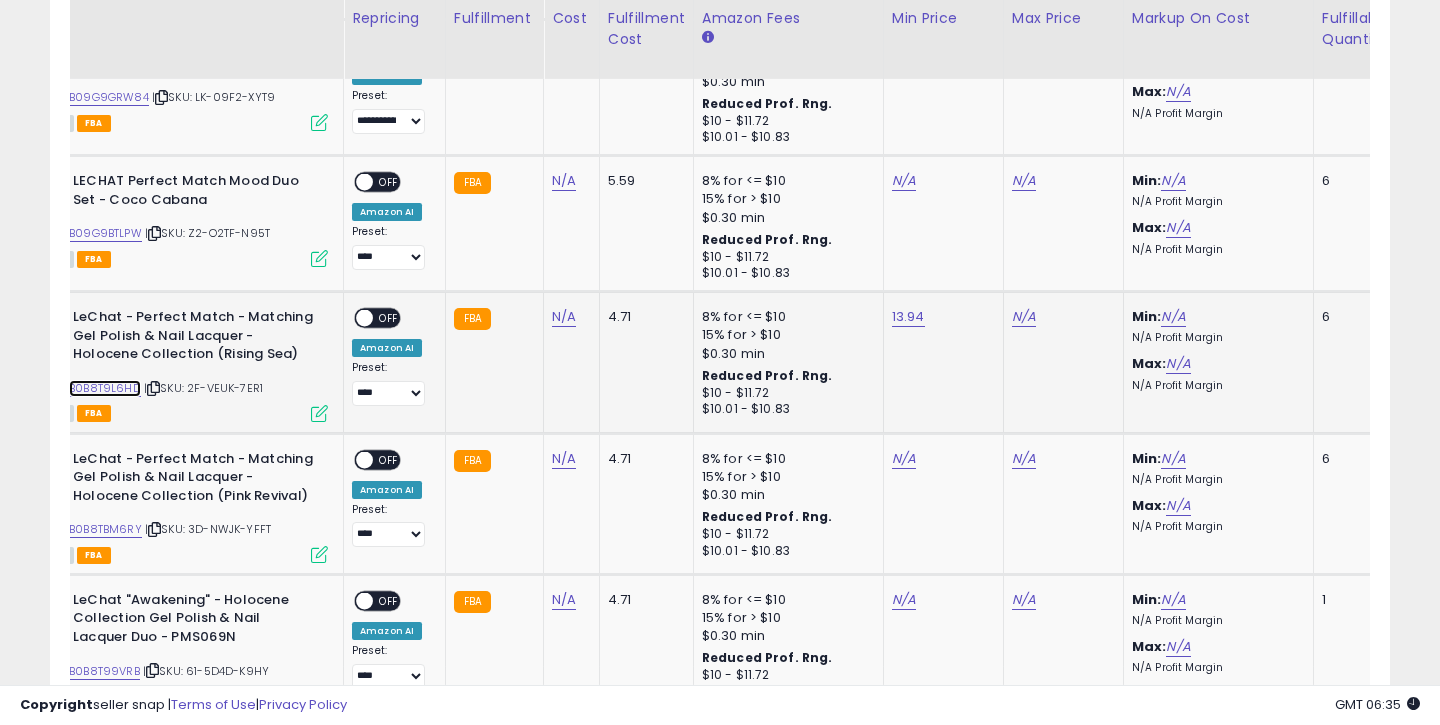 click on "B0B8T9L6HD" at bounding box center [105, 388] 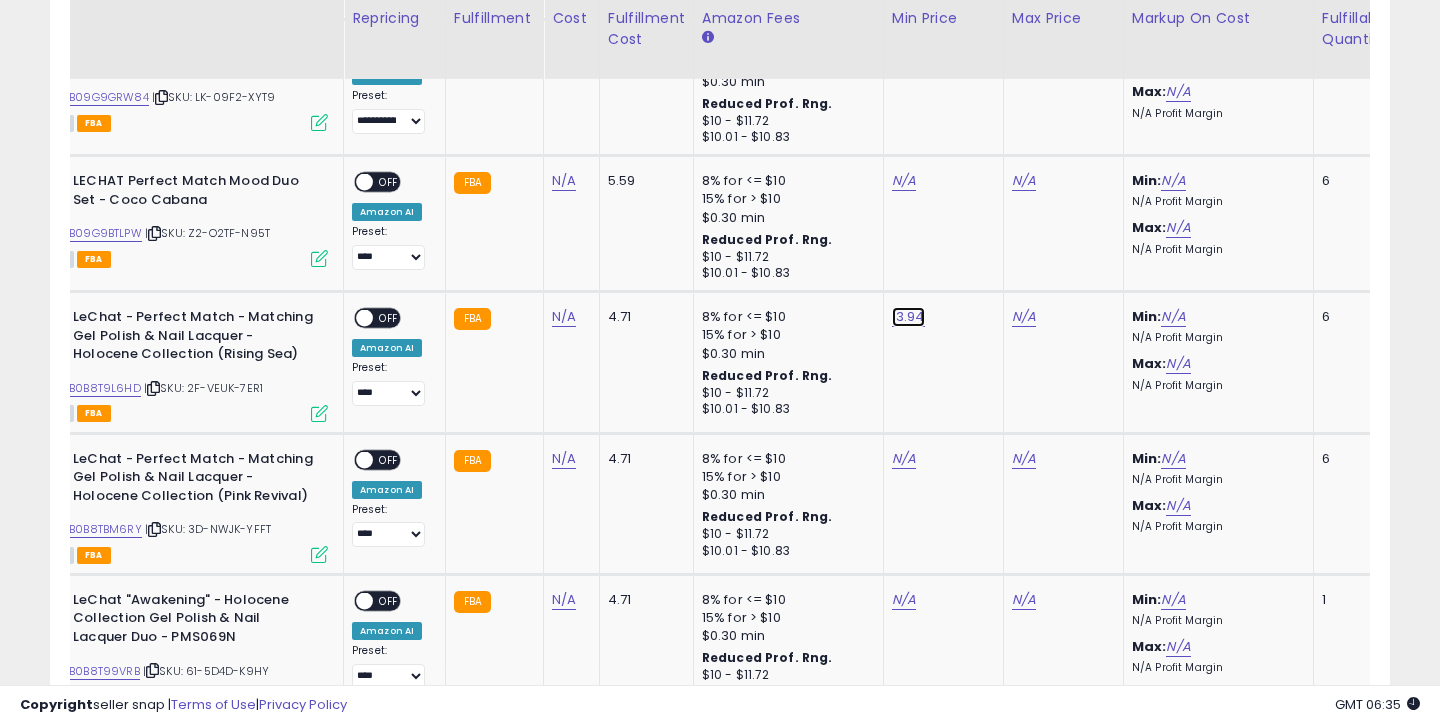 click on "13.94" at bounding box center [908, -1909] 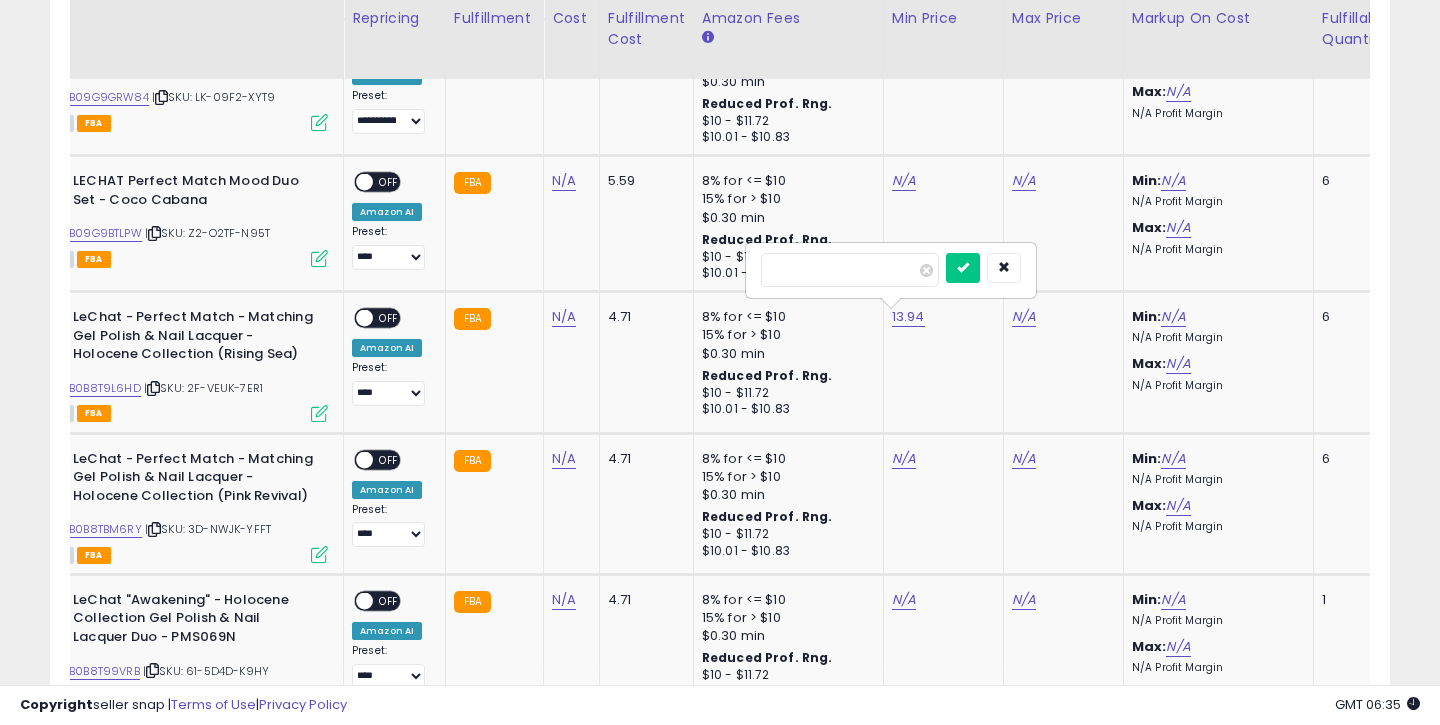 type on "*****" 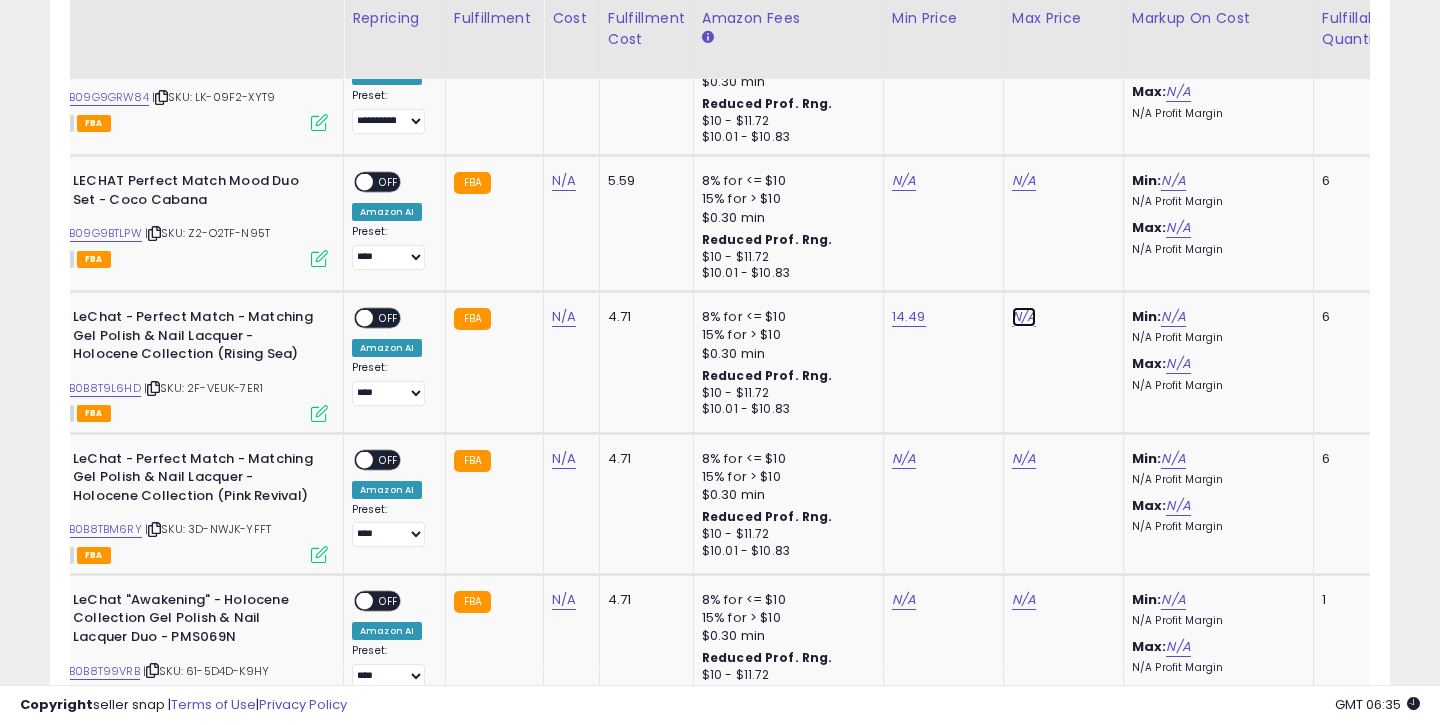 click on "N/A" at bounding box center (1024, -1613) 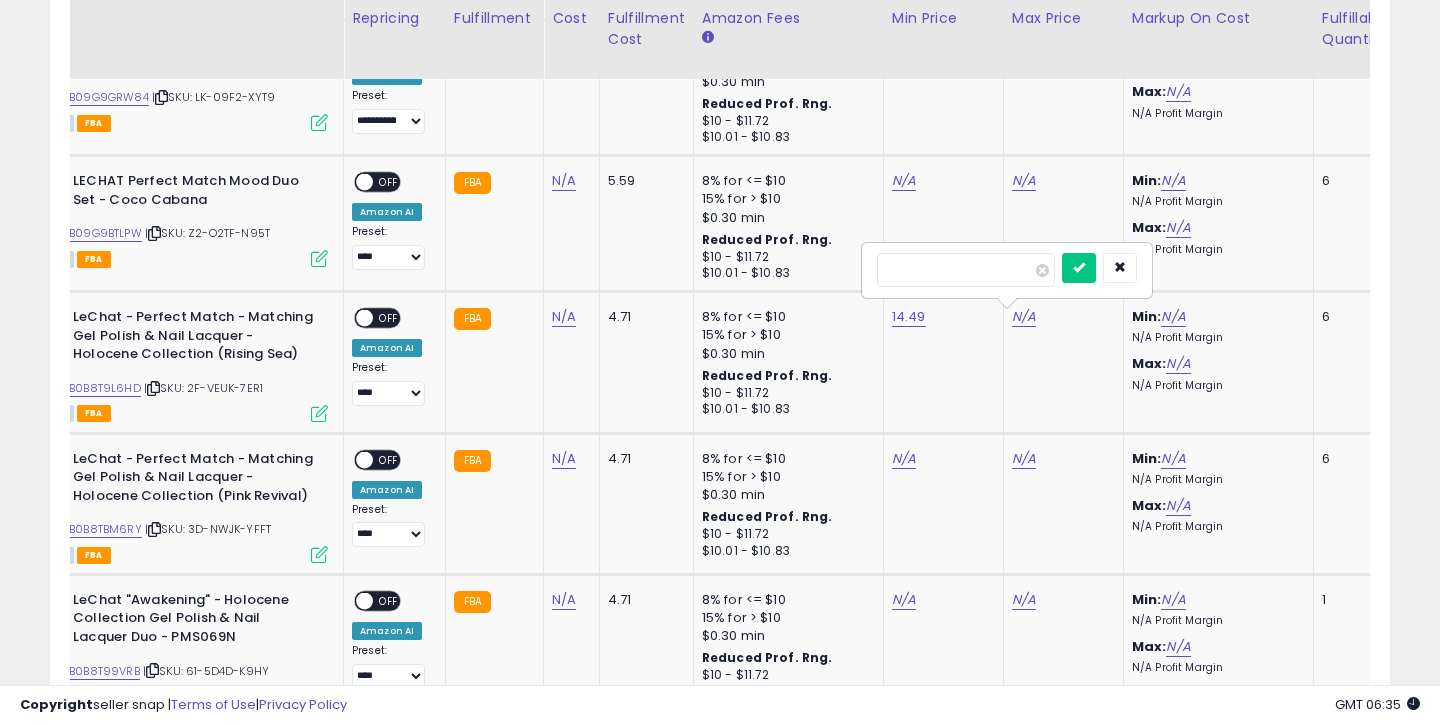 type on "*****" 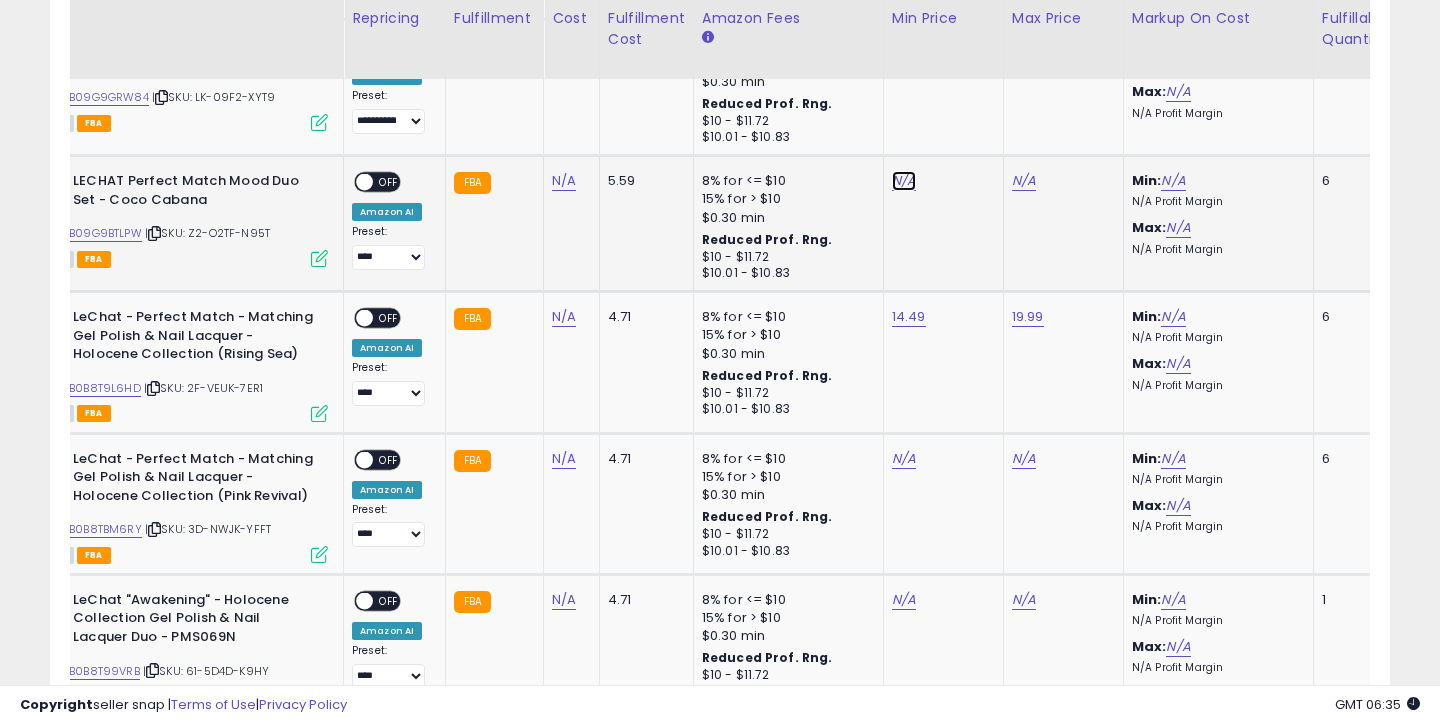 click on "N/A" at bounding box center [904, -1613] 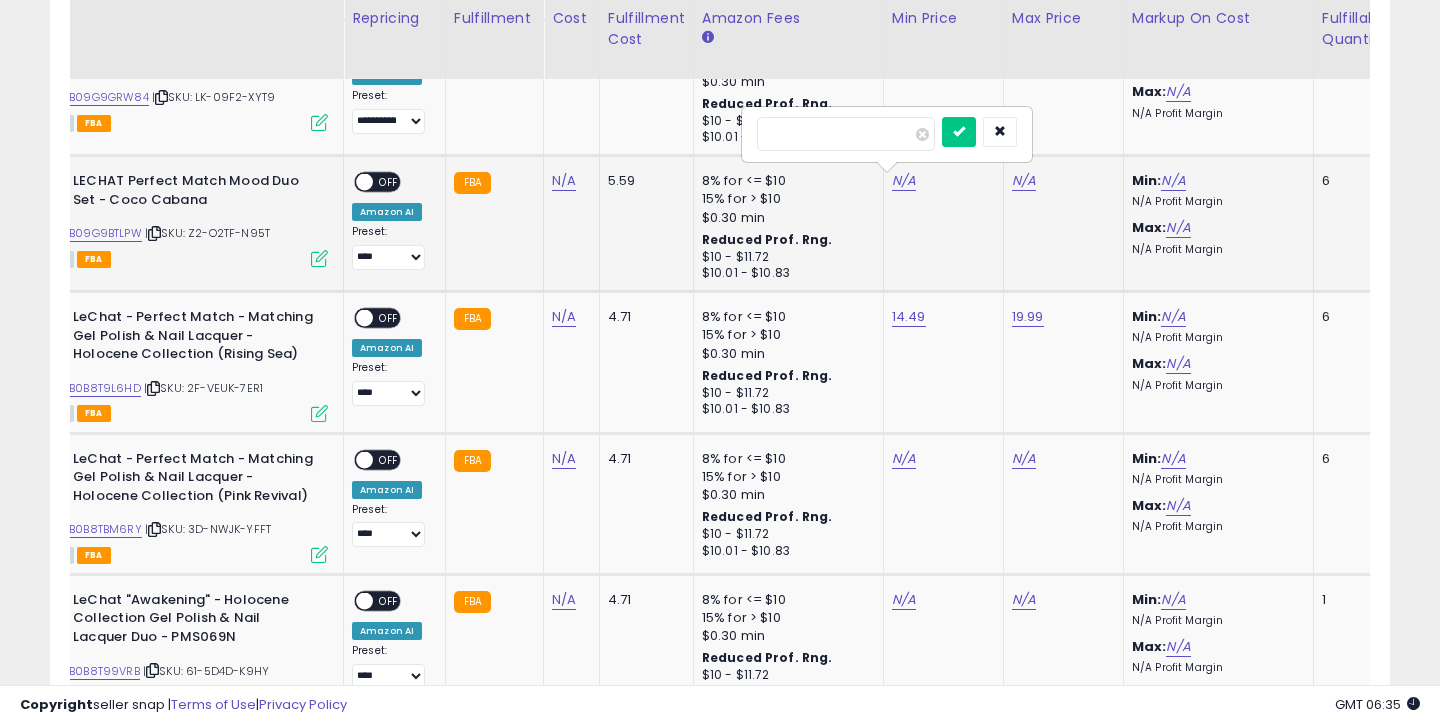 type on "*****" 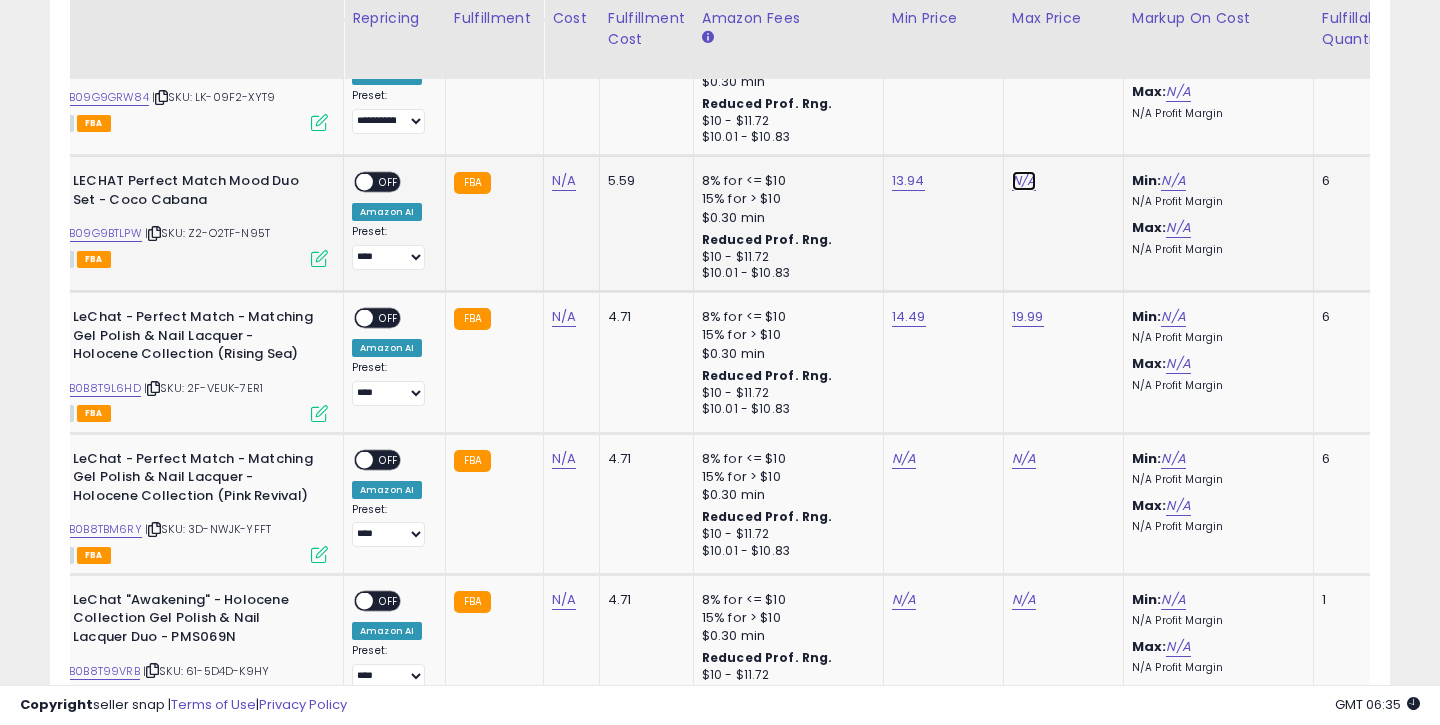 click on "N/A" at bounding box center [1024, -1613] 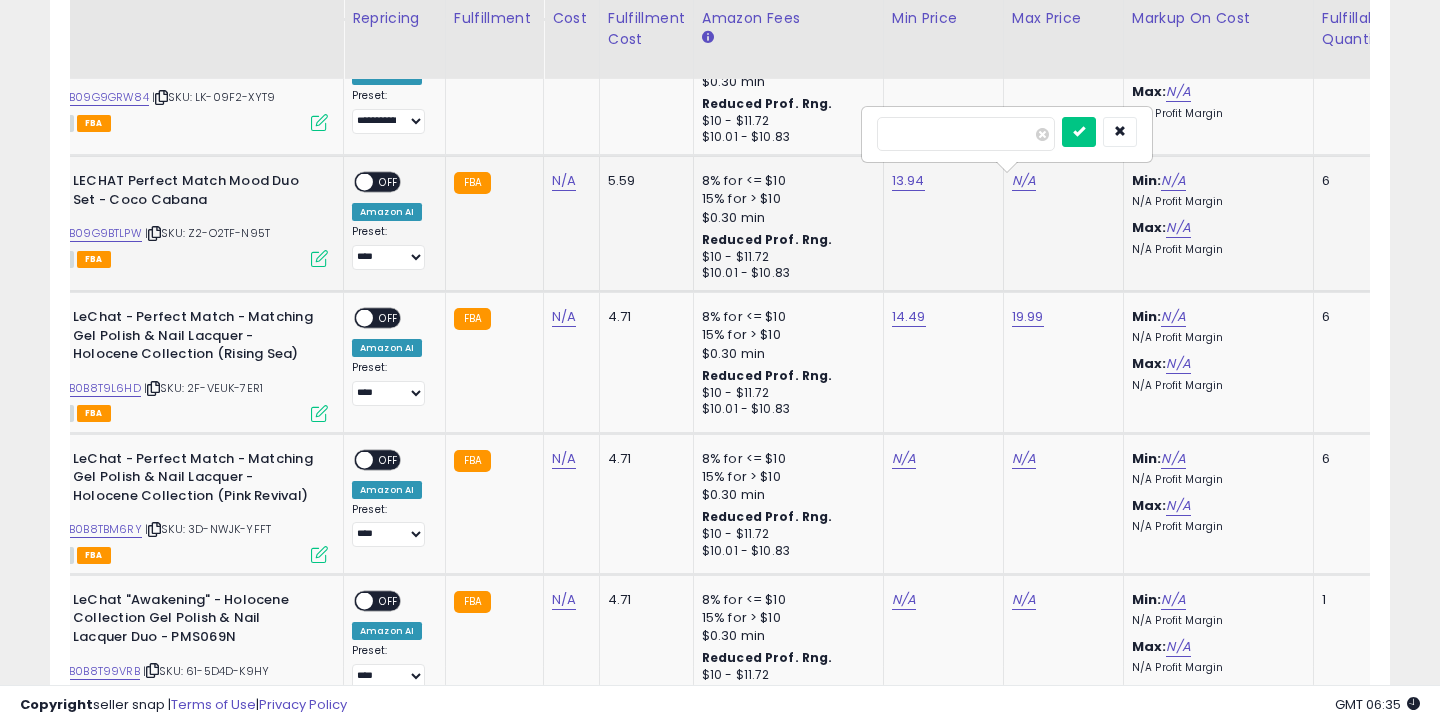 type on "*****" 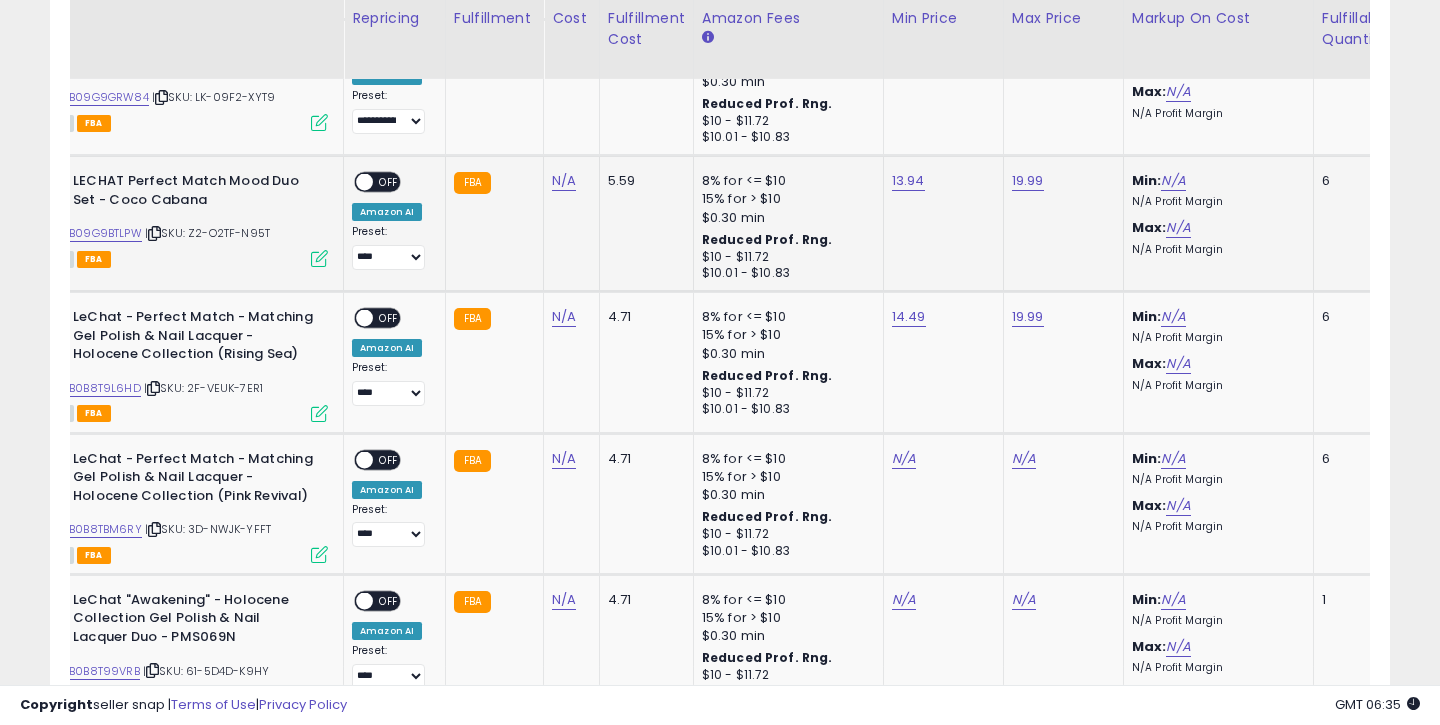 click on "OFF" at bounding box center [389, 182] 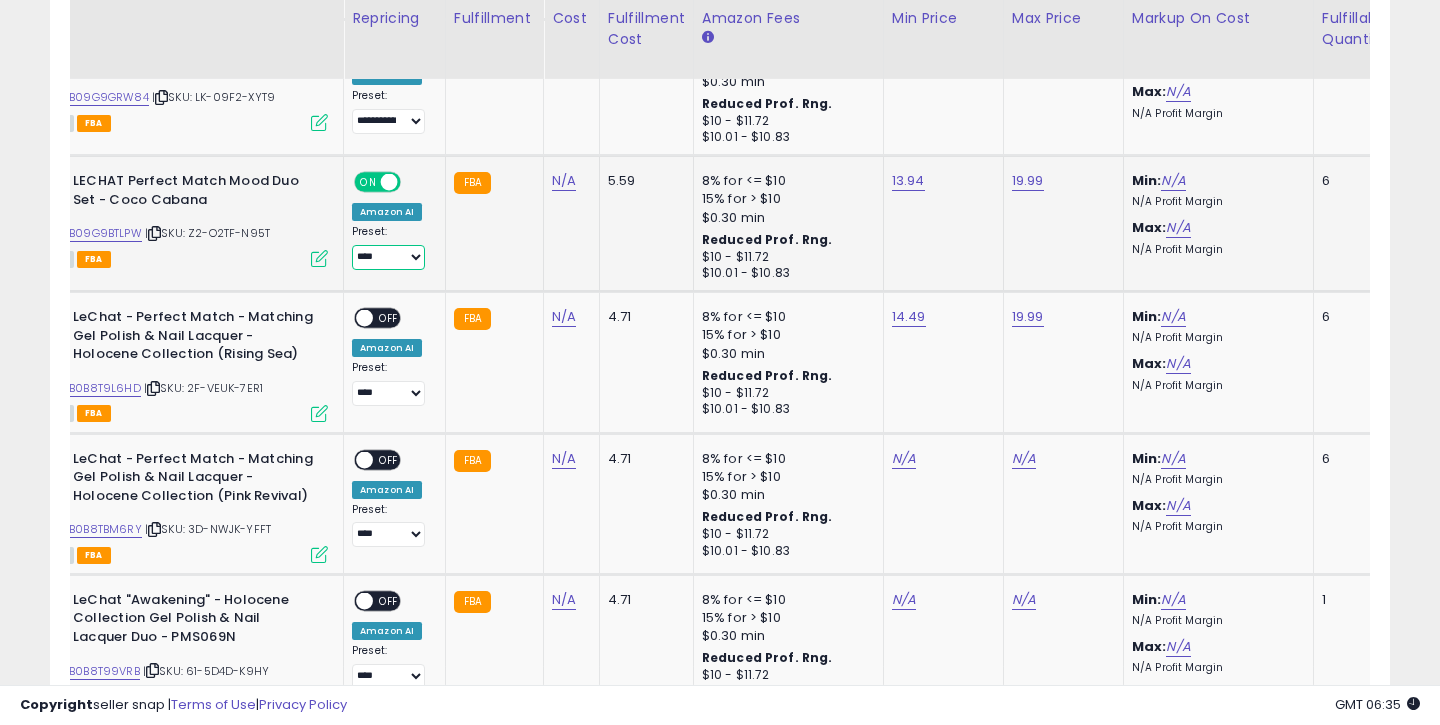 click on "**********" at bounding box center (388, 257) 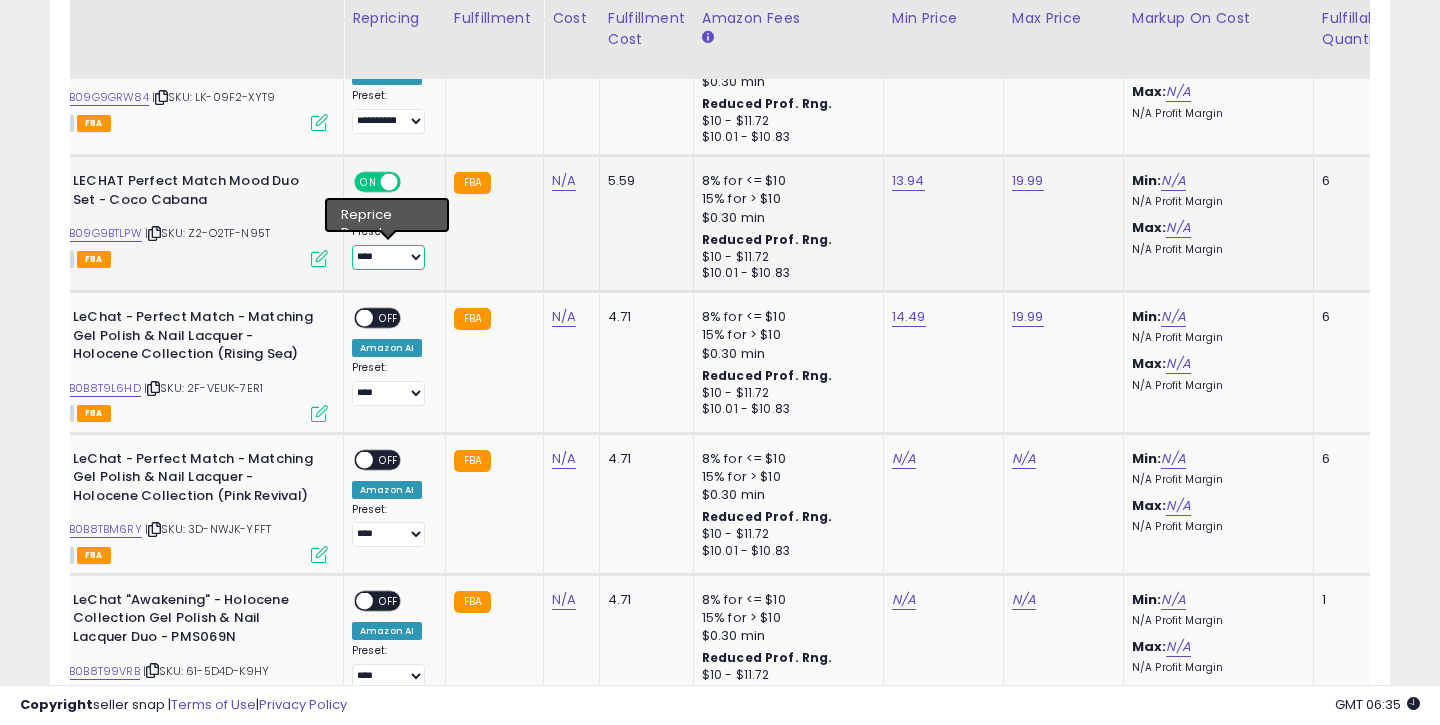 select on "**********" 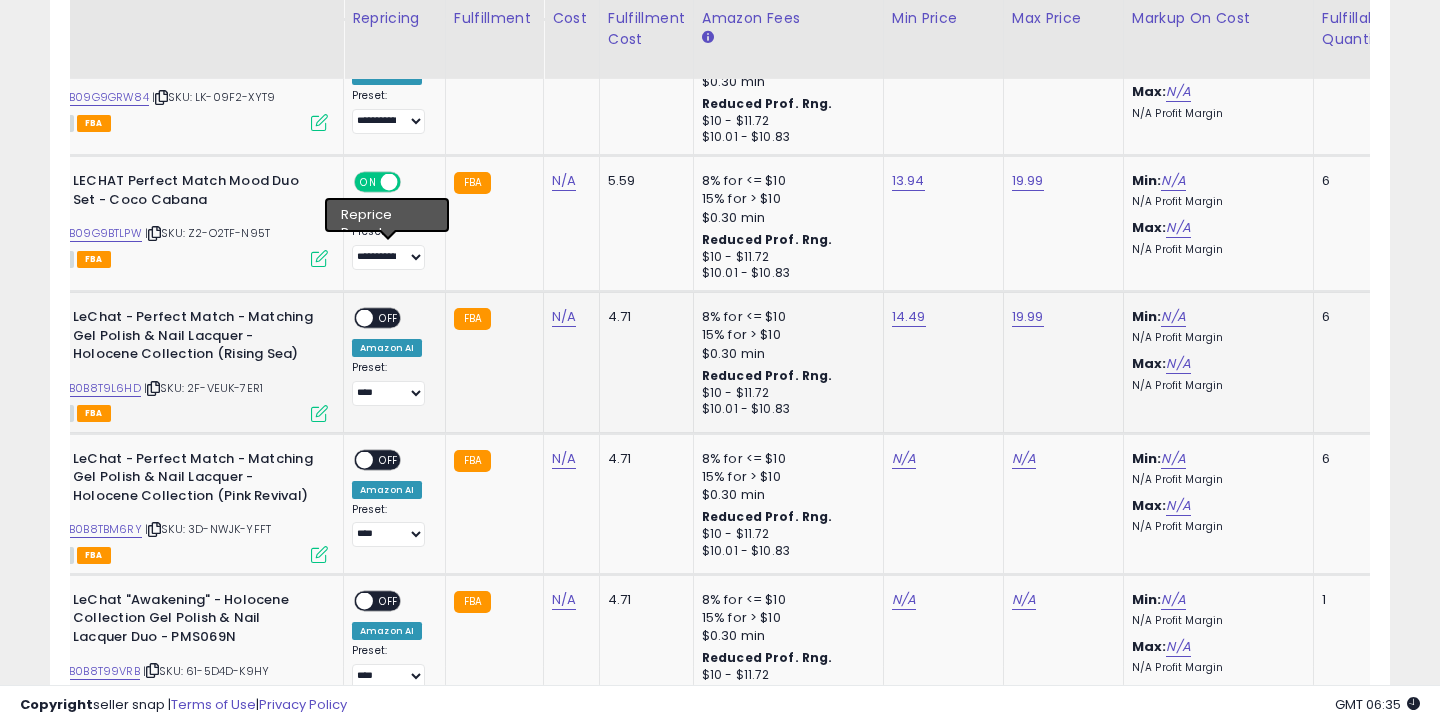 click on "OFF" at bounding box center [389, 318] 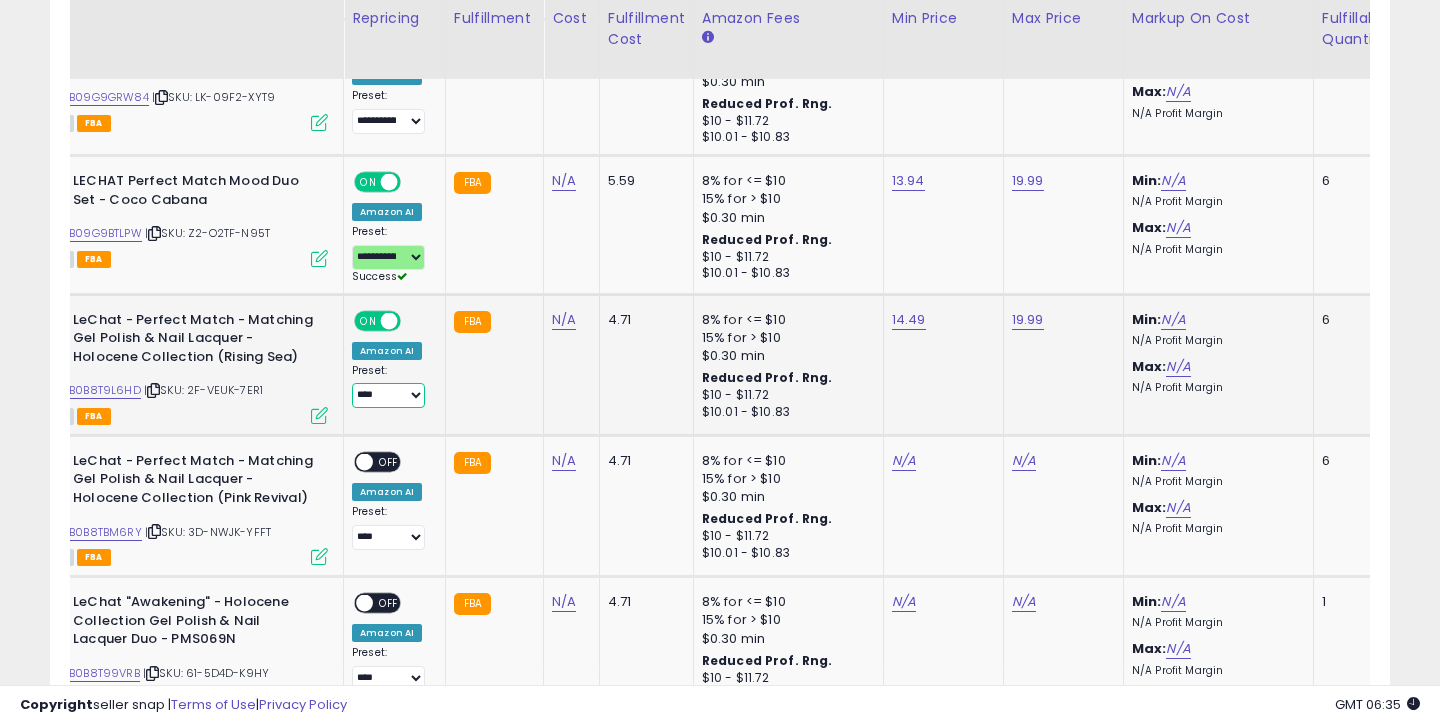 click on "**********" at bounding box center (388, 395) 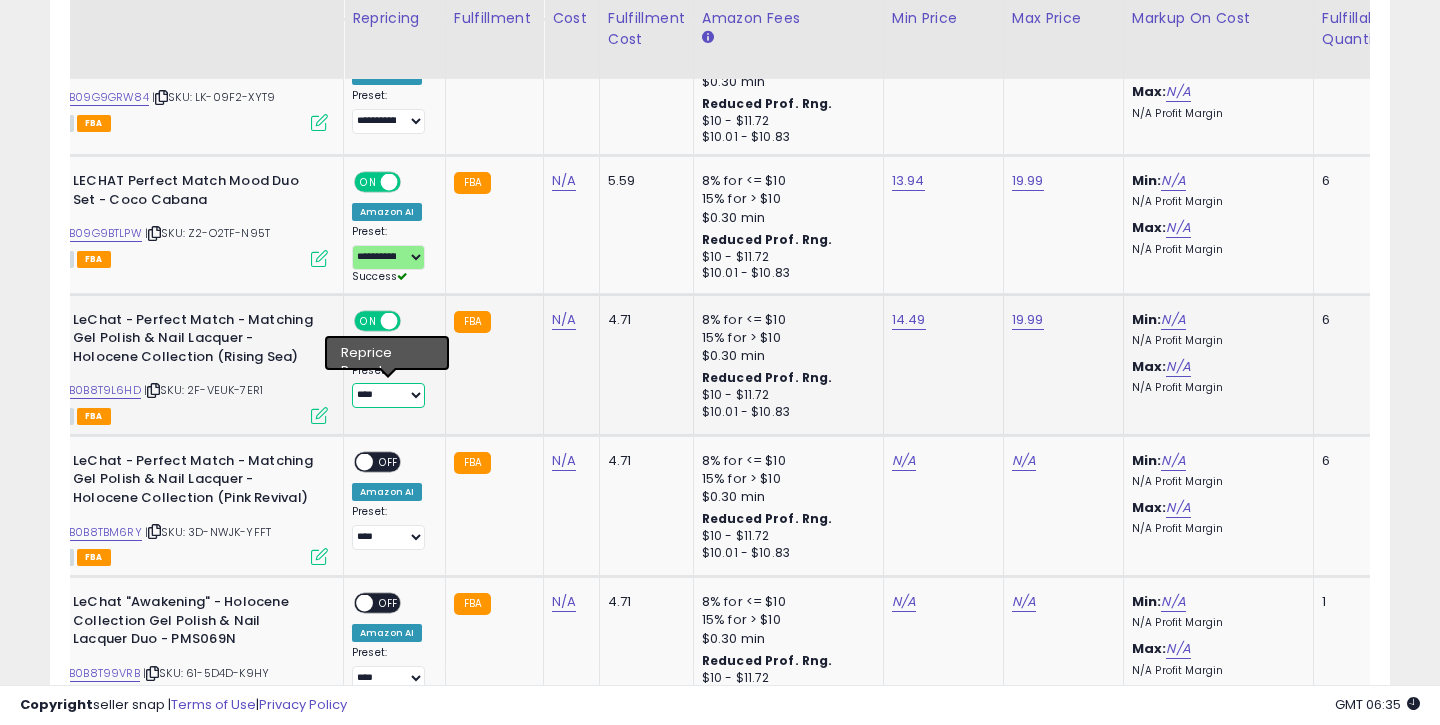 select on "**********" 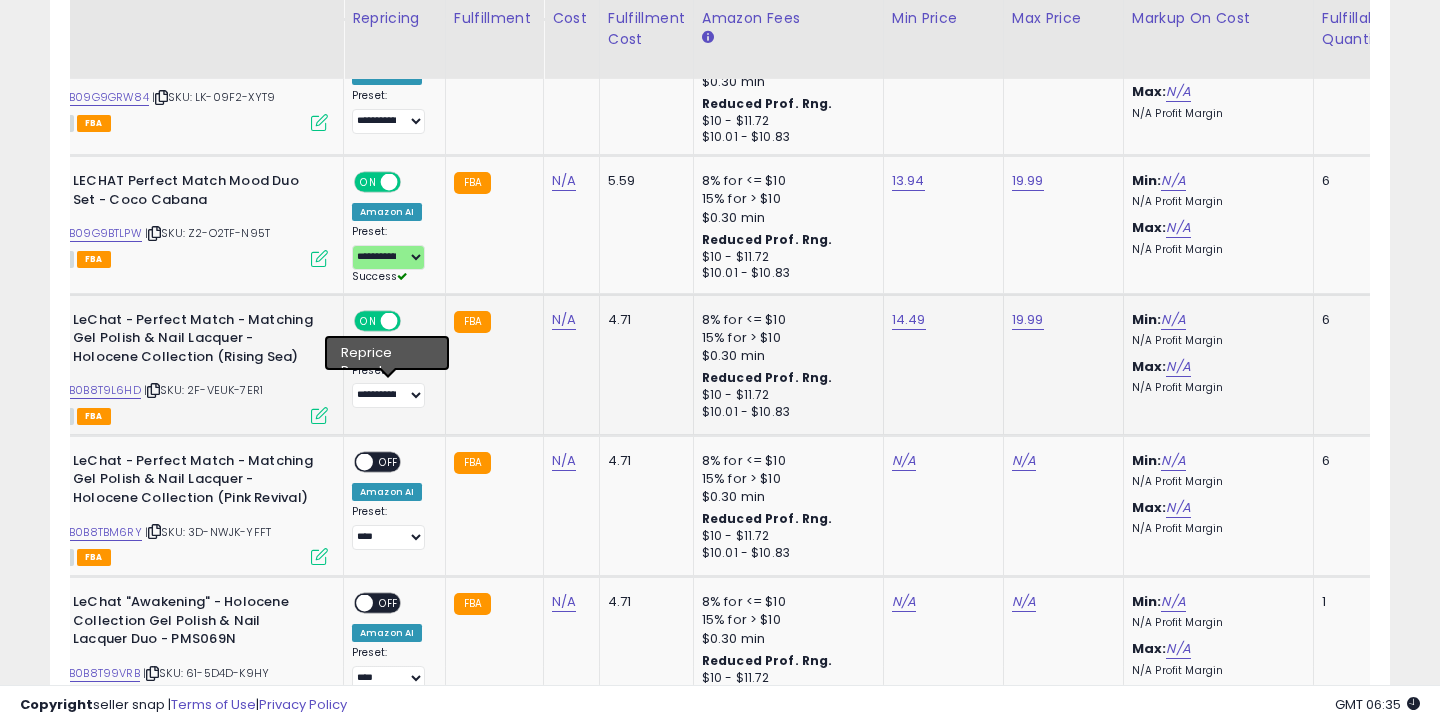 click on "FBA" 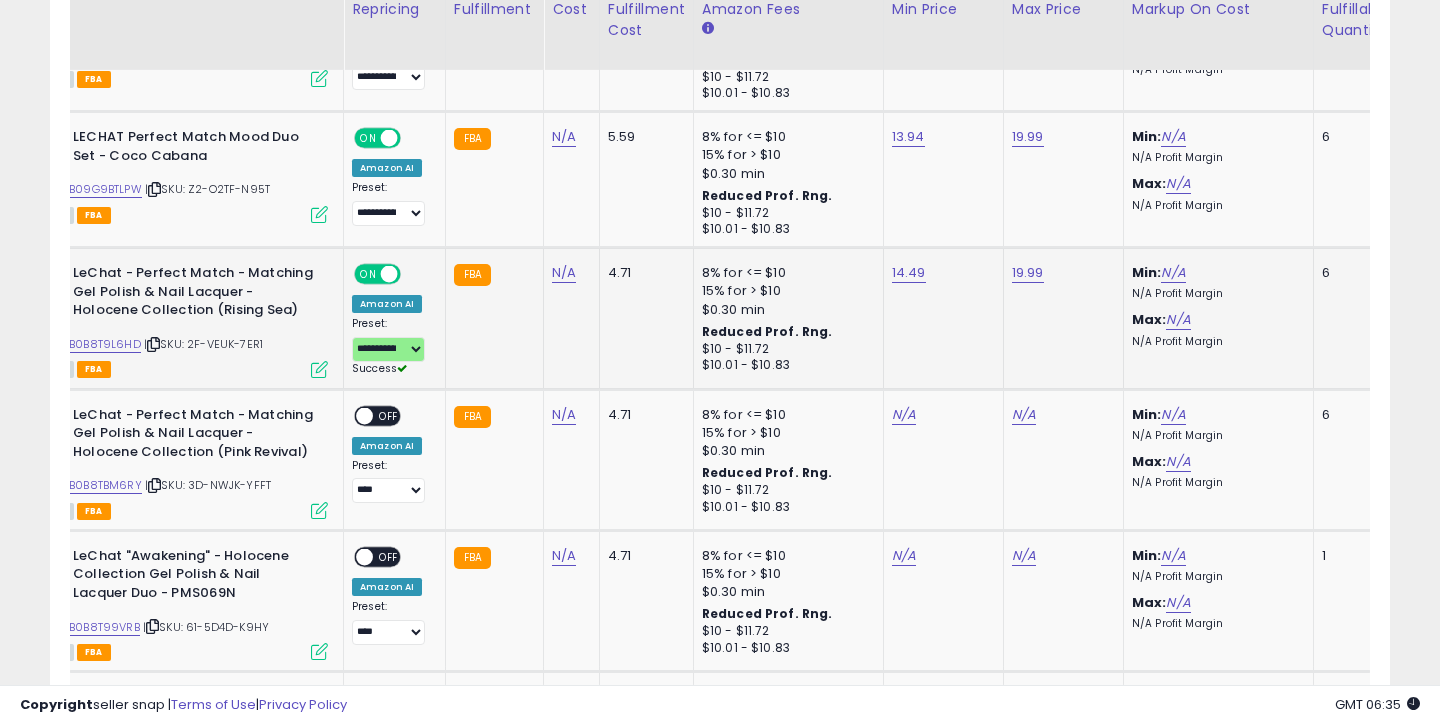 scroll, scrollTop: 3051, scrollLeft: 0, axis: vertical 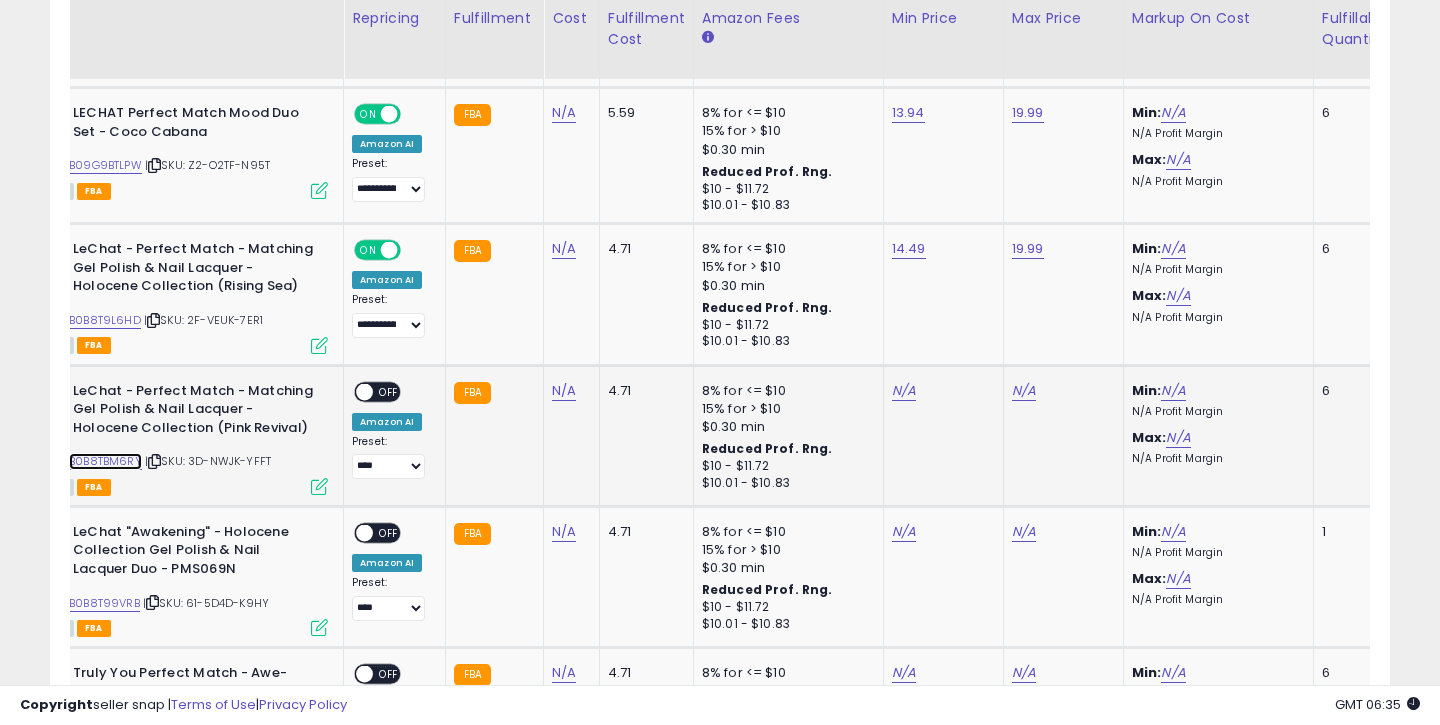 click on "B0B8TBM6RY" at bounding box center [105, 461] 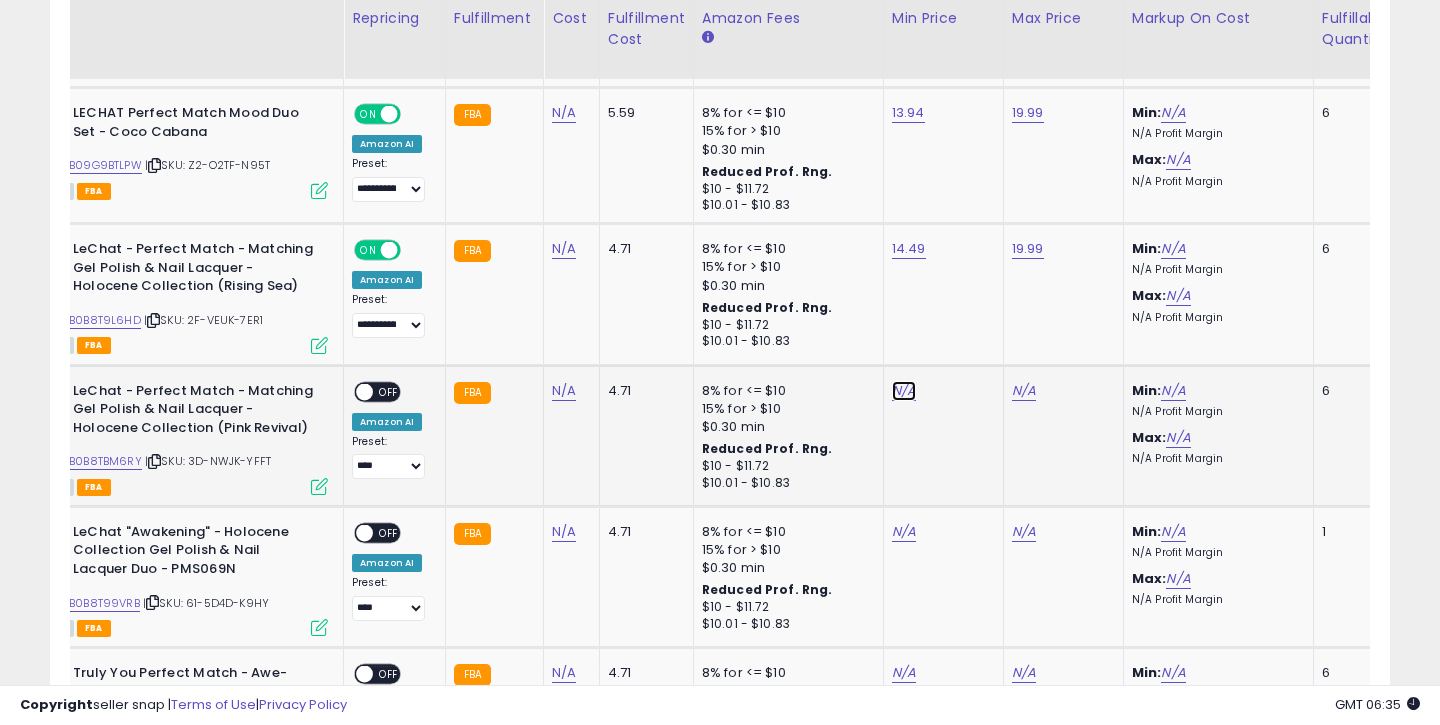 click on "N/A" at bounding box center [904, -1681] 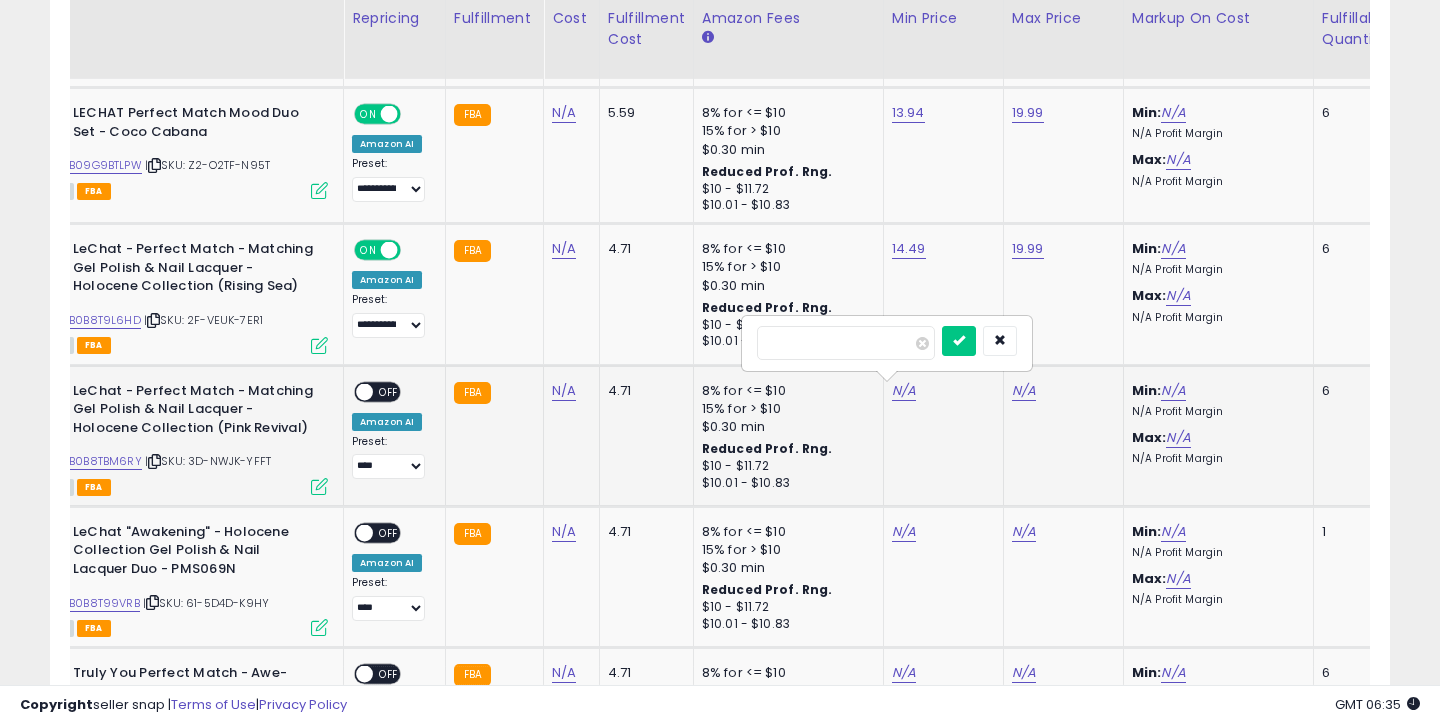 type on "****" 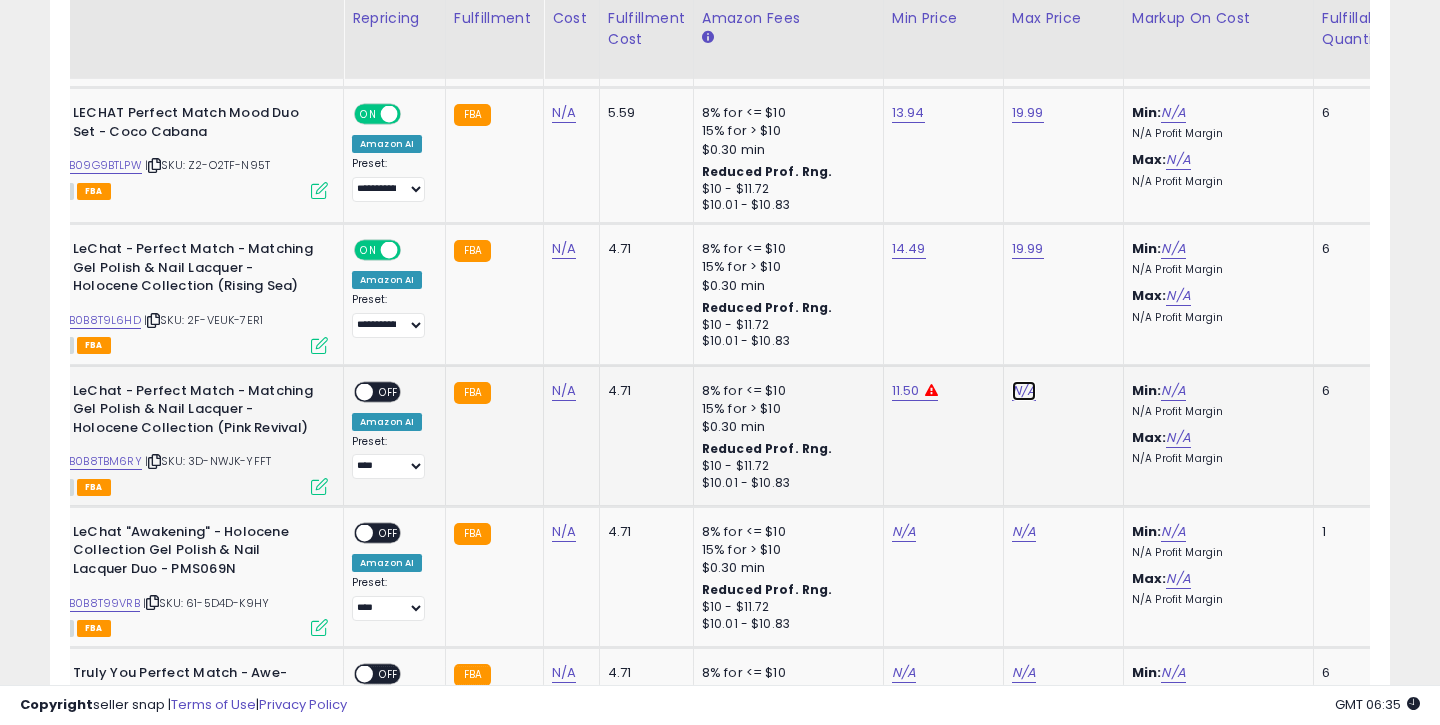 click on "N/A" at bounding box center [1024, -1681] 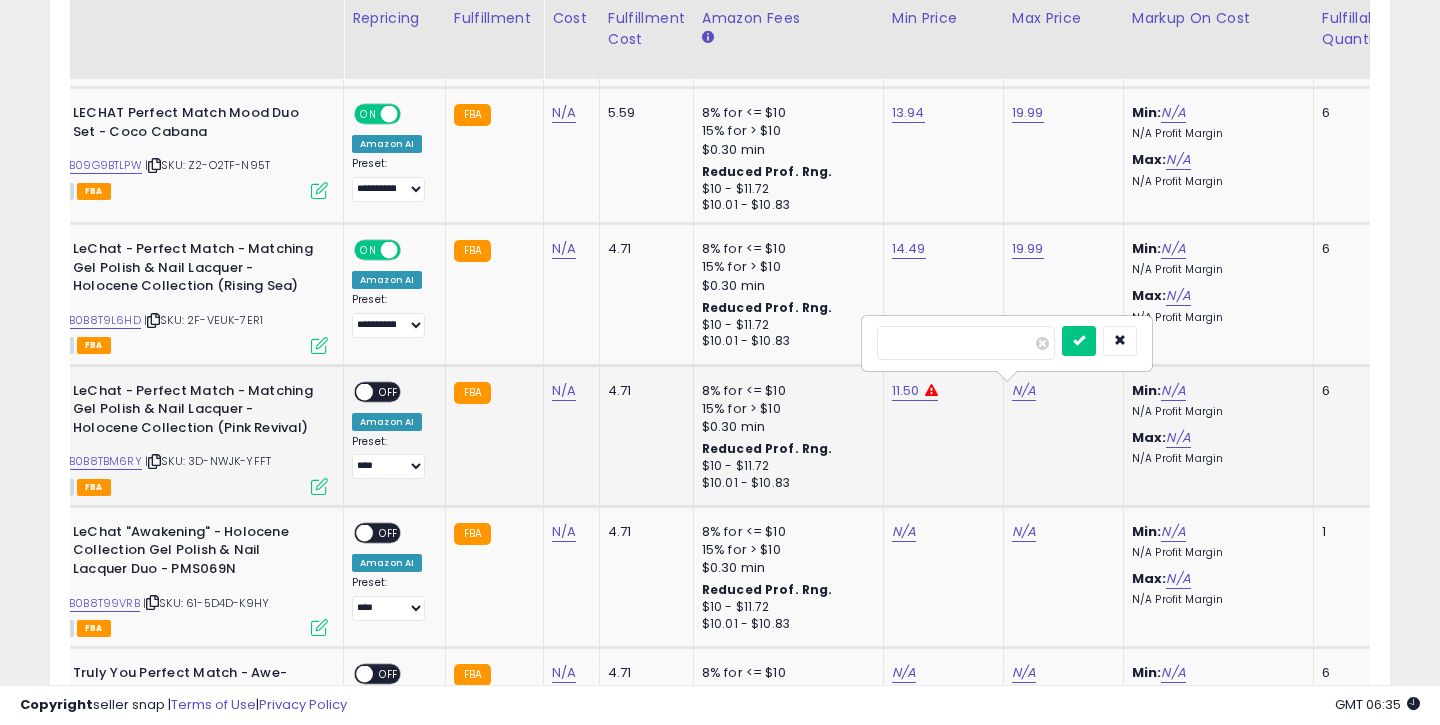 type on "*****" 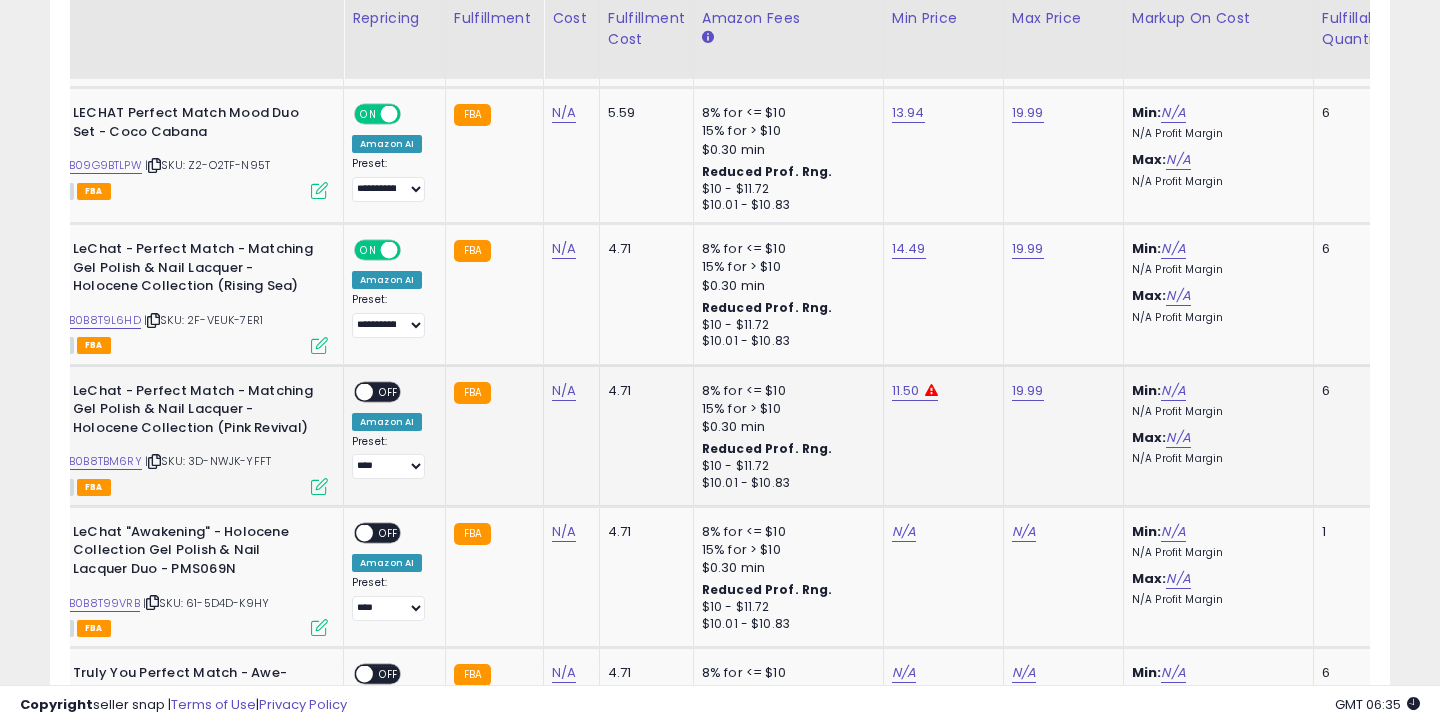 click on "OFF" at bounding box center (389, 391) 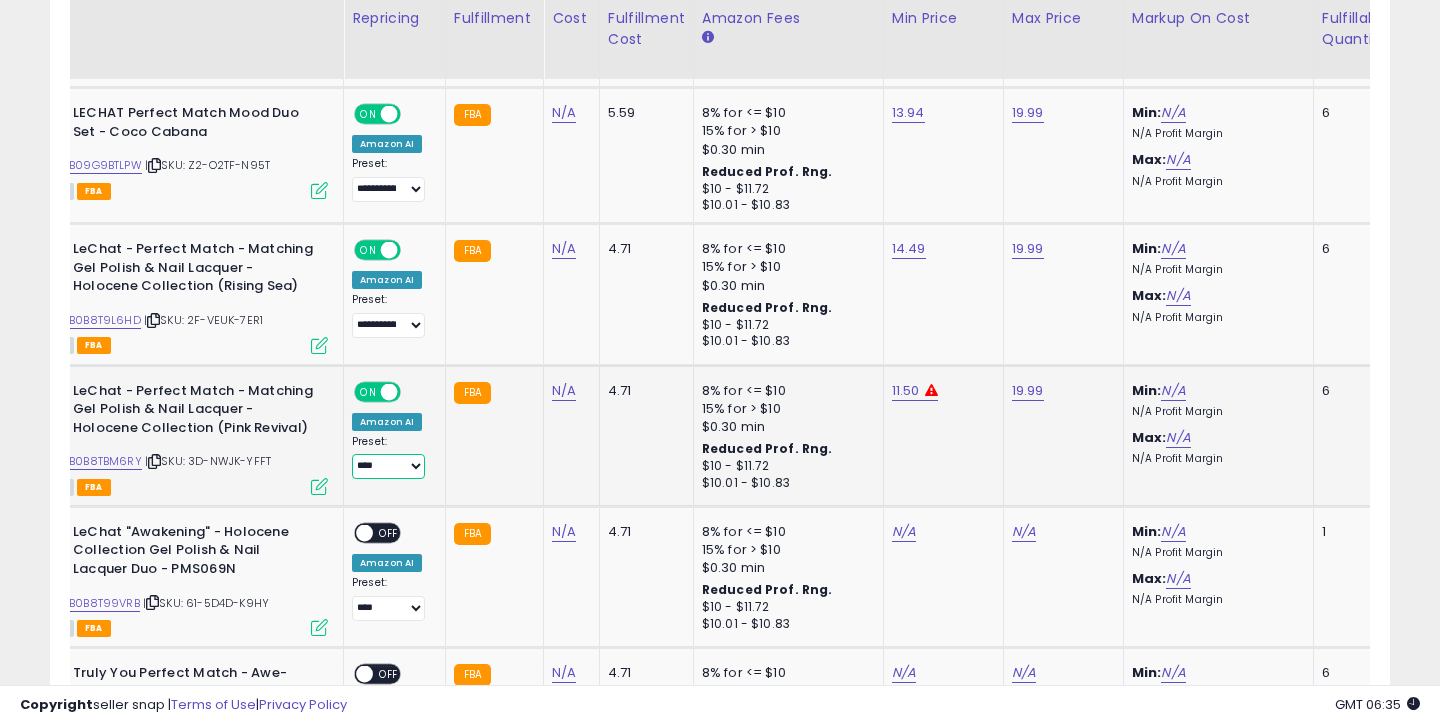 click on "**********" at bounding box center (388, 466) 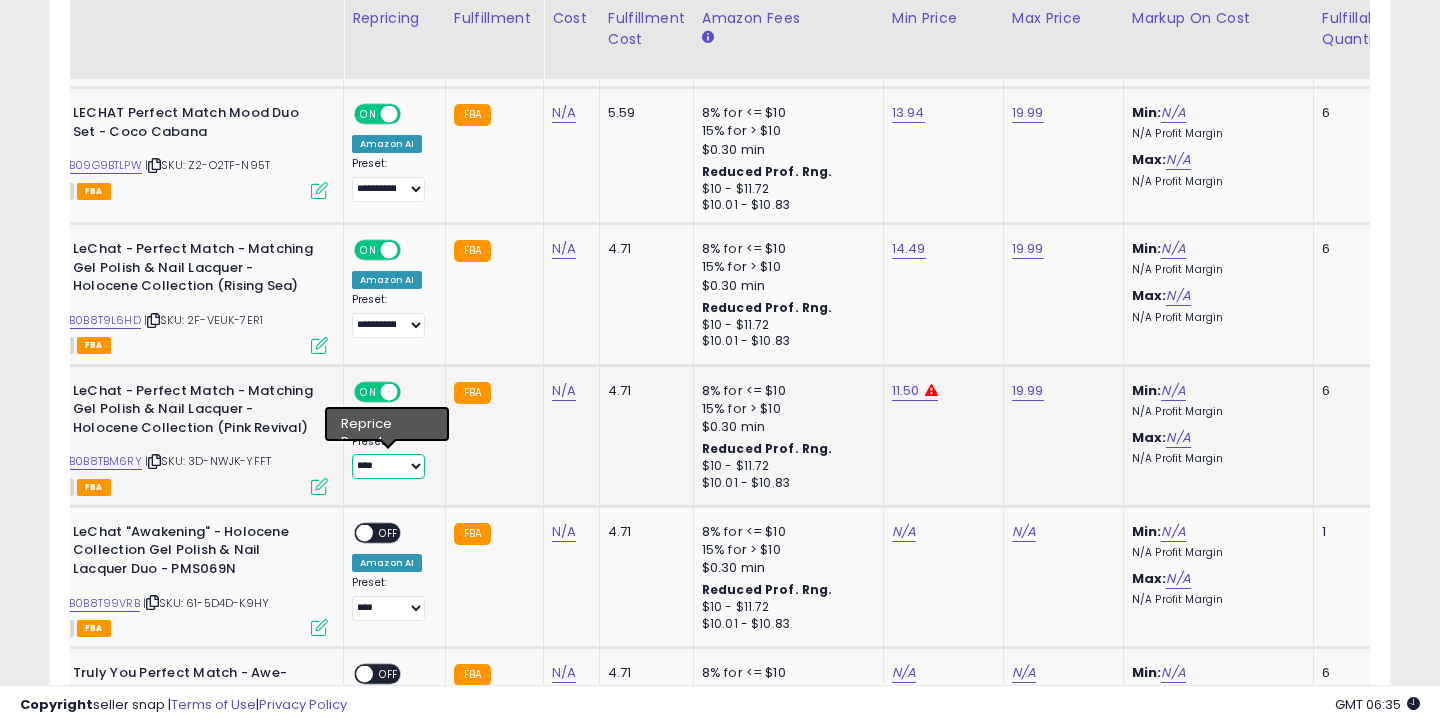 select on "**********" 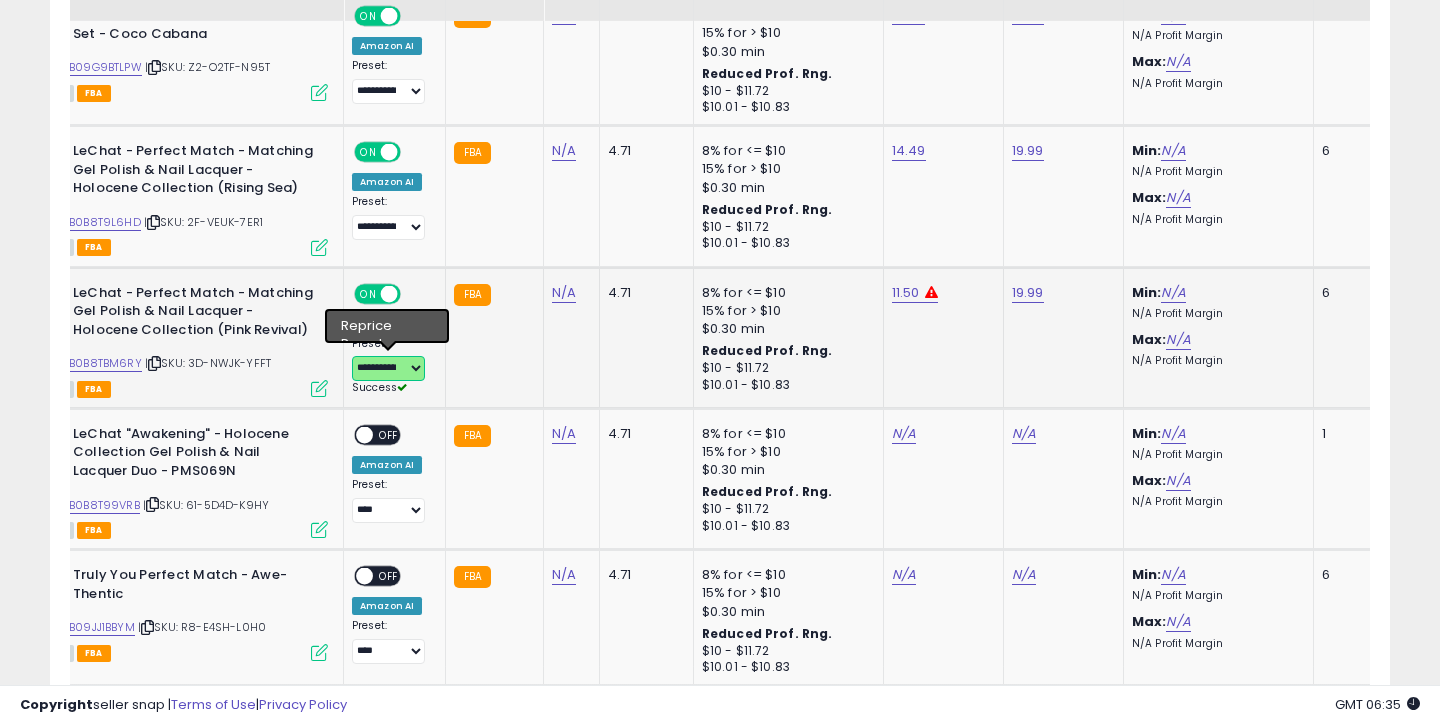 scroll, scrollTop: 3197, scrollLeft: 0, axis: vertical 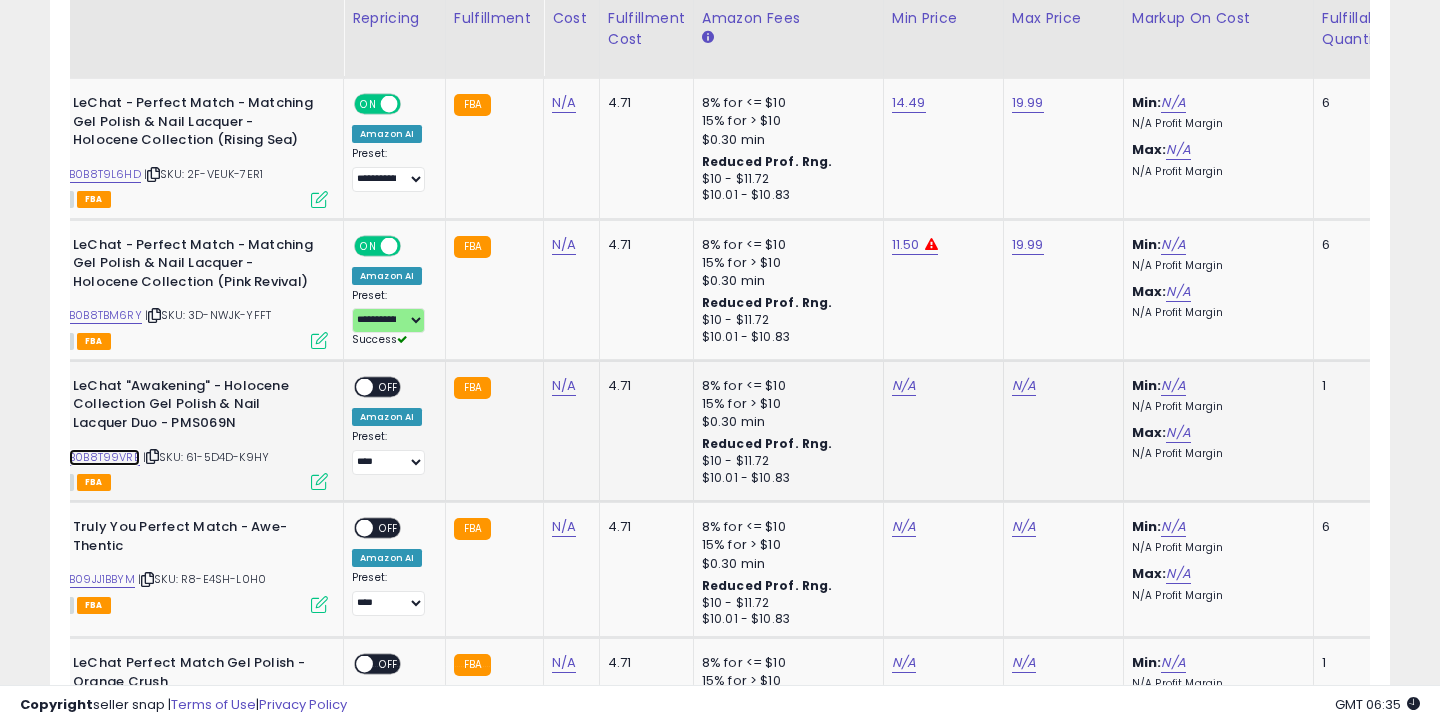 click on "B0B8T99VRB" at bounding box center (104, 457) 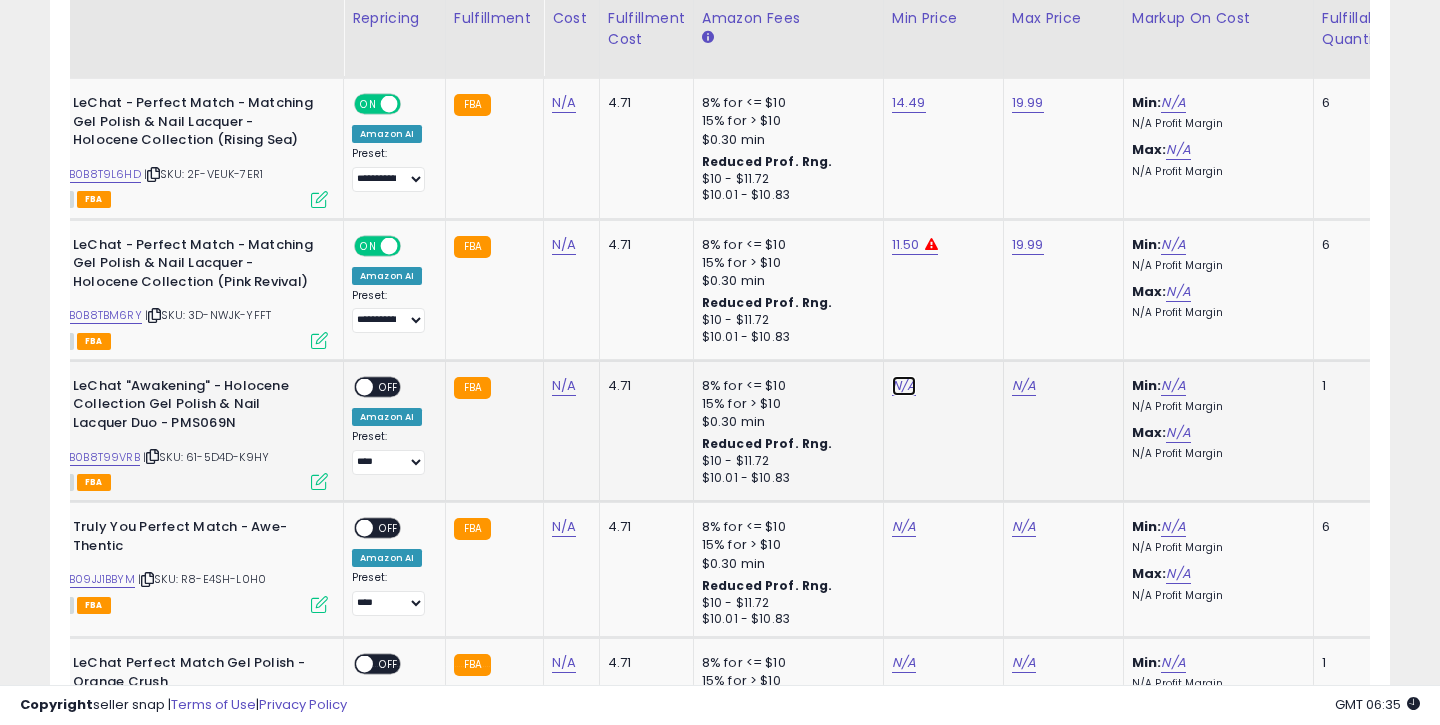 click on "N/A" at bounding box center (904, -1827) 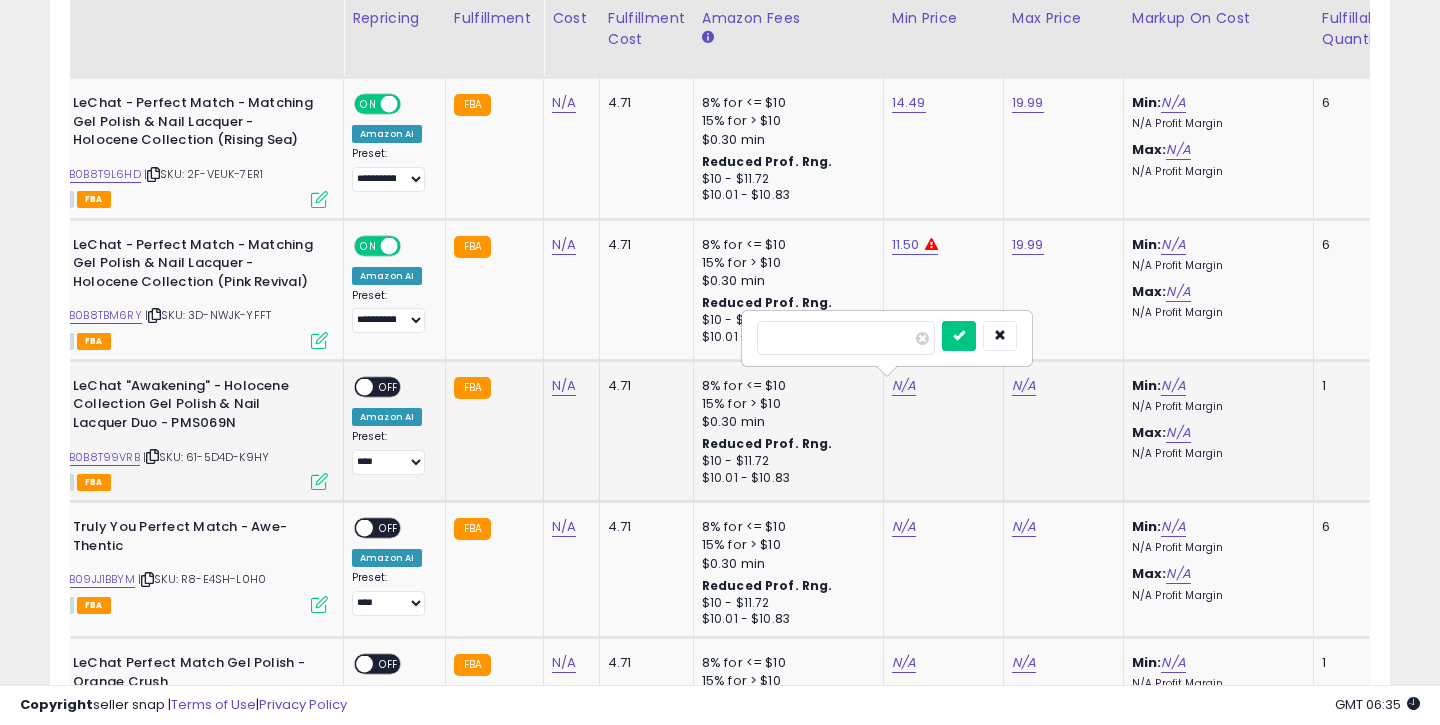 type on "*****" 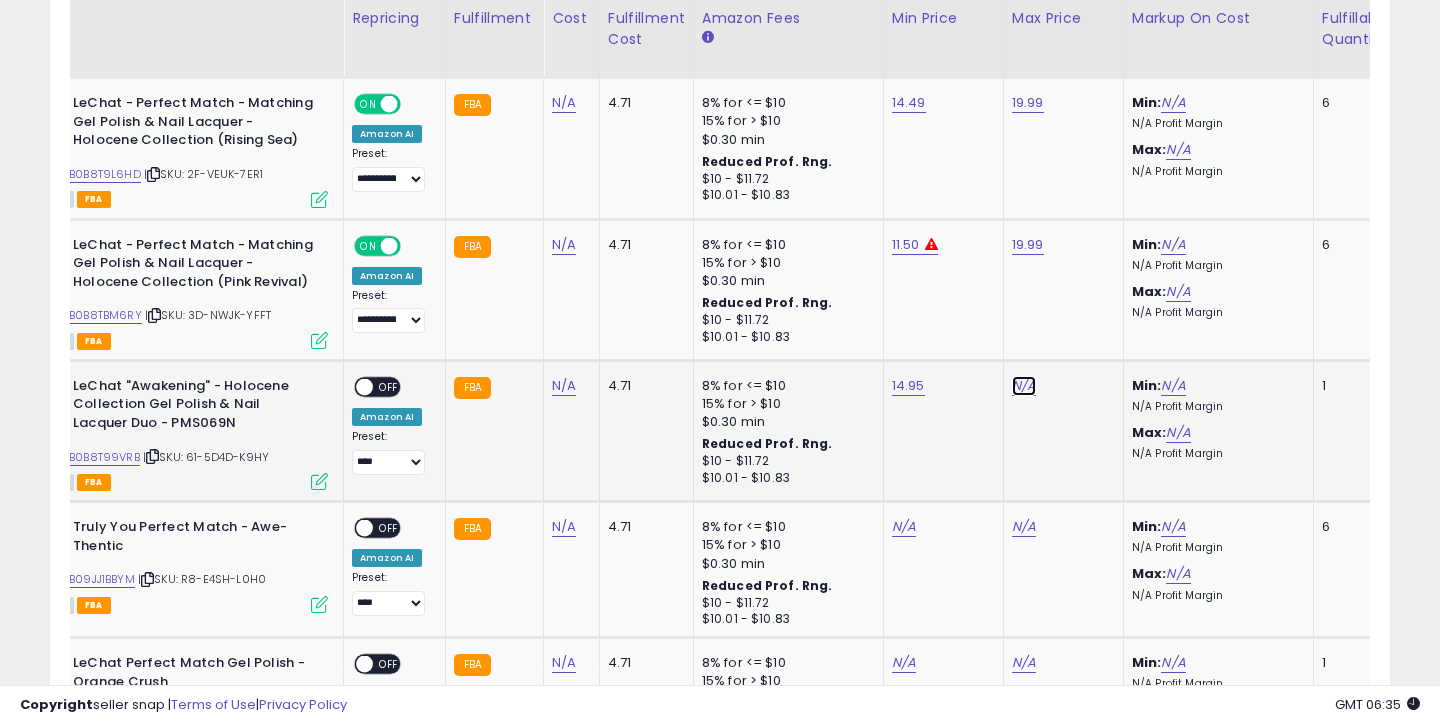 click on "N/A" at bounding box center (1024, -1827) 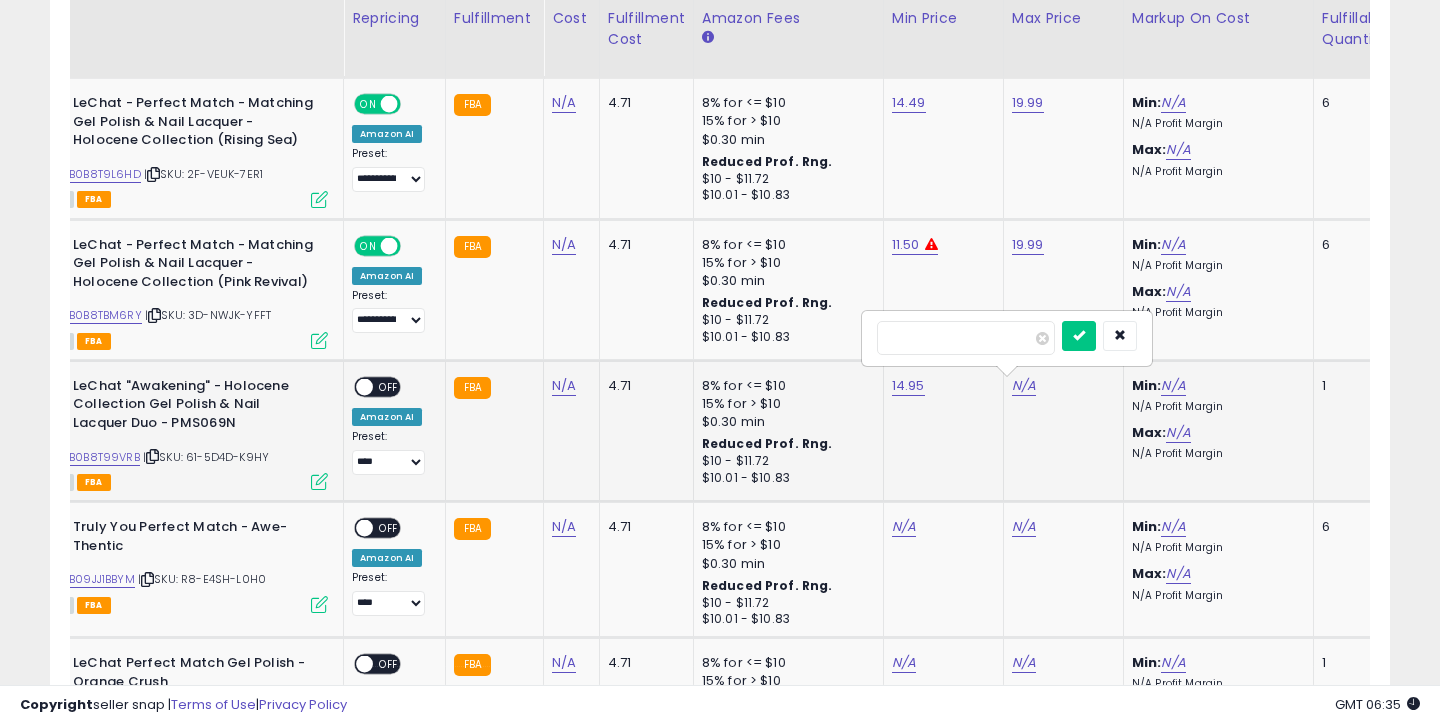 type on "*****" 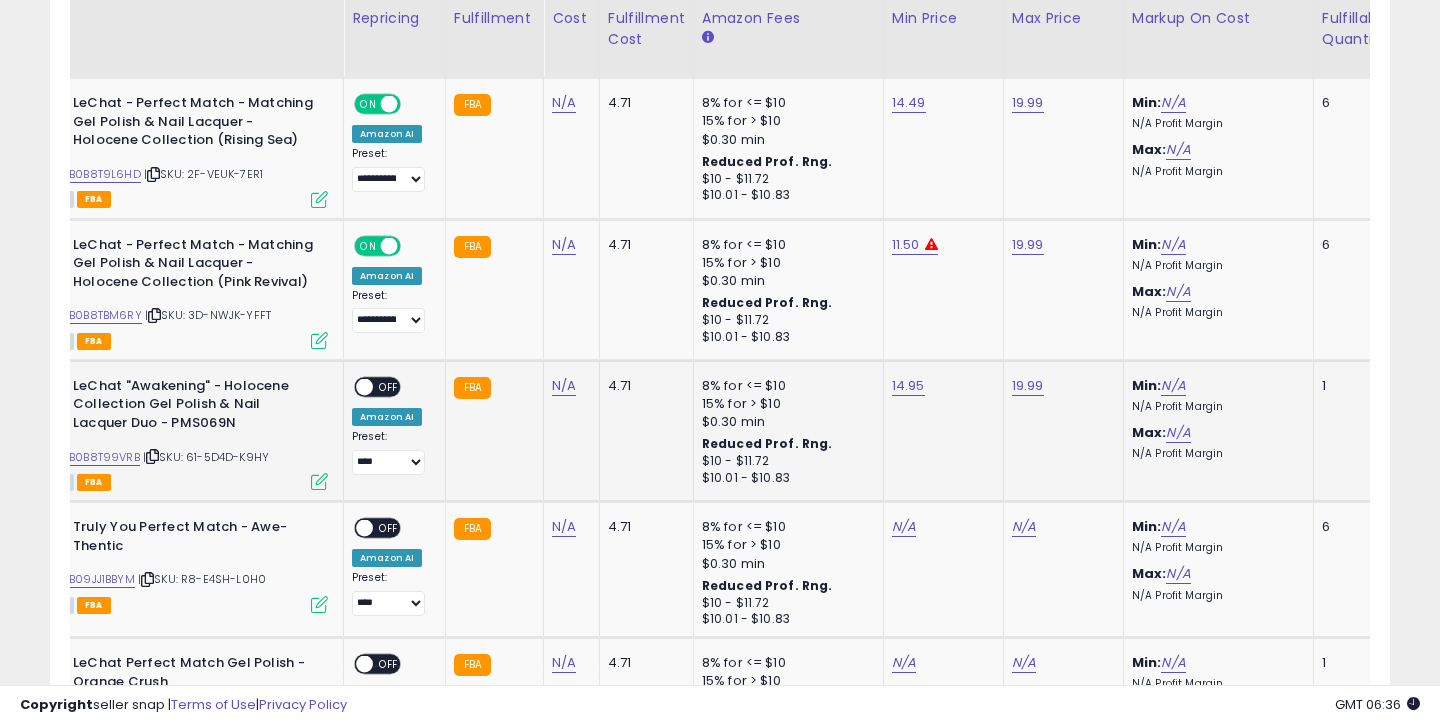 click on "OFF" at bounding box center [389, 386] 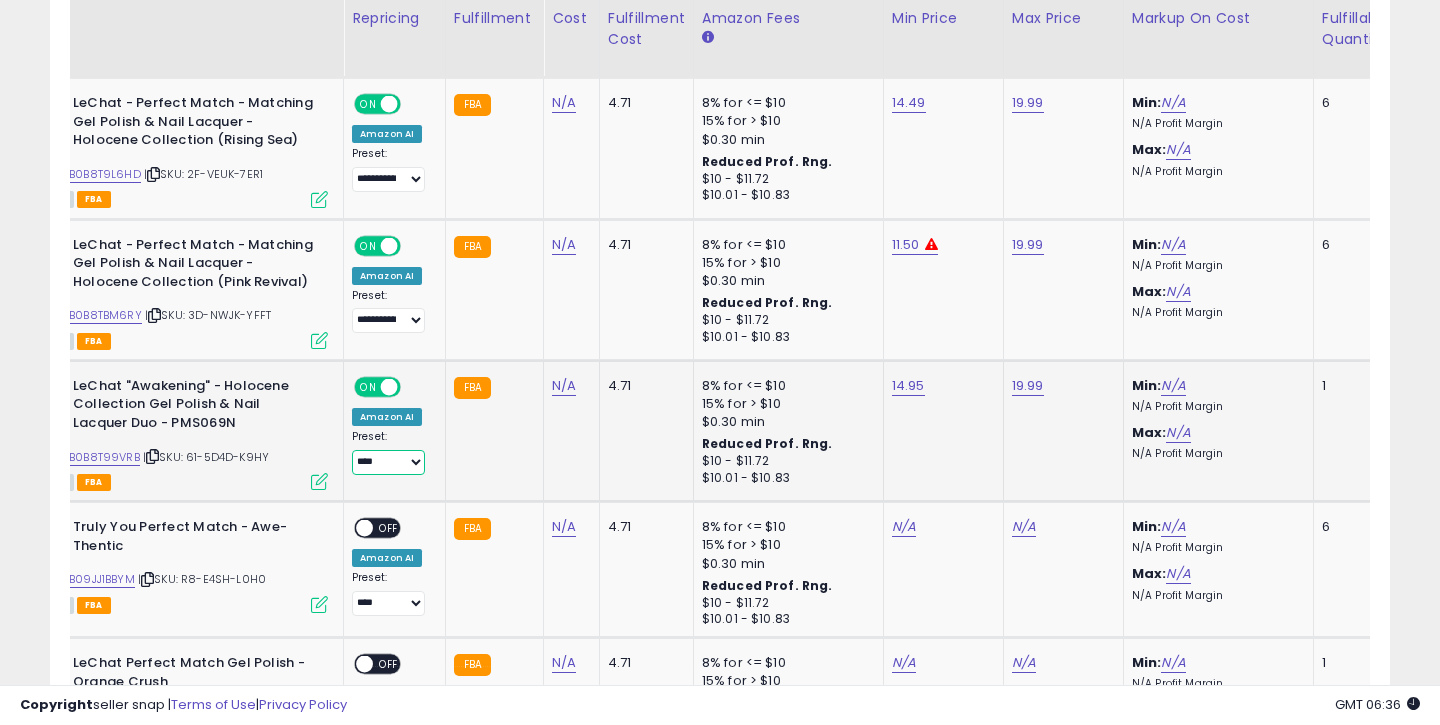click on "**********" at bounding box center (388, 462) 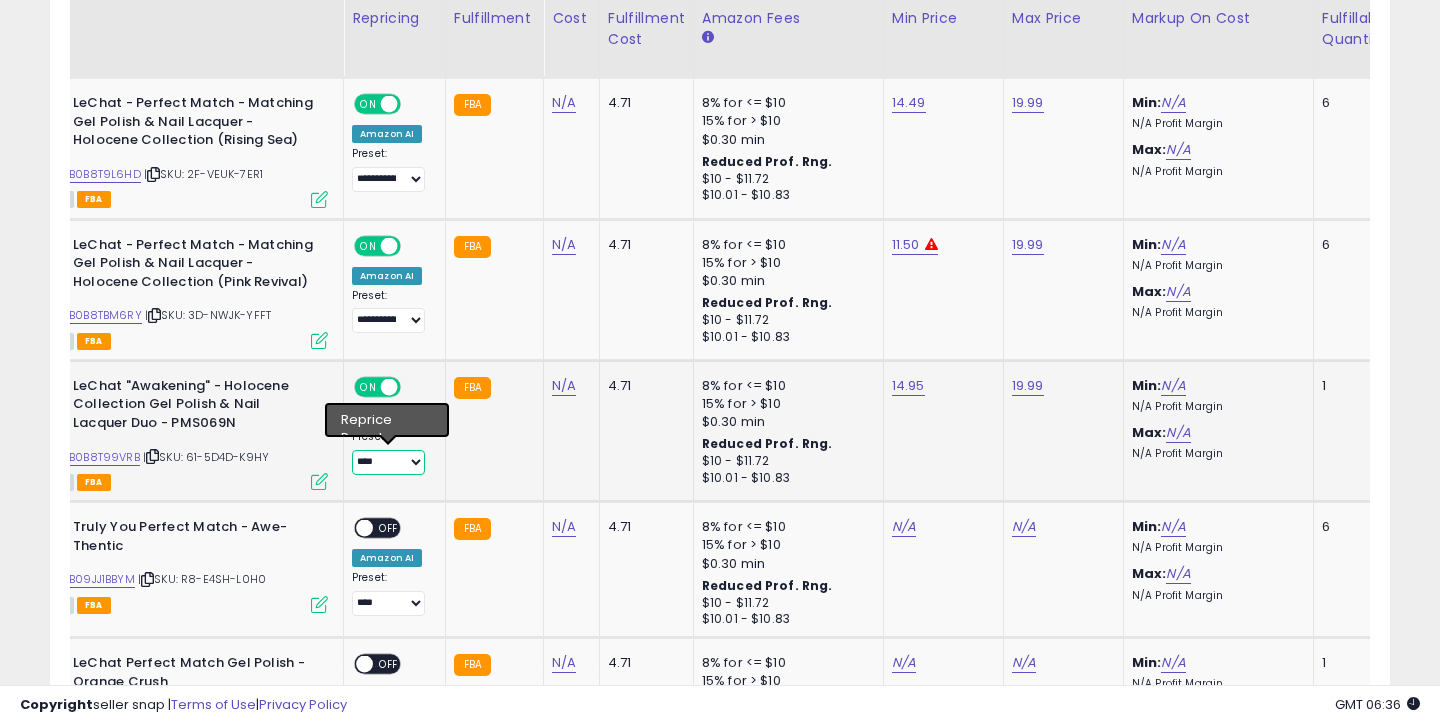 select on "**********" 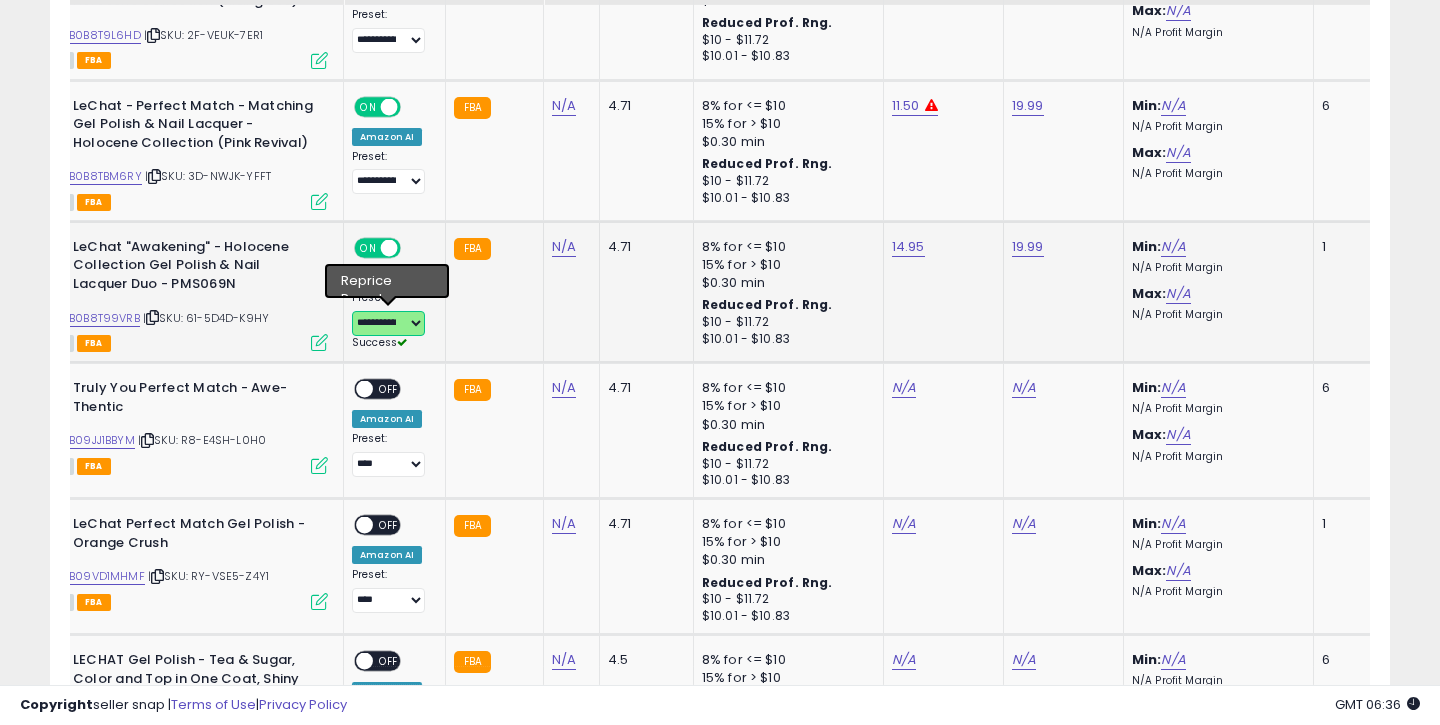 scroll, scrollTop: 3383, scrollLeft: 0, axis: vertical 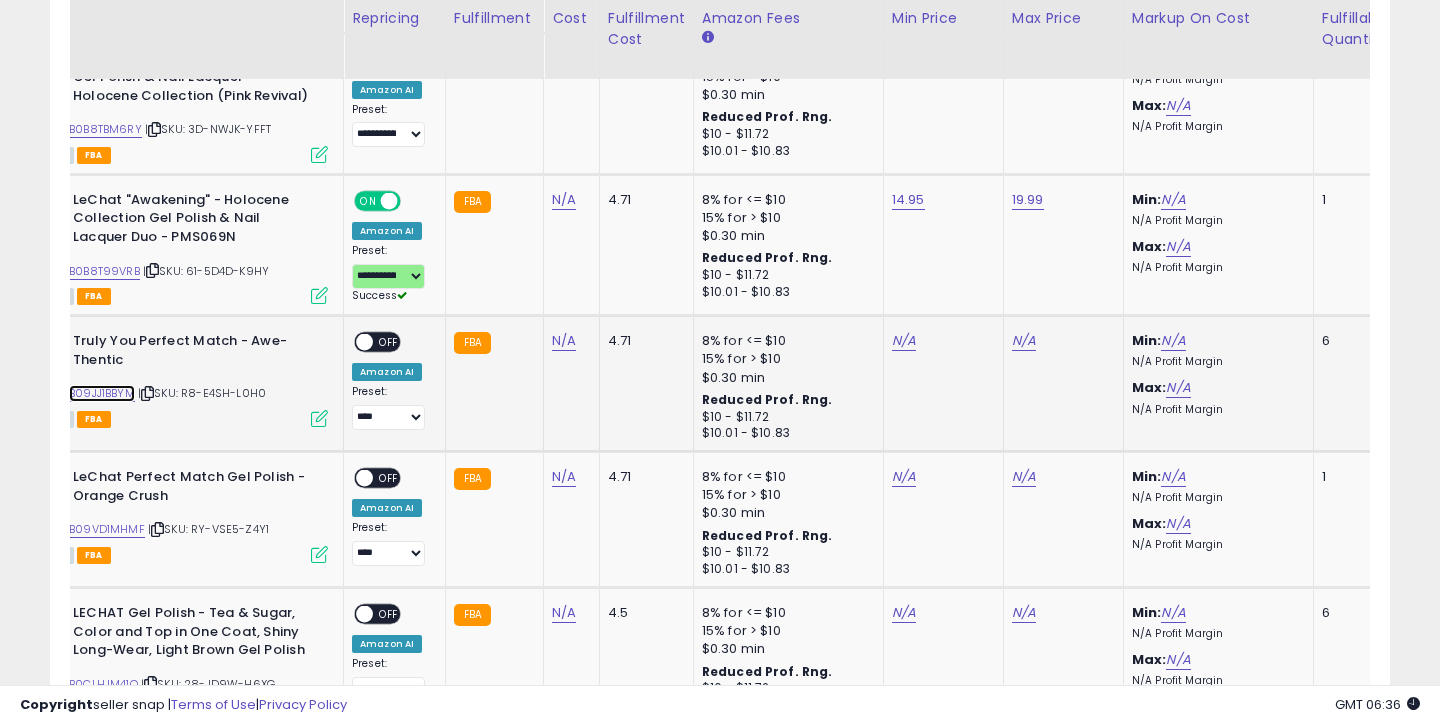 click on "B09JJ1BBYM" at bounding box center [102, 393] 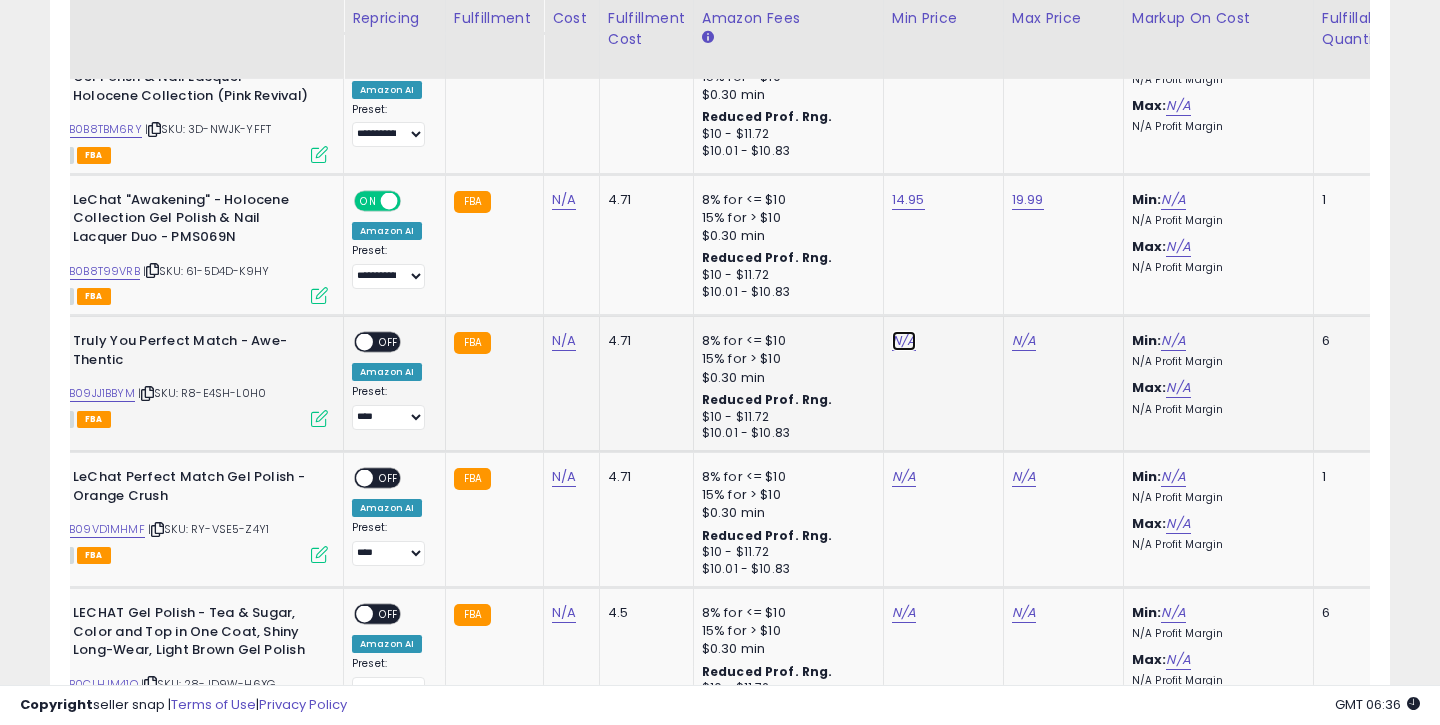 click on "N/A" at bounding box center (904, -2013) 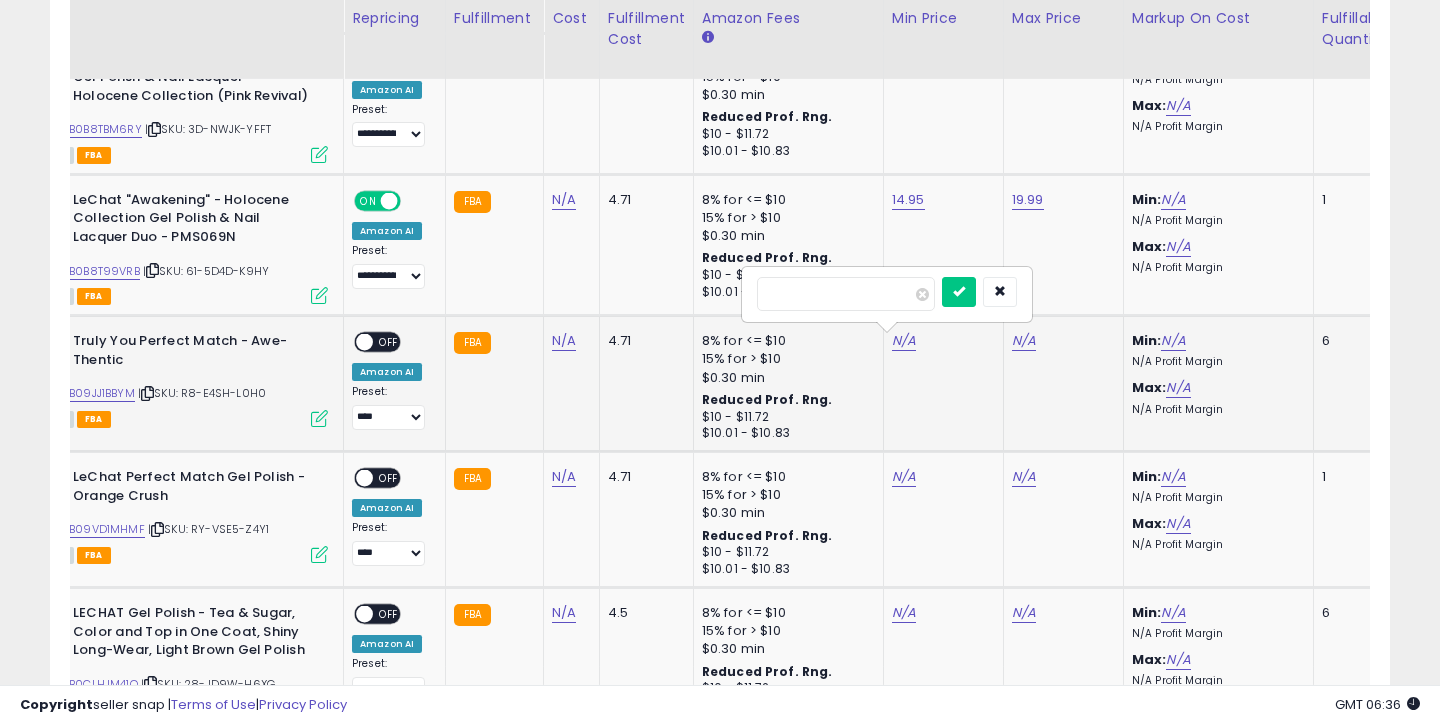 type on "*****" 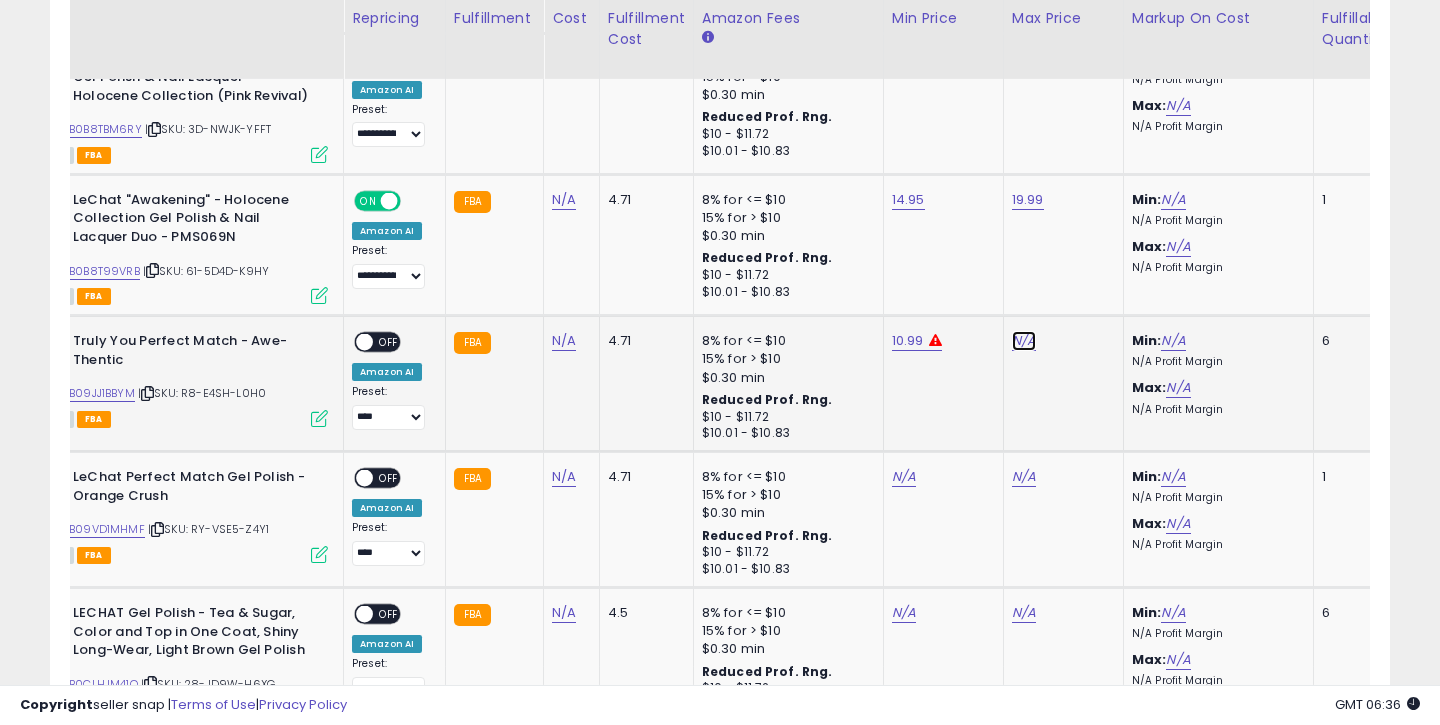 click on "N/A" at bounding box center [1024, -2013] 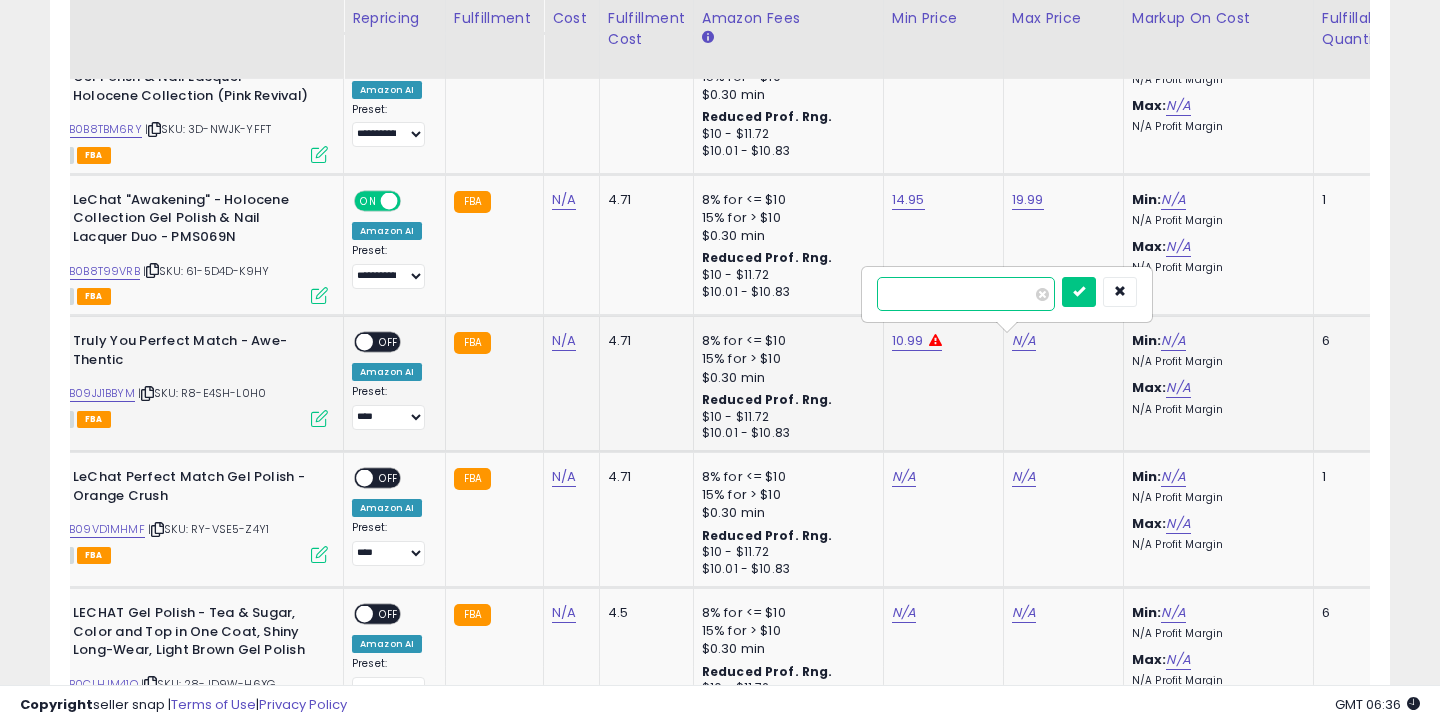 type on "*****" 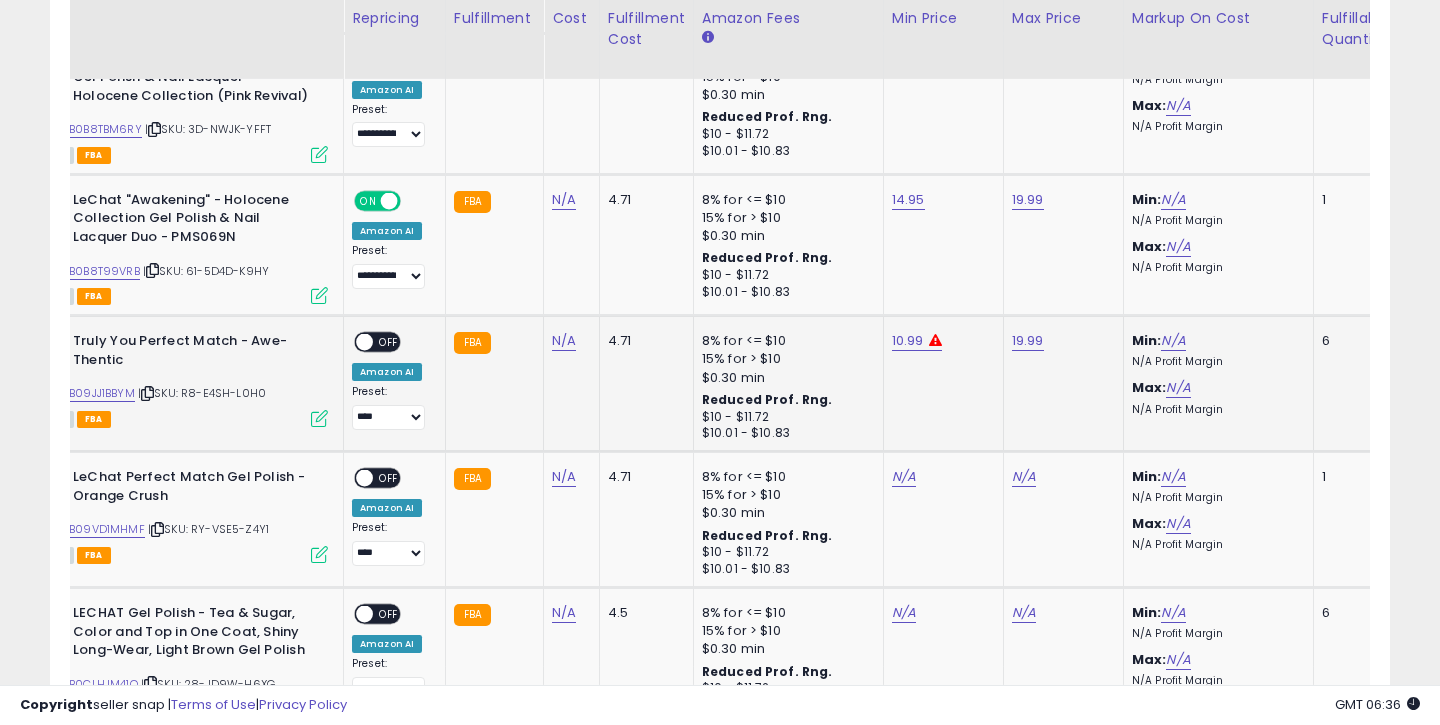 click on "OFF" at bounding box center [389, 342] 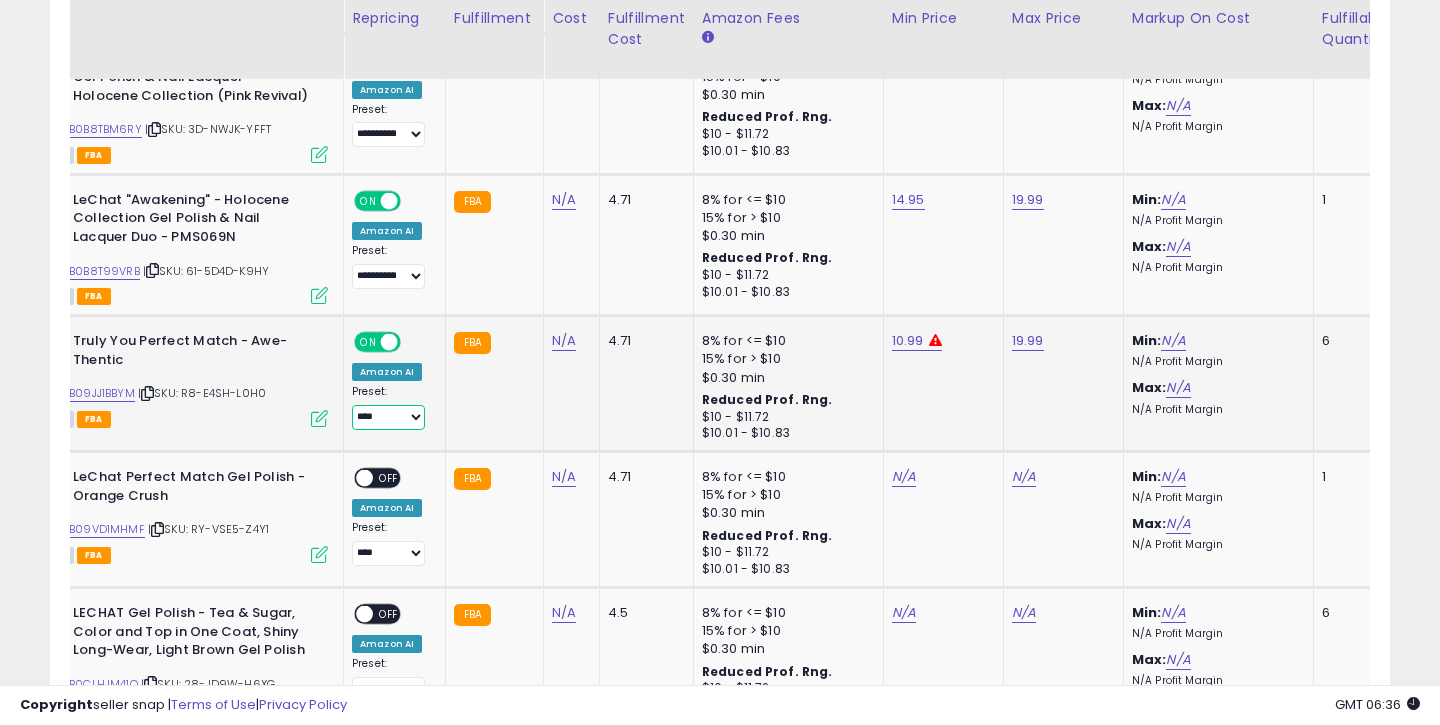 click on "**********" at bounding box center (388, 417) 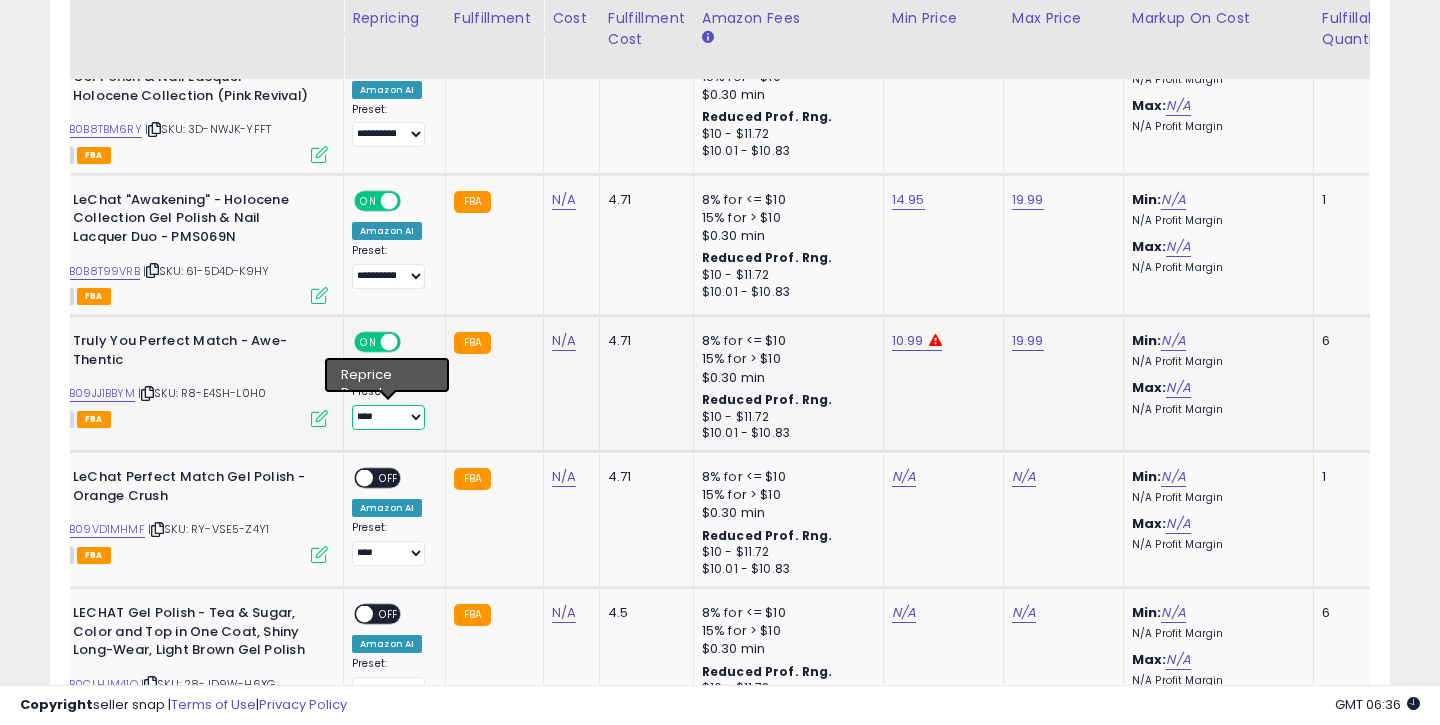 select on "**********" 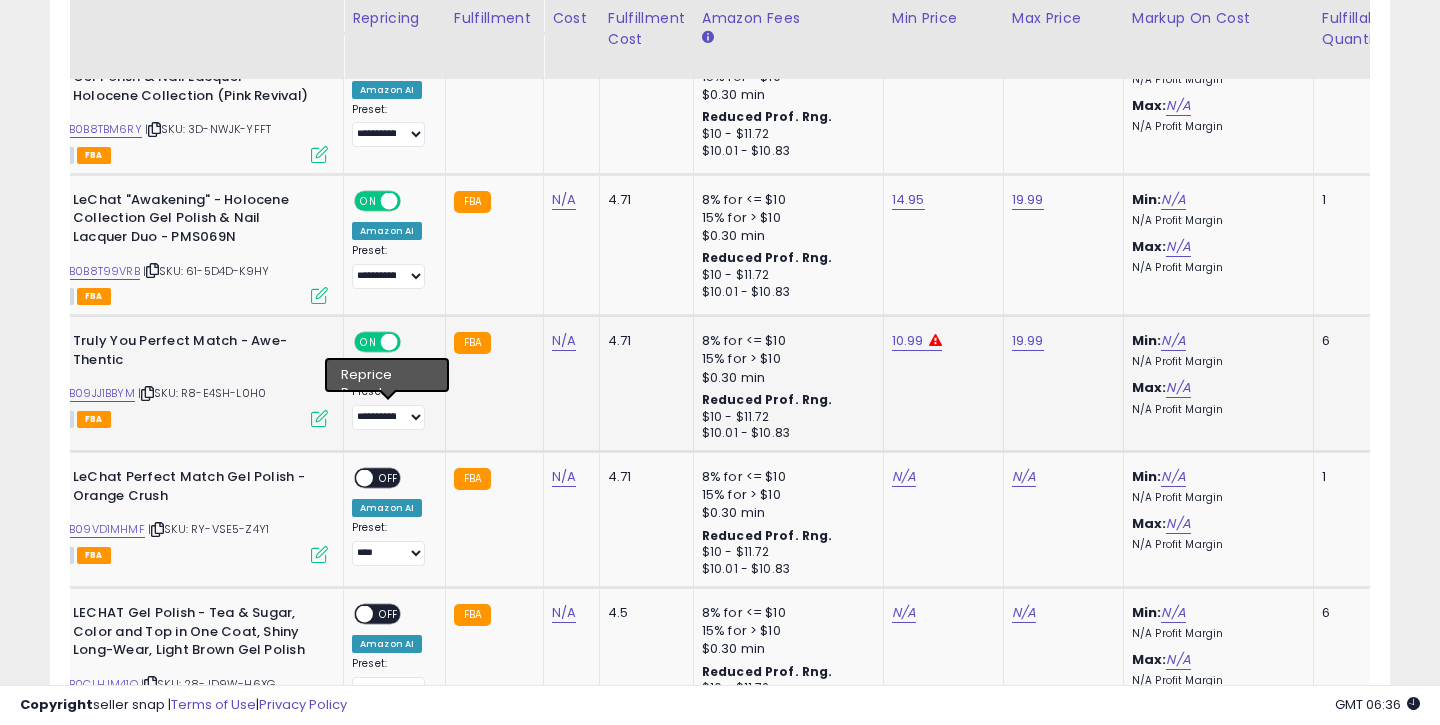 click on "FBA" 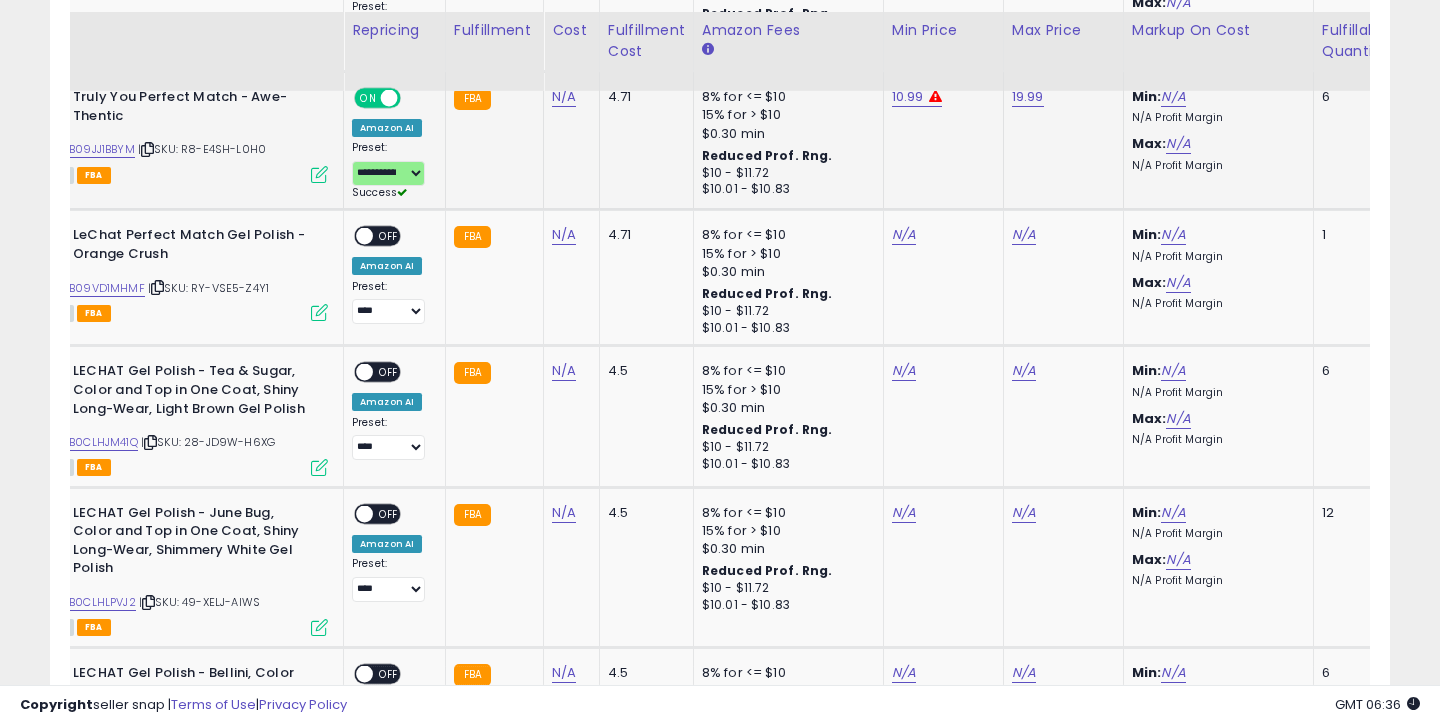 scroll, scrollTop: 3651, scrollLeft: 0, axis: vertical 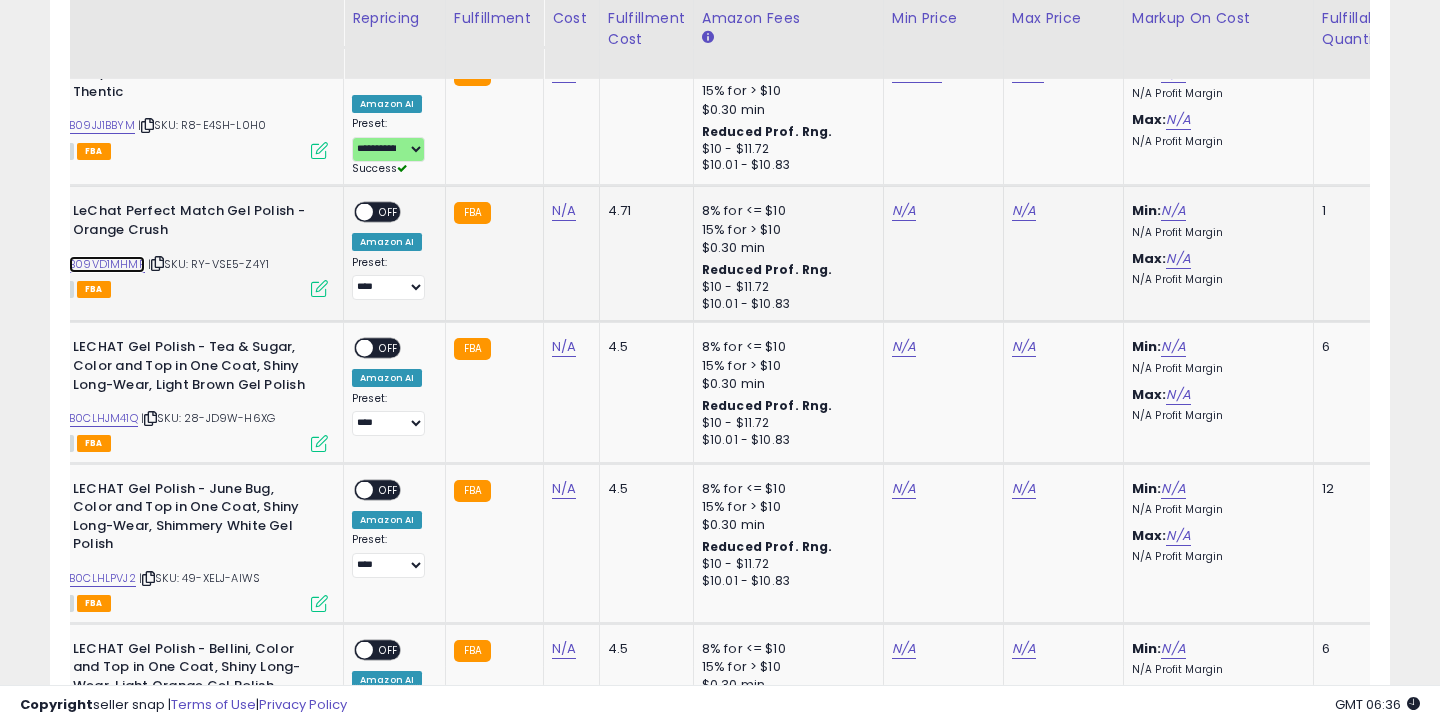 click on "B09VD1MHMF" at bounding box center (107, 264) 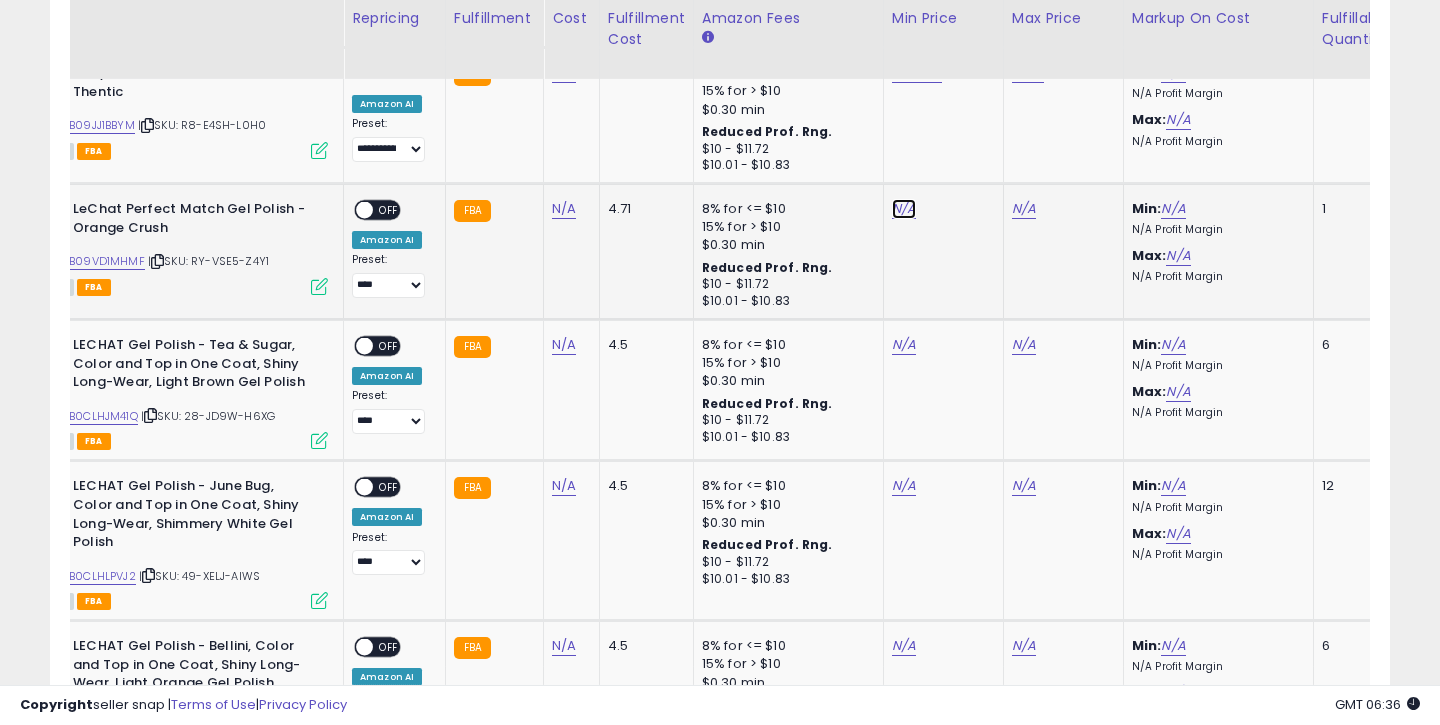 click on "N/A" at bounding box center (904, -2281) 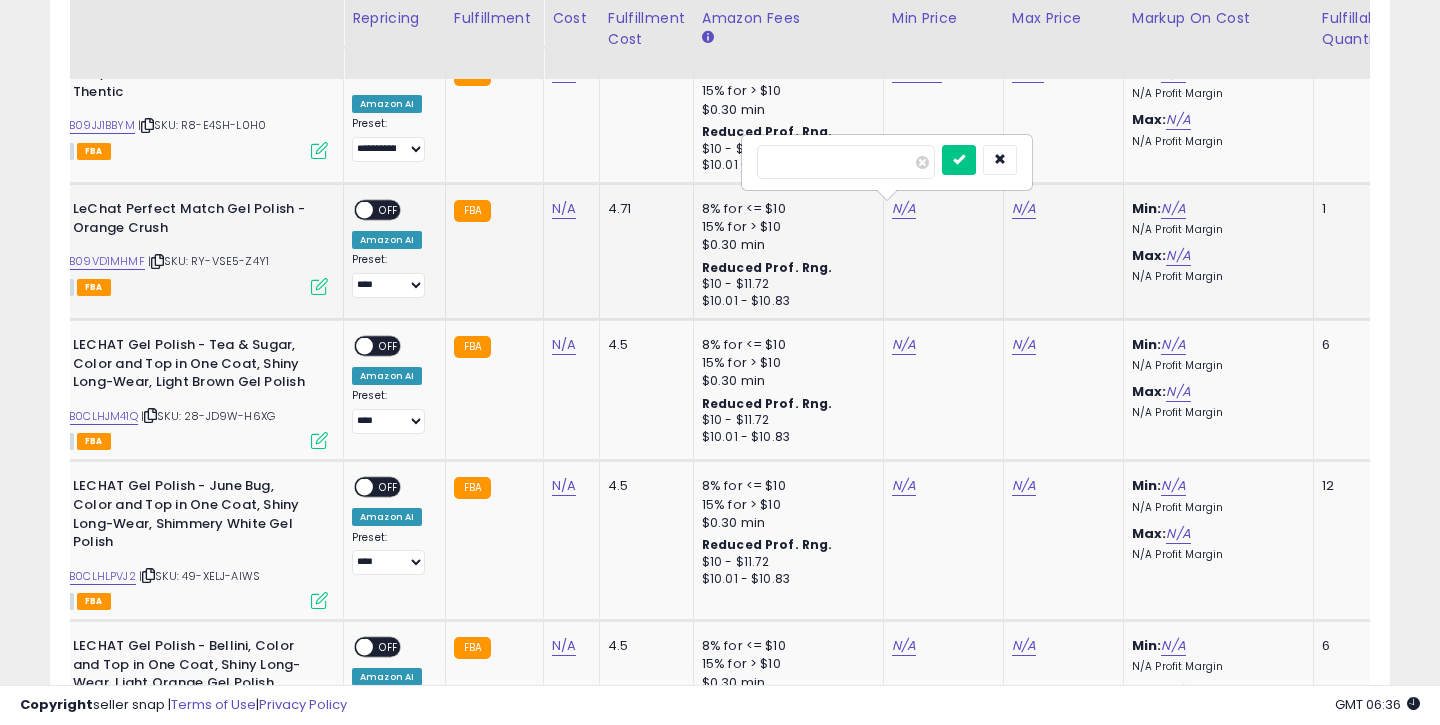 type on "*****" 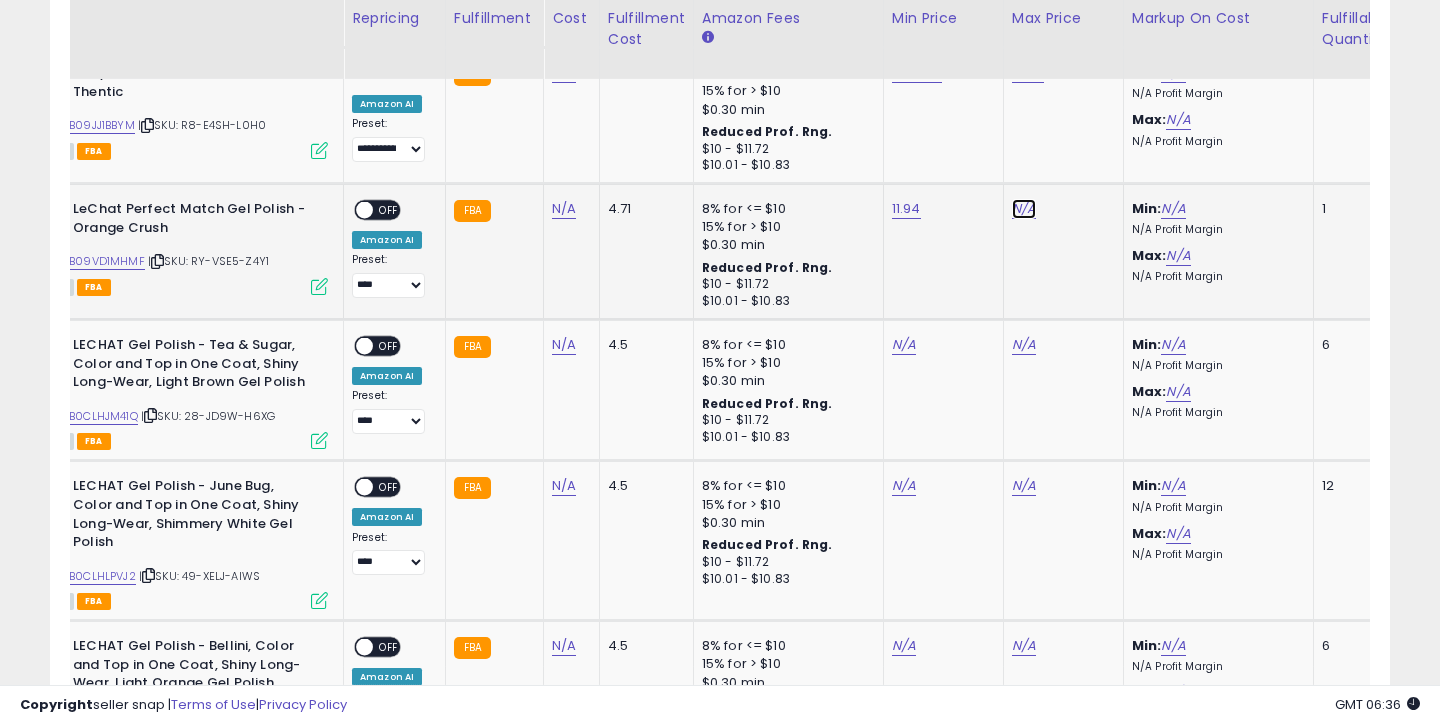 click on "N/A" at bounding box center [1024, -2281] 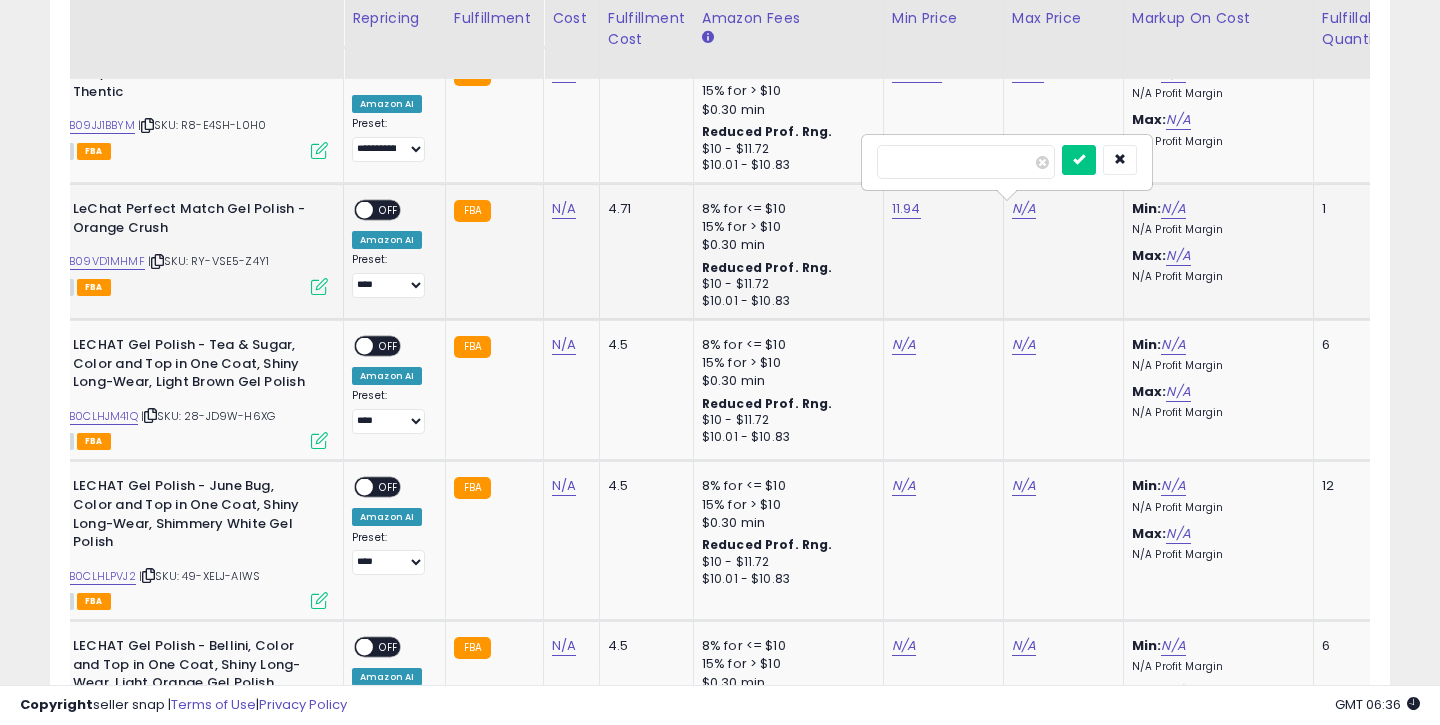 type on "*****" 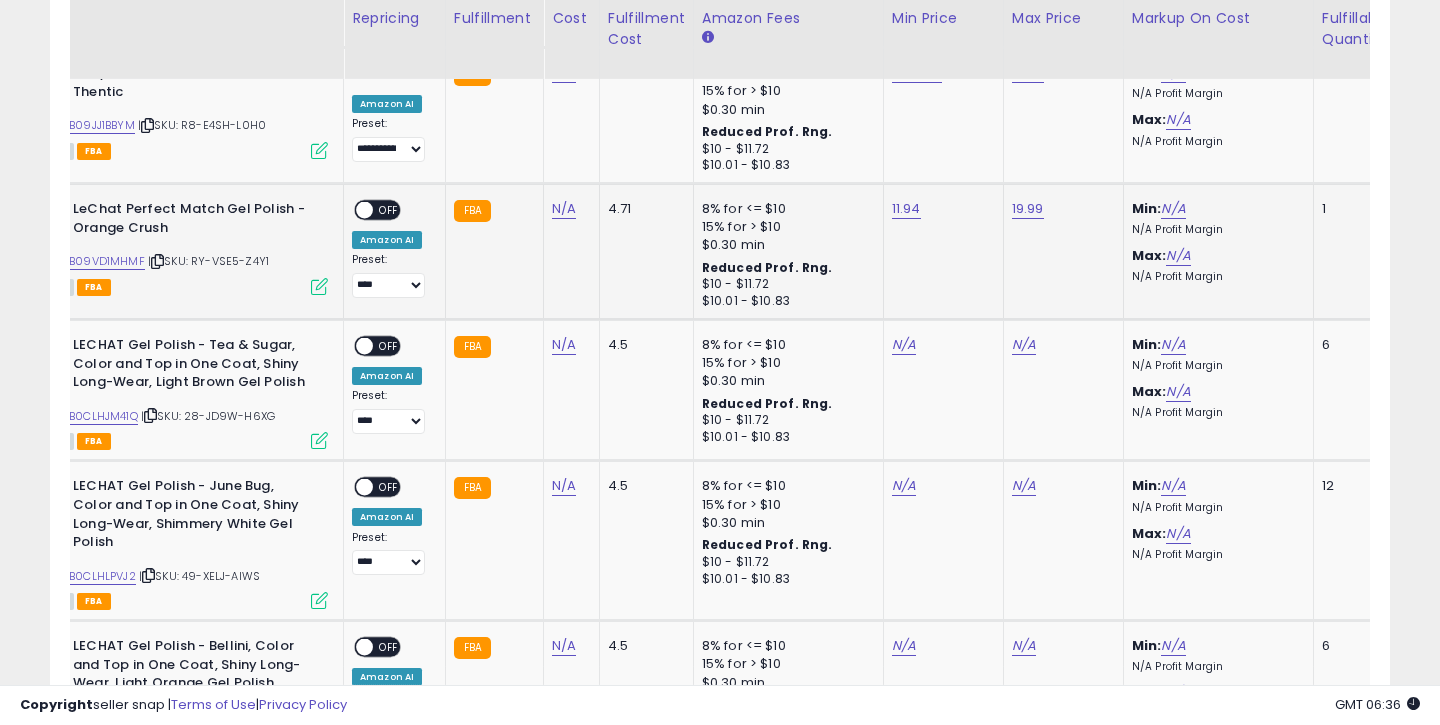 click on "OFF" at bounding box center (389, 210) 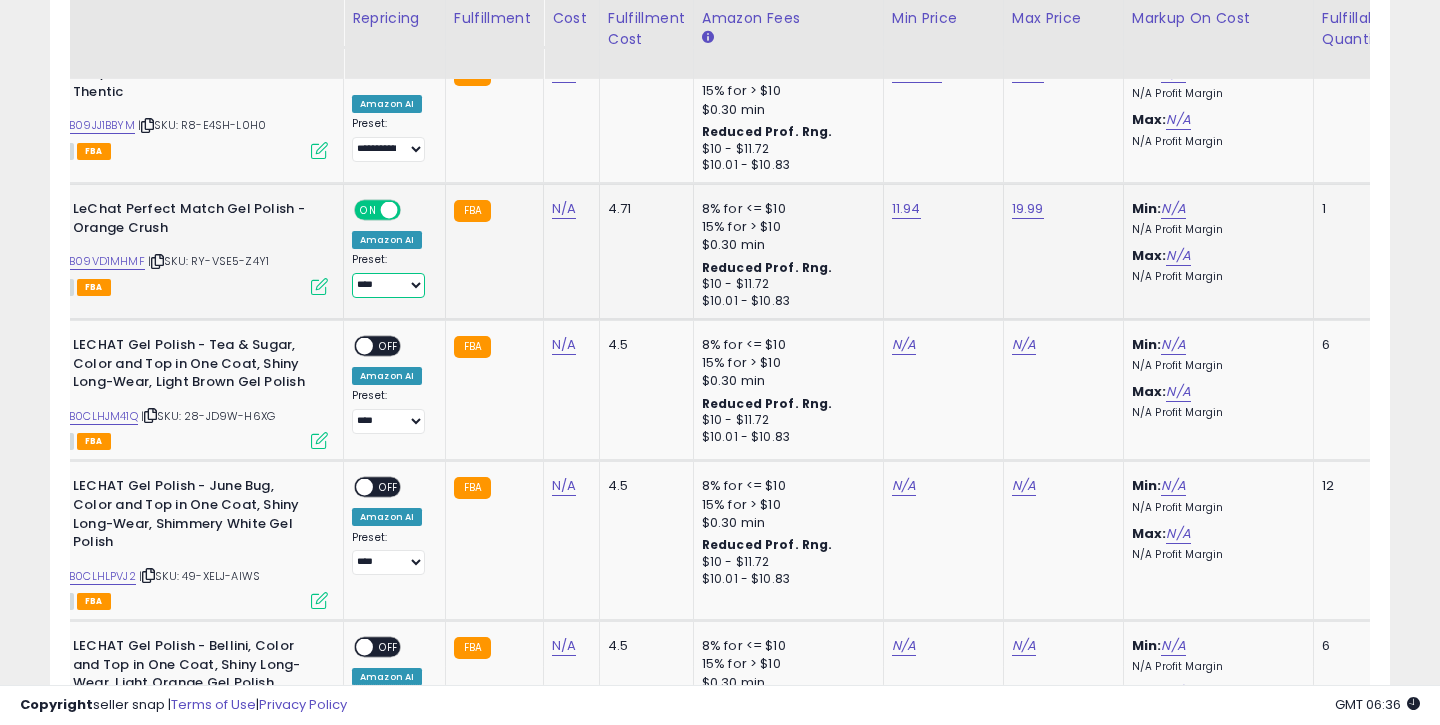 click on "**********" at bounding box center (388, 285) 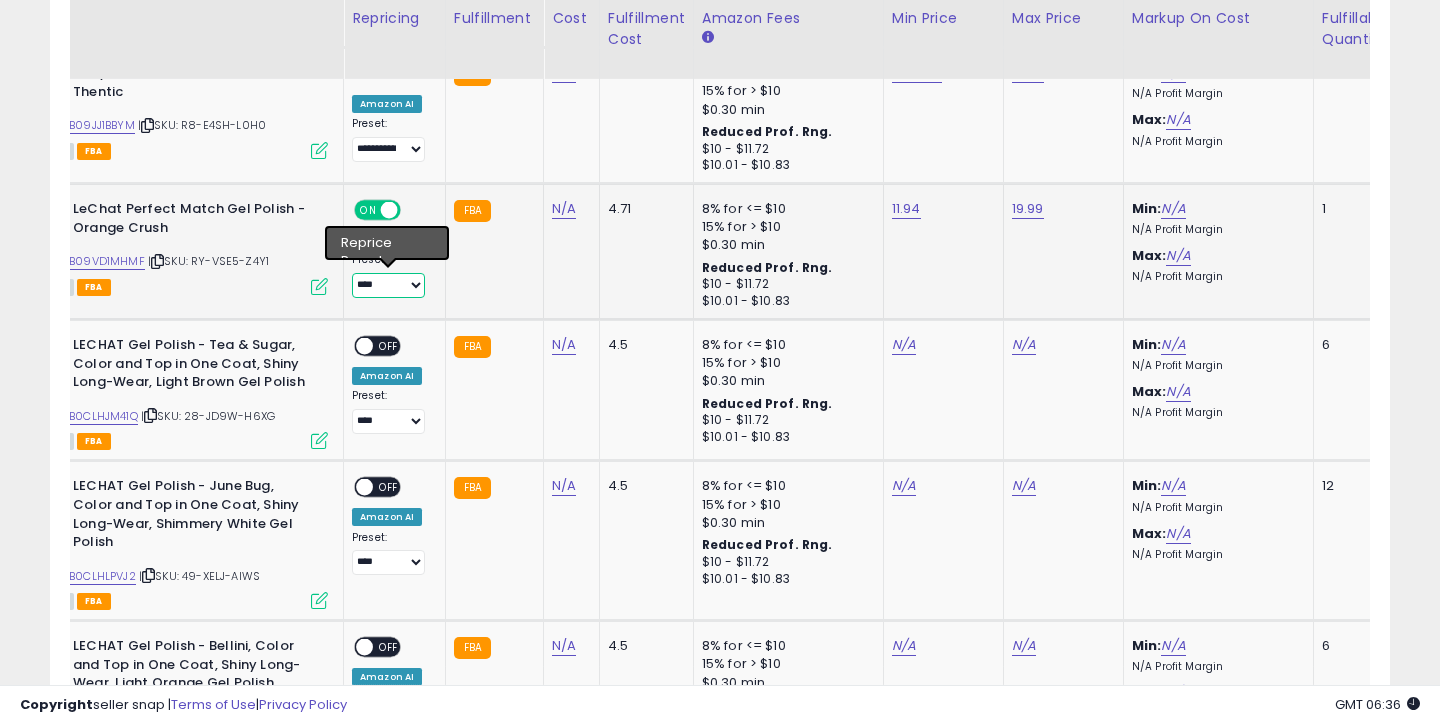 select on "**********" 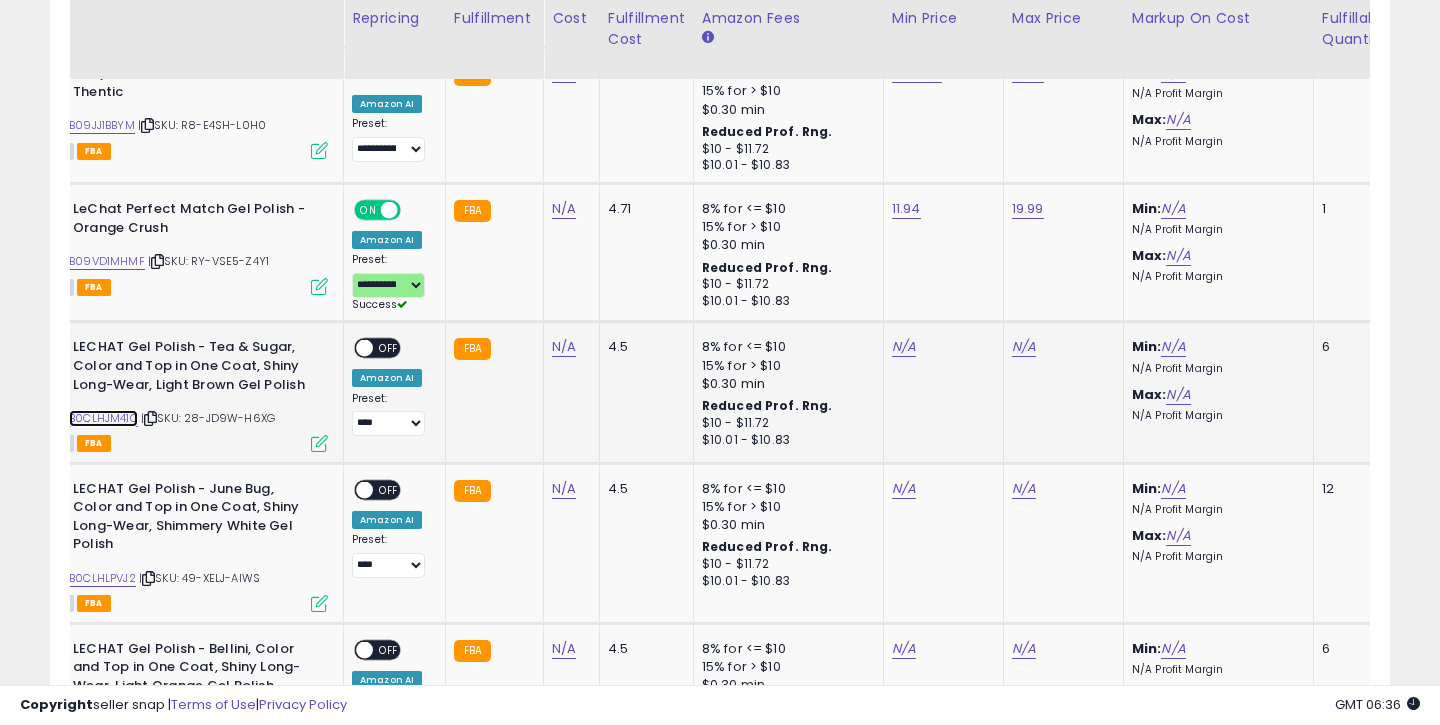 click on "B0CLHJM41Q" at bounding box center (103, 418) 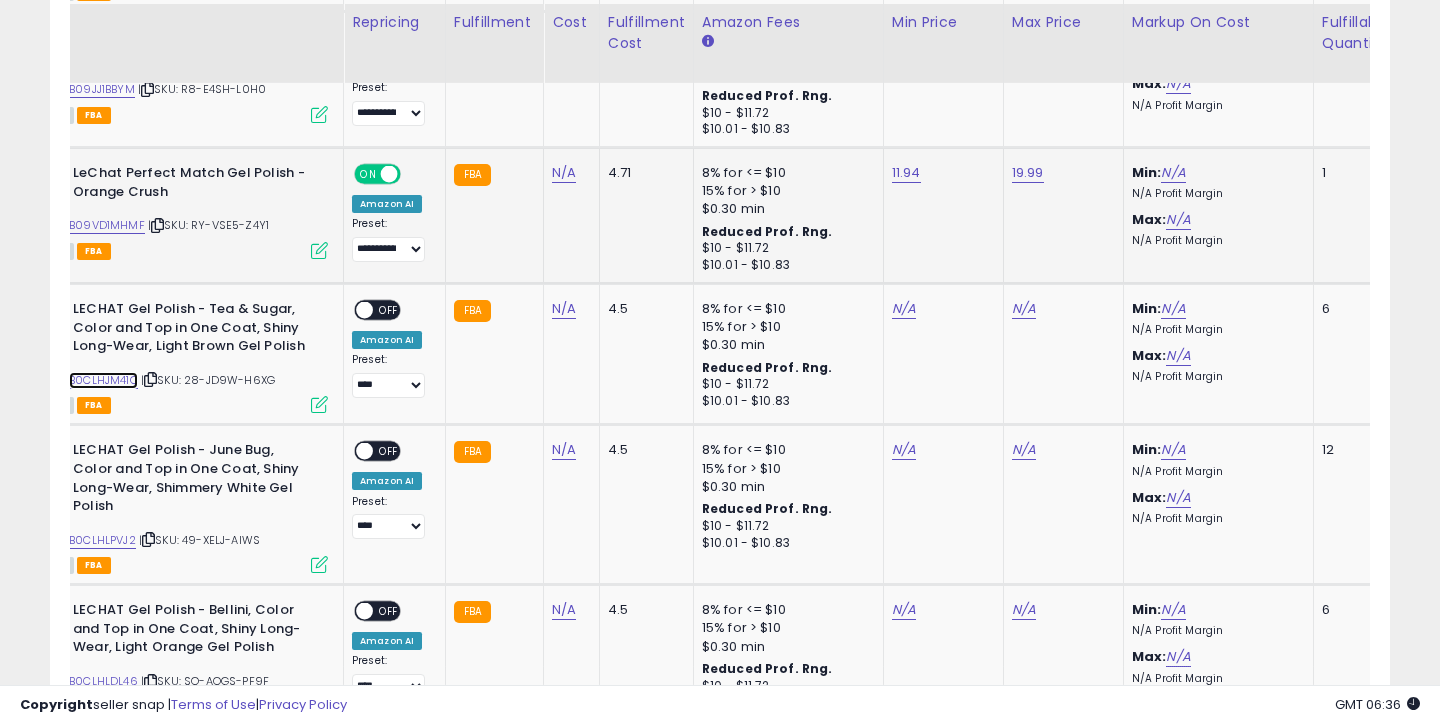 scroll, scrollTop: 3699, scrollLeft: 0, axis: vertical 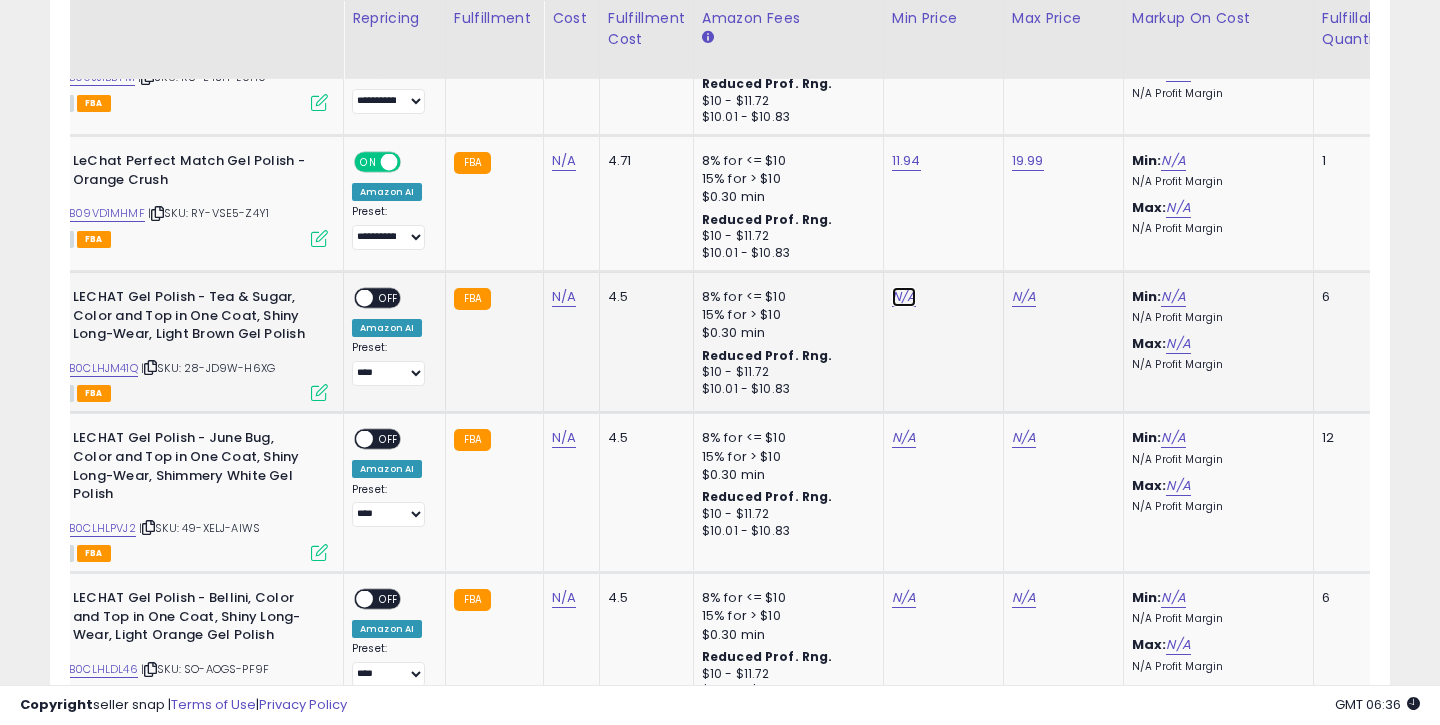 click on "N/A" at bounding box center (904, -2329) 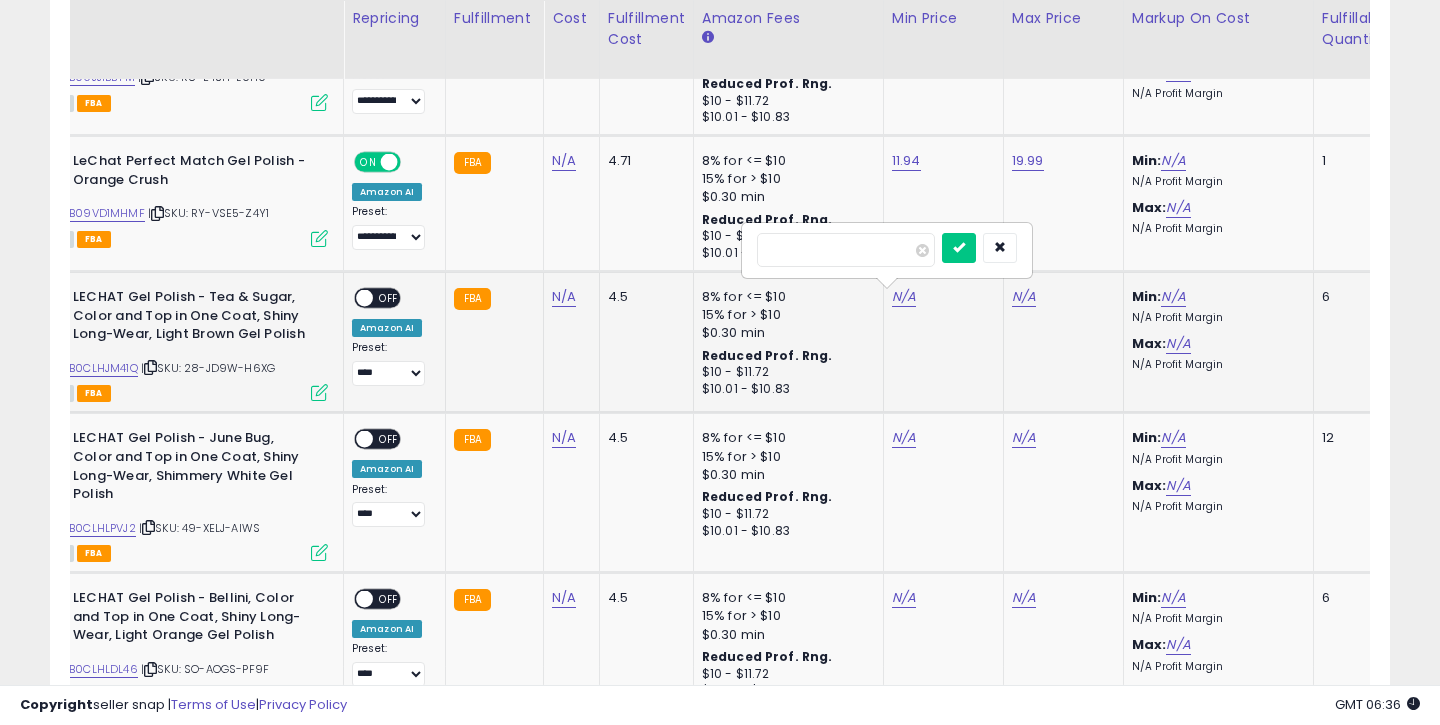 type on "*****" 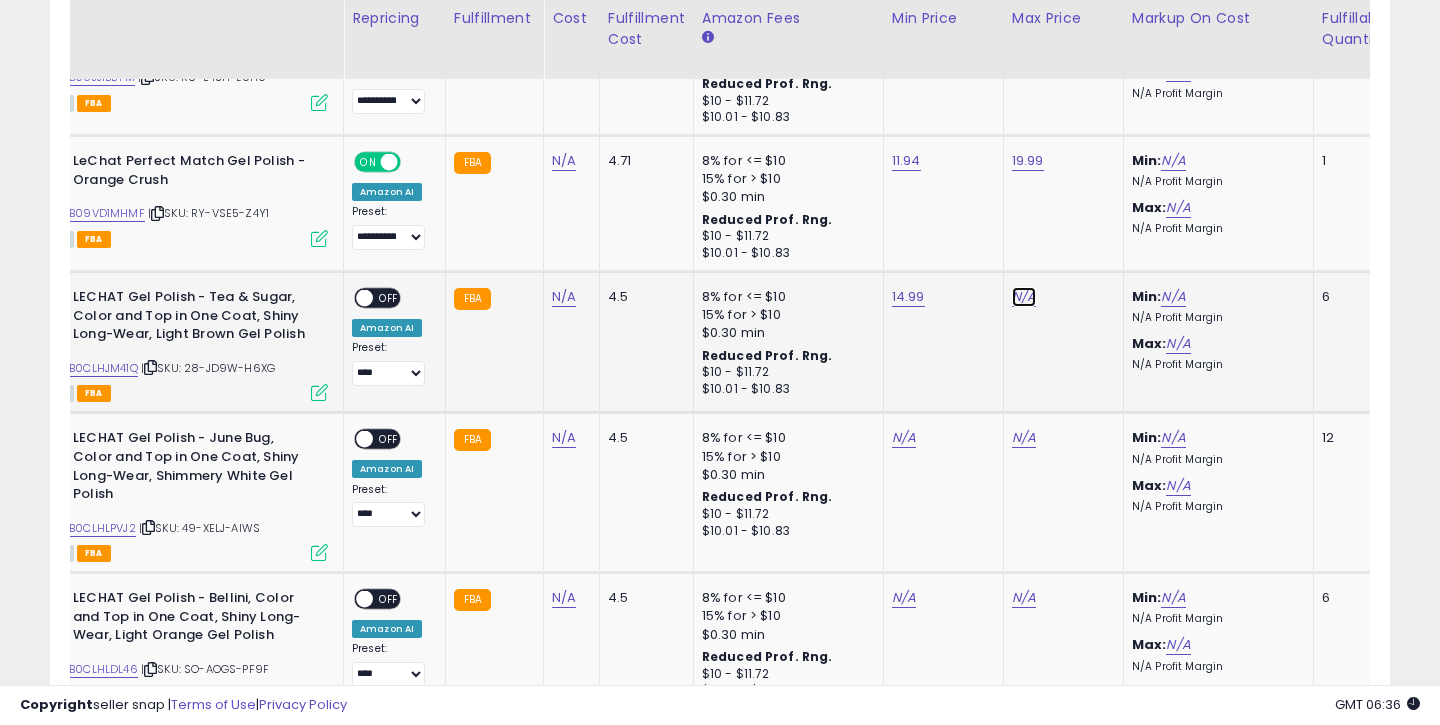 click on "N/A" at bounding box center [1024, -2329] 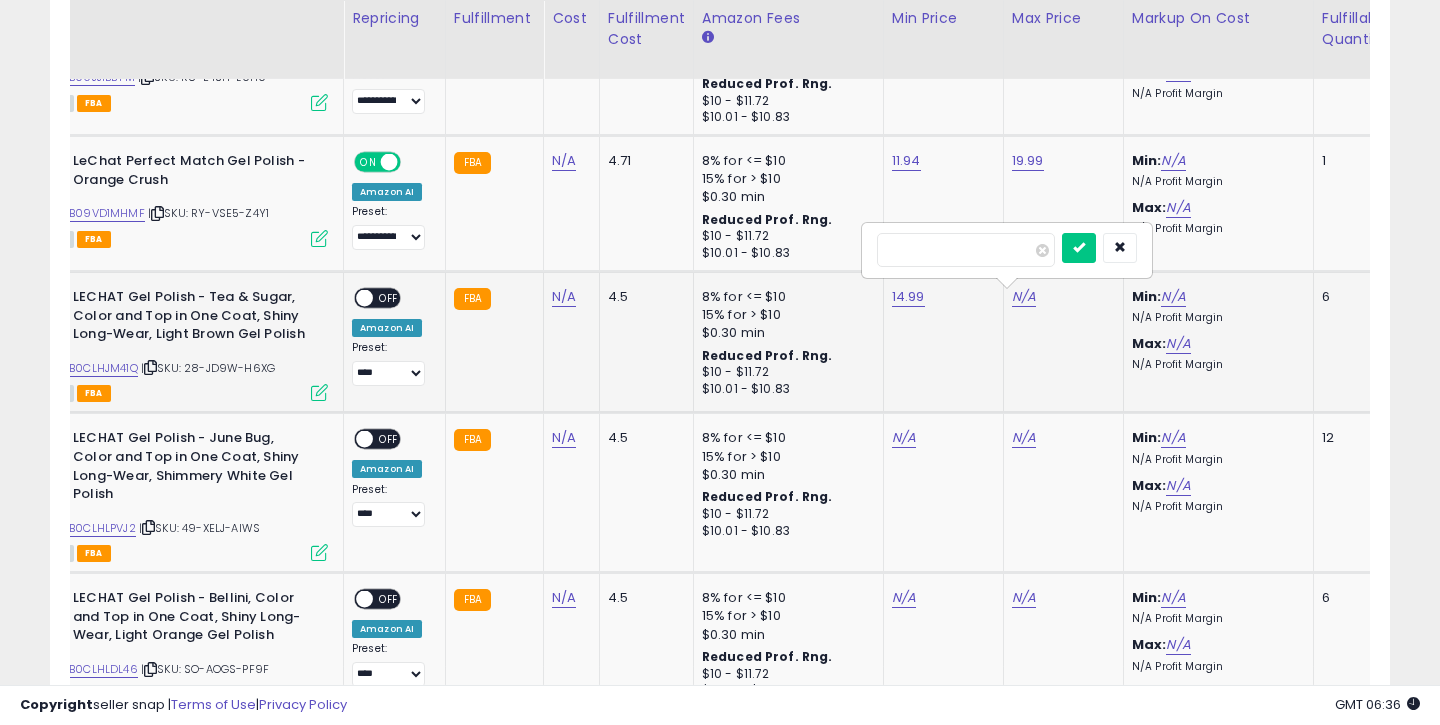 type on "*****" 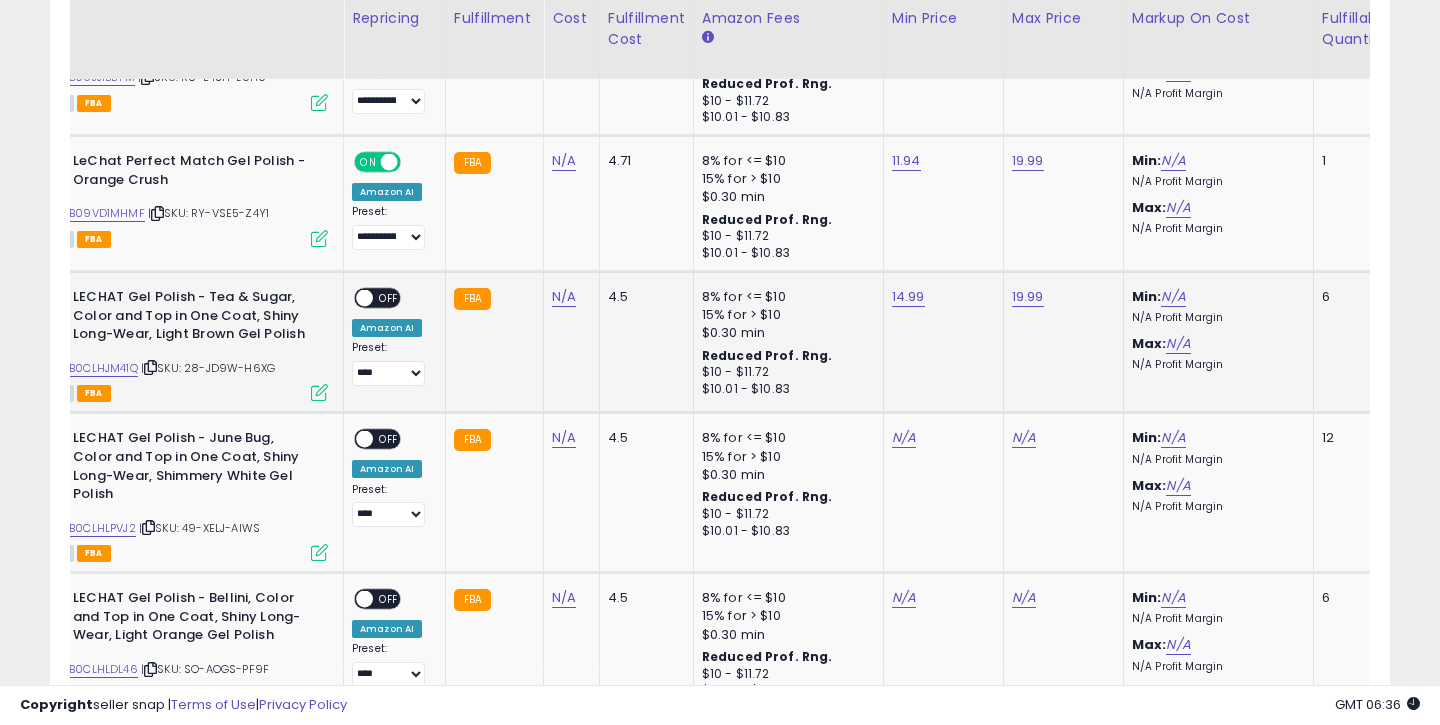 click on "OFF" at bounding box center [389, 298] 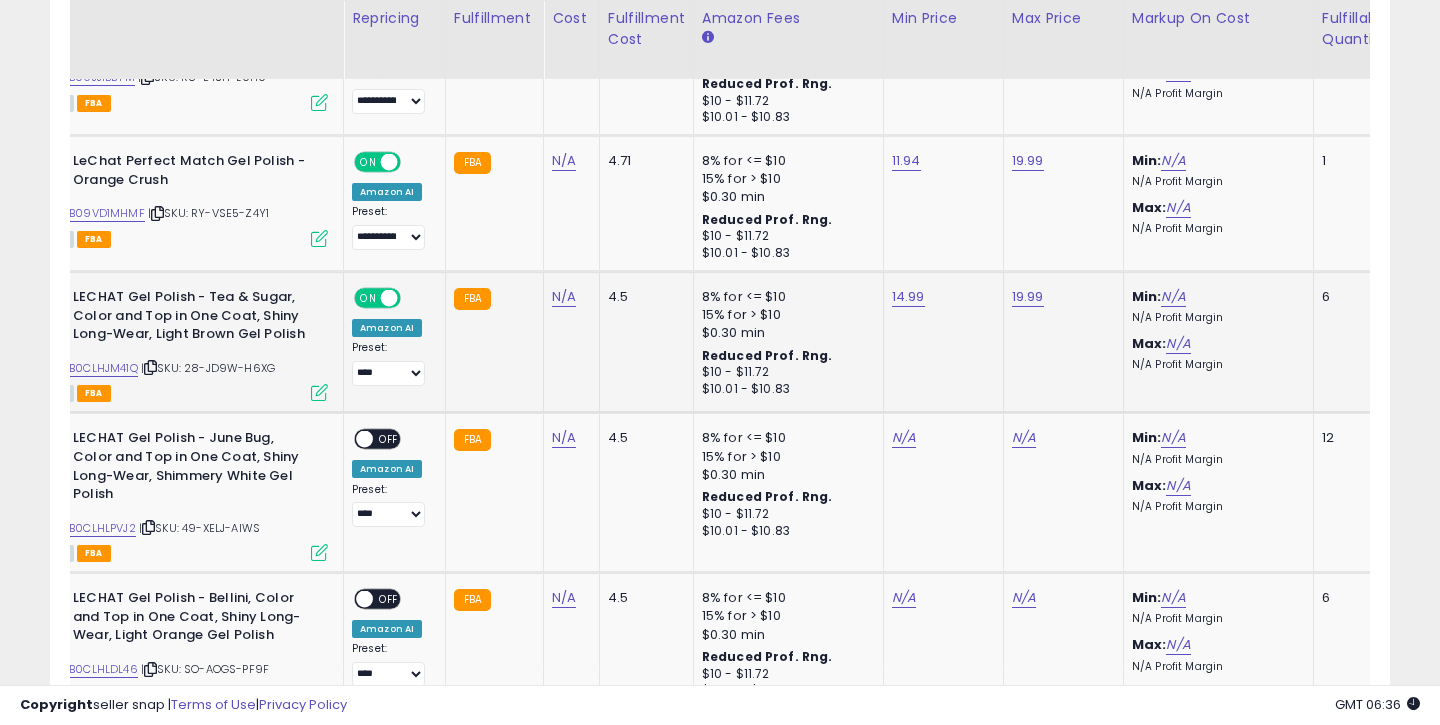 click on "**********" at bounding box center [391, 363] 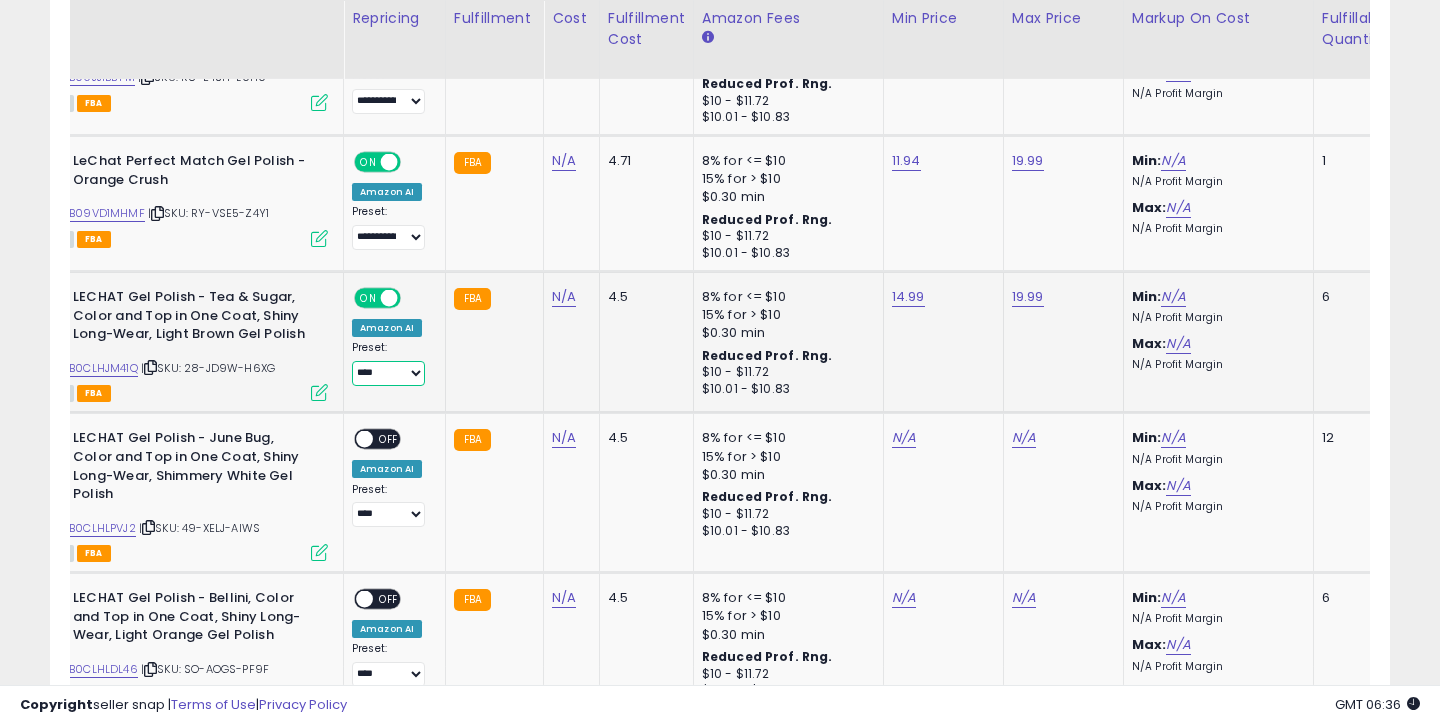 click on "**********" at bounding box center (388, 373) 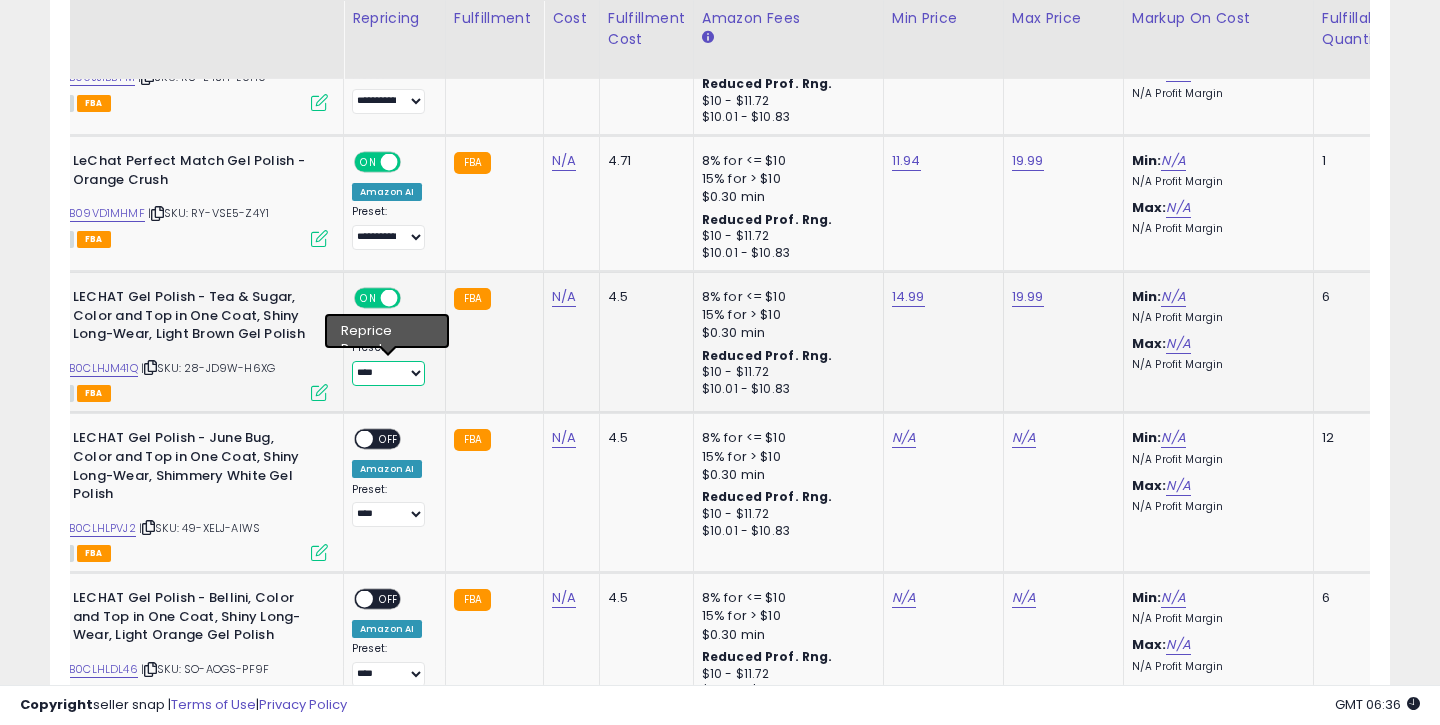 select on "**********" 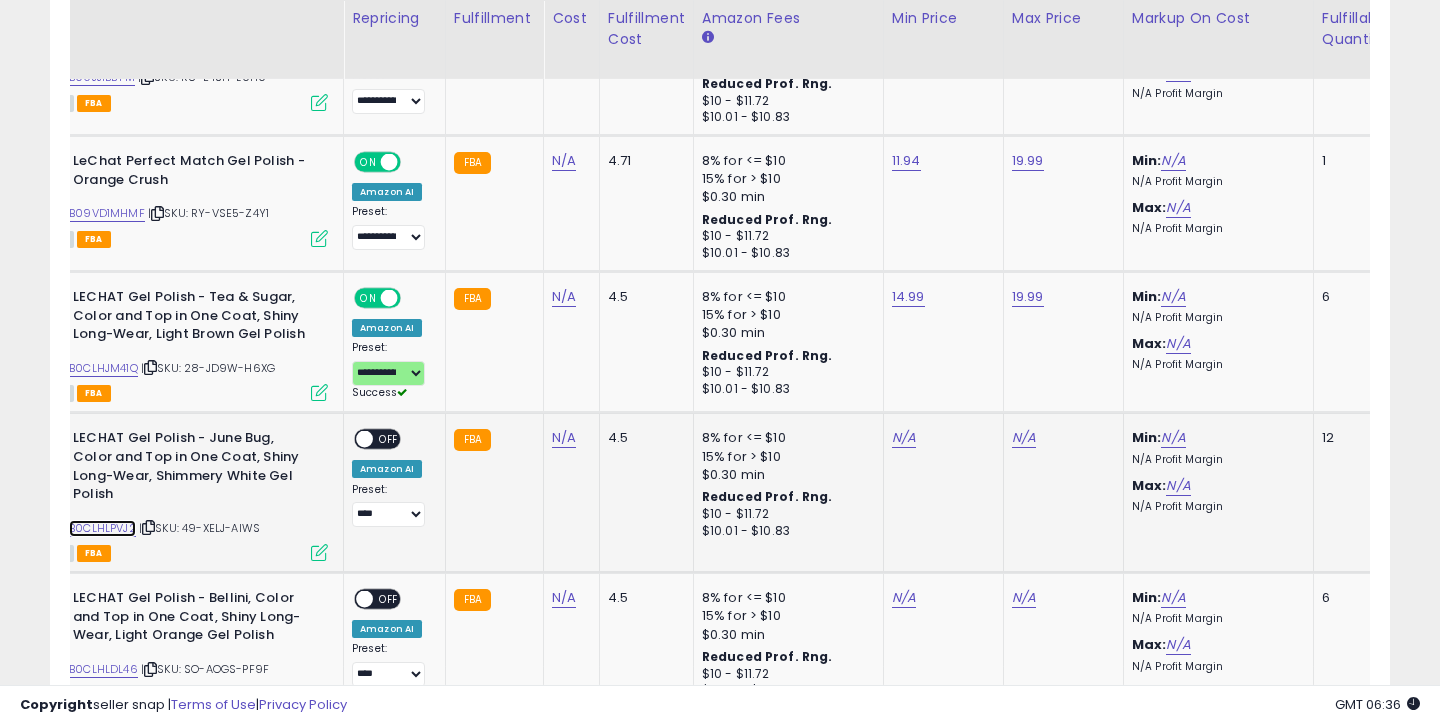 click on "B0CLHLPVJ2" at bounding box center (102, 528) 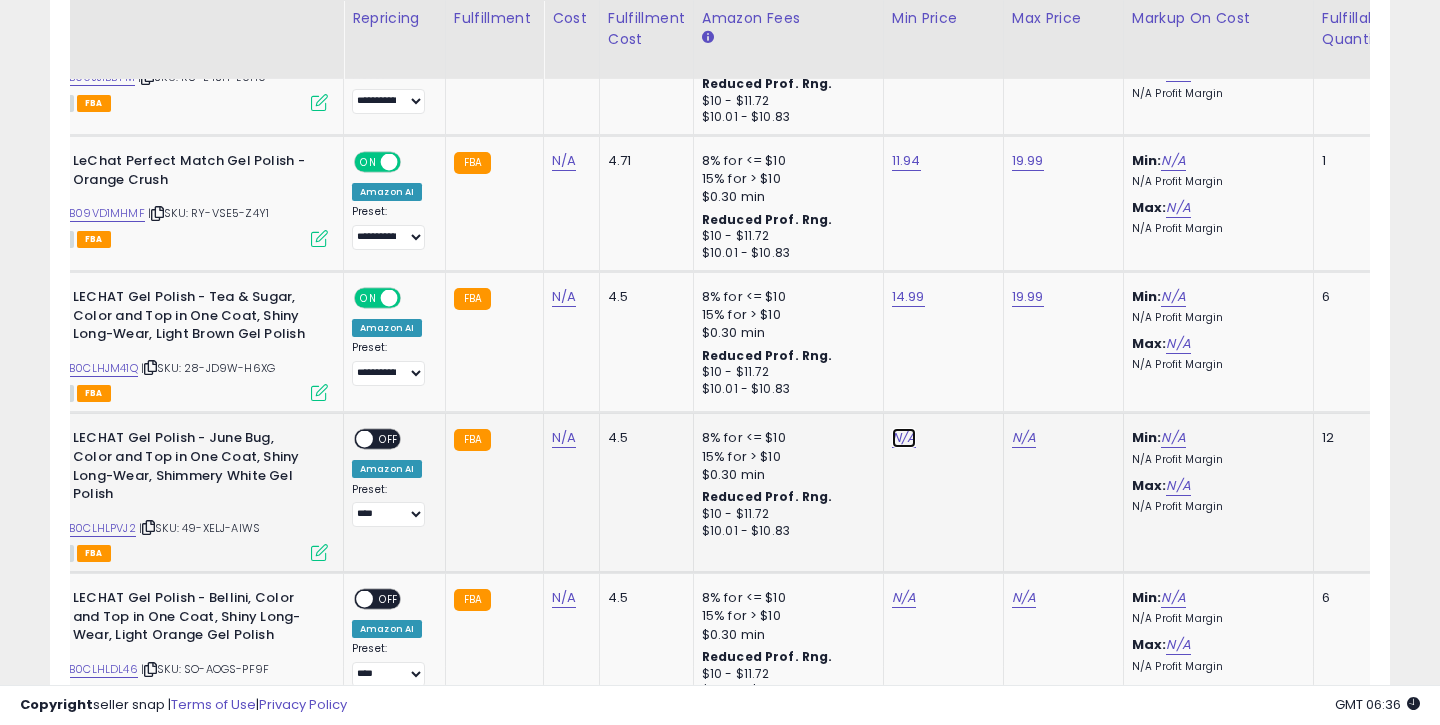 click on "N/A" at bounding box center (904, -2329) 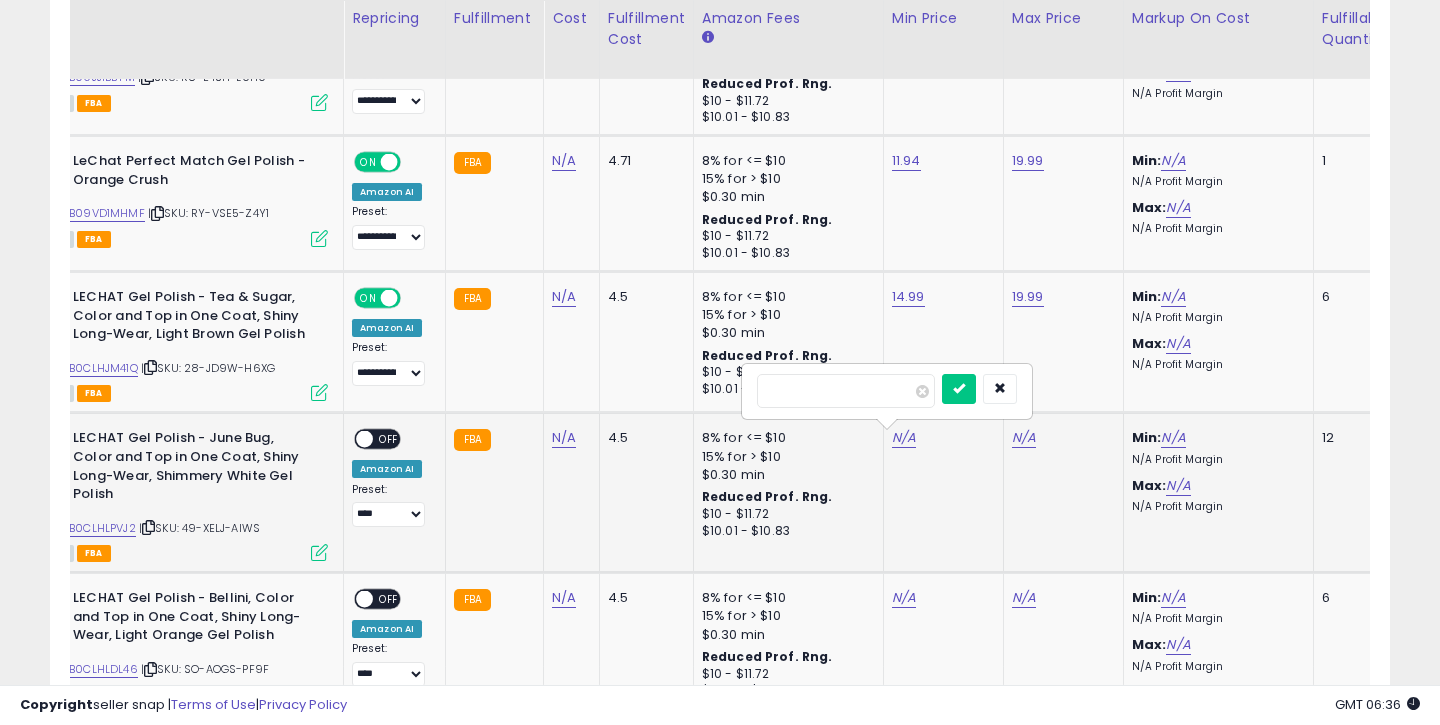 type on "*****" 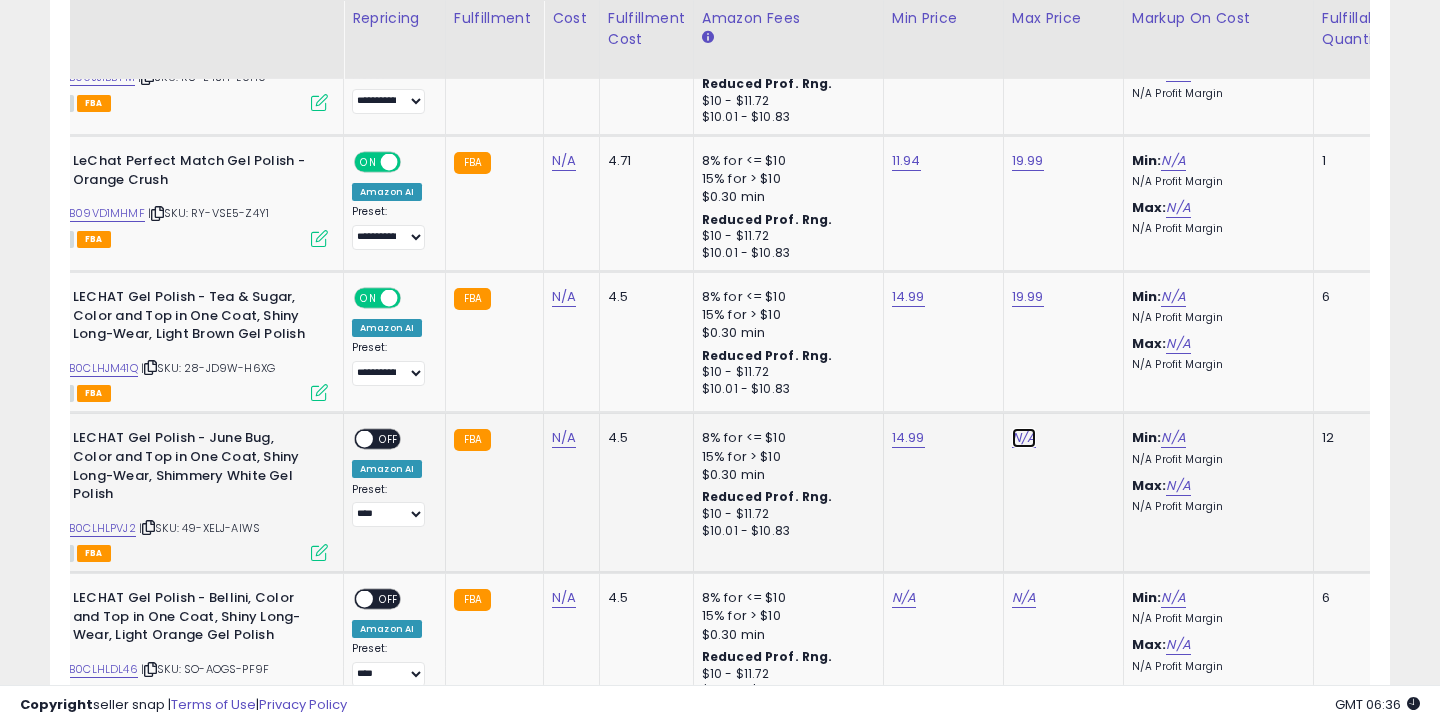click on "N/A" at bounding box center (1024, -2329) 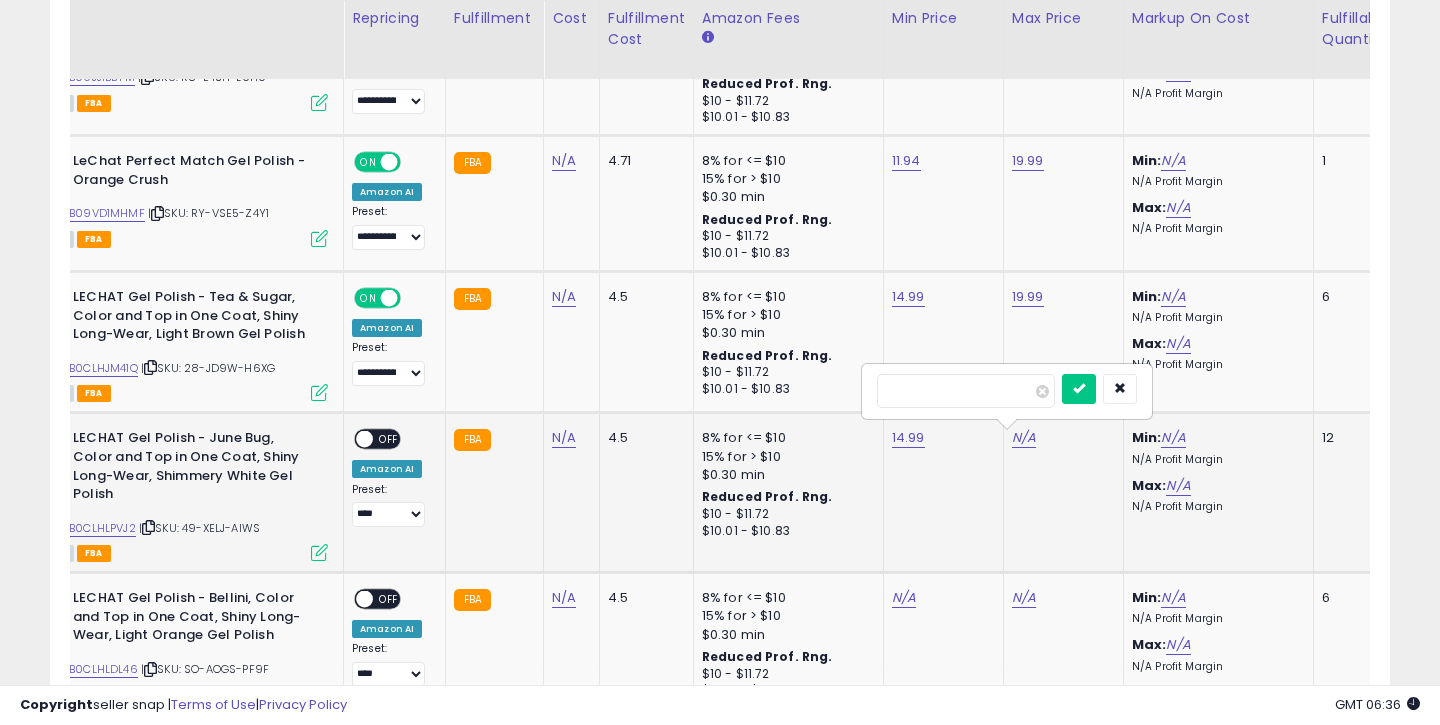 type on "*****" 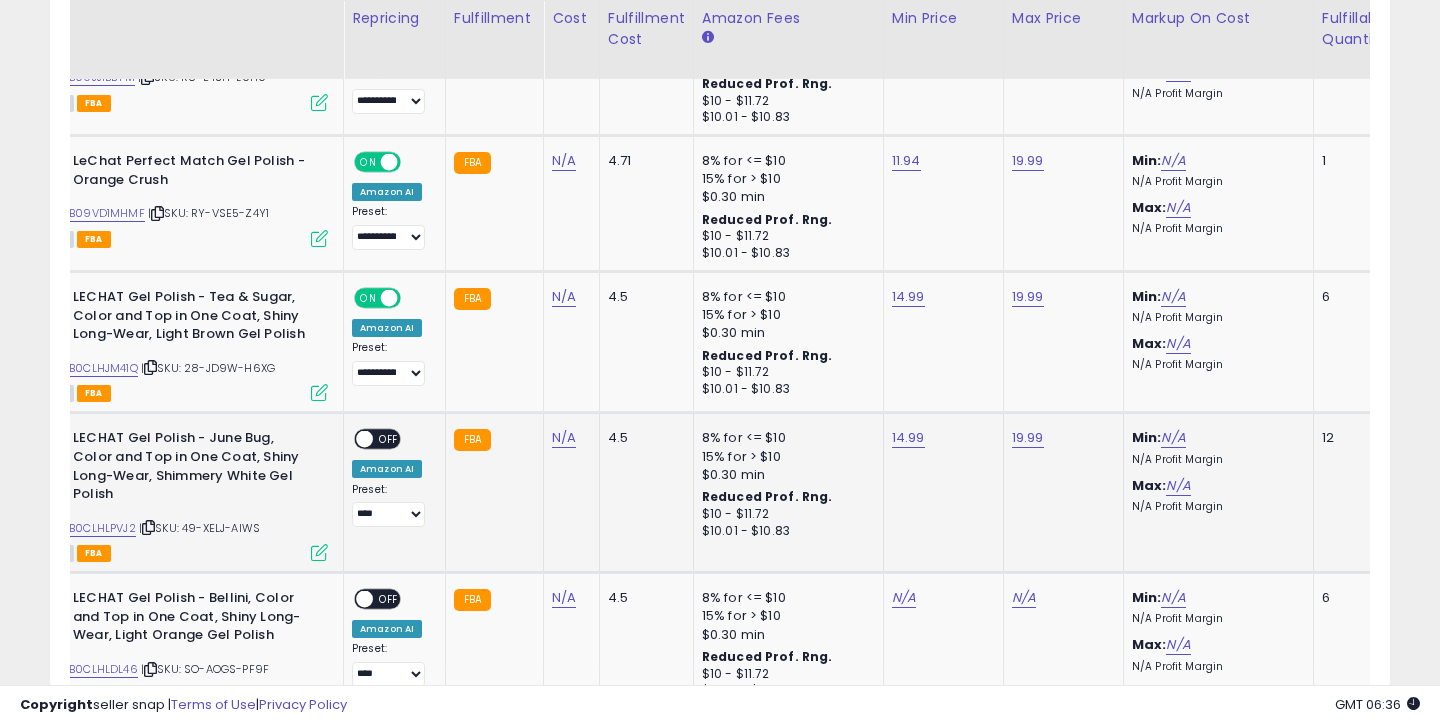 click on "**********" 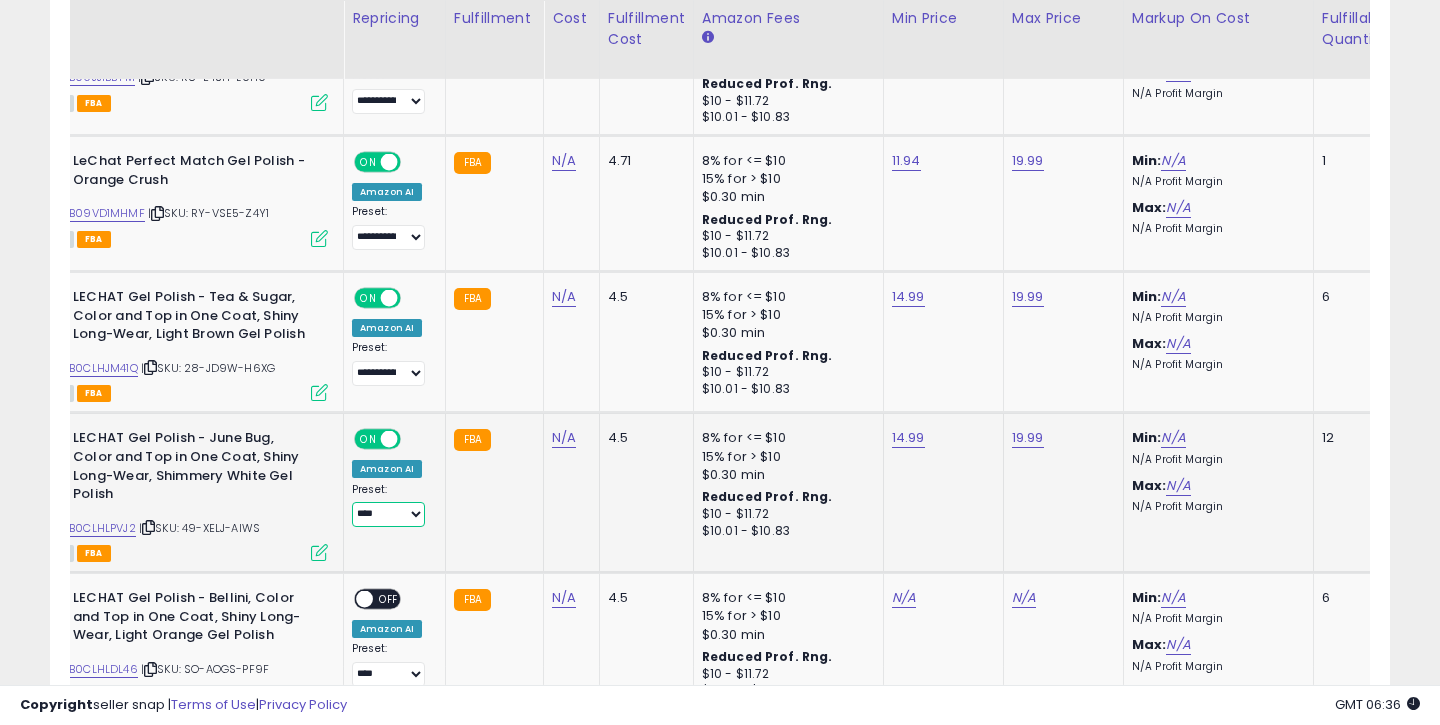 click on "**********" at bounding box center [388, 514] 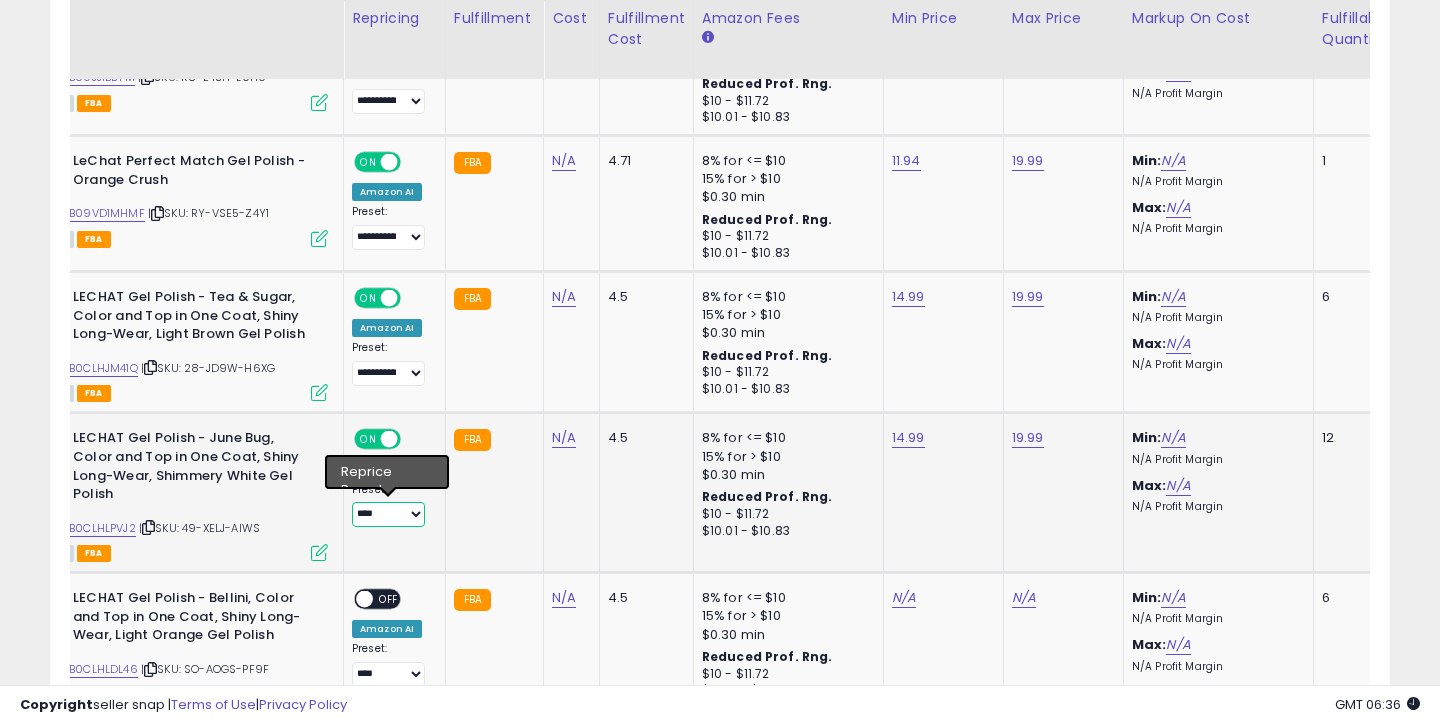 select on "**********" 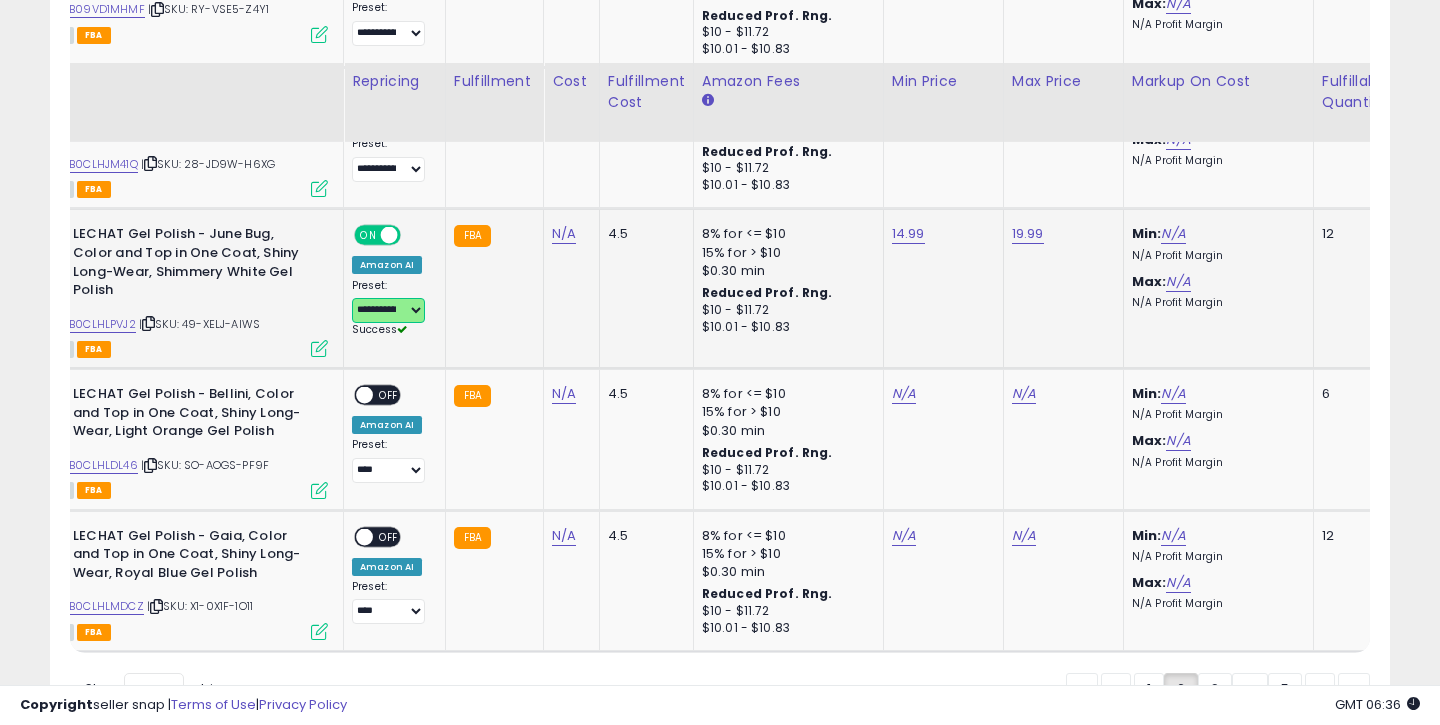 scroll, scrollTop: 3966, scrollLeft: 0, axis: vertical 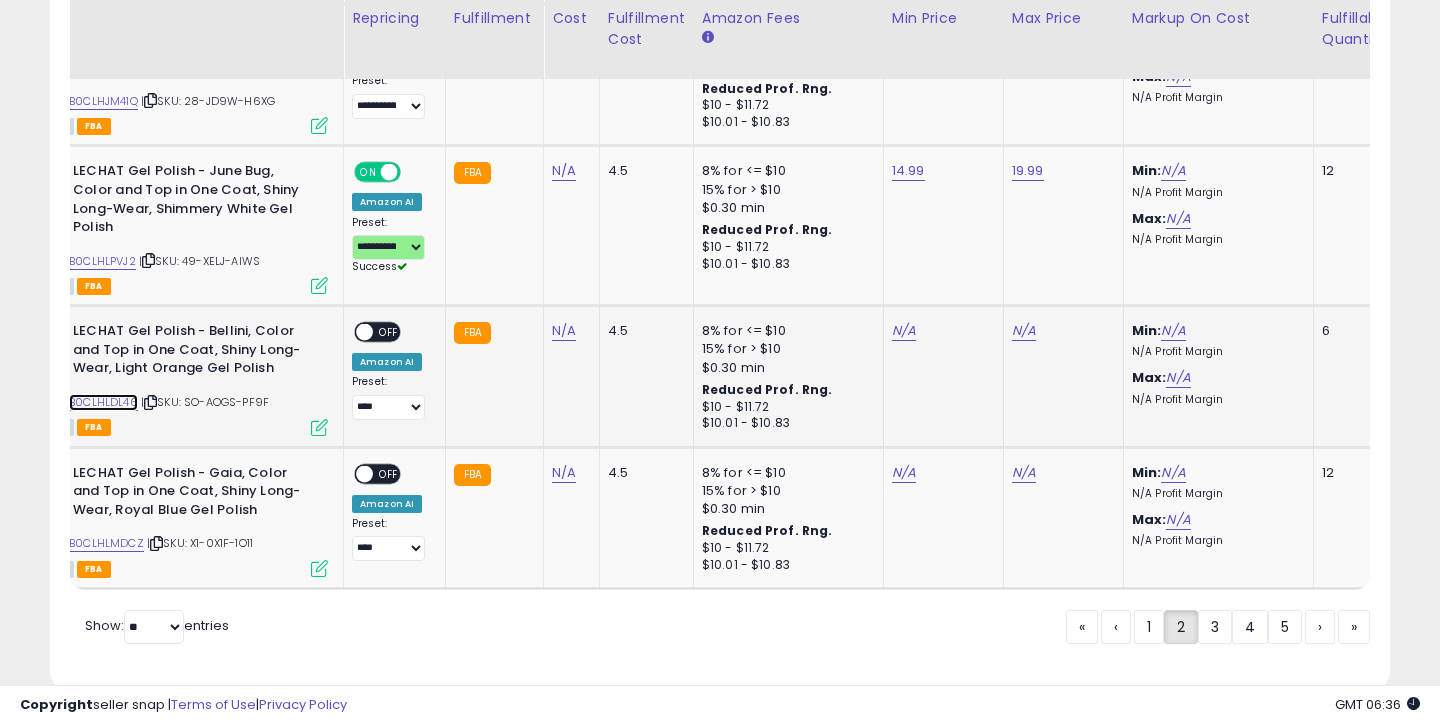 click on "B0CLHLDL46" at bounding box center [103, 402] 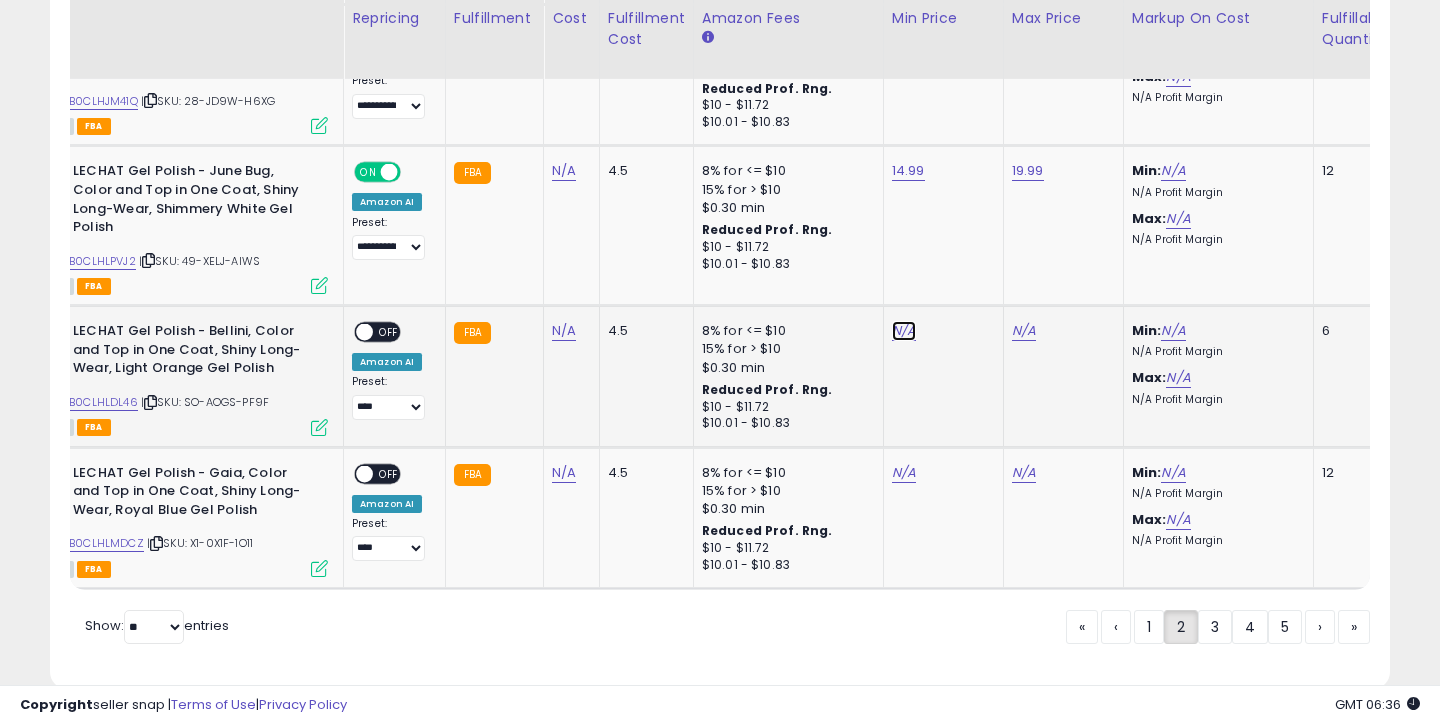 click on "N/A" at bounding box center (904, -2596) 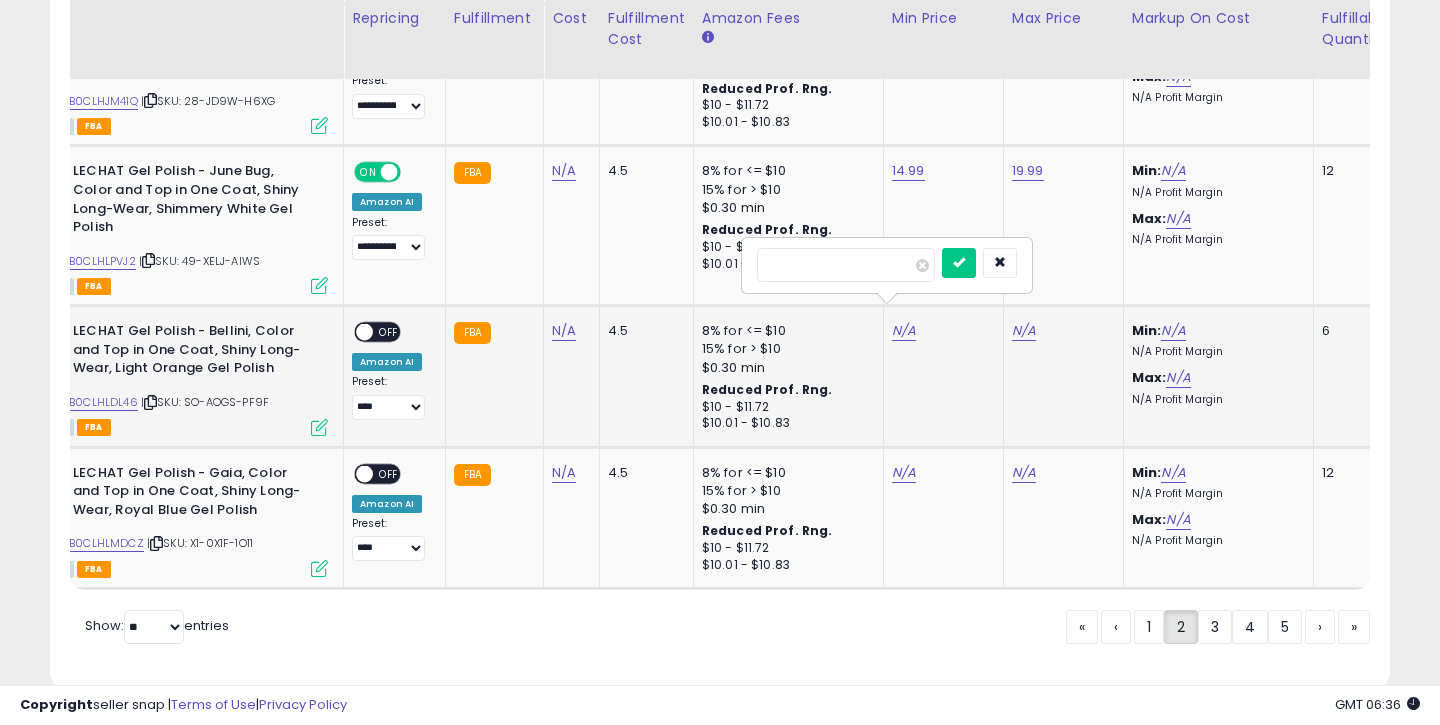 type on "*****" 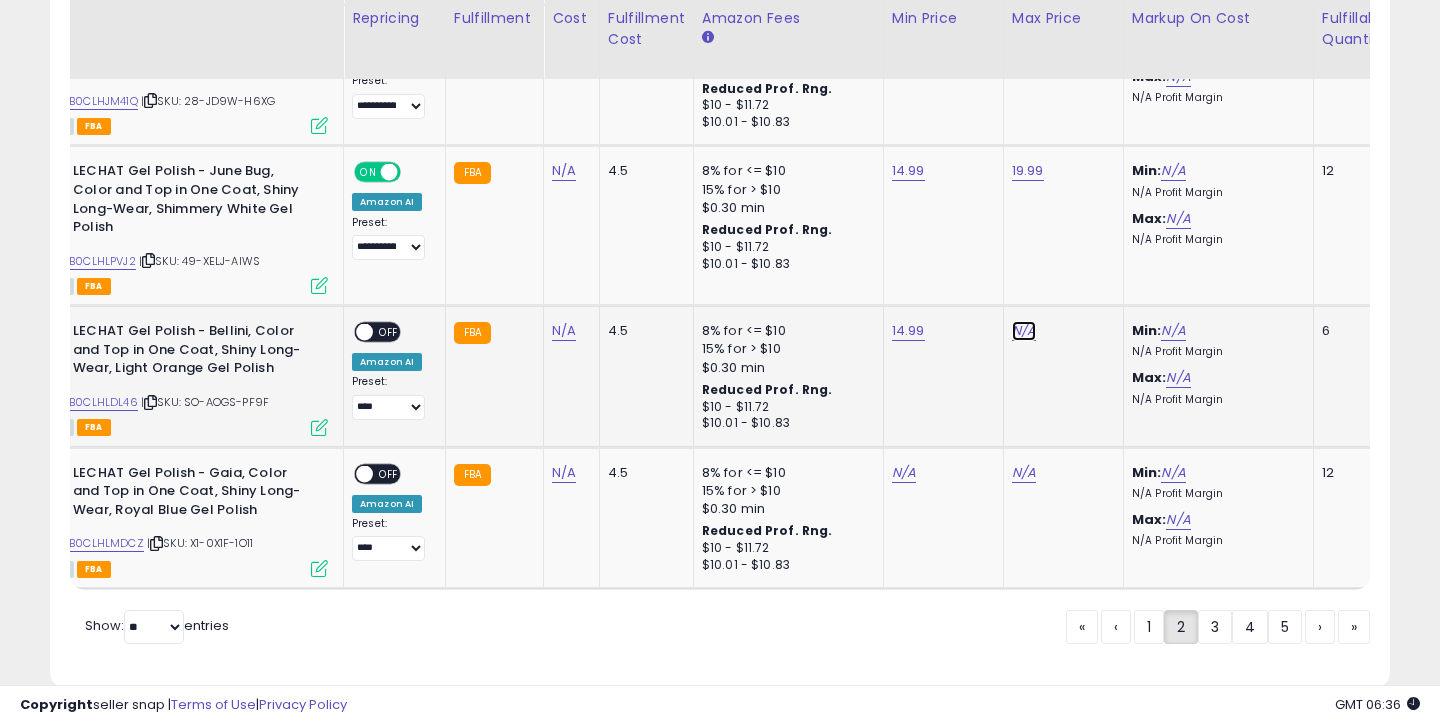 click on "N/A" at bounding box center [1024, -2596] 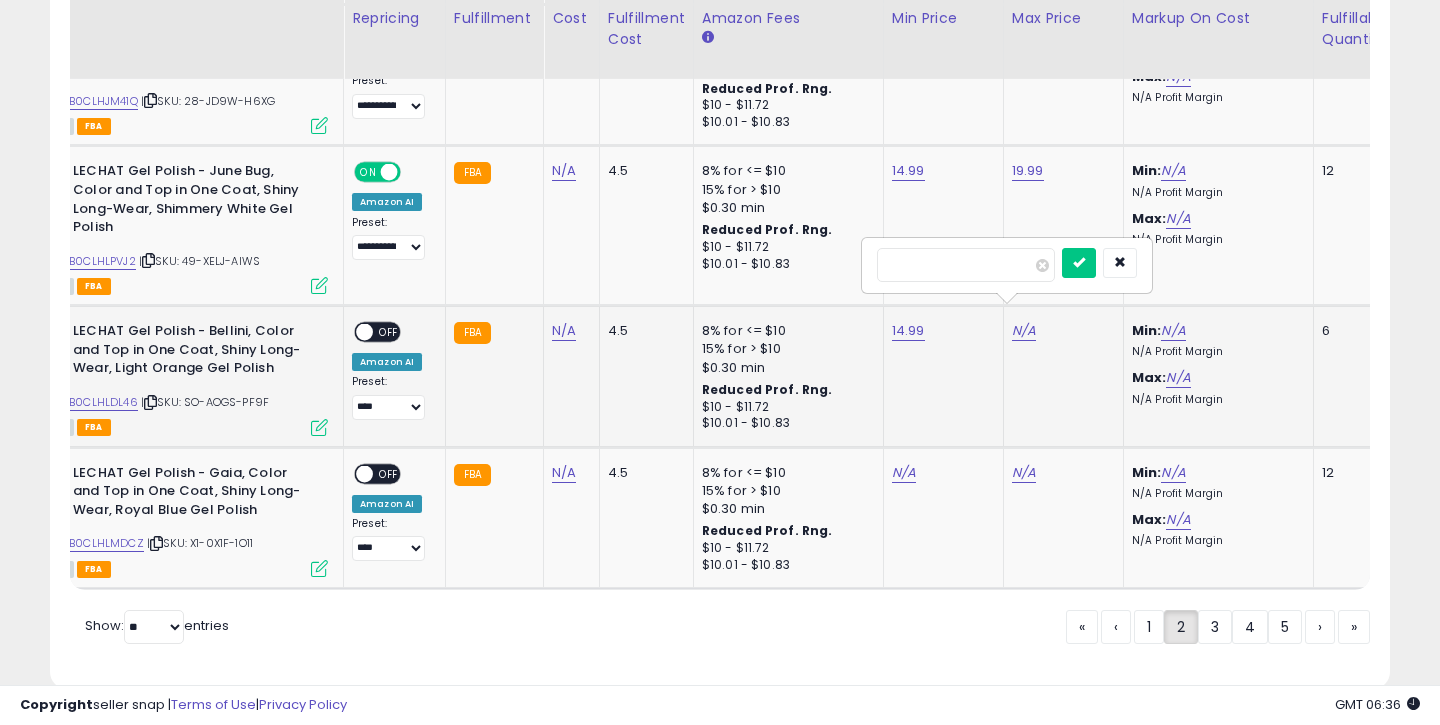 type on "*****" 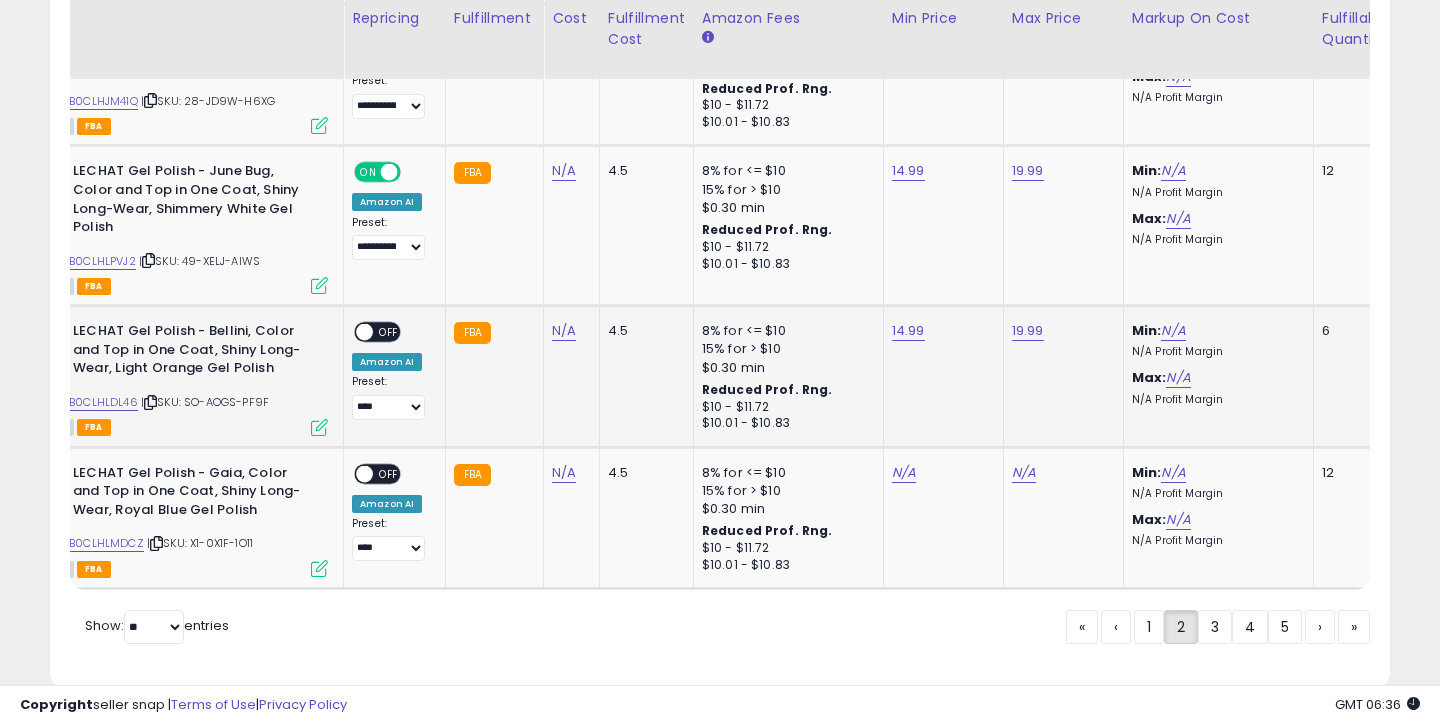click on "OFF" at bounding box center [389, 332] 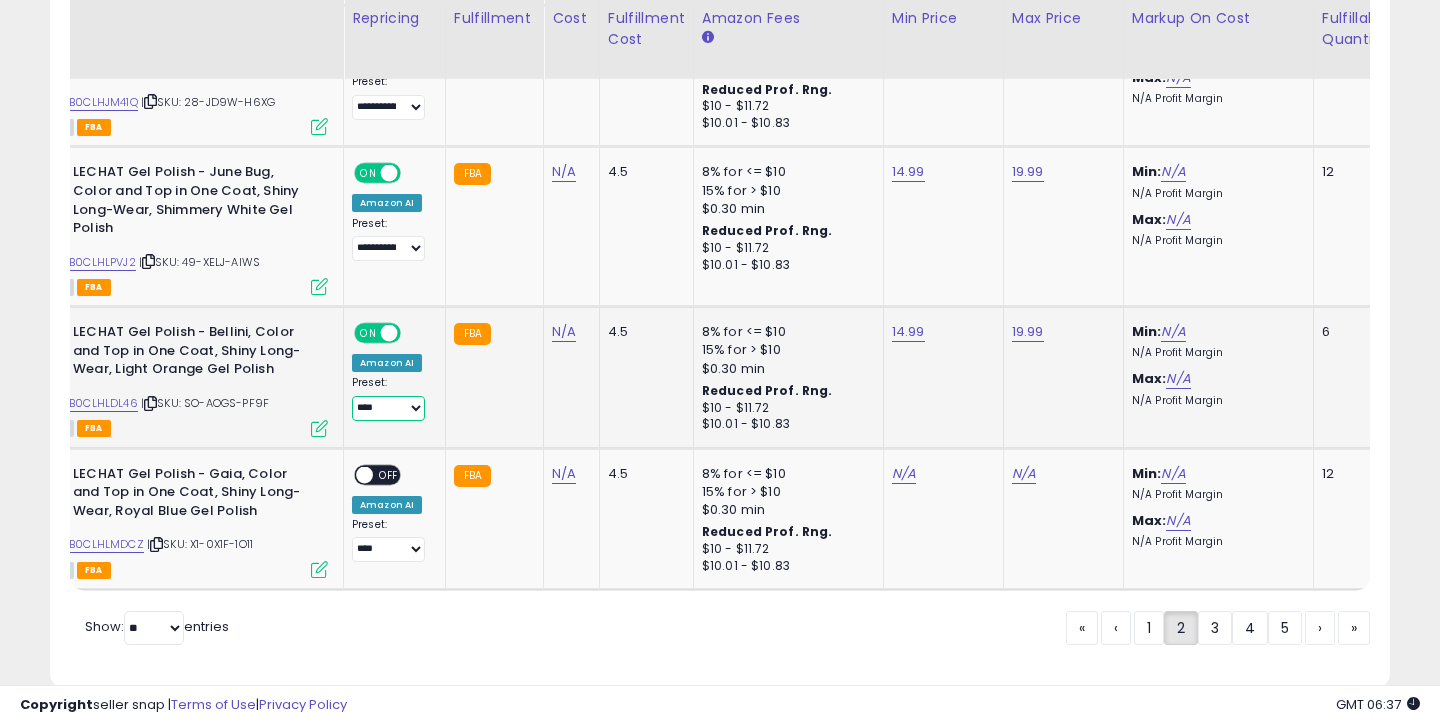 click on "**********" at bounding box center [388, 408] 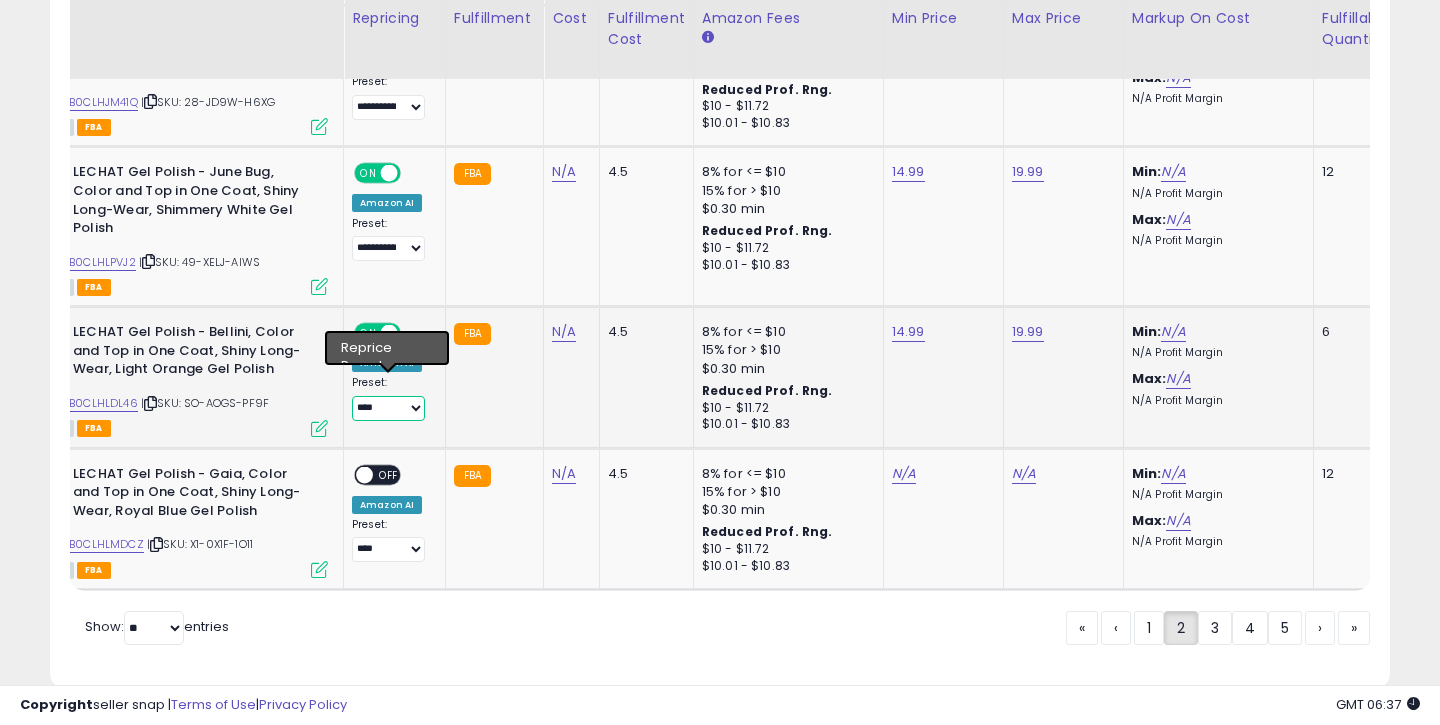 select on "**********" 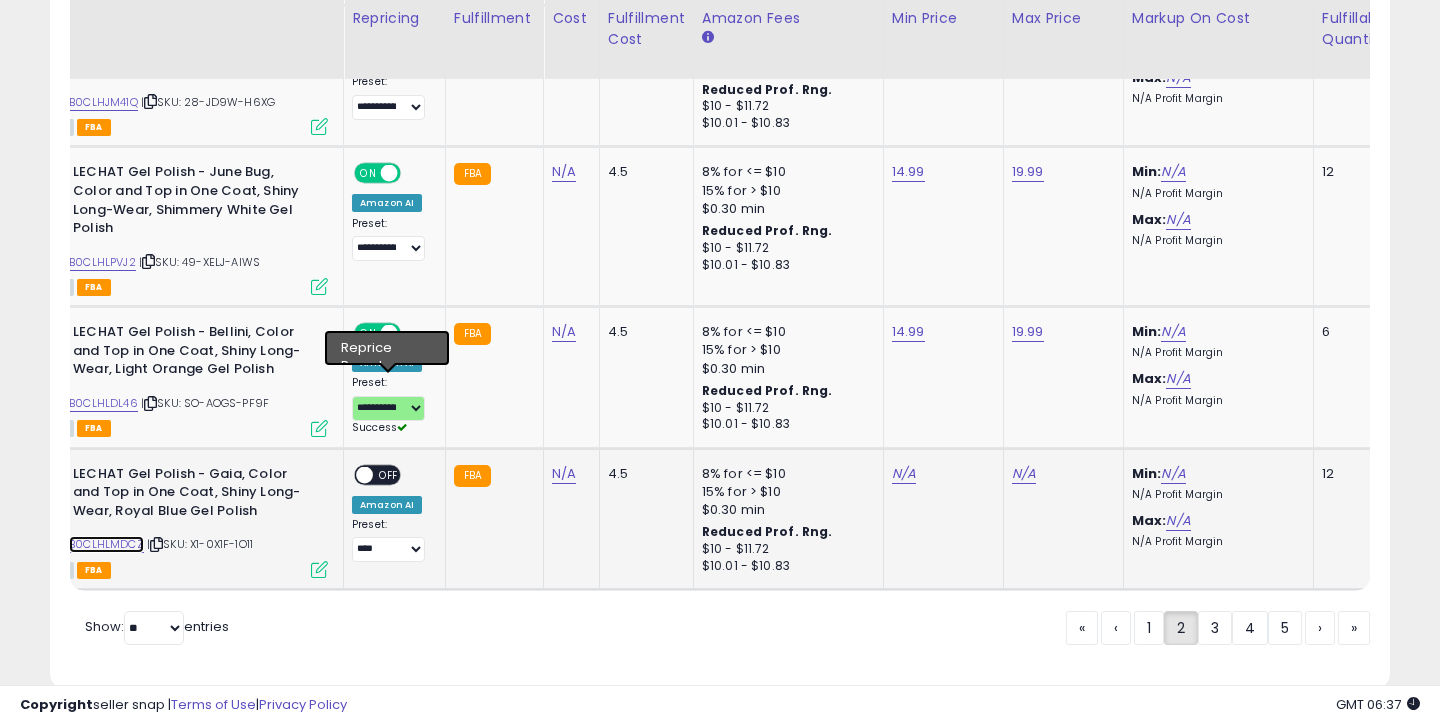 click on "B0CLHLMDCZ" at bounding box center (106, 544) 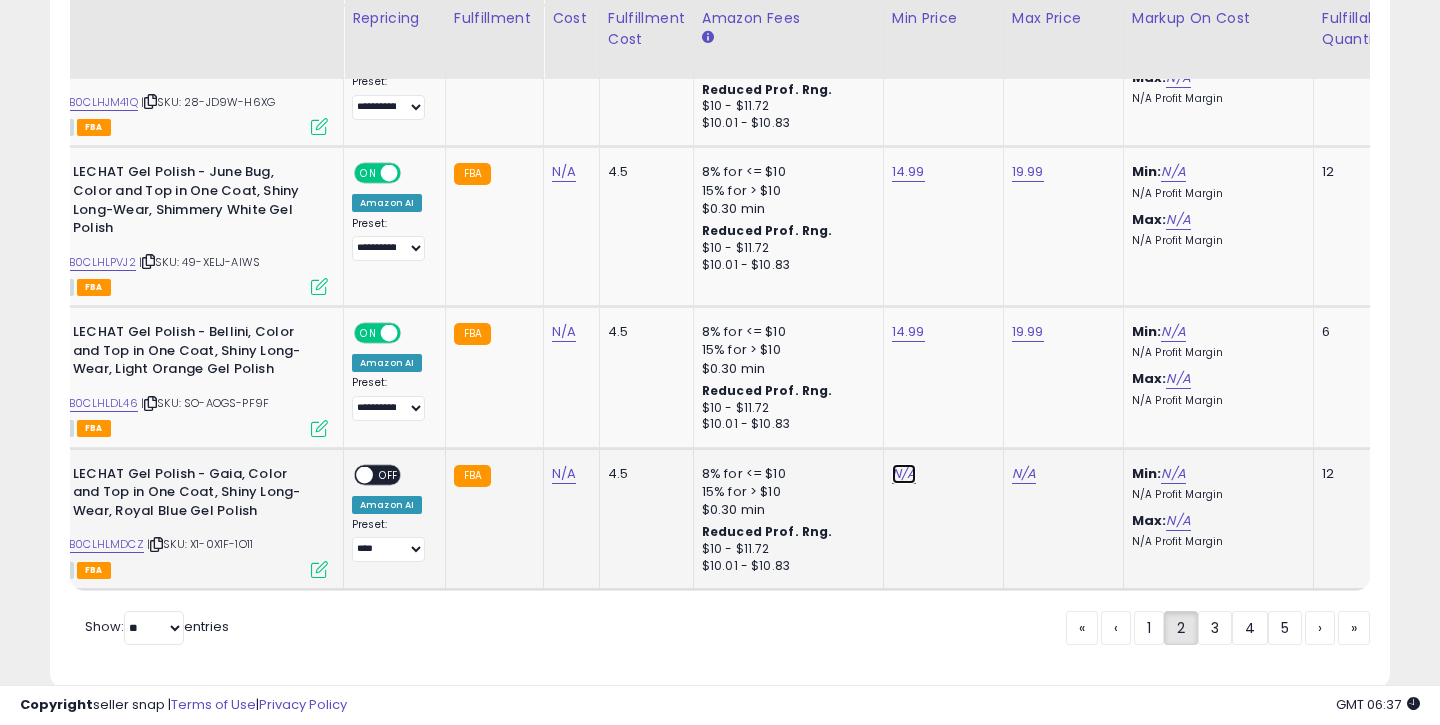 click on "N/A" at bounding box center (904, -2595) 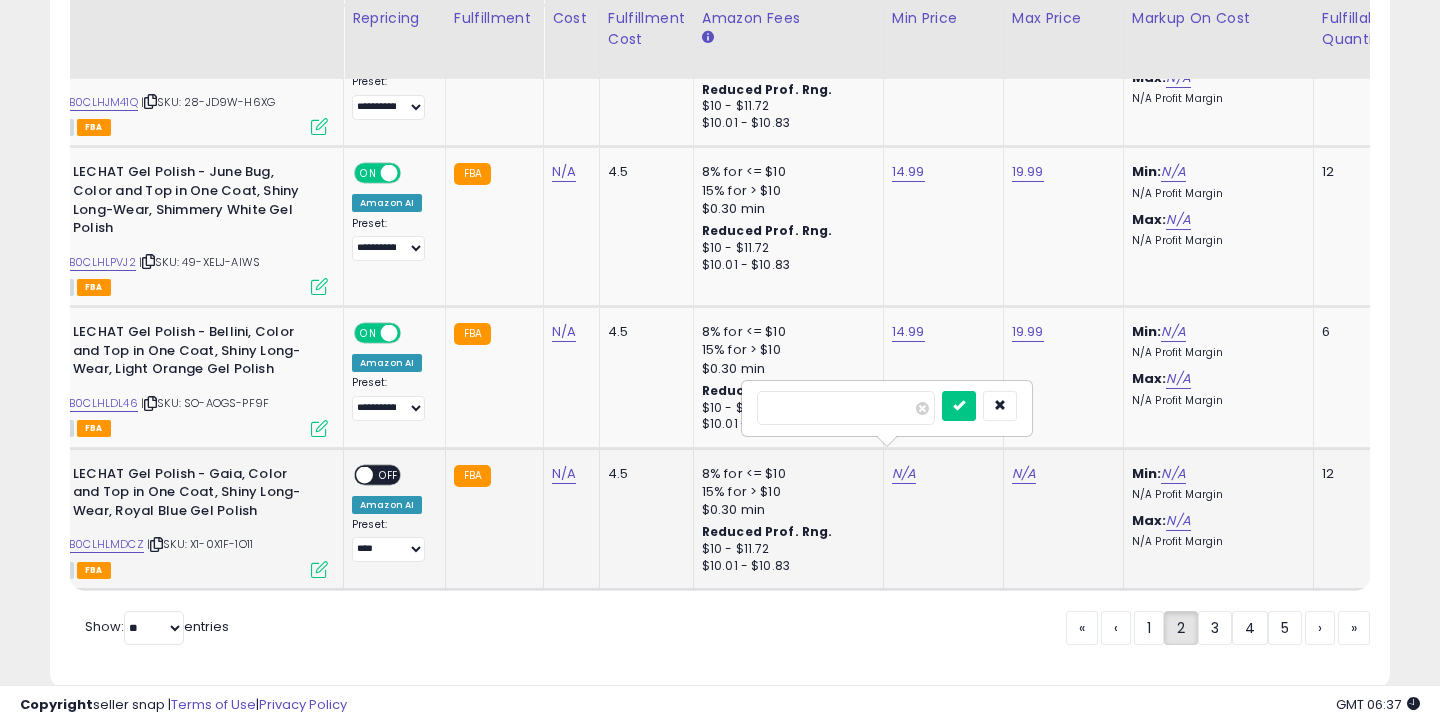 type on "*****" 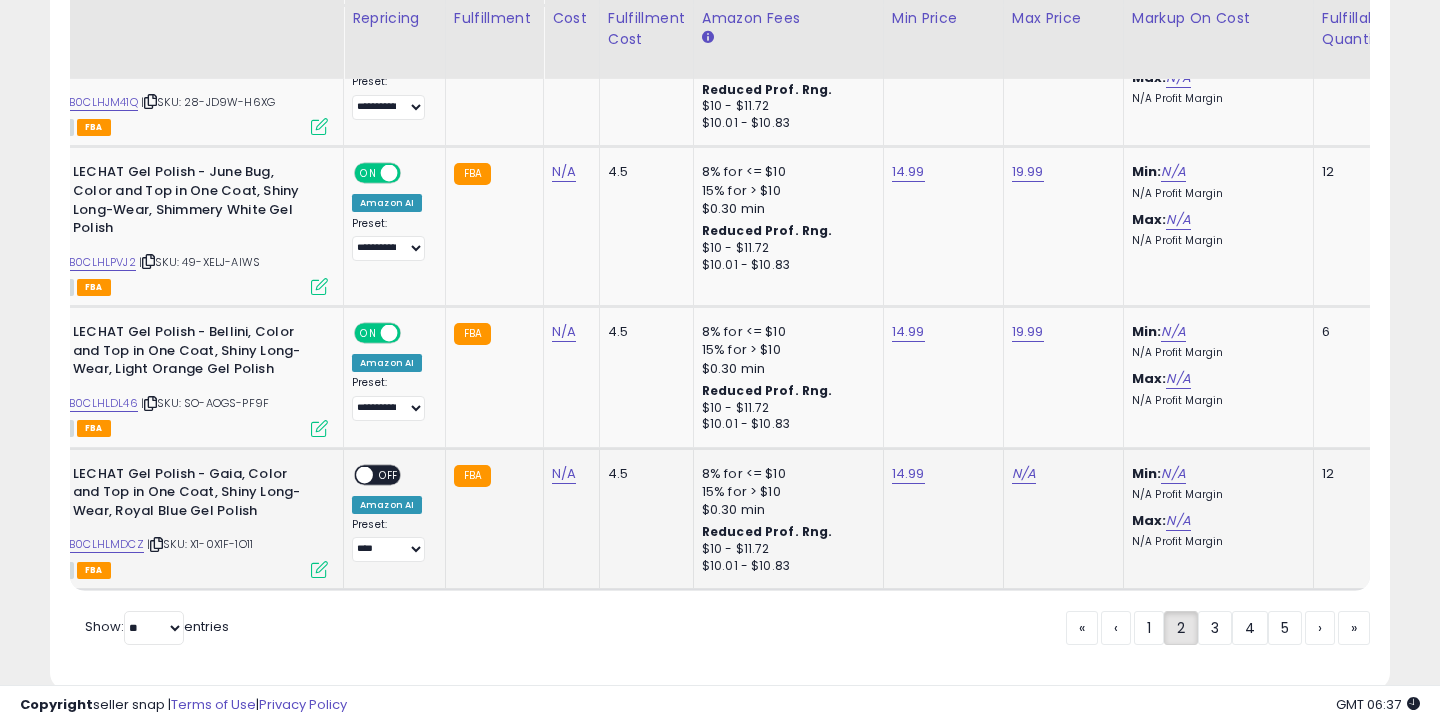 click on "N/A" 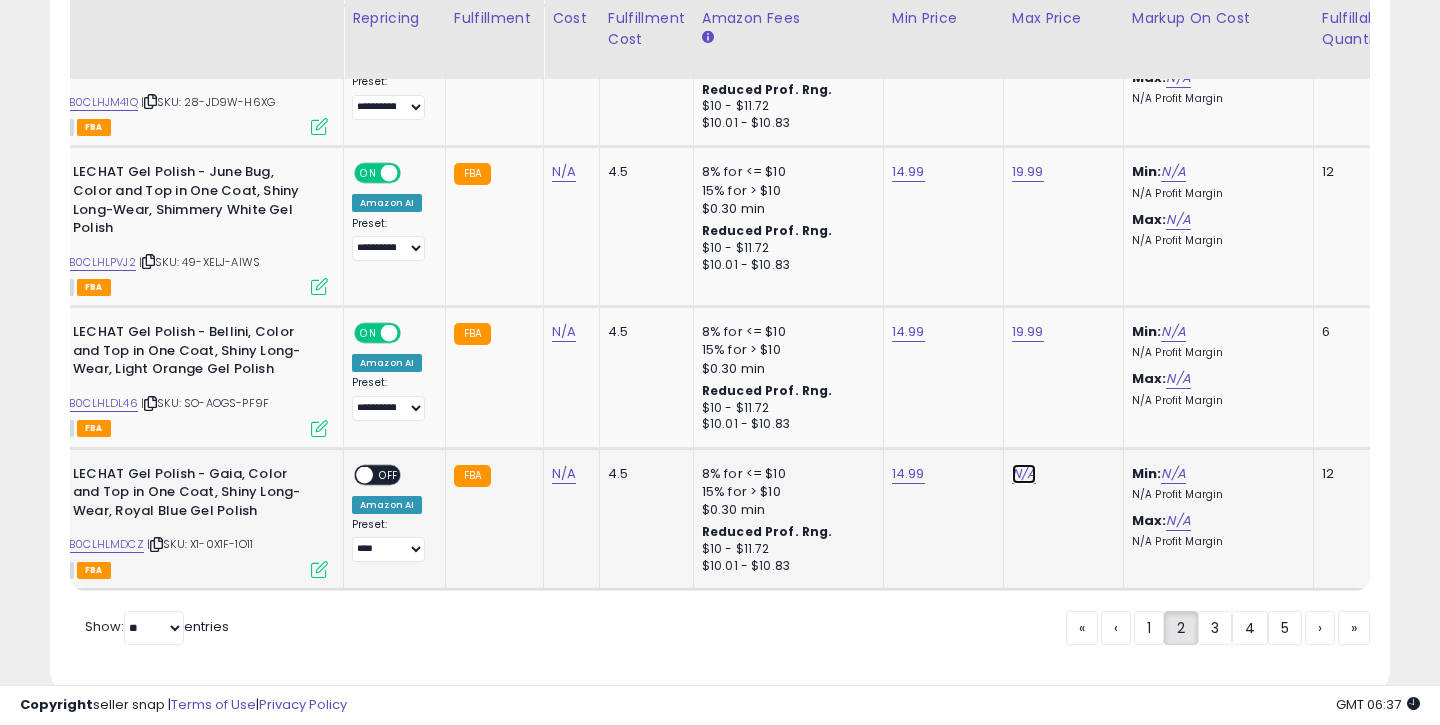 click on "N/A" at bounding box center (1024, -2595) 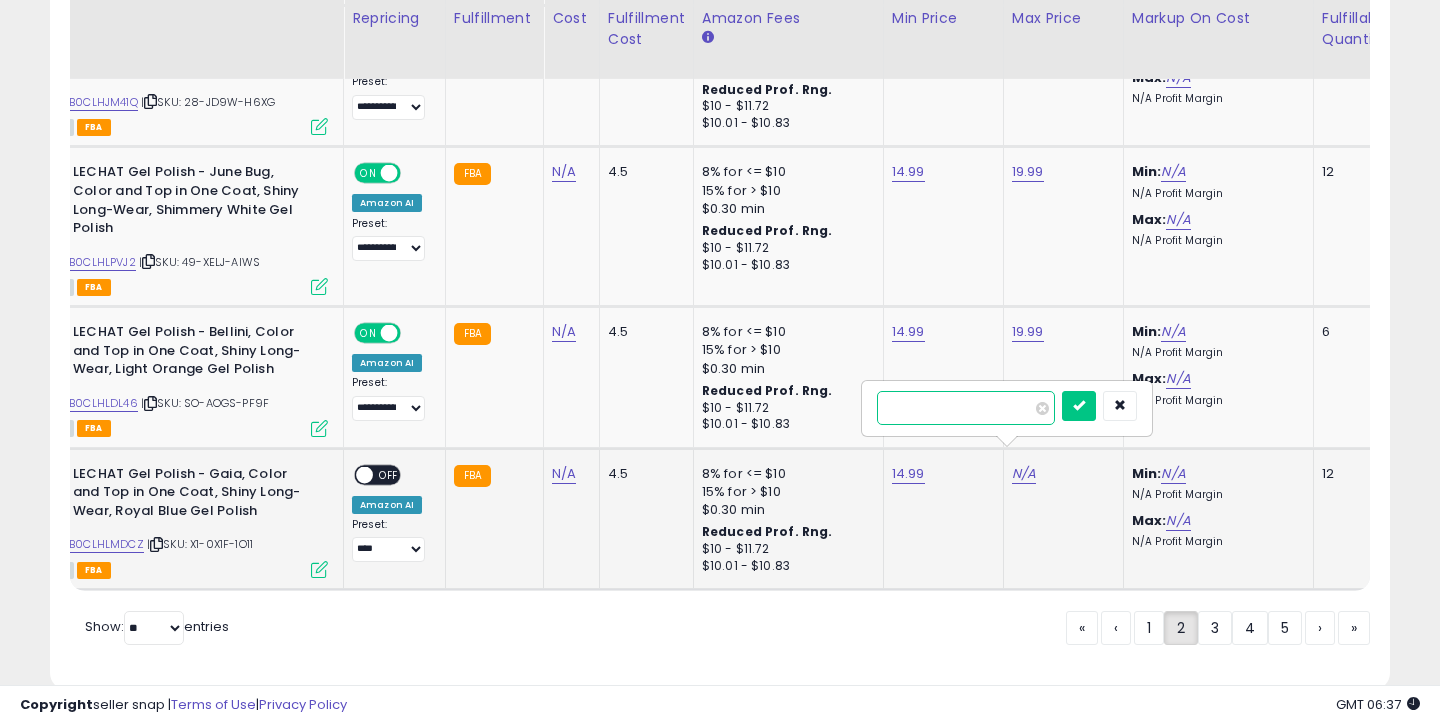 type on "*****" 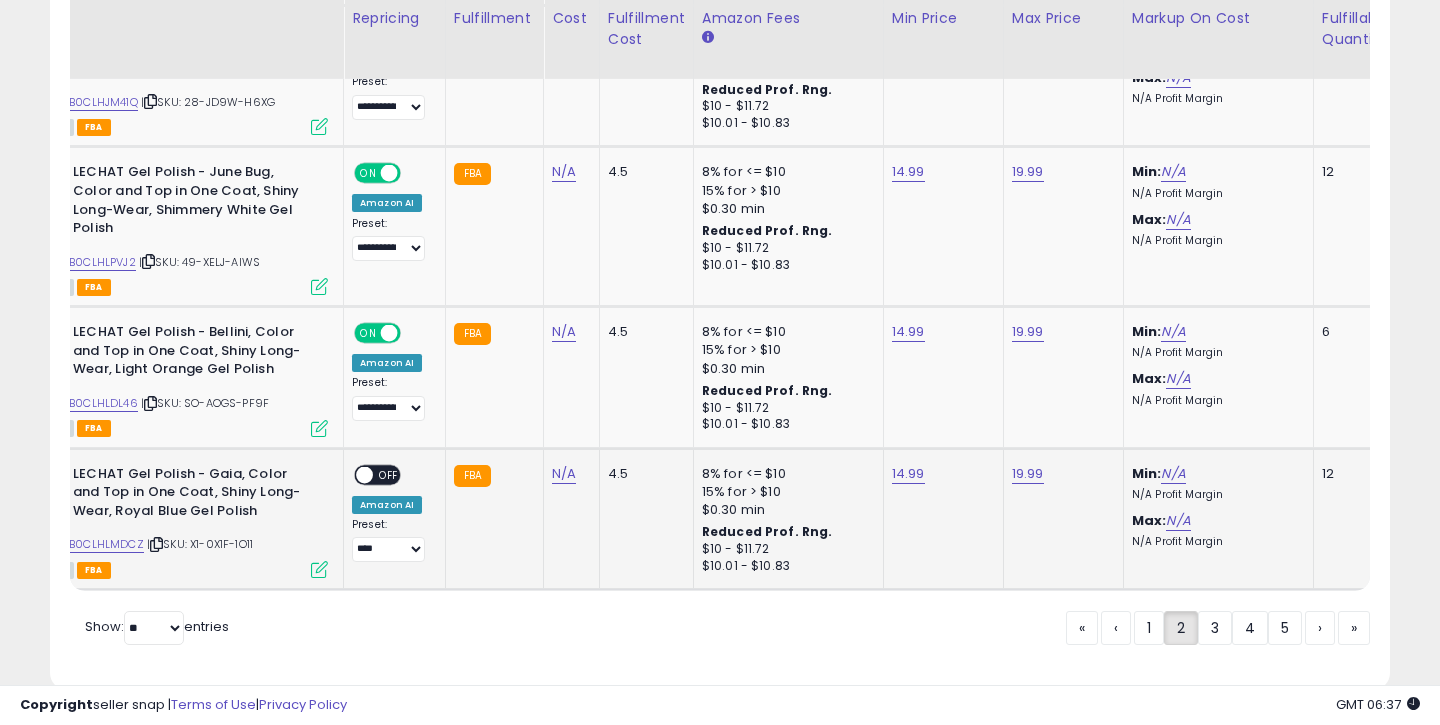 click on "OFF" at bounding box center (389, 474) 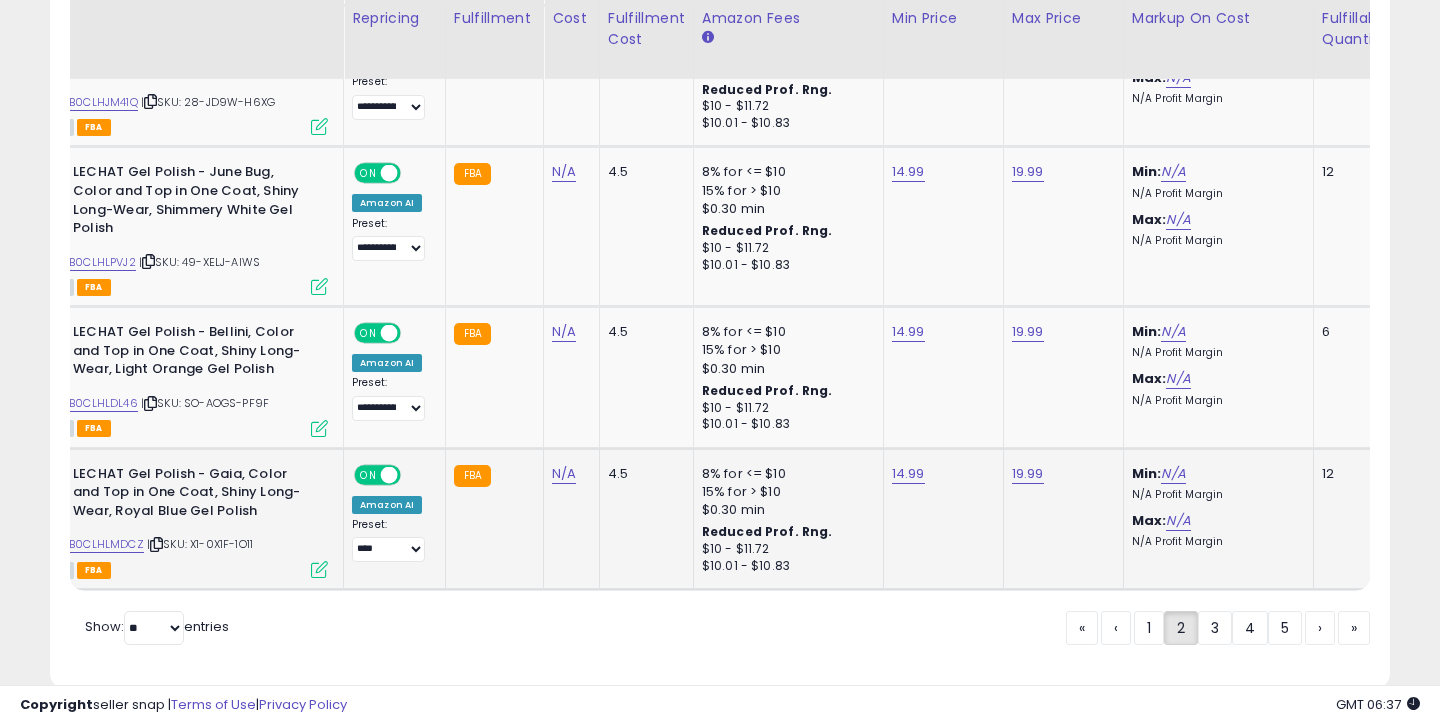 click on "**********" at bounding box center (391, 540) 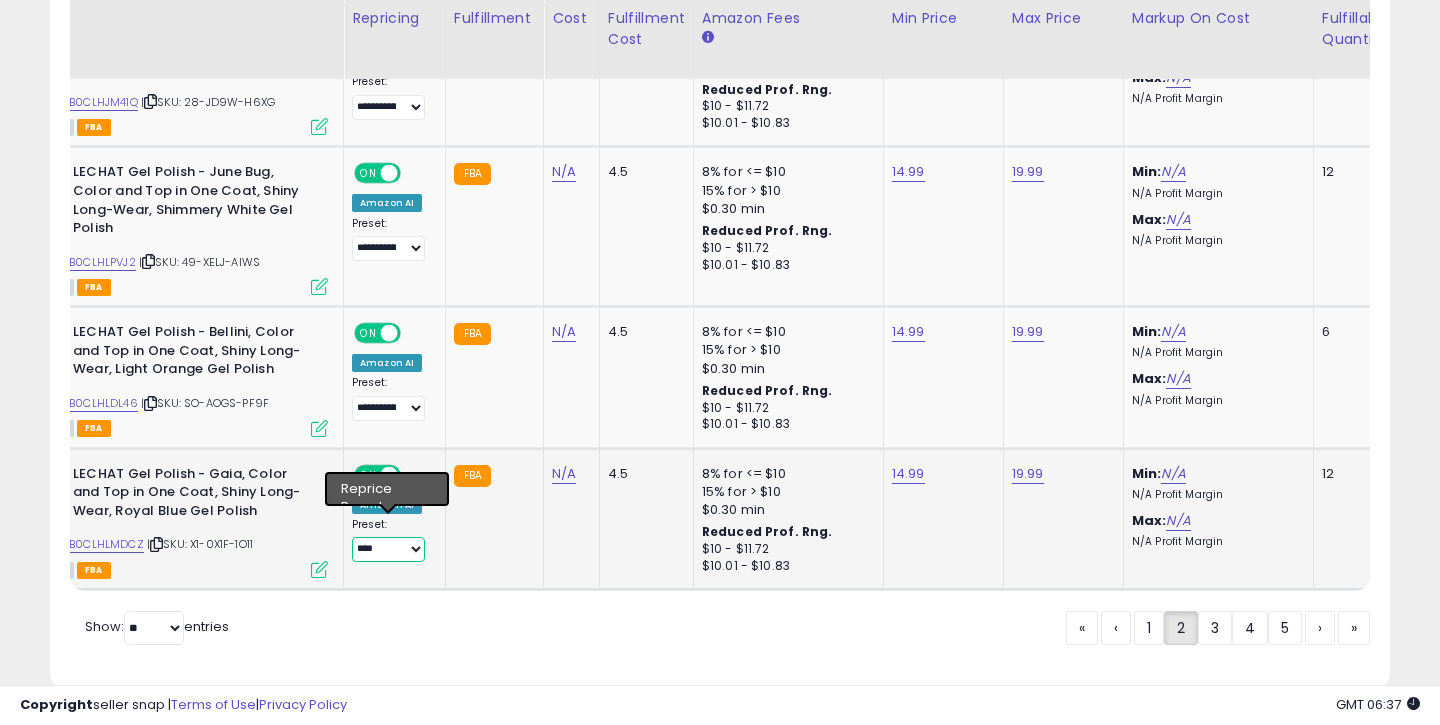 click on "**********" at bounding box center (388, 549) 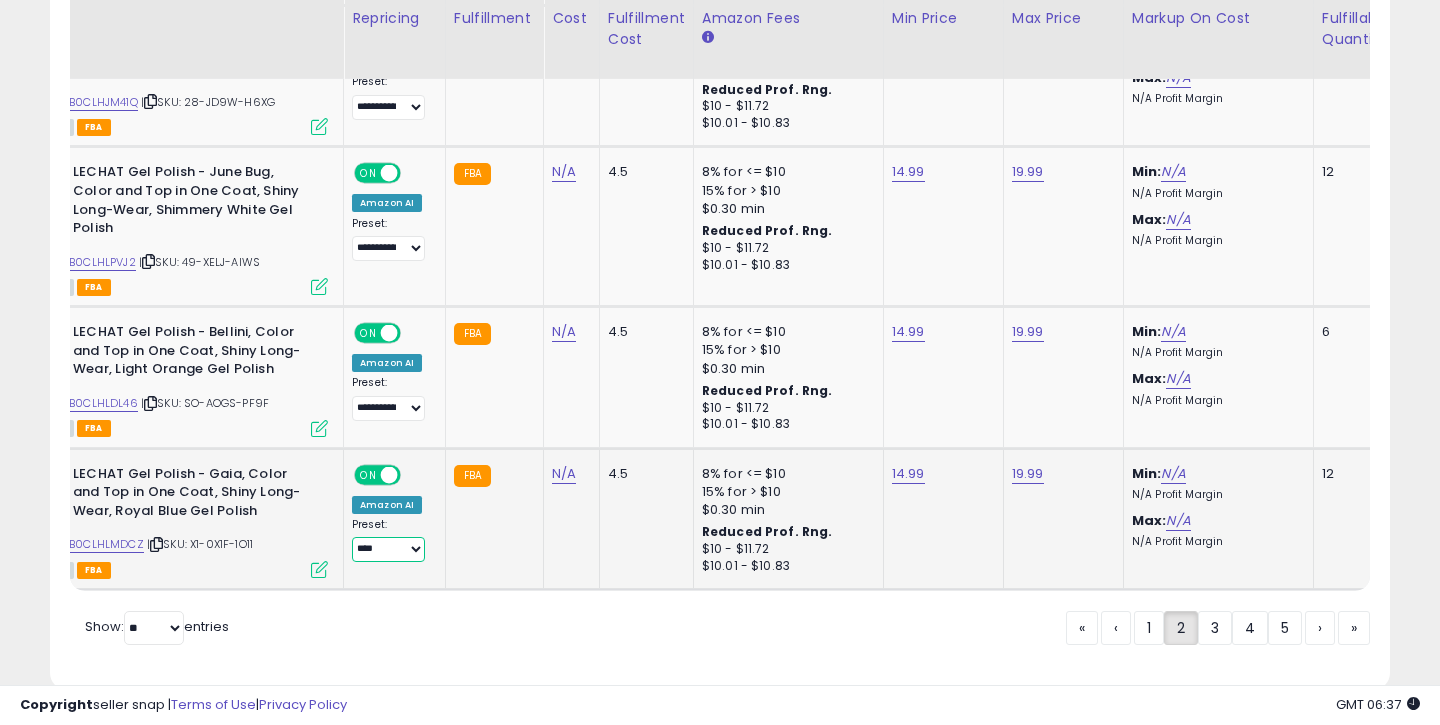 select on "**********" 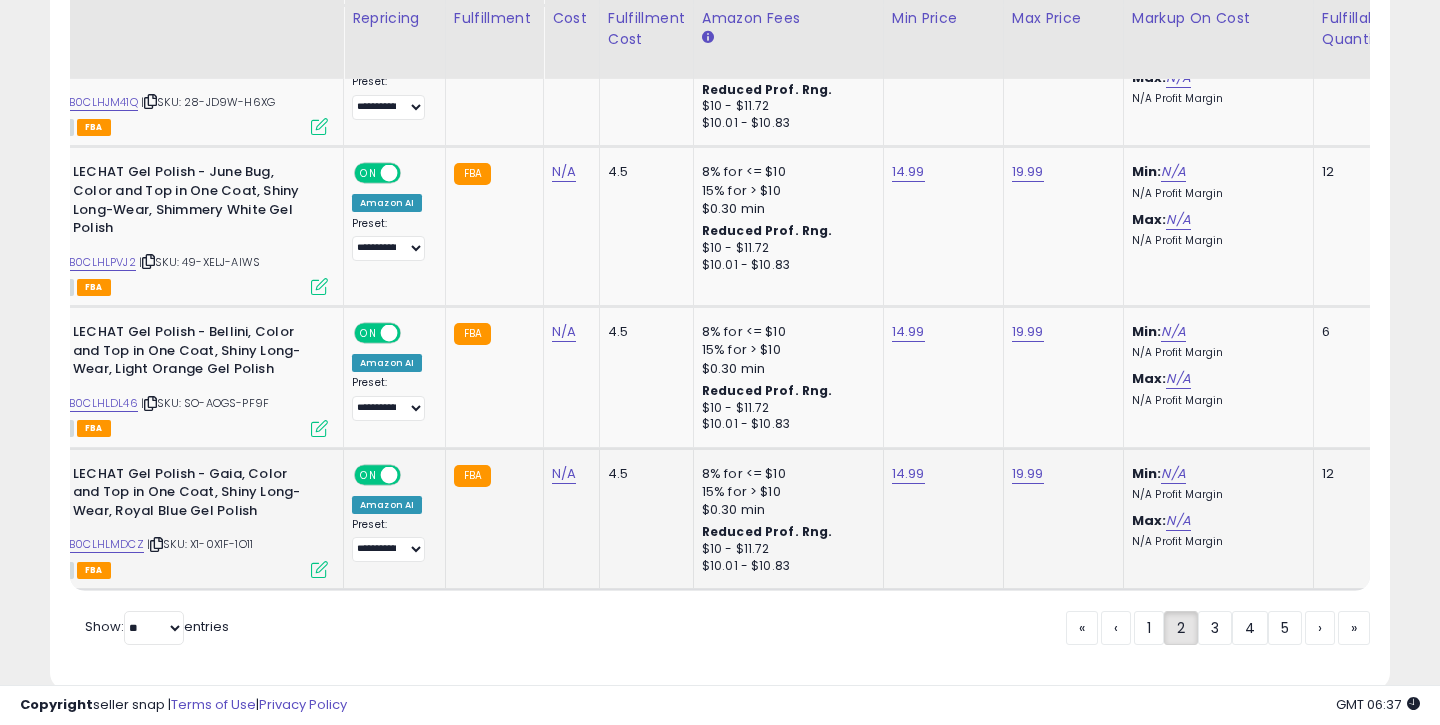 click on "FBA" 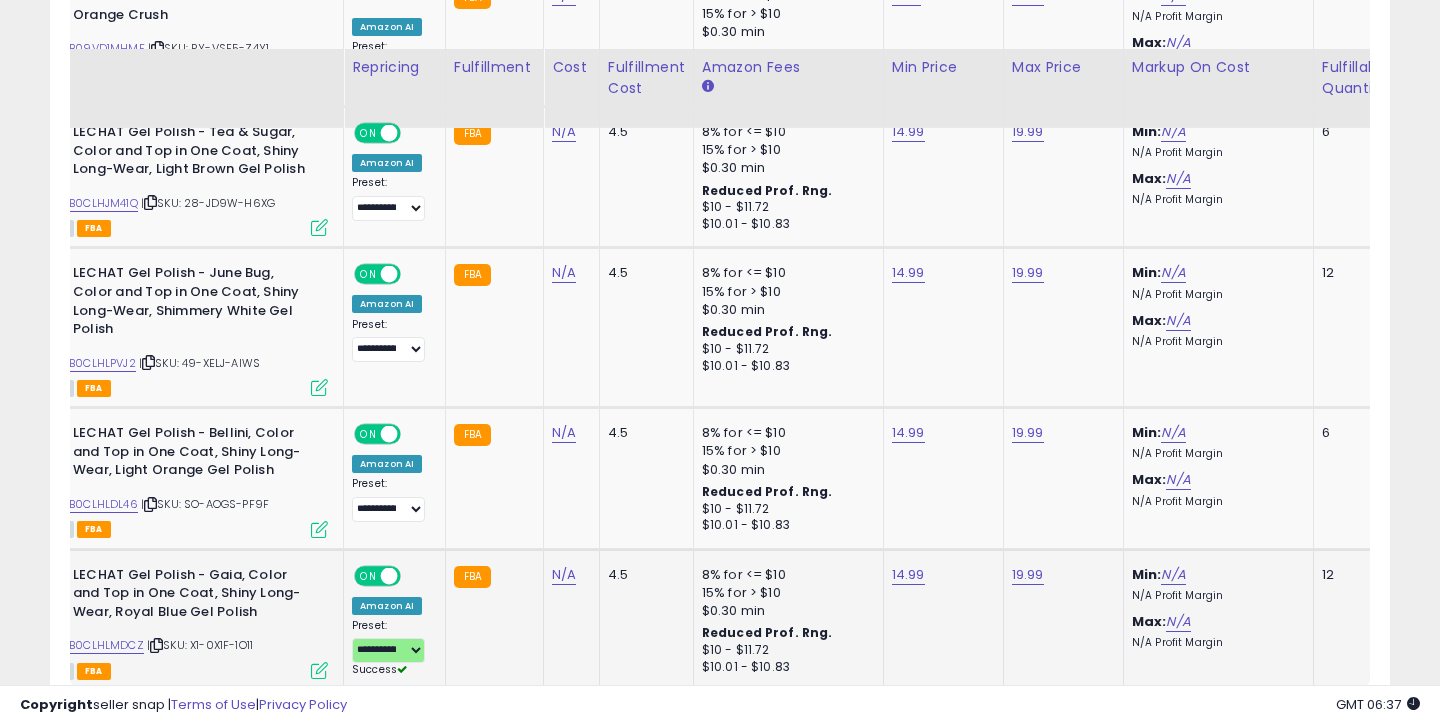 scroll, scrollTop: 3987, scrollLeft: 0, axis: vertical 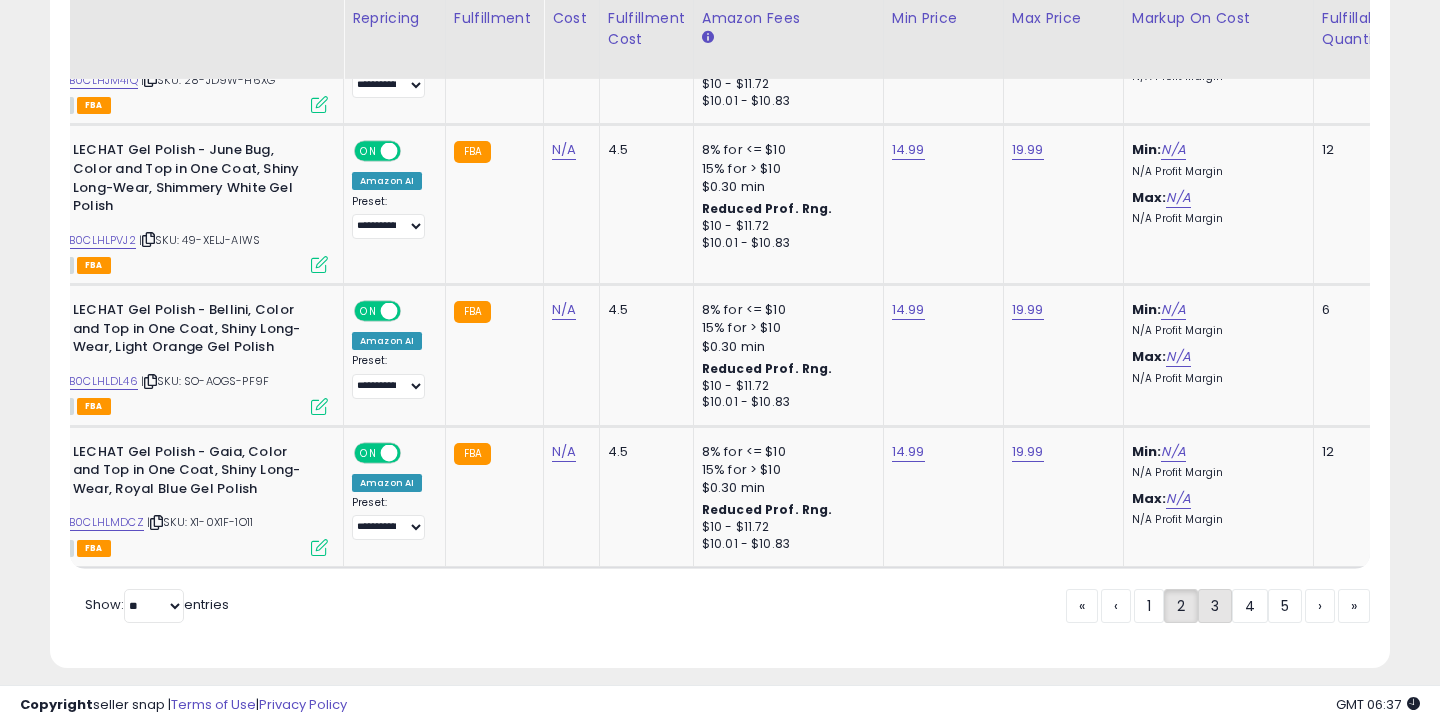 click on "3" 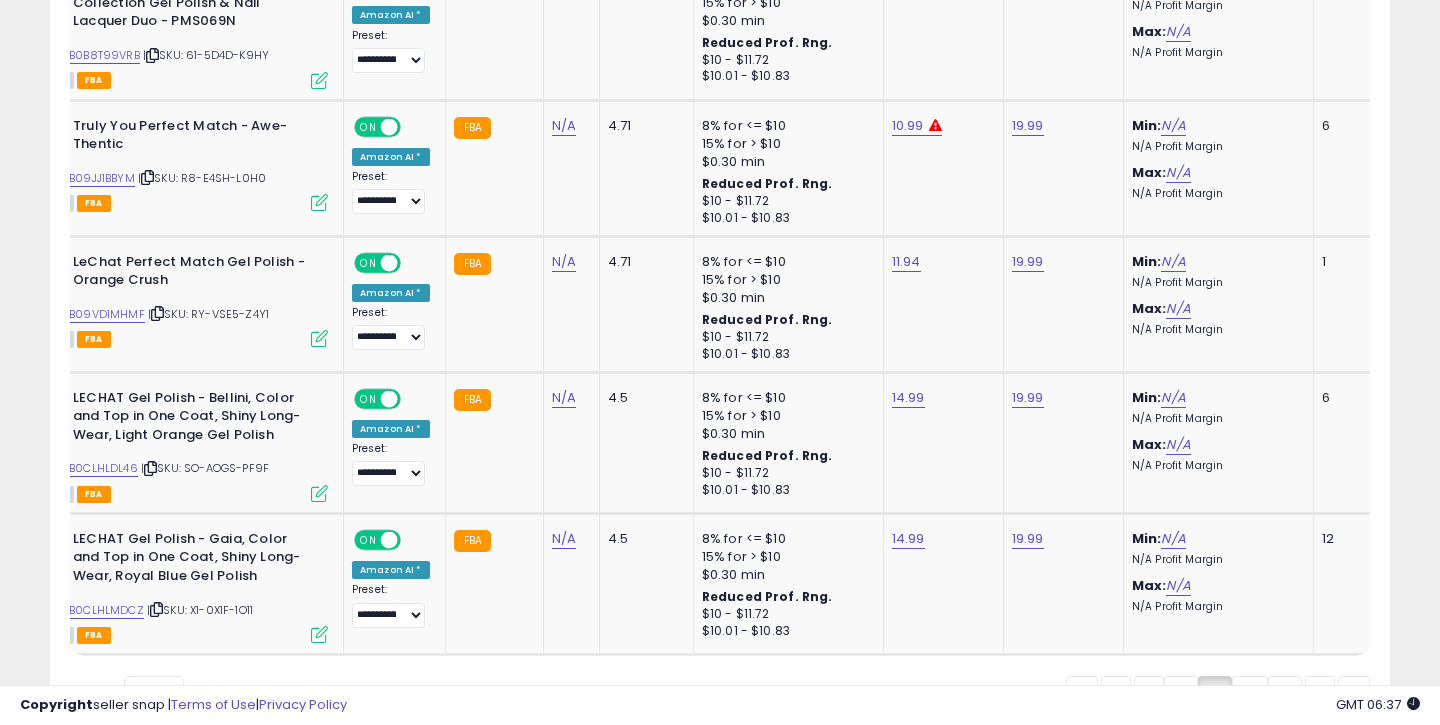 scroll, scrollTop: 3990, scrollLeft: 0, axis: vertical 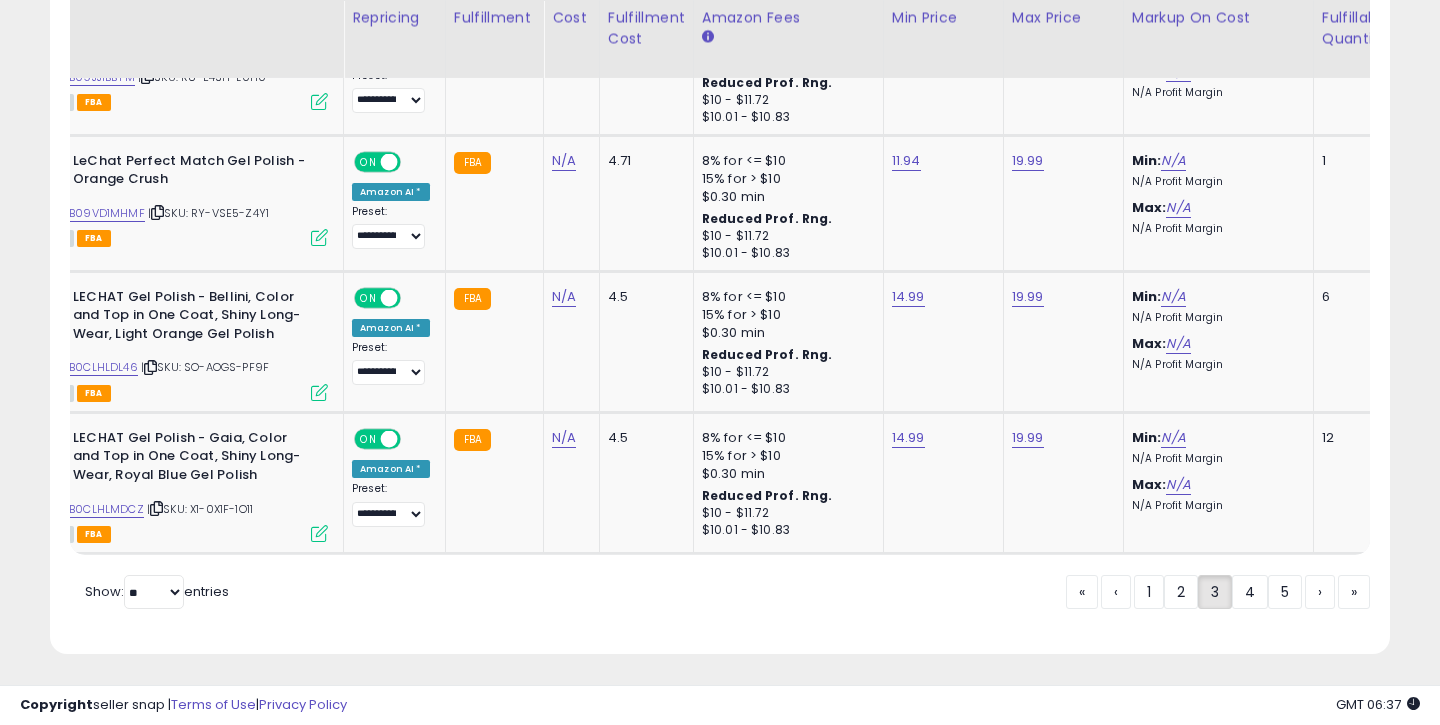 drag, startPoint x: 1242, startPoint y: 590, endPoint x: 1211, endPoint y: 451, distance: 142.41489 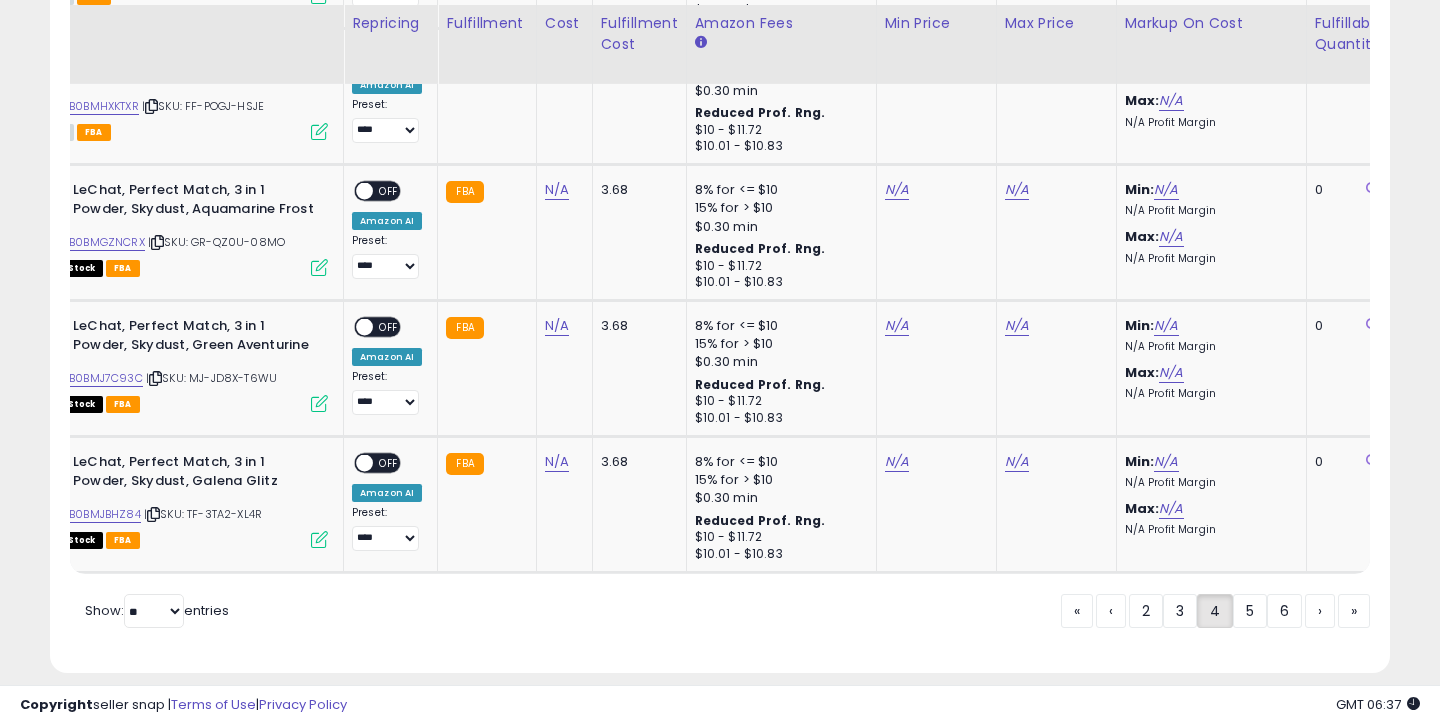 scroll, scrollTop: 4006, scrollLeft: 0, axis: vertical 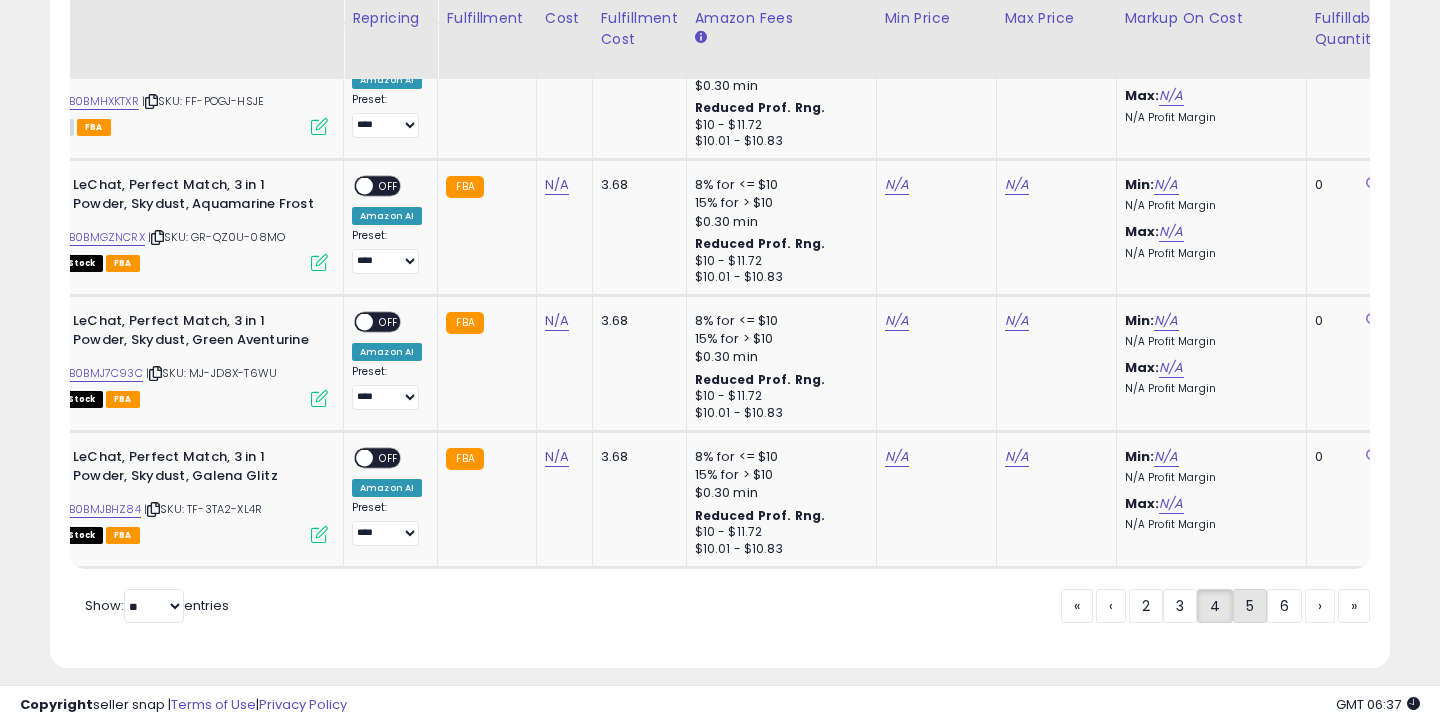 click on "5" 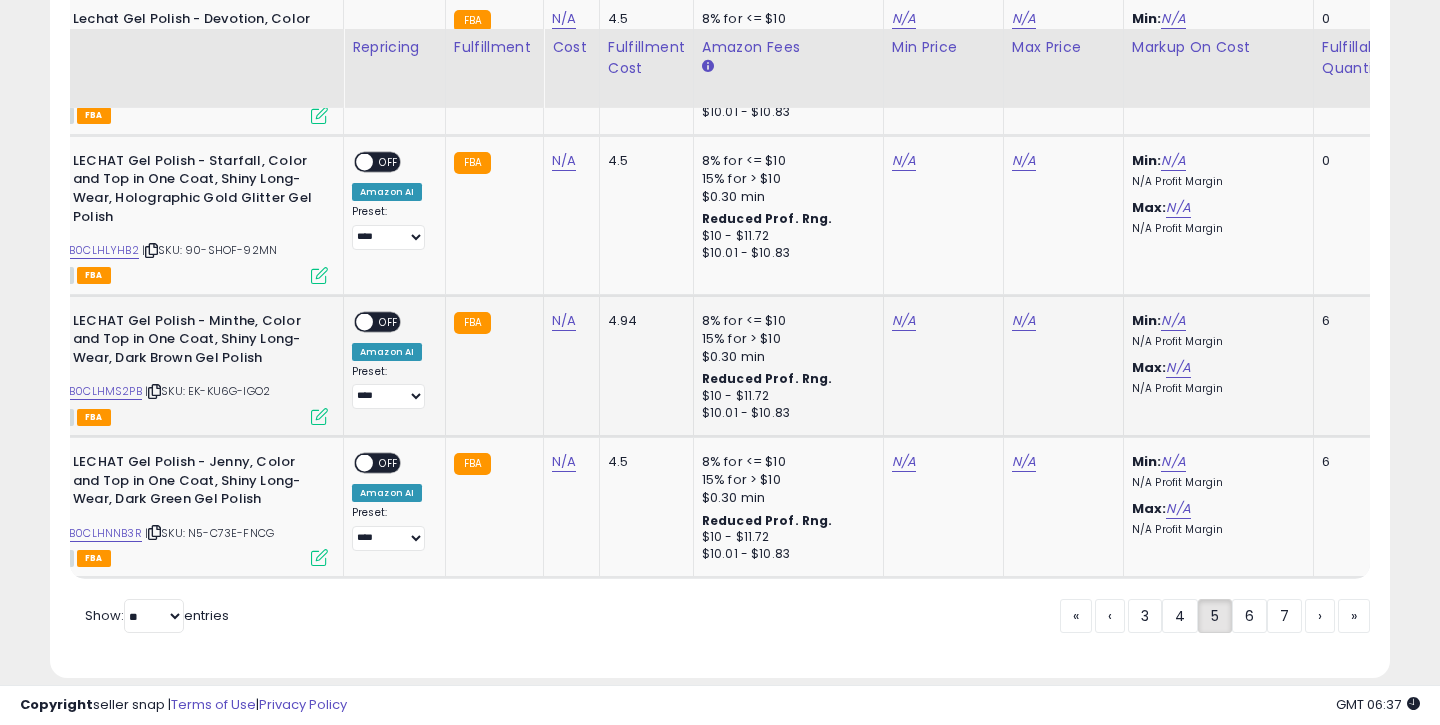 scroll, scrollTop: 4011, scrollLeft: 0, axis: vertical 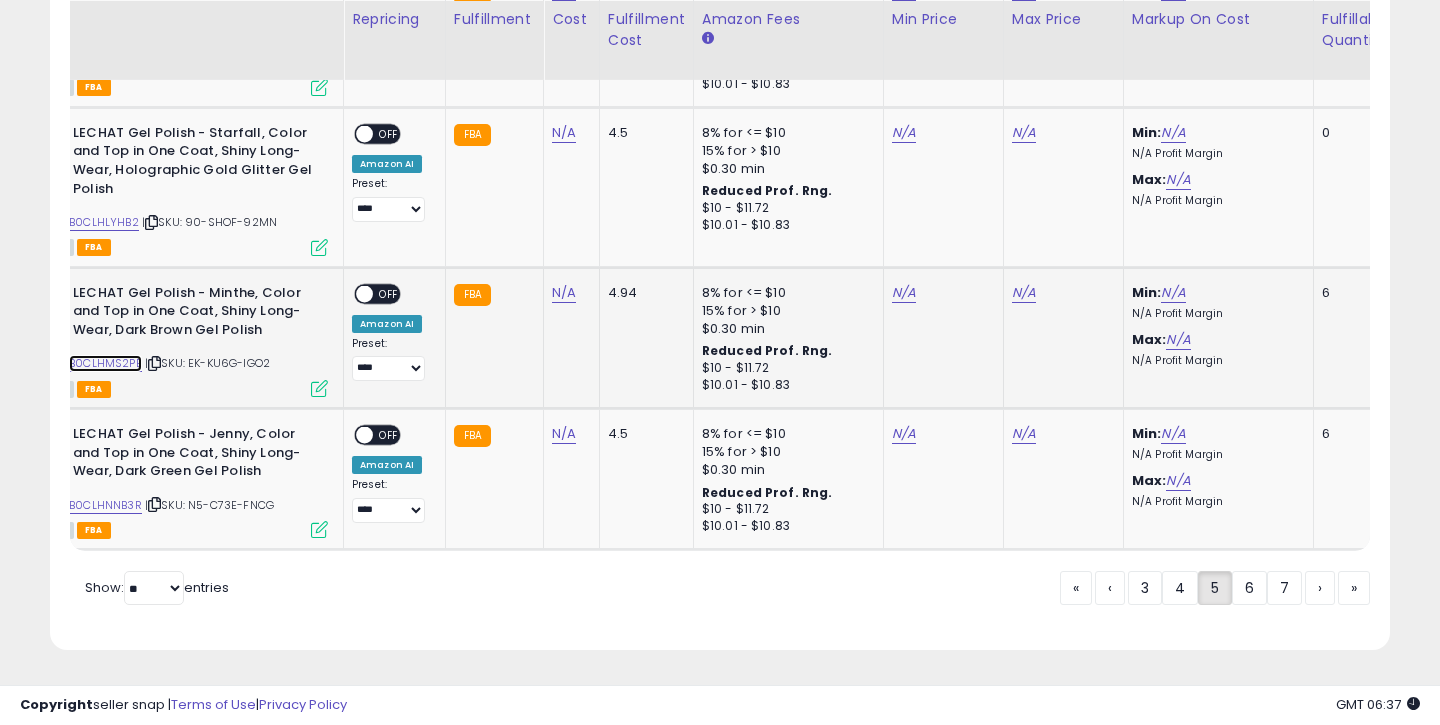 click on "B0CLHMS2PB" at bounding box center [105, 363] 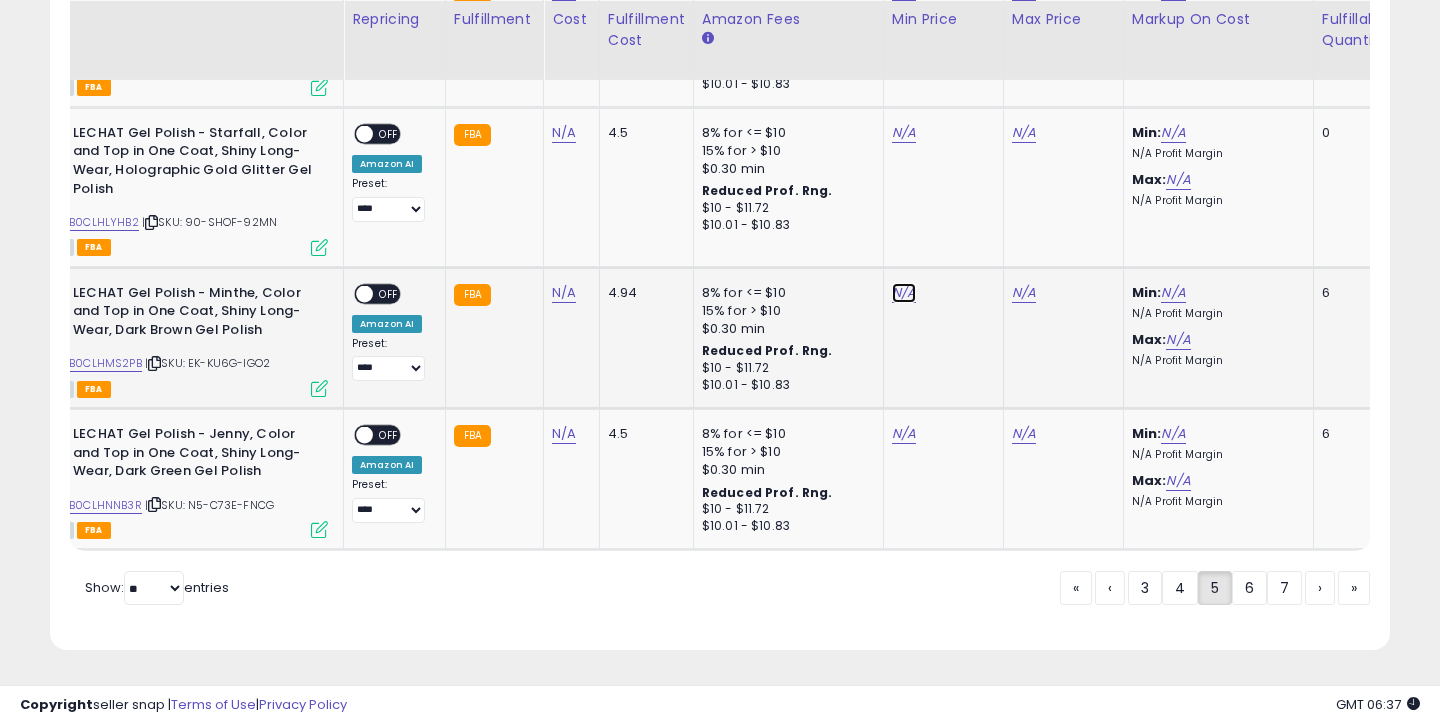 click on "N/A" at bounding box center (904, -2795) 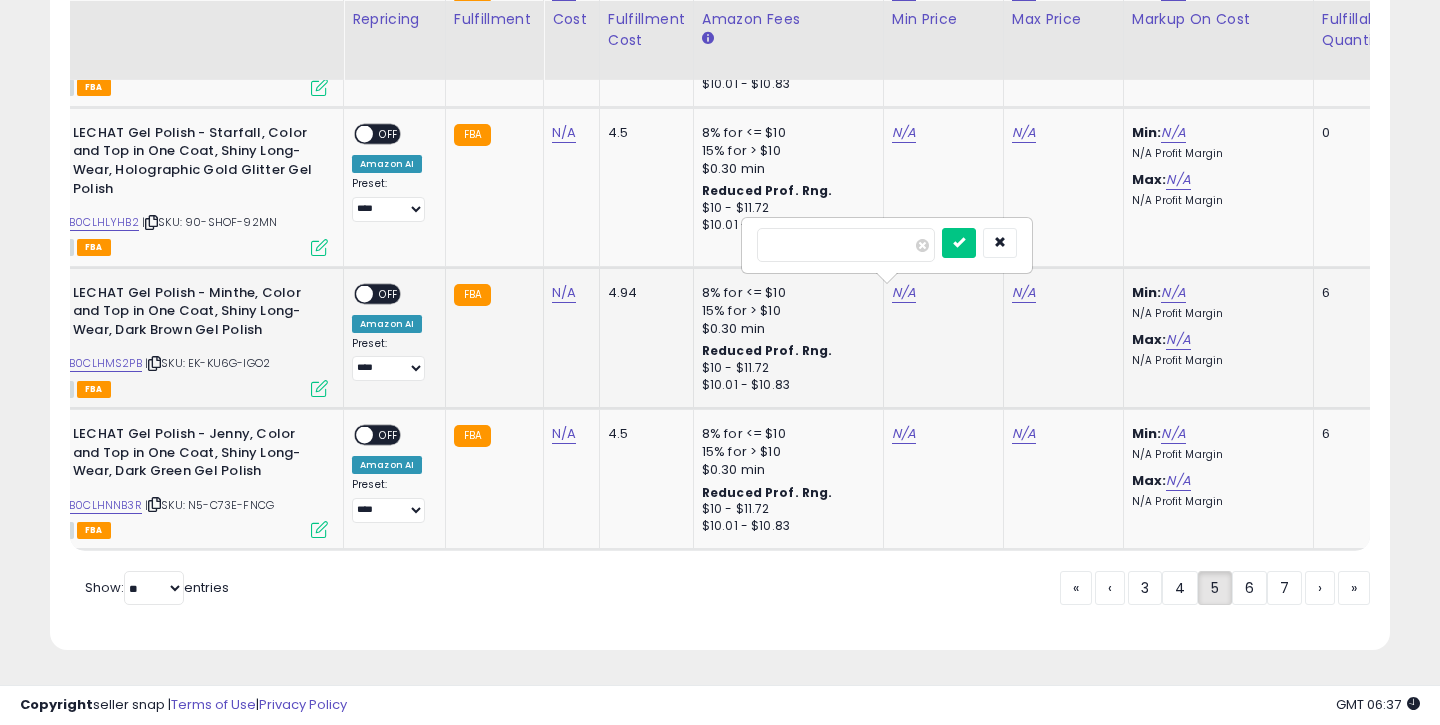 type on "*****" 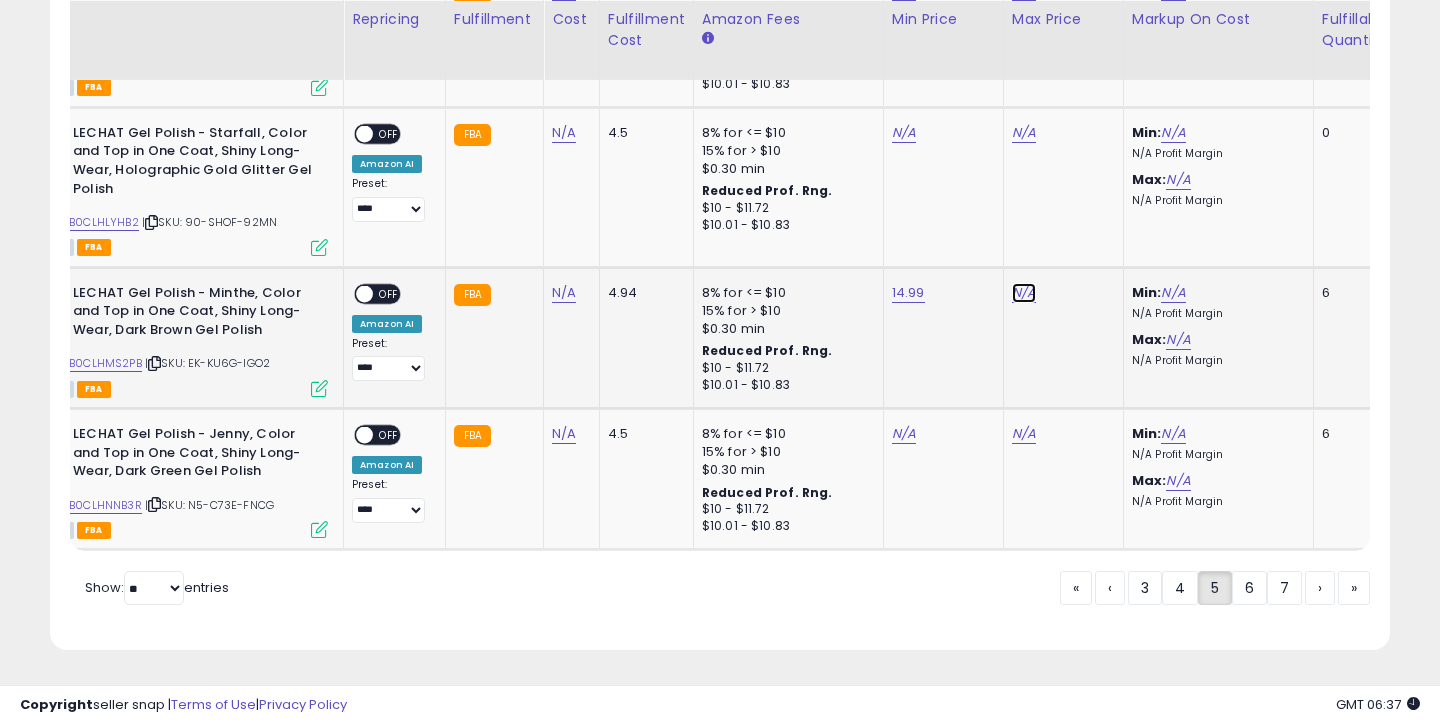 click on "N/A" at bounding box center [1024, -2795] 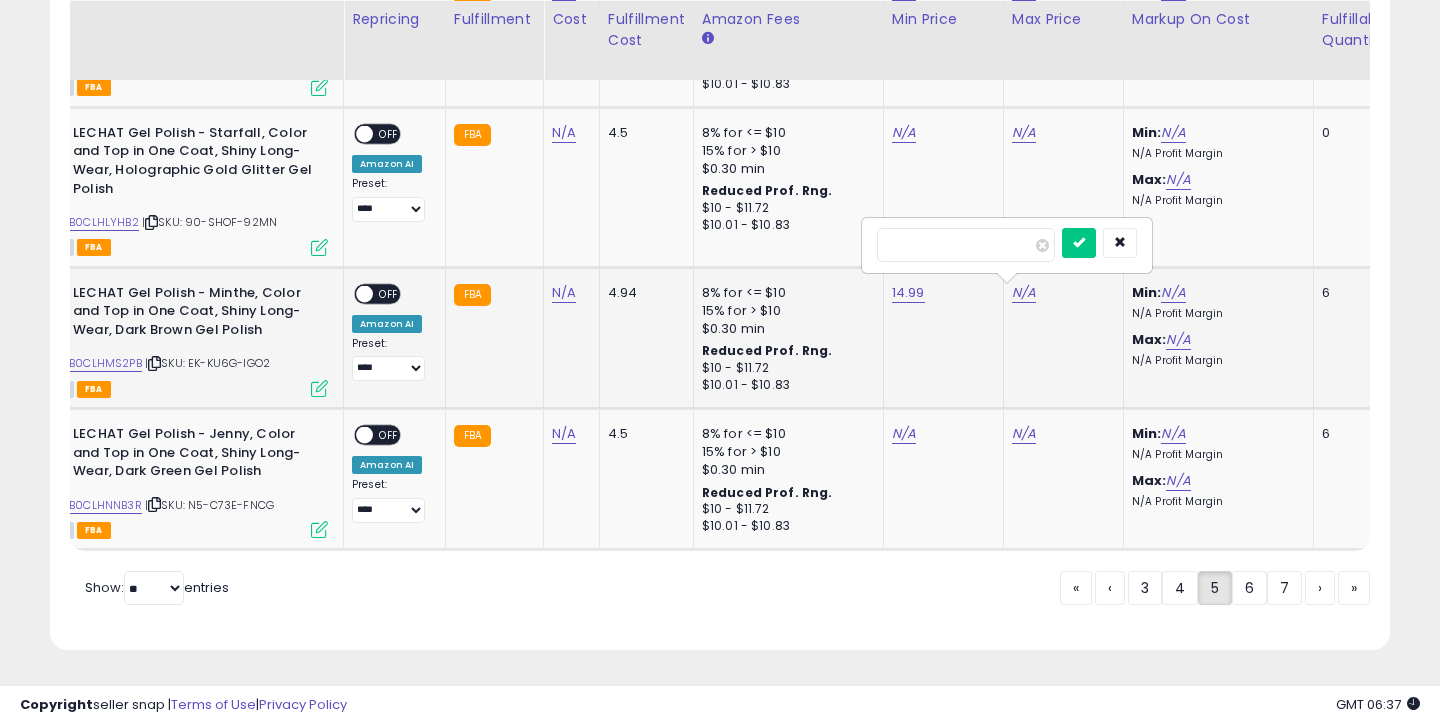 type on "*****" 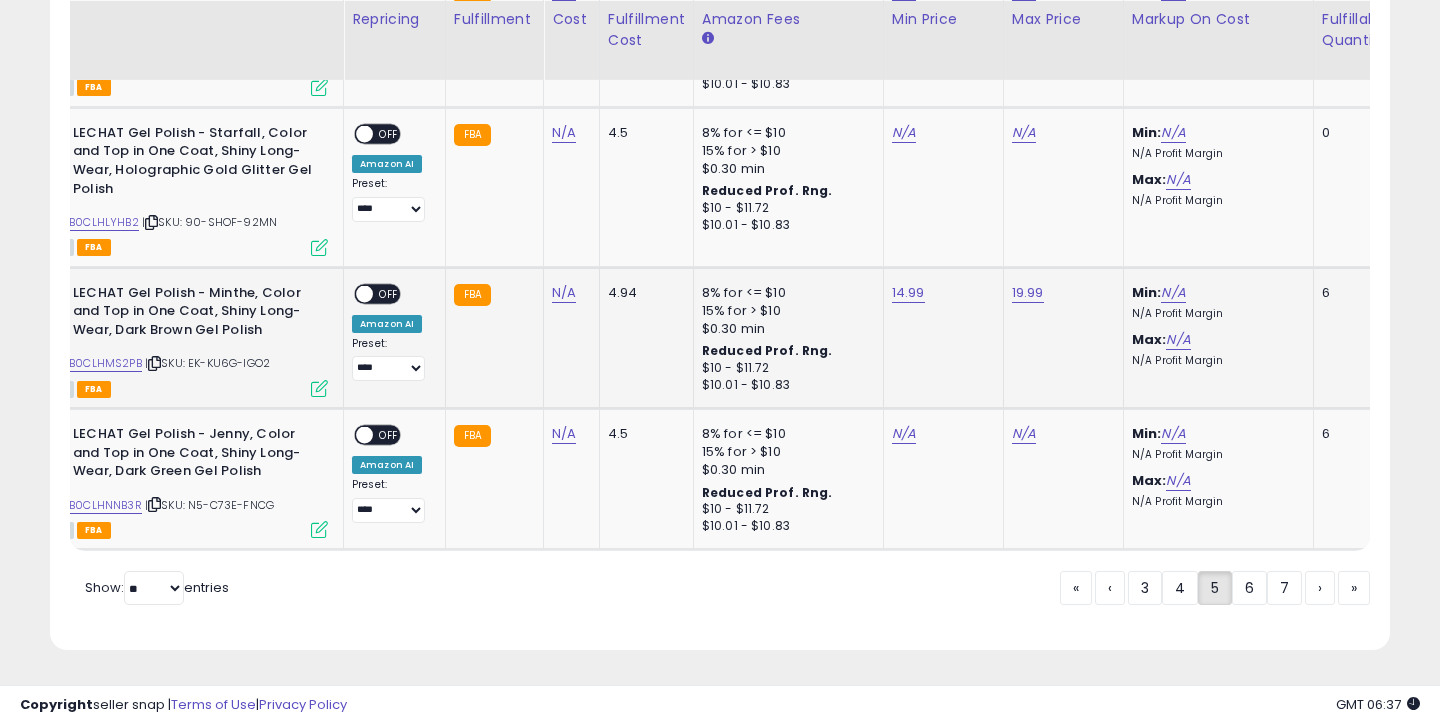 click on "OFF" at bounding box center (389, 293) 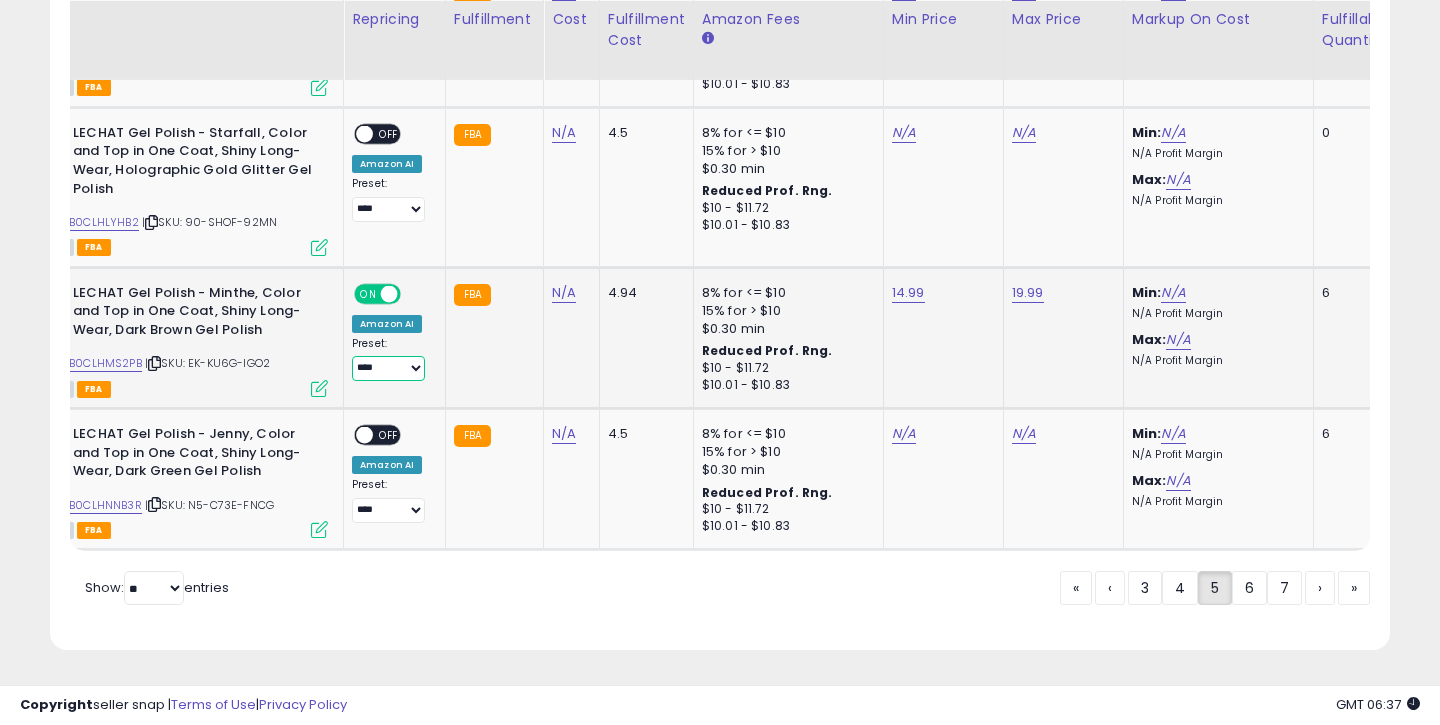 click on "**********" at bounding box center (388, 368) 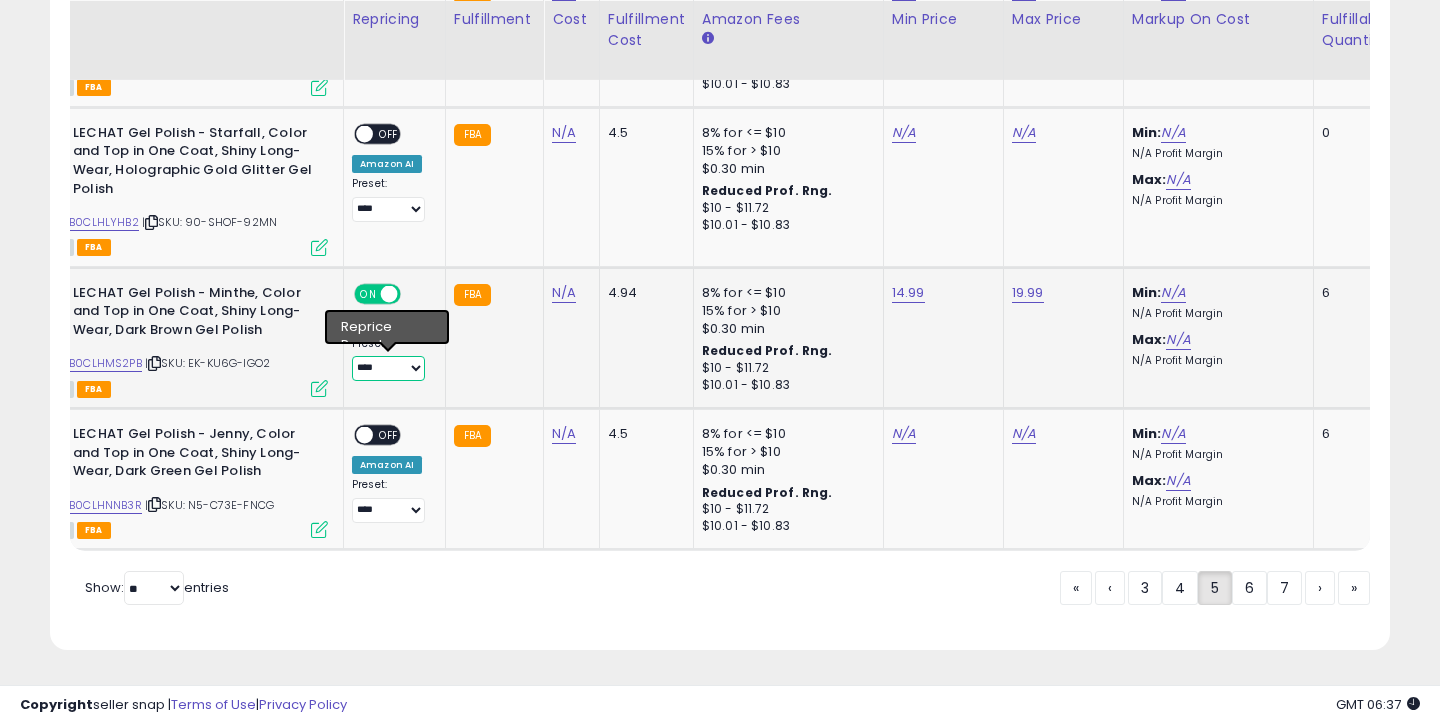 select on "**********" 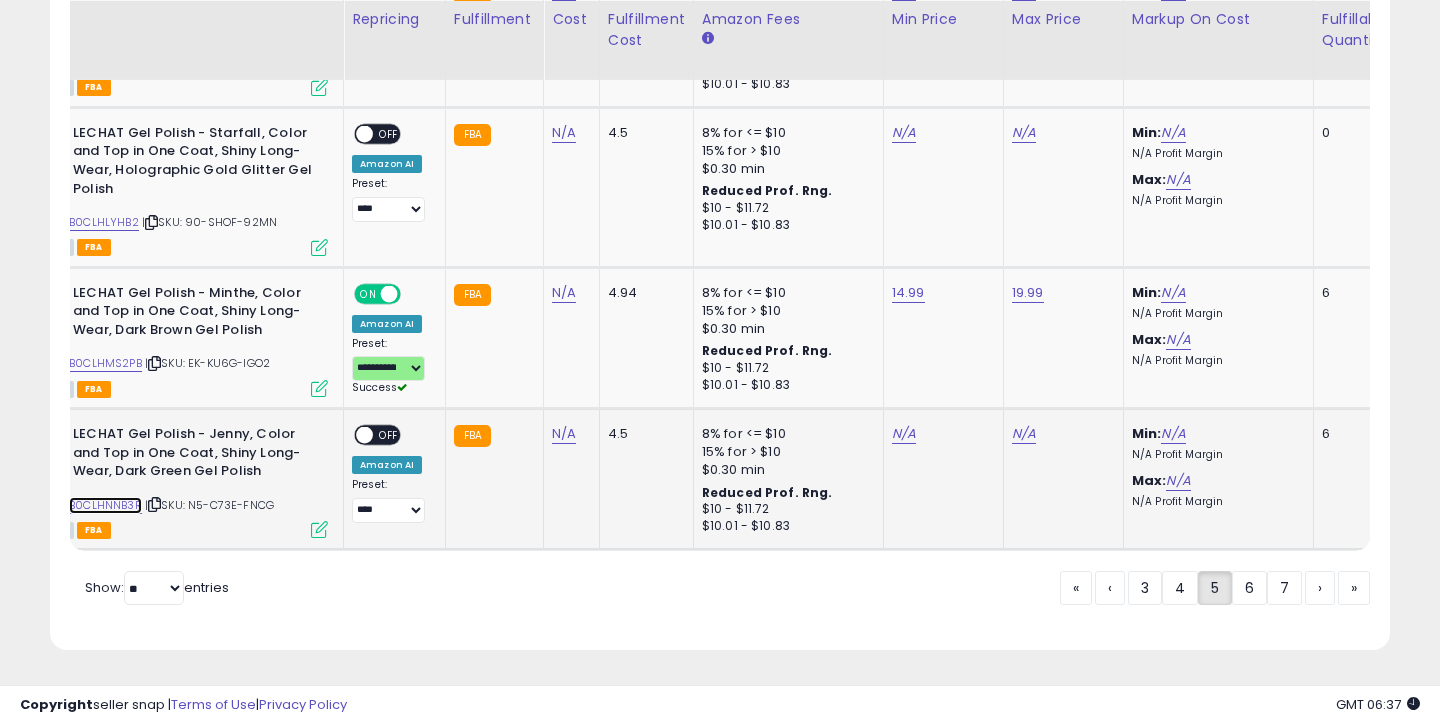 click on "B0CLHNNB3R" at bounding box center [105, 505] 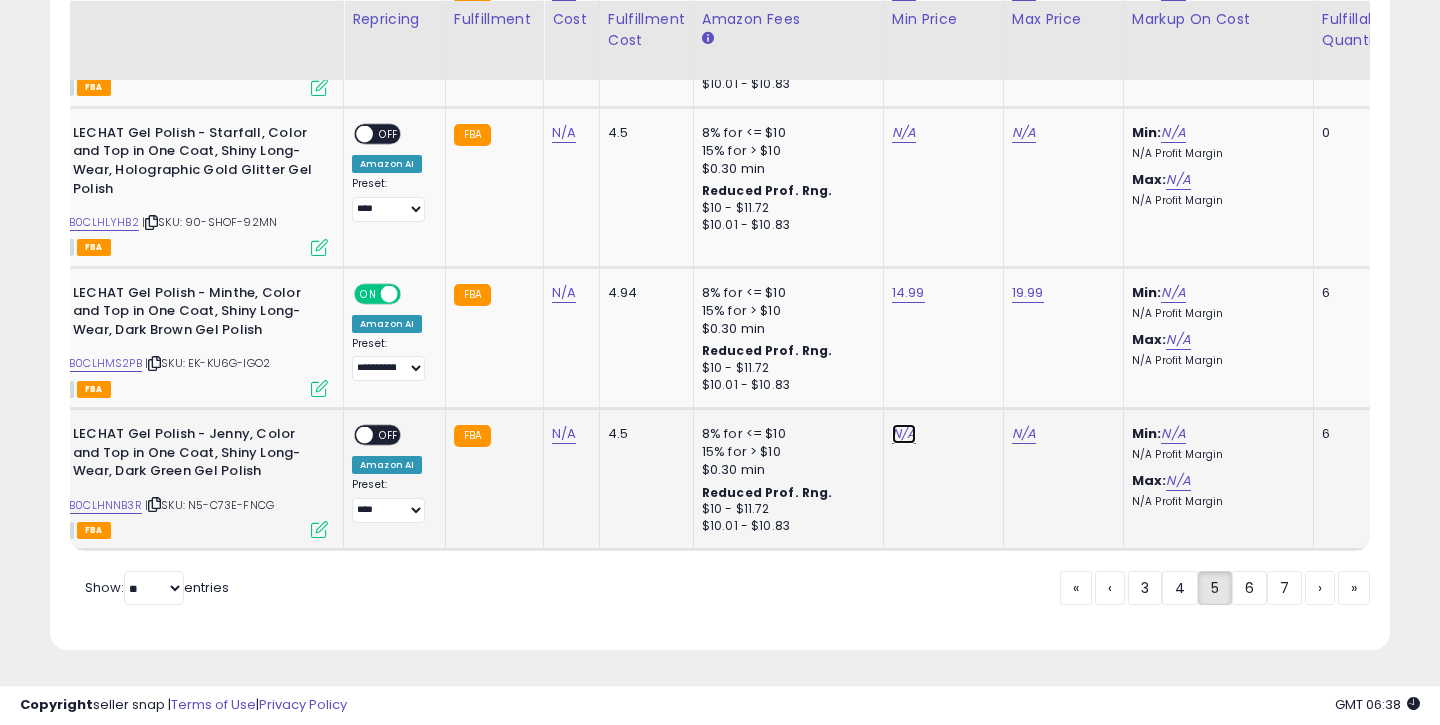 click on "N/A" at bounding box center [904, -2795] 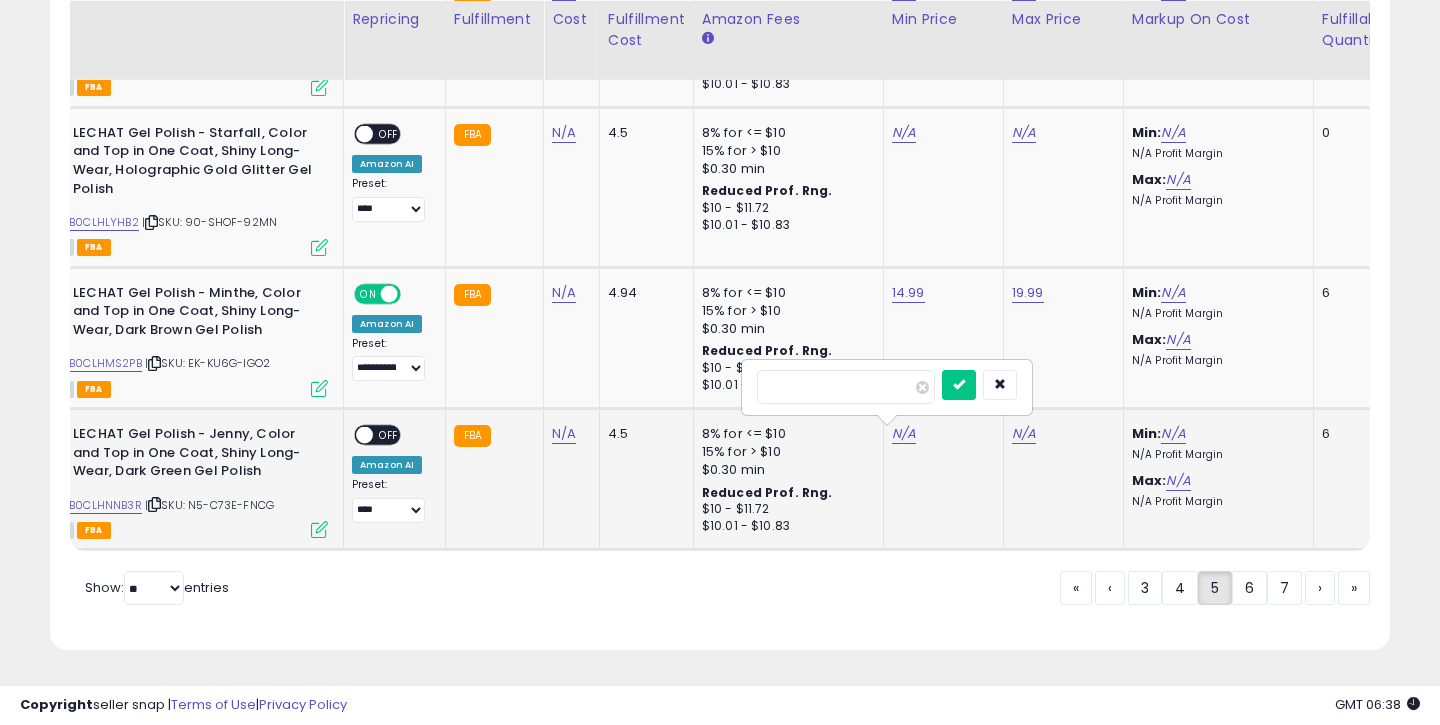 type on "*****" 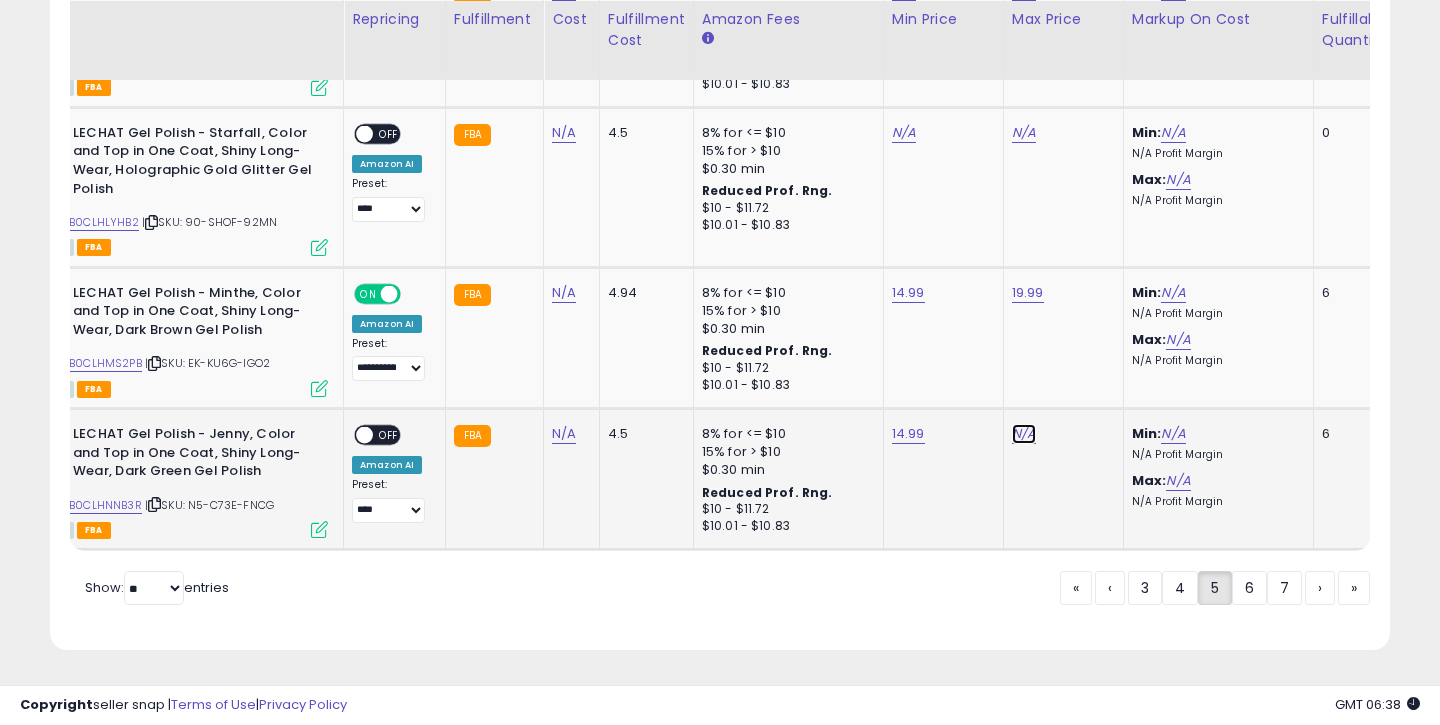 click on "N/A" at bounding box center [1024, -2795] 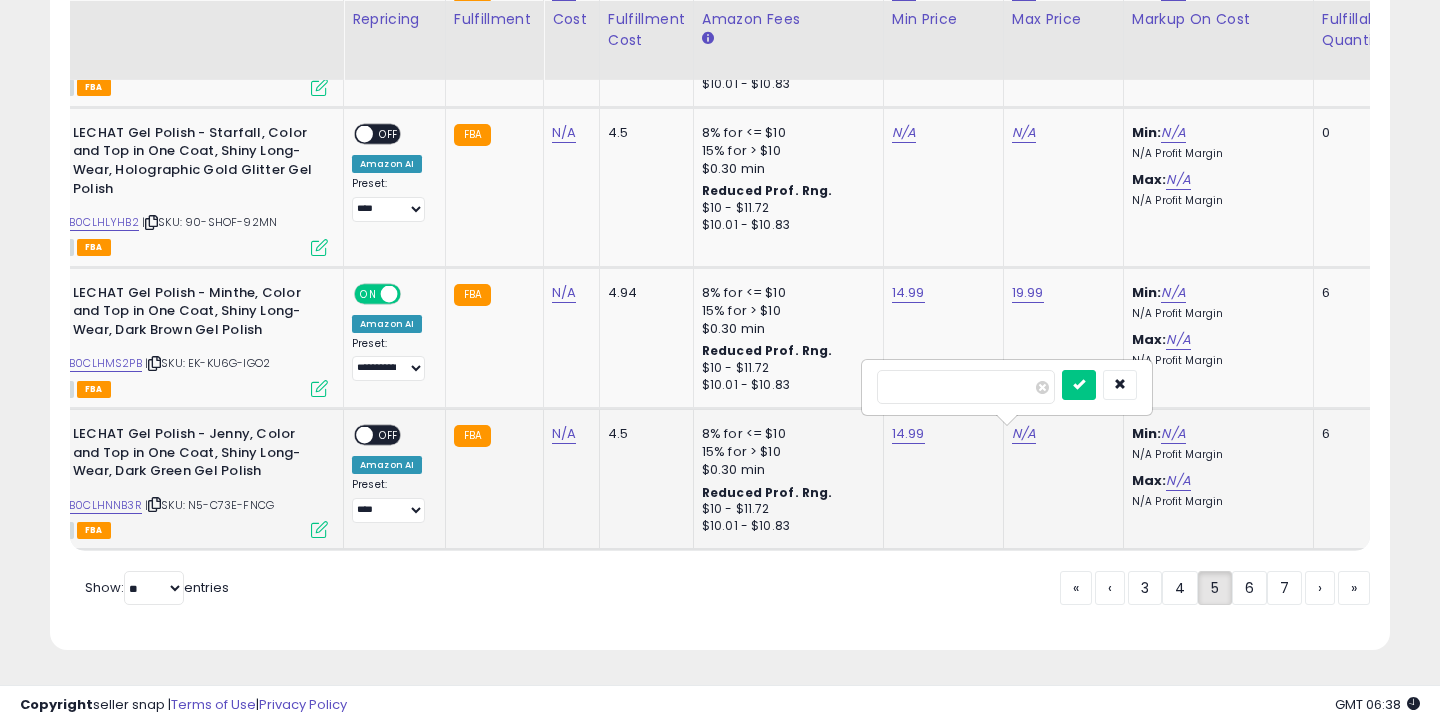 type on "*****" 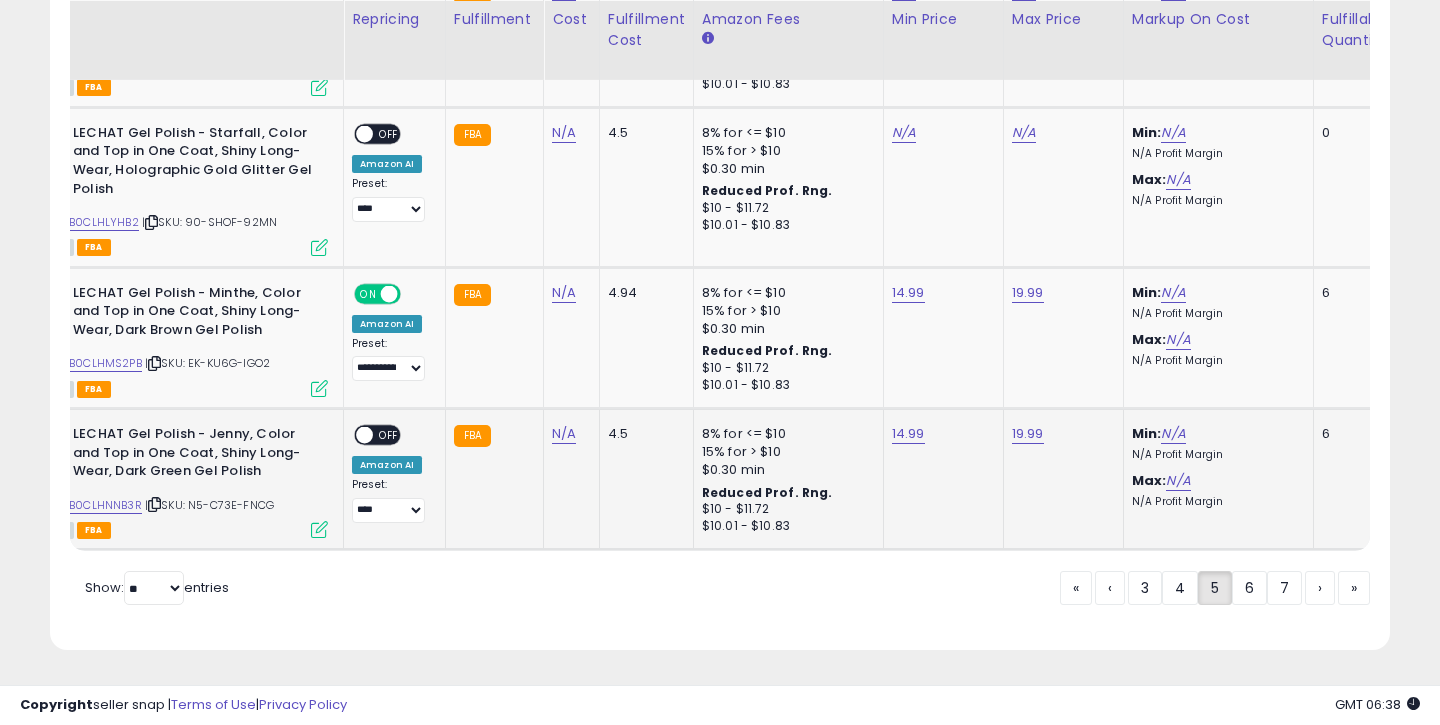 click on "OFF" at bounding box center [389, 435] 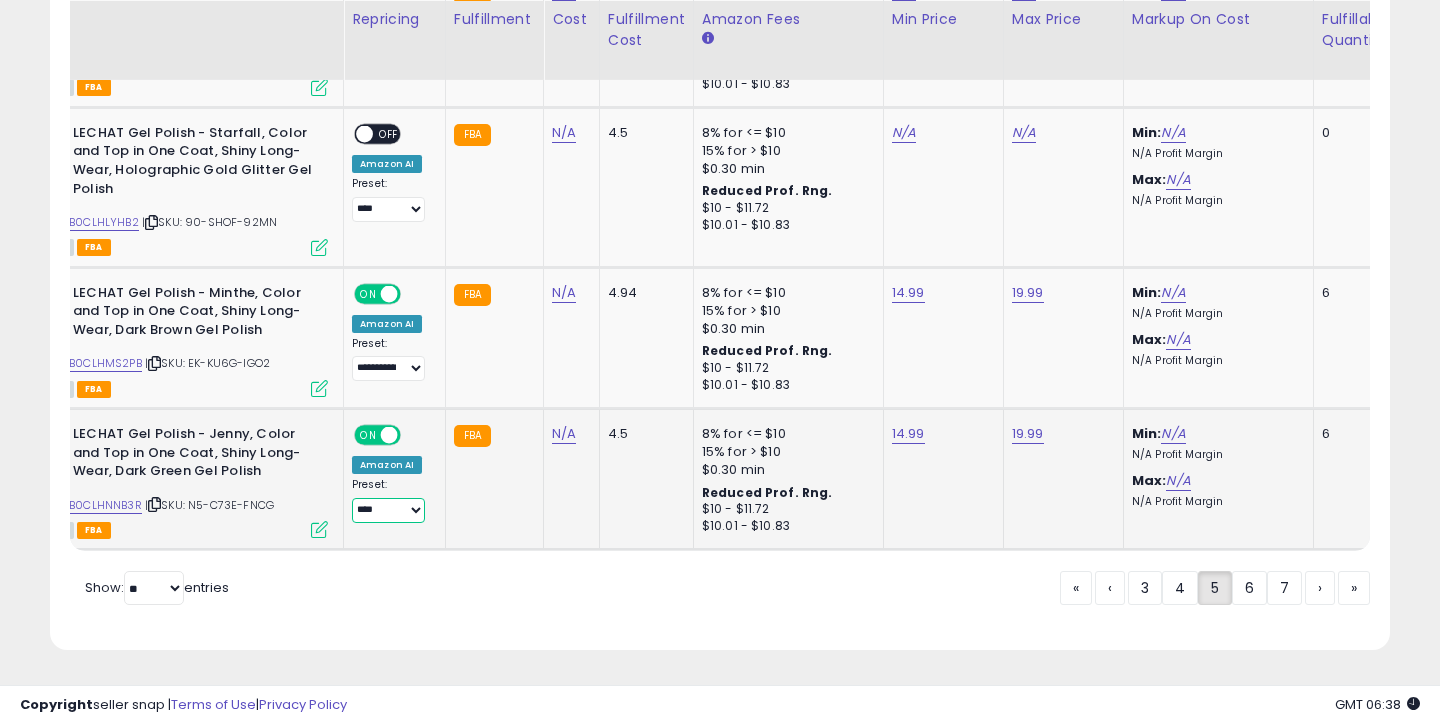 click on "**********" at bounding box center (388, 510) 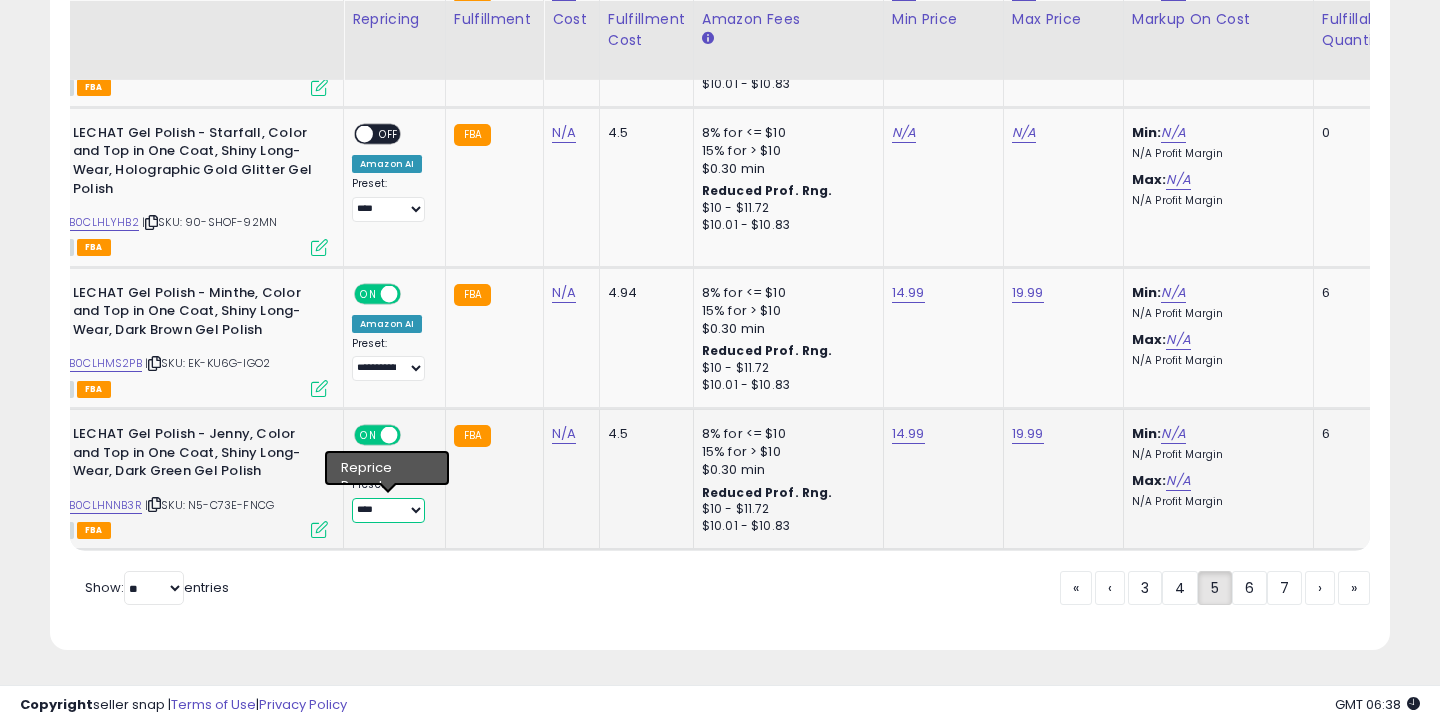 select on "**********" 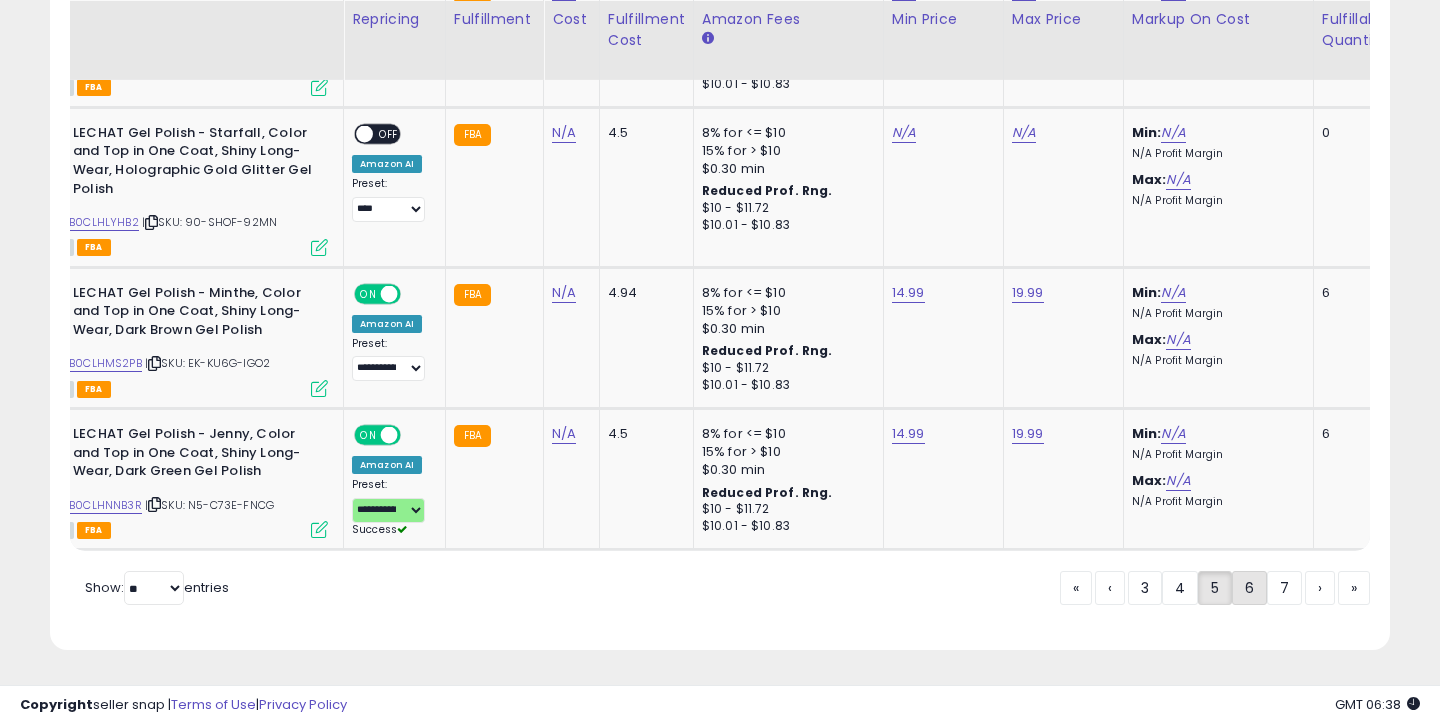 click on "6" 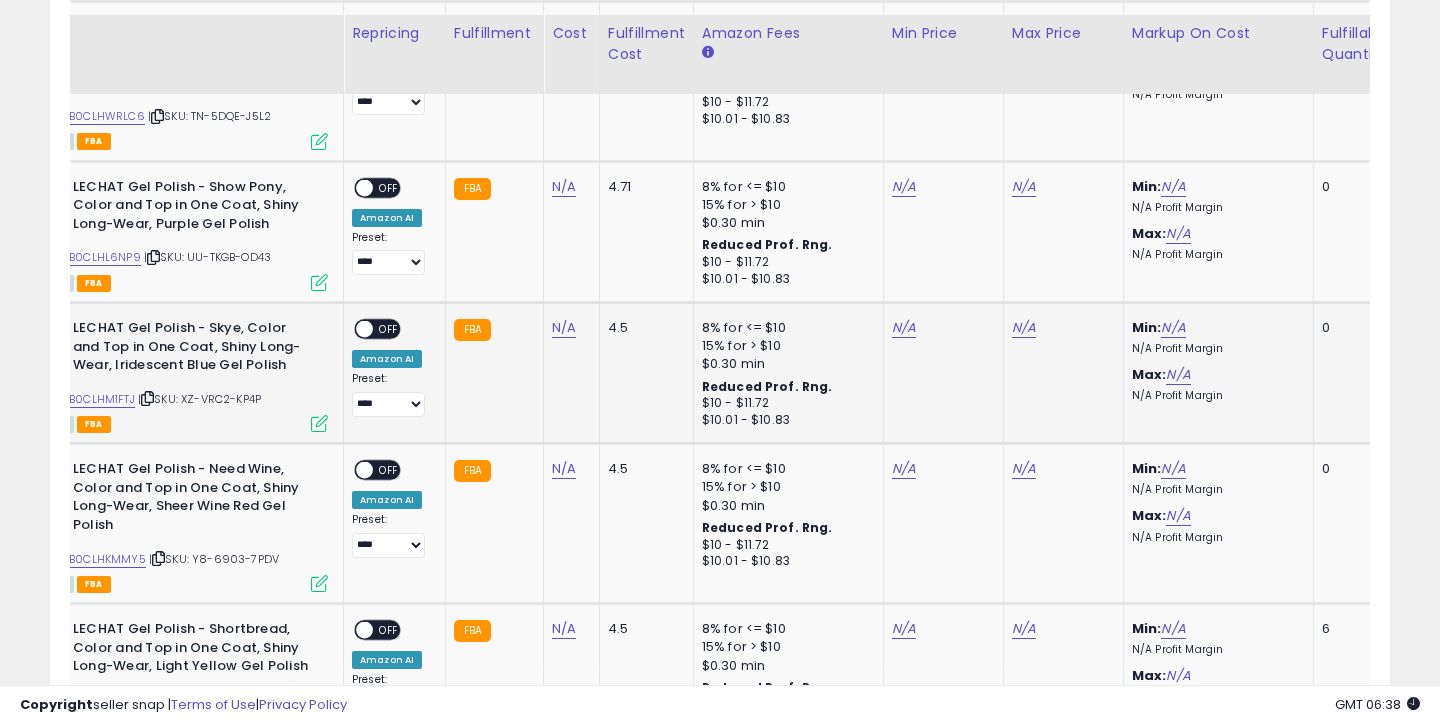 scroll, scrollTop: 4067, scrollLeft: 0, axis: vertical 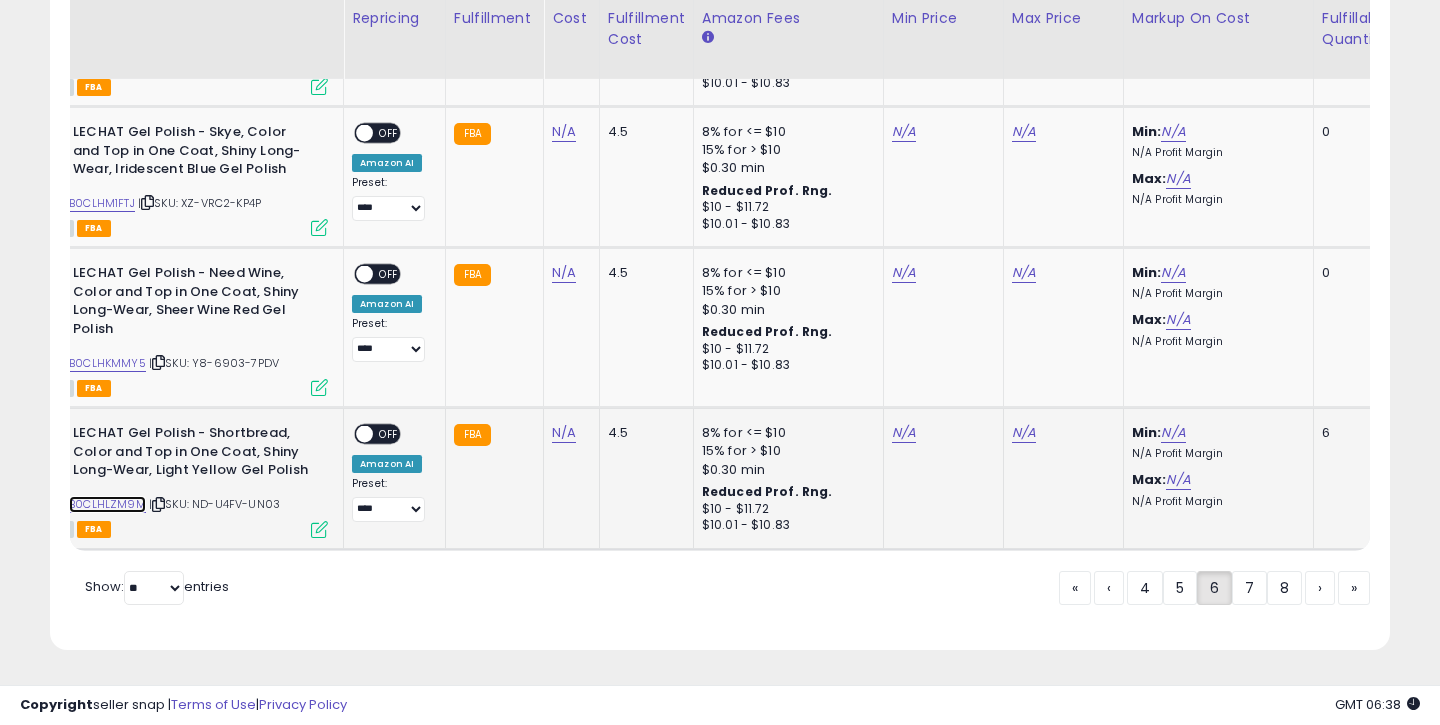 click on "B0CLHLZM9M" at bounding box center [107, 504] 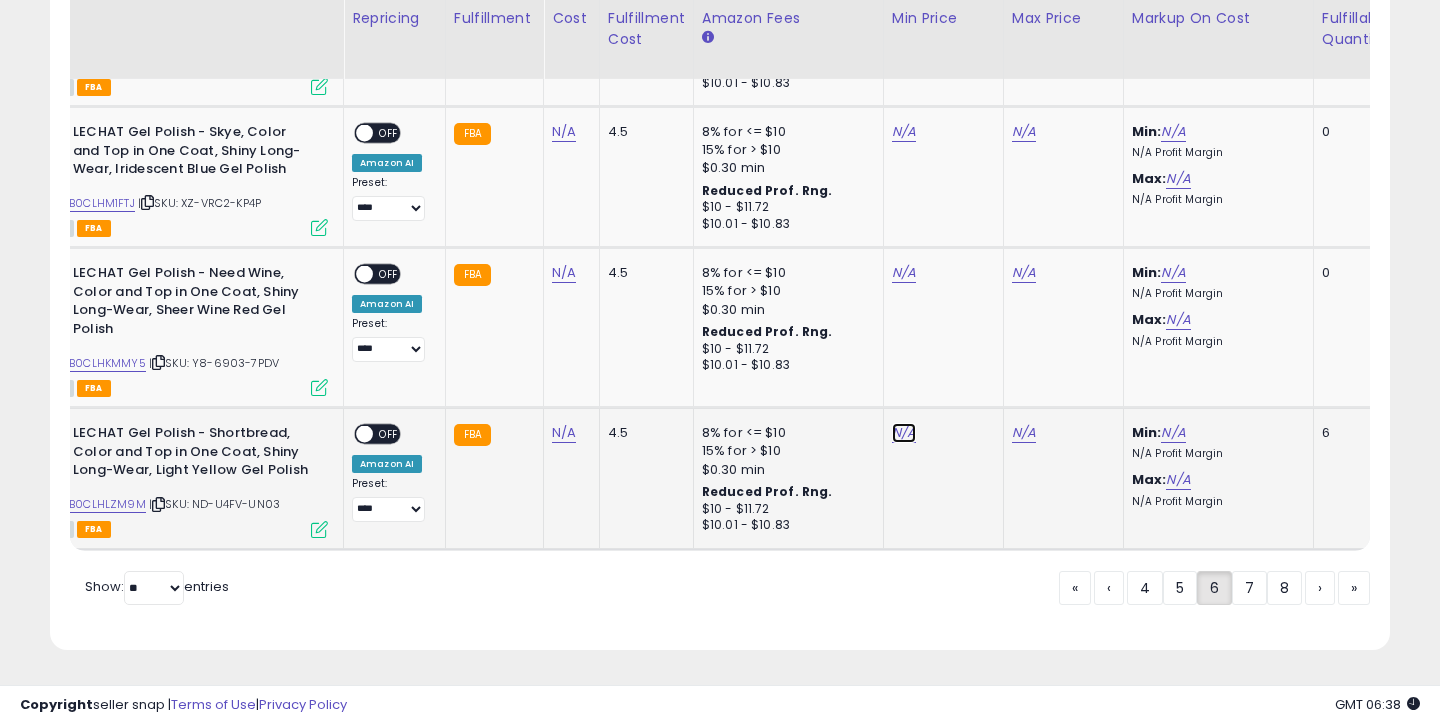 click on "N/A" at bounding box center (904, -2833) 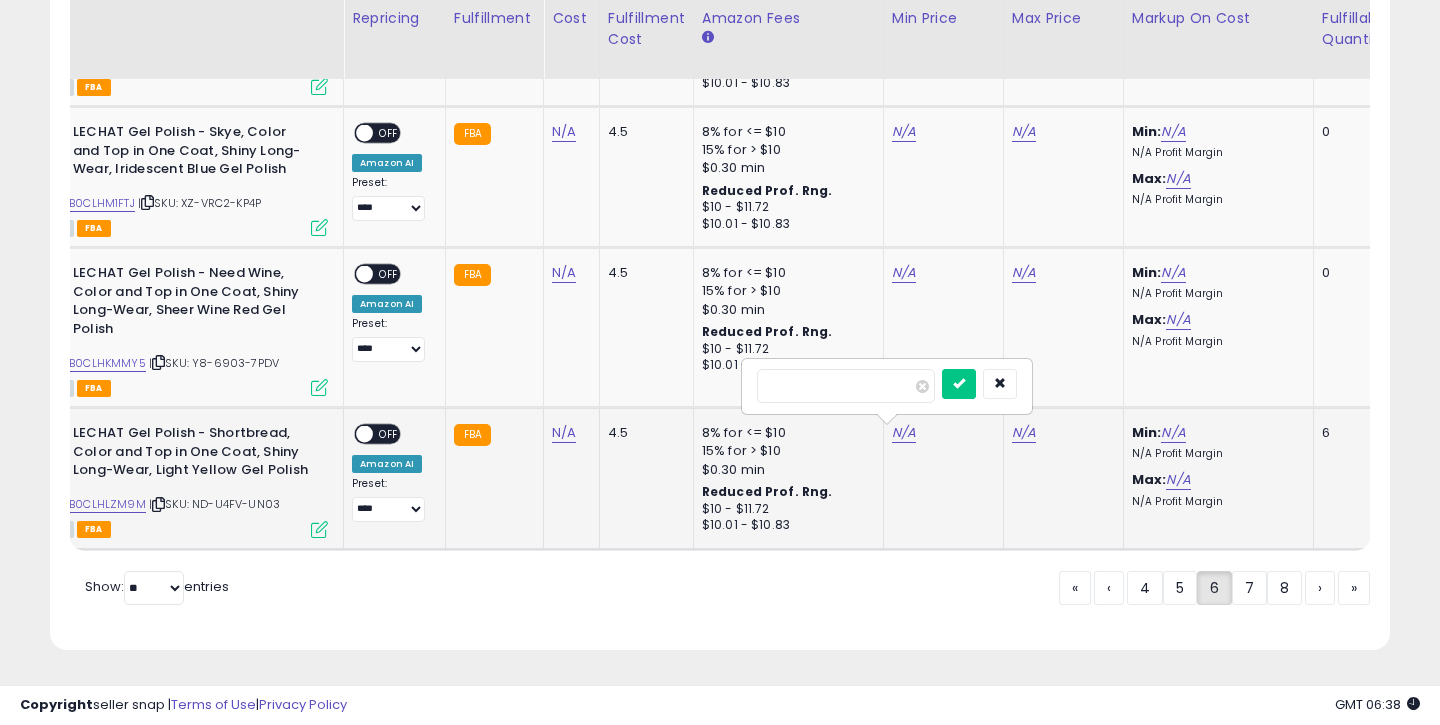 type on "*****" 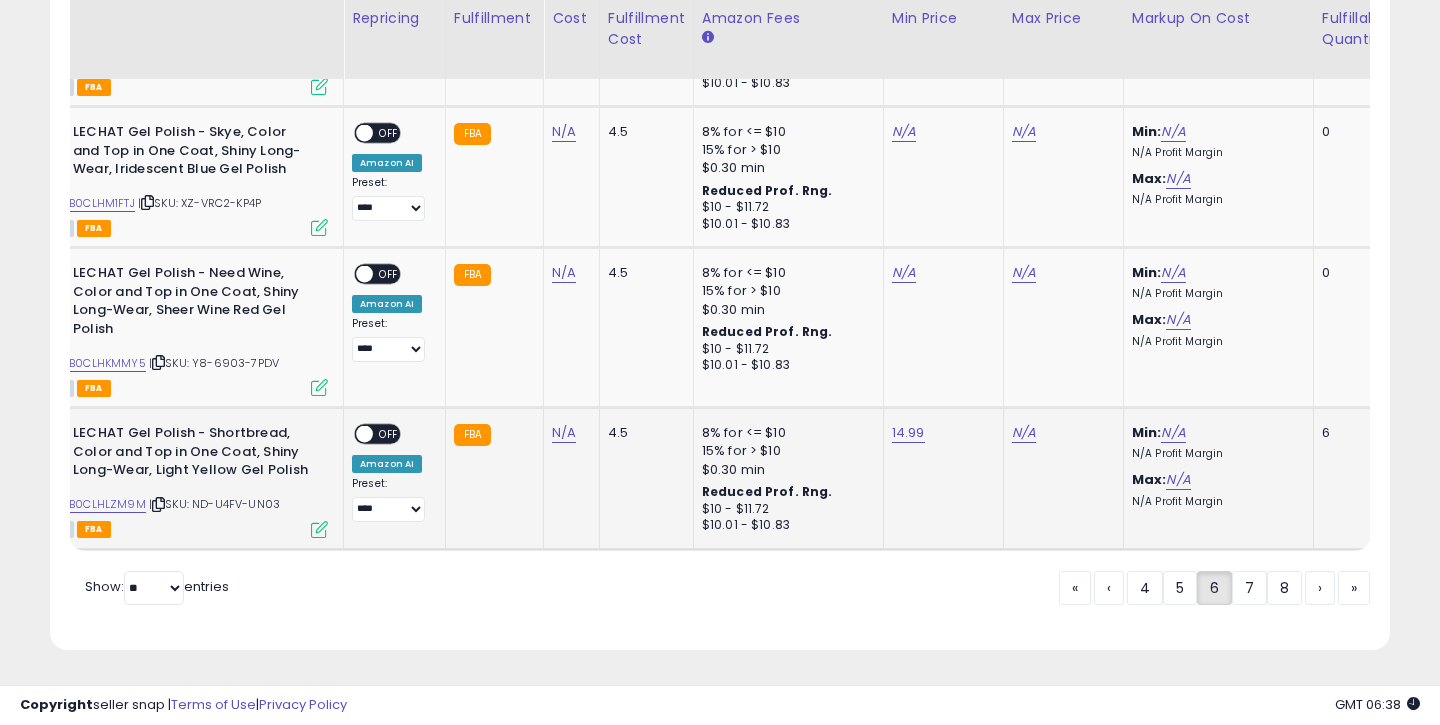 click on "N/A" at bounding box center [1060, 433] 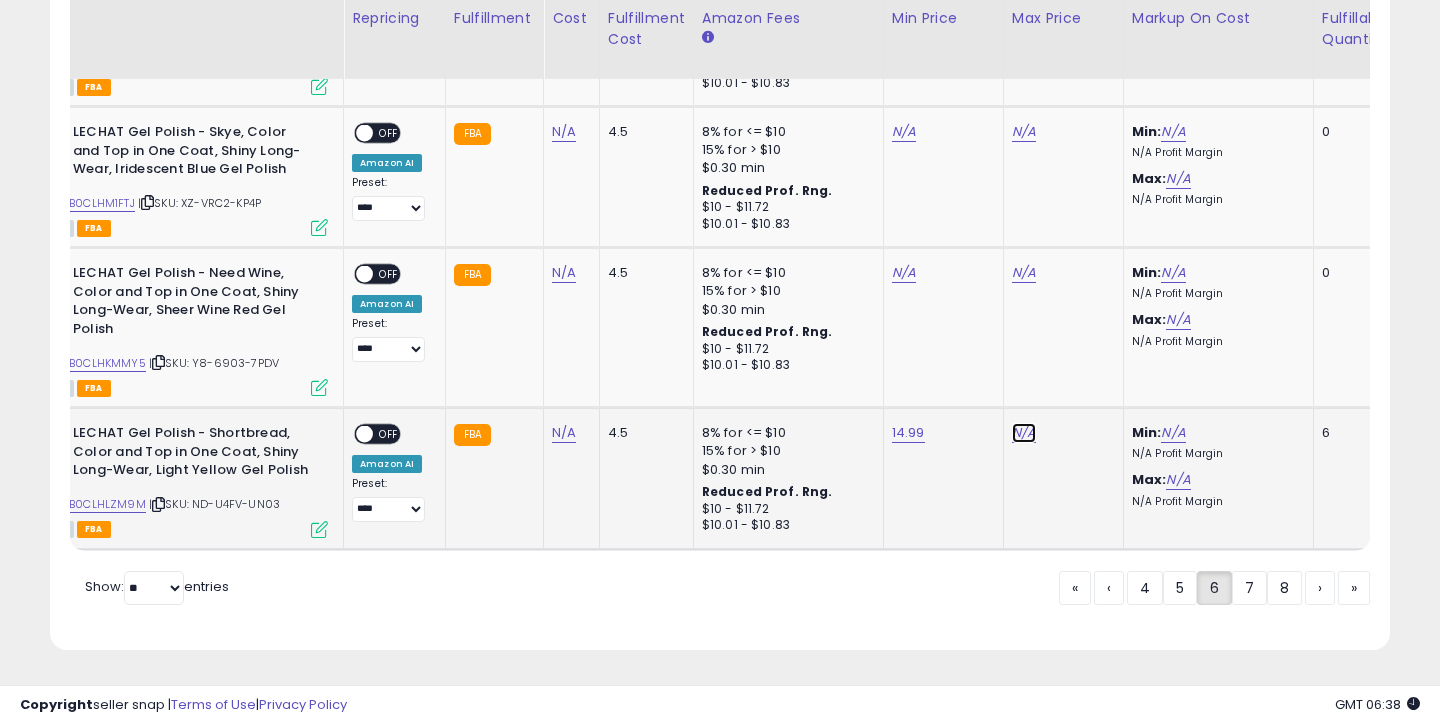 click on "N/A" at bounding box center [1024, -2833] 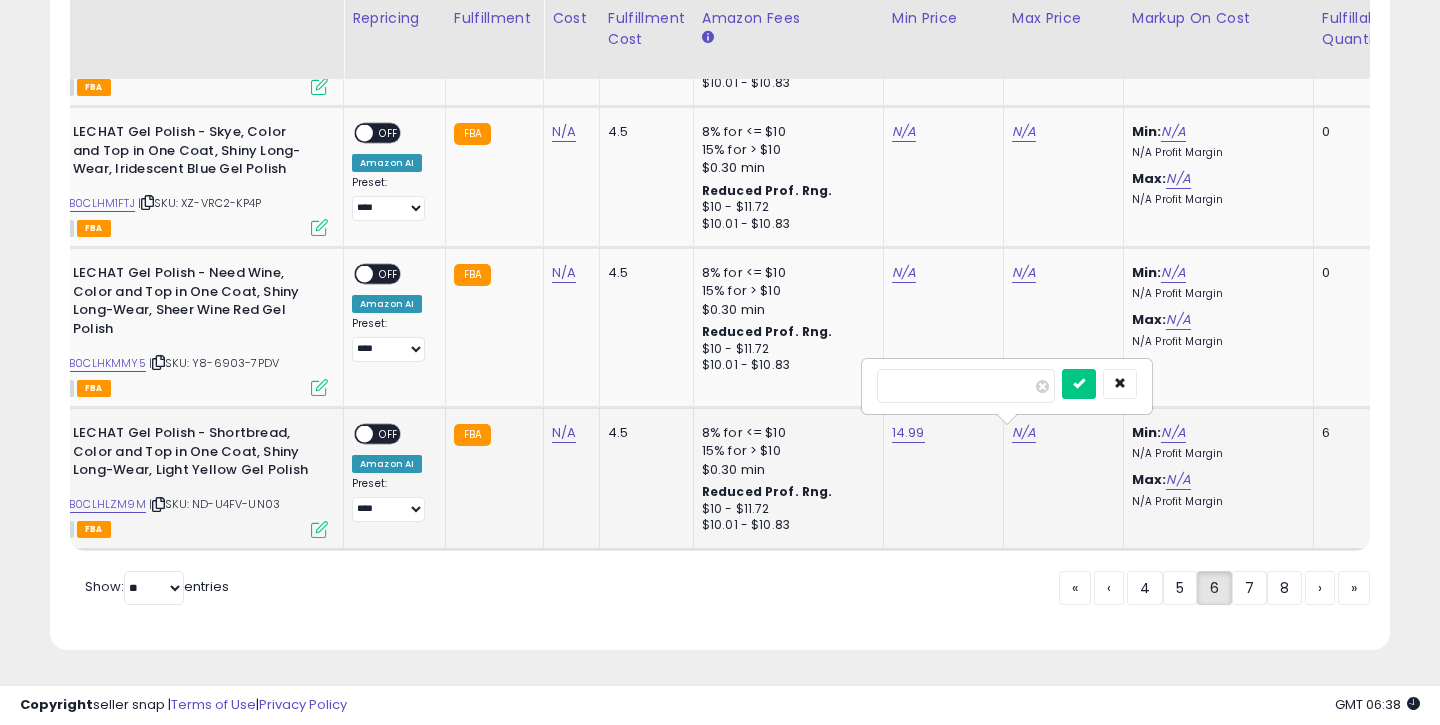 type on "*****" 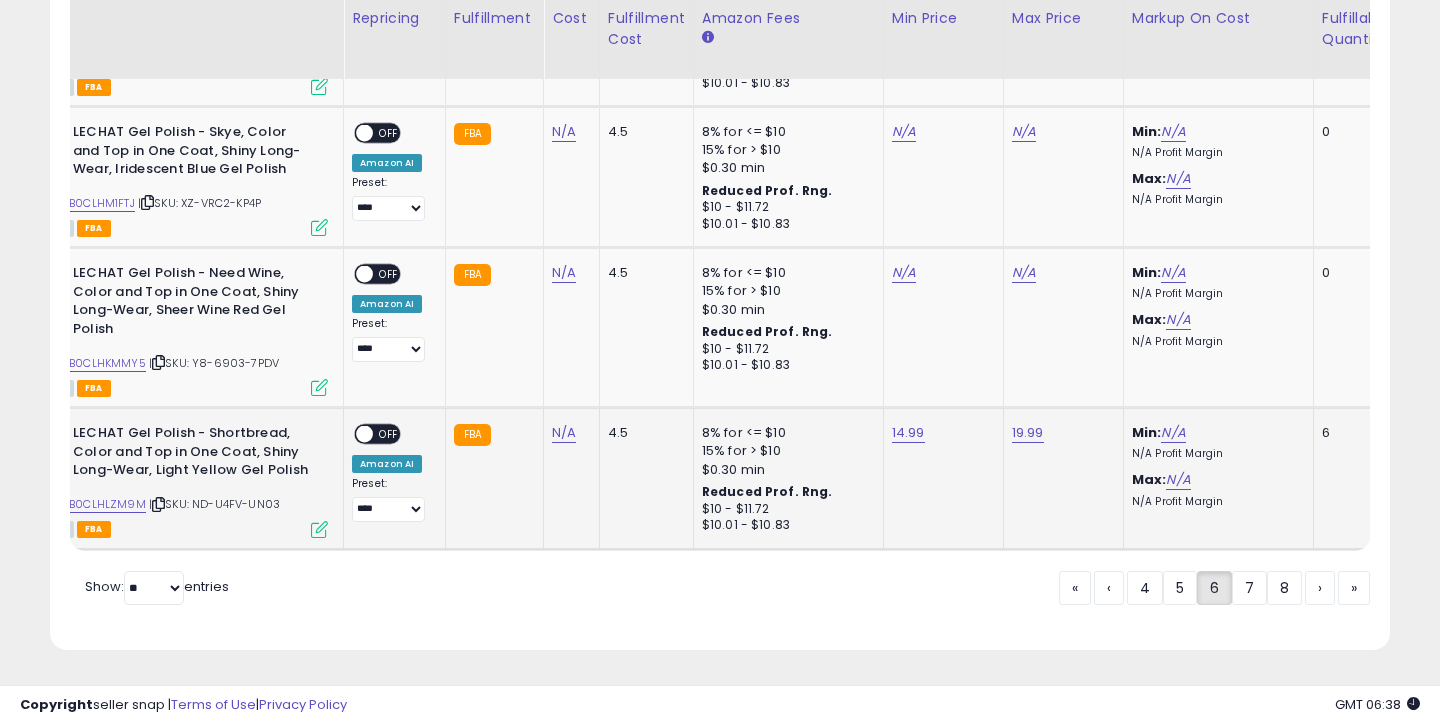 click on "**********" 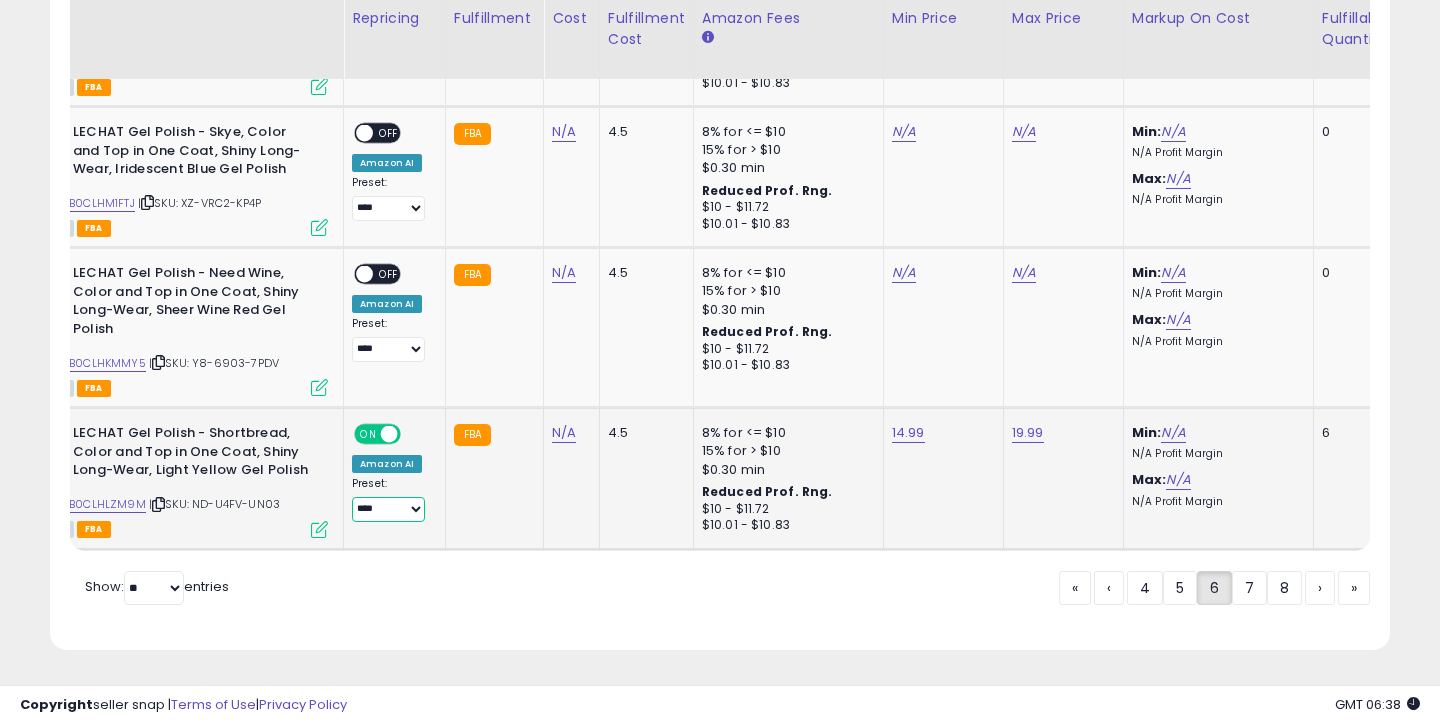 click on "**********" at bounding box center (388, 509) 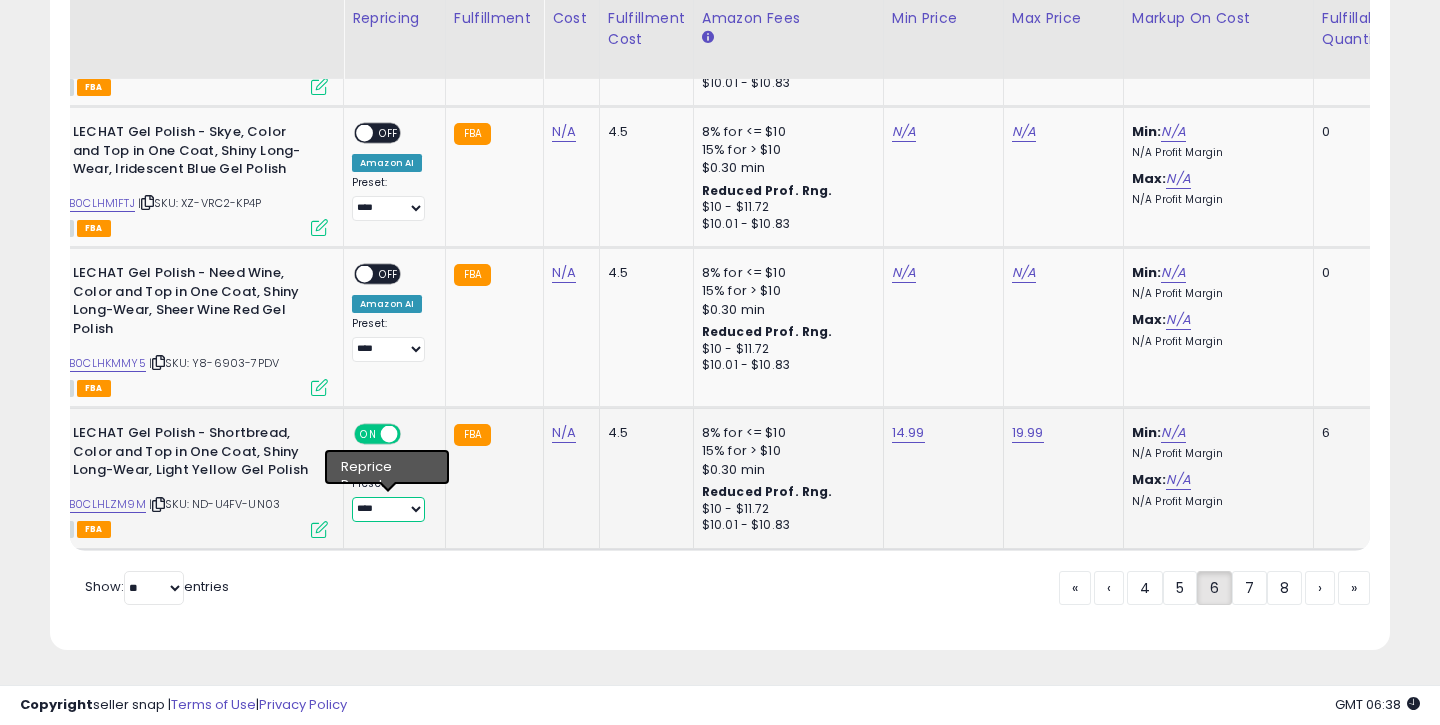 select on "**********" 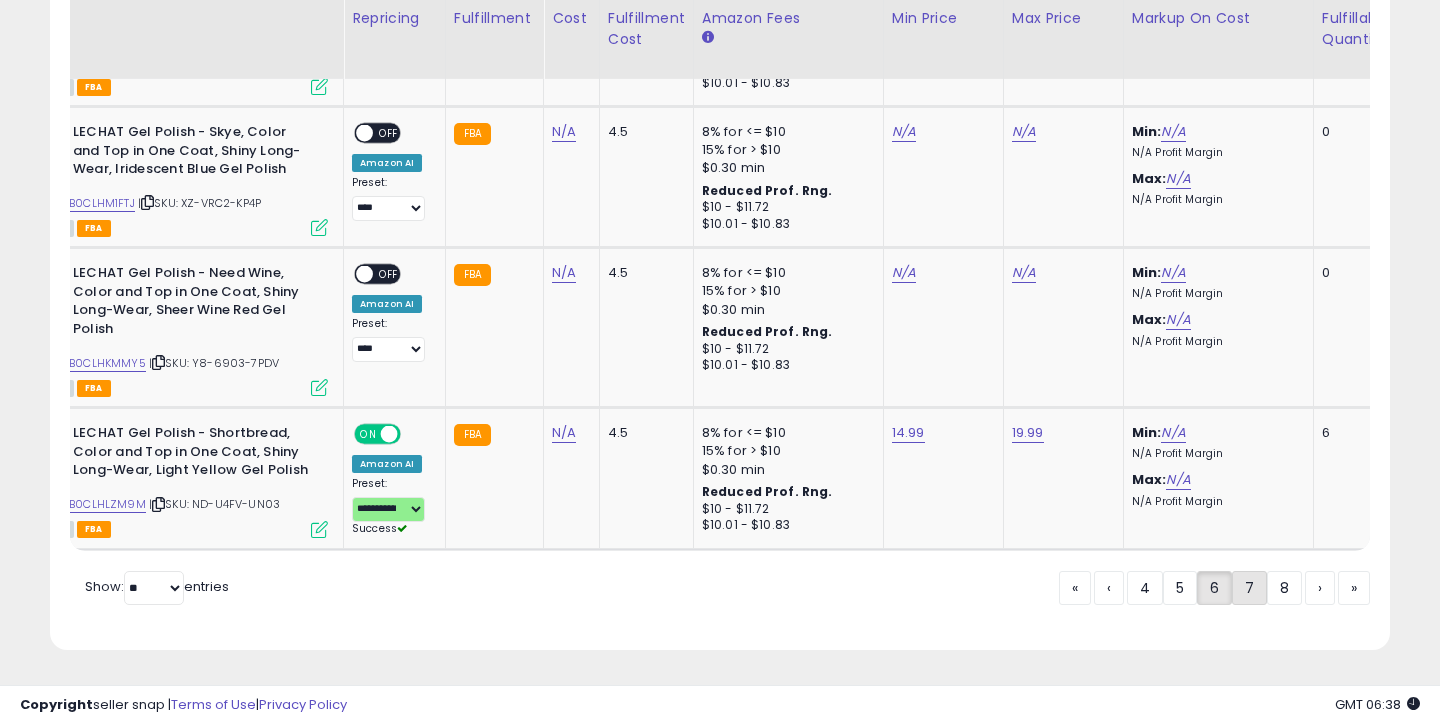 click on "7" 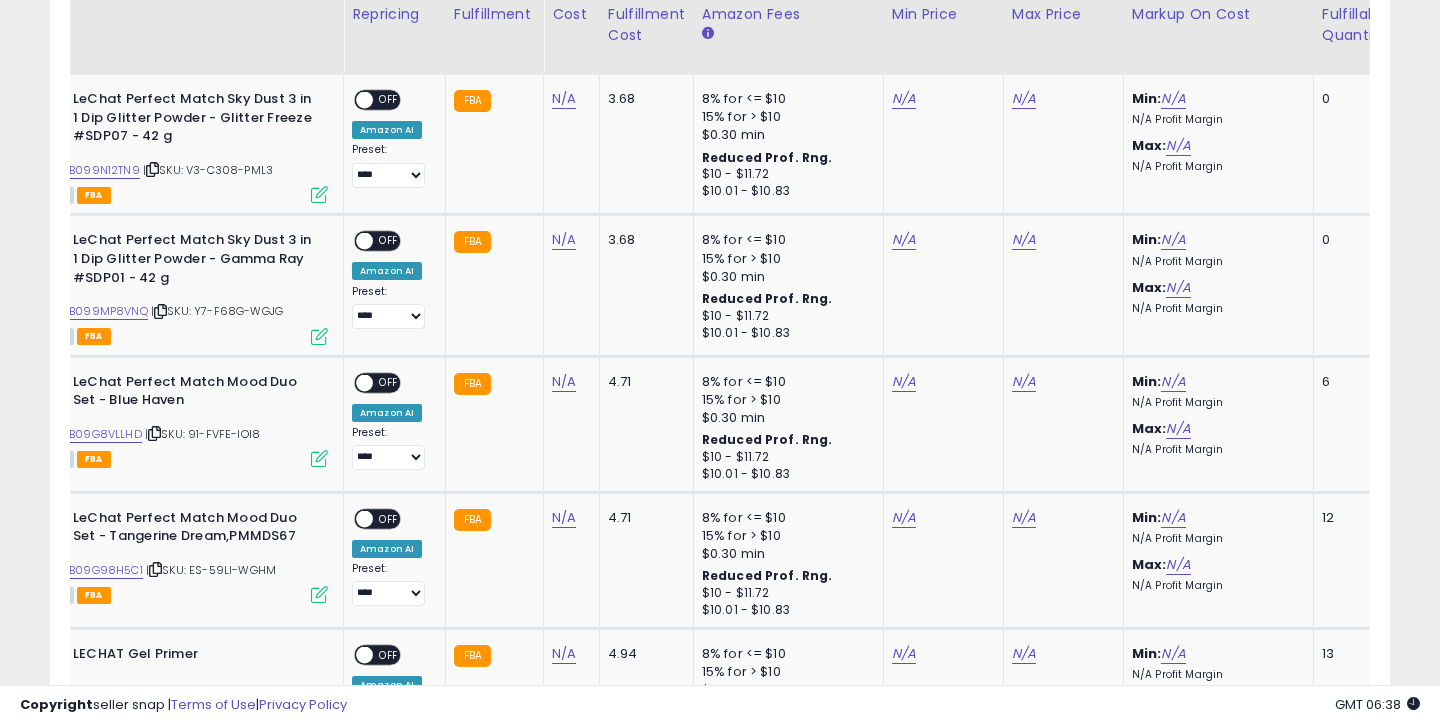 scroll, scrollTop: 2513, scrollLeft: 0, axis: vertical 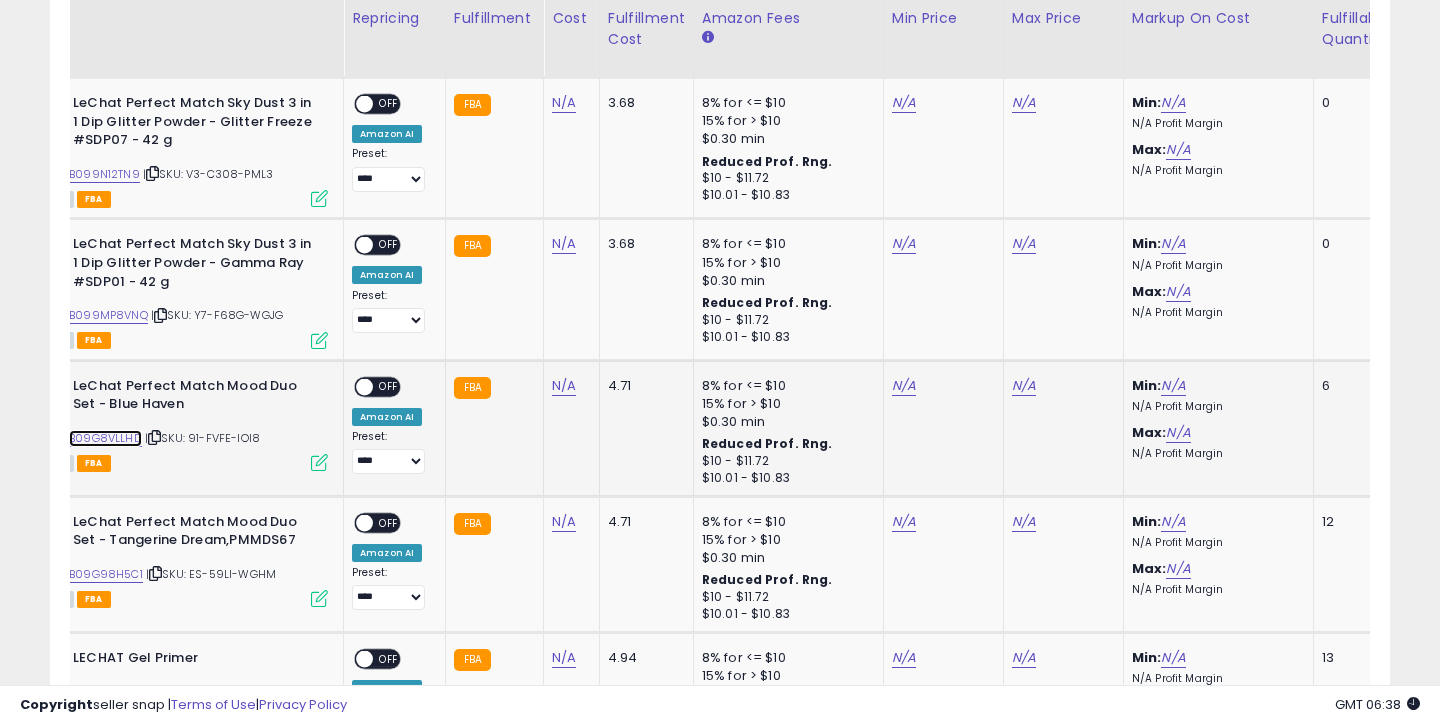 click on "B09G8VLLHD" at bounding box center [105, 438] 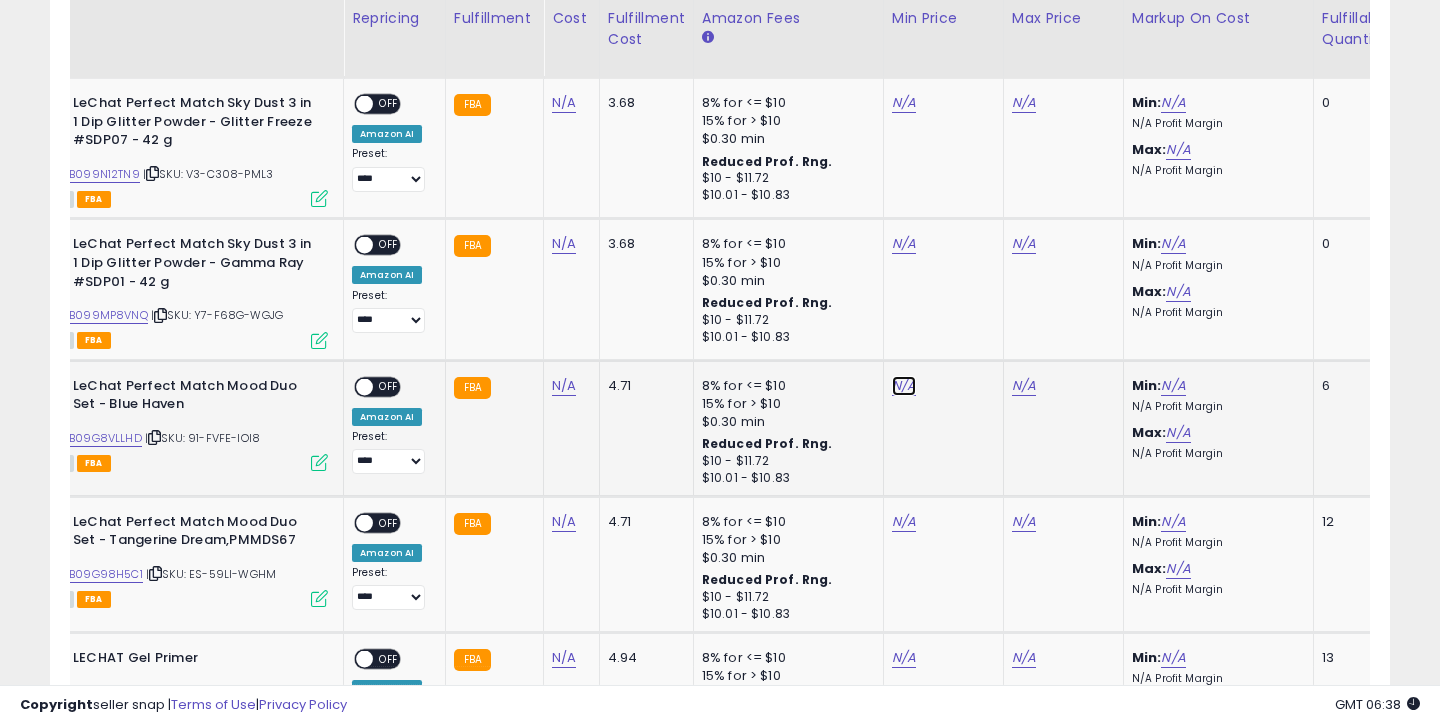 click on "N/A" at bounding box center [904, -853] 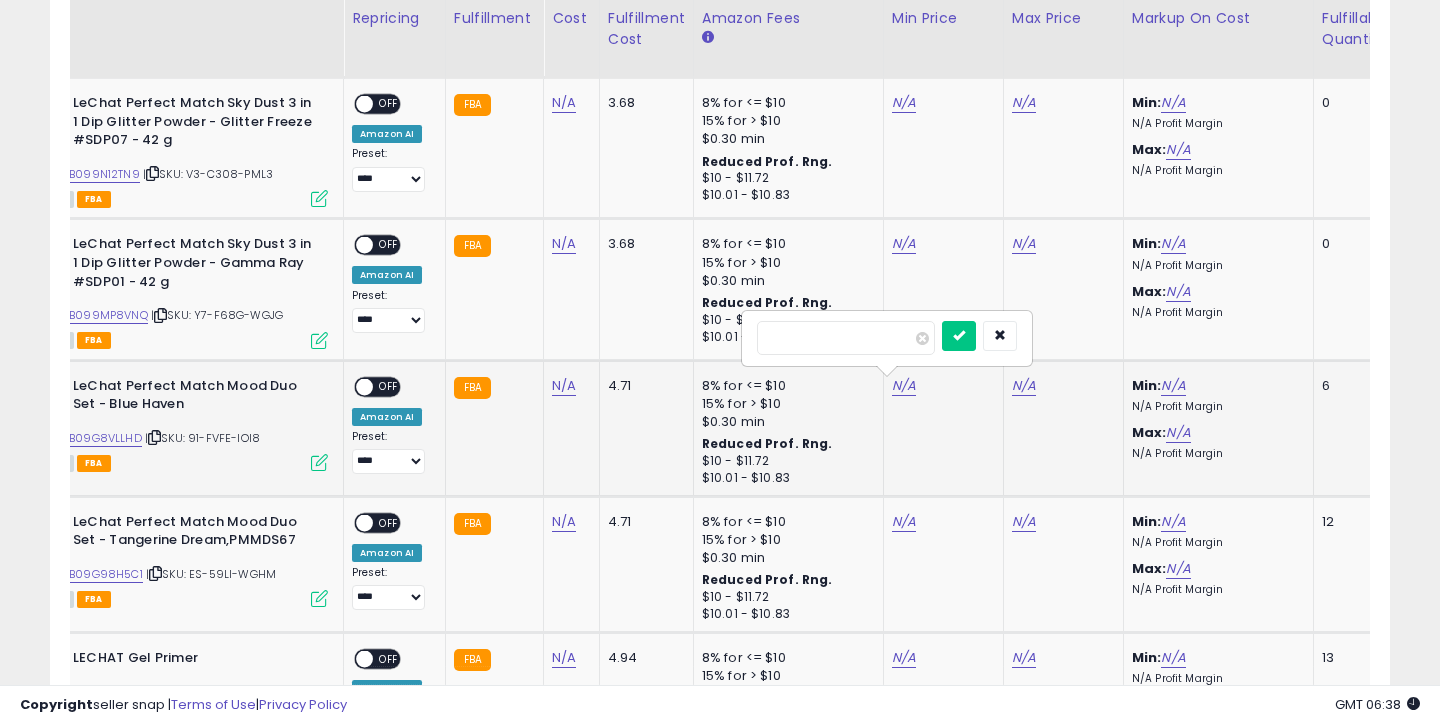 type on "*****" 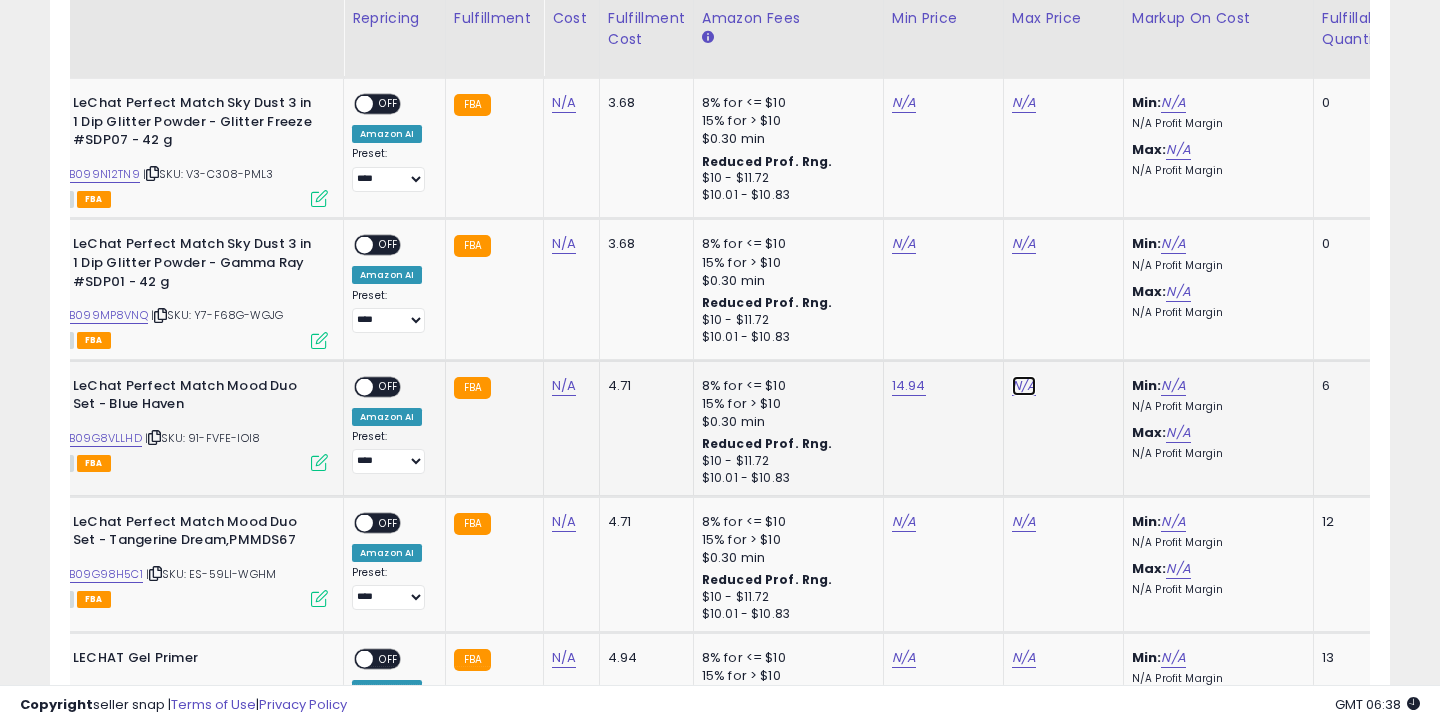 click on "N/A" at bounding box center [1024, -853] 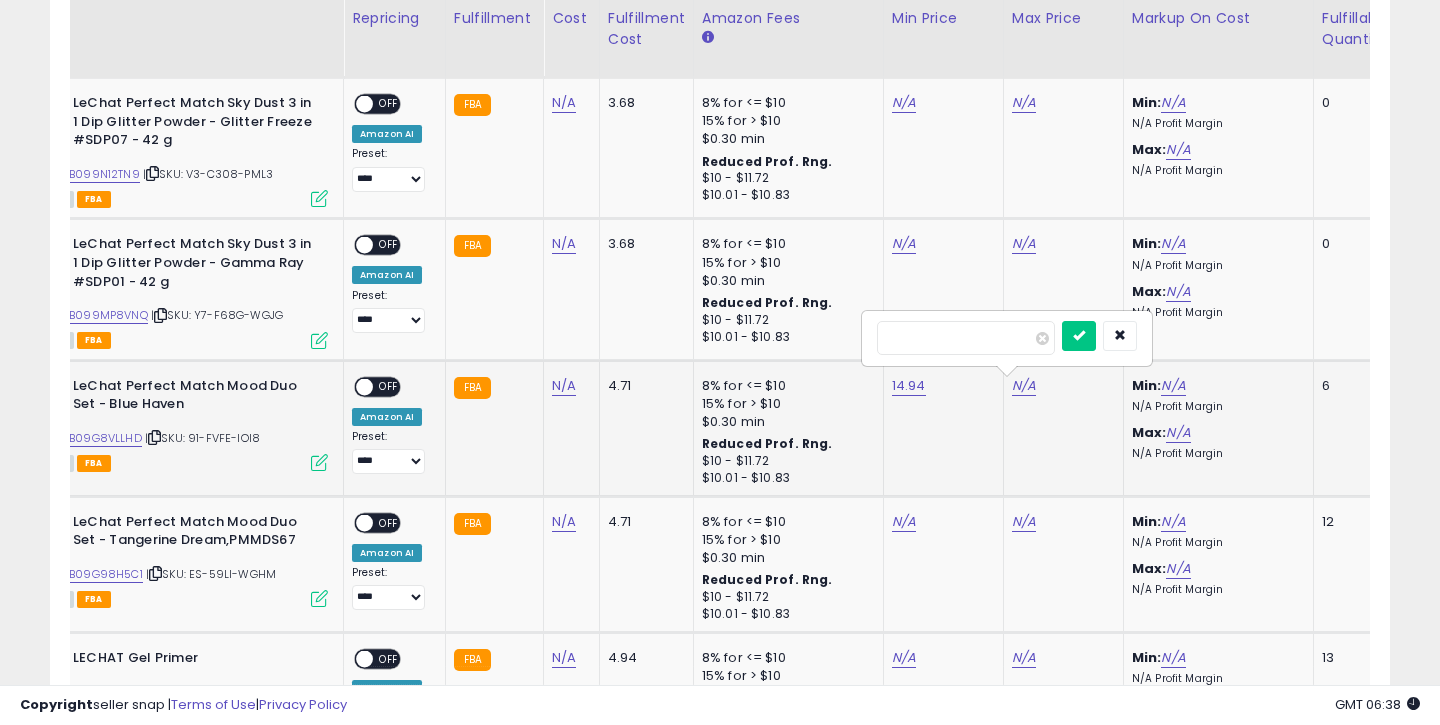 type on "*****" 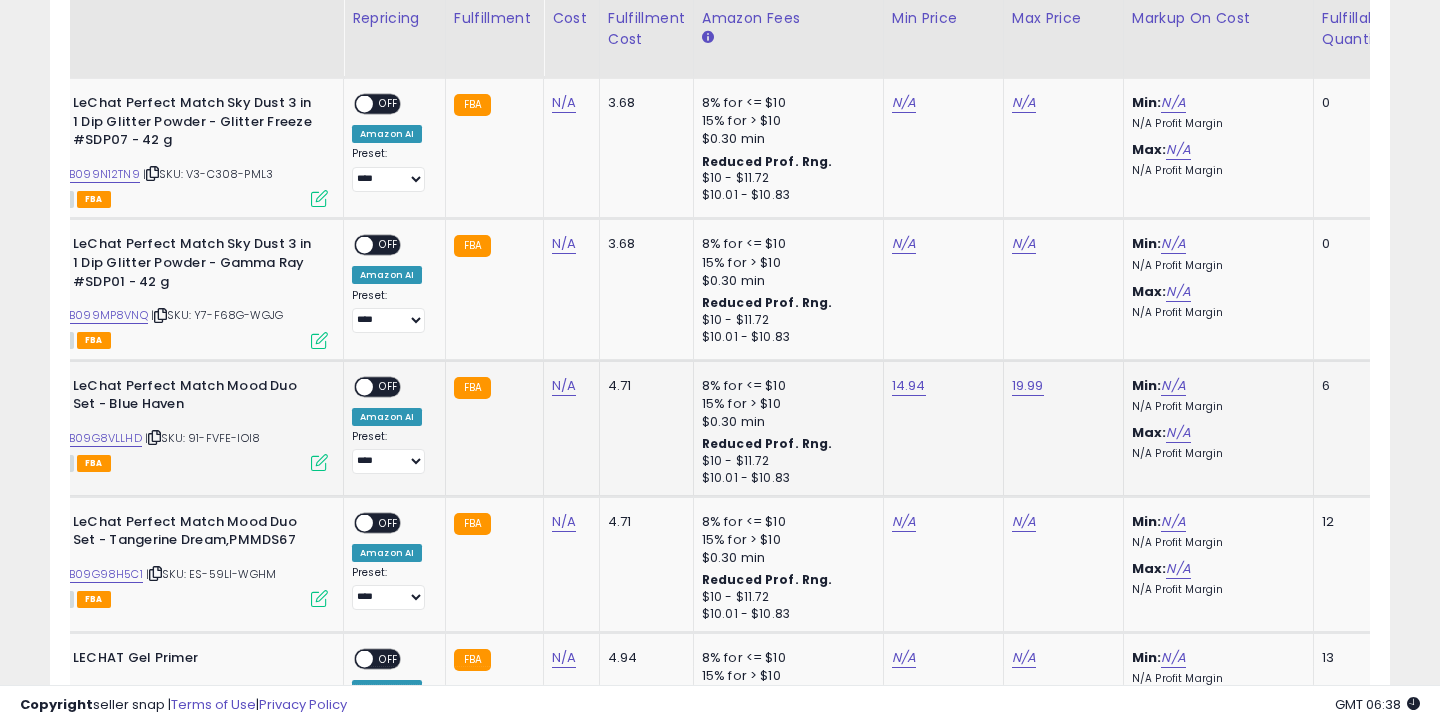 click on "OFF" at bounding box center (389, 386) 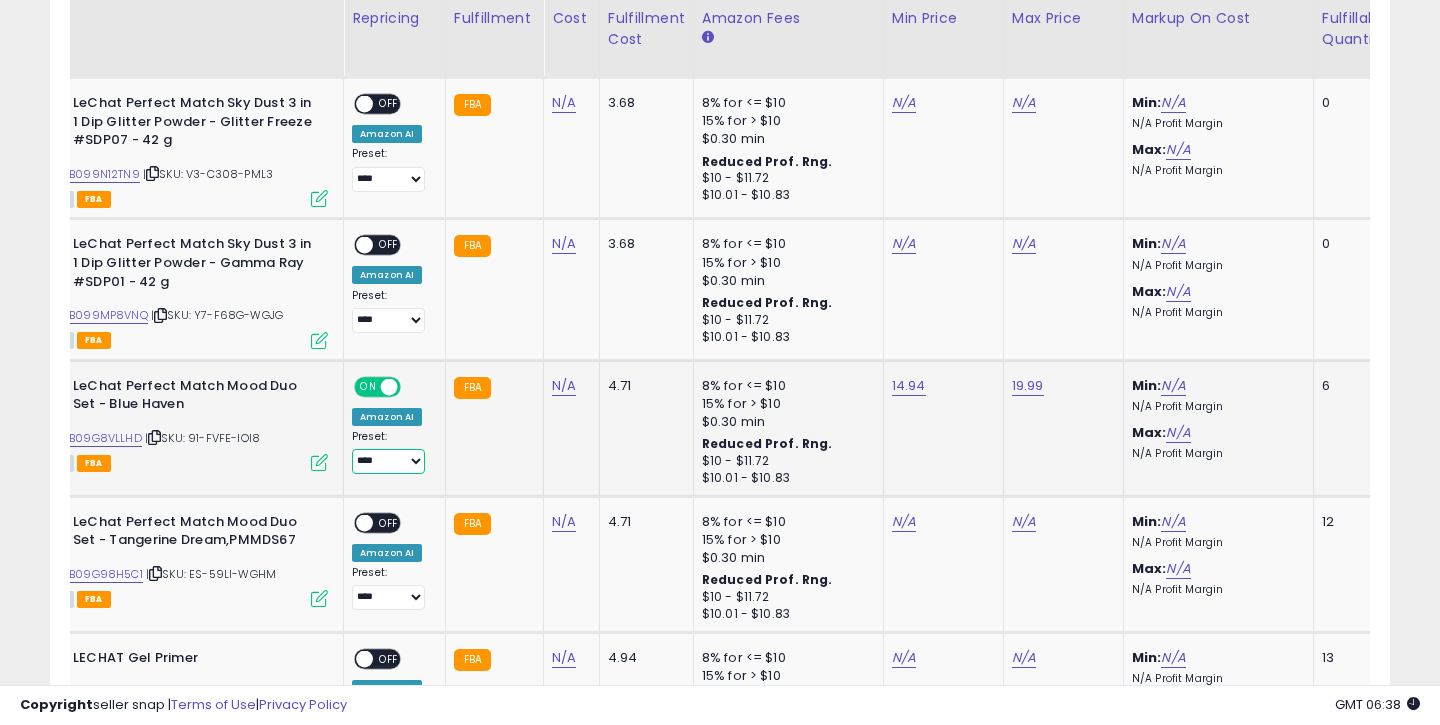 click on "**********" at bounding box center (388, 461) 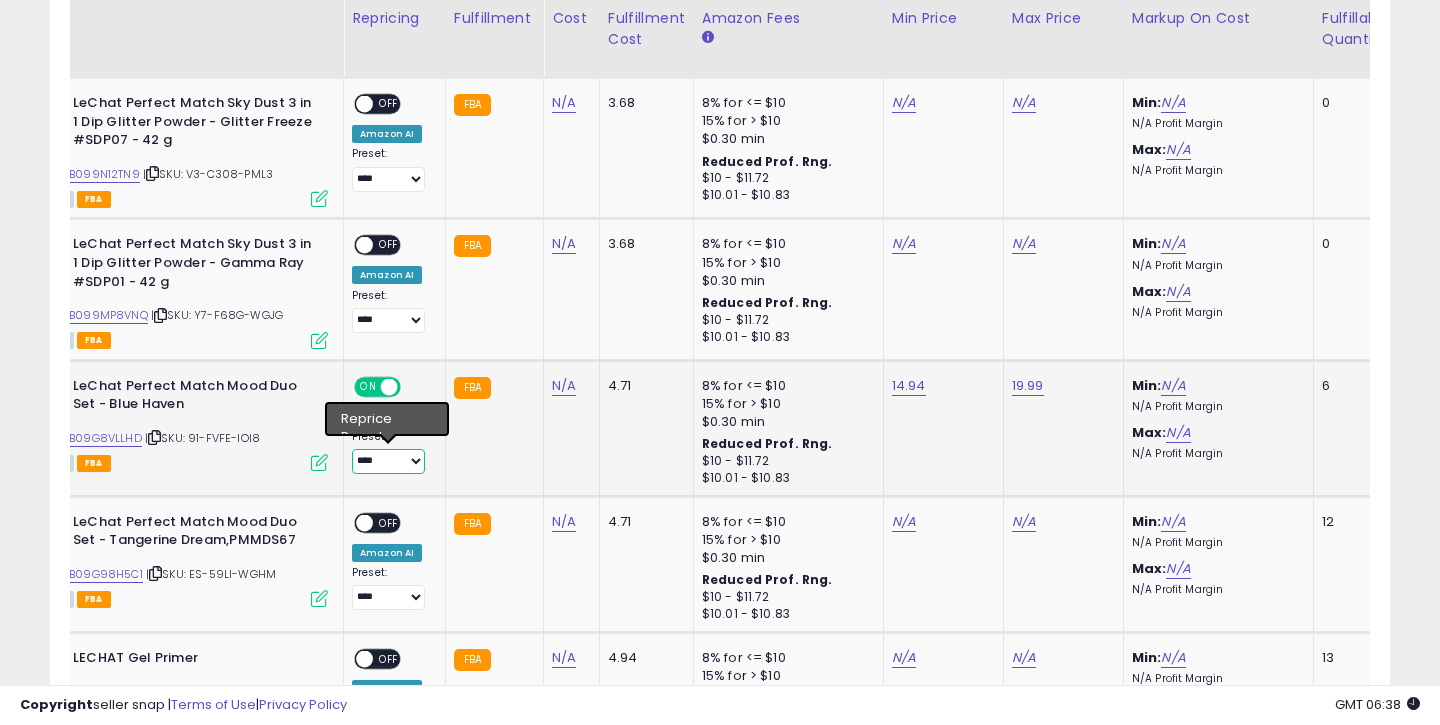 select on "**********" 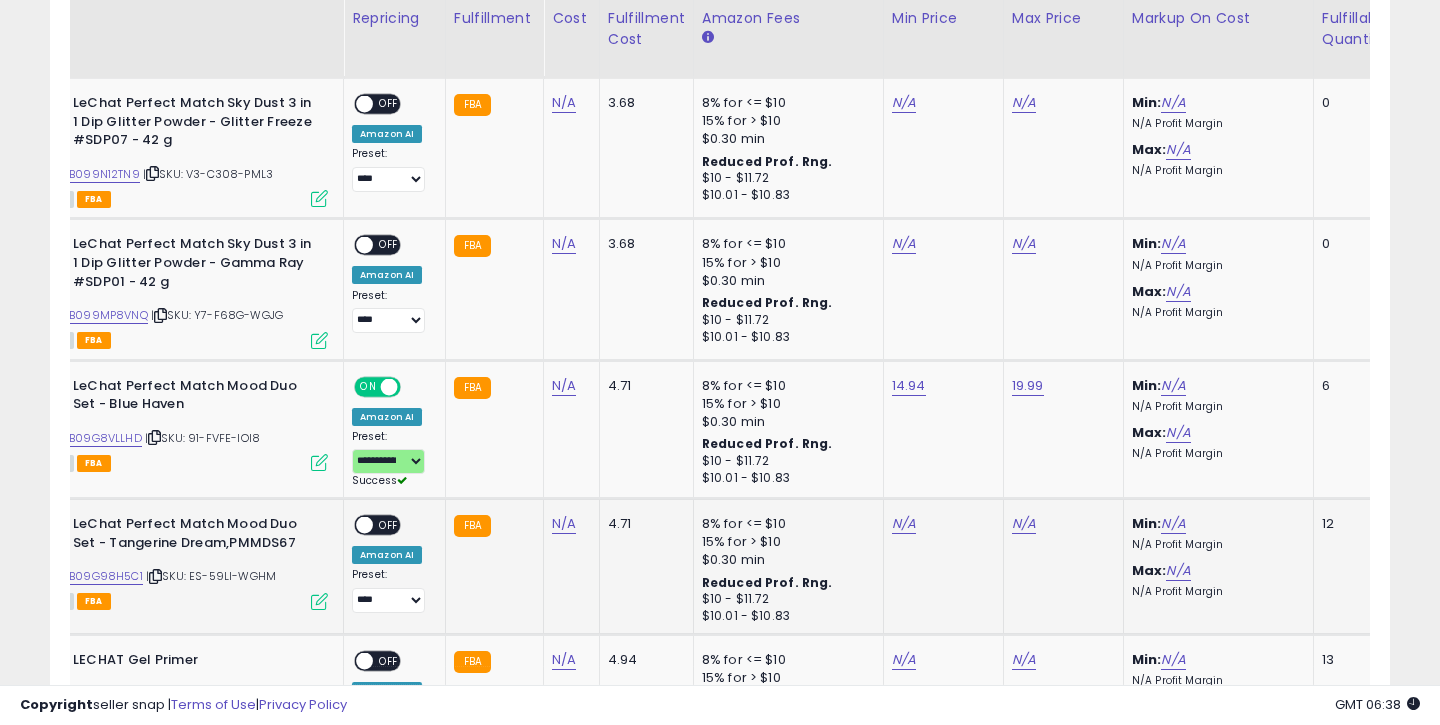 click on "ASIN:  B09G98H5C1    |   SKU: ES-59LI-WGHM Active FBA" at bounding box center [178, 561] 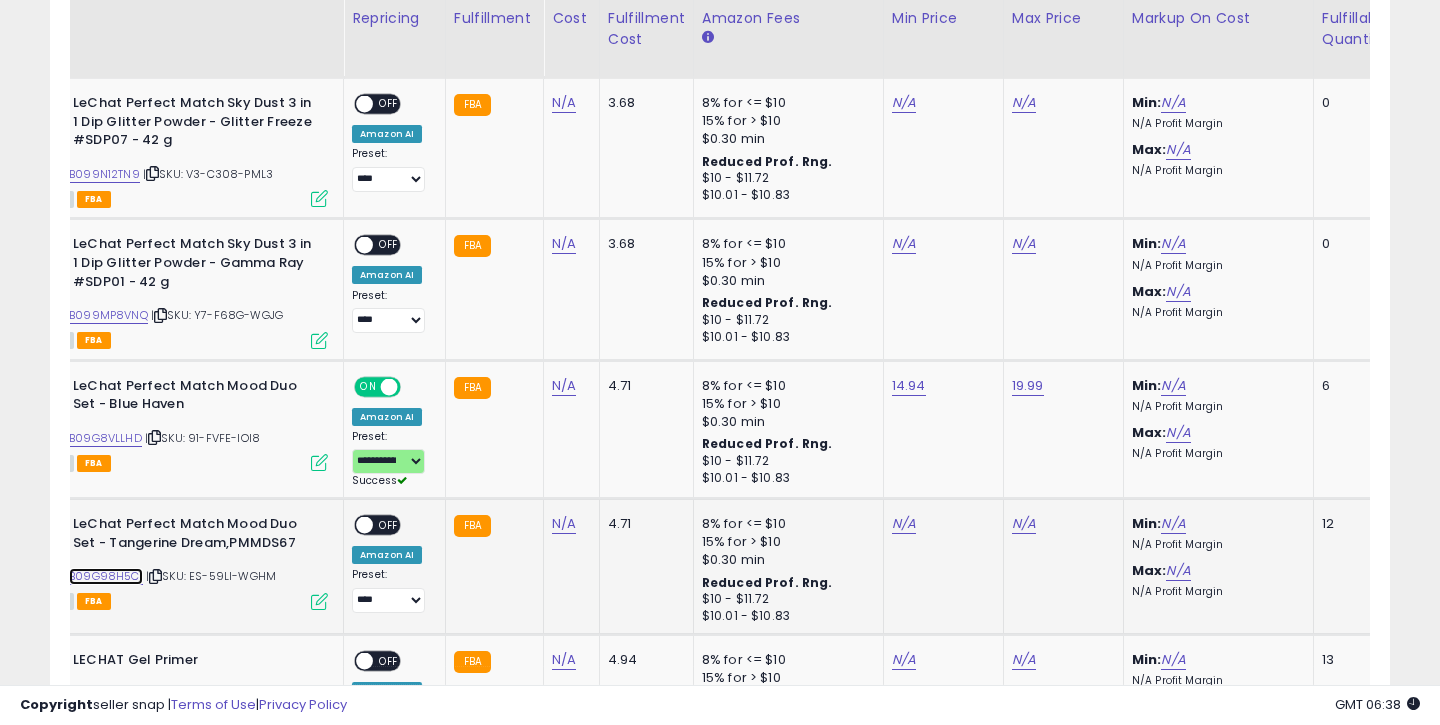 click on "B09G98H5C1" at bounding box center [106, 576] 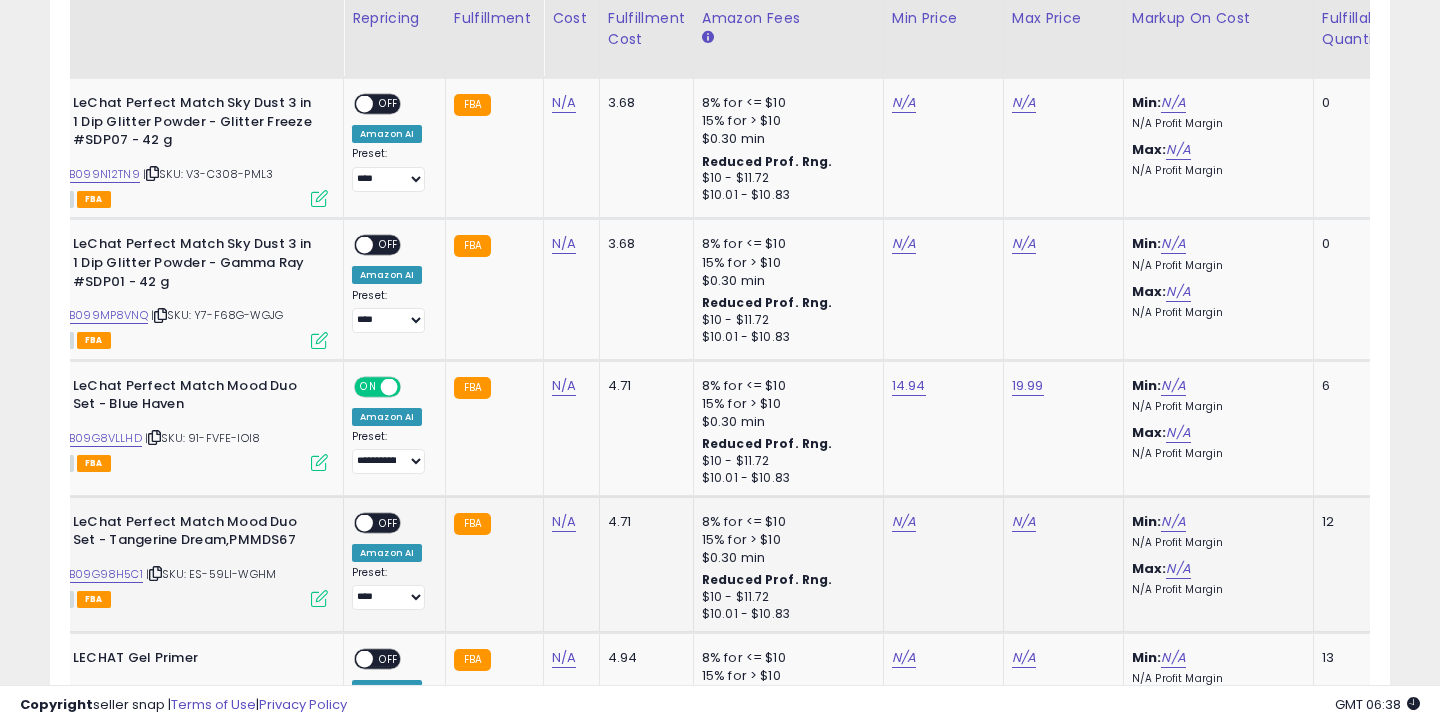 click on "N/A" 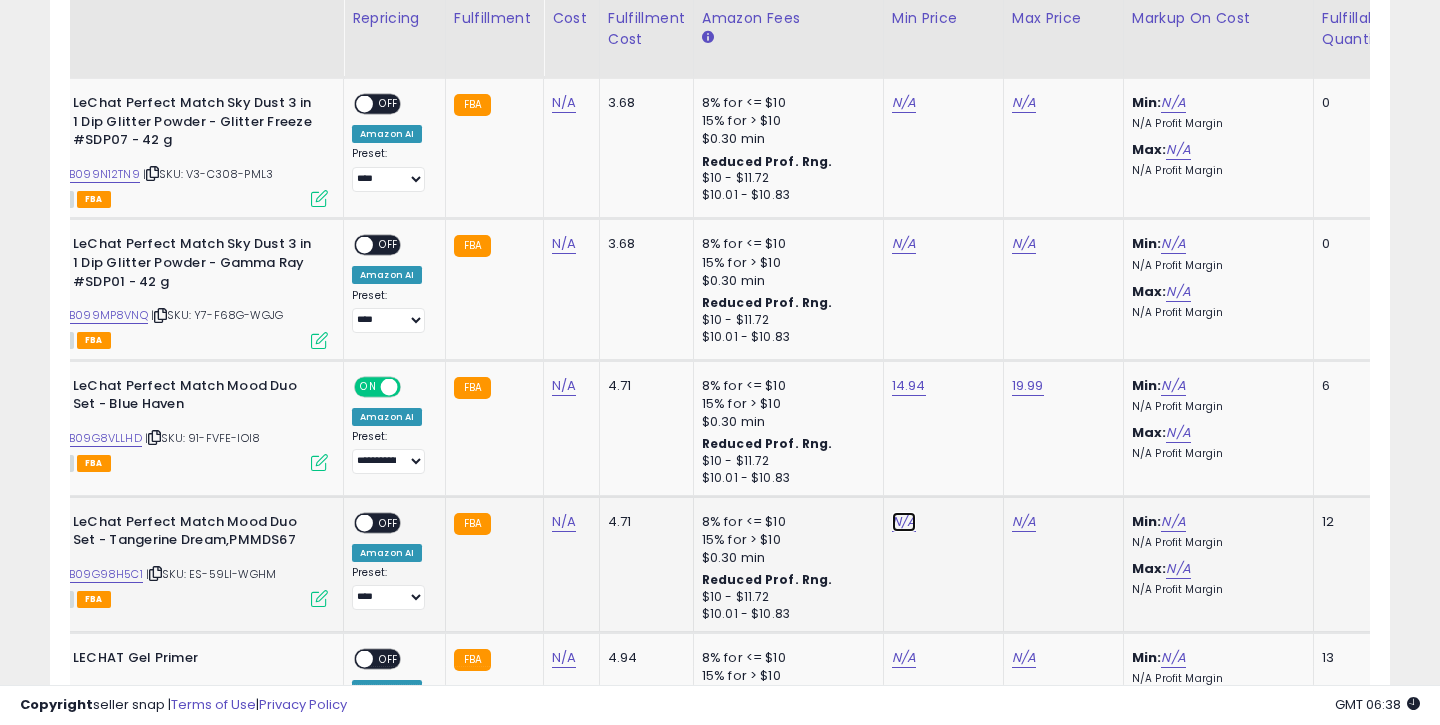 click on "N/A" at bounding box center (904, -853) 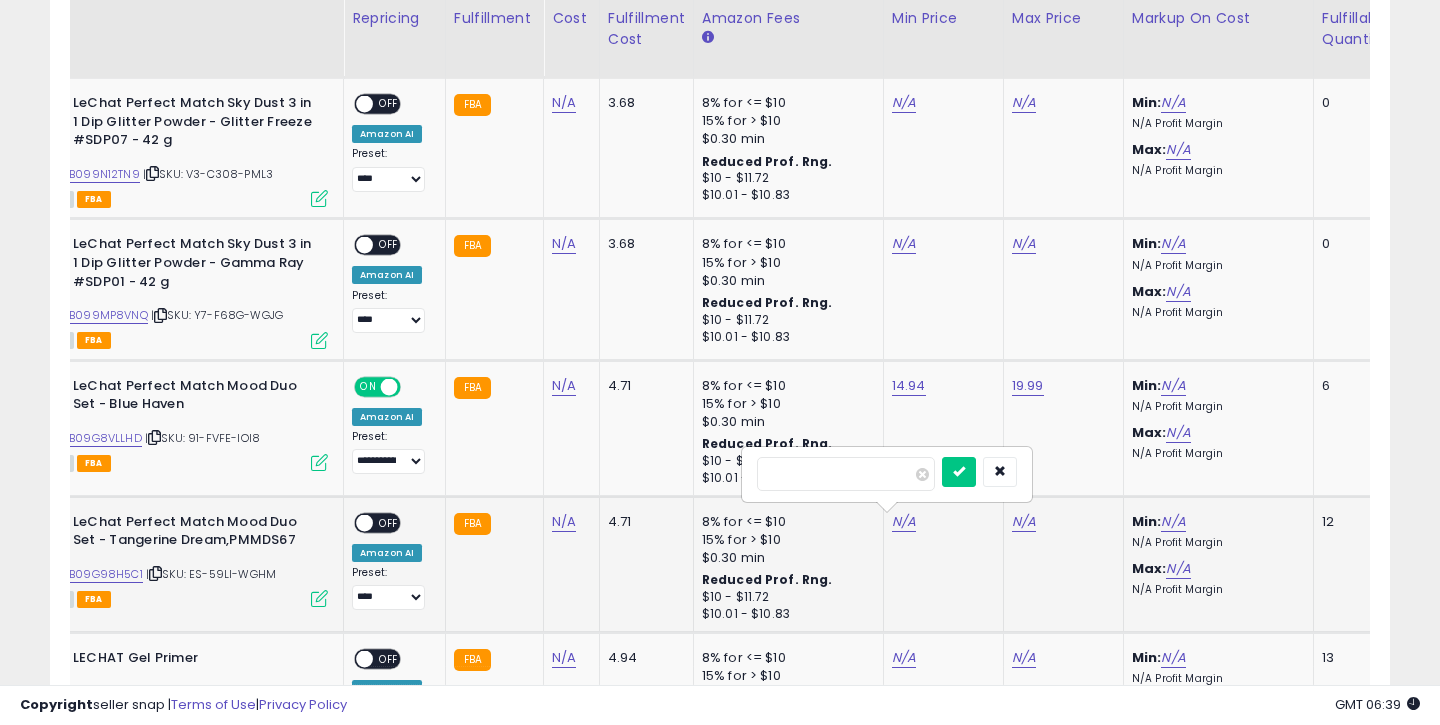 type on "*****" 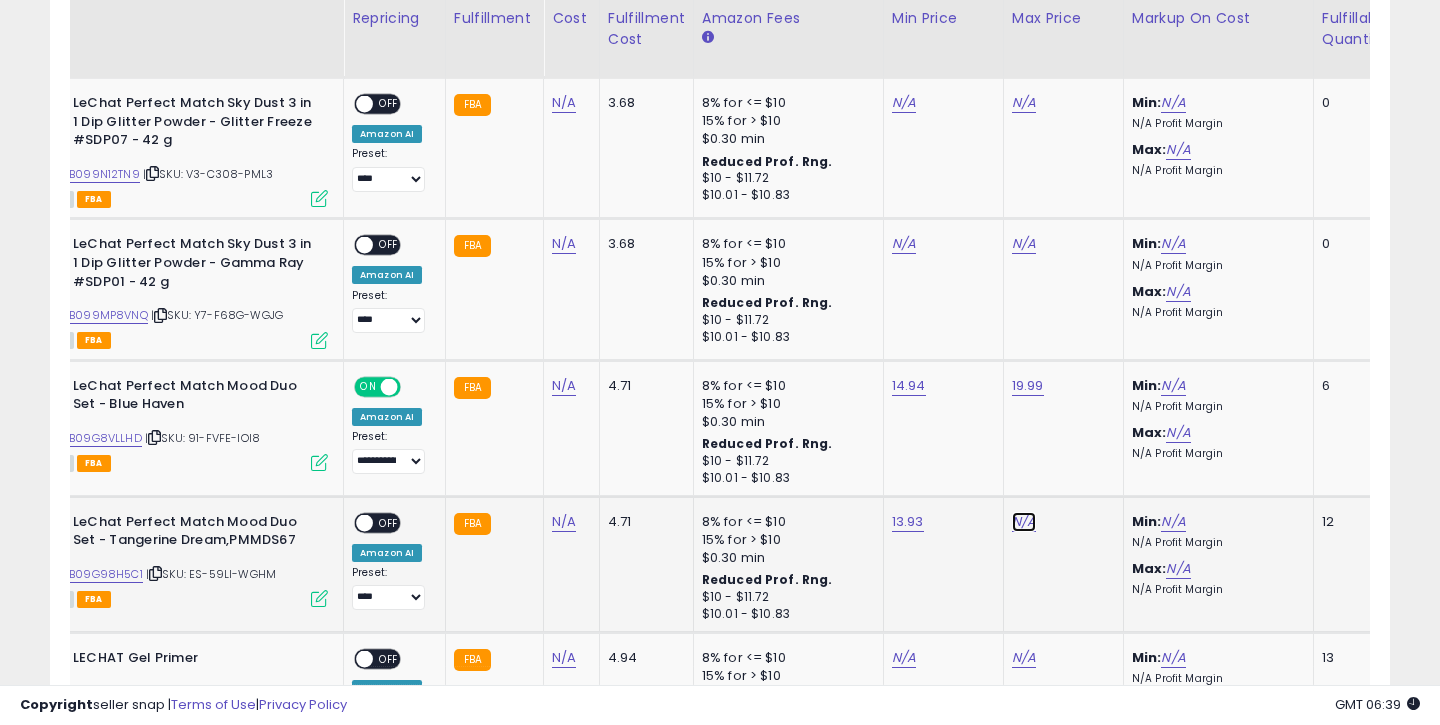 click on "N/A" at bounding box center (1024, -853) 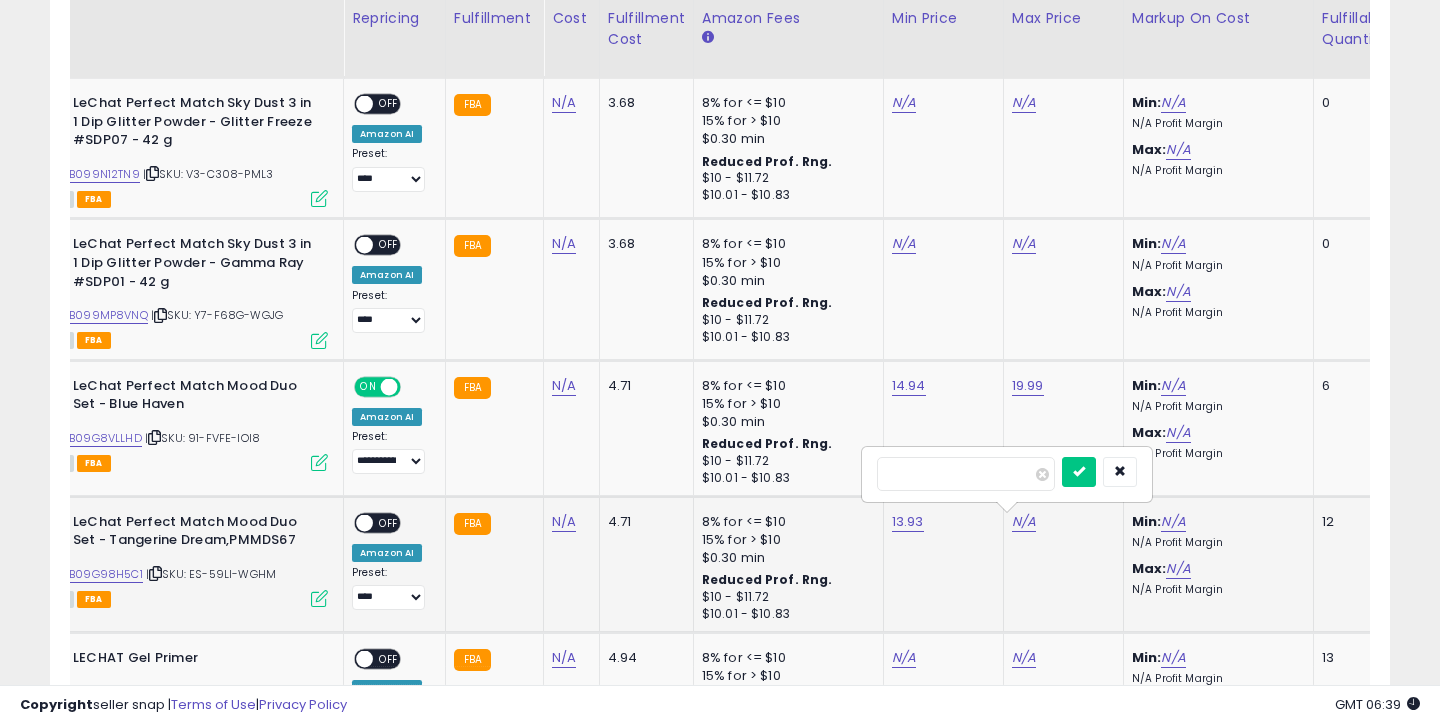 type on "*****" 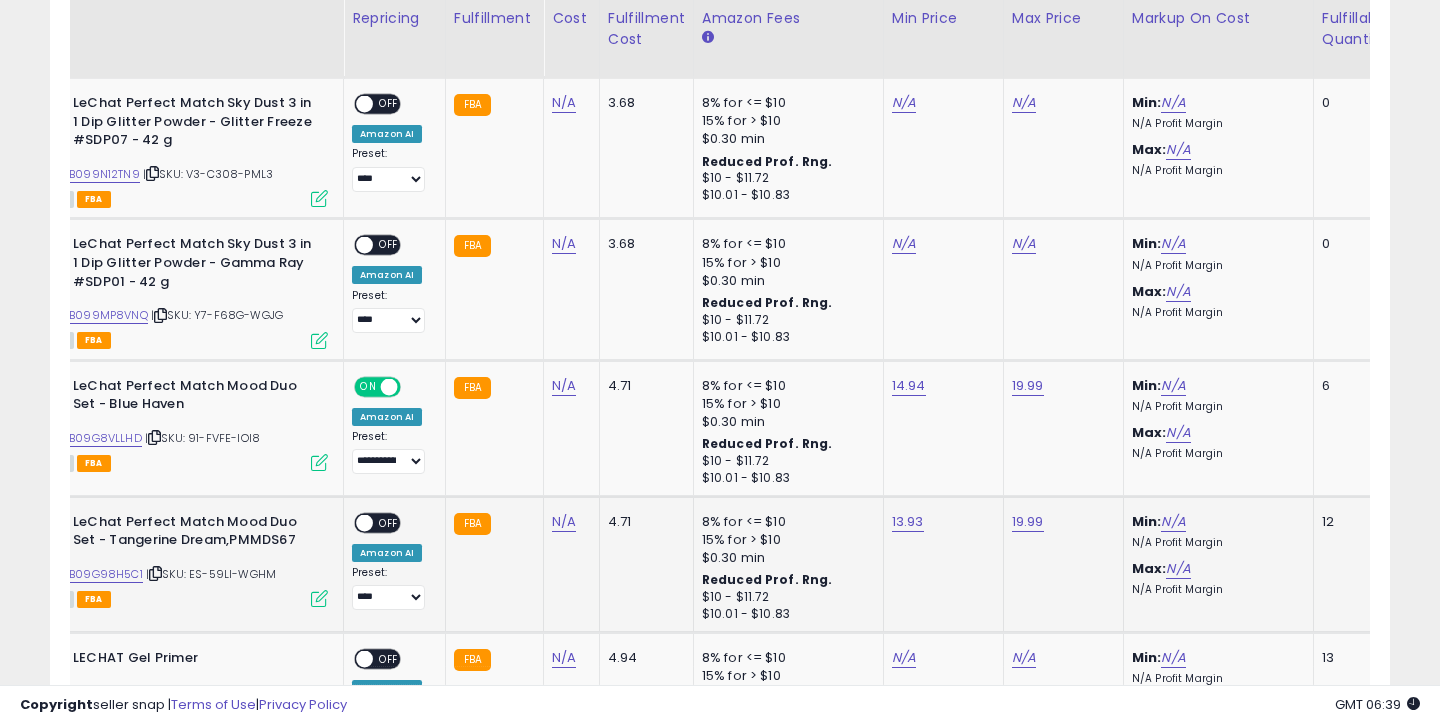 click on "OFF" at bounding box center (389, 522) 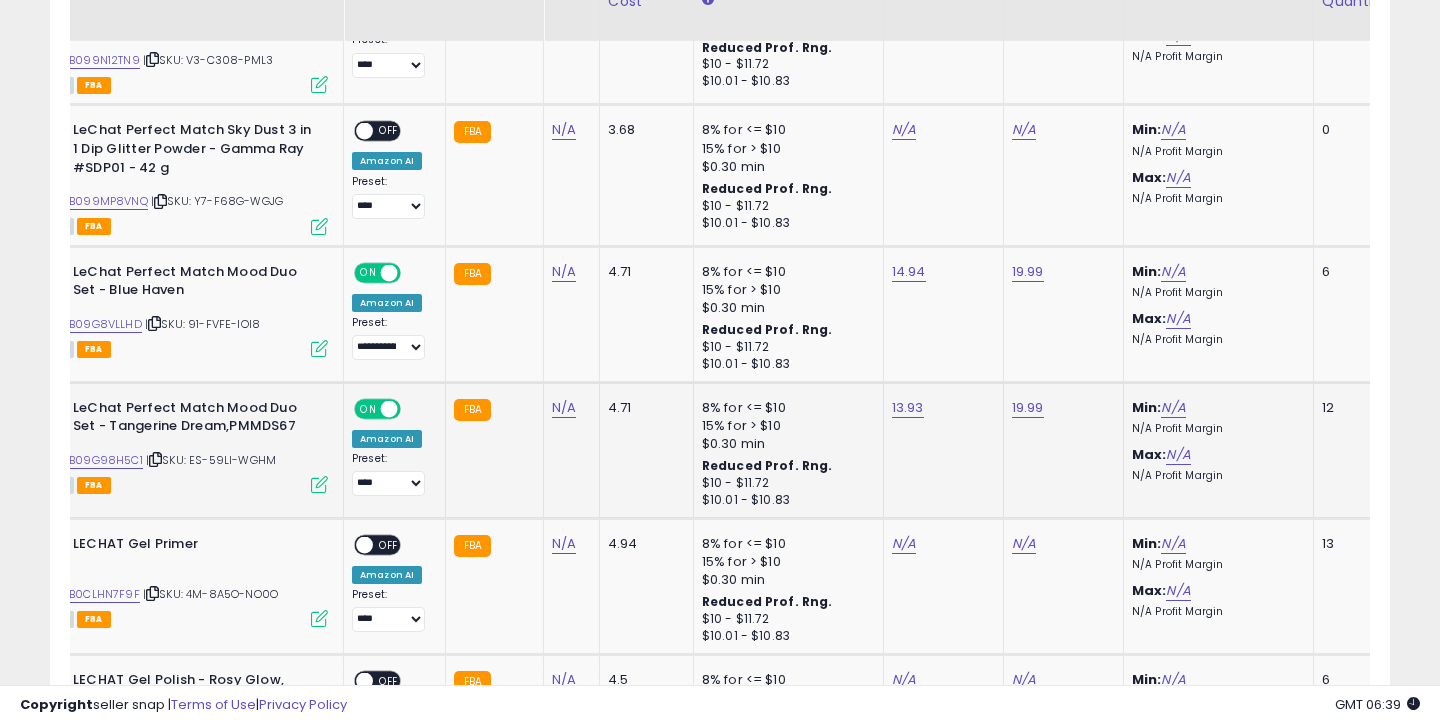 scroll, scrollTop: 2652, scrollLeft: 0, axis: vertical 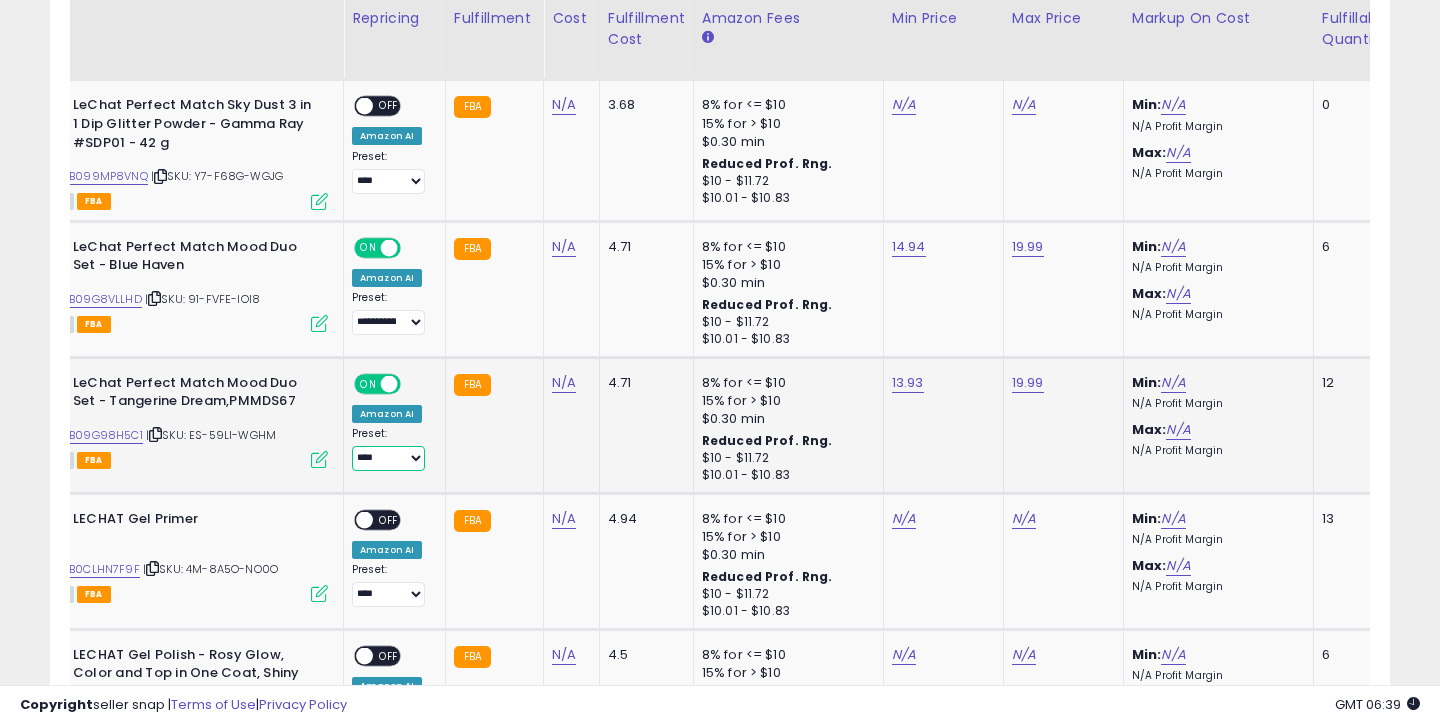 click on "**********" at bounding box center [388, 458] 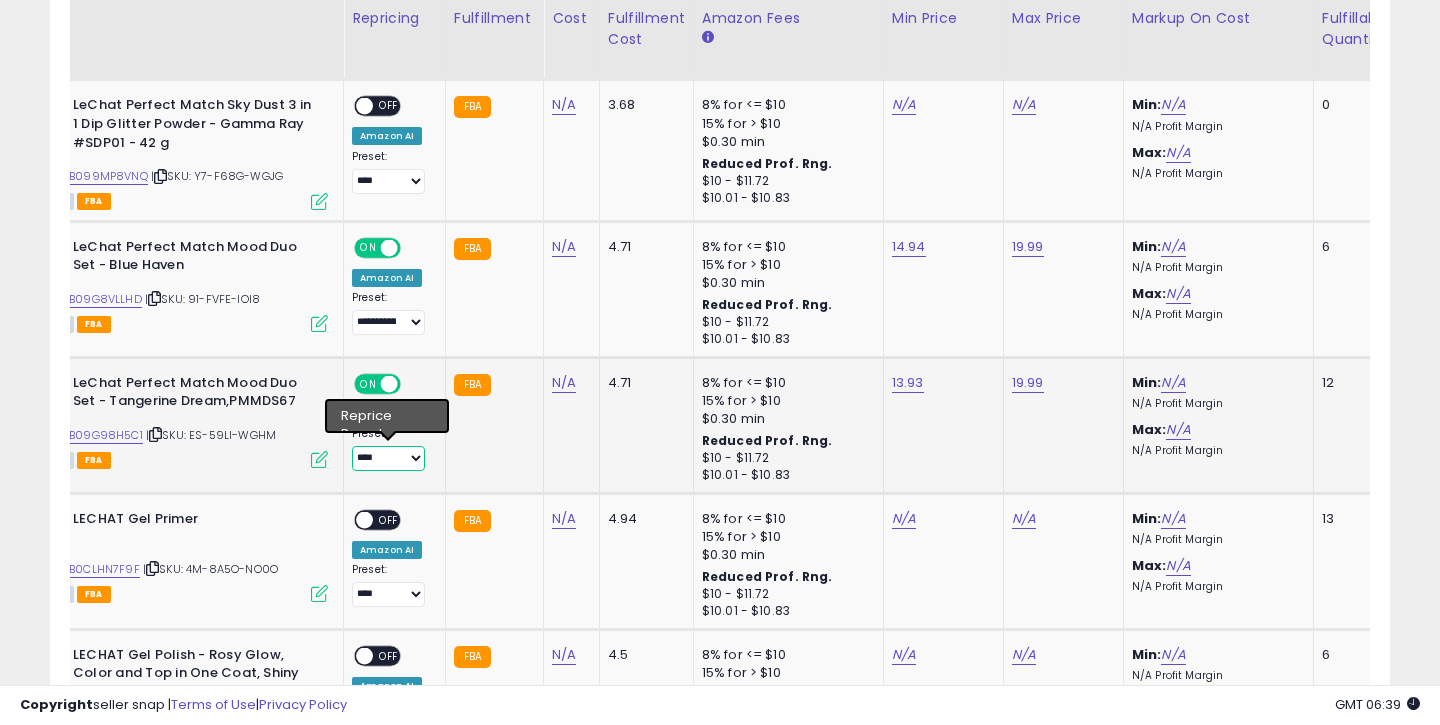 select on "**********" 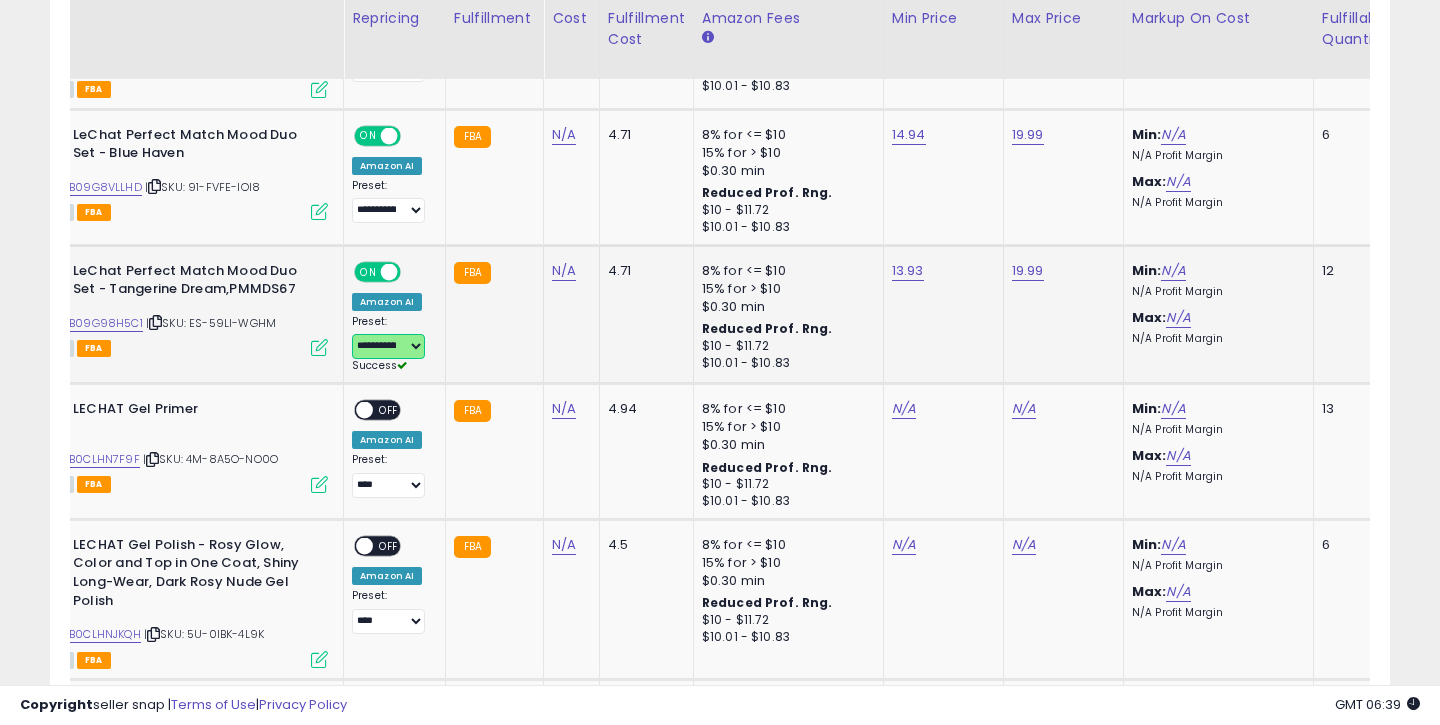 scroll, scrollTop: 2788, scrollLeft: 0, axis: vertical 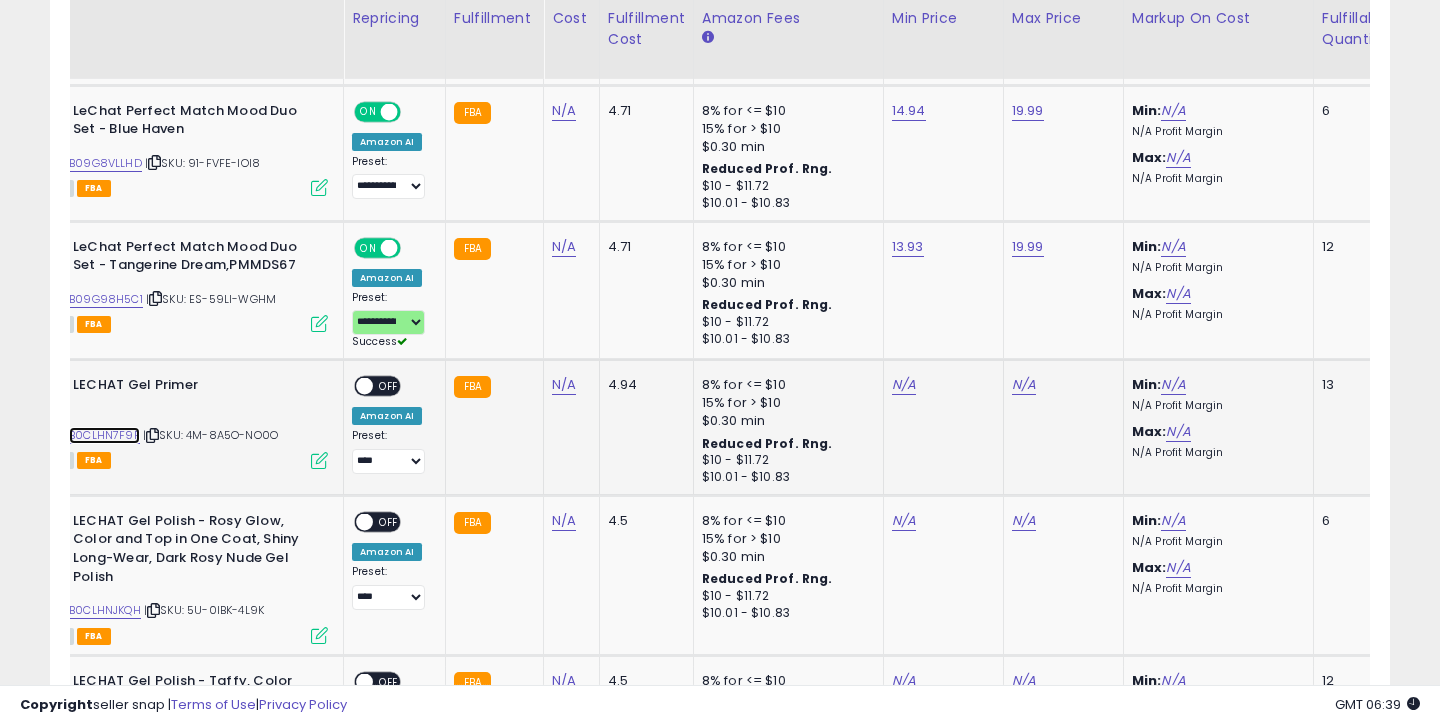 click on "B0CLHN7F9F" at bounding box center (104, 435) 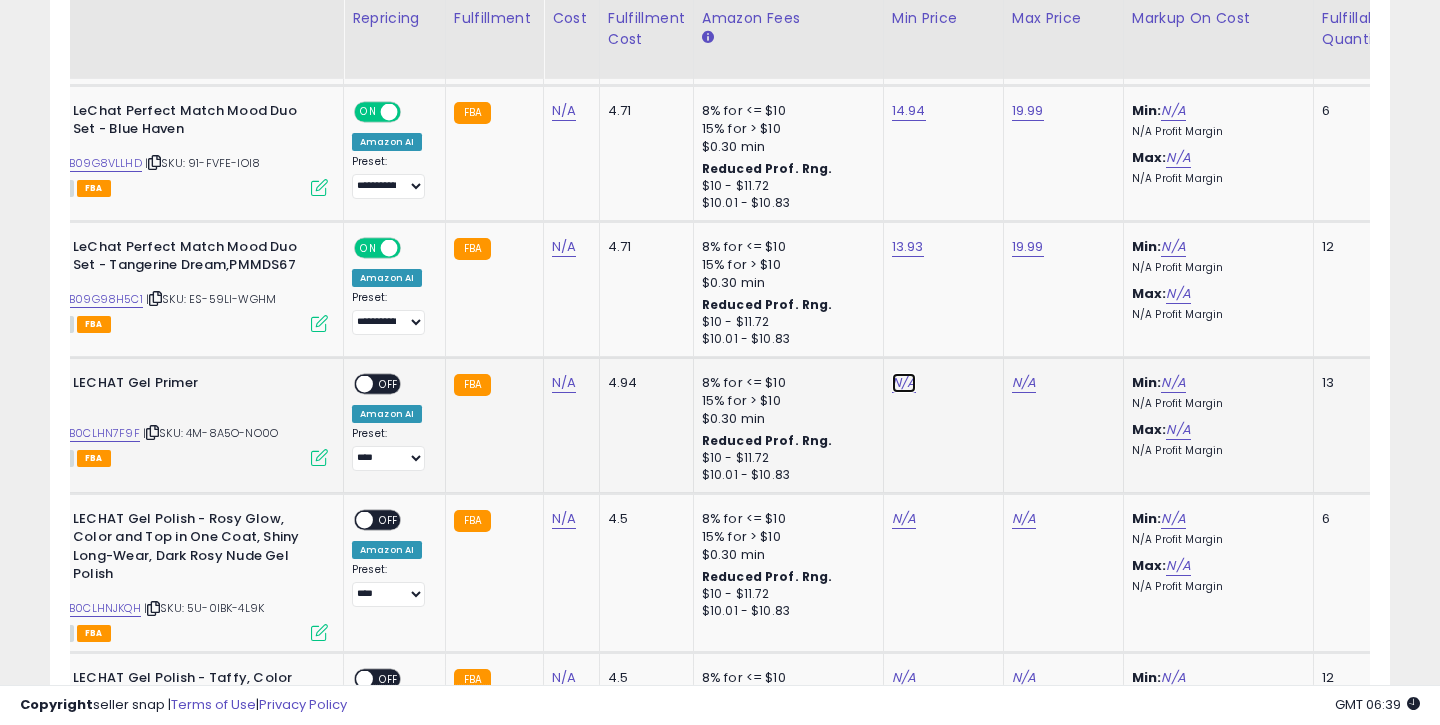 click on "N/A" at bounding box center (904, -1128) 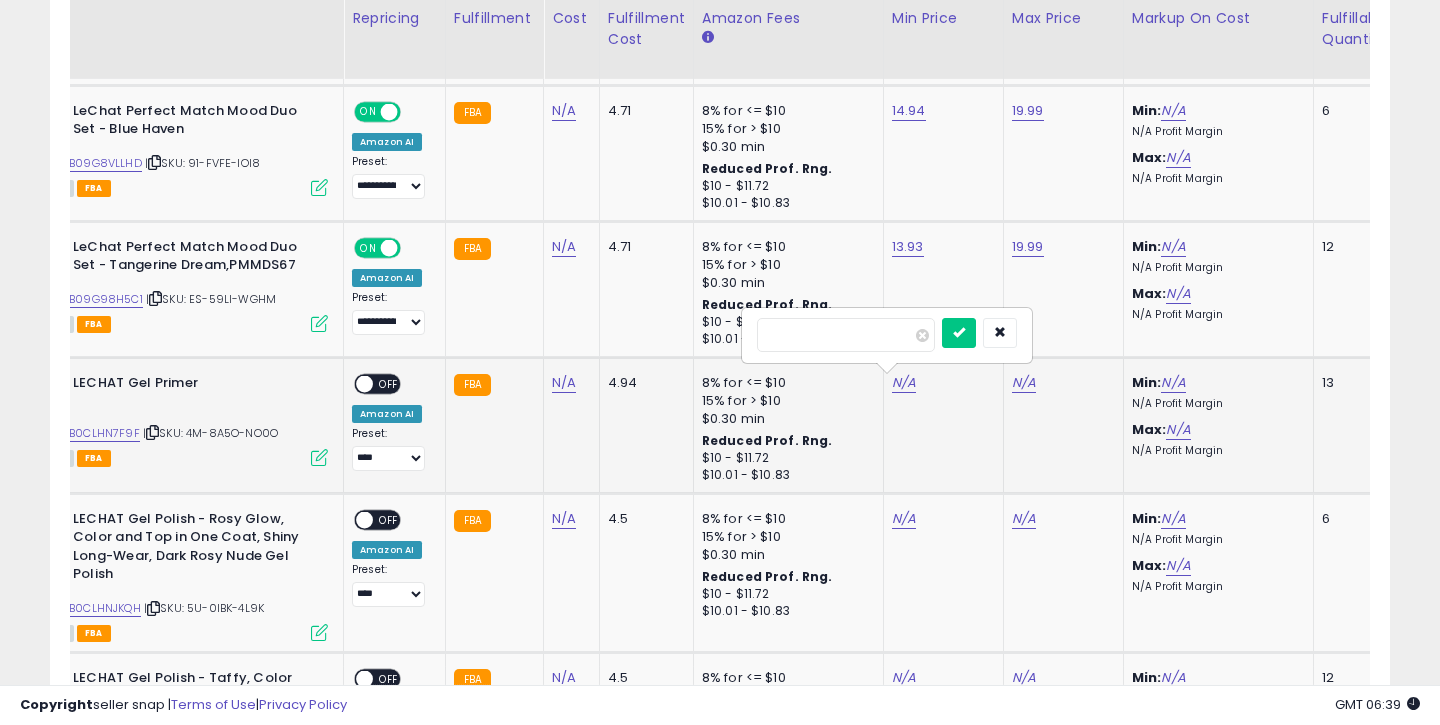 type on "*****" 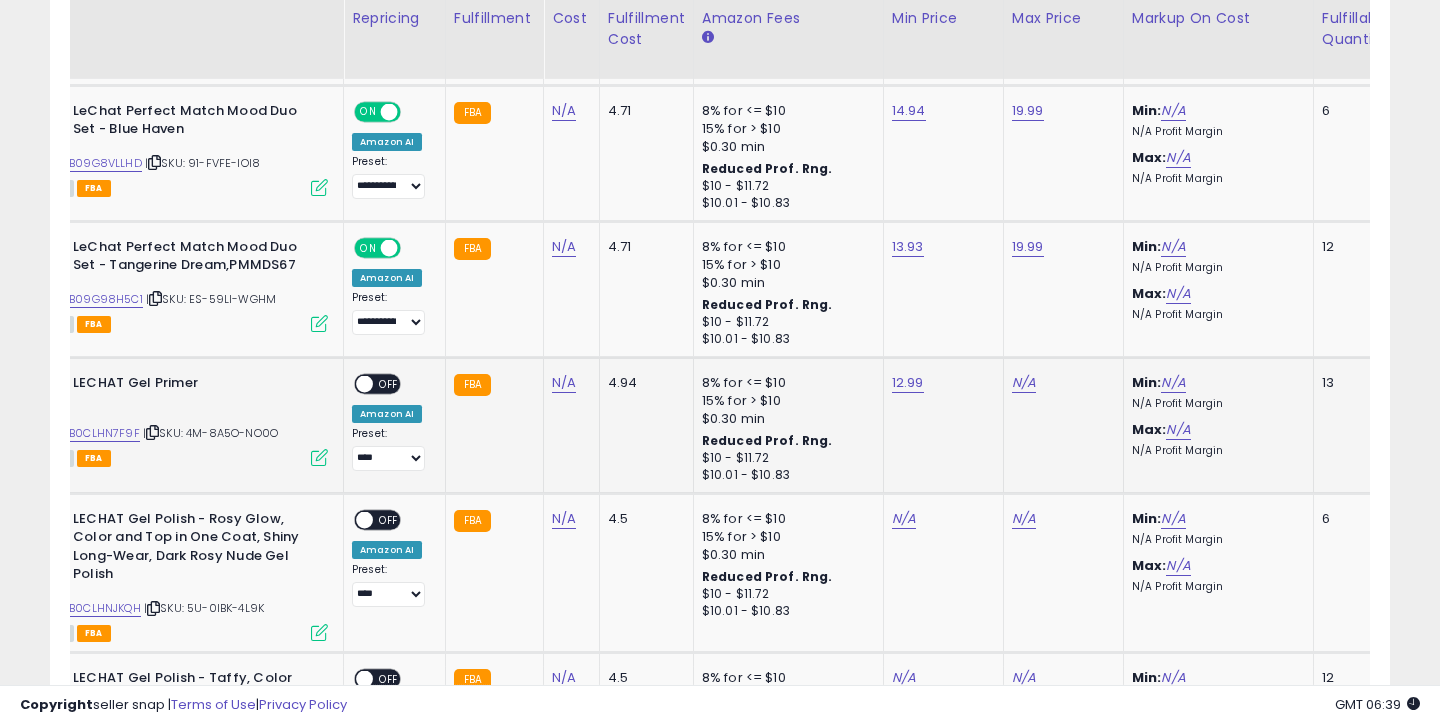 click on "N/A" 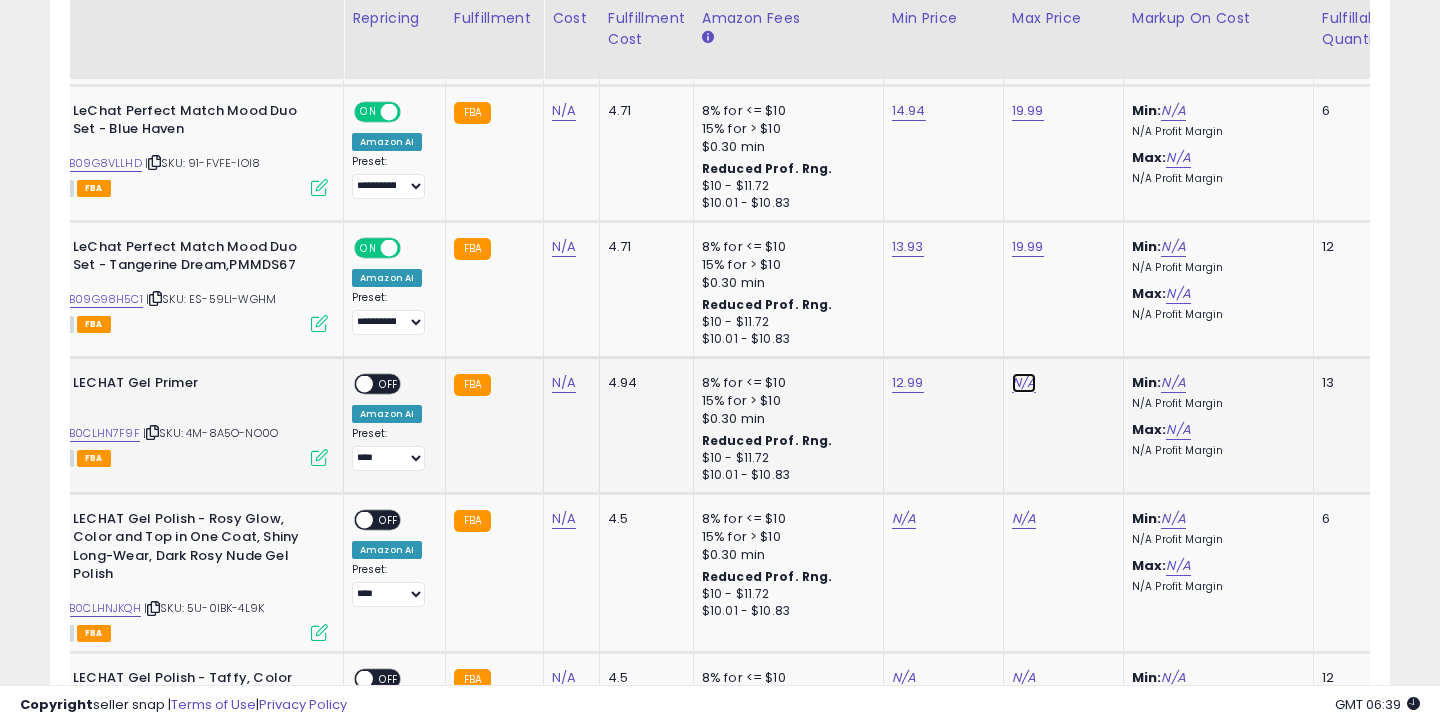 click on "N/A" at bounding box center (1024, -1128) 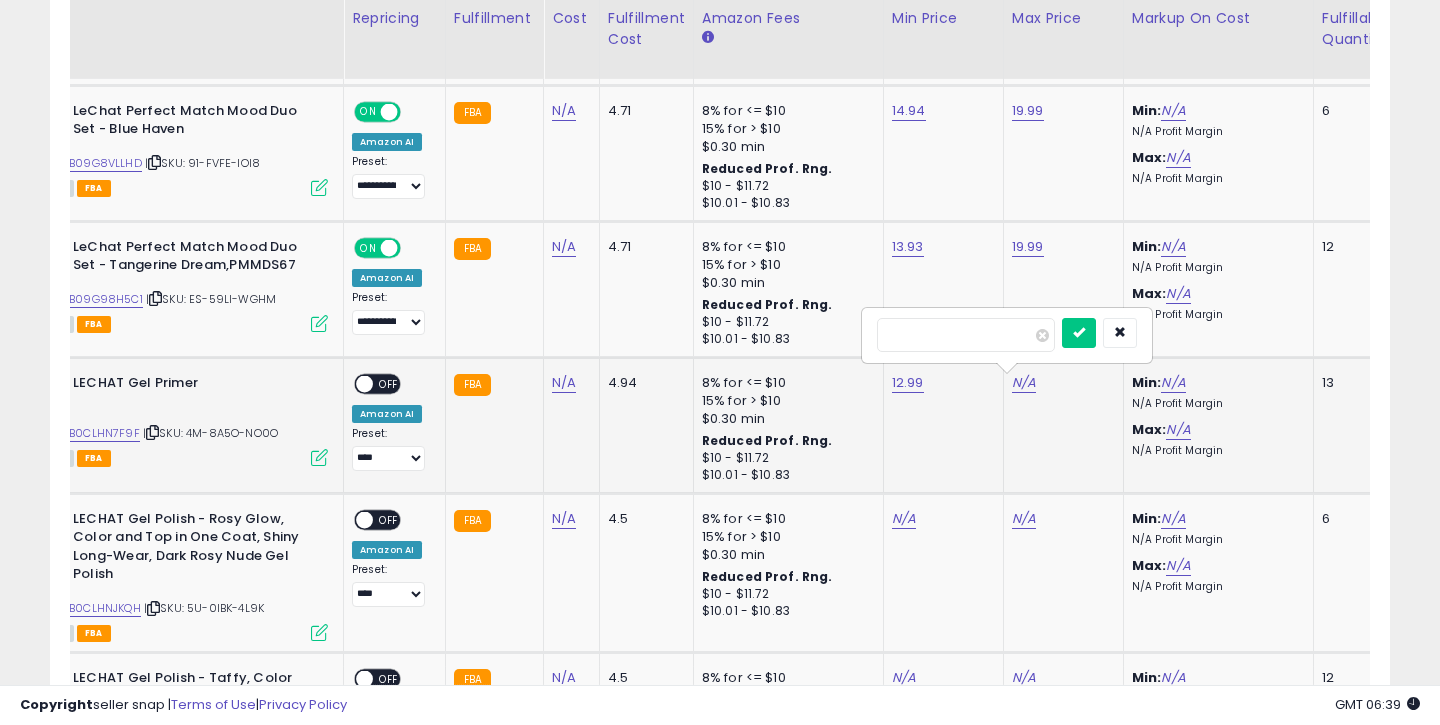 type on "*****" 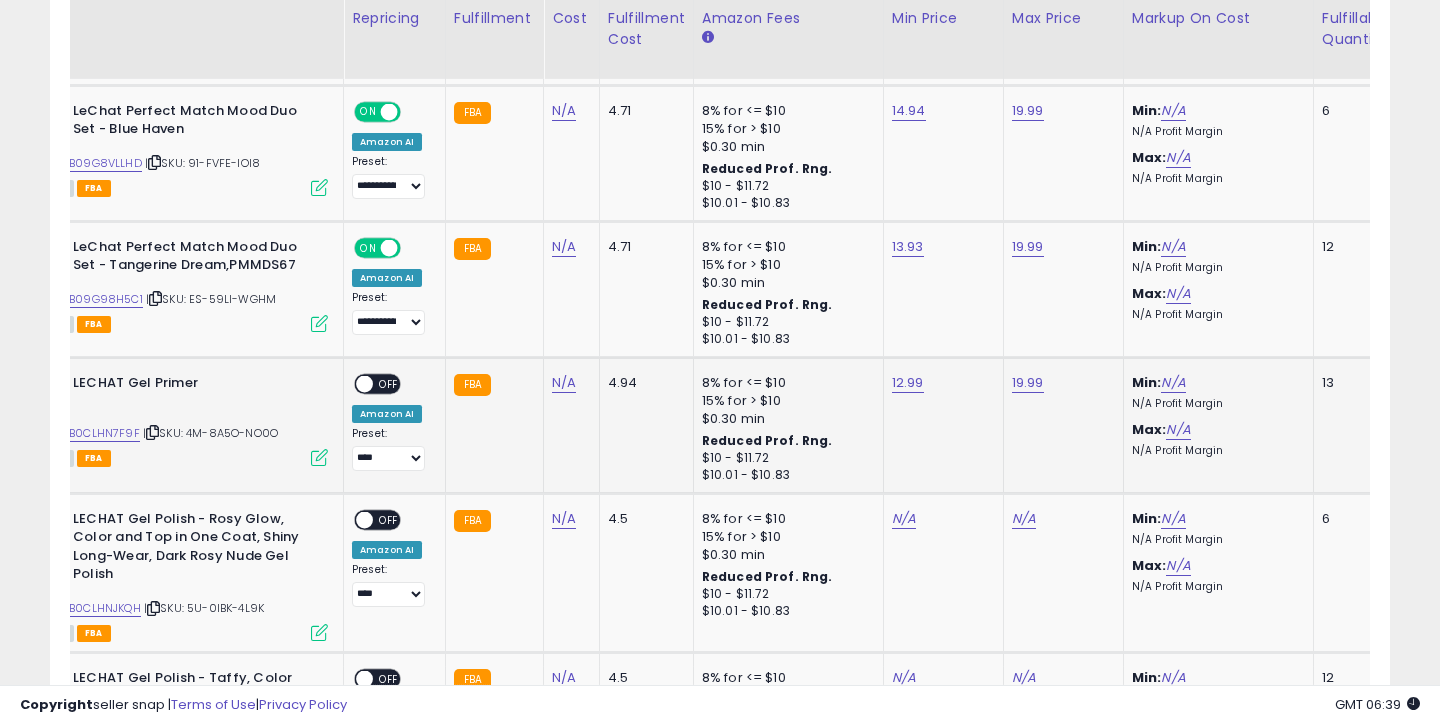 click on "OFF" at bounding box center (389, 383) 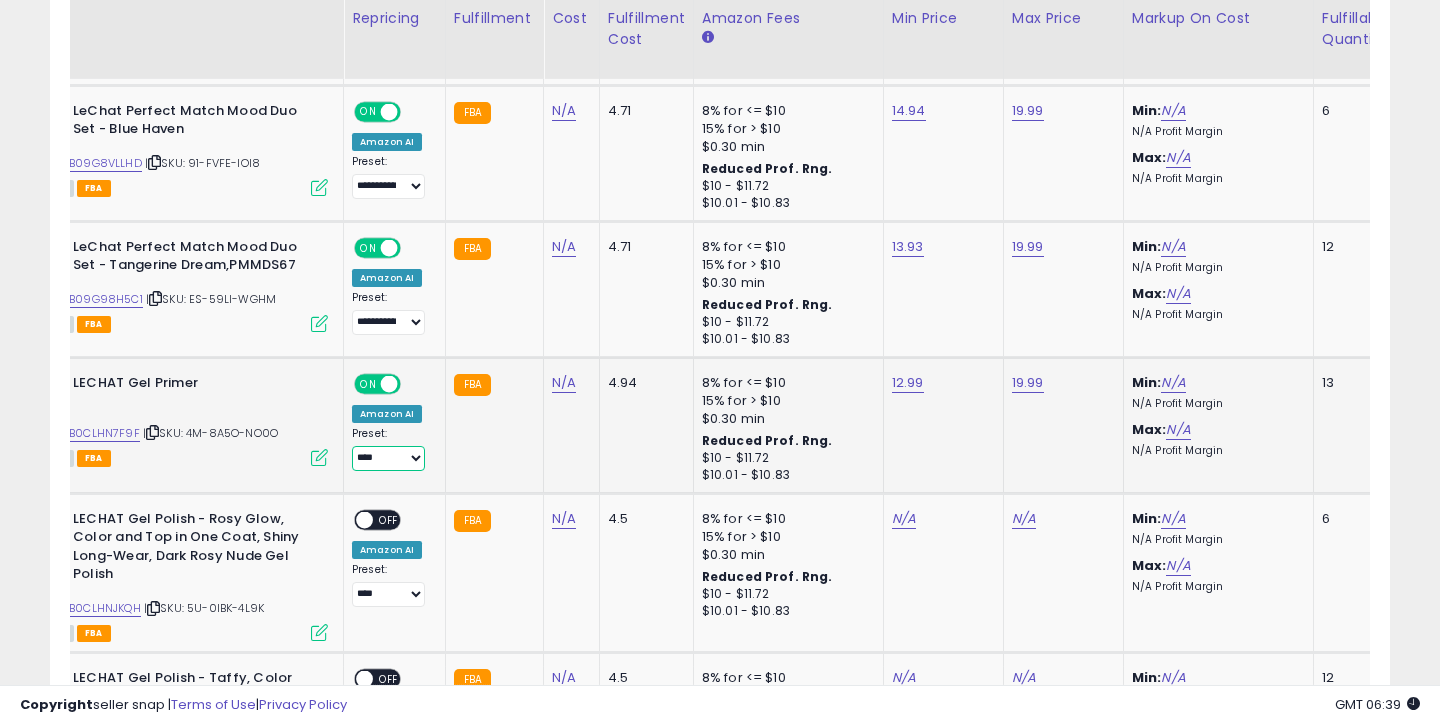 click on "**********" at bounding box center [388, 458] 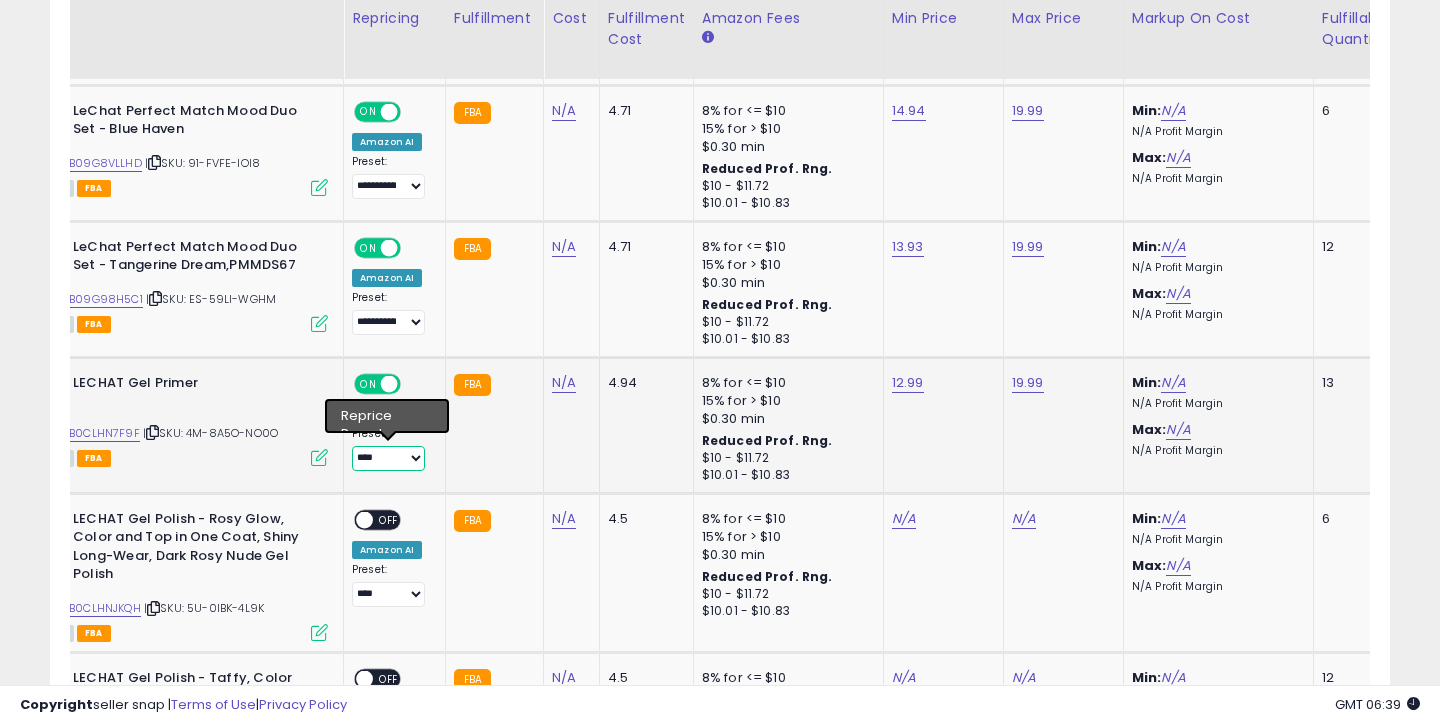 select on "**********" 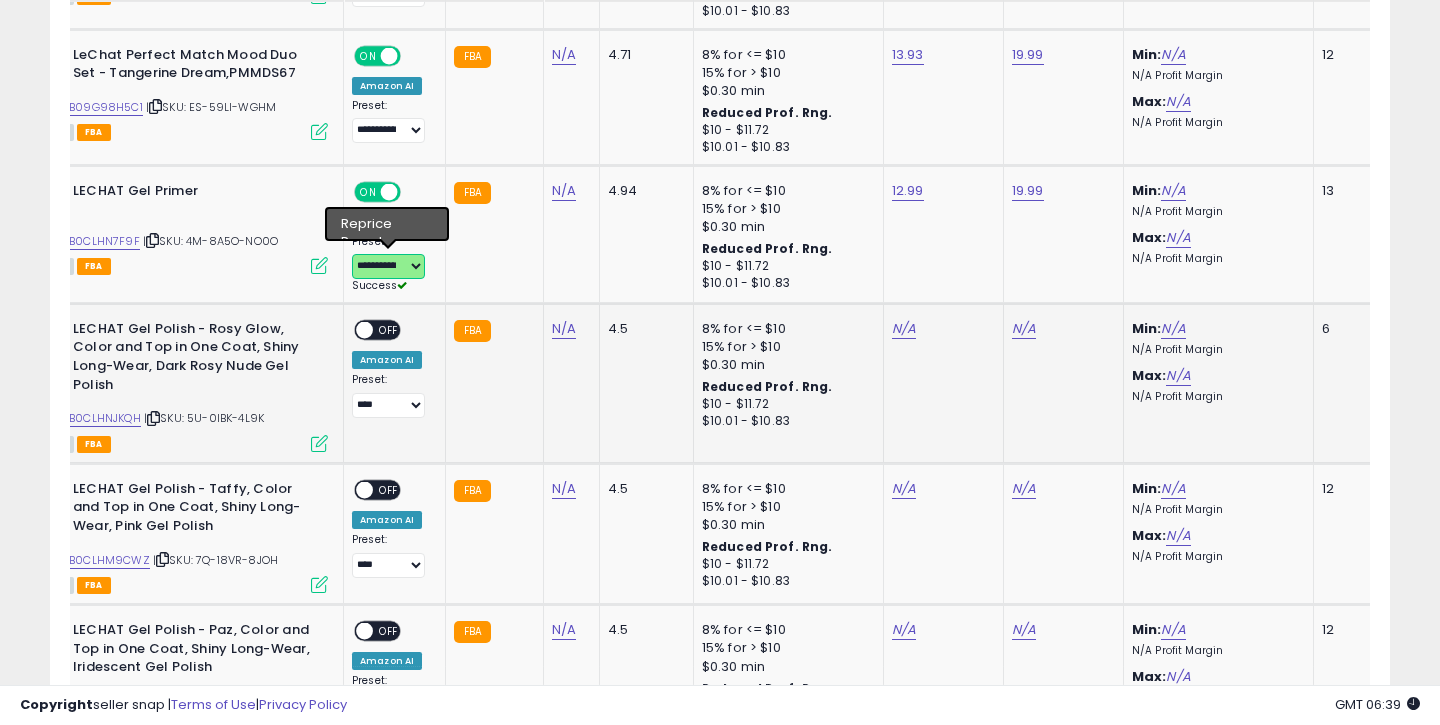 scroll, scrollTop: 3017, scrollLeft: 0, axis: vertical 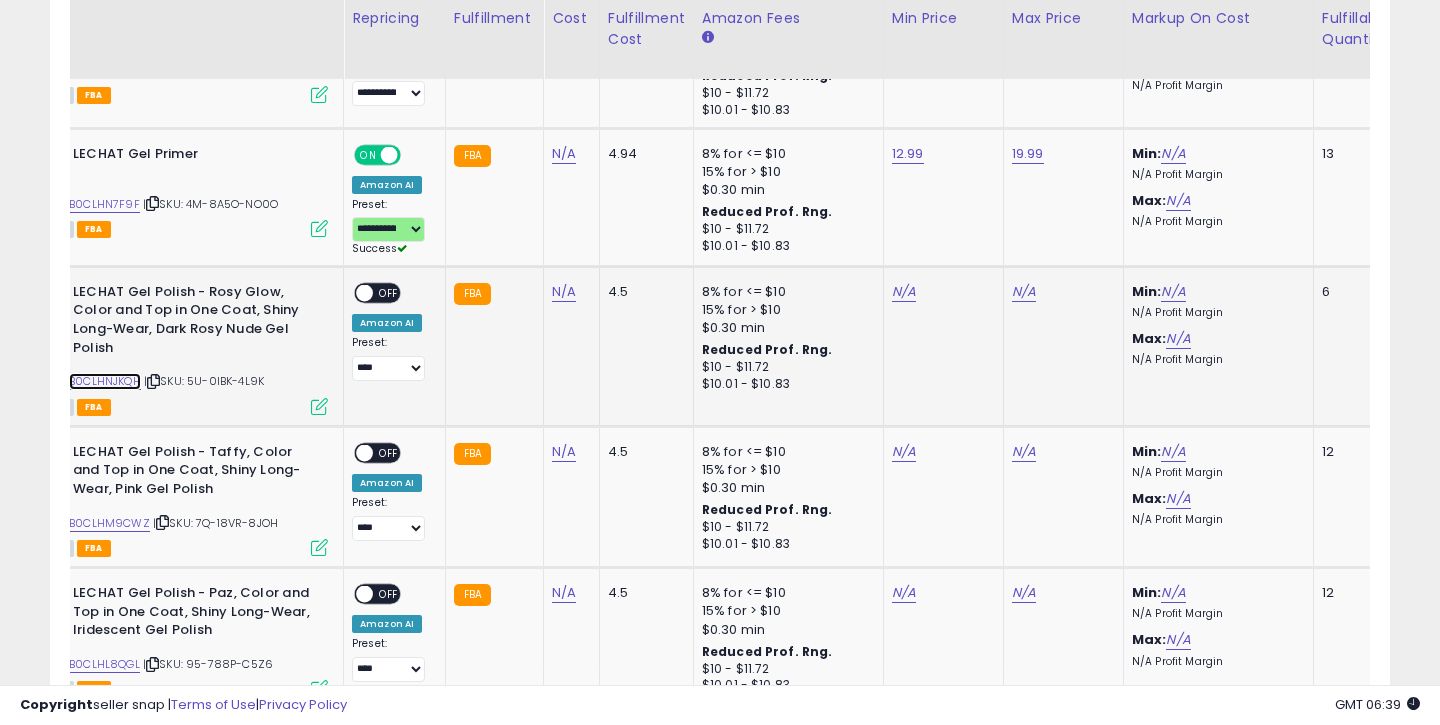 click on "B0CLHNJKQH" at bounding box center [105, 381] 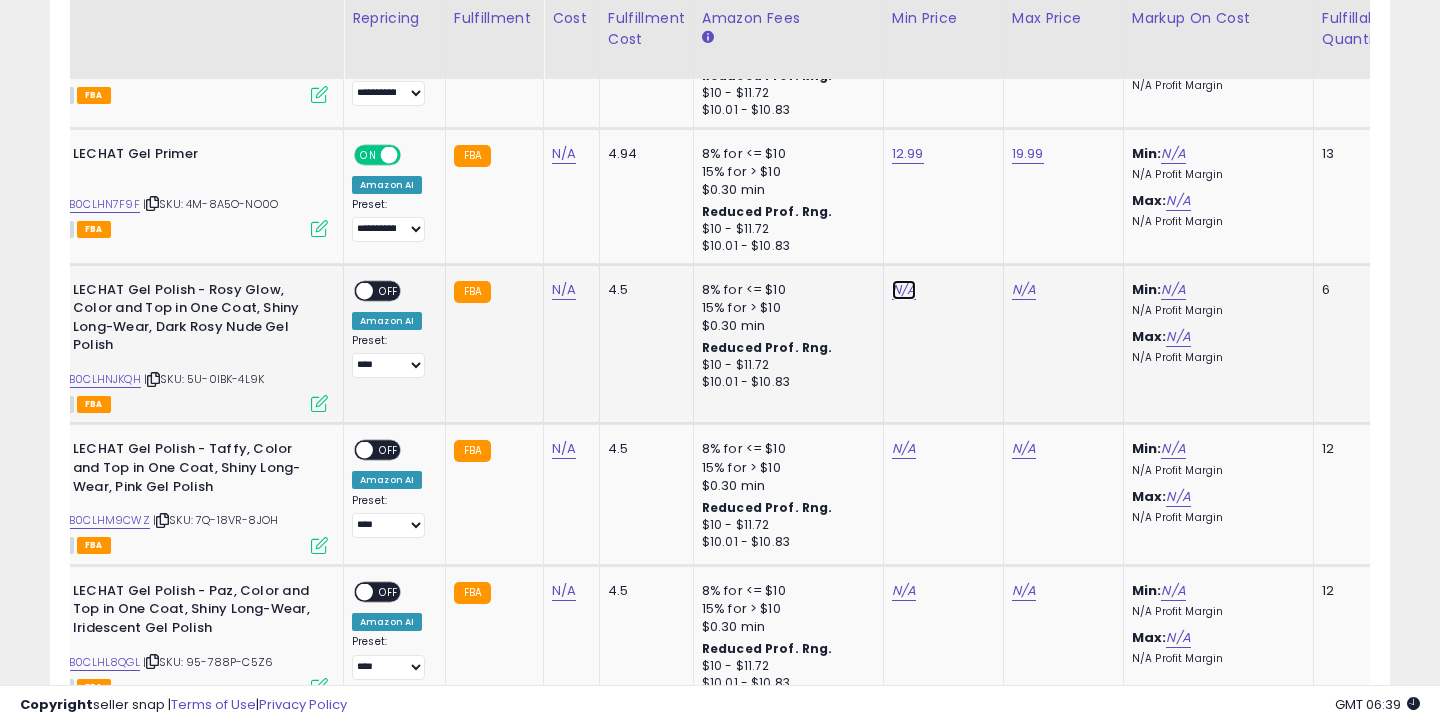 click on "N/A" at bounding box center (904, -1357) 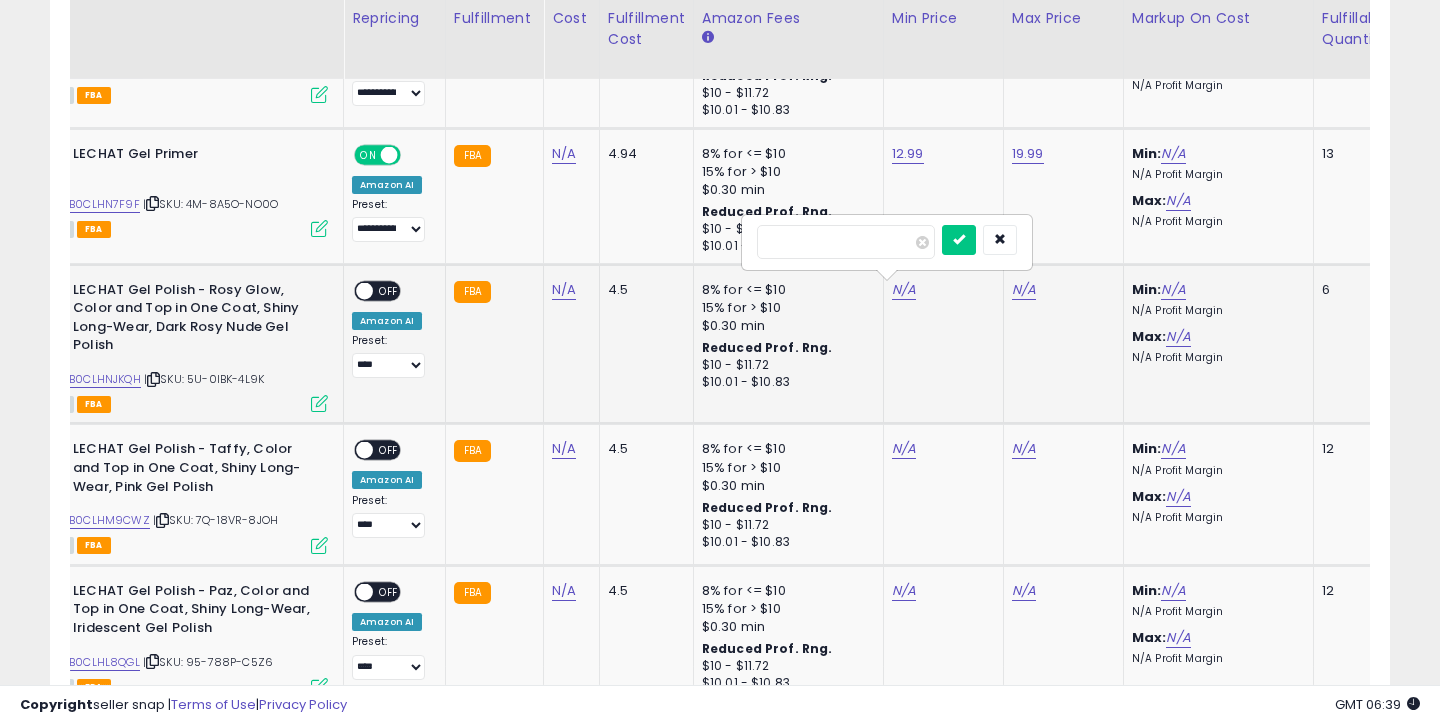 type on "*****" 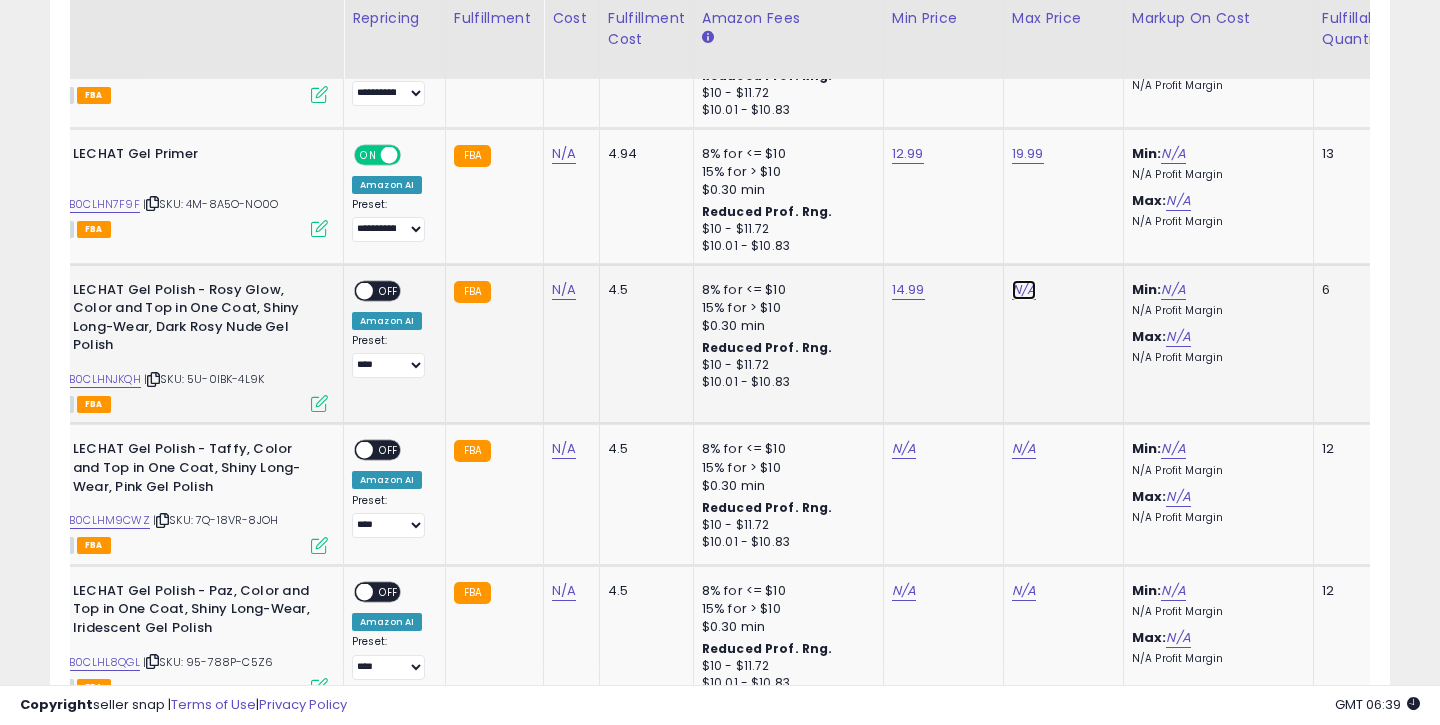 click on "N/A" at bounding box center (1024, -1357) 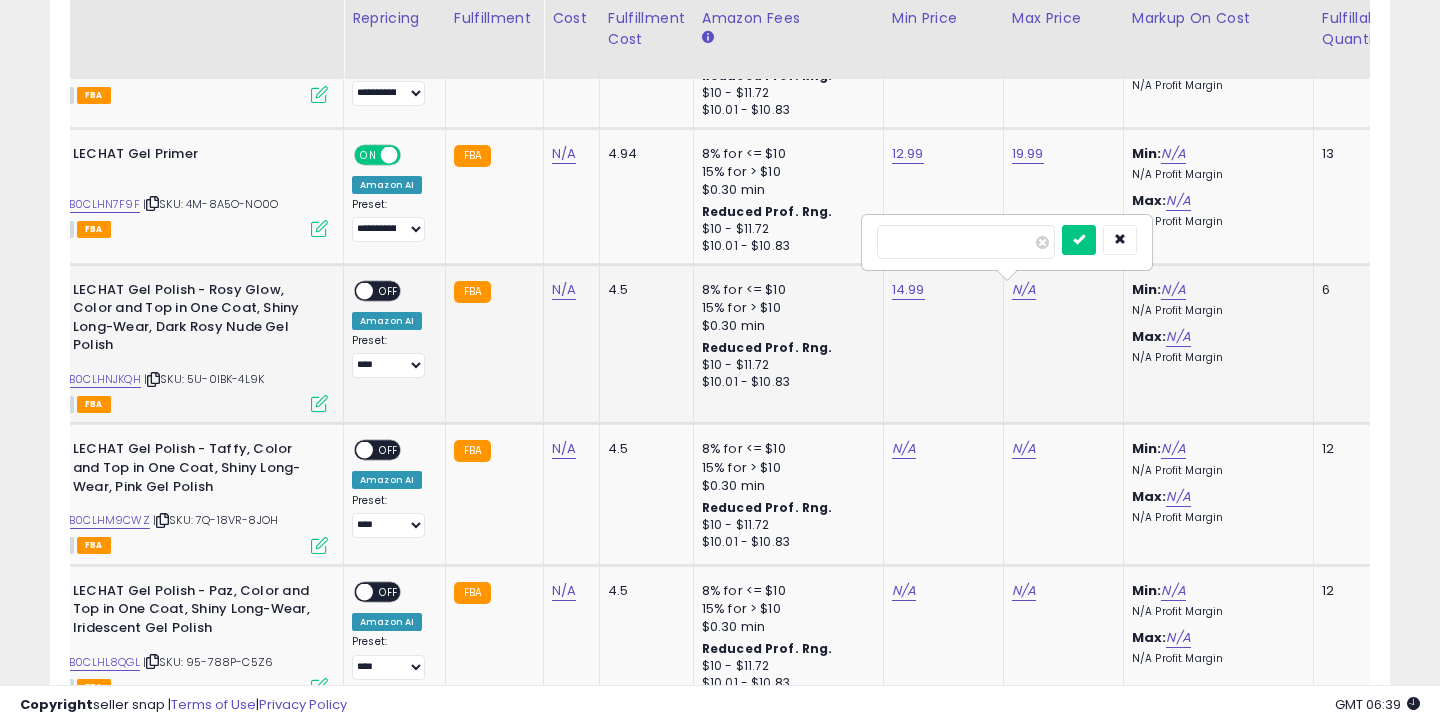 type on "*****" 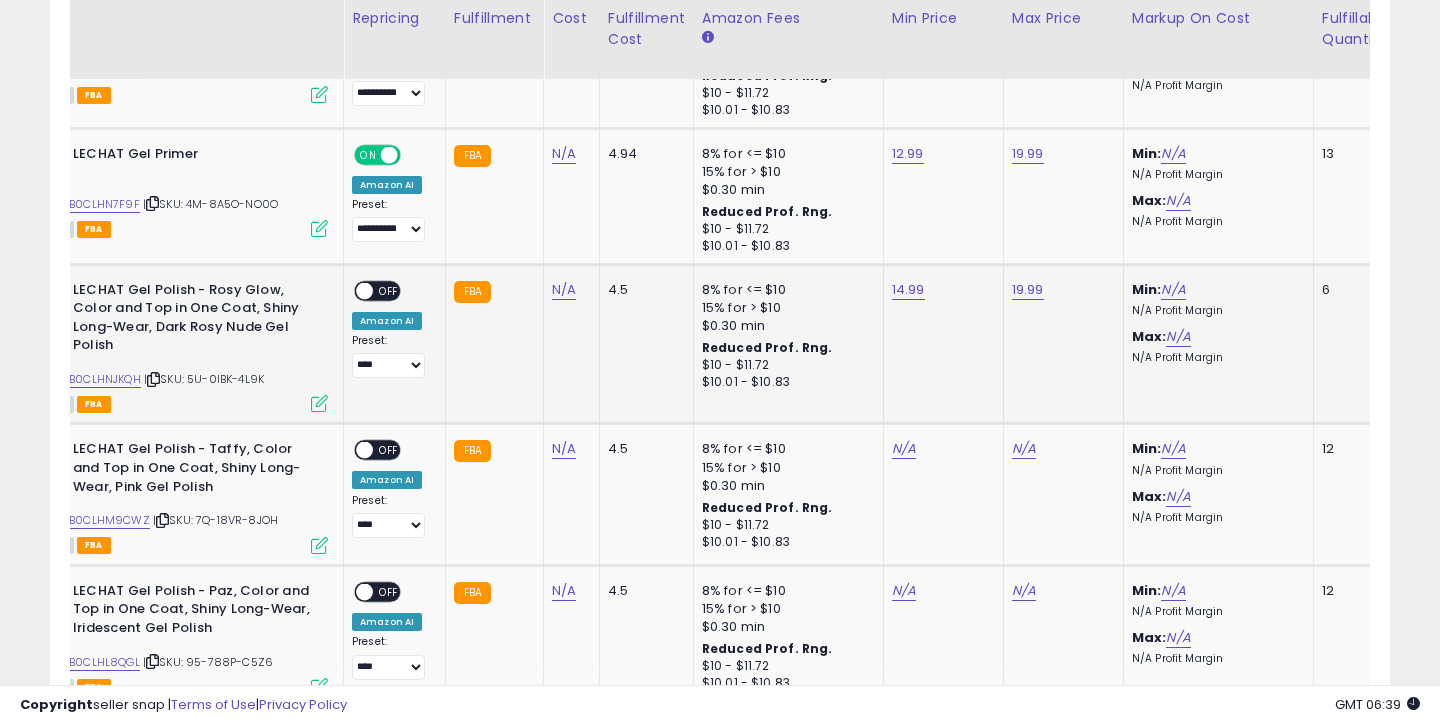 click on "ON   OFF" at bounding box center (355, 290) 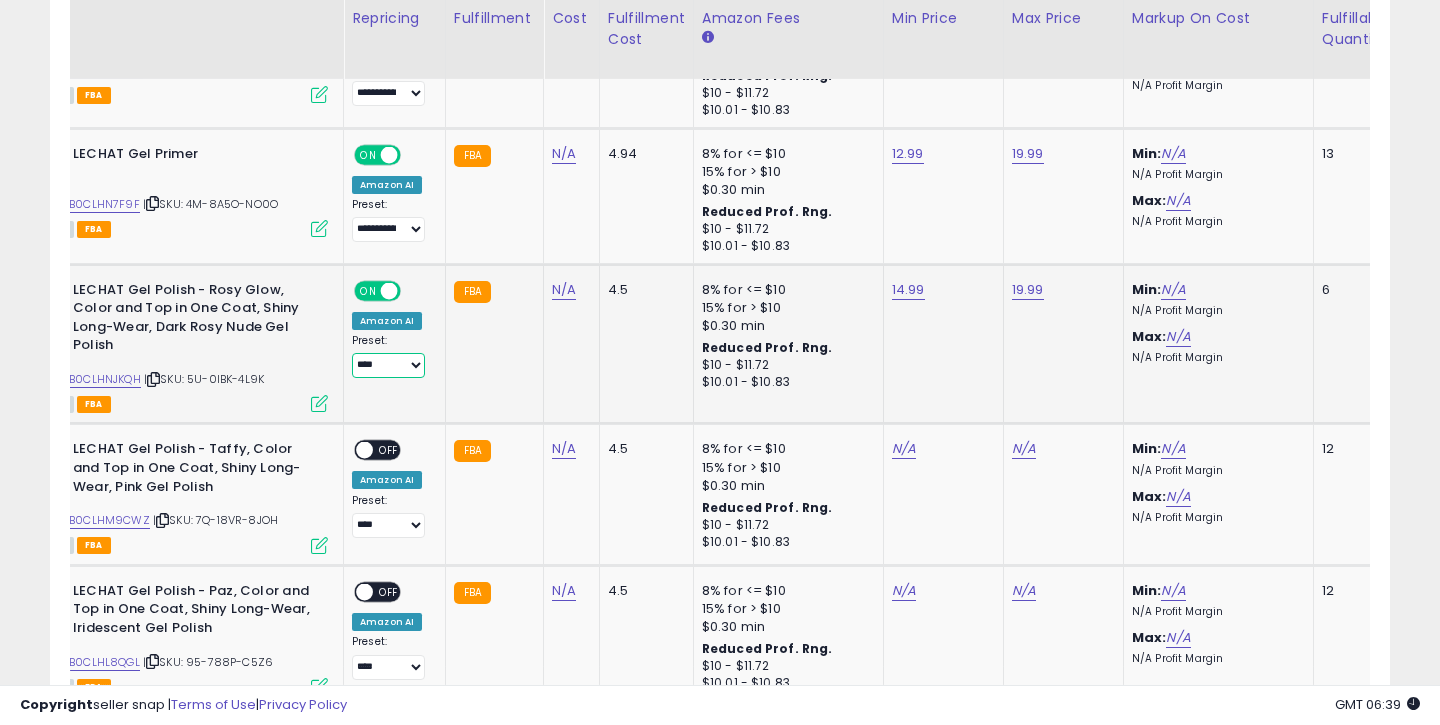 click on "**********" at bounding box center [388, 365] 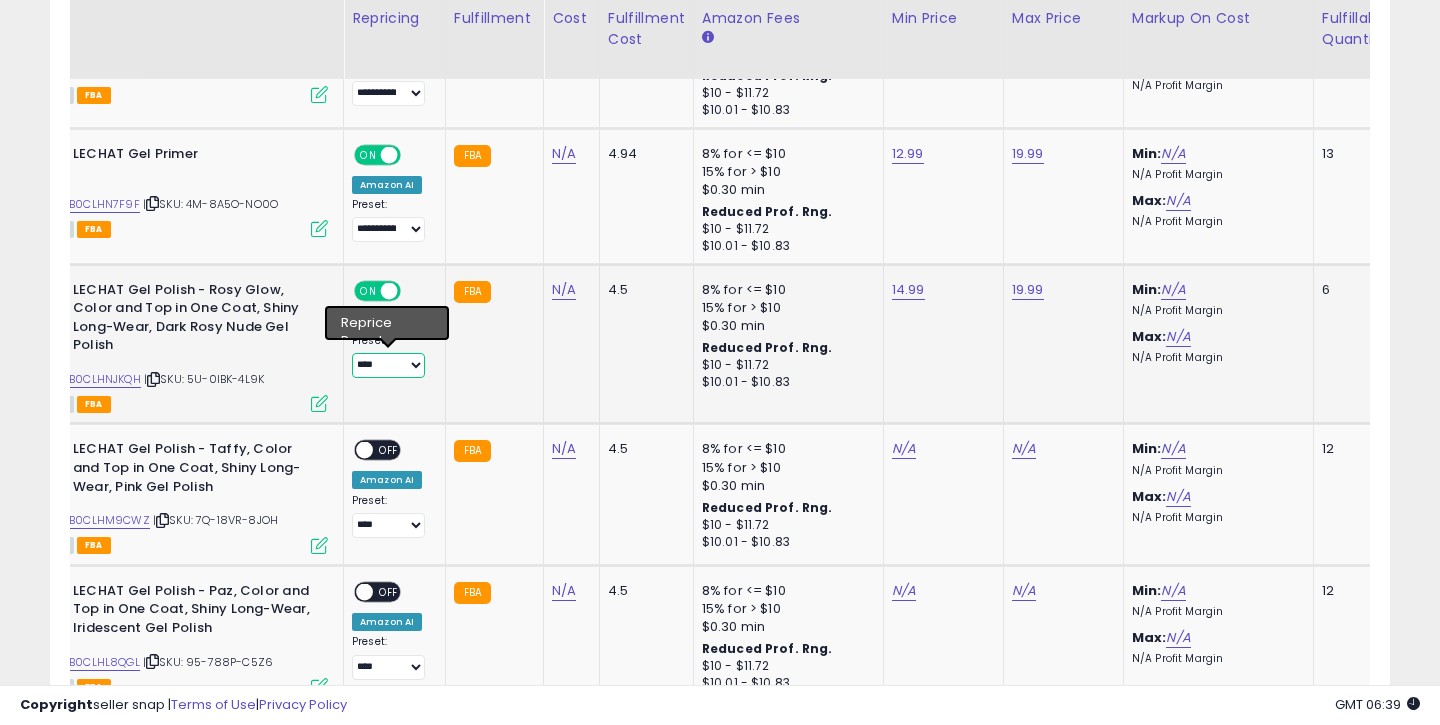 select on "**********" 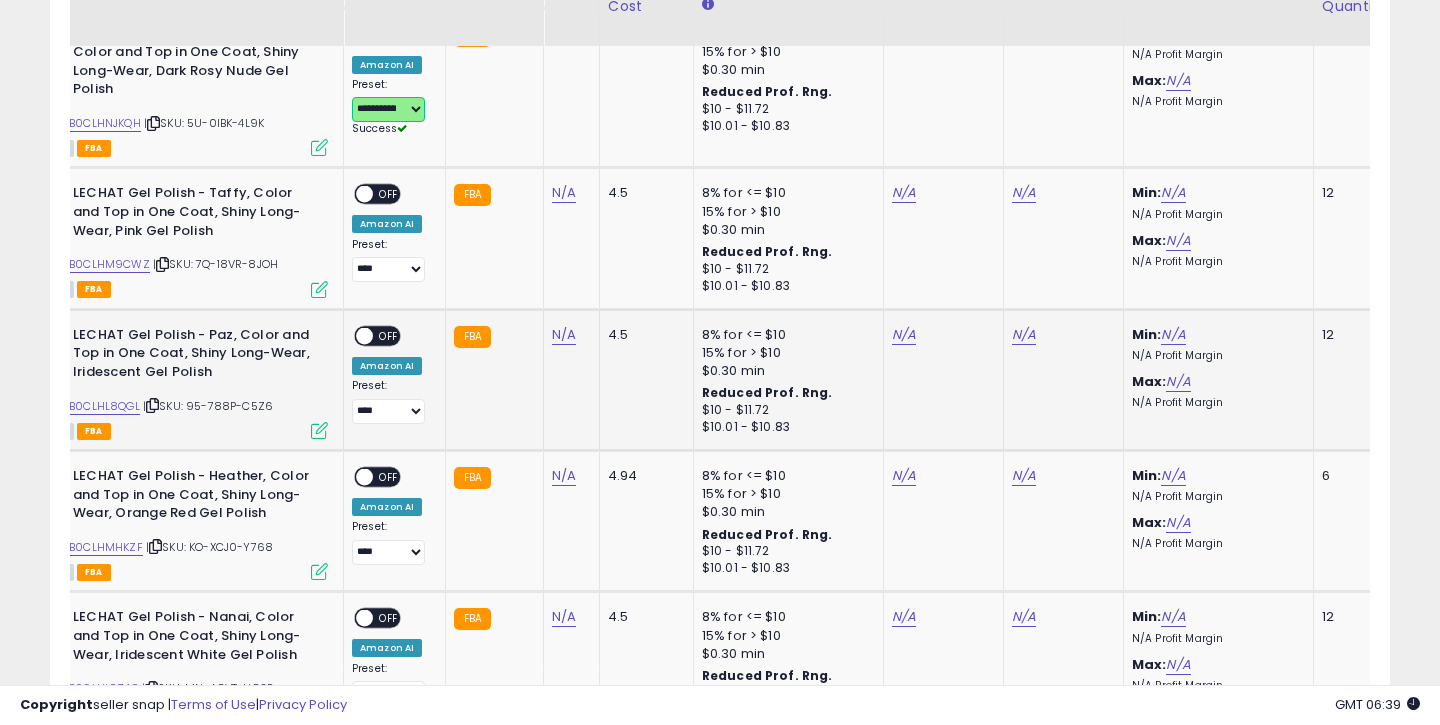 scroll, scrollTop: 3234, scrollLeft: 0, axis: vertical 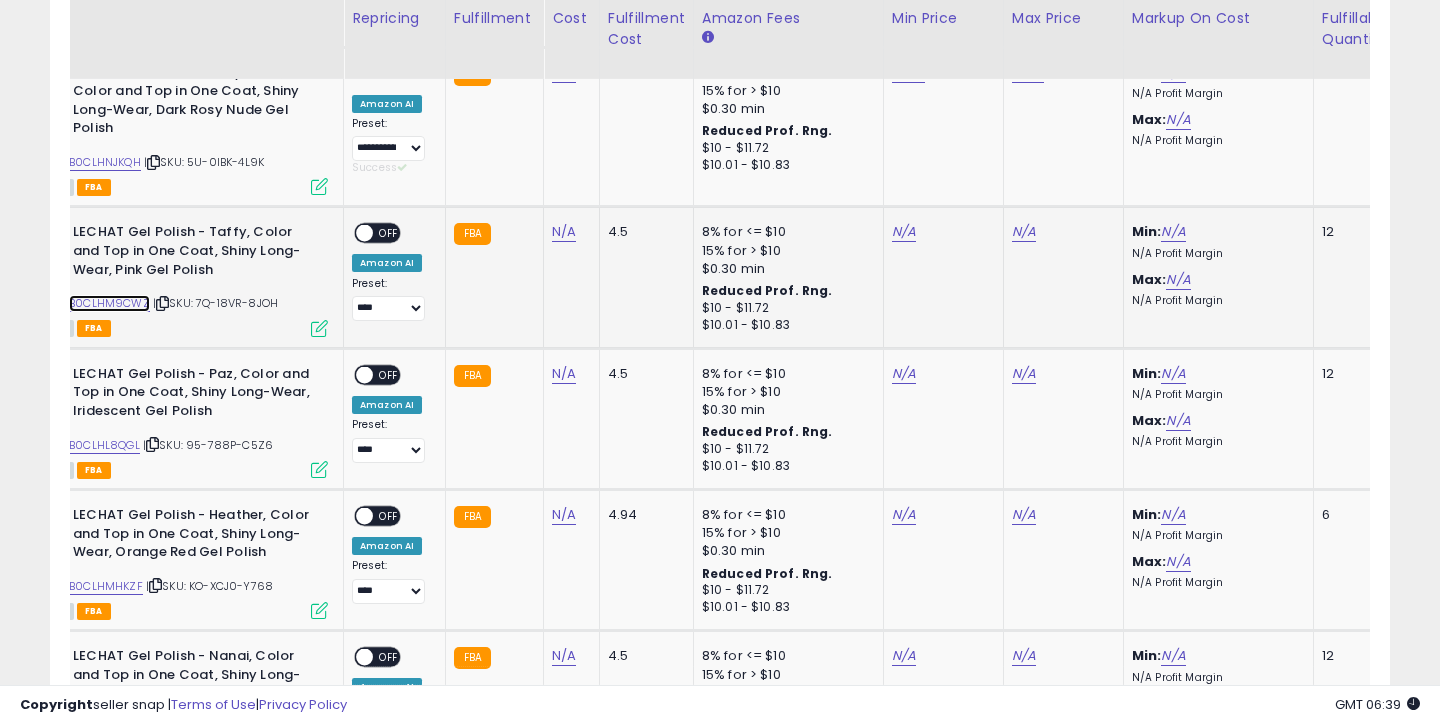 click on "B0CLHM9CWZ" at bounding box center [109, 303] 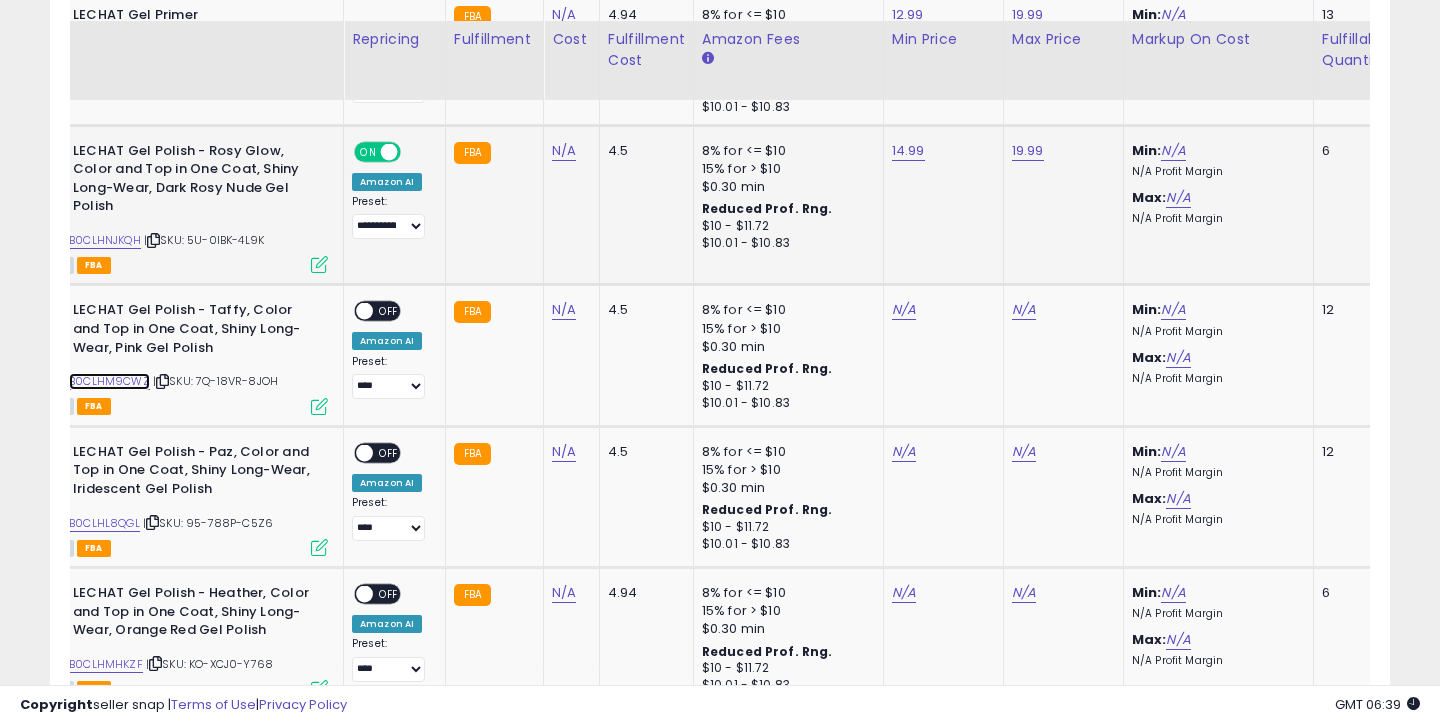 scroll, scrollTop: 3135, scrollLeft: 0, axis: vertical 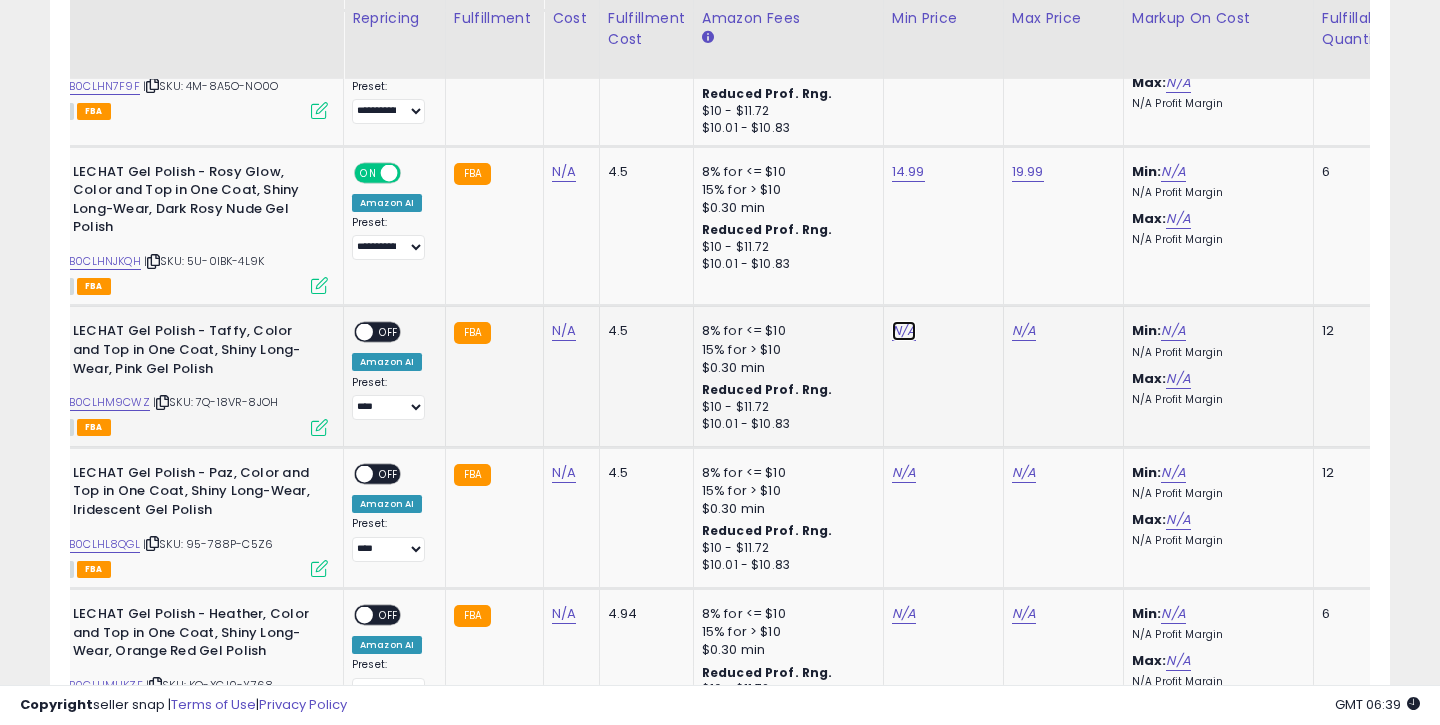 click on "N/A" at bounding box center [904, -1475] 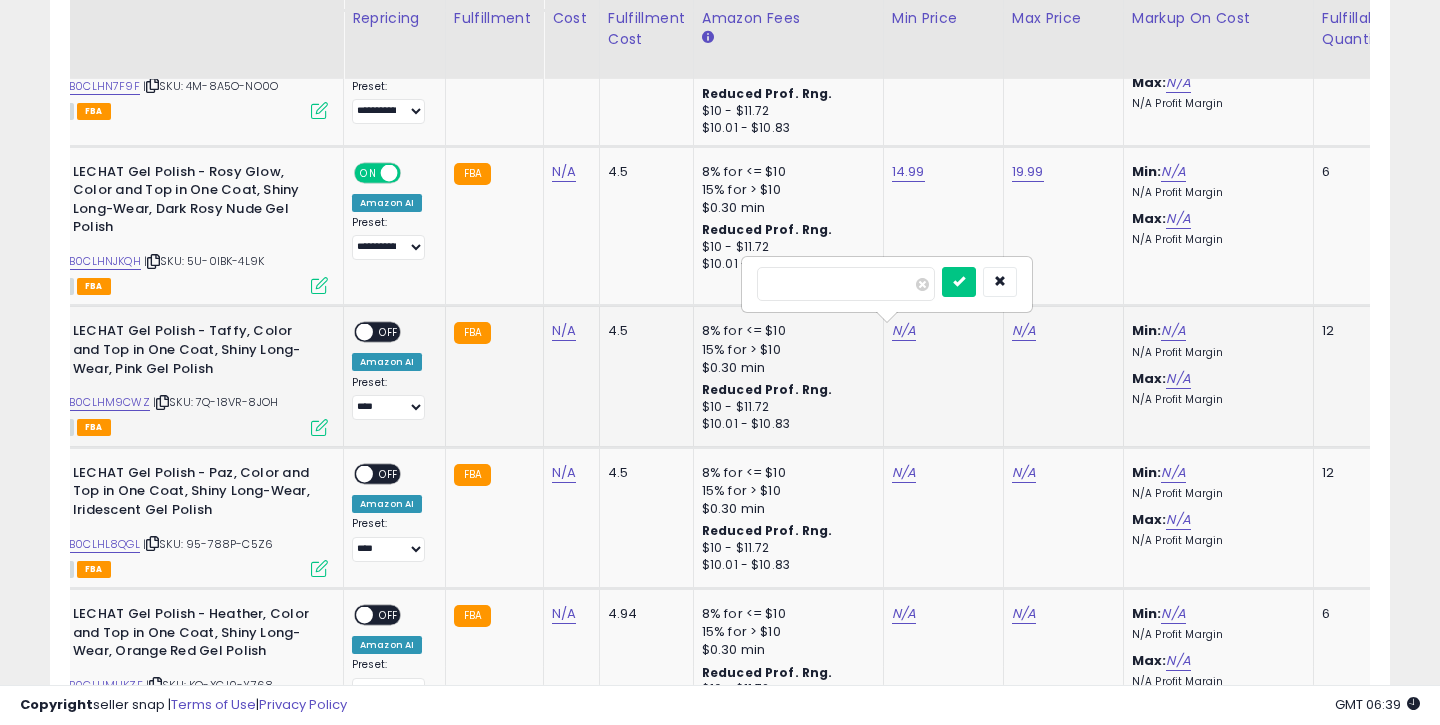 type on "*****" 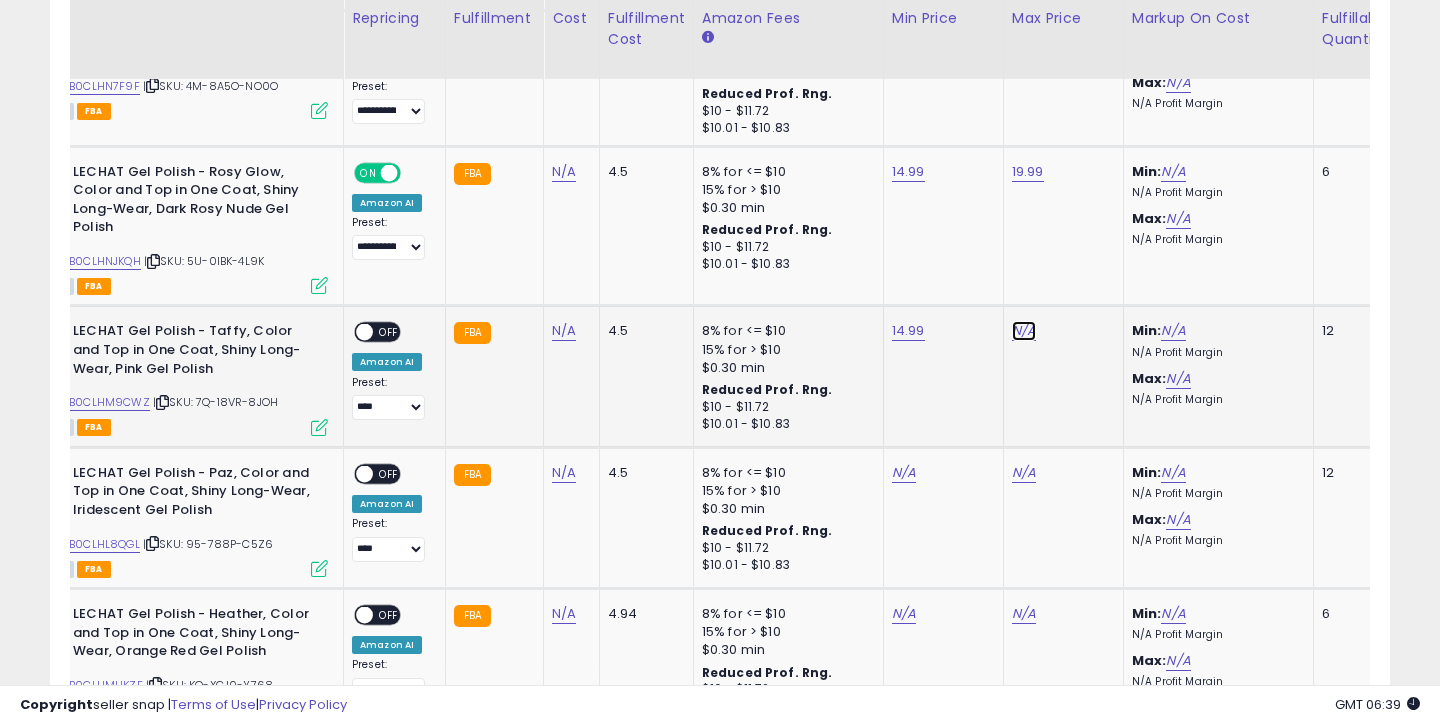 click on "N/A" at bounding box center [1024, -1475] 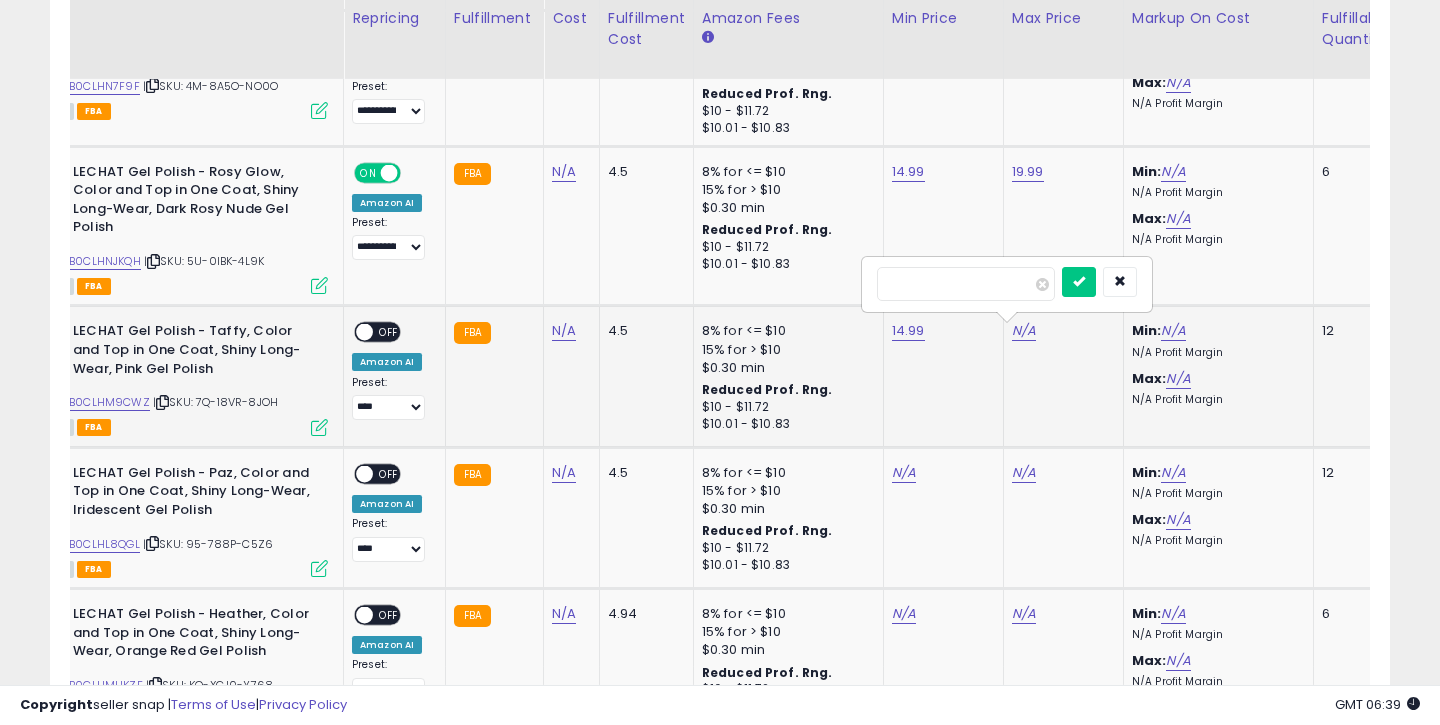 type on "*****" 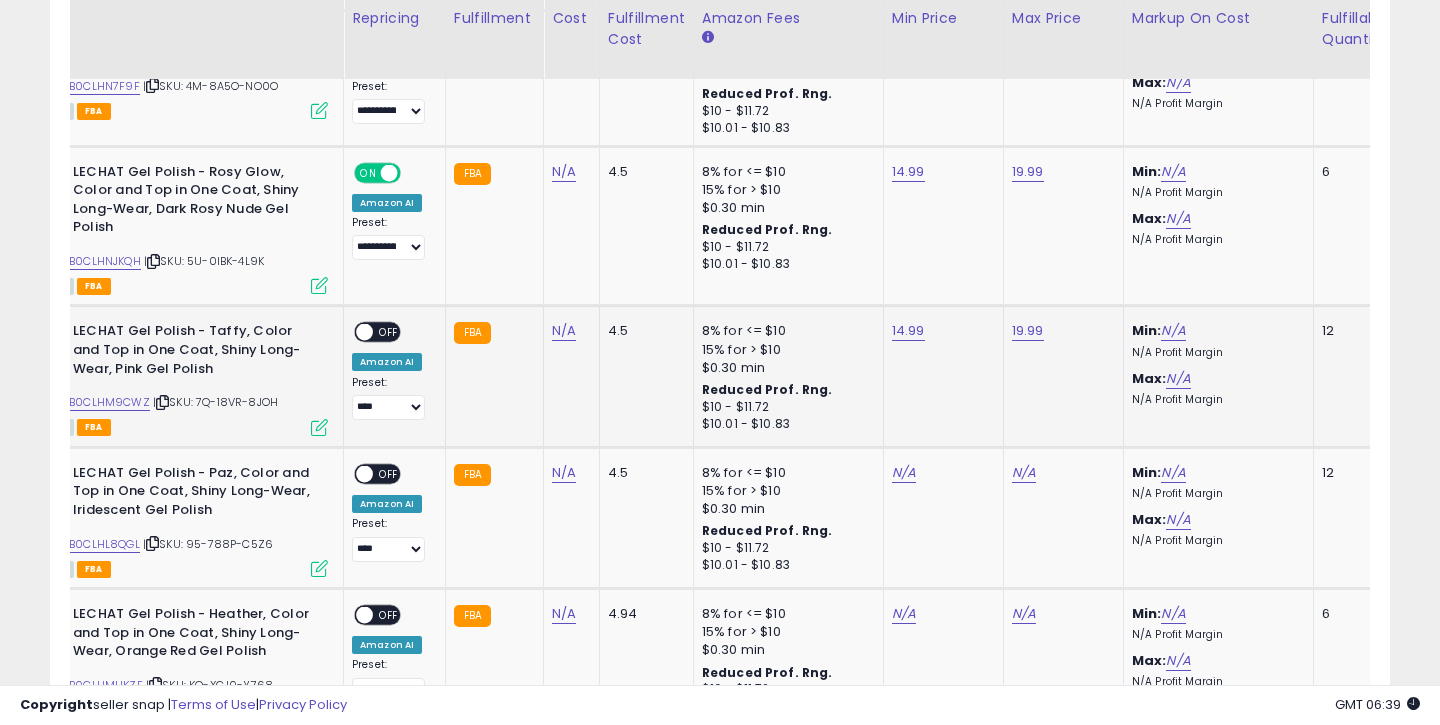 click on "OFF" at bounding box center [389, 332] 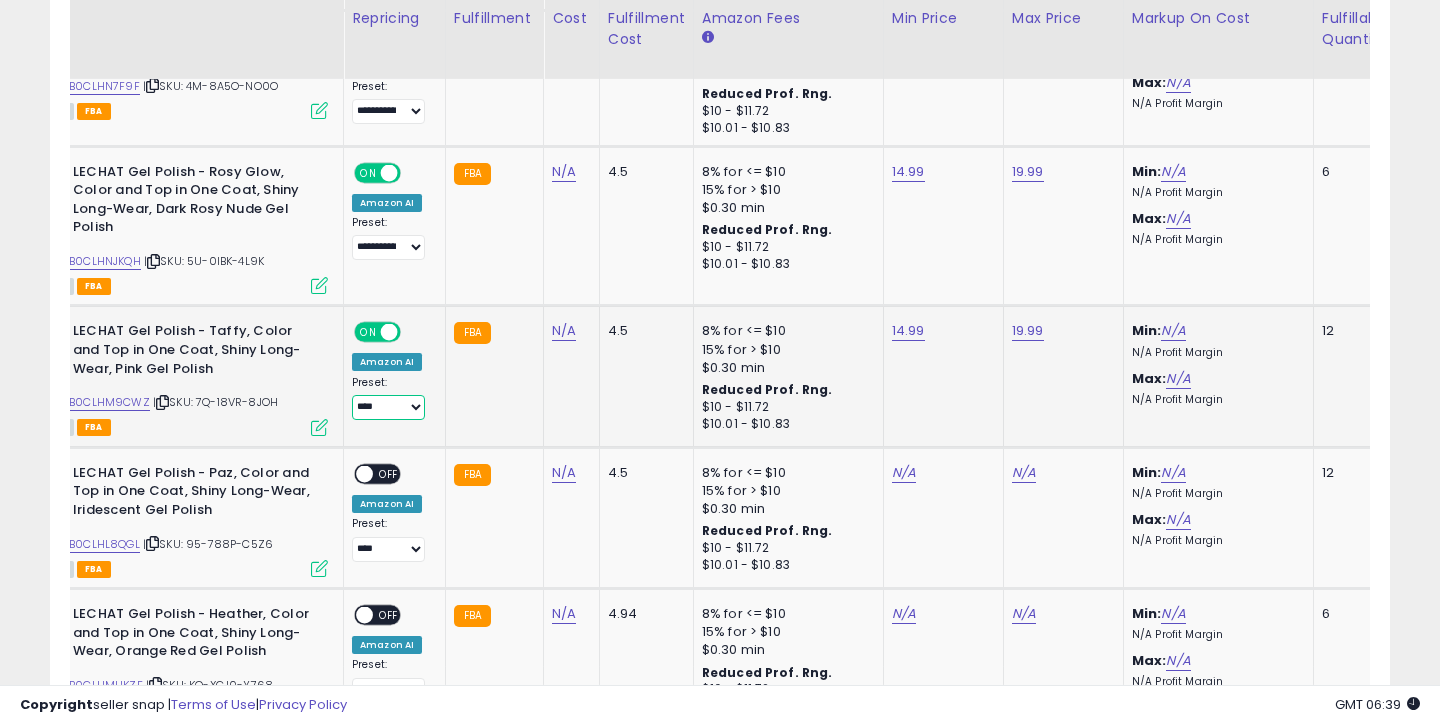 click on "**********" at bounding box center (388, 407) 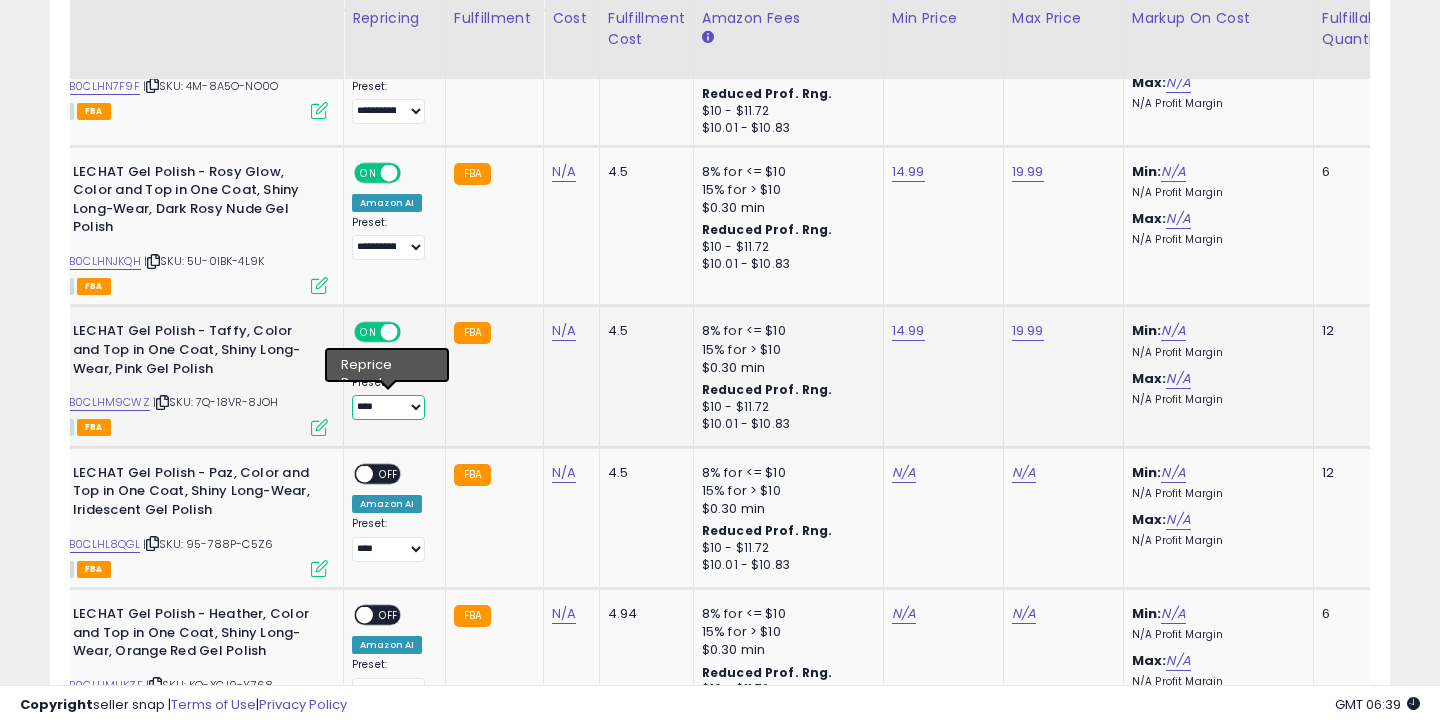 select on "**********" 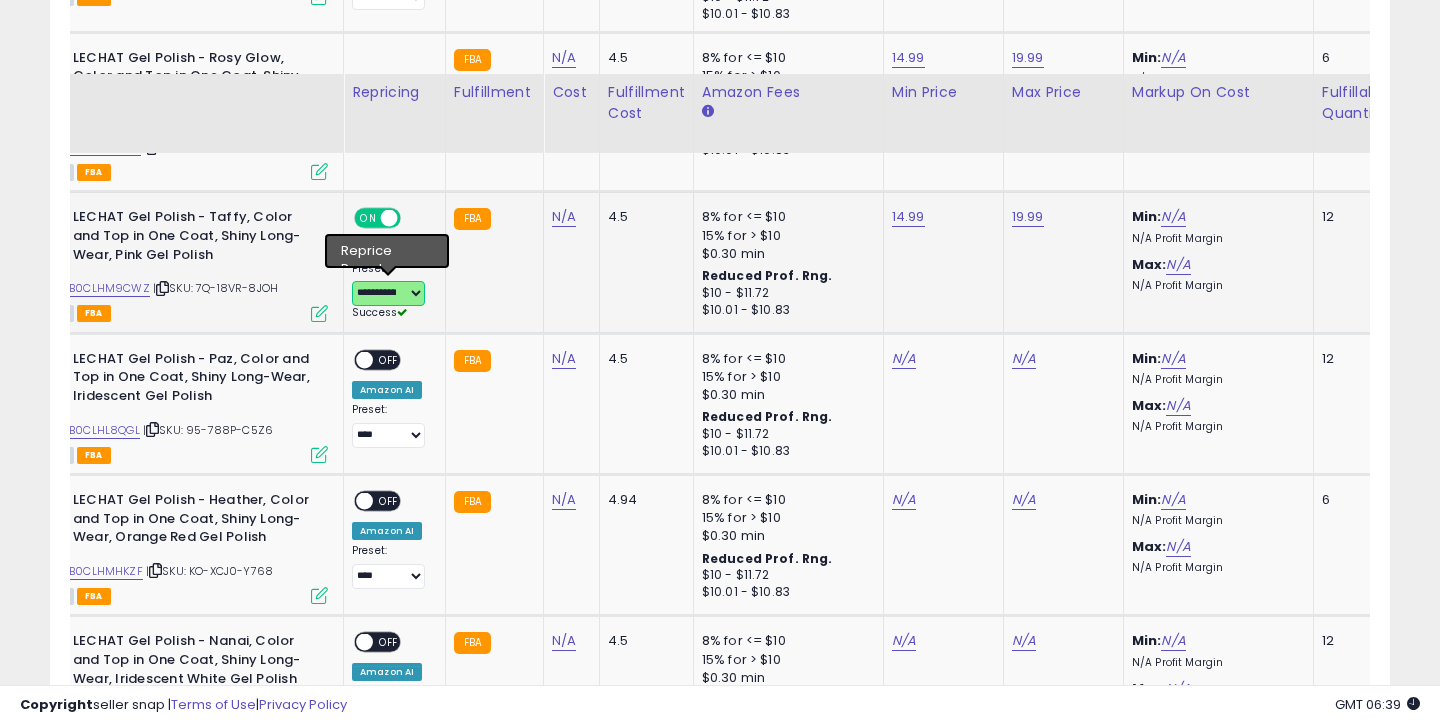 scroll, scrollTop: 3323, scrollLeft: 0, axis: vertical 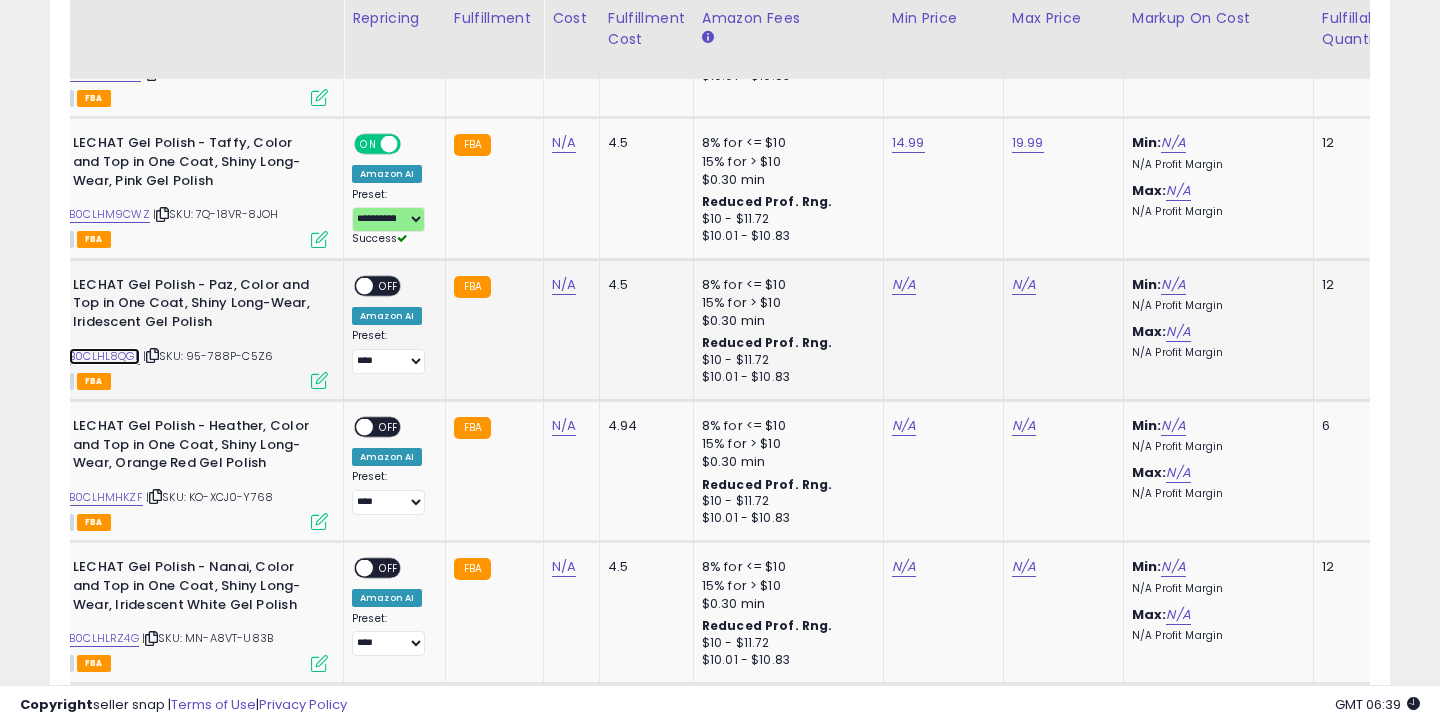 click on "B0CLHL8QGL" at bounding box center [104, 356] 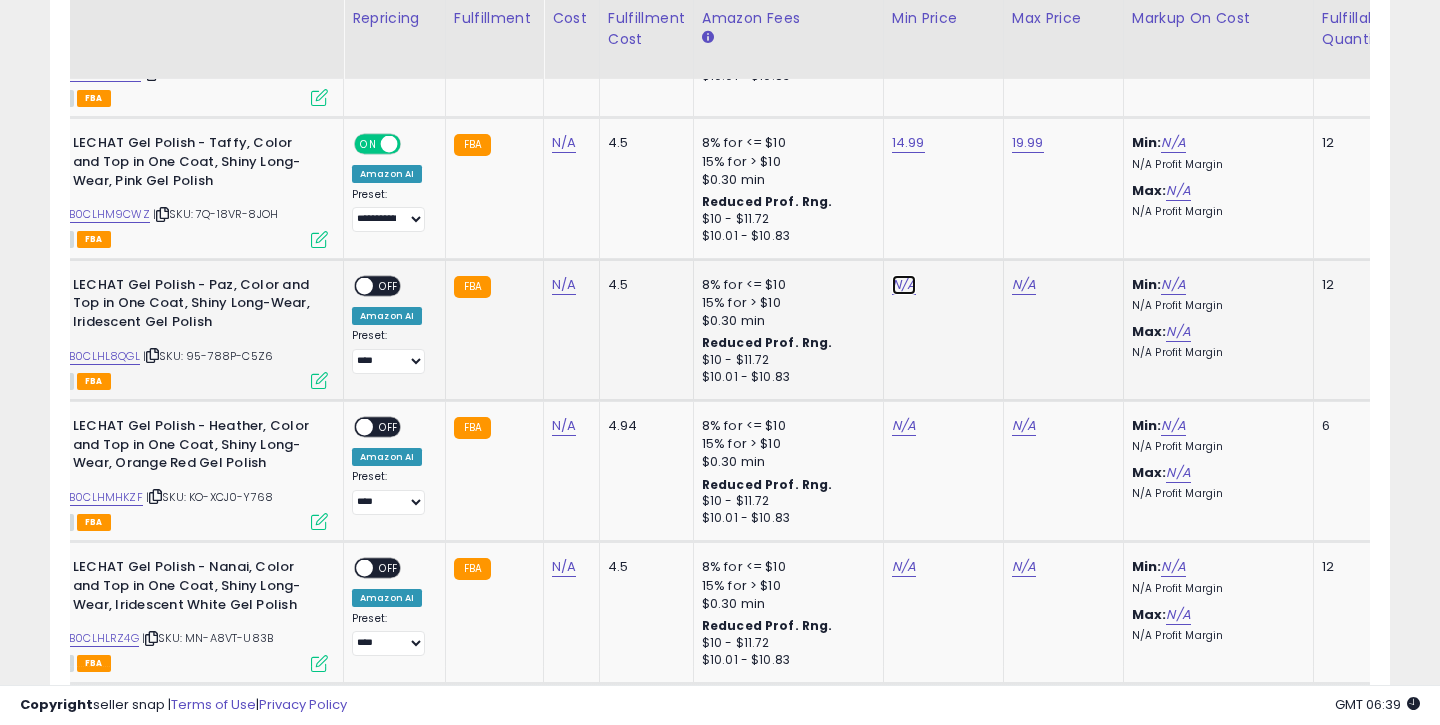 click on "N/A" at bounding box center [904, -1663] 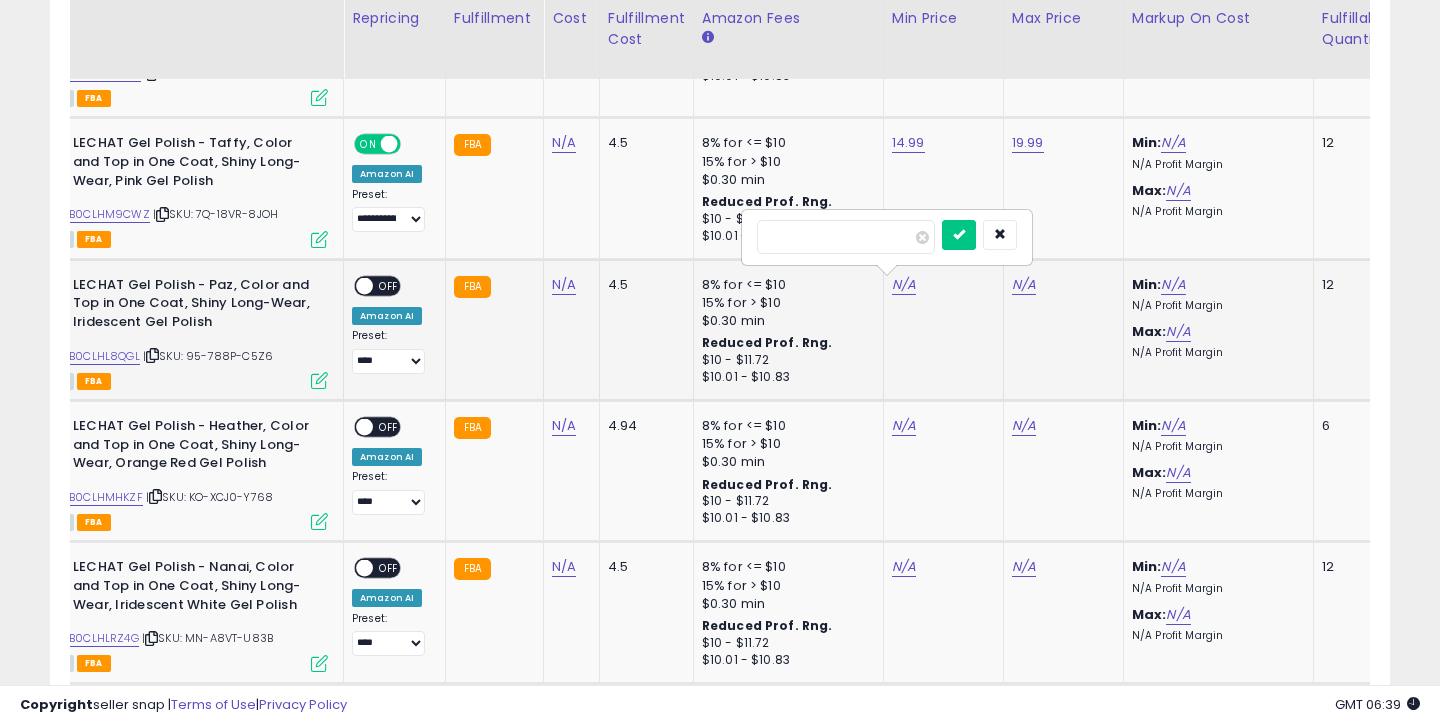 type on "*****" 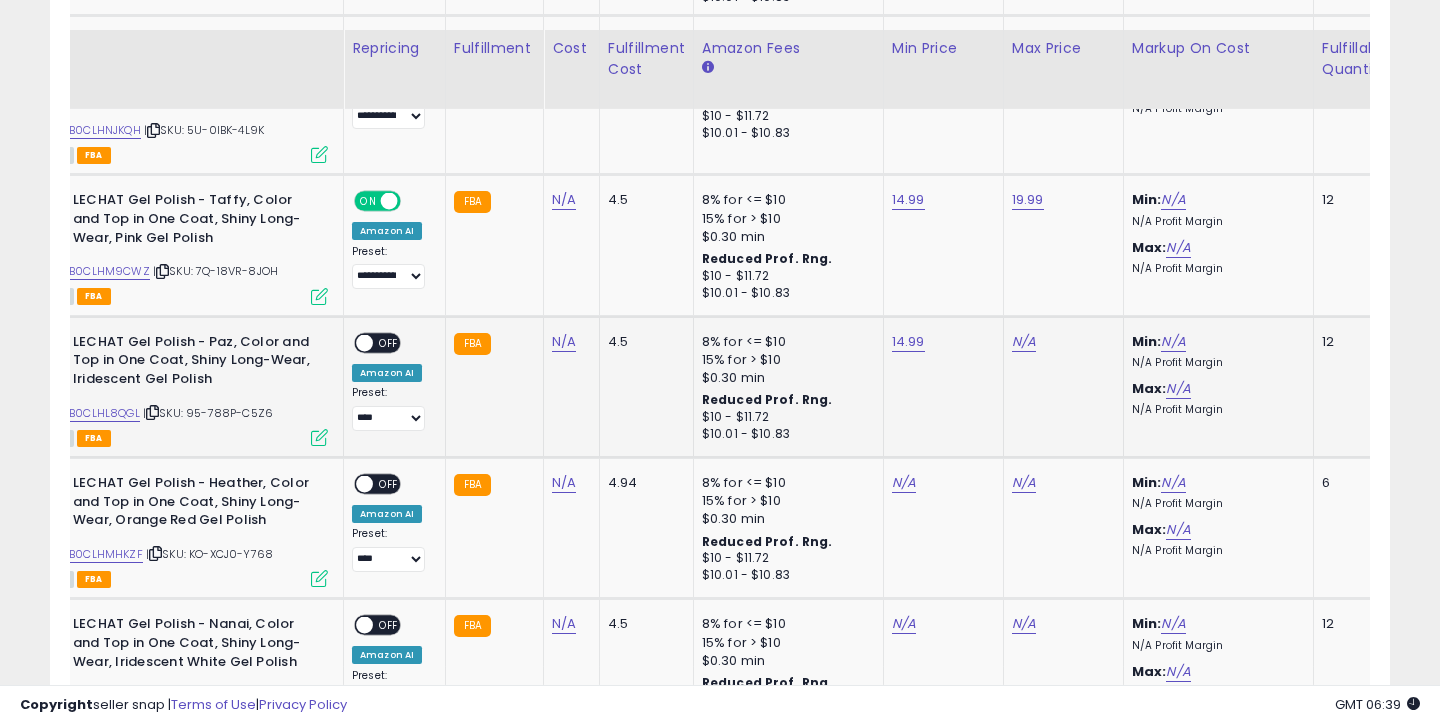 scroll, scrollTop: 3263, scrollLeft: 0, axis: vertical 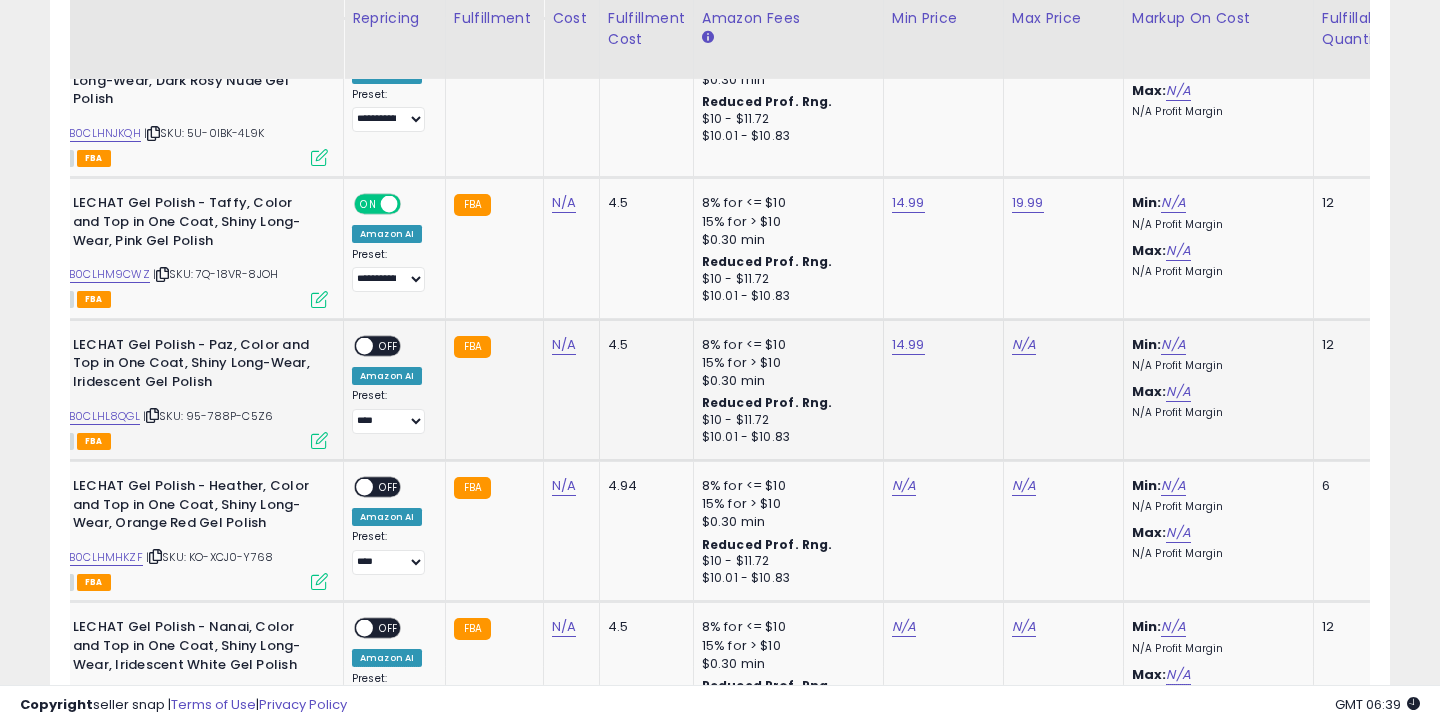 click on "19.99" 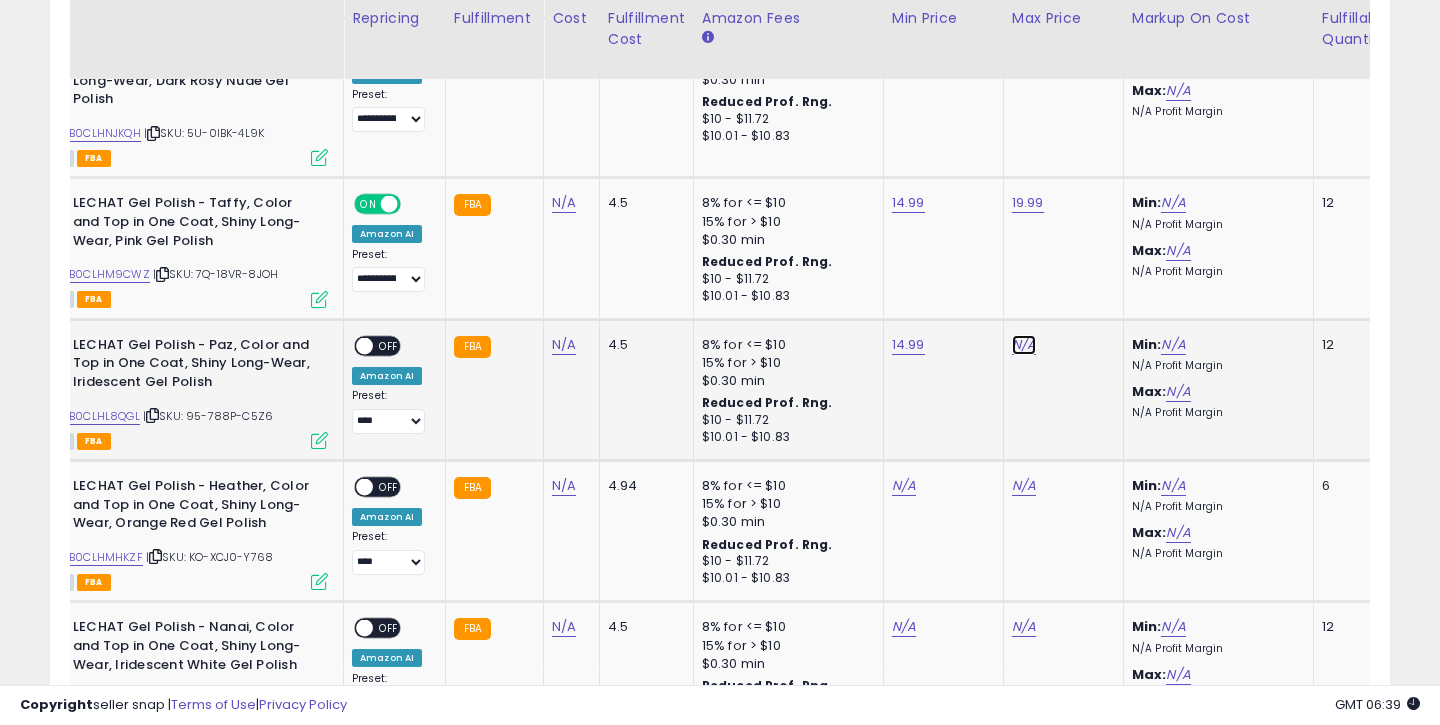 click on "N/A" at bounding box center [1024, -1603] 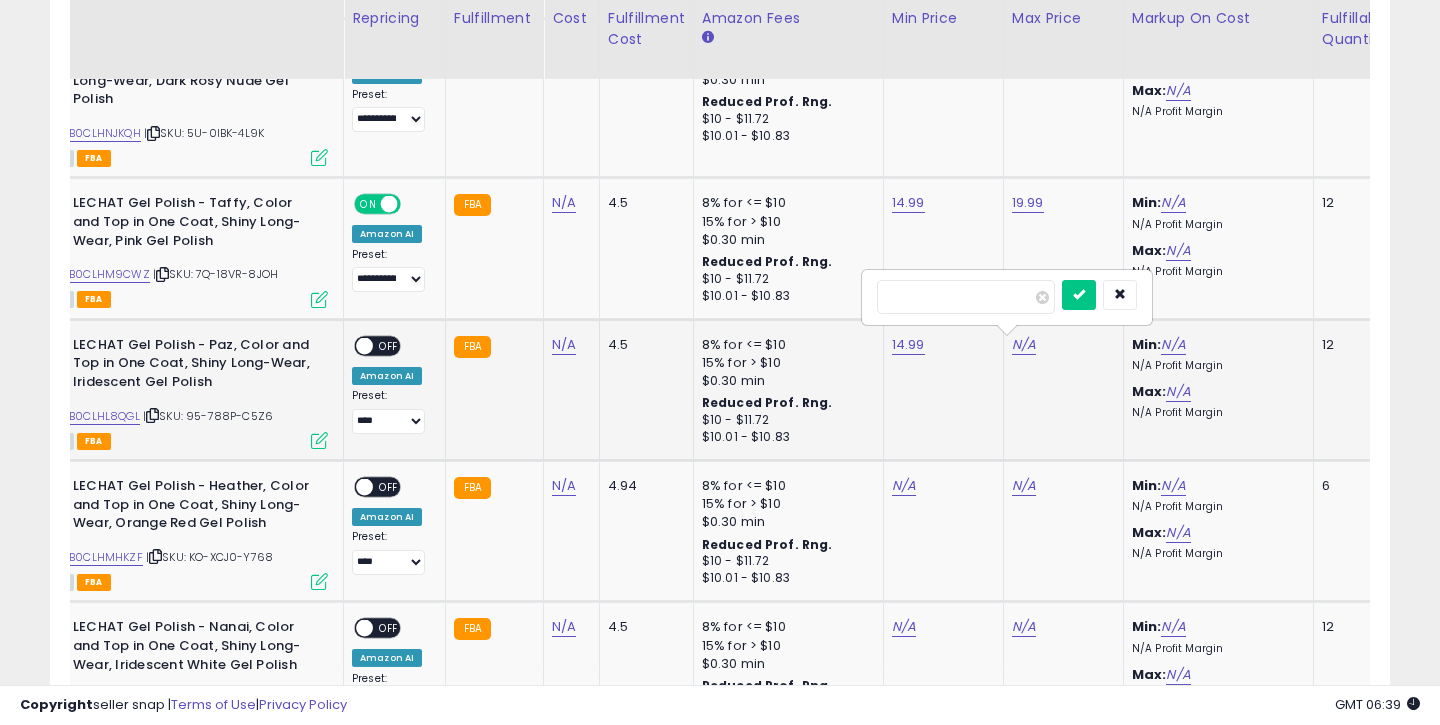 type on "*****" 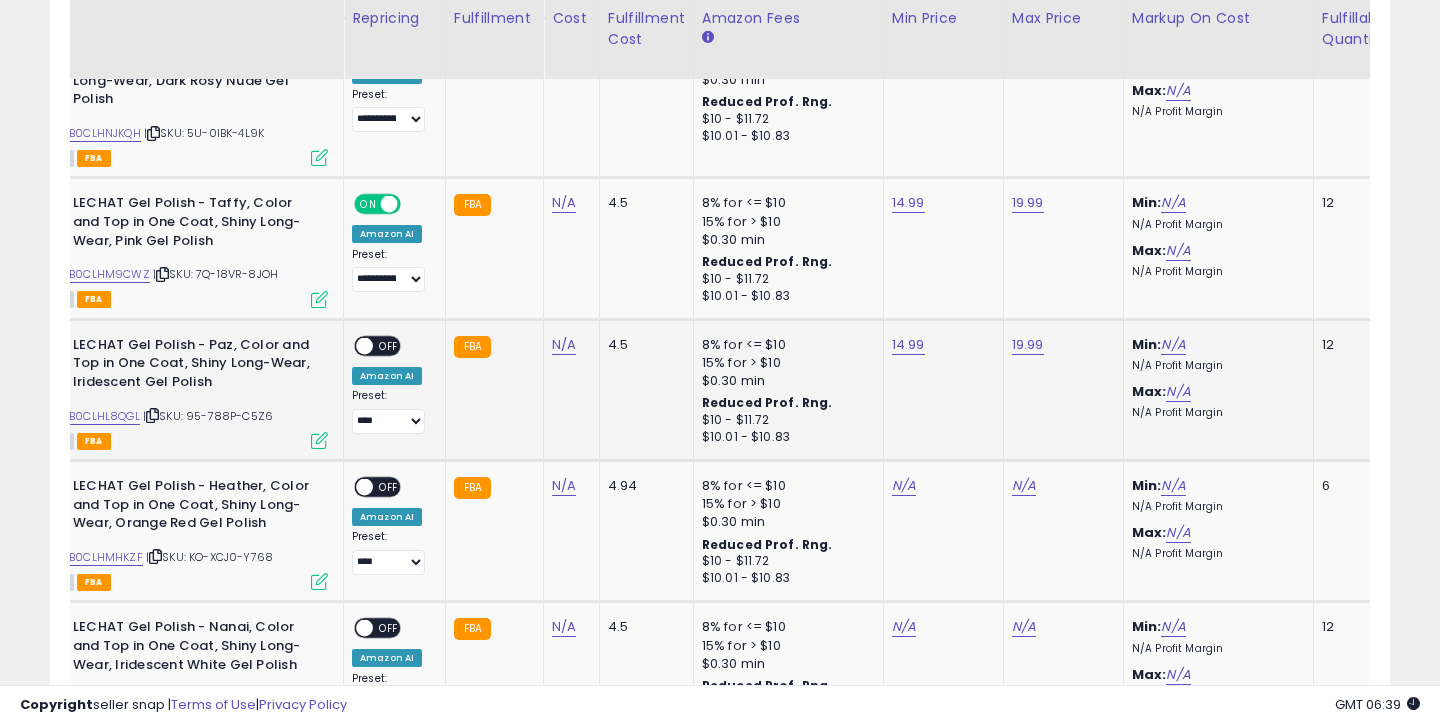 click on "OFF" at bounding box center [389, 345] 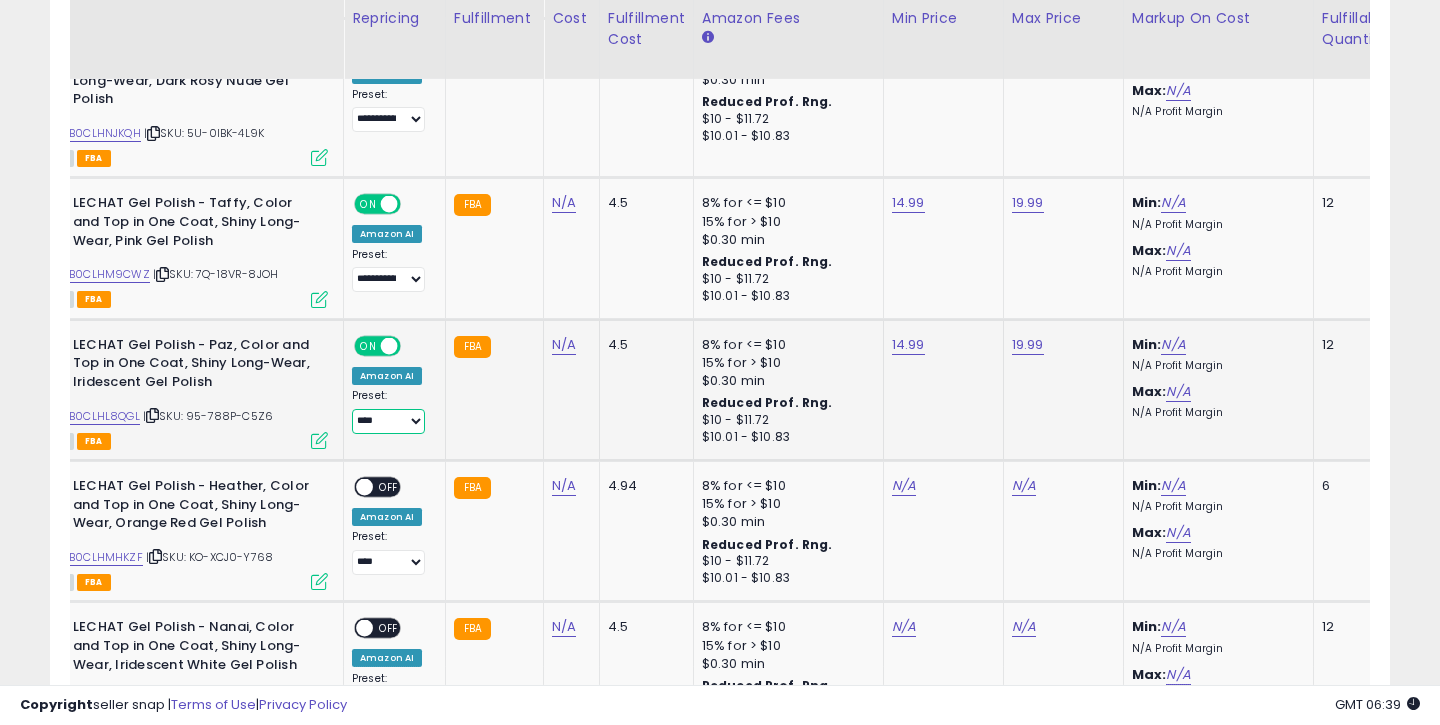 click on "**********" at bounding box center [388, 421] 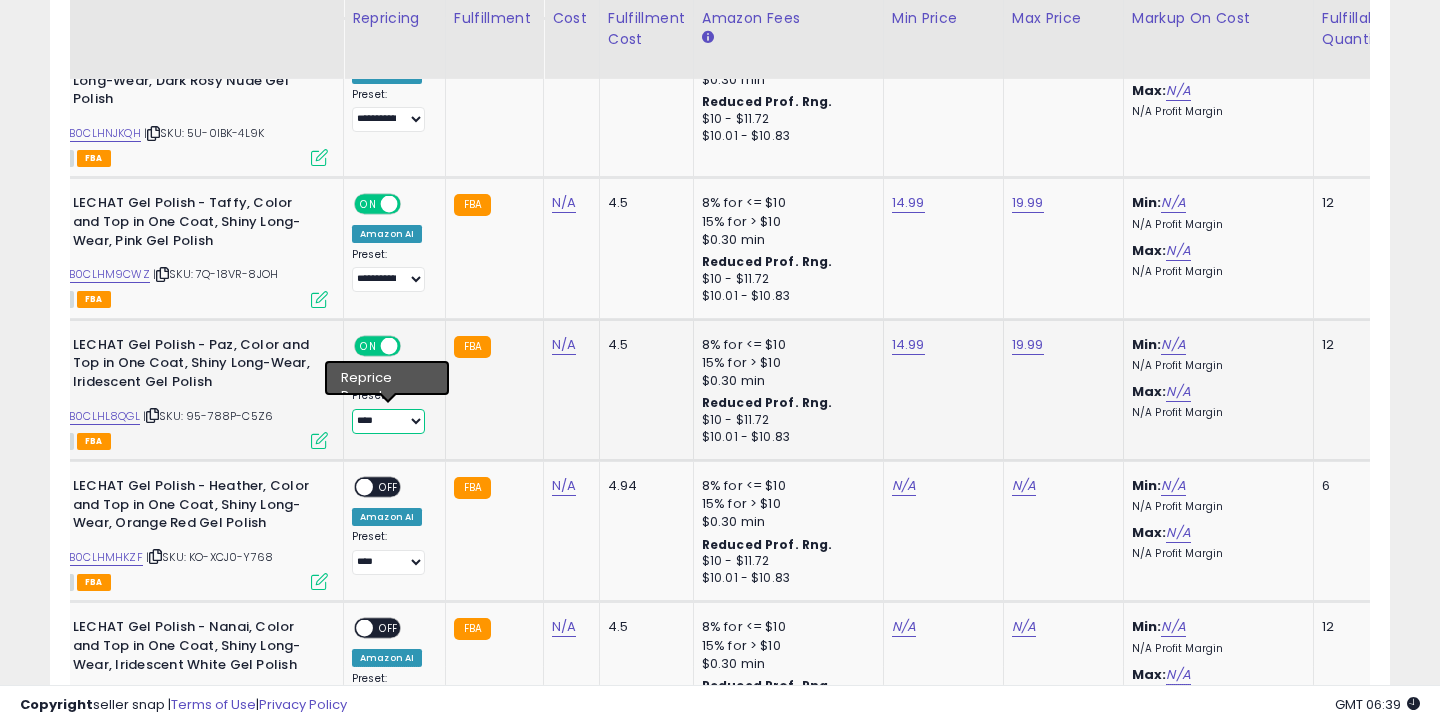 select on "**********" 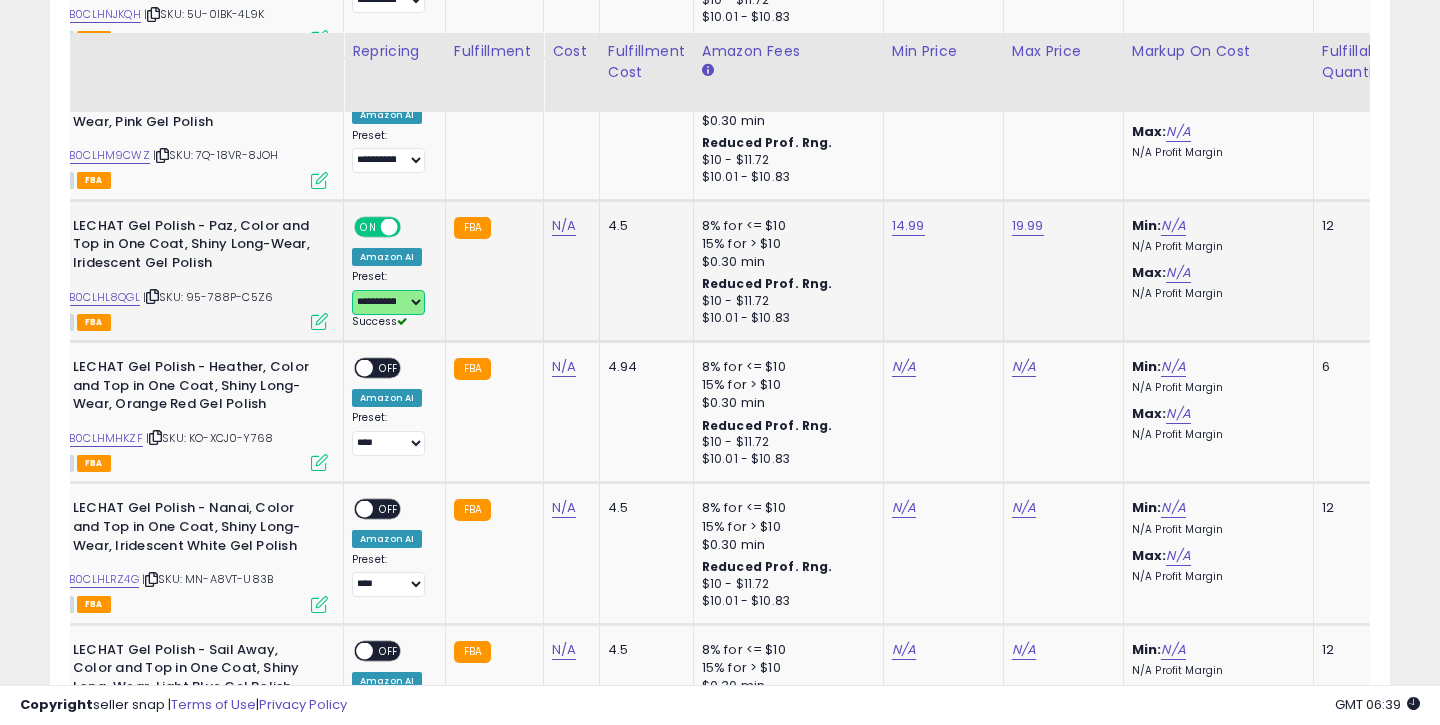 scroll, scrollTop: 3450, scrollLeft: 0, axis: vertical 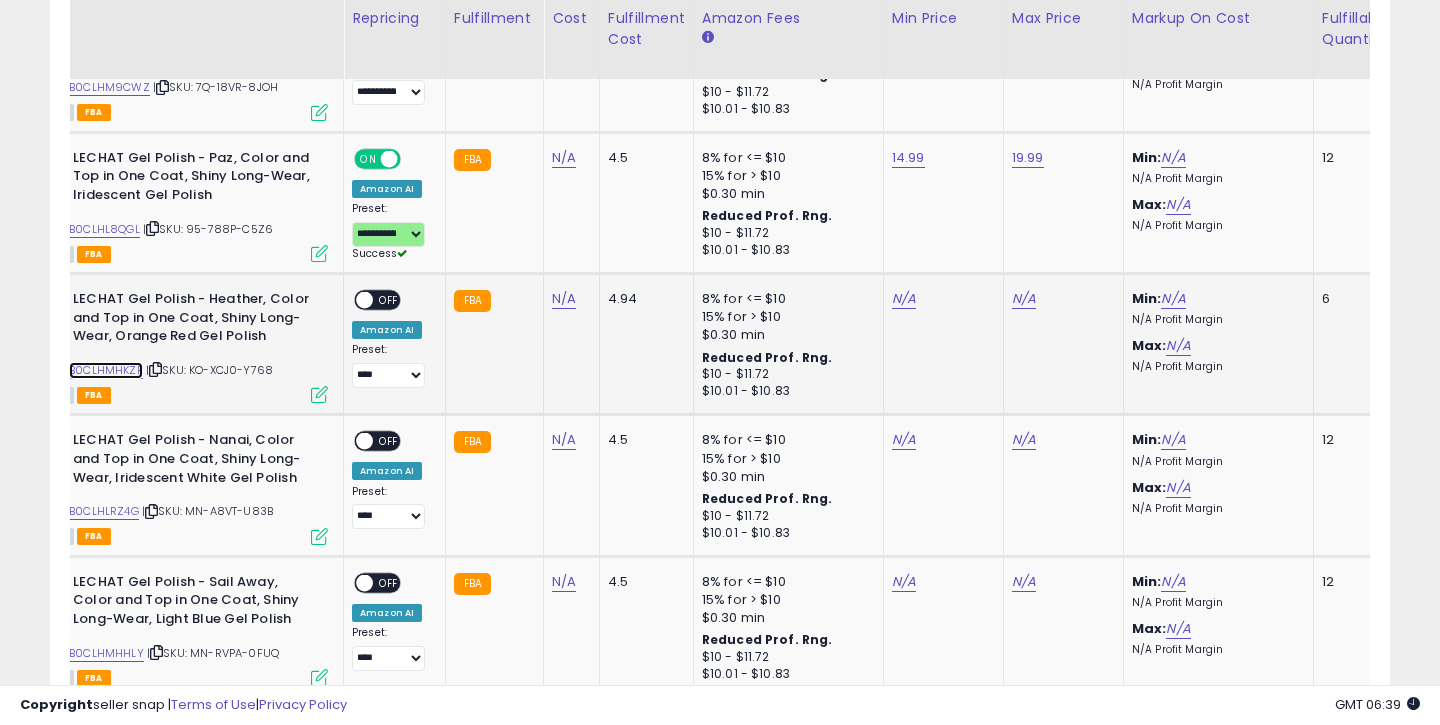 click on "B0CLHMHKZF" at bounding box center [106, 370] 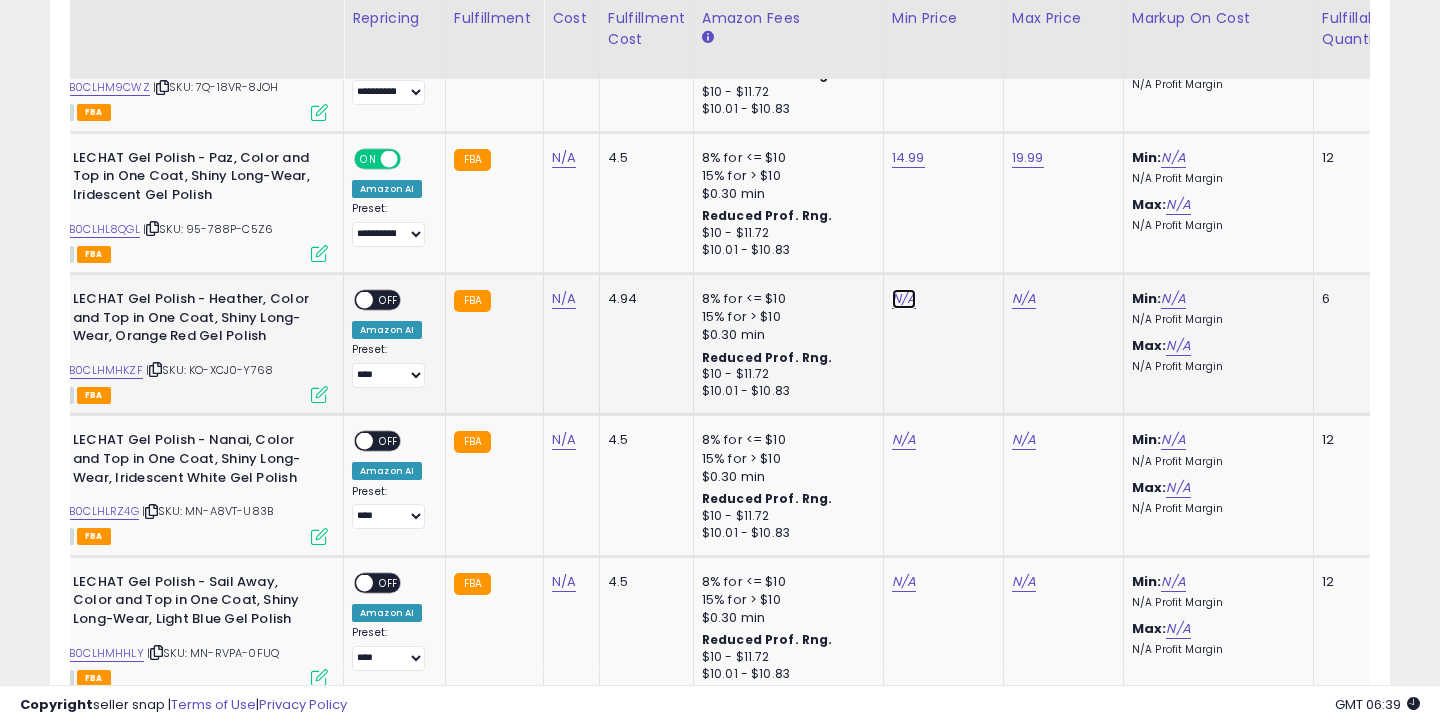 click on "N/A" at bounding box center (904, -1790) 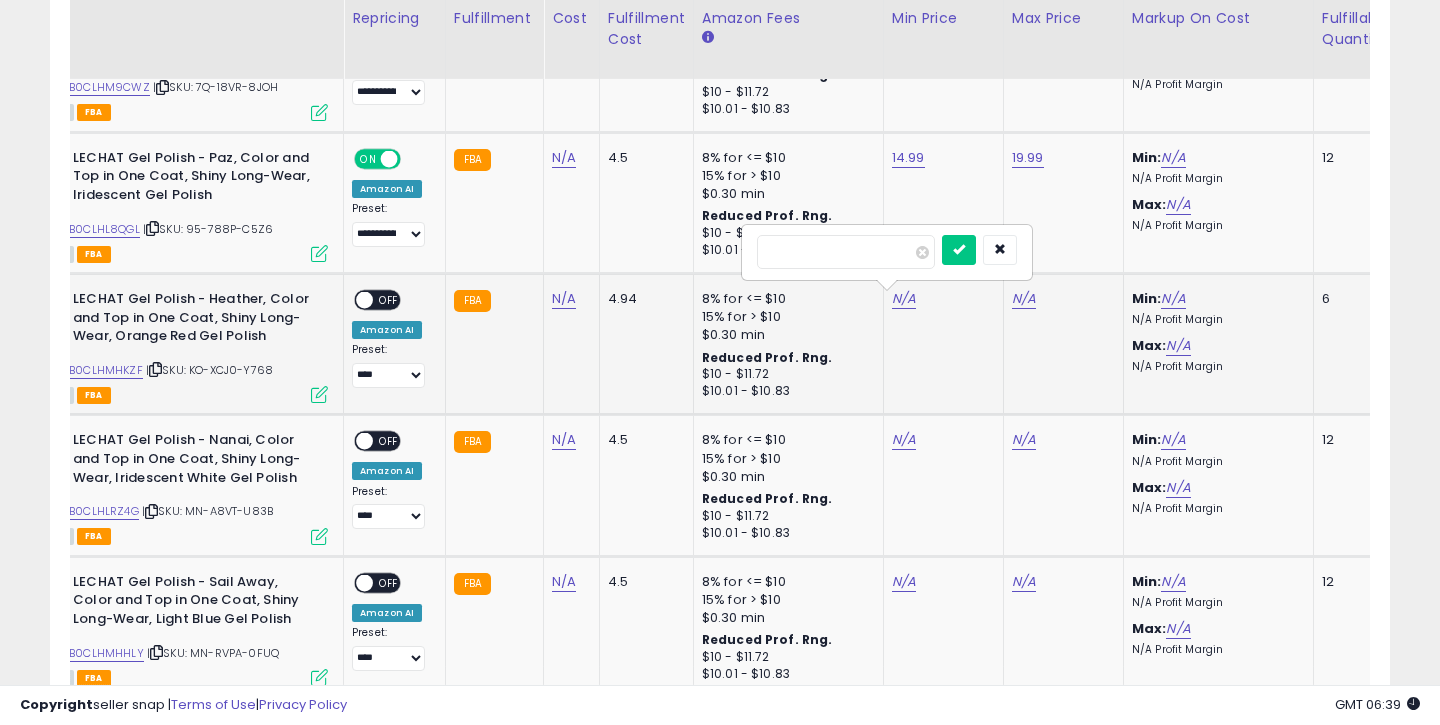 type on "*****" 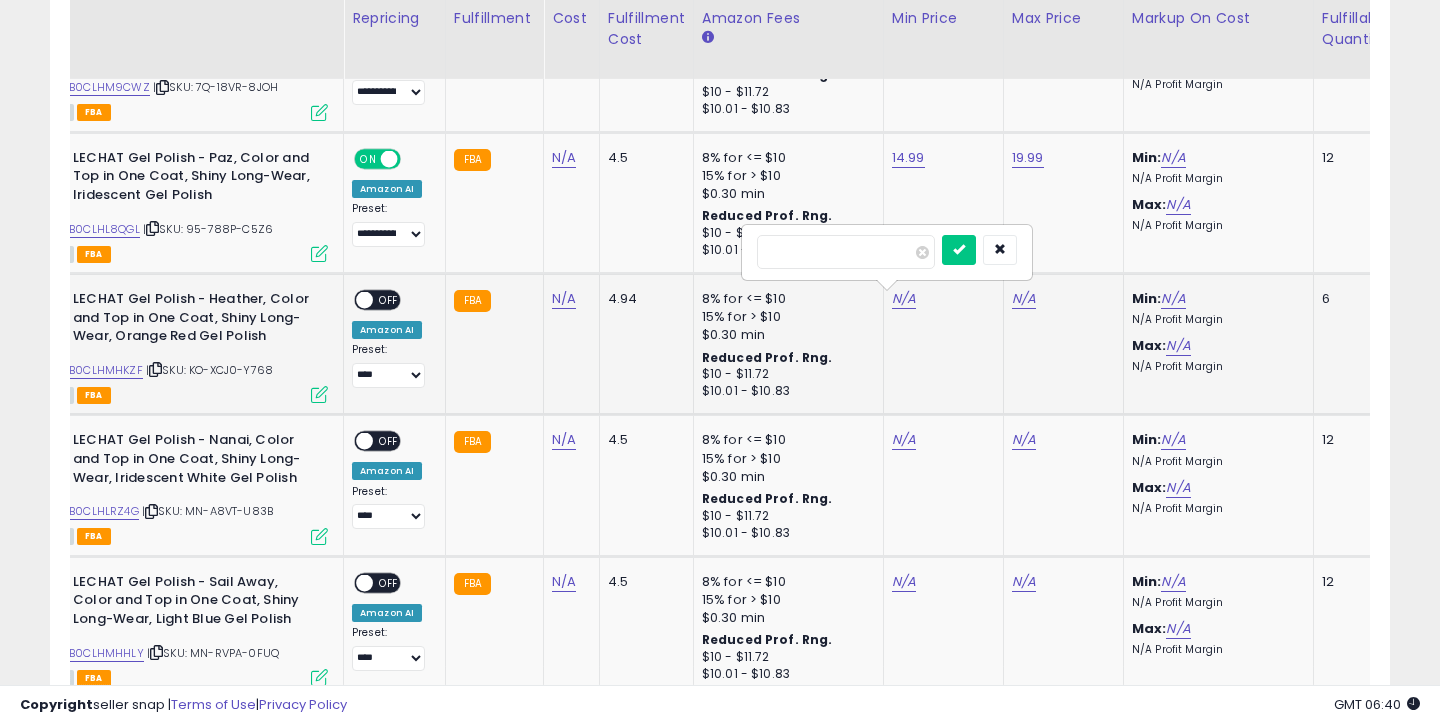 click at bounding box center (959, 250) 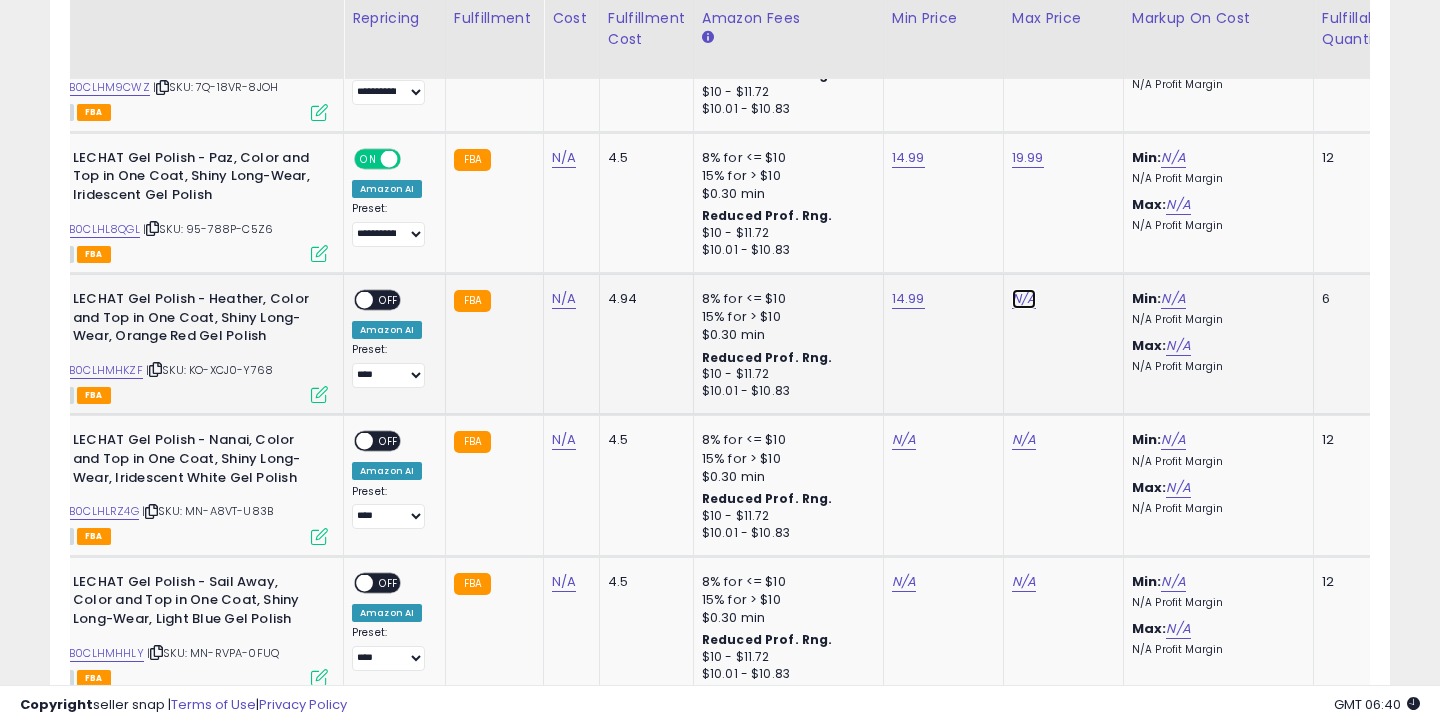 click on "N/A" at bounding box center [1024, -1790] 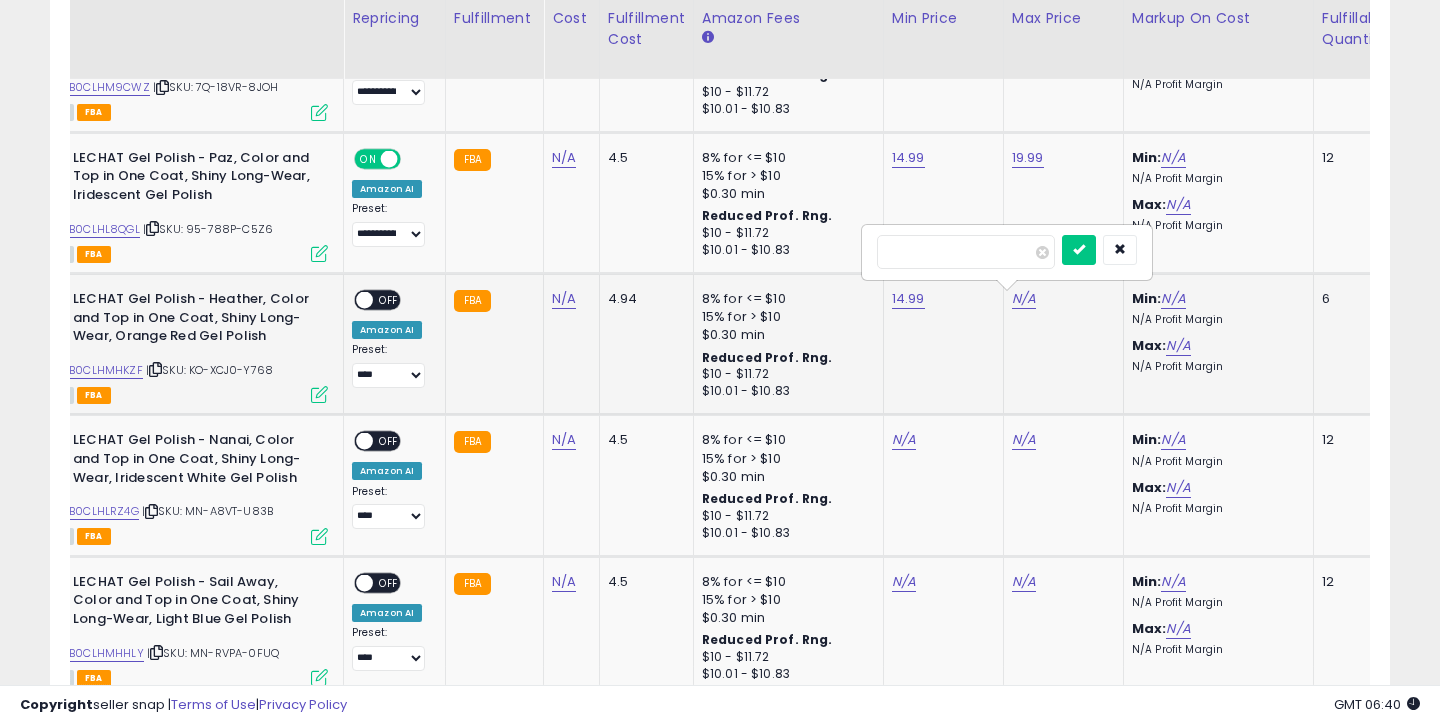 type on "*****" 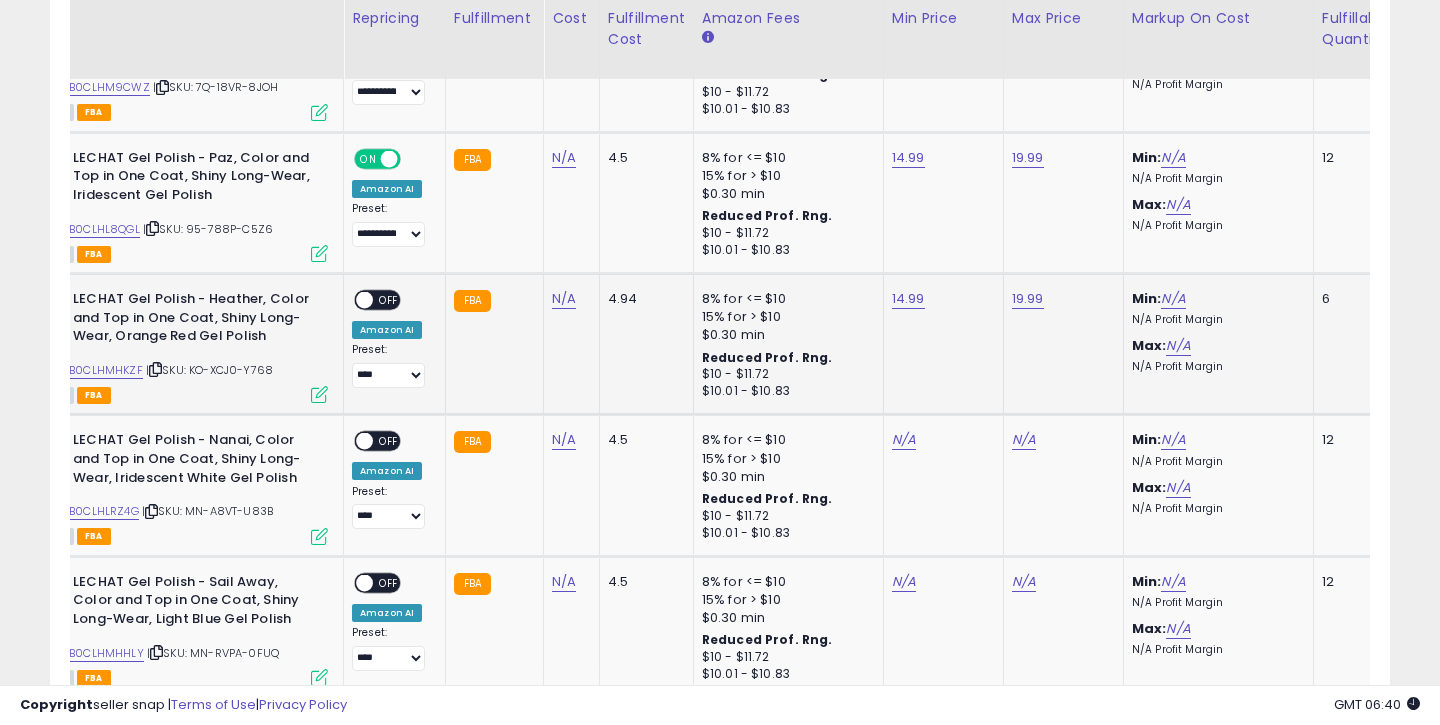 drag, startPoint x: 385, startPoint y: 297, endPoint x: 390, endPoint y: 309, distance: 13 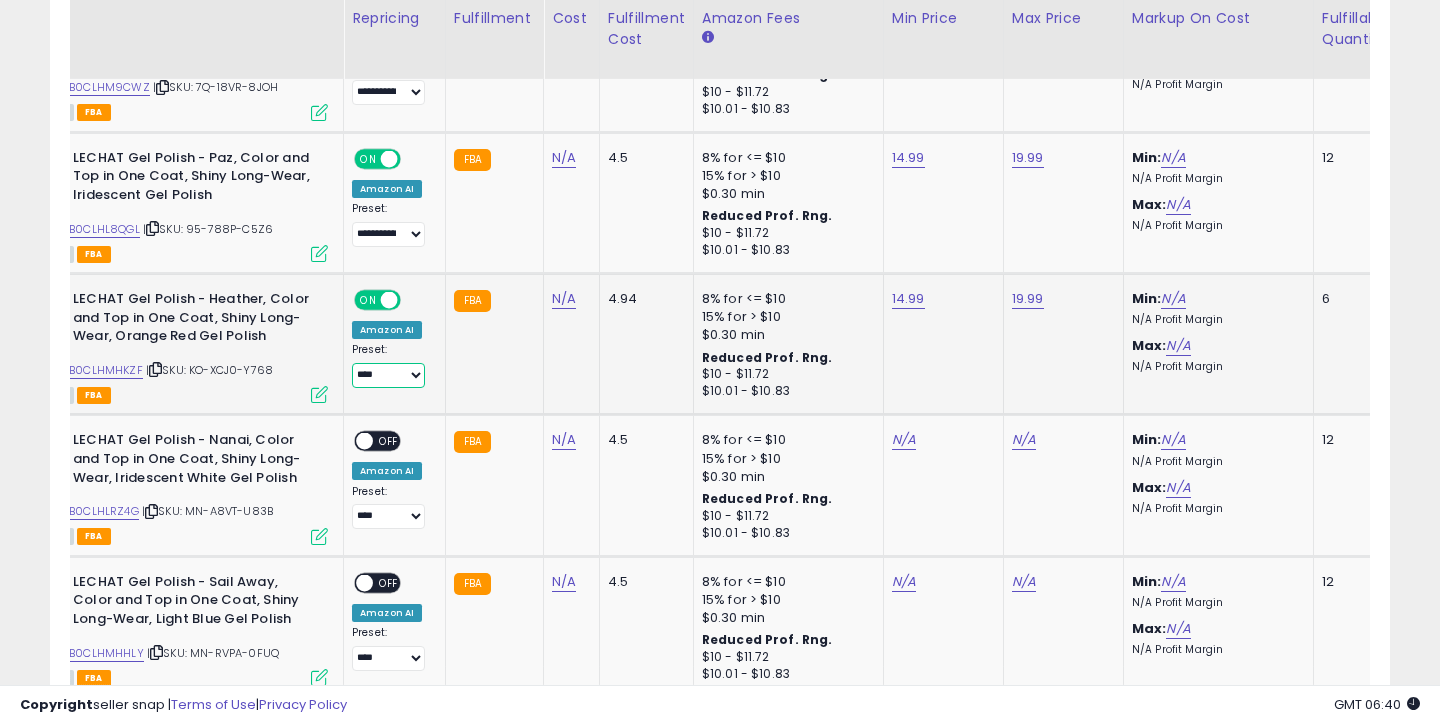 click on "**********" at bounding box center (388, 375) 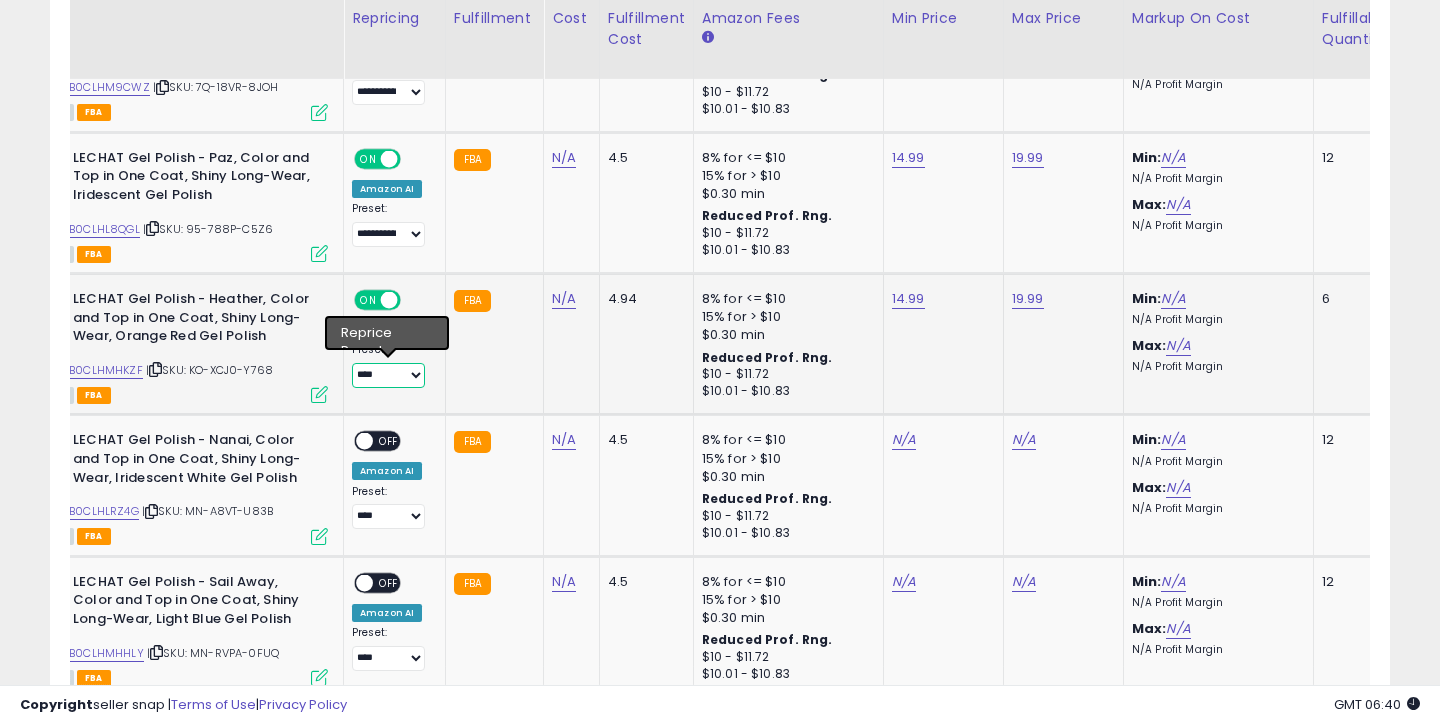 select on "**********" 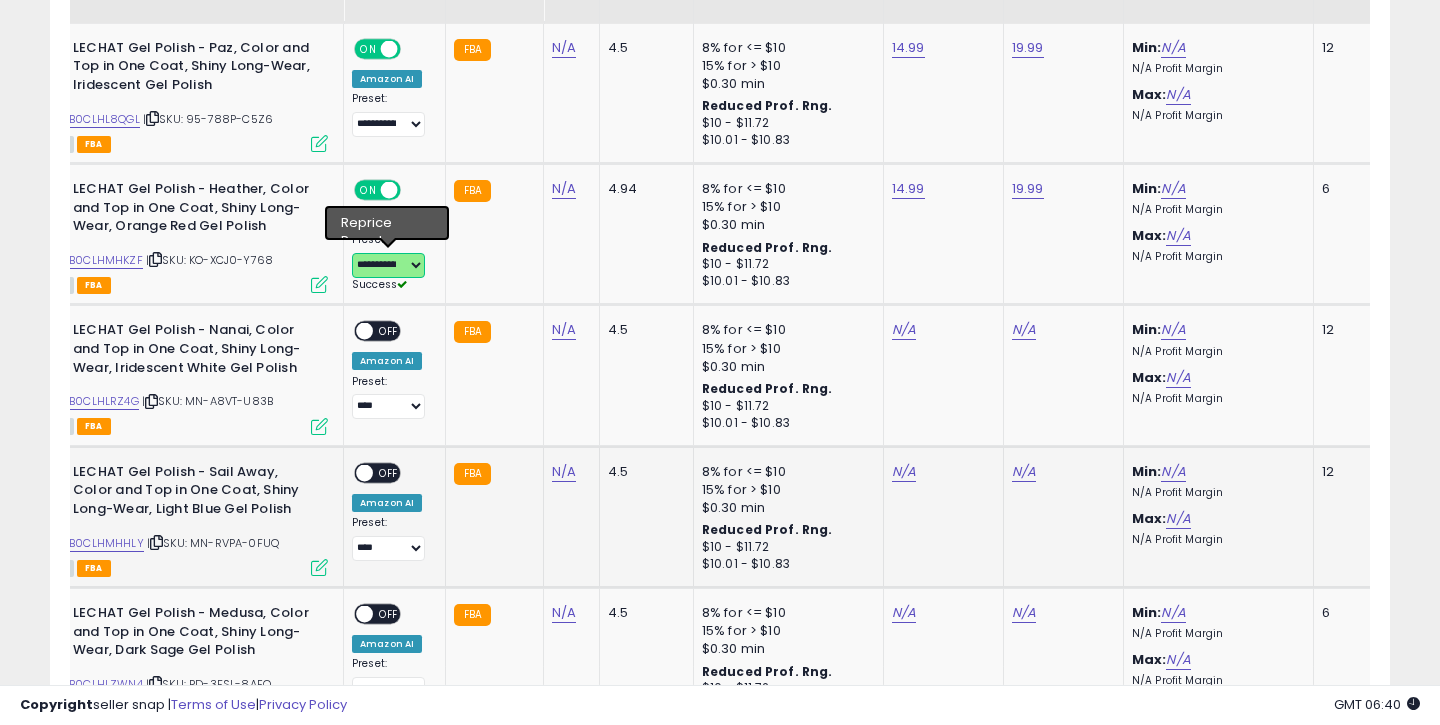 scroll, scrollTop: 3594, scrollLeft: 0, axis: vertical 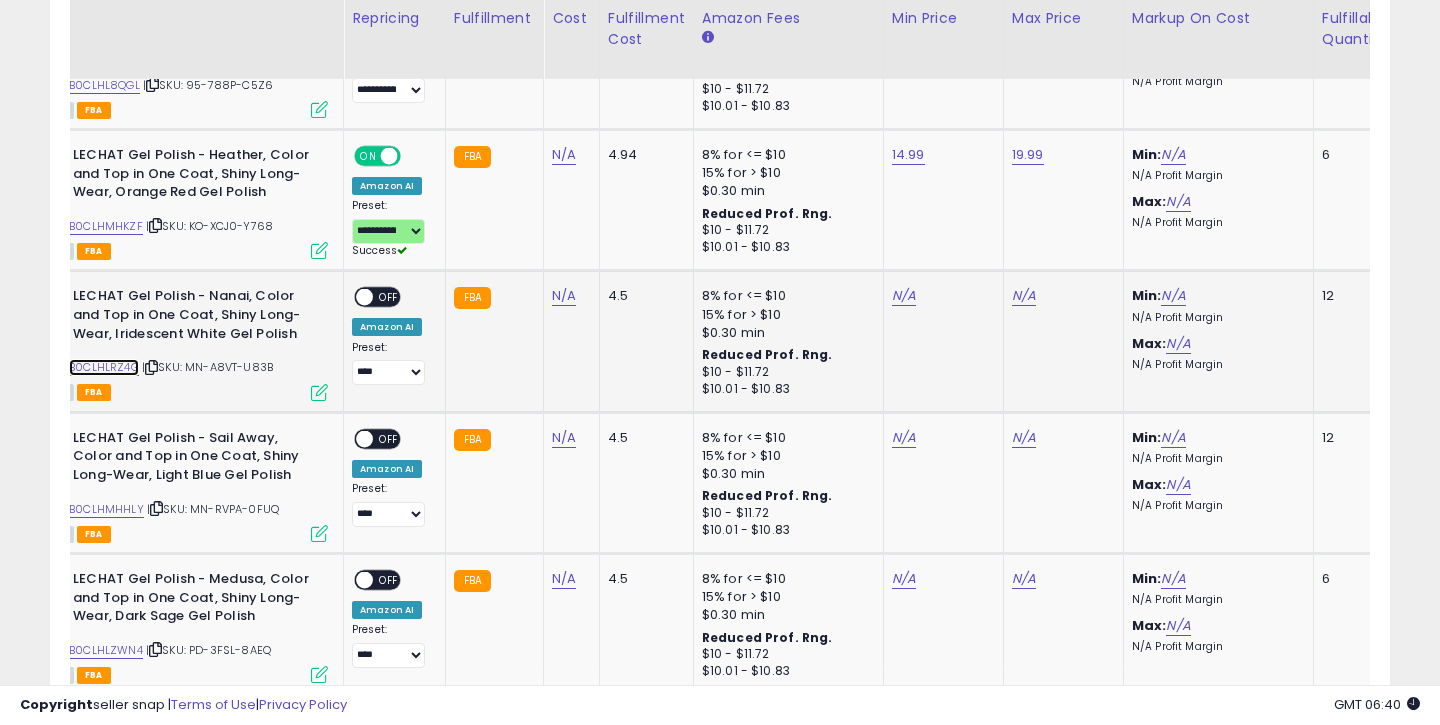click on "B0CLHLRZ4G" at bounding box center [104, 367] 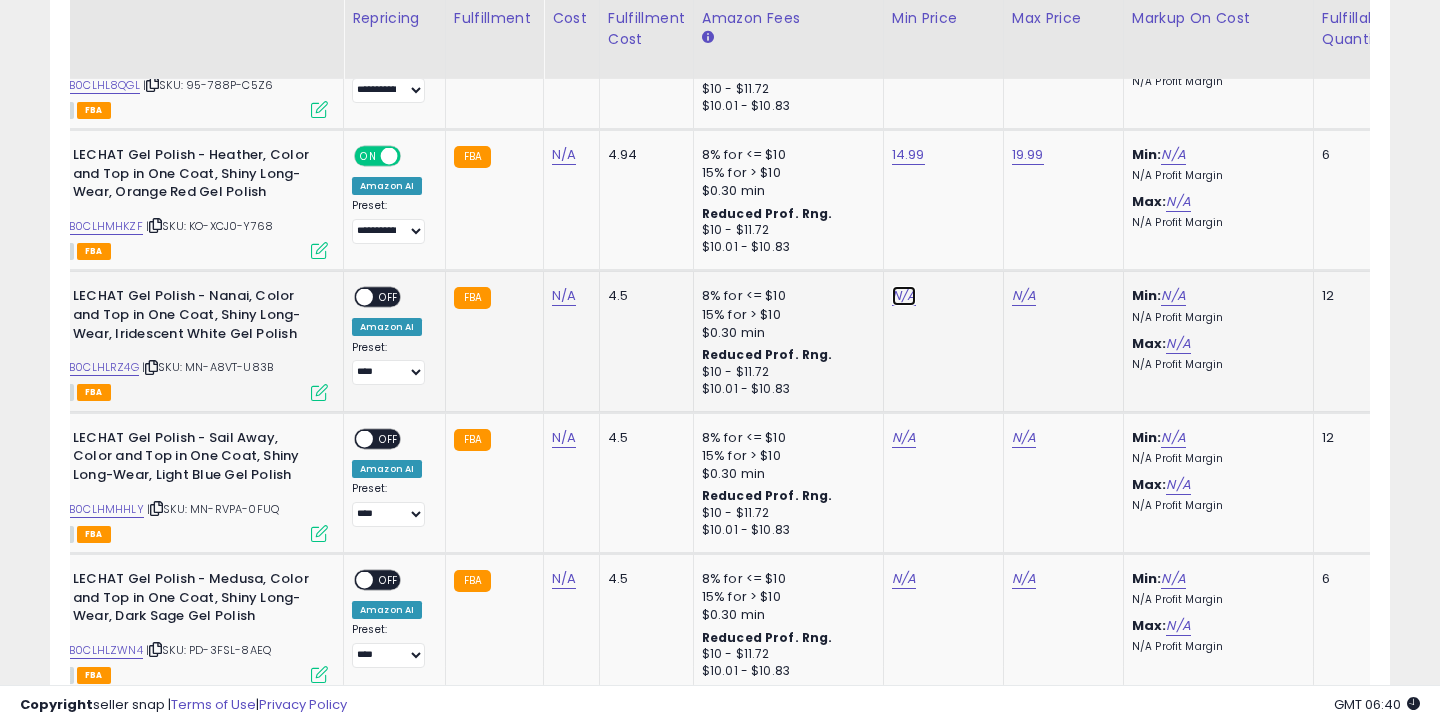 click on "N/A" at bounding box center [904, -1934] 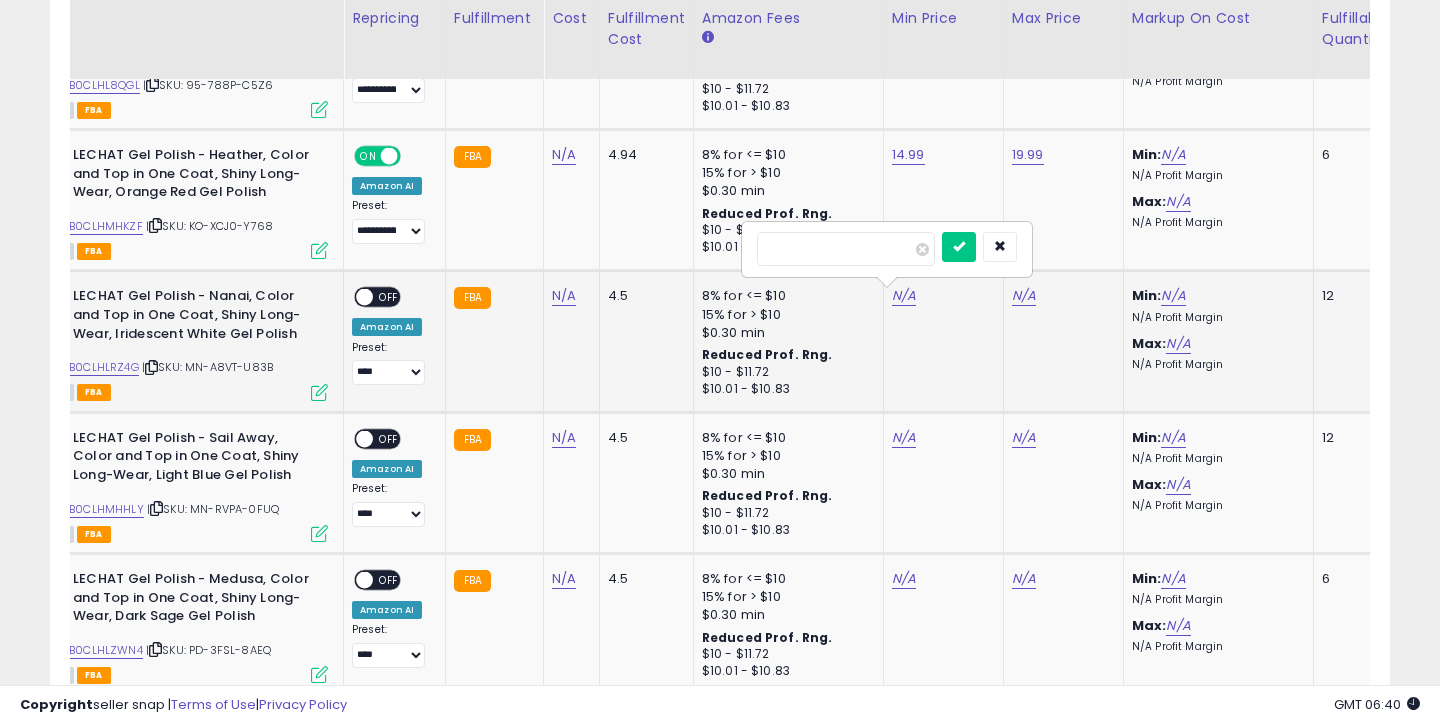 type on "*****" 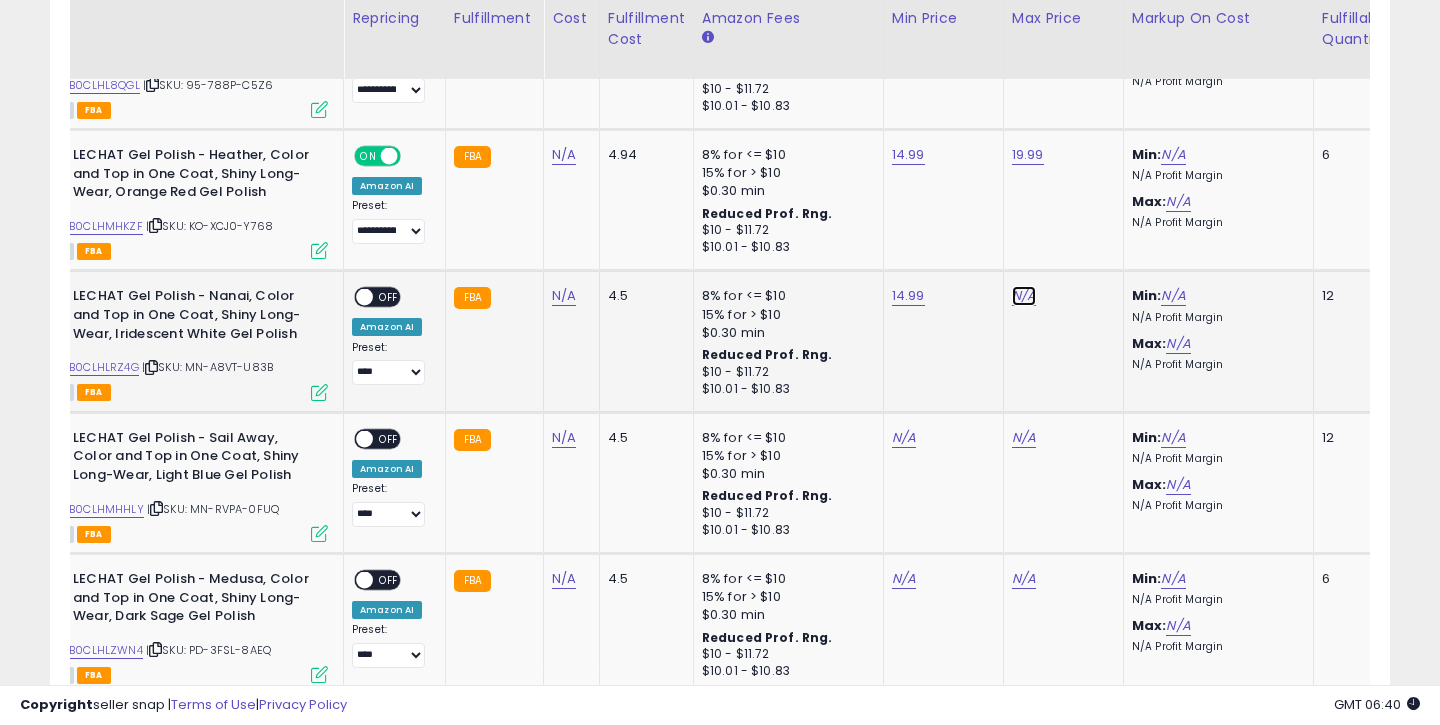 click on "N/A" at bounding box center [1024, -1934] 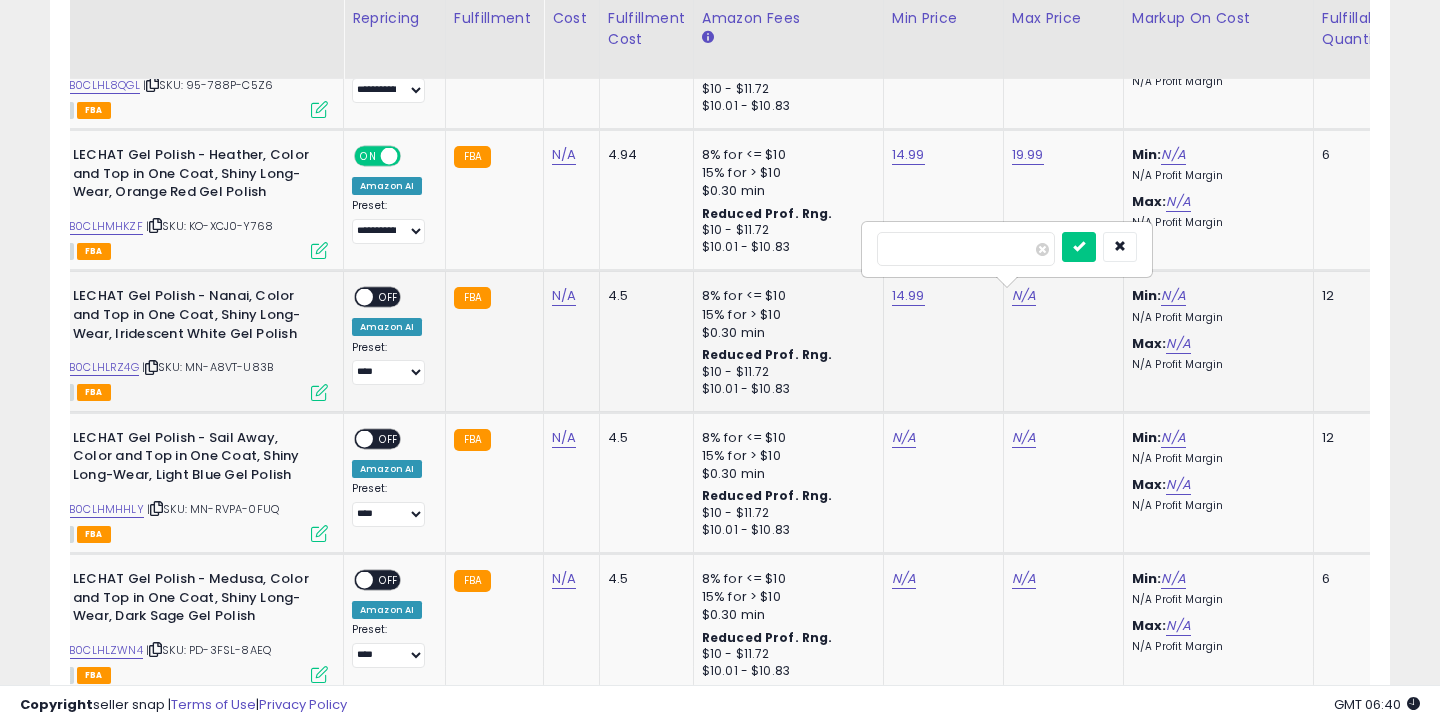type on "*****" 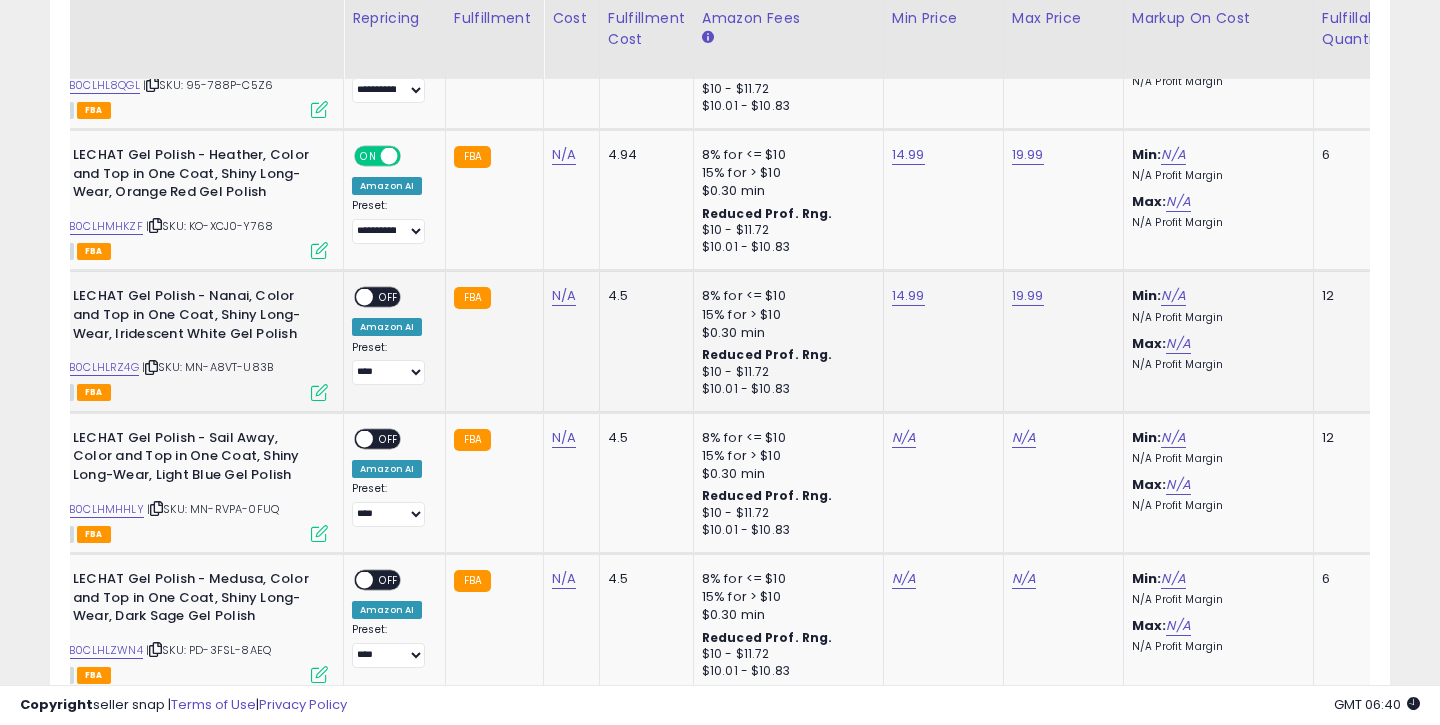 click on "ON   OFF" at bounding box center [355, 297] 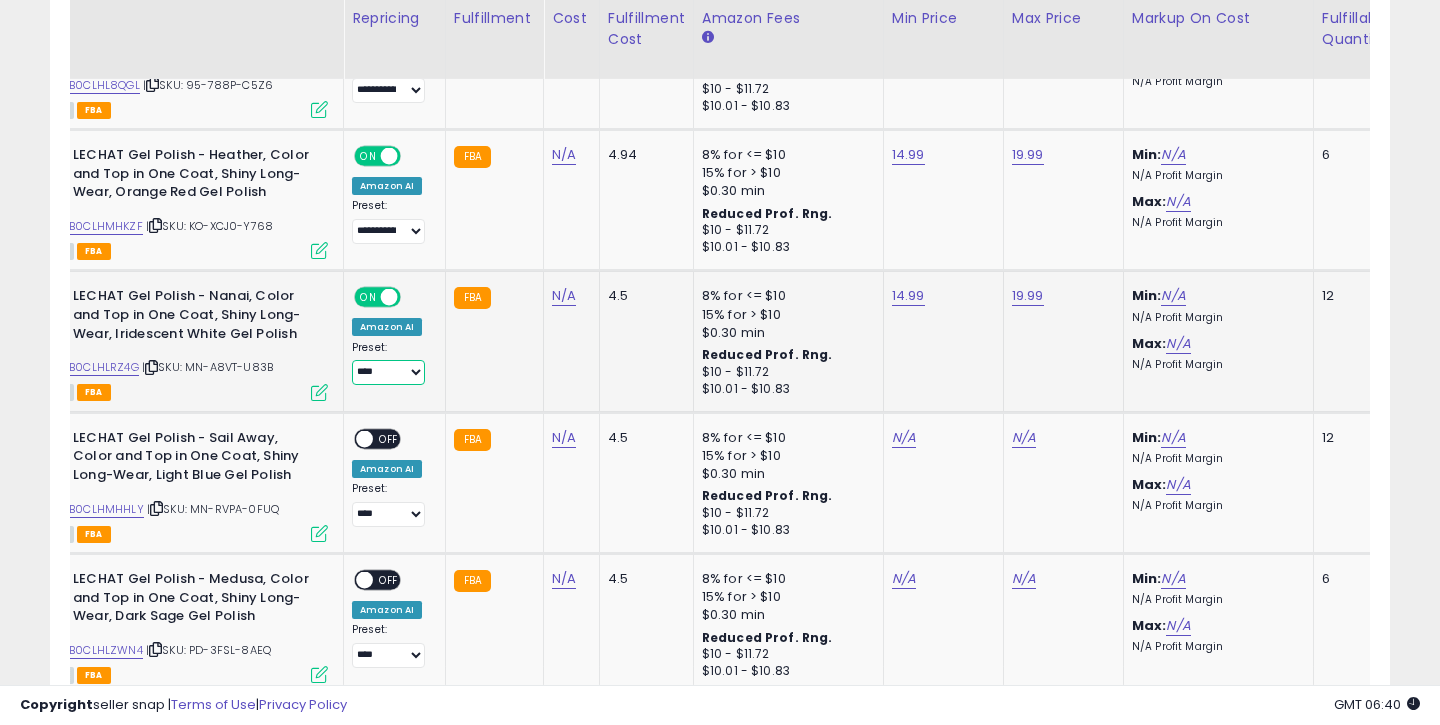 click on "**********" at bounding box center [388, 372] 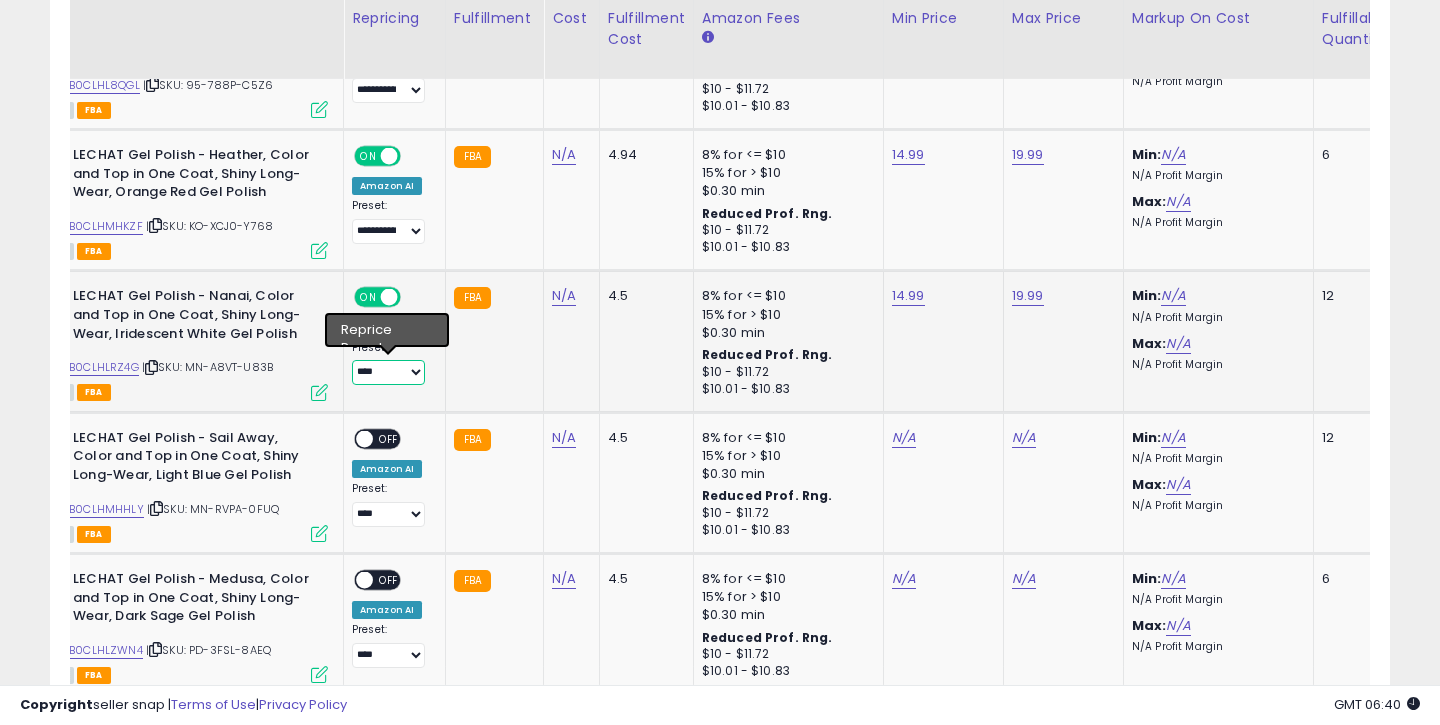select on "**********" 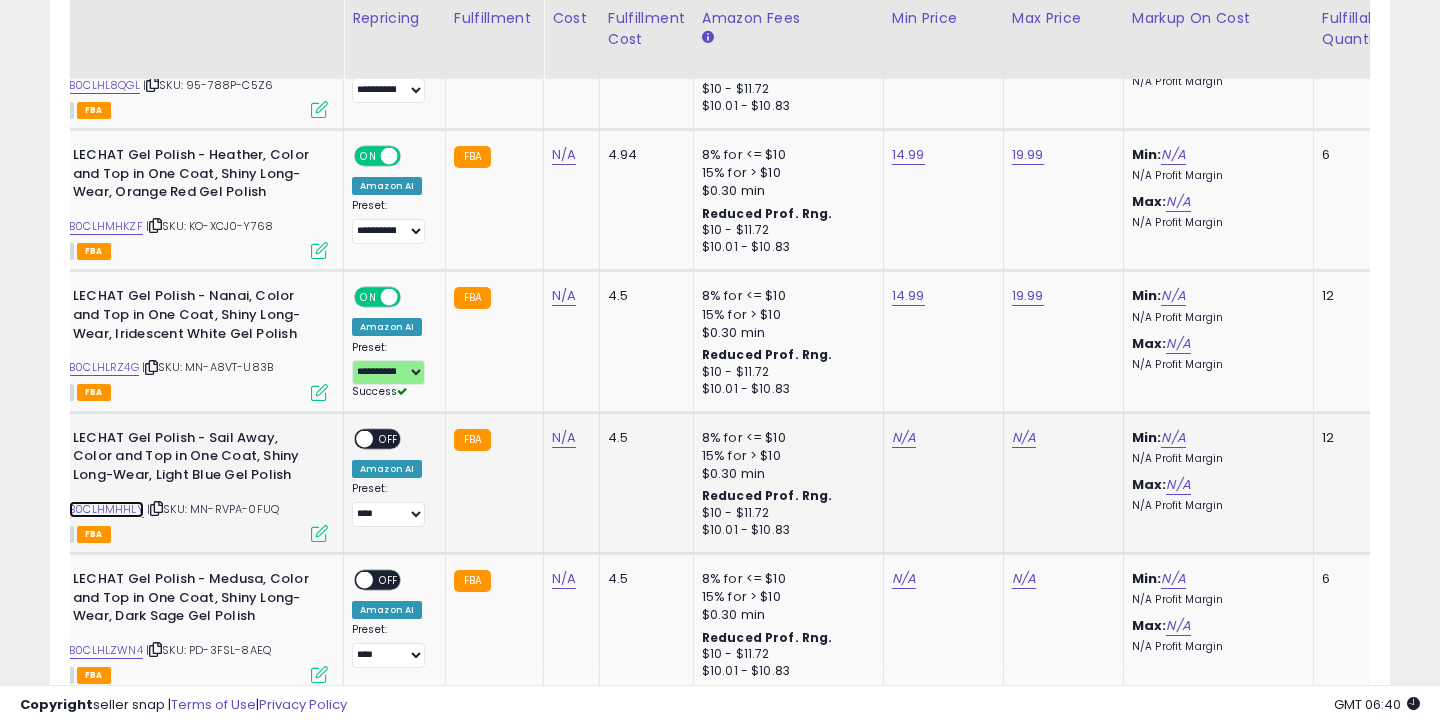 click on "B0CLHMHHLY" at bounding box center [106, 509] 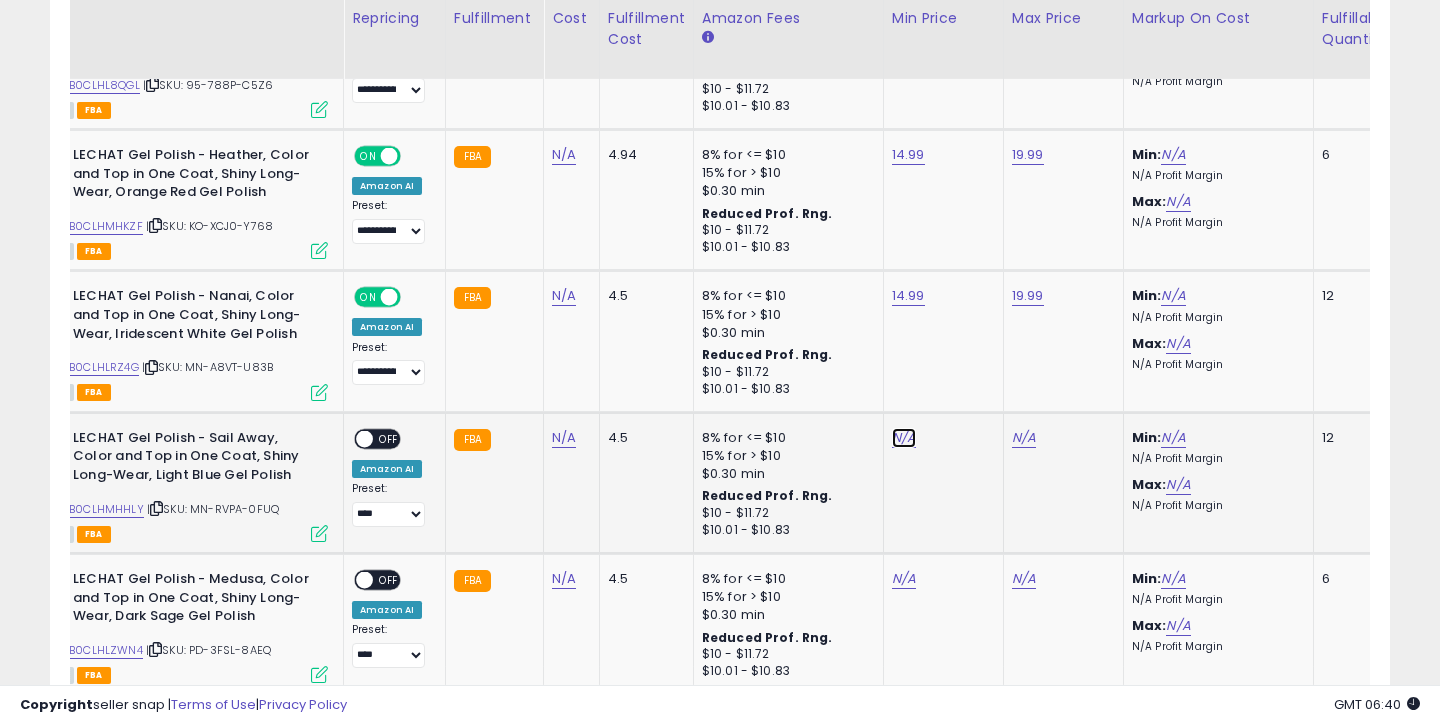 click on "N/A" at bounding box center [904, -1934] 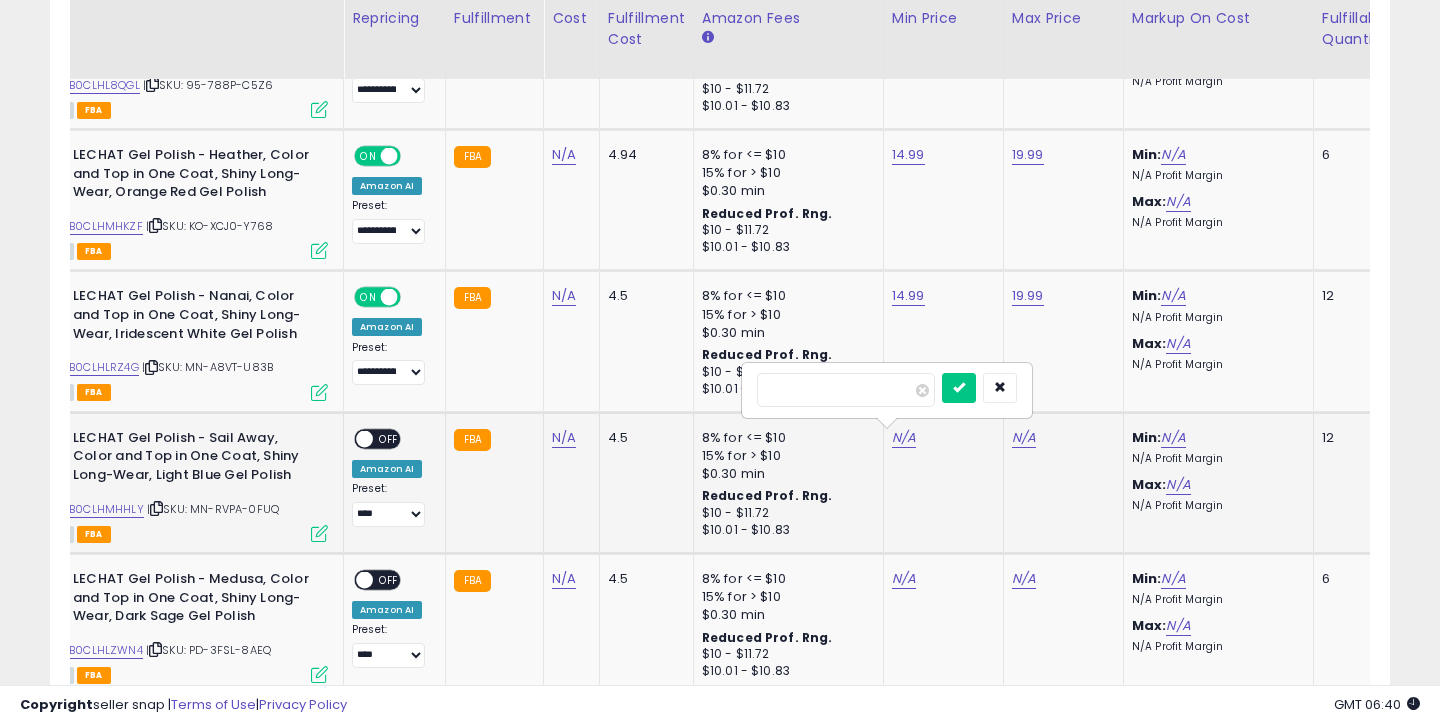 type on "*****" 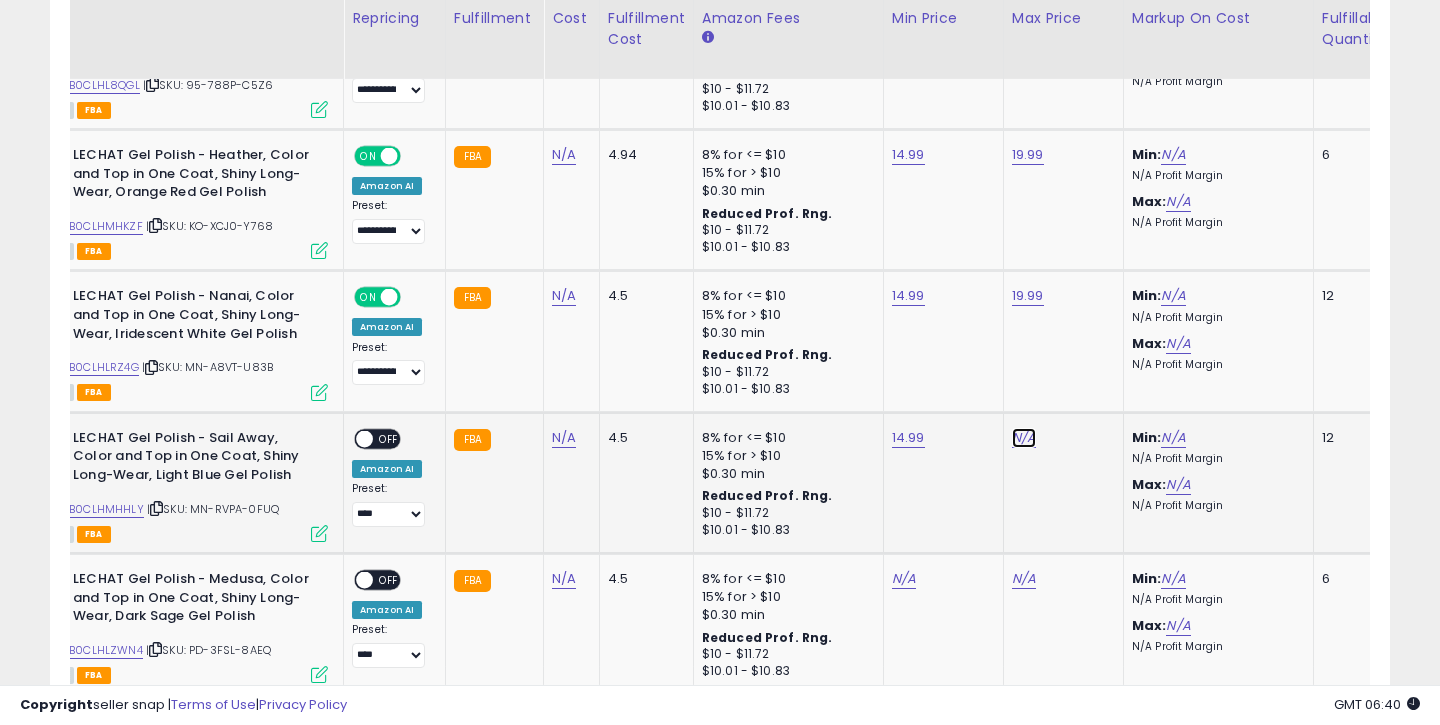 click on "N/A" at bounding box center [1024, -1934] 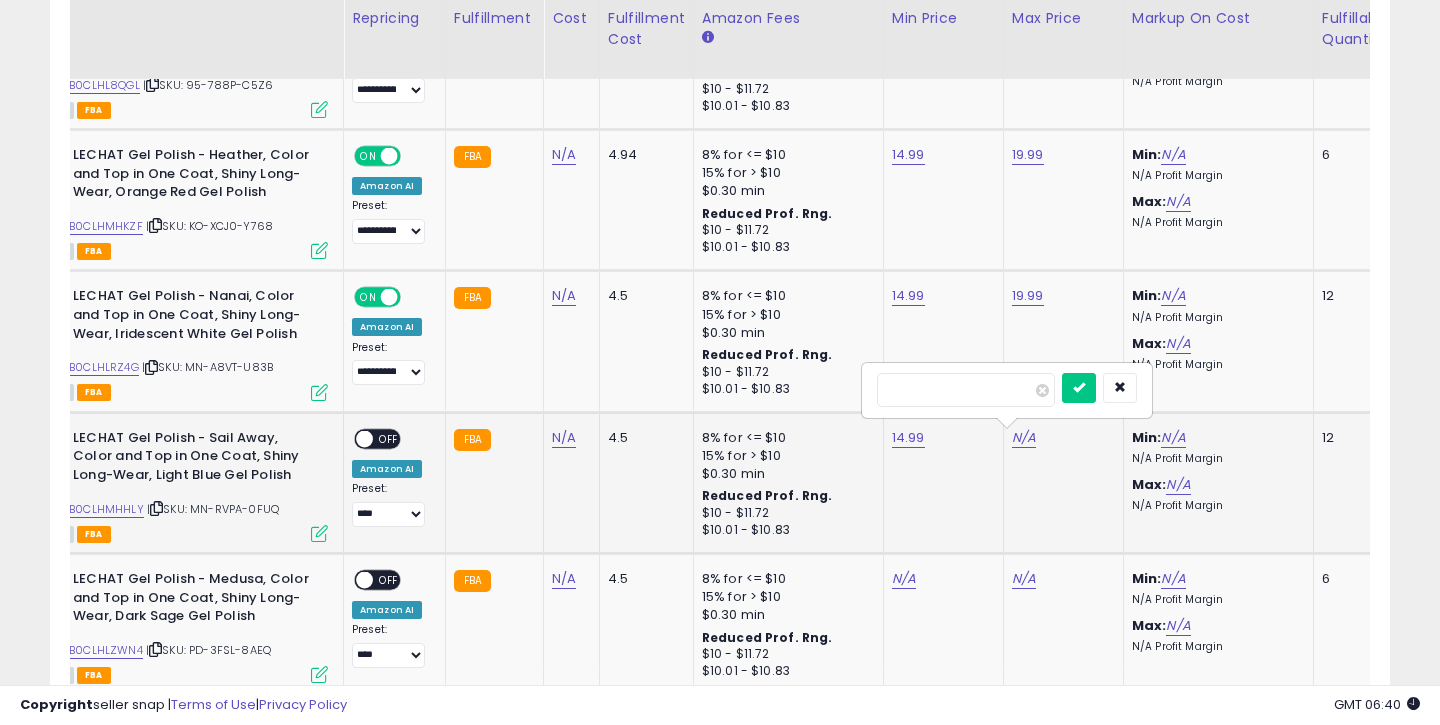 type on "*****" 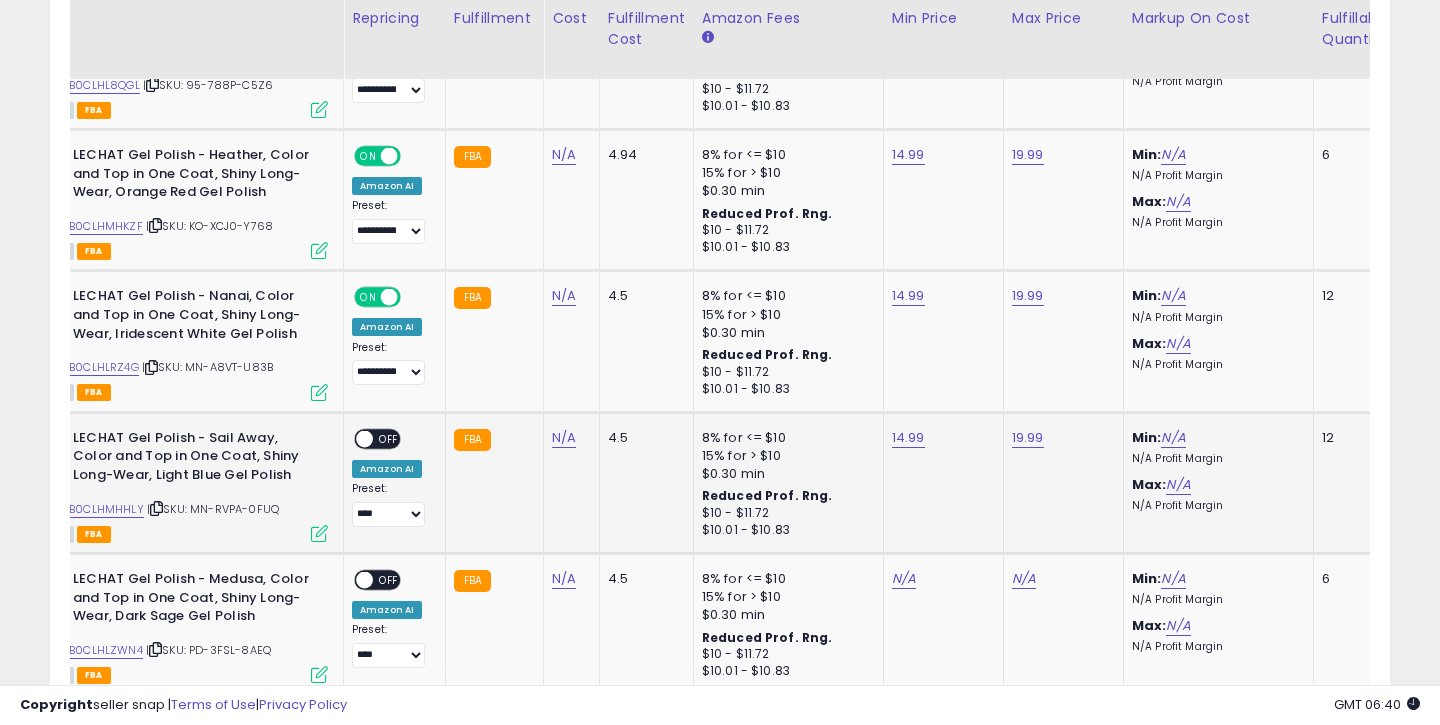 click on "OFF" at bounding box center [389, 438] 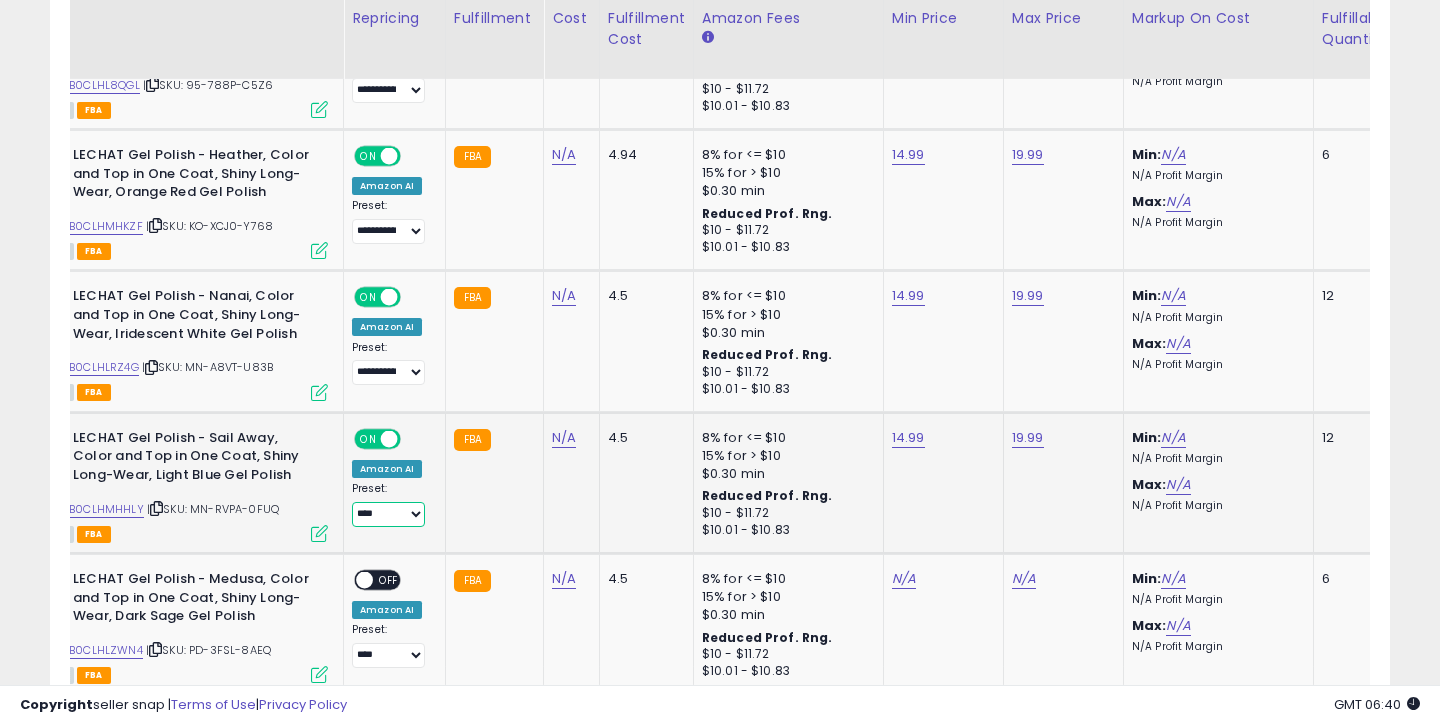 click on "**********" at bounding box center (388, 514) 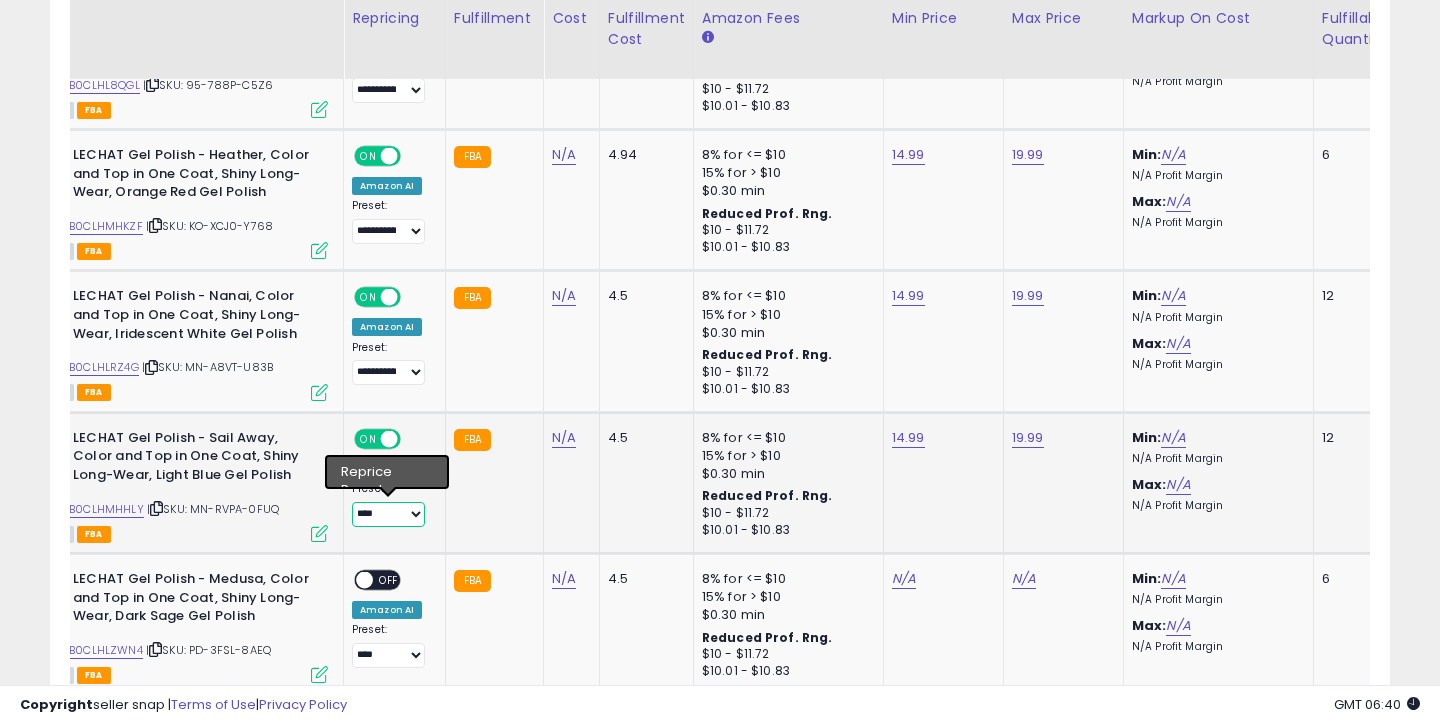 select on "**********" 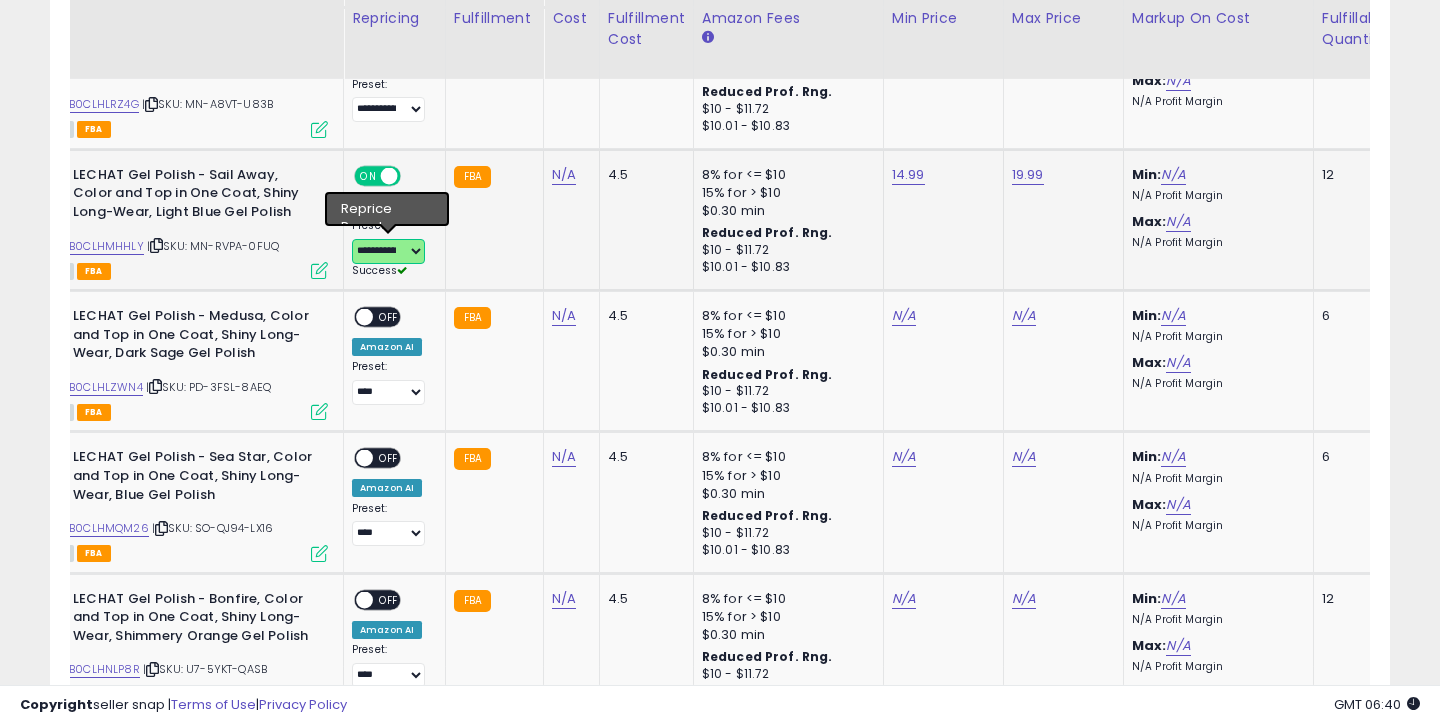 scroll, scrollTop: 3887, scrollLeft: 0, axis: vertical 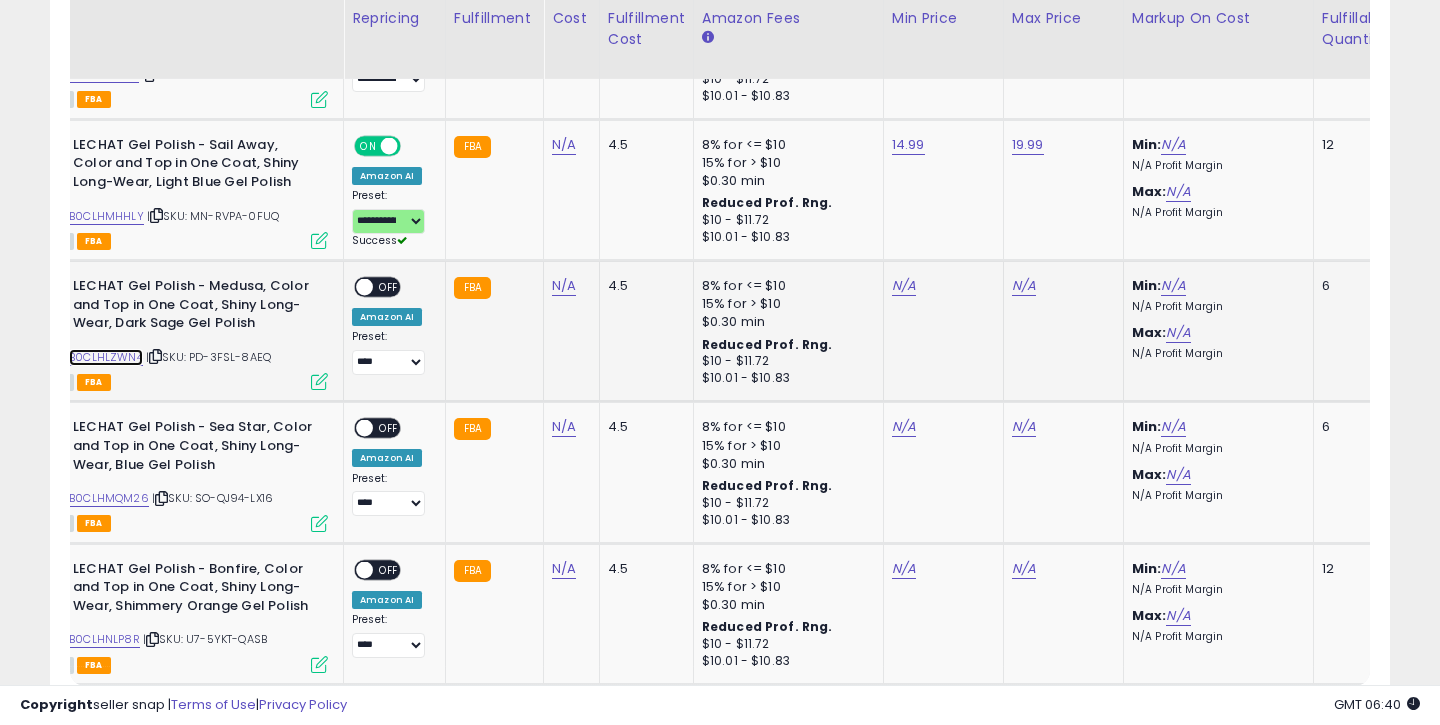 click on "B0CLHLZWN4" at bounding box center (106, 357) 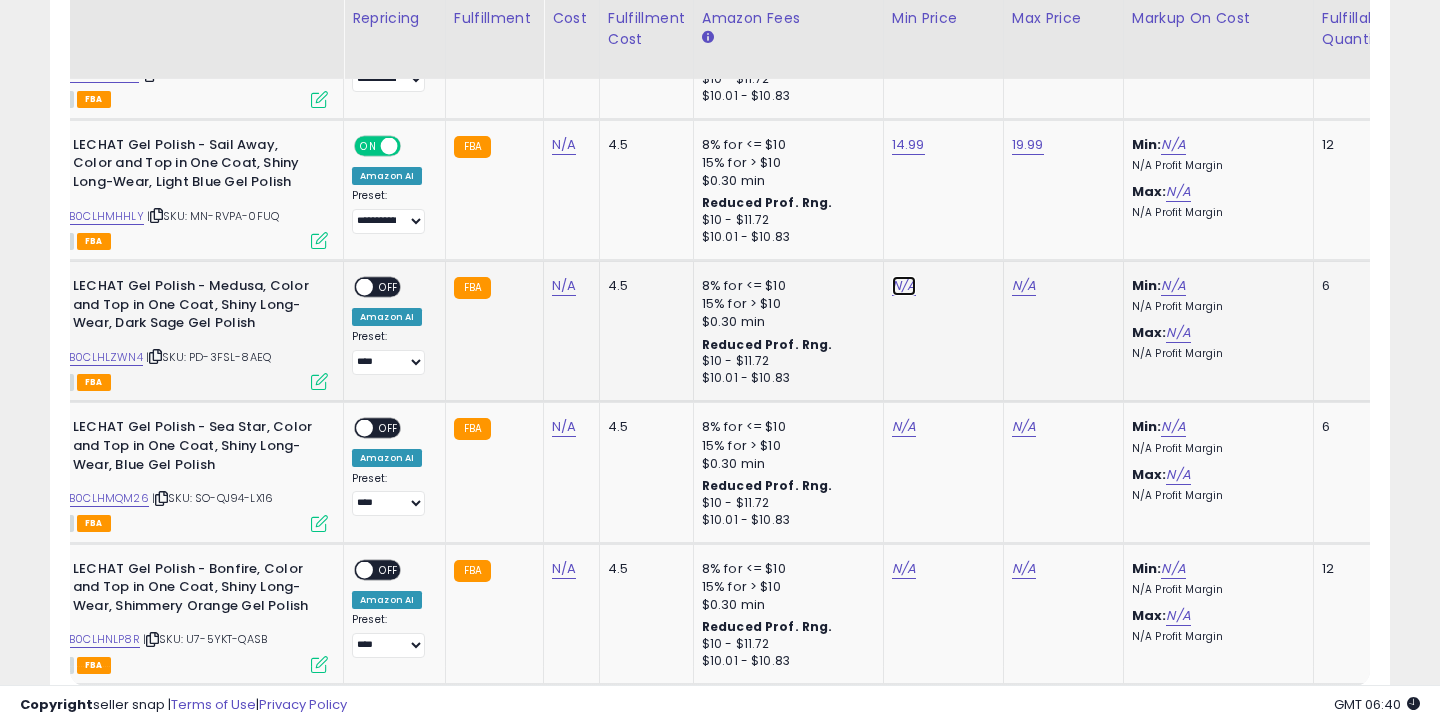 click on "N/A" at bounding box center [904, -2227] 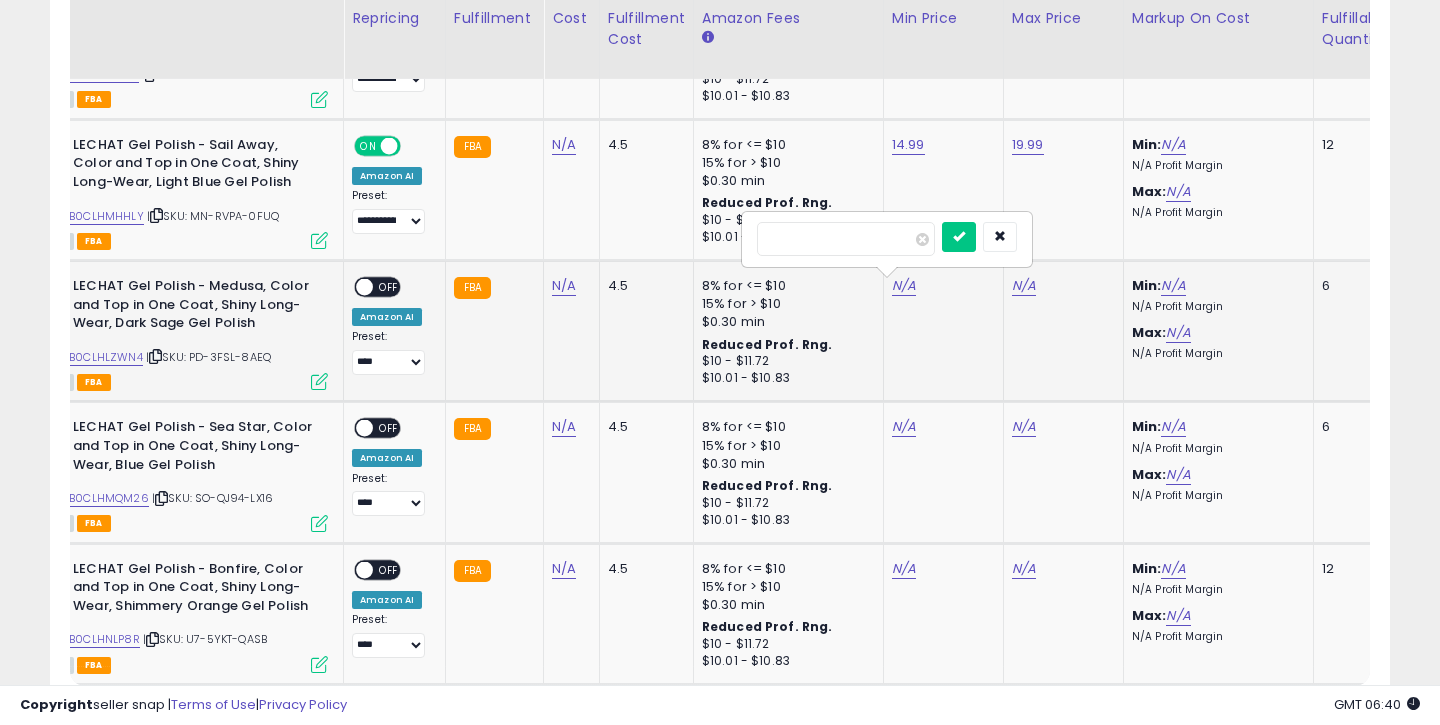type on "*****" 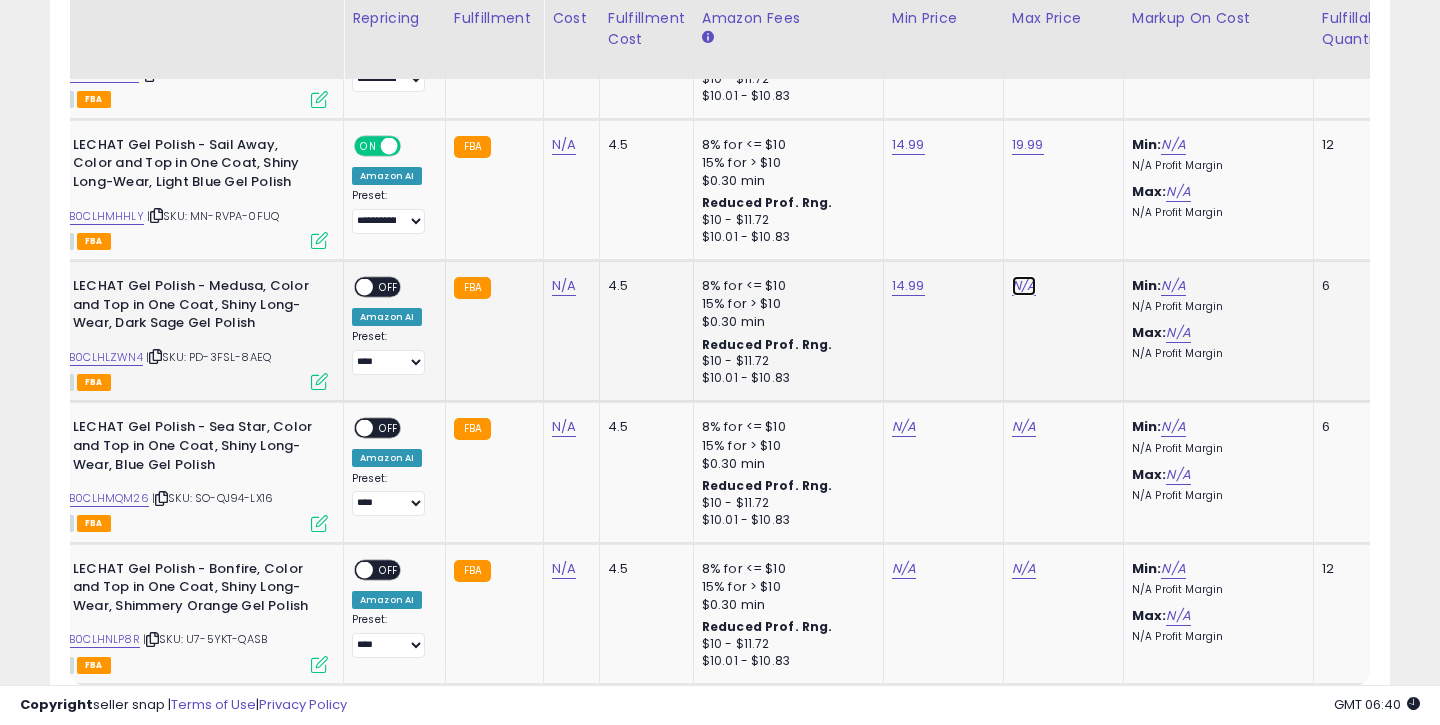 click on "N/A" at bounding box center (1024, -2227) 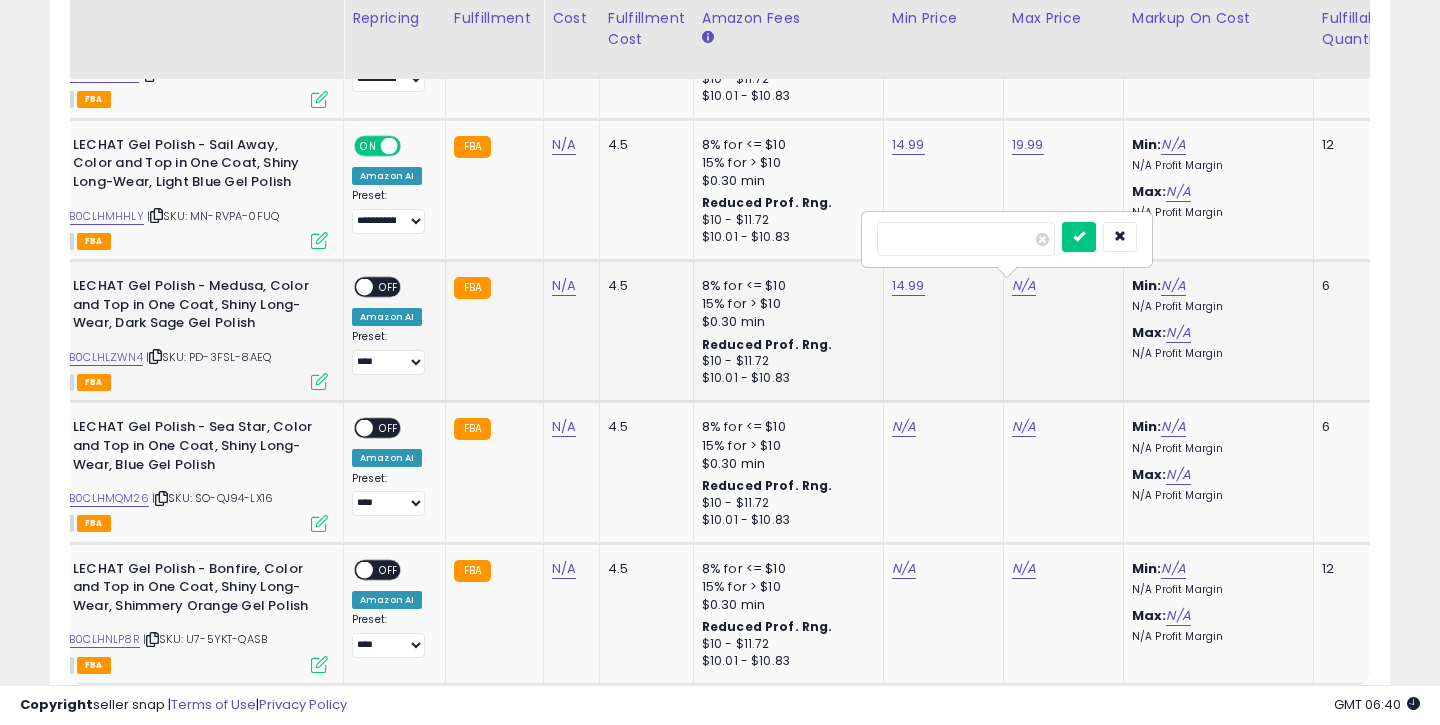 type on "*****" 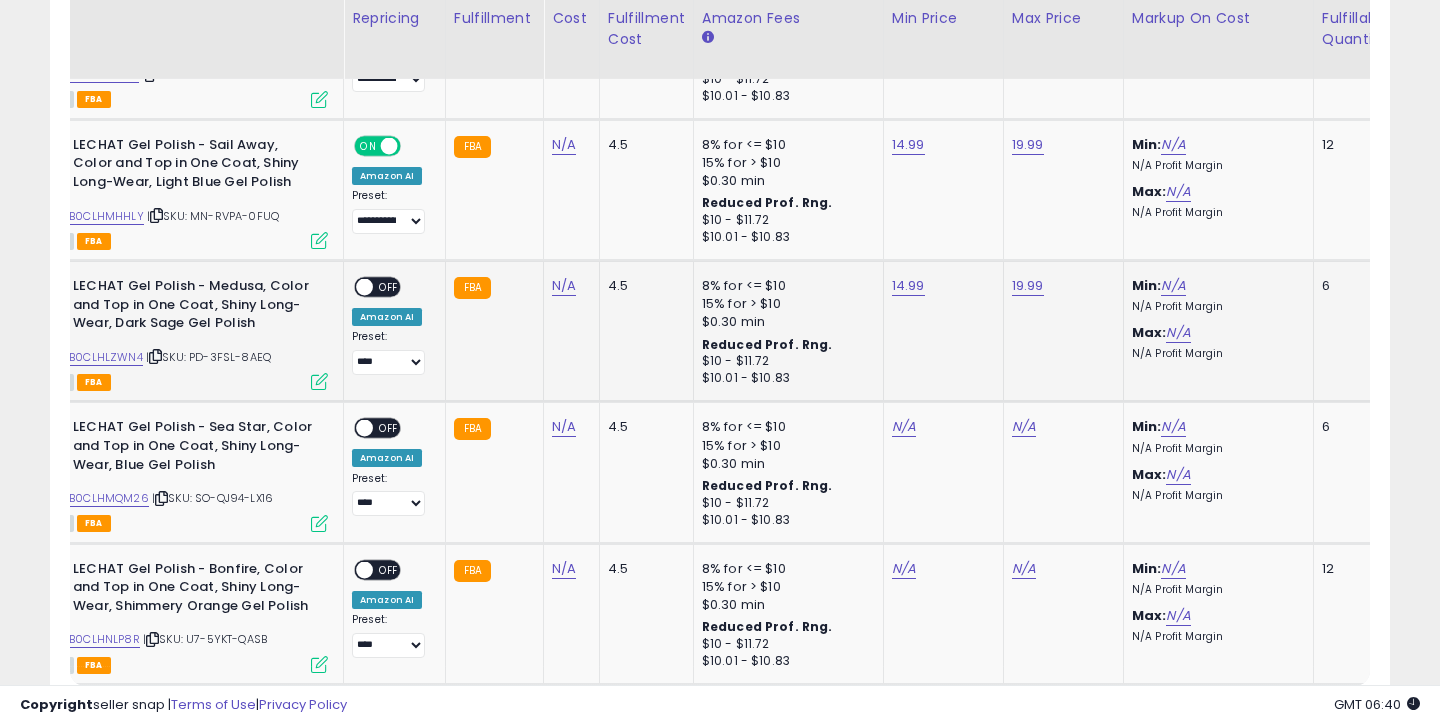click on "OFF" at bounding box center [389, 287] 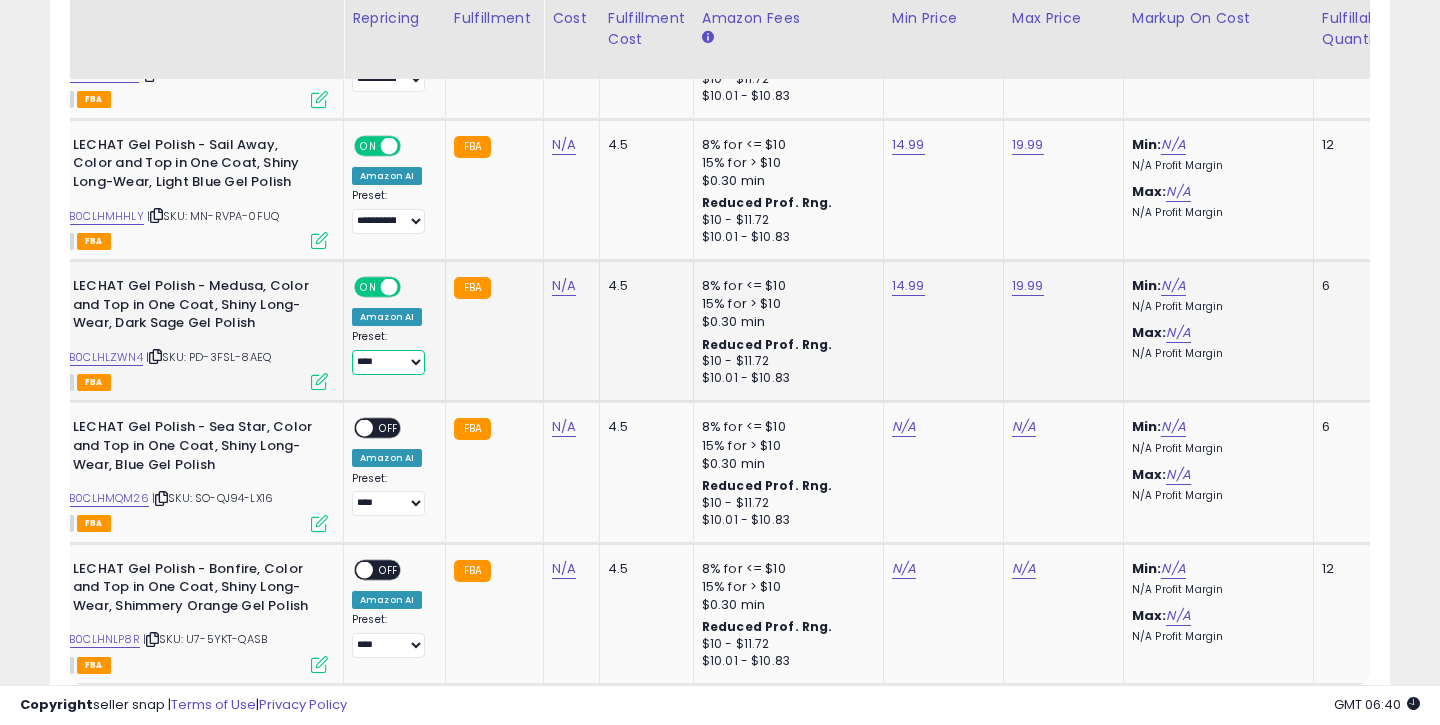 click on "**********" at bounding box center [388, 362] 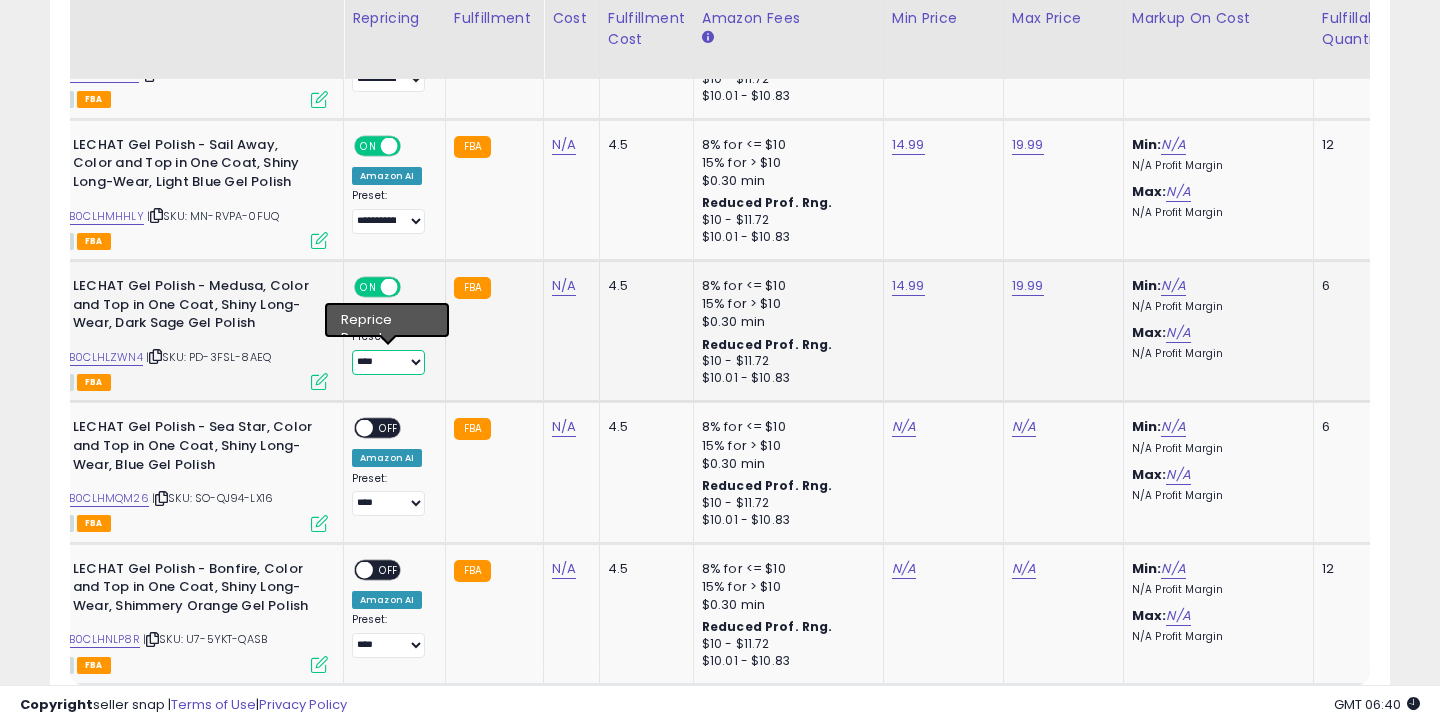 select on "**********" 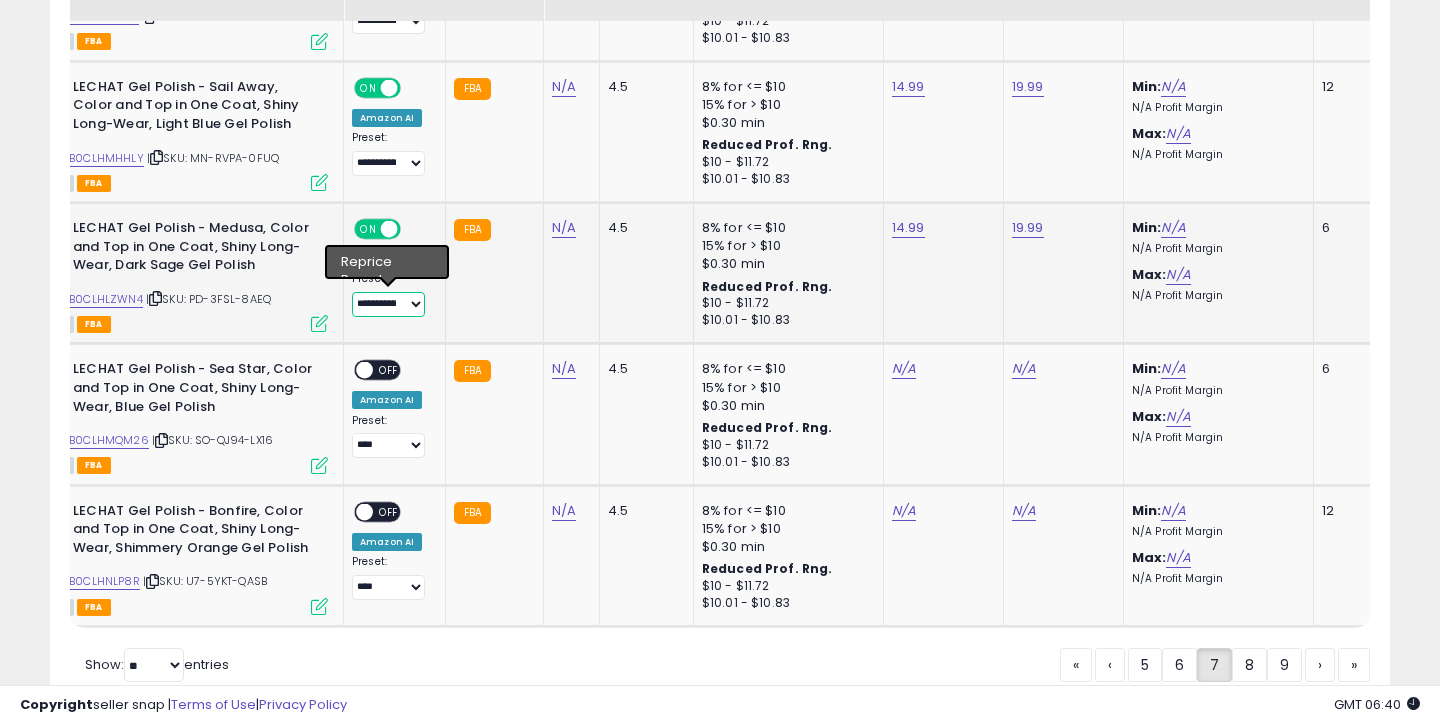 scroll, scrollTop: 4023, scrollLeft: 0, axis: vertical 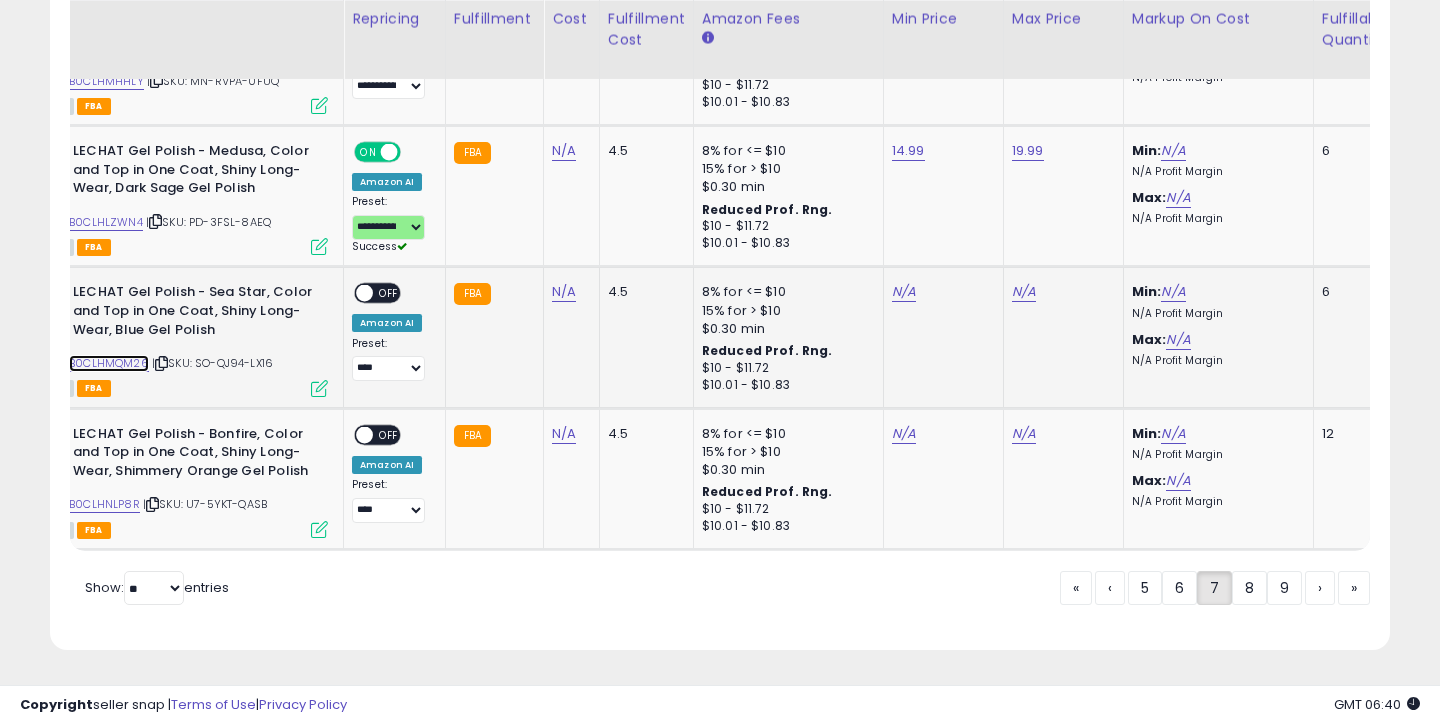 click on "B0CLHMQM26" at bounding box center (109, 363) 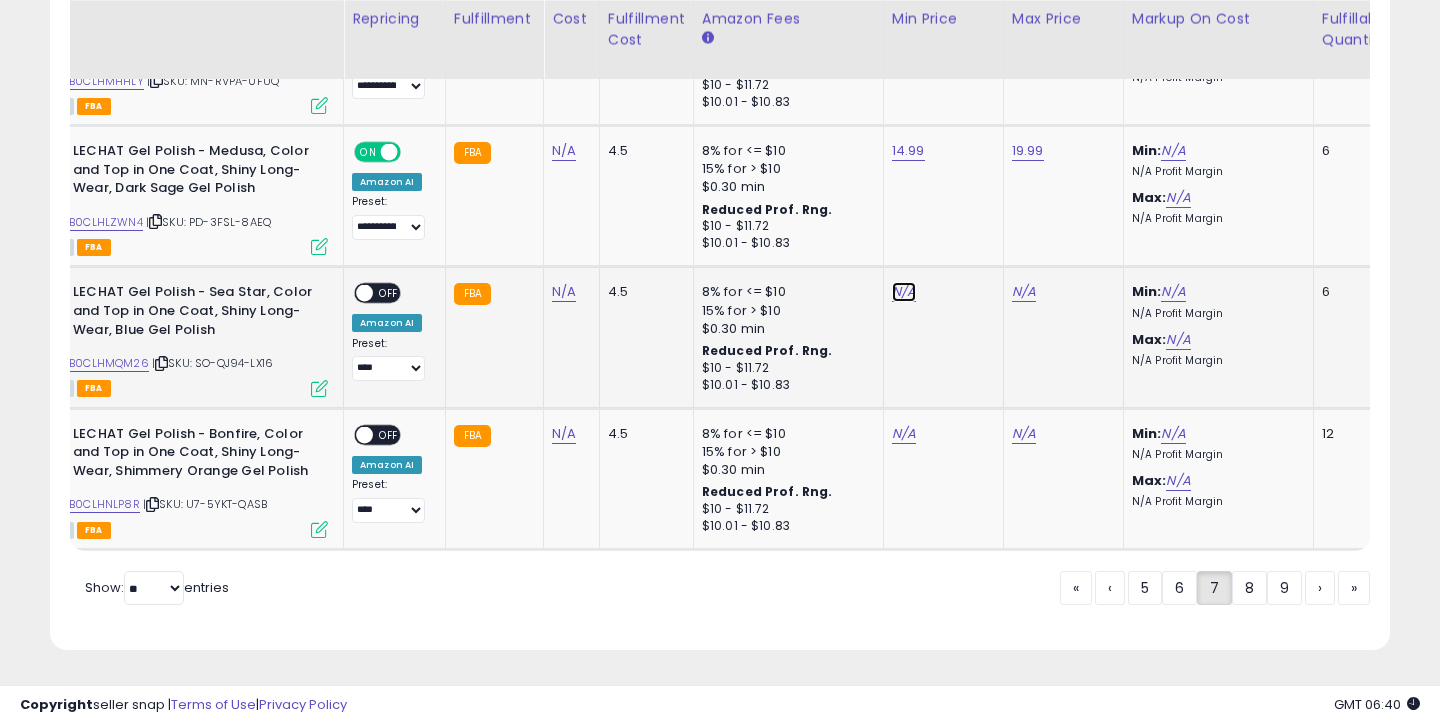 click on "N/A" at bounding box center [904, -2362] 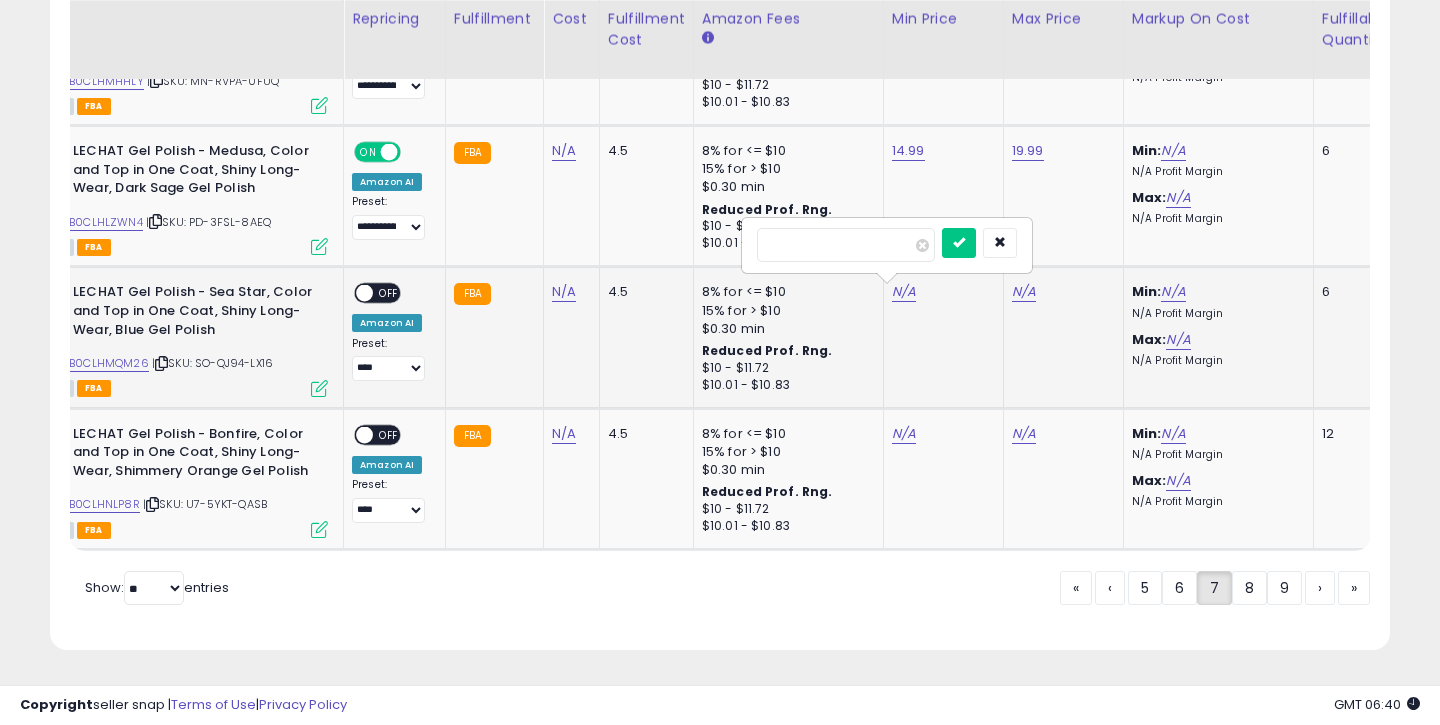 type on "*****" 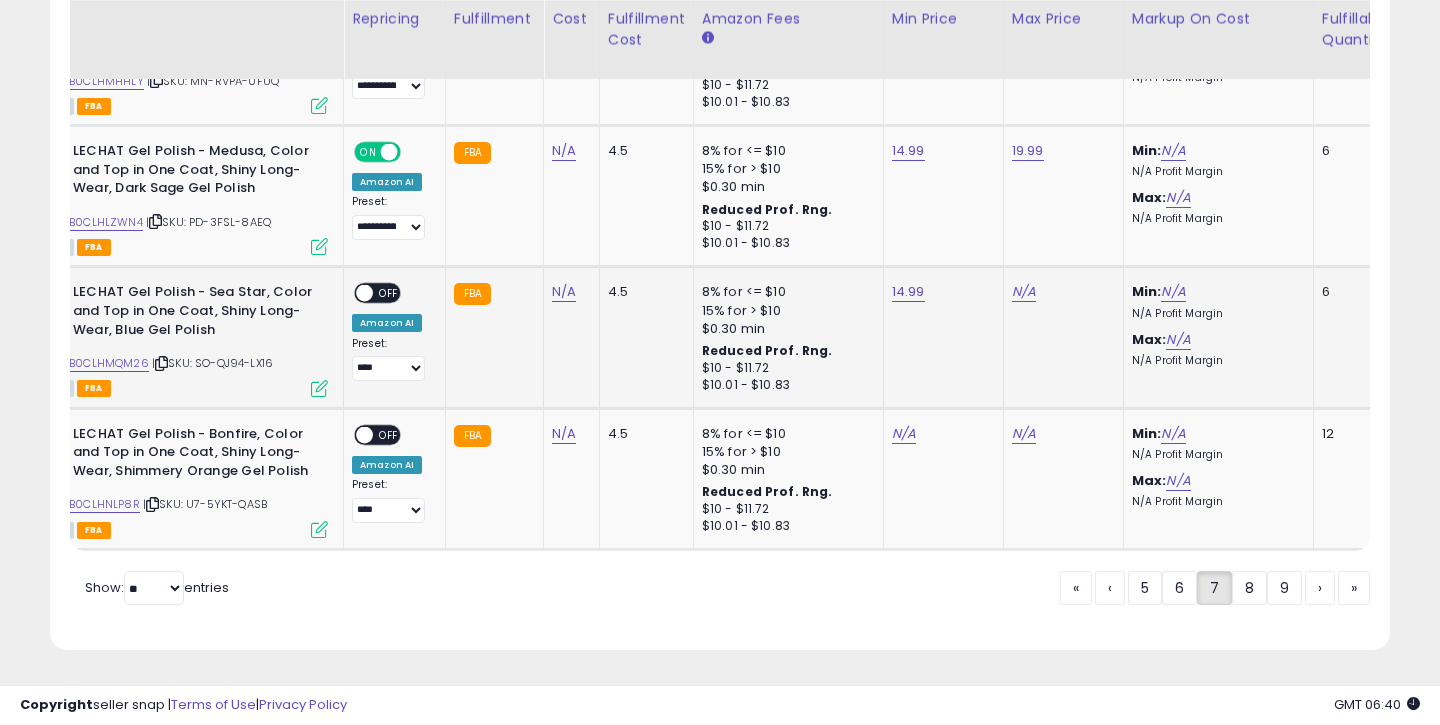 click on "N/A" at bounding box center (1060, 292) 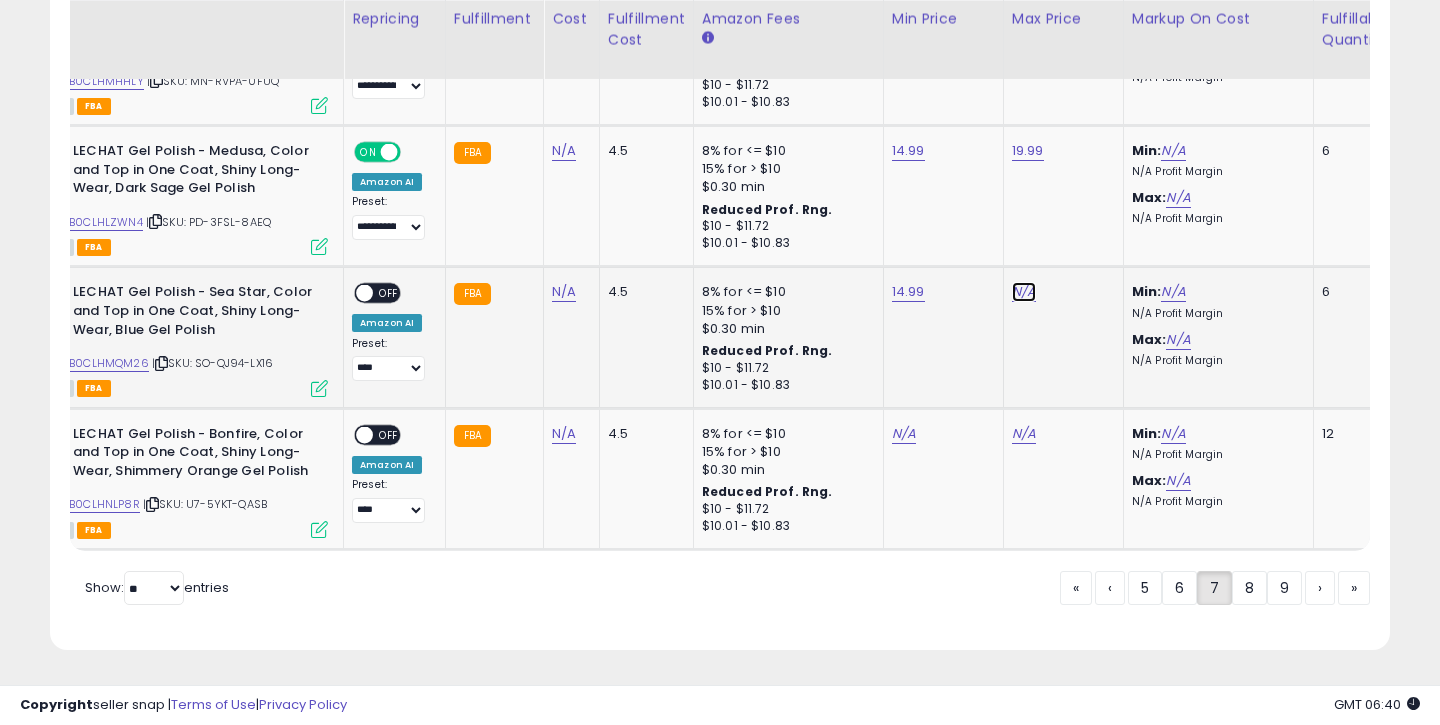 click on "N/A" at bounding box center [1024, -2362] 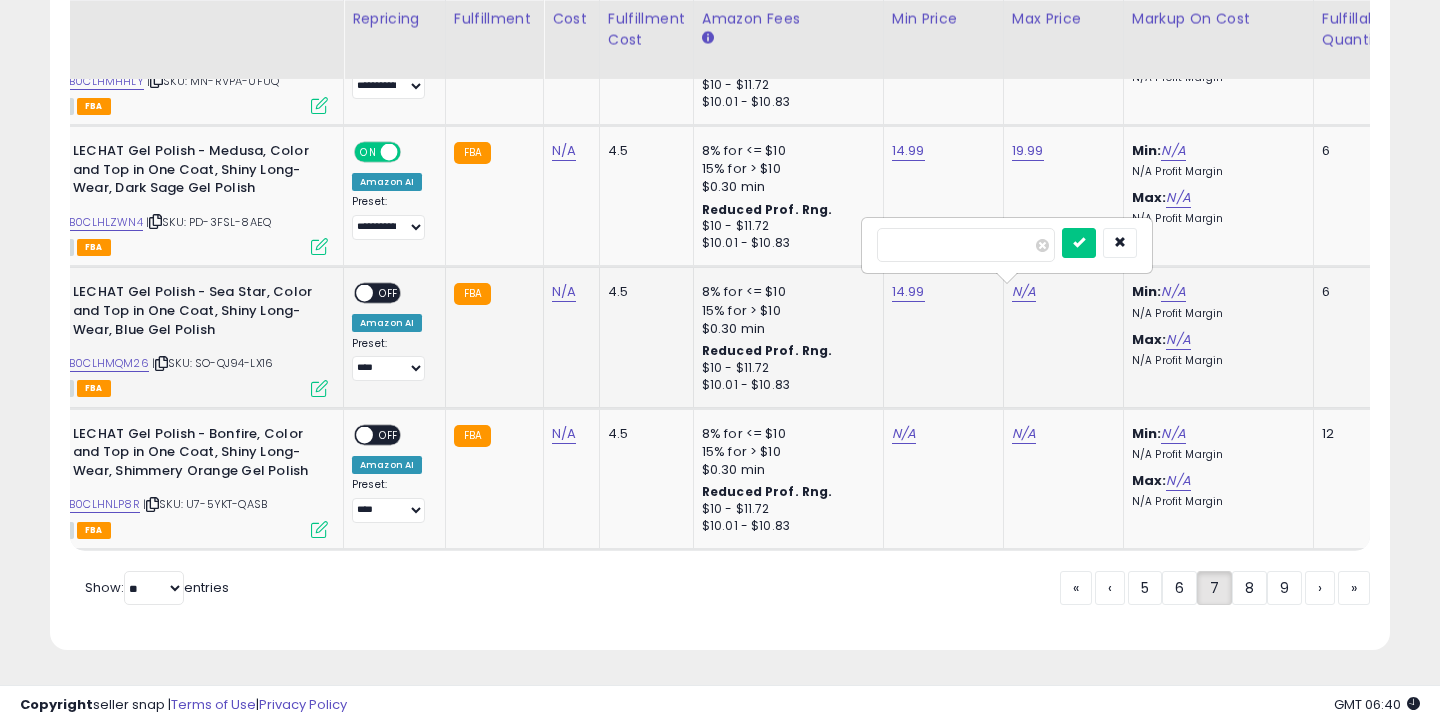 type on "*****" 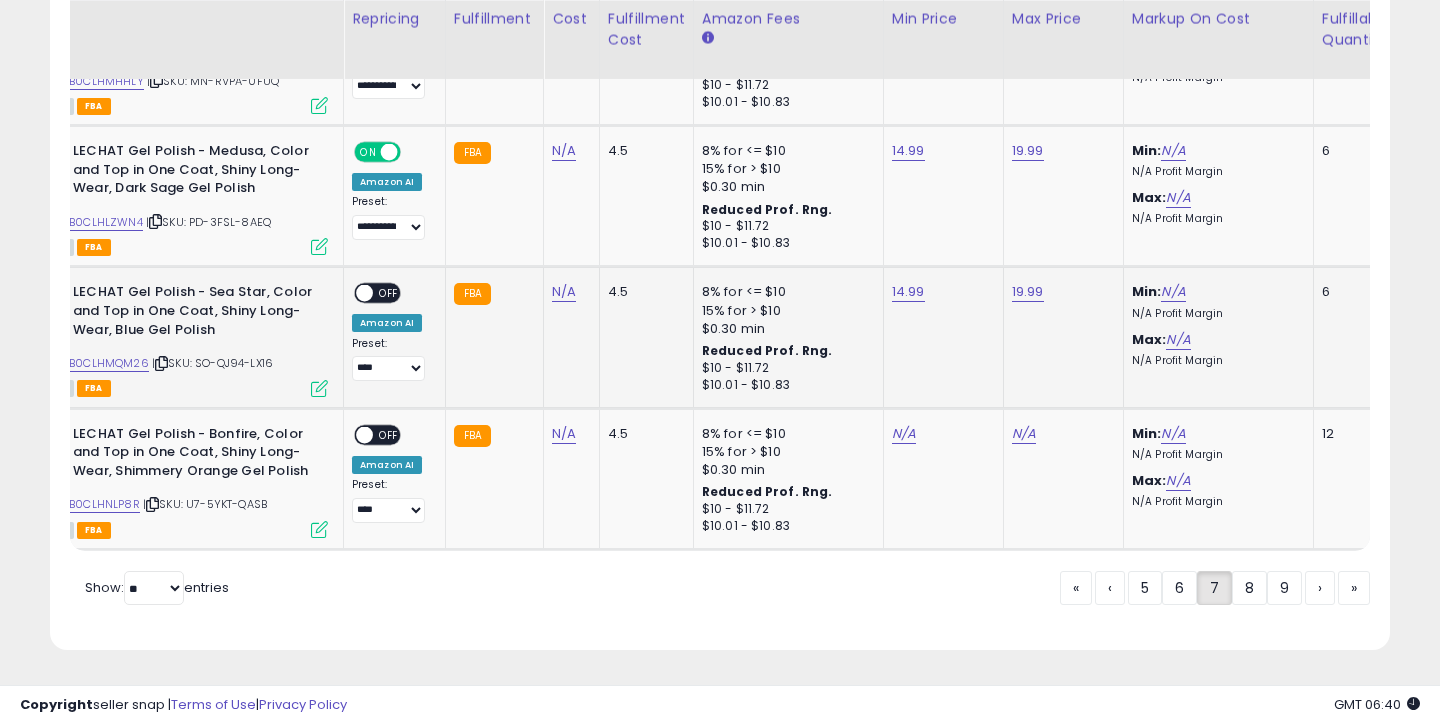 click on "OFF" at bounding box center (389, 293) 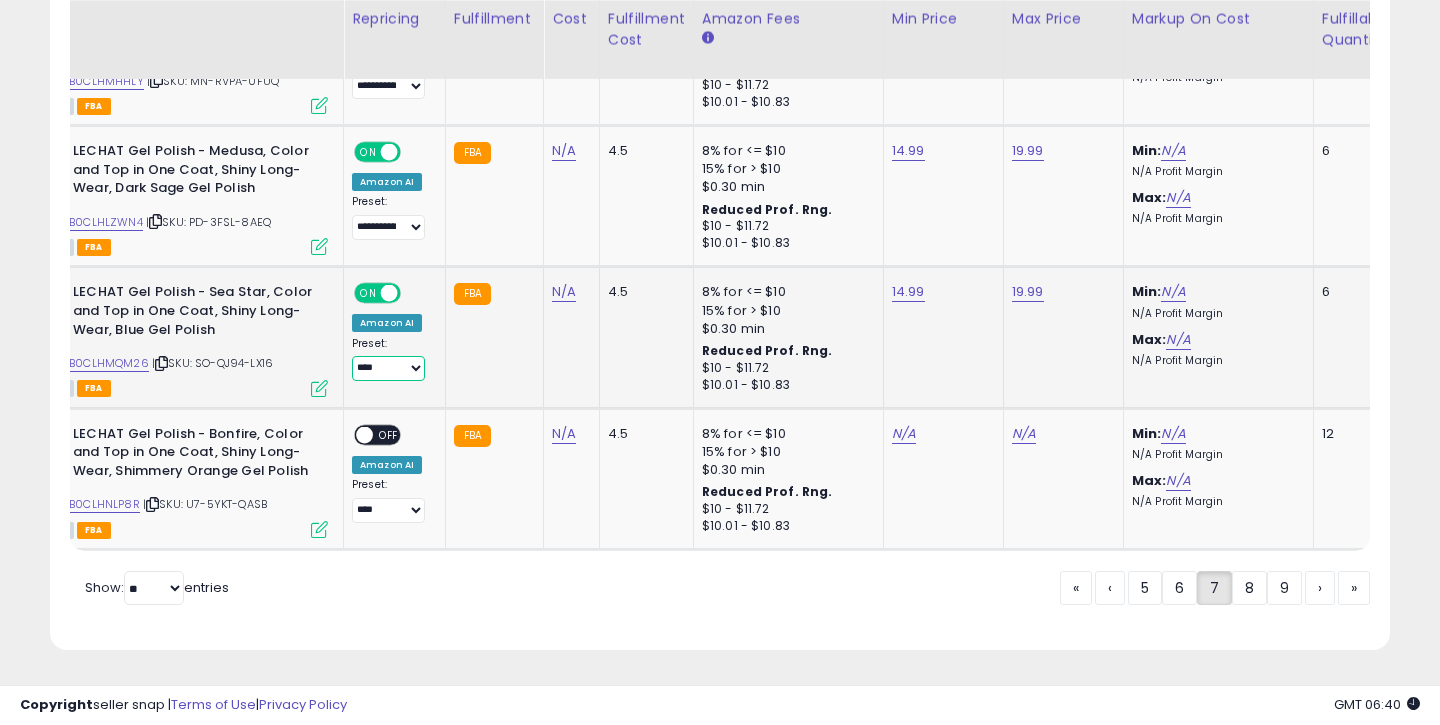 click on "**********" at bounding box center (388, 368) 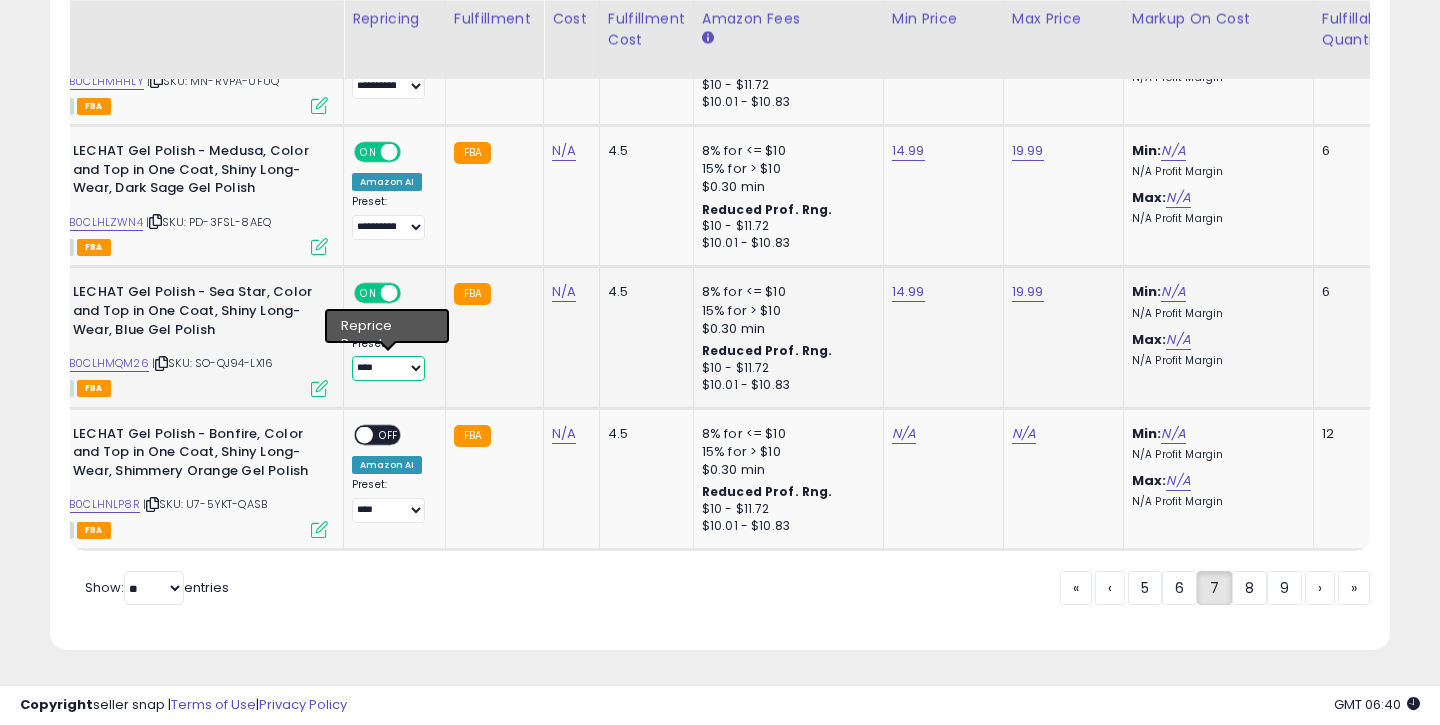 select on "**********" 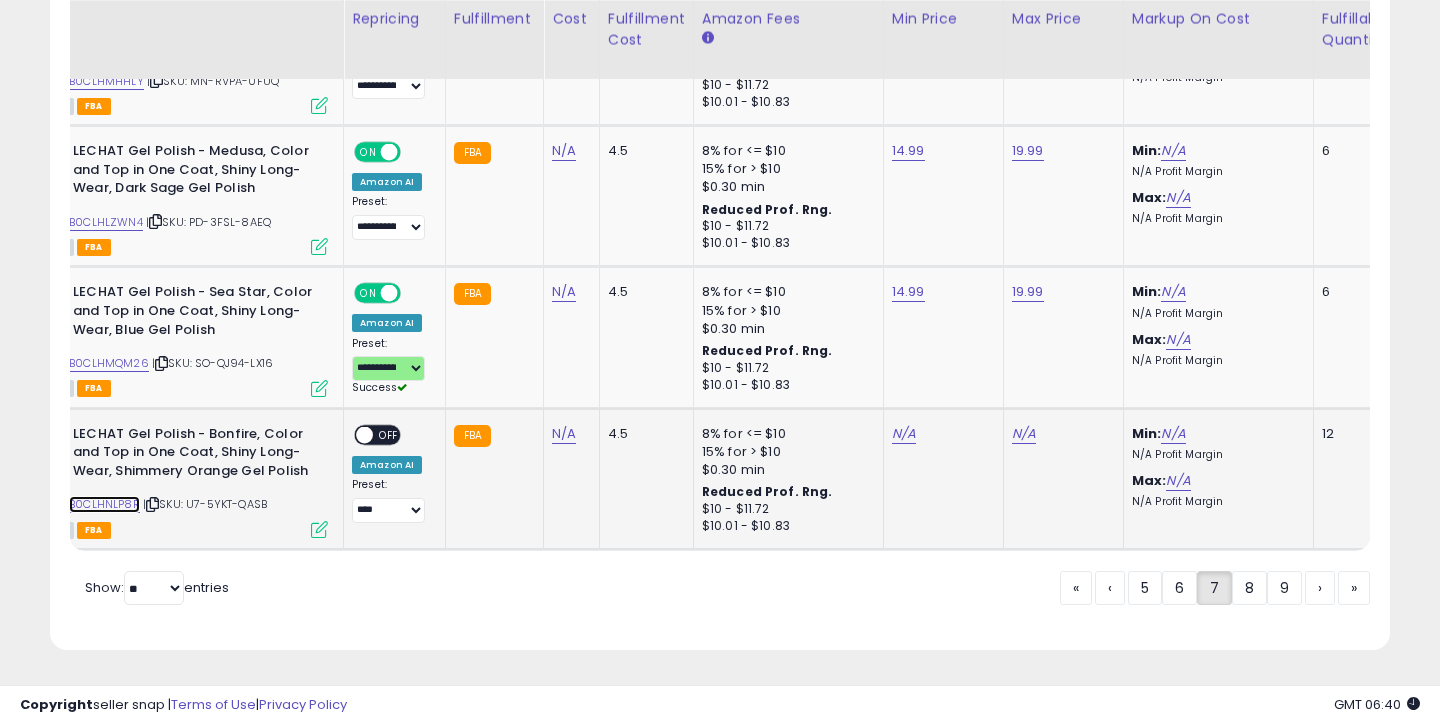 click on "B0CLHNLP8R" at bounding box center (104, 504) 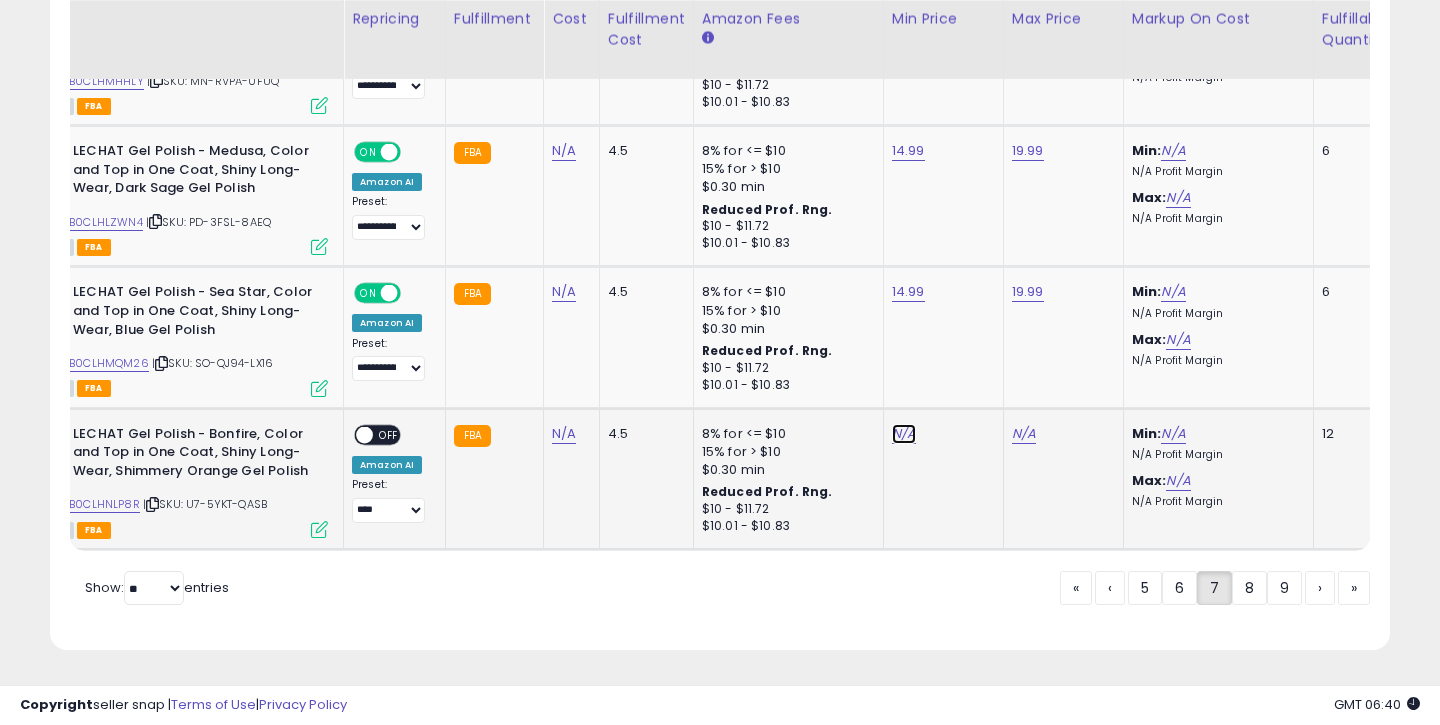 click on "N/A" at bounding box center (904, -2362) 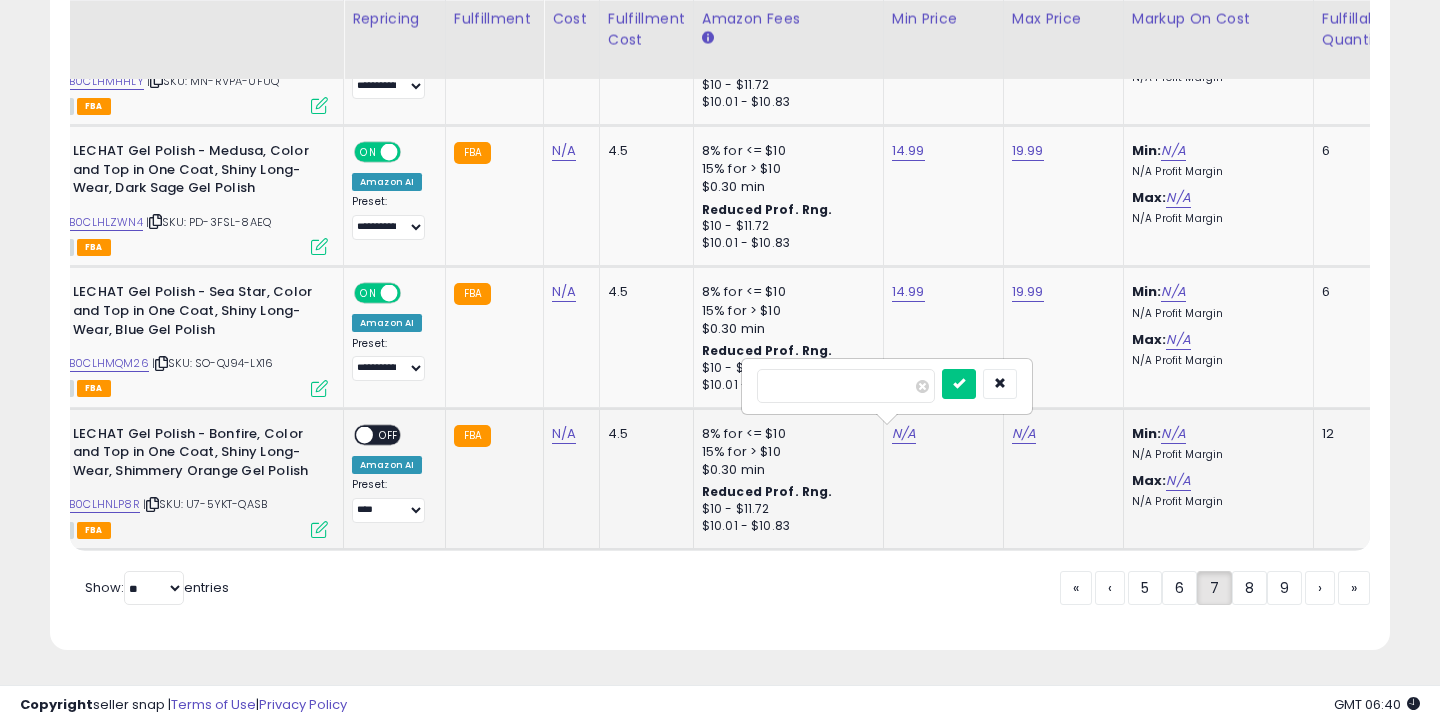 type on "*****" 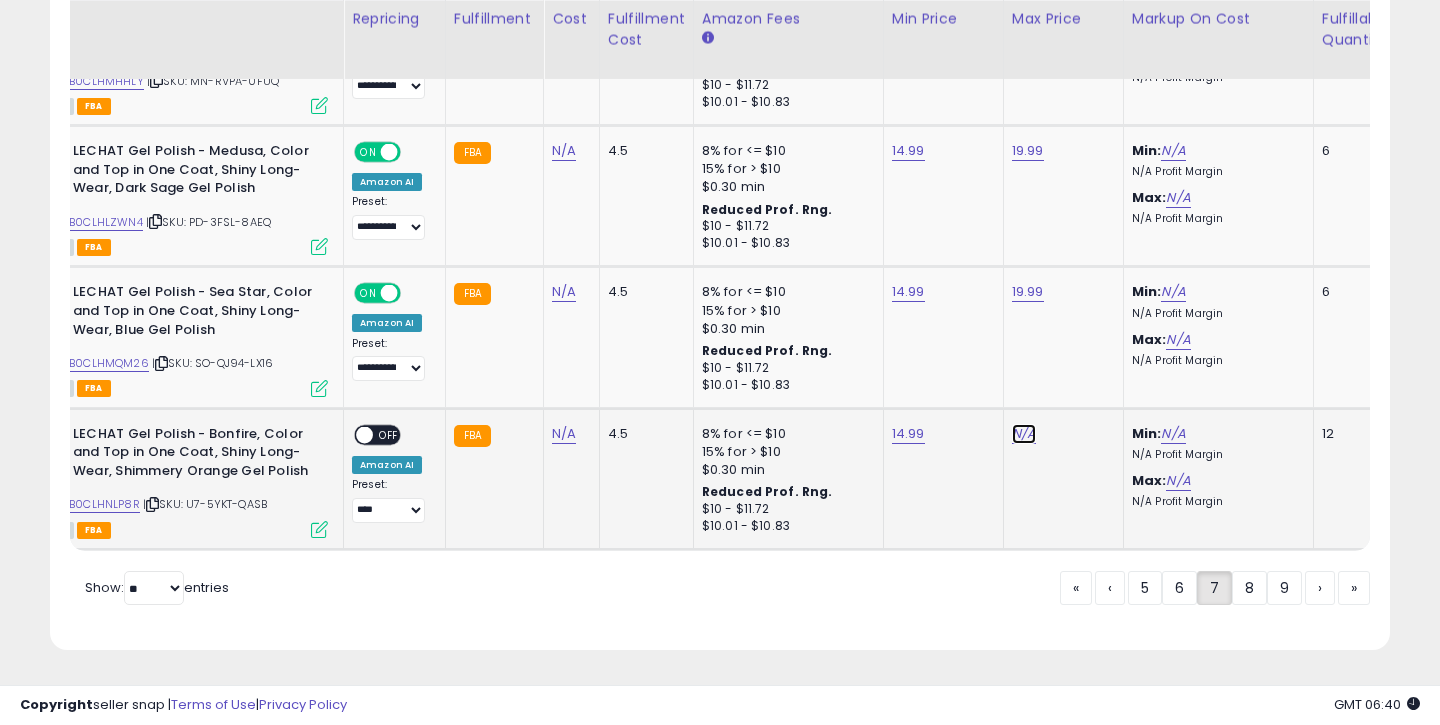 click on "N/A" at bounding box center [1024, -2362] 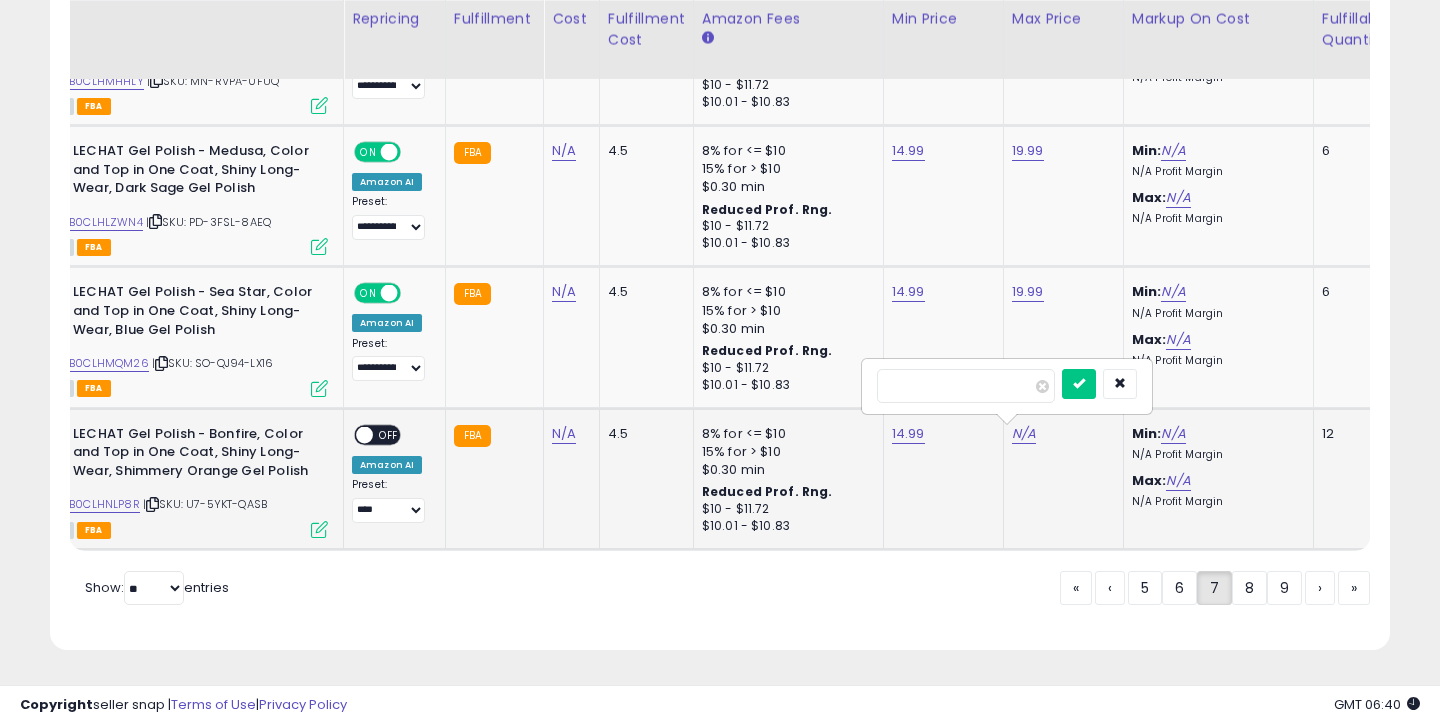 type on "*****" 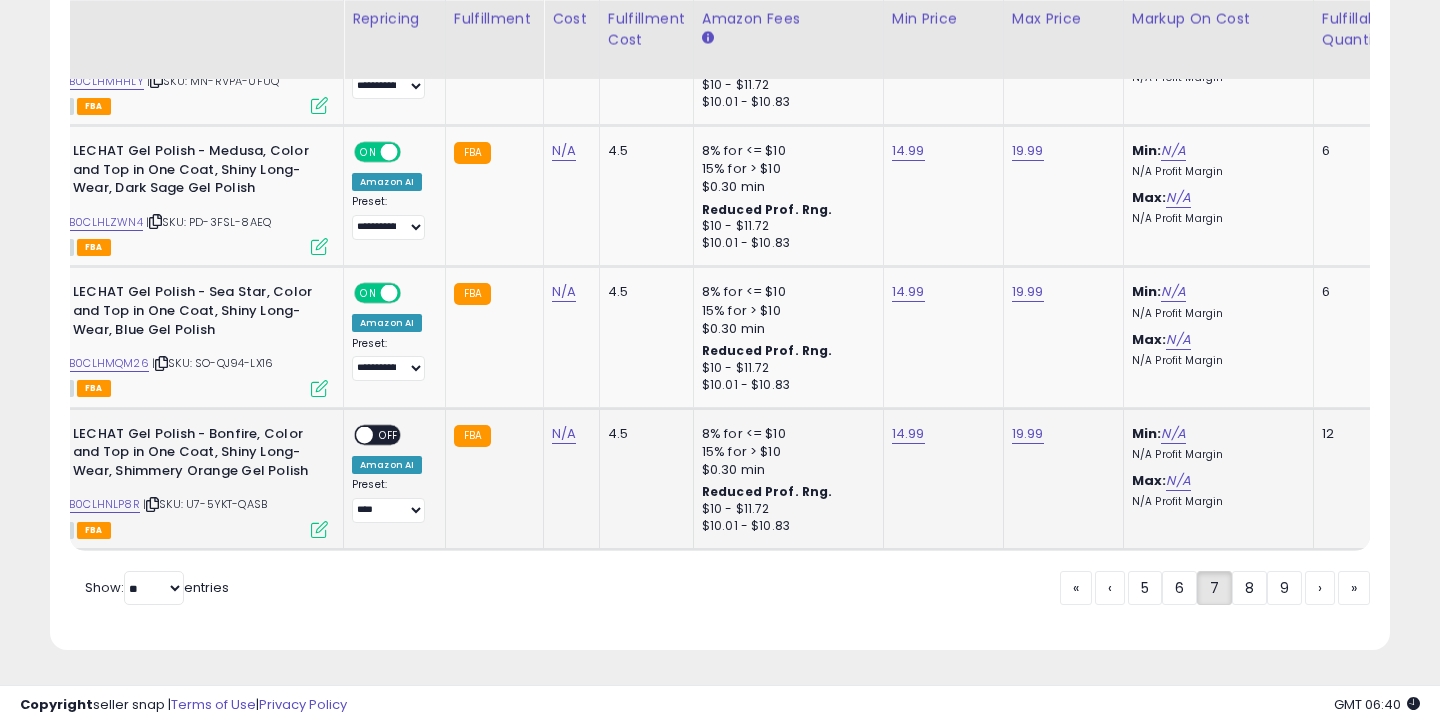 click on "OFF" at bounding box center [389, 434] 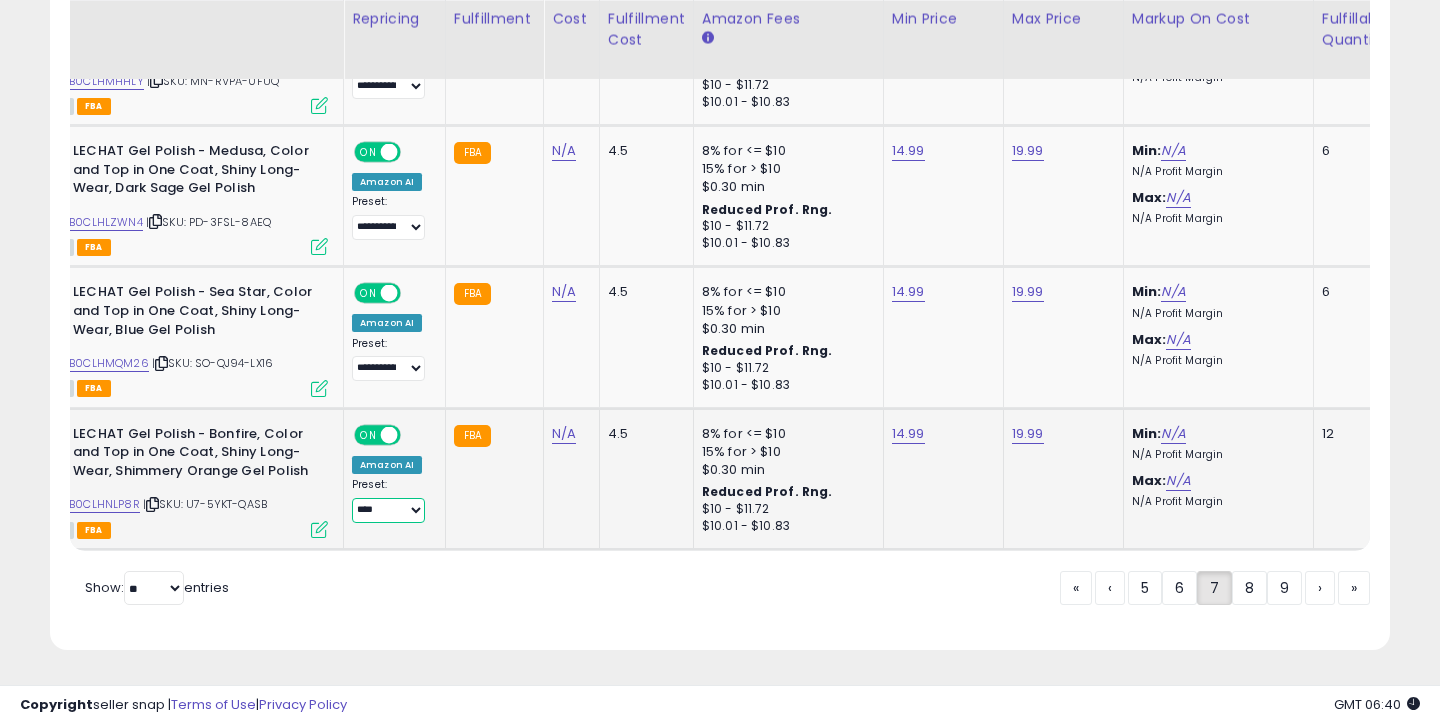 click on "**********" at bounding box center (388, 510) 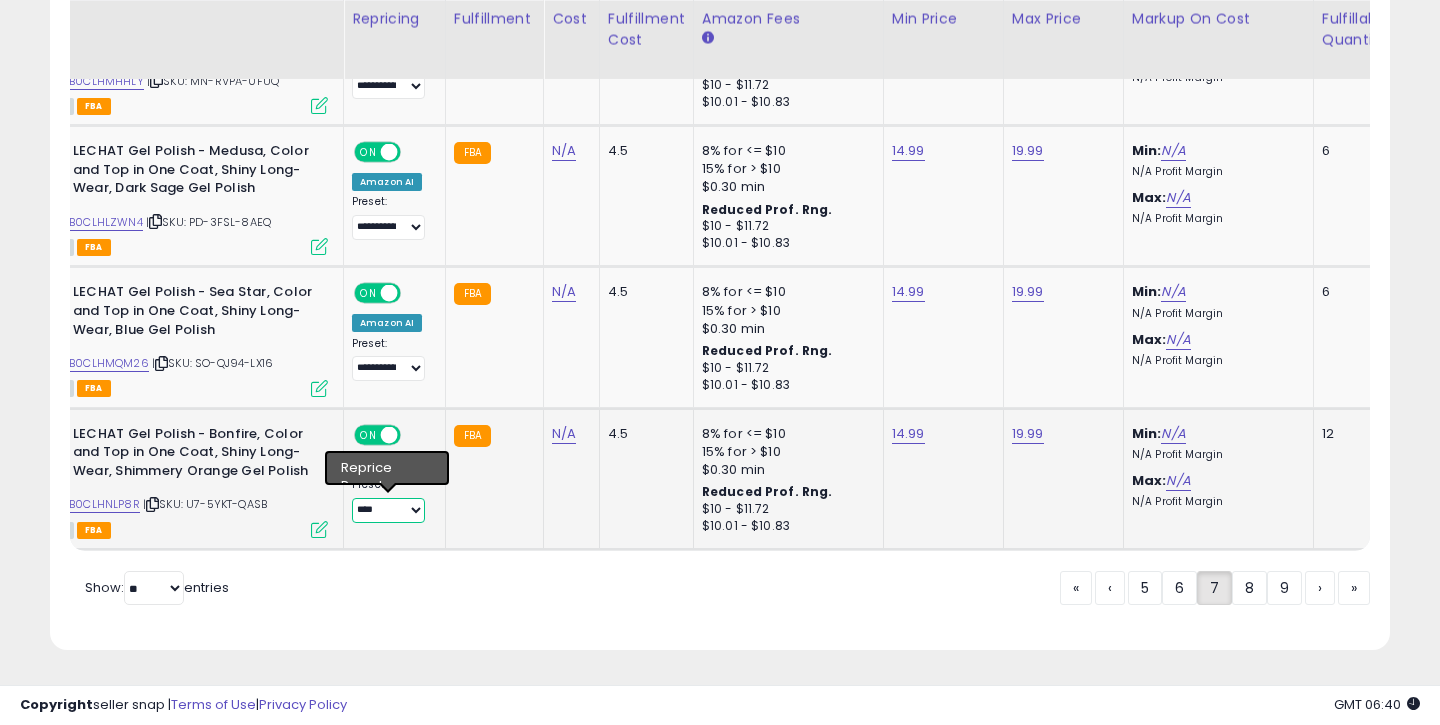 select on "**********" 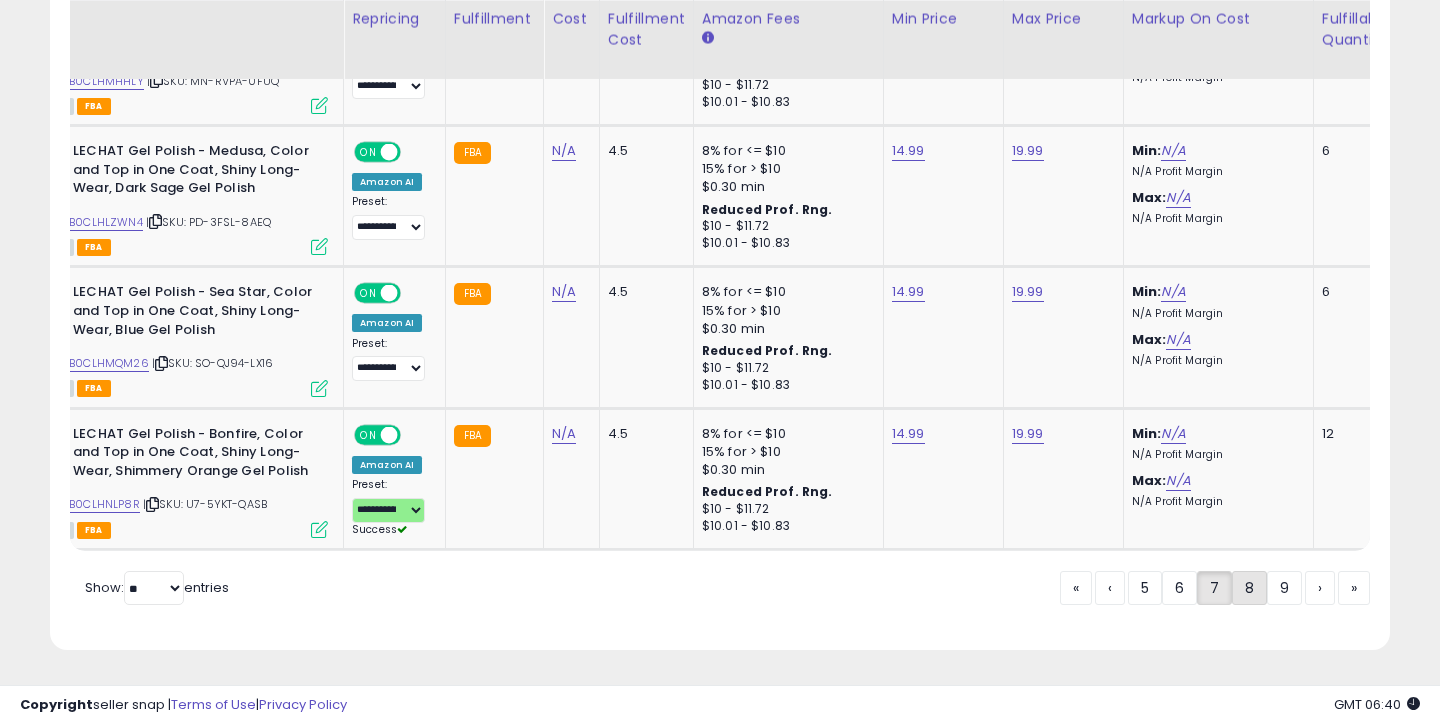 click on "8" 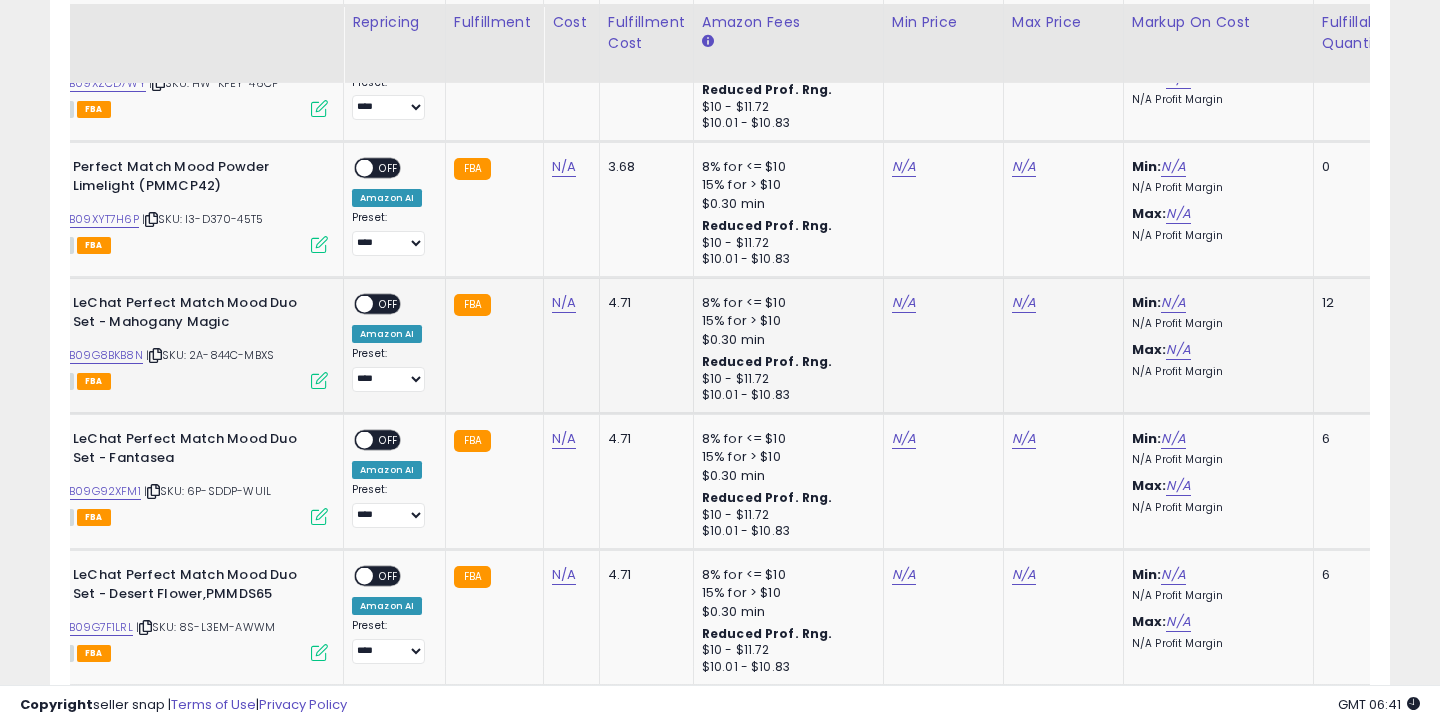 scroll, scrollTop: 2975, scrollLeft: 0, axis: vertical 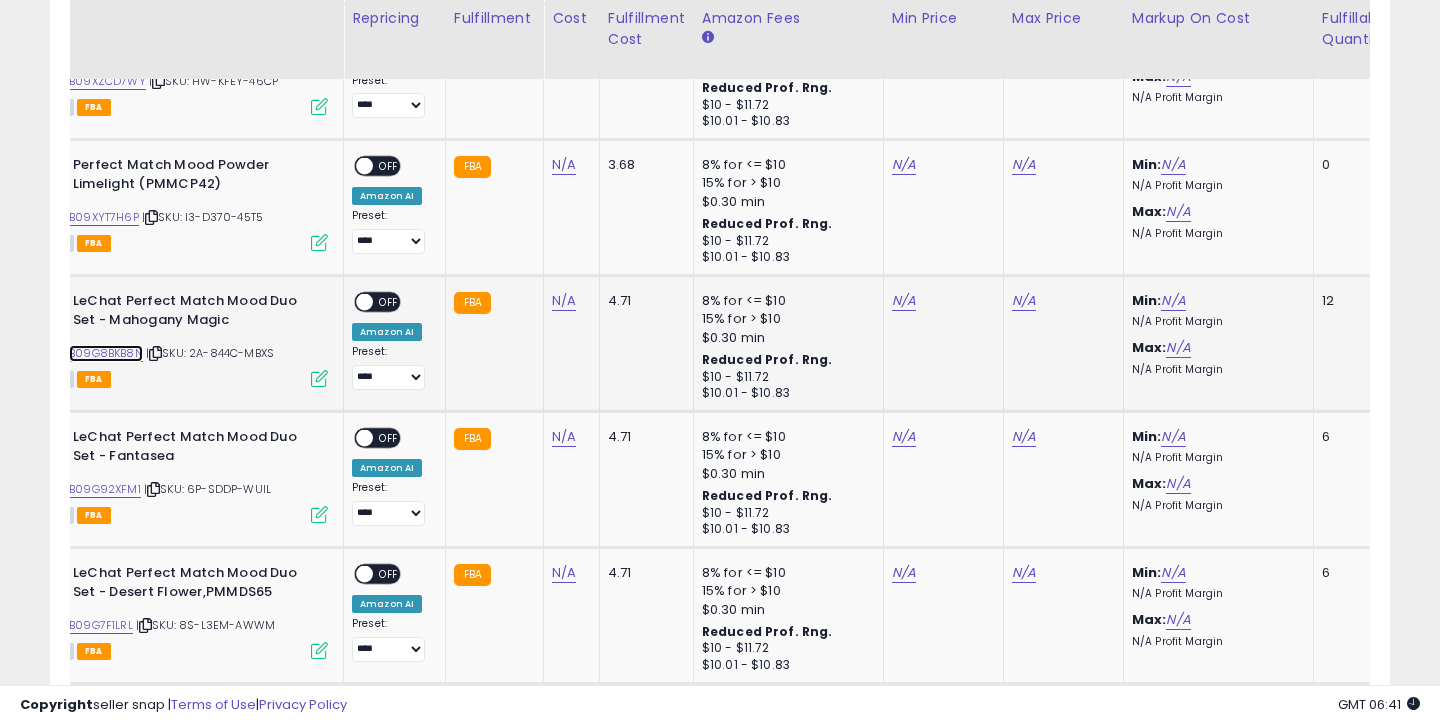 click on "B09G8BKB8N" at bounding box center (106, 353) 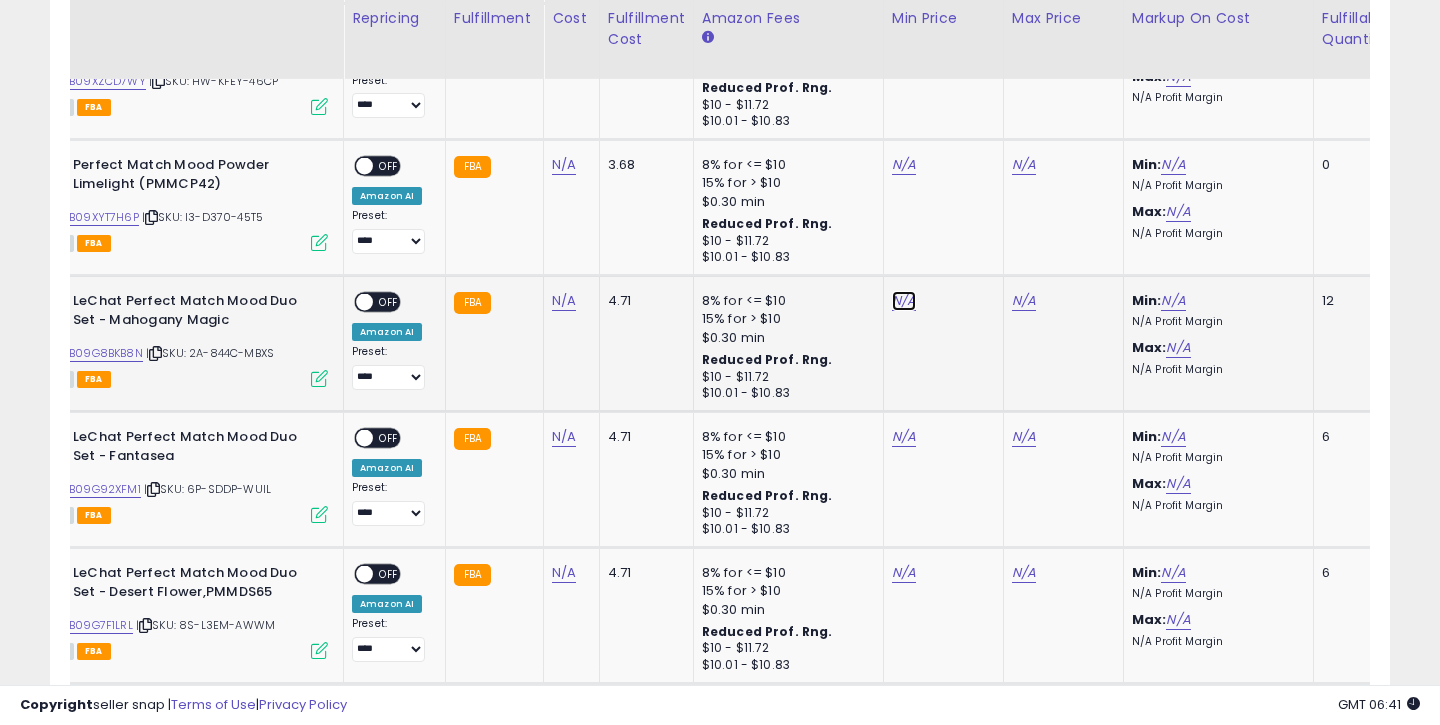 click on "N/A" at bounding box center (904, -786) 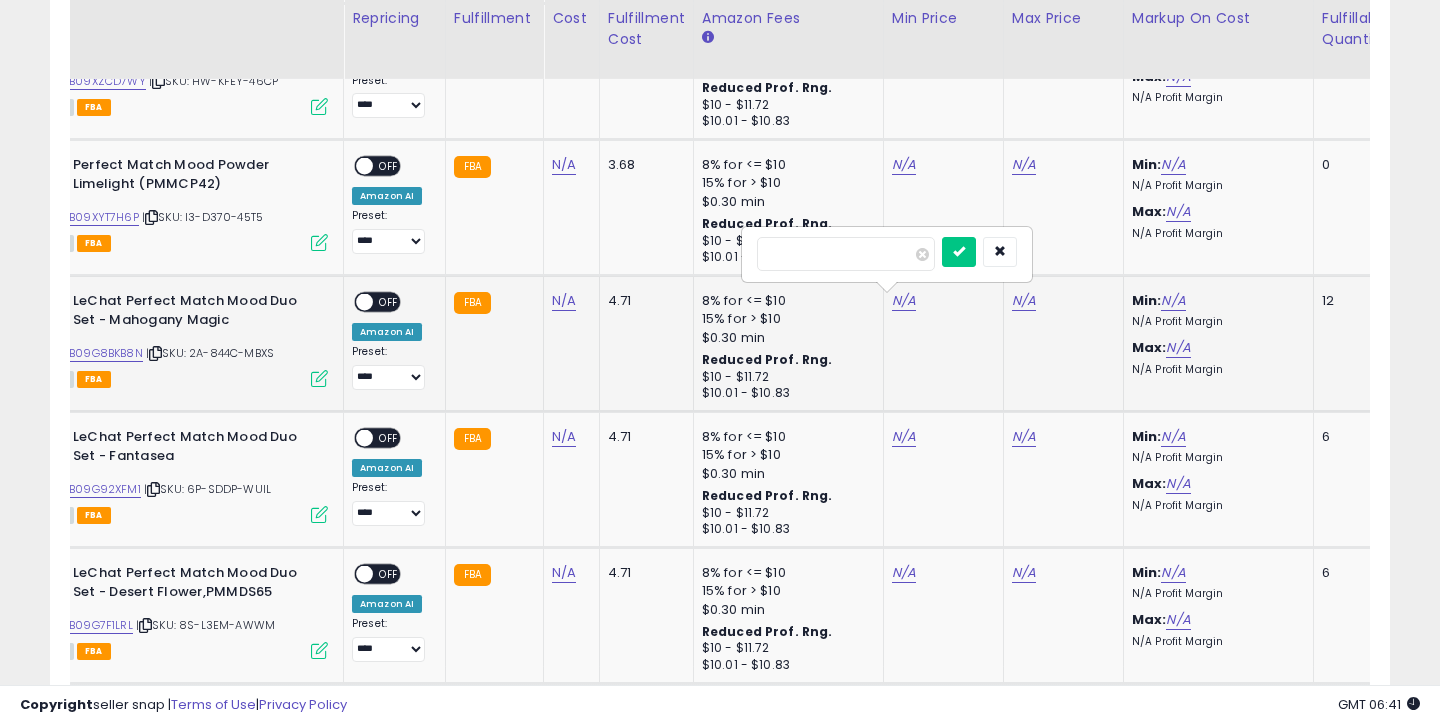 type on "*****" 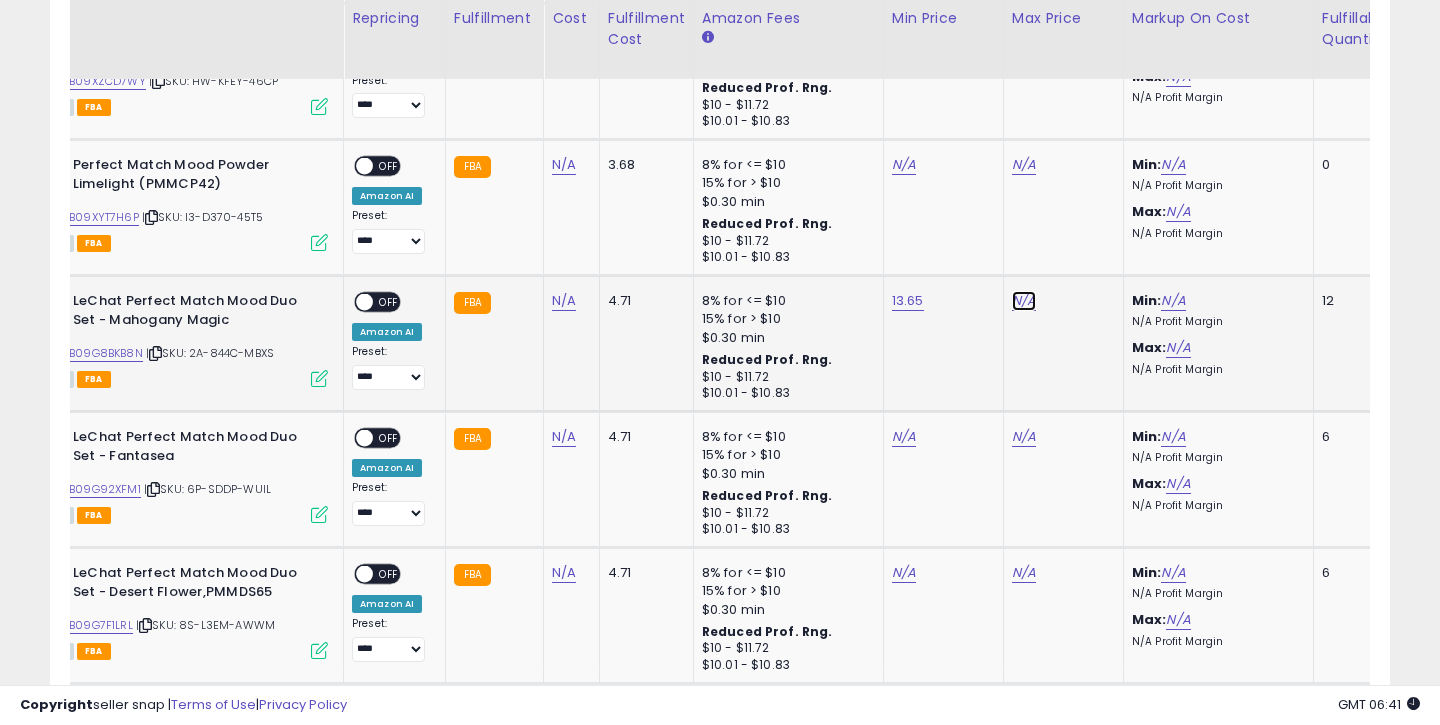 click on "N/A" at bounding box center (1024, -786) 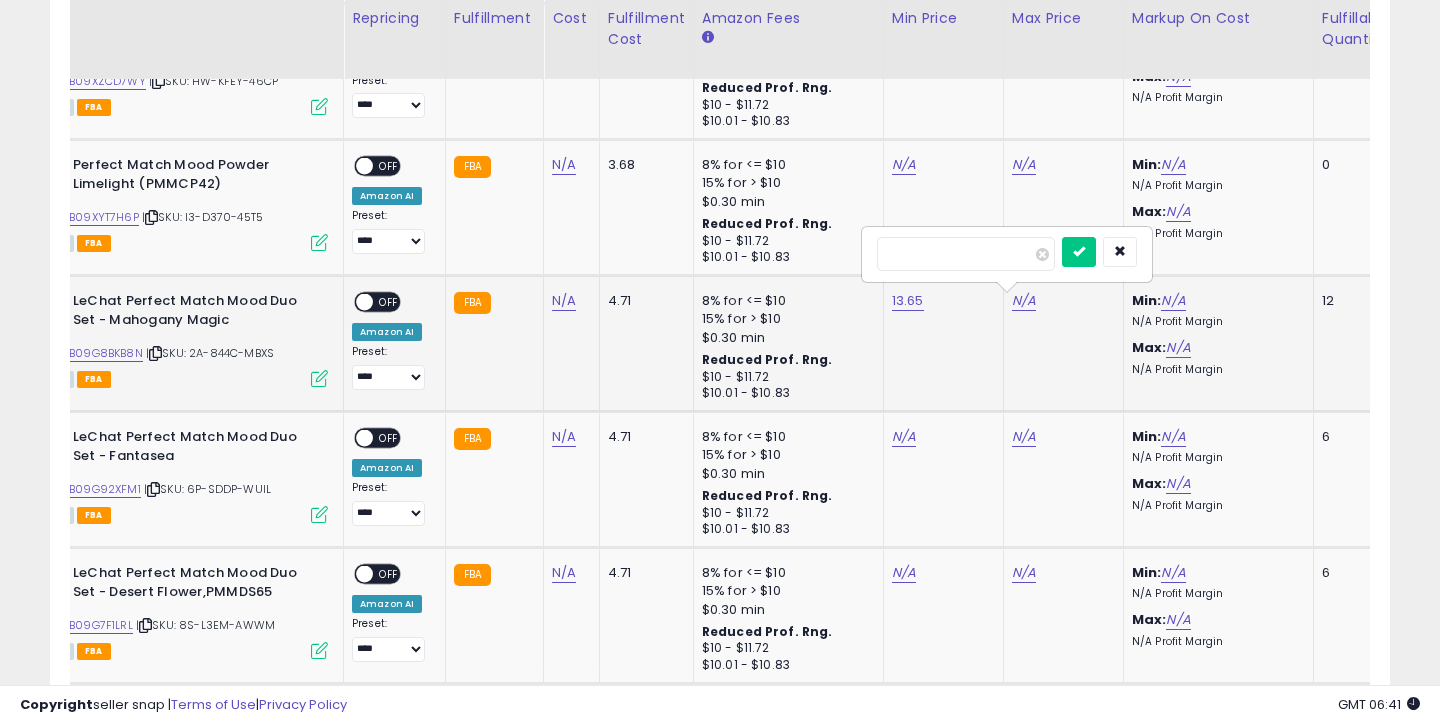 type on "*****" 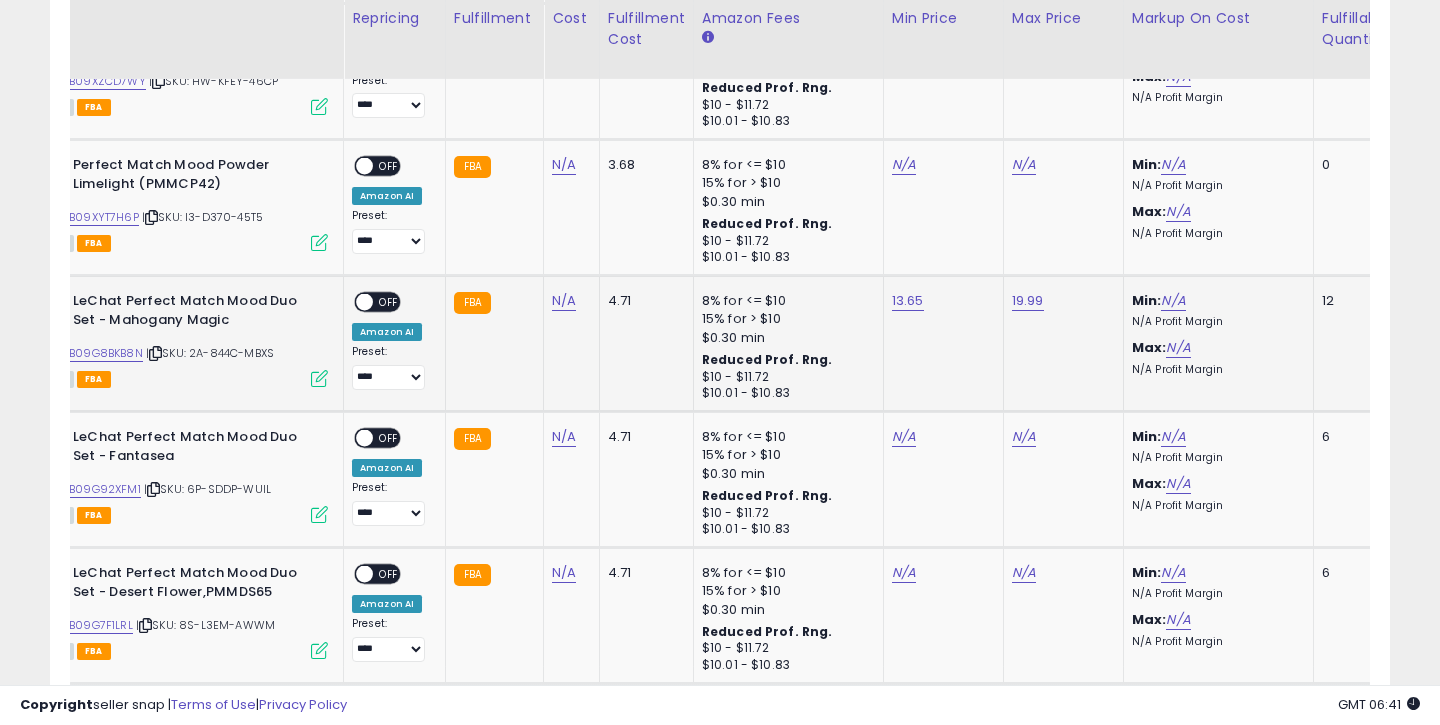 click on "OFF" at bounding box center (389, 302) 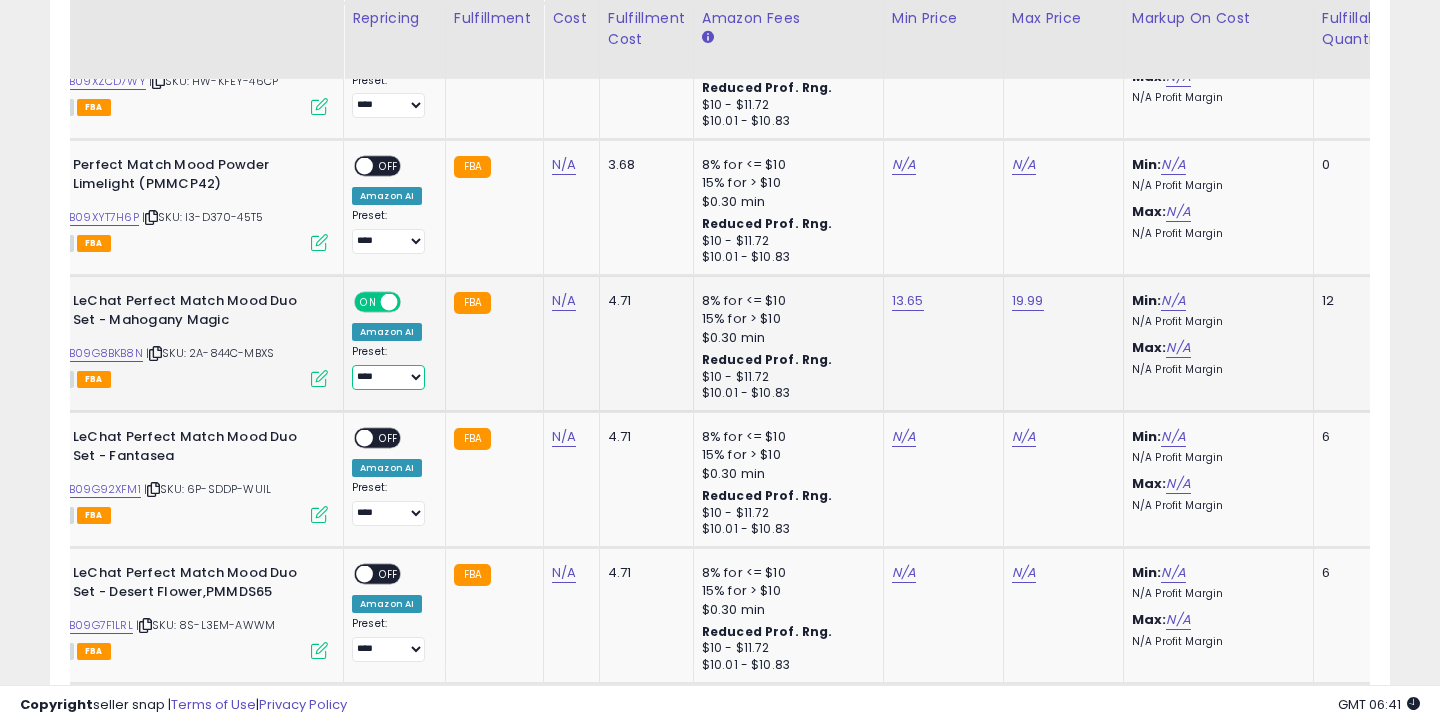 click on "**********" at bounding box center (388, 377) 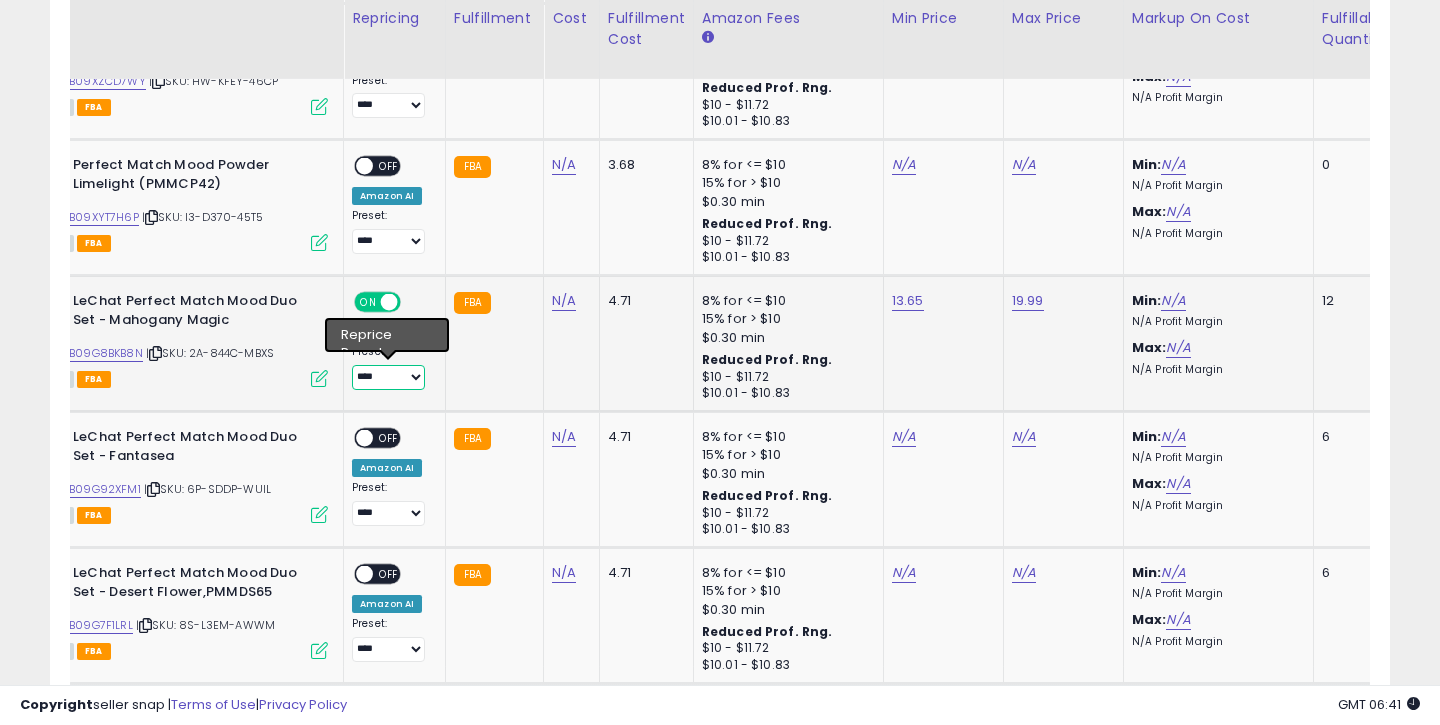 select on "**********" 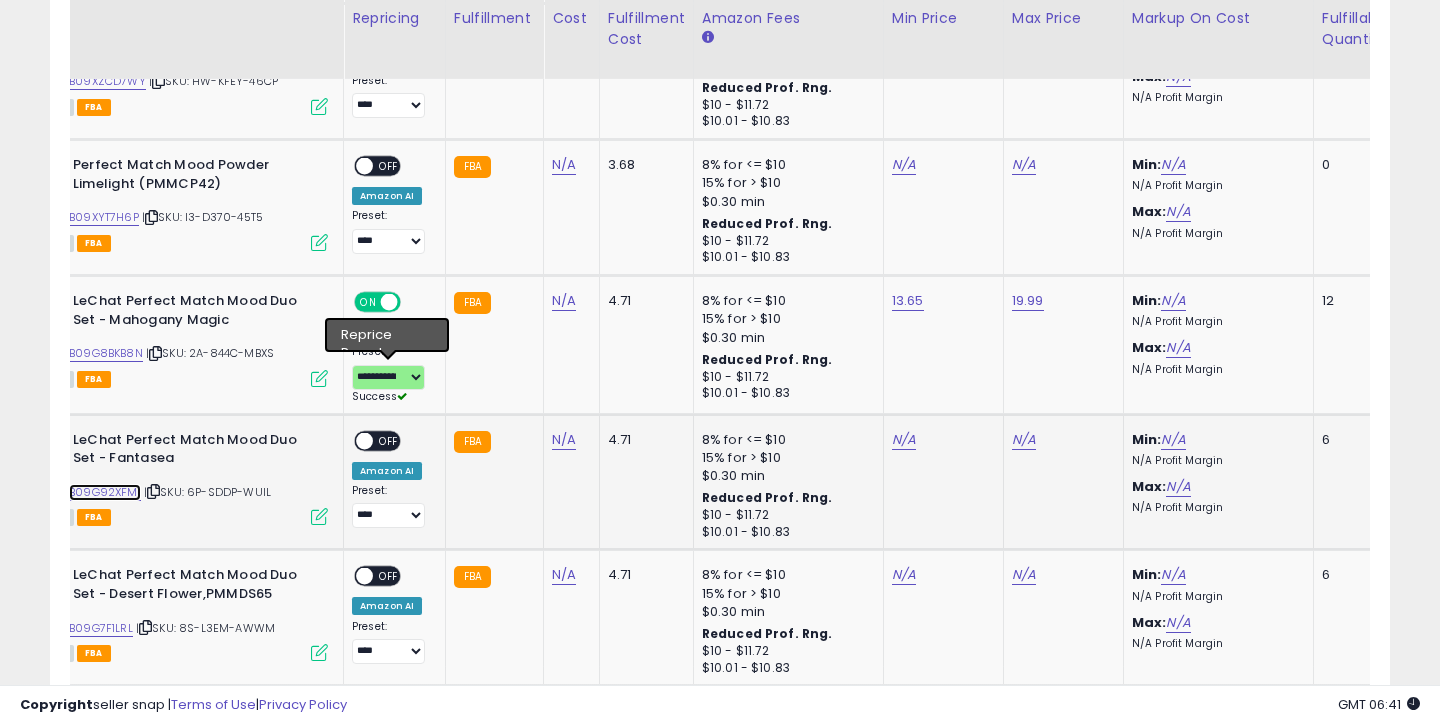 click on "B09G92XFM1" at bounding box center [105, 492] 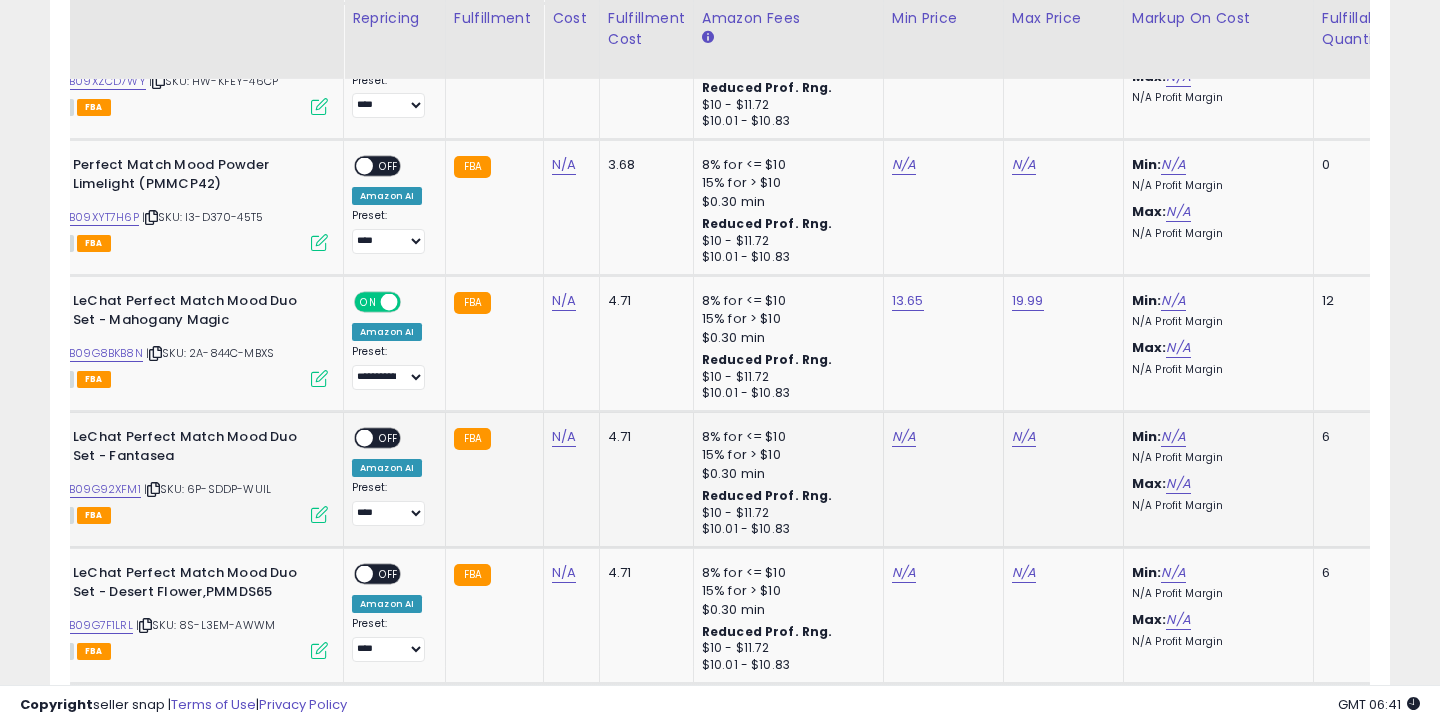 click on "N/A" at bounding box center [940, 437] 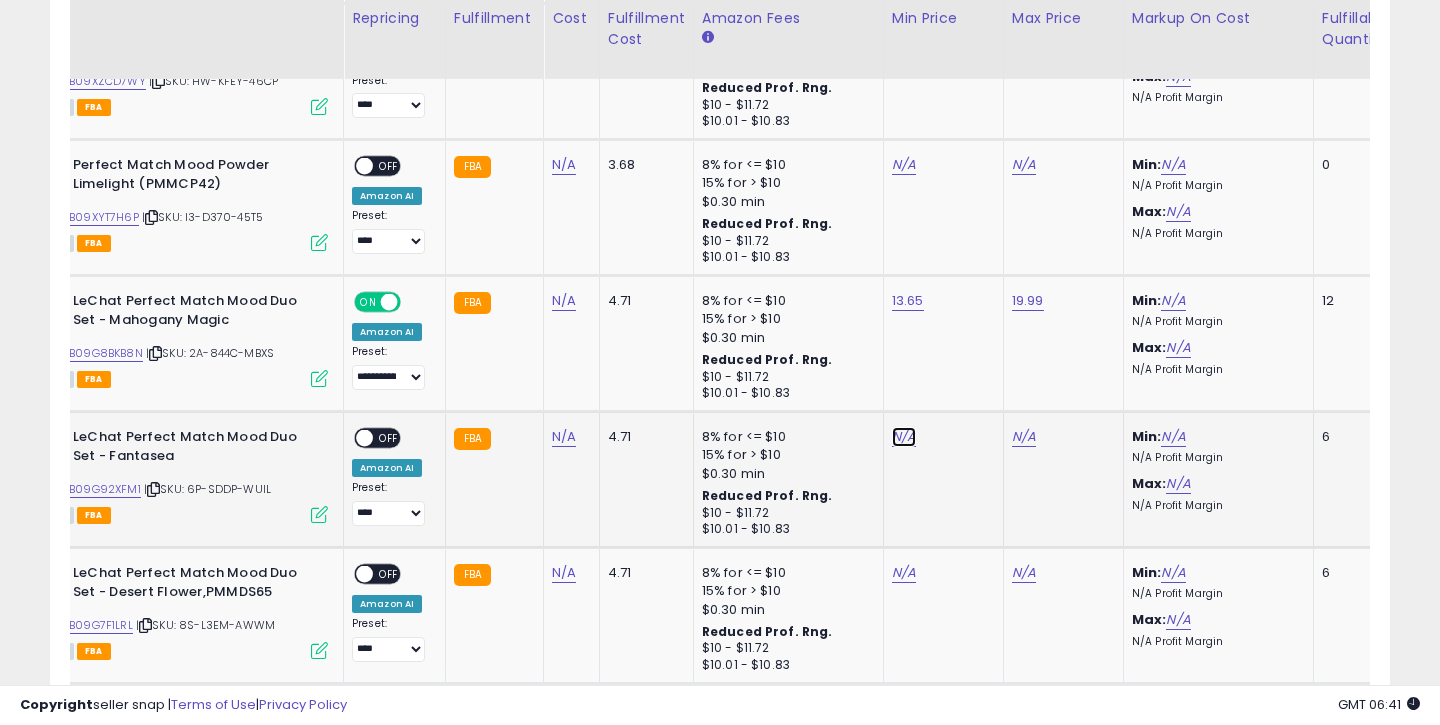 click on "N/A" at bounding box center [904, -786] 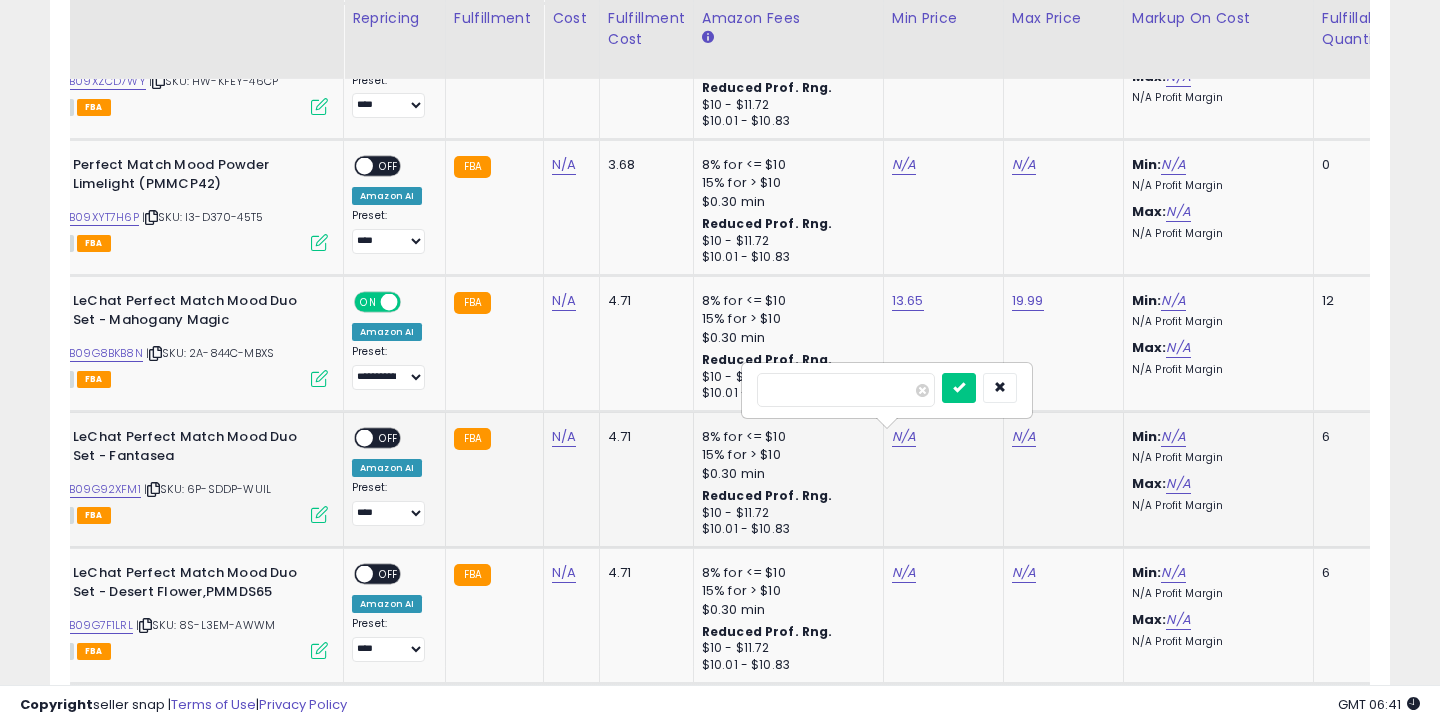 type on "*****" 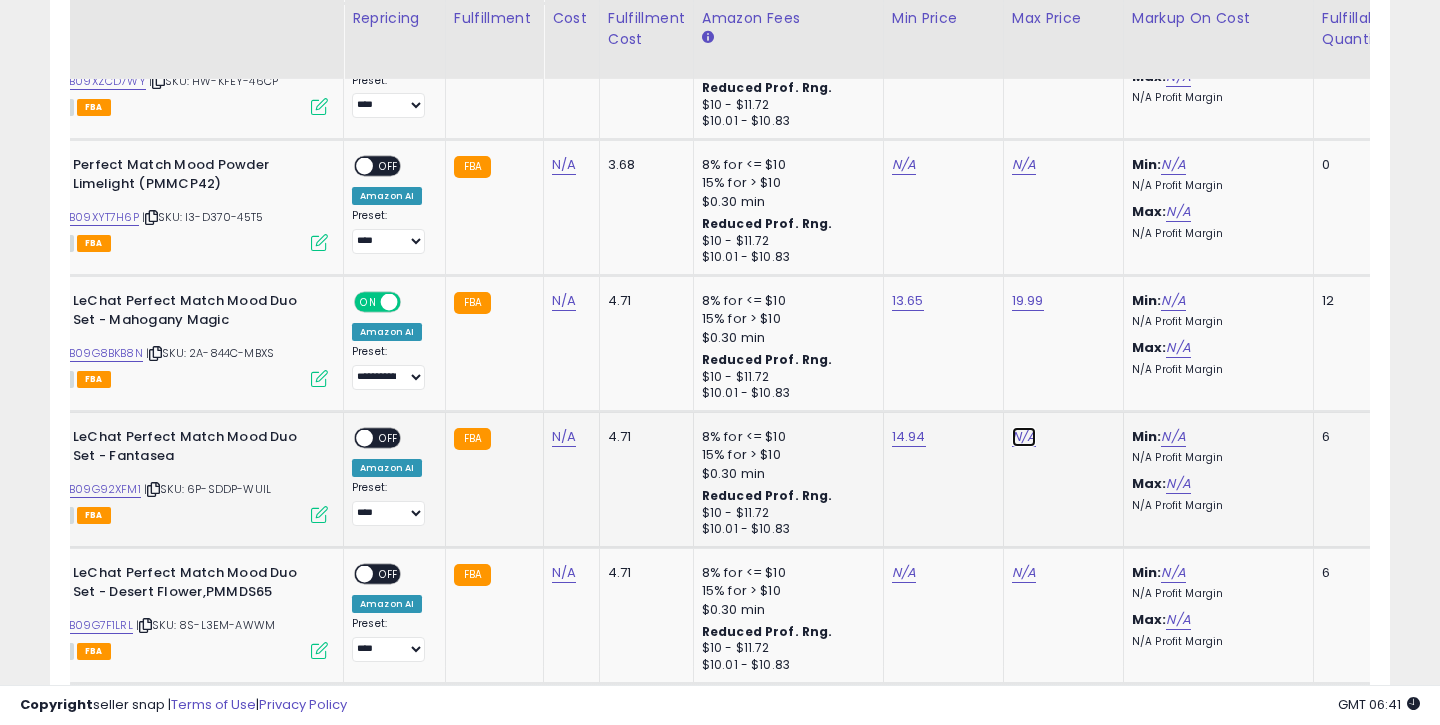 click on "N/A" at bounding box center (1024, -786) 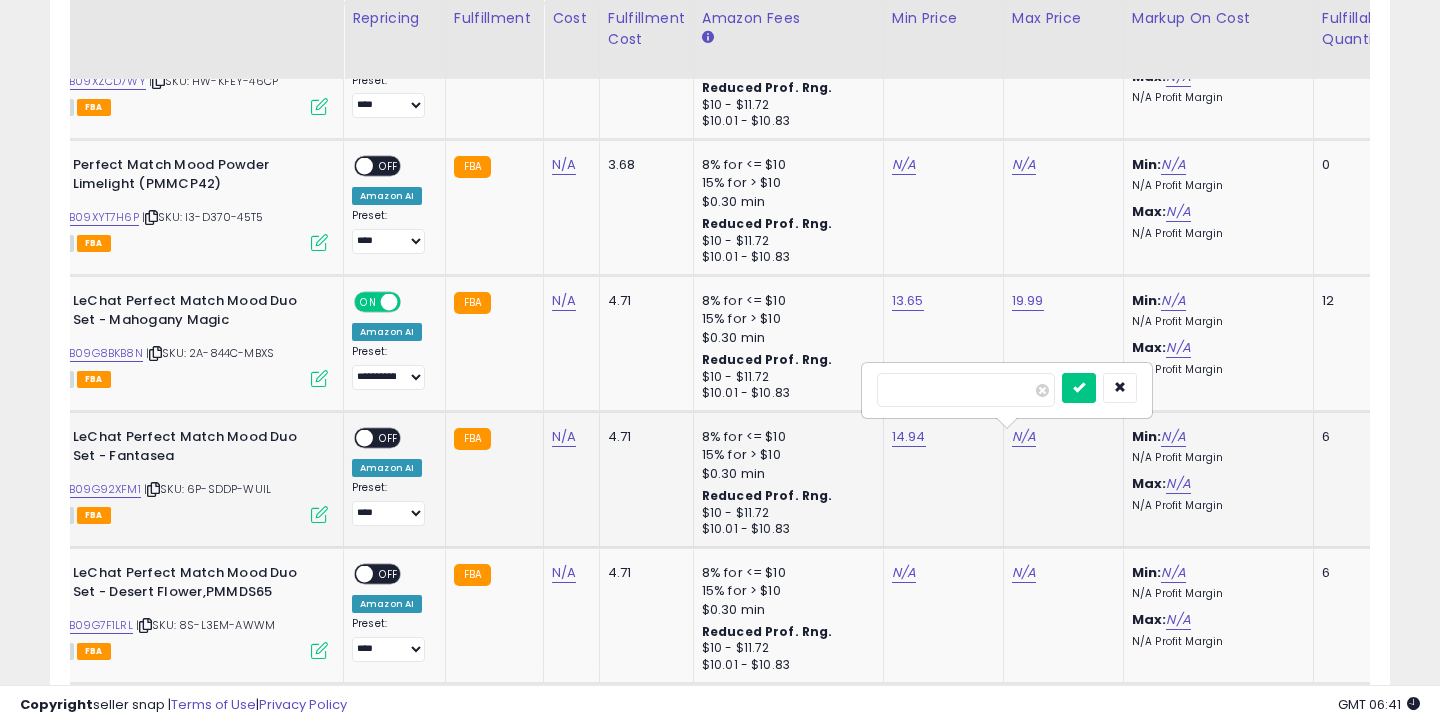 type on "*****" 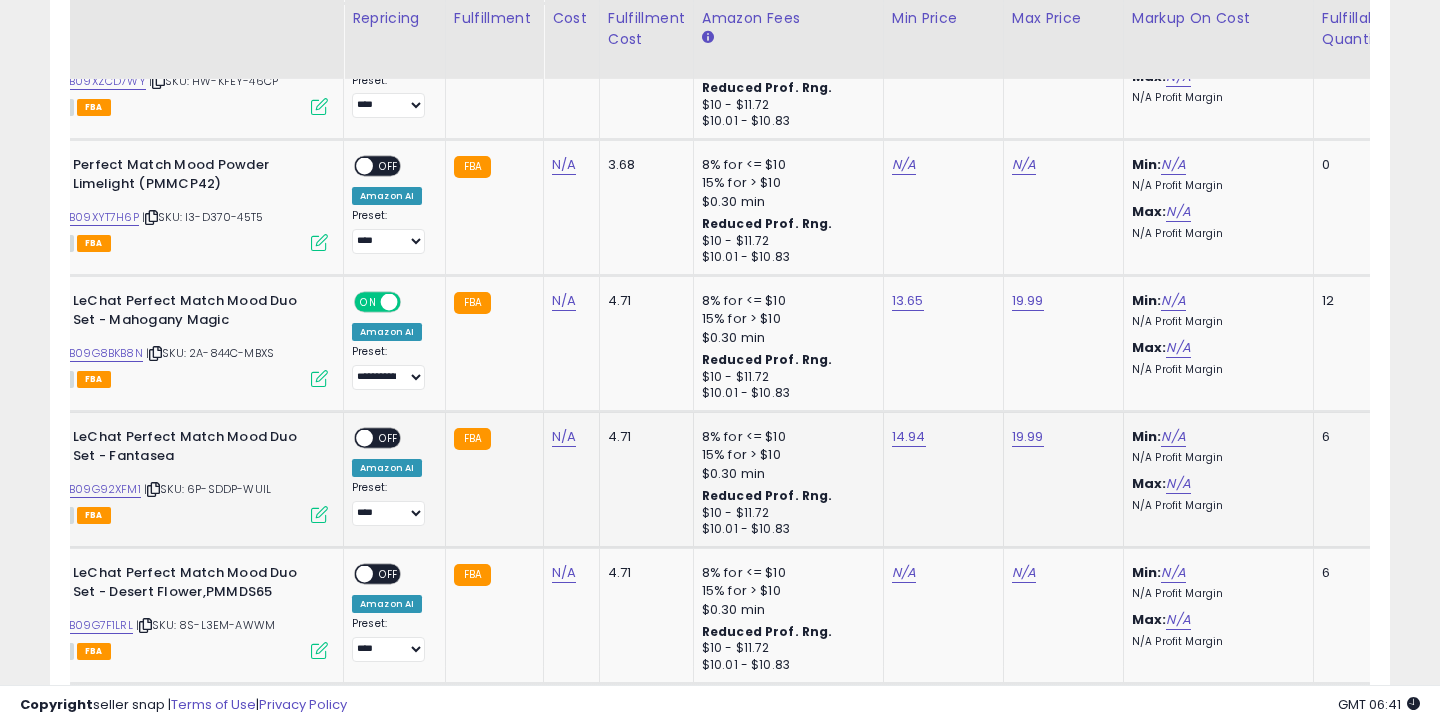 click on "OFF" at bounding box center [389, 438] 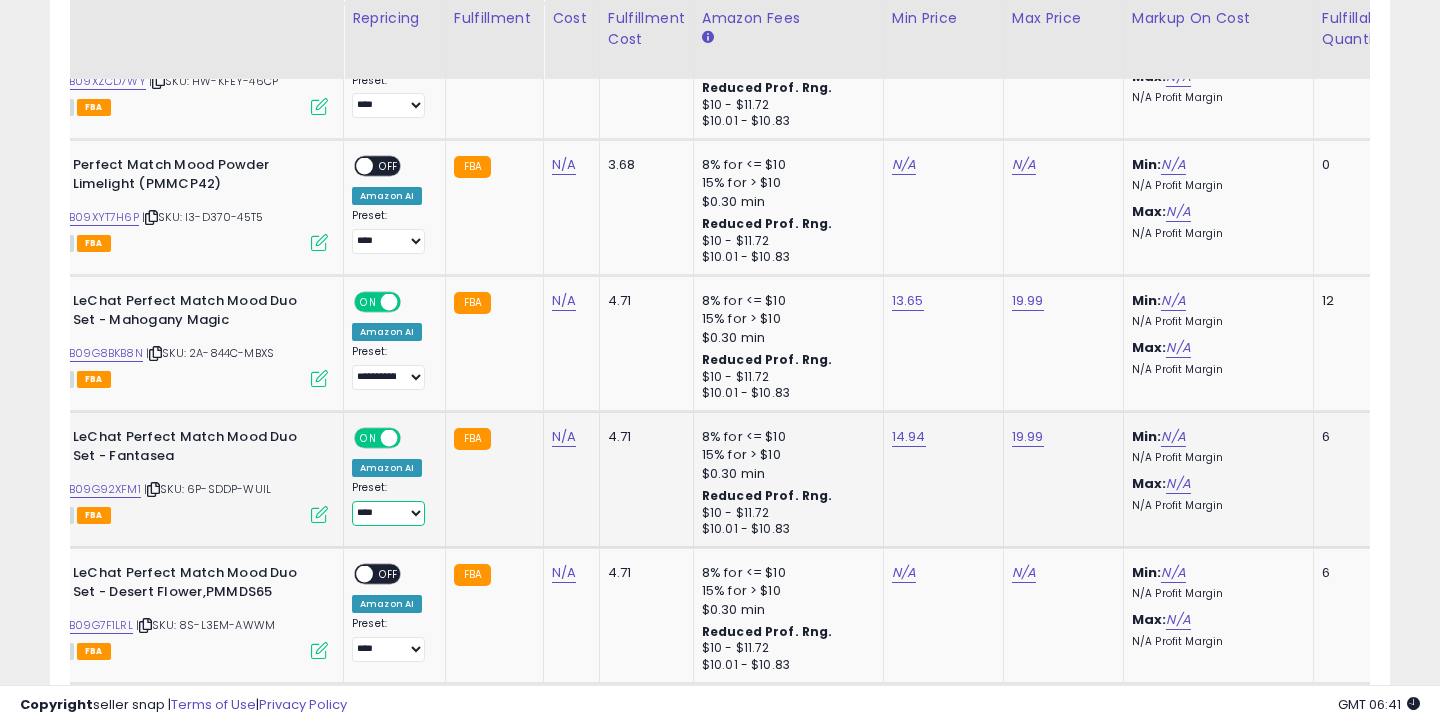 click on "**********" at bounding box center [388, 513] 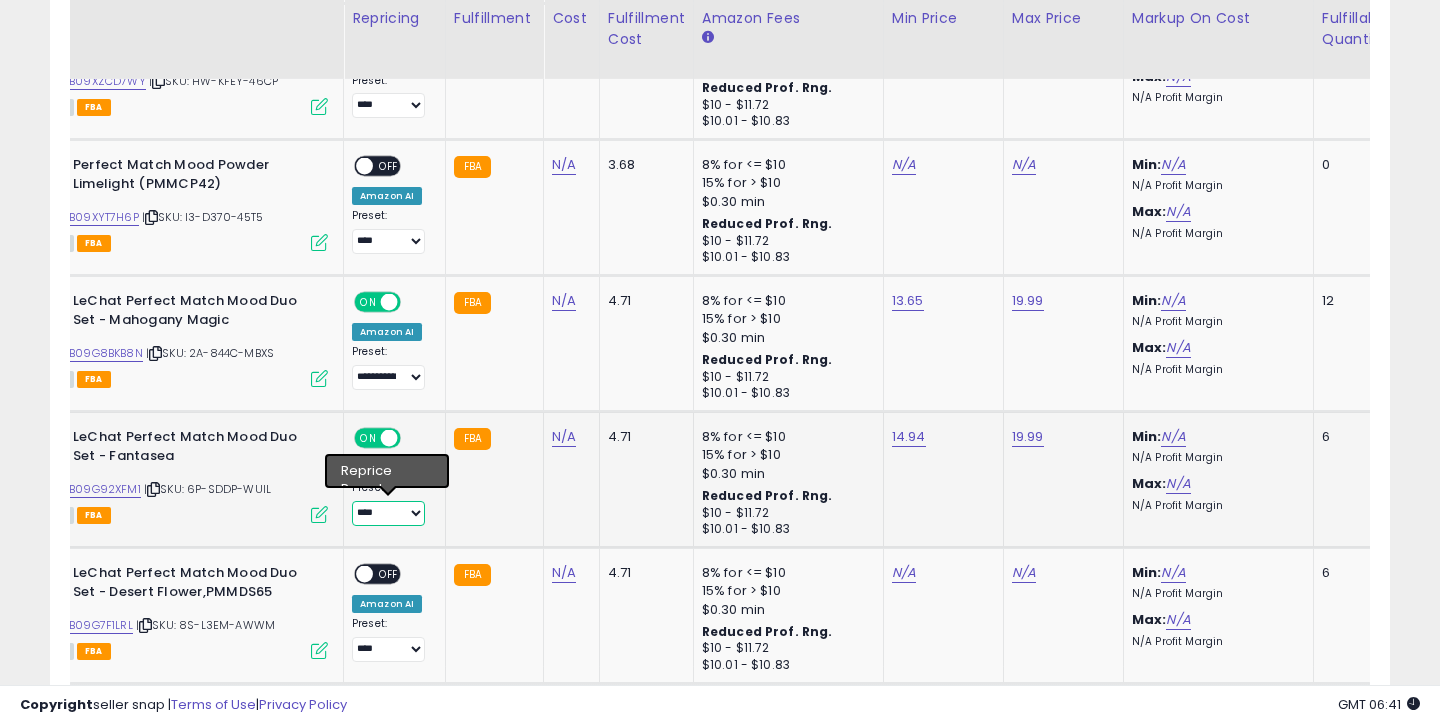 select on "**********" 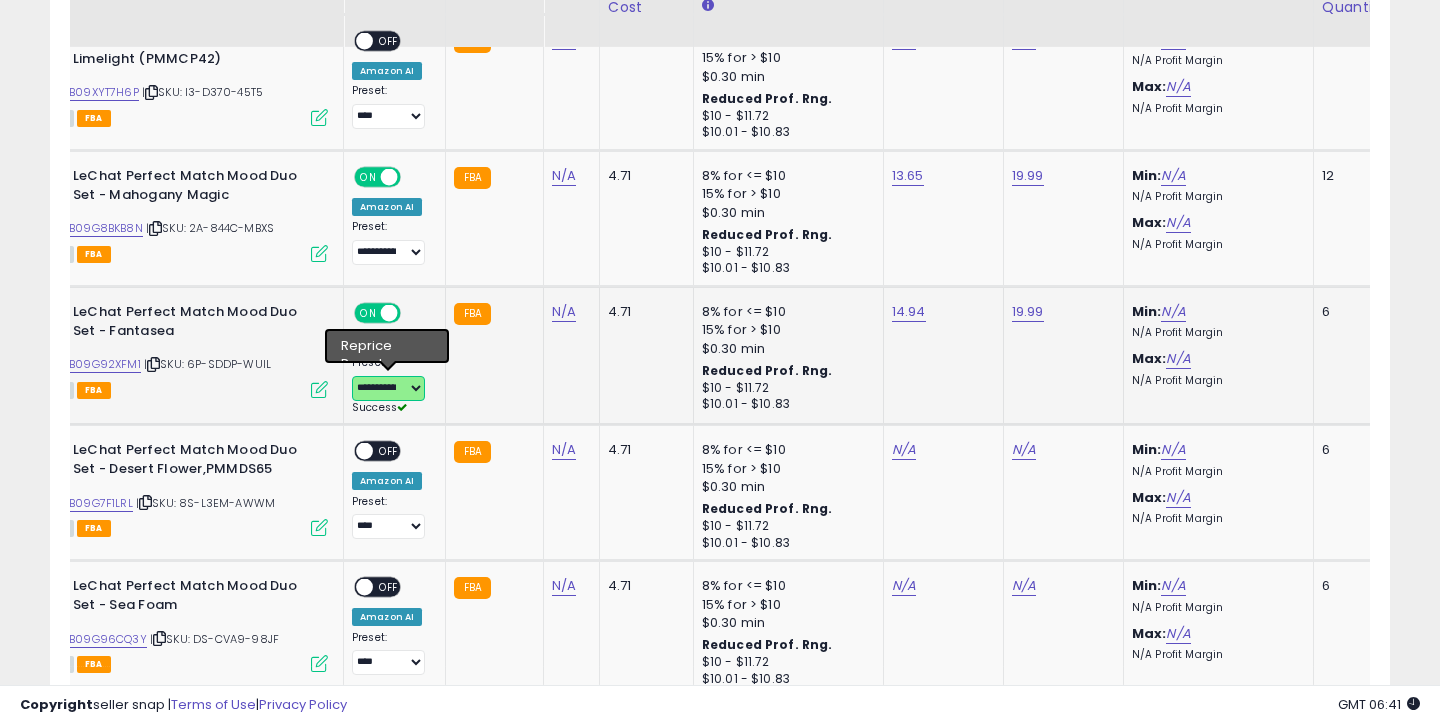 scroll, scrollTop: 3158, scrollLeft: 0, axis: vertical 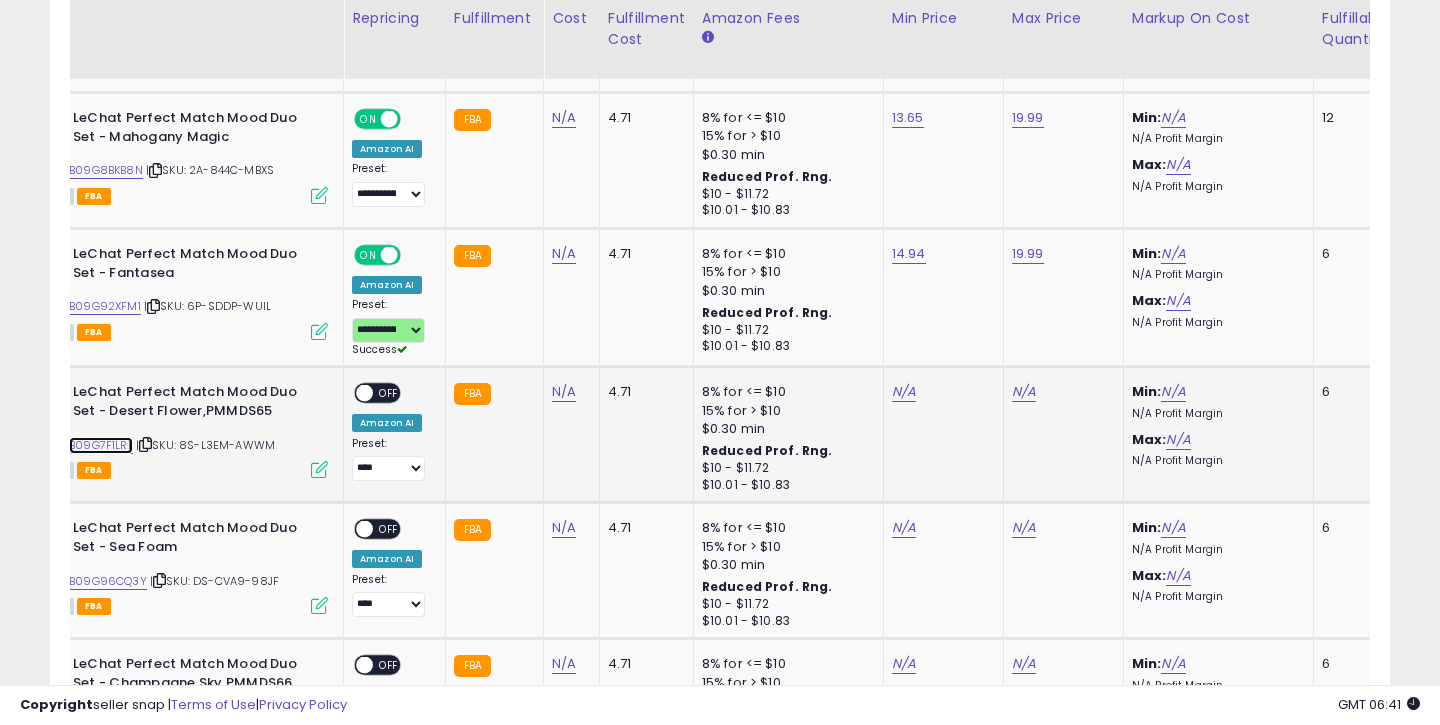 click on "B09G7F1LRL" at bounding box center [101, 445] 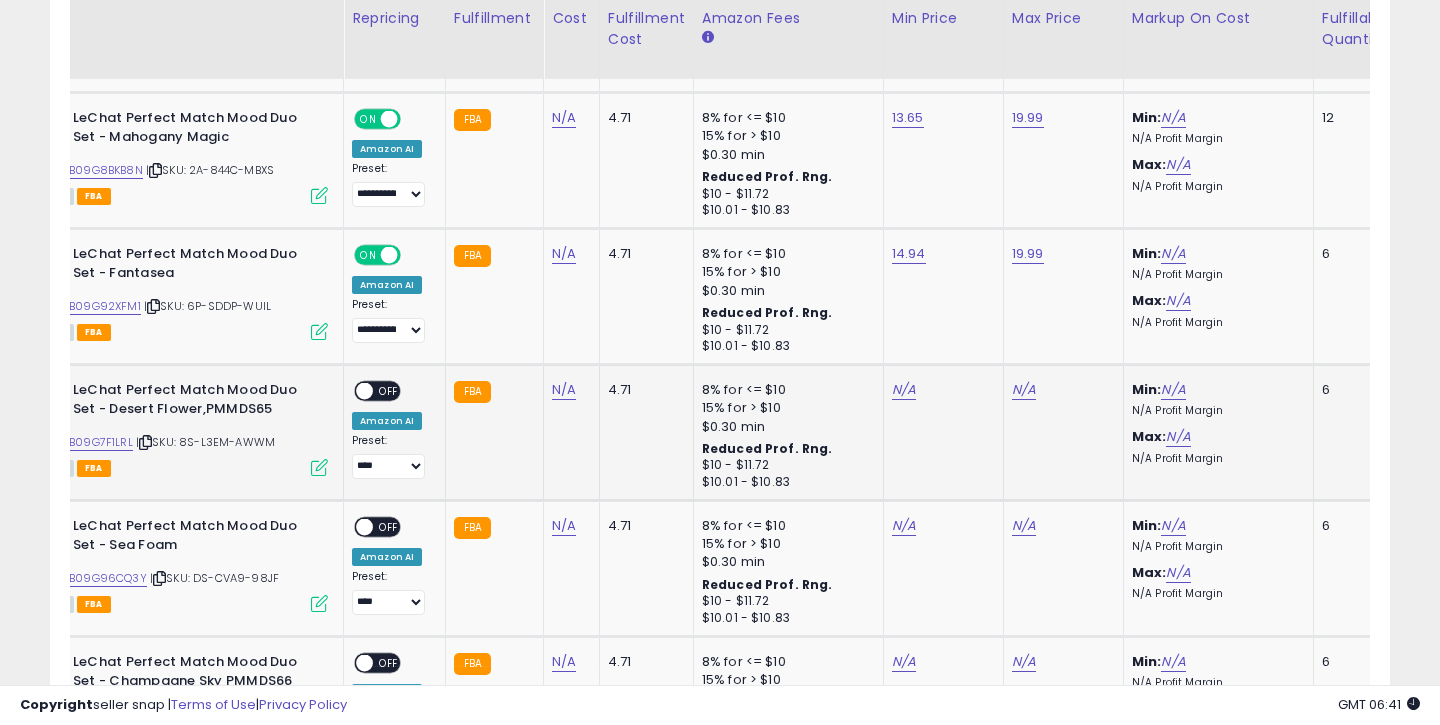 click on "N/A" 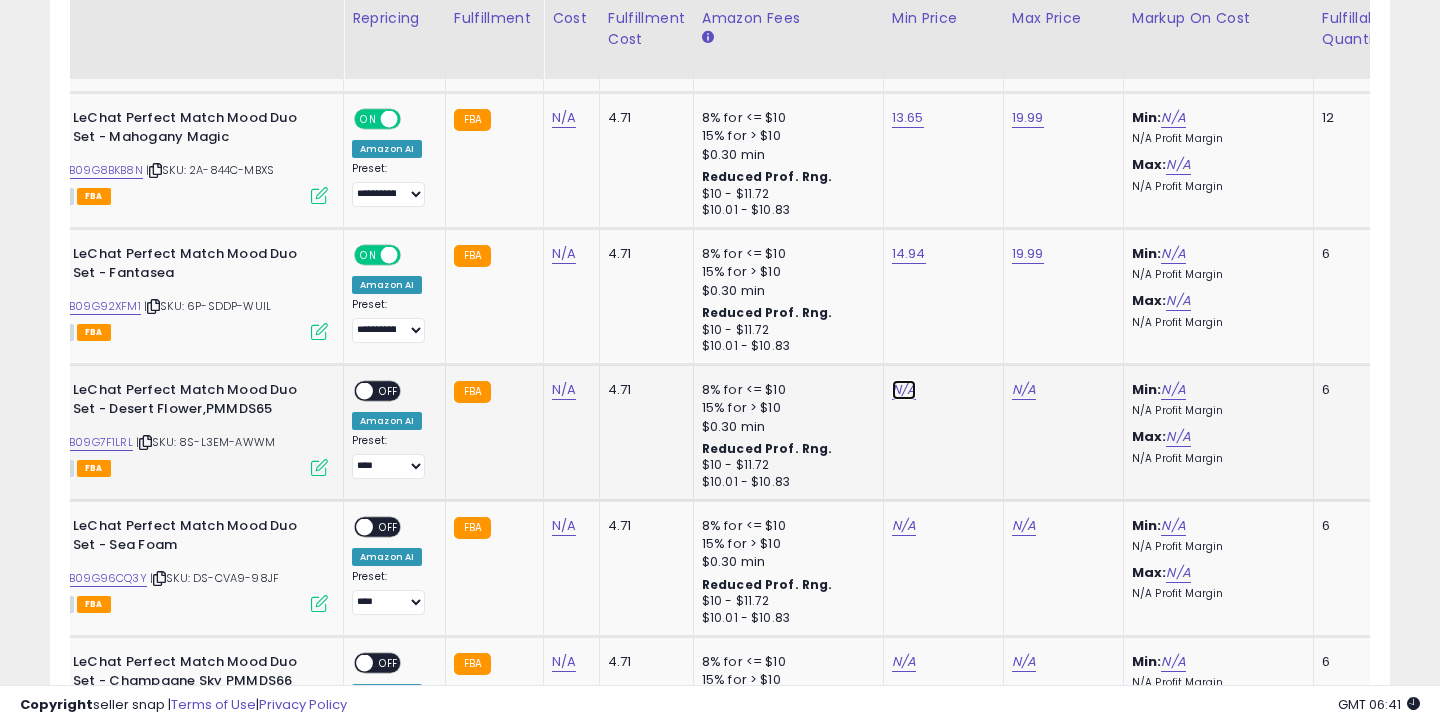 click on "N/A" at bounding box center (904, -969) 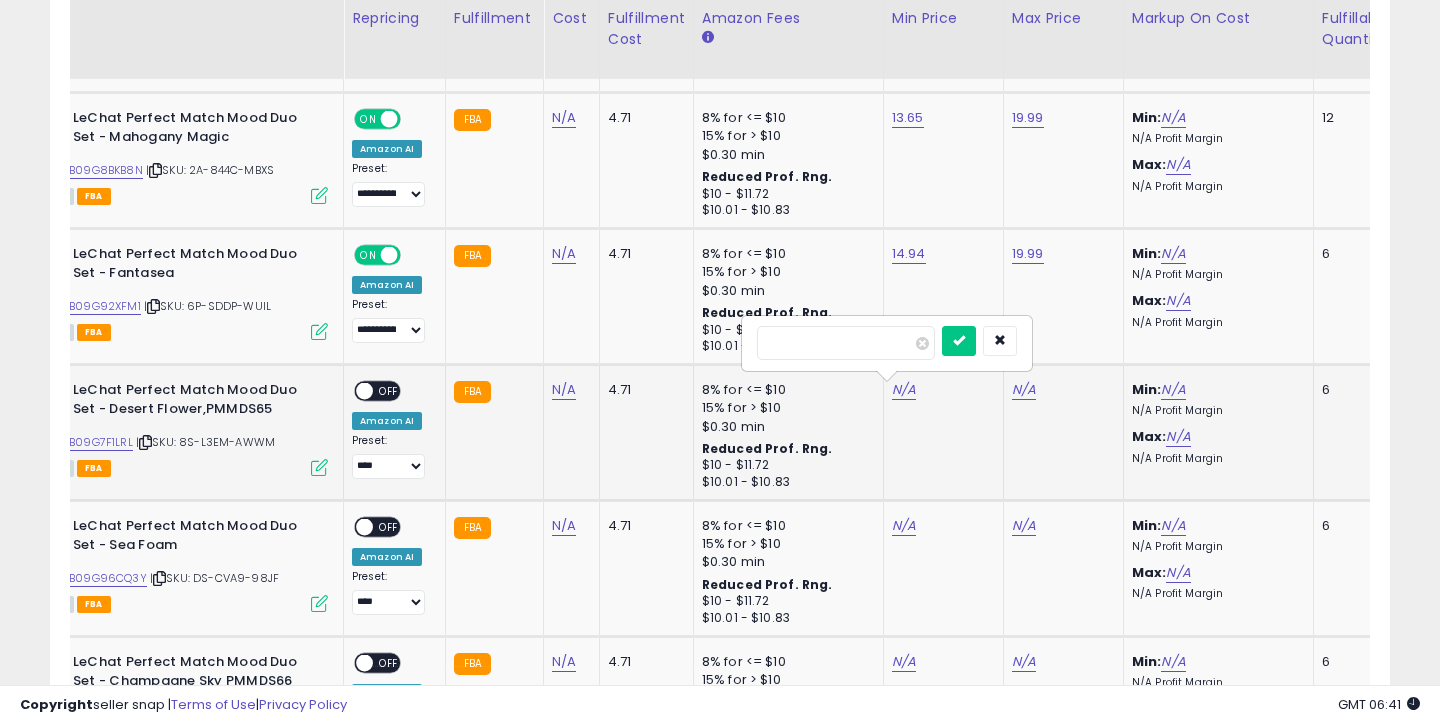 type on "*****" 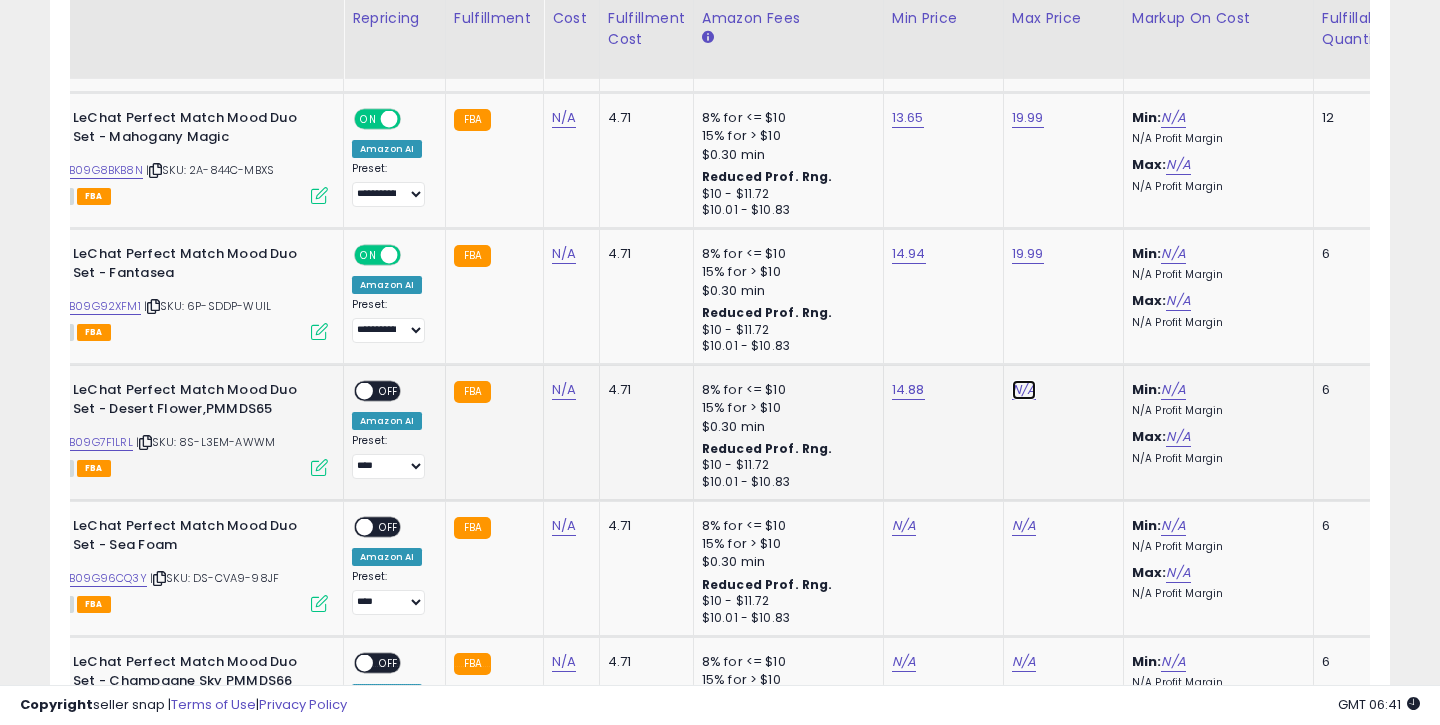 click on "N/A" at bounding box center (1024, -969) 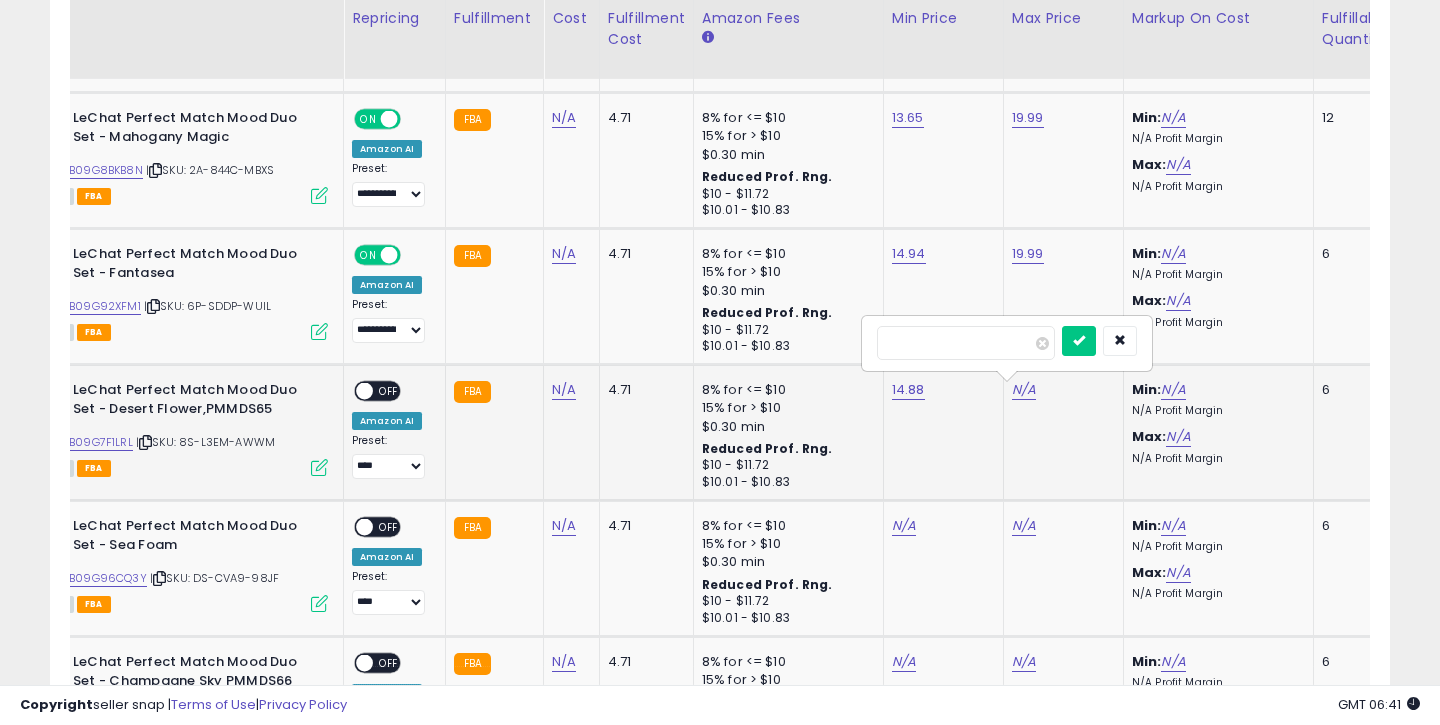 type on "*****" 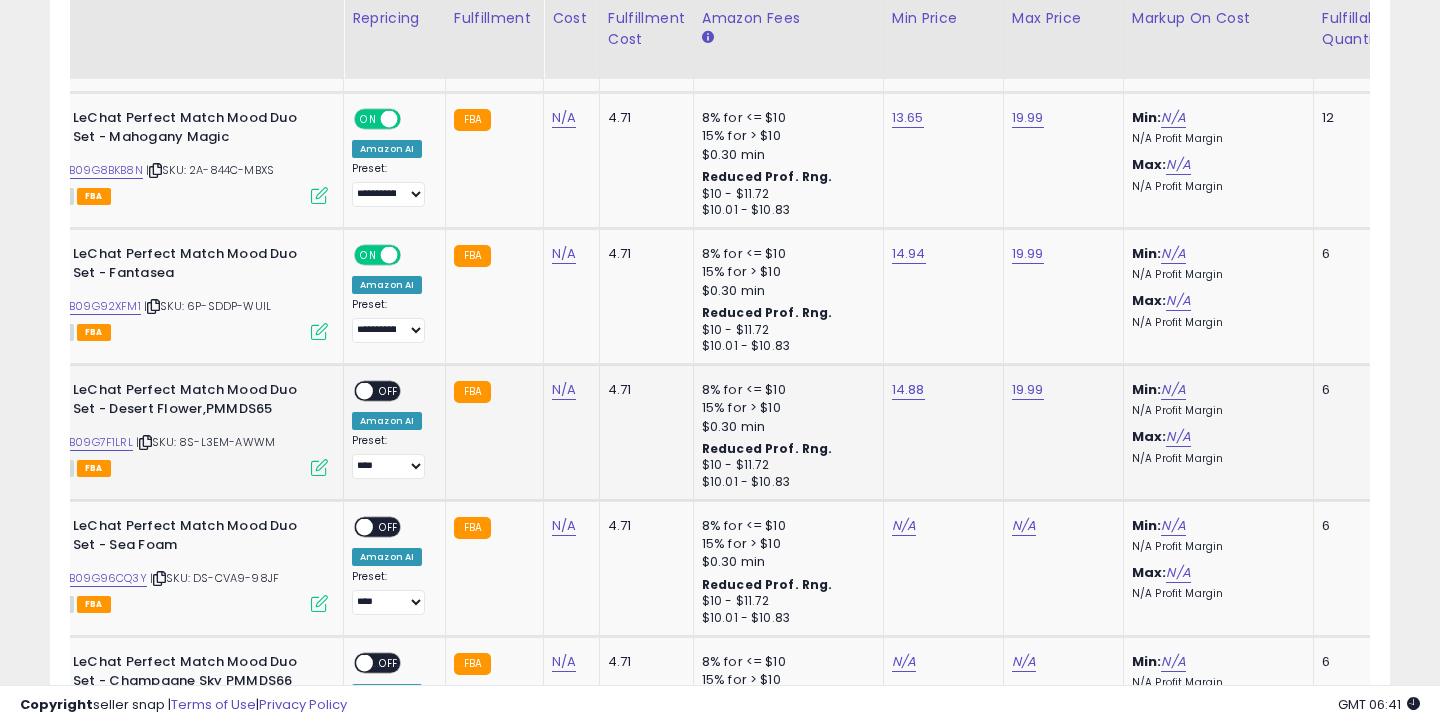 click on "OFF" at bounding box center [389, 391] 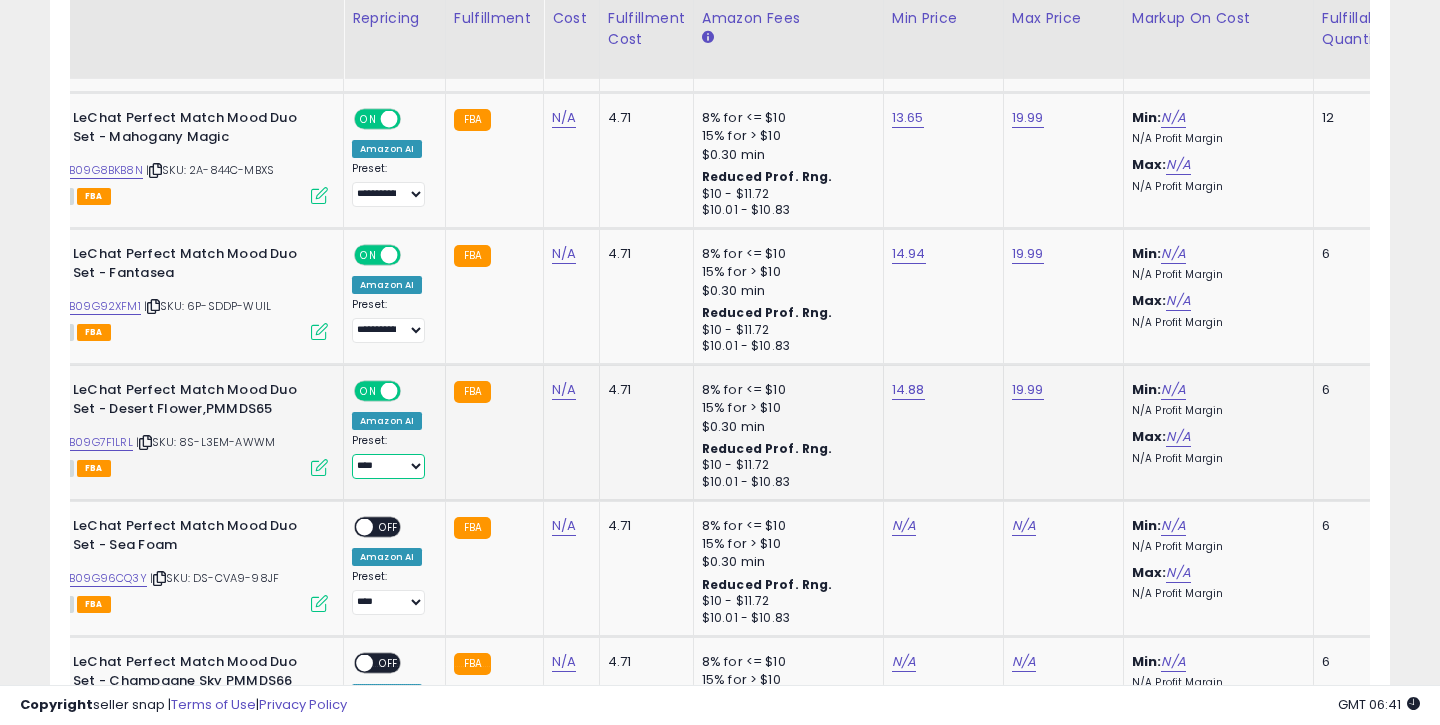 click on "**********" at bounding box center (388, 466) 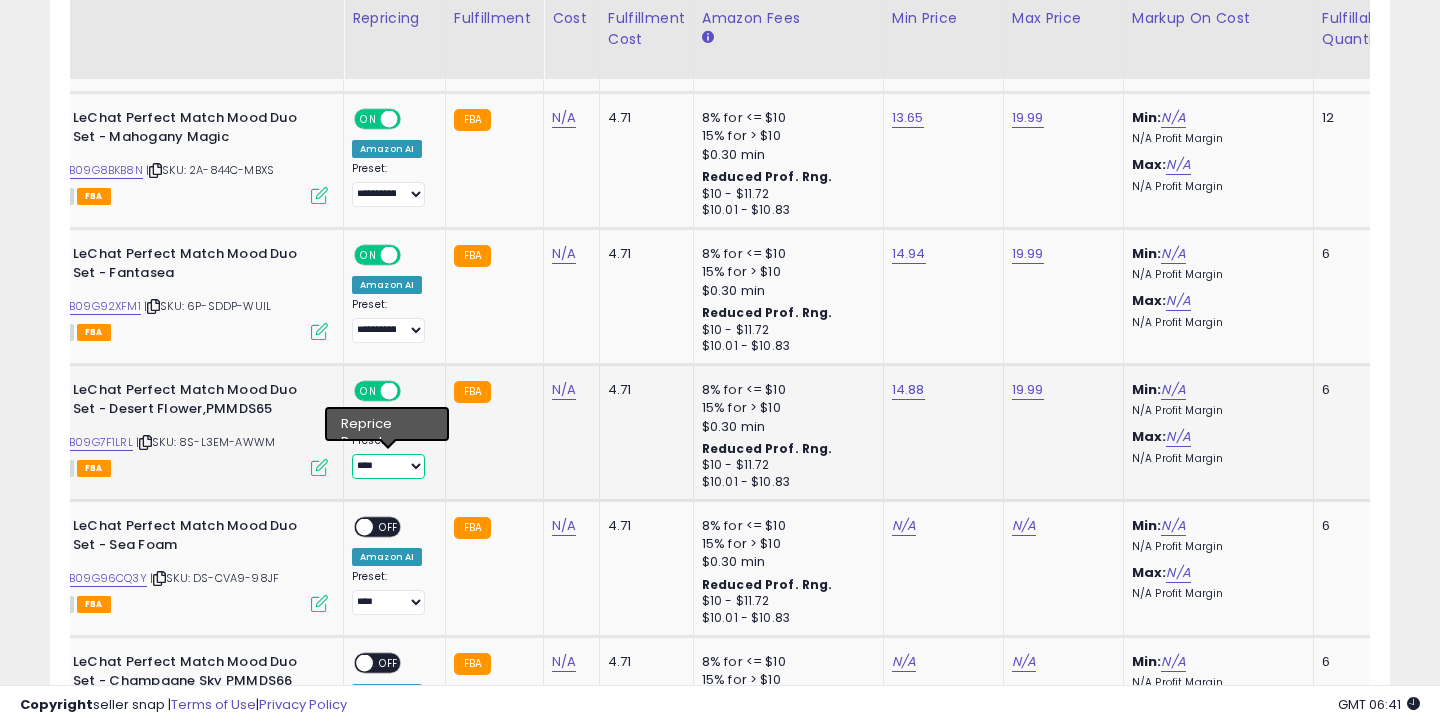 select on "**********" 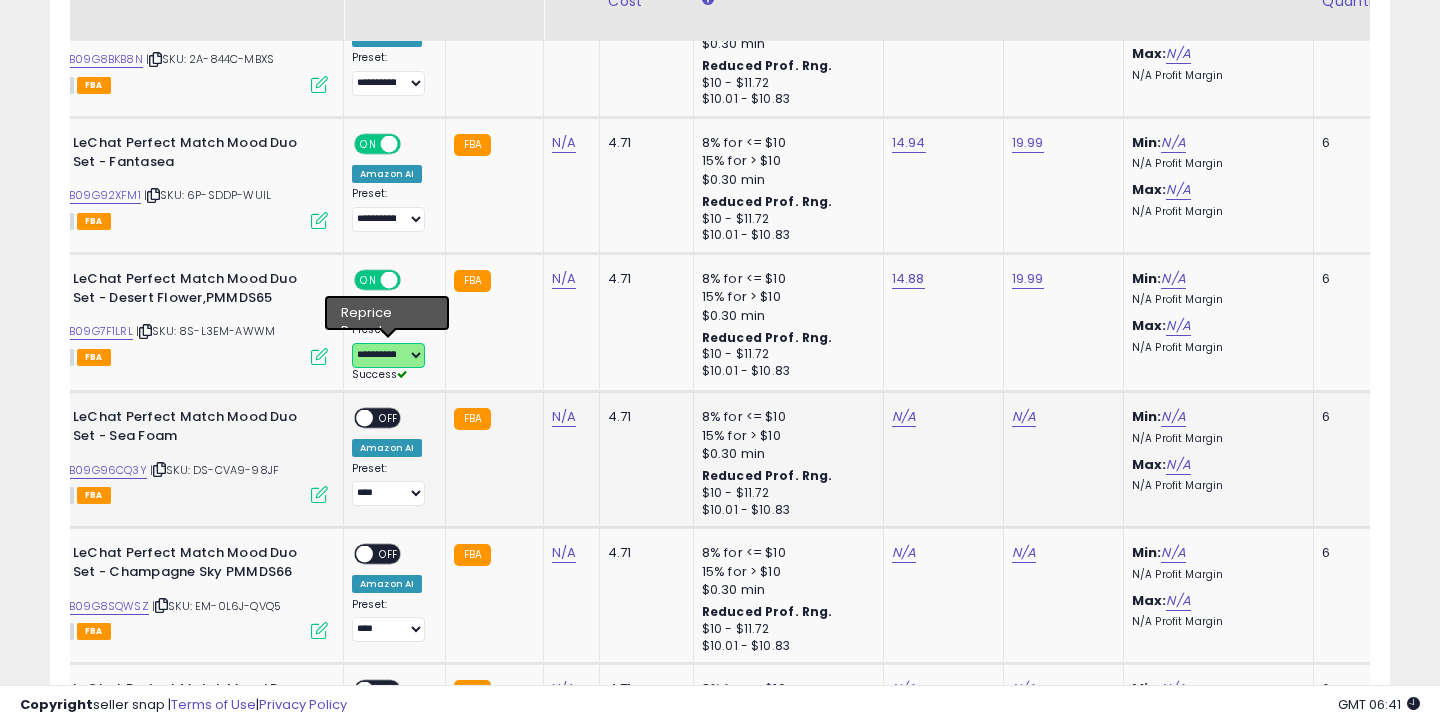 scroll, scrollTop: 3297, scrollLeft: 0, axis: vertical 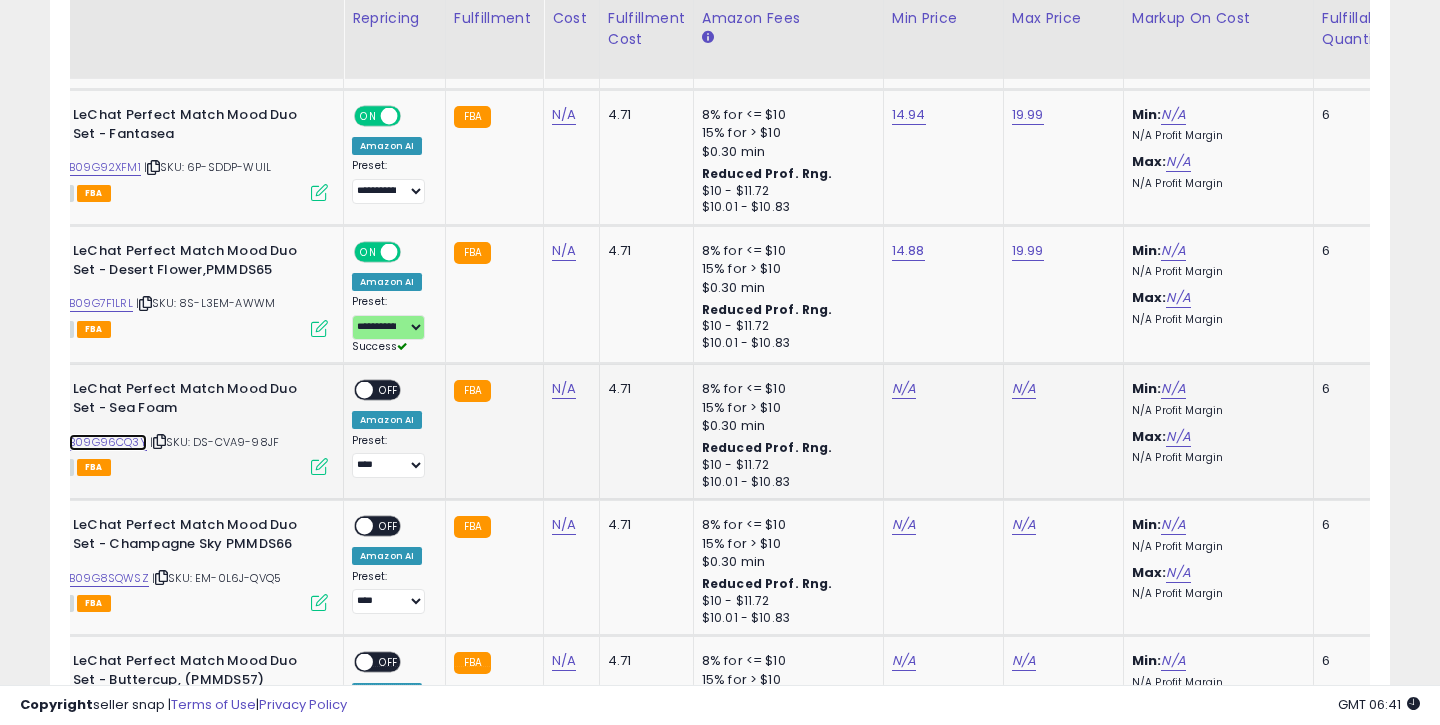 click on "B09G96CQ3Y" at bounding box center [108, 442] 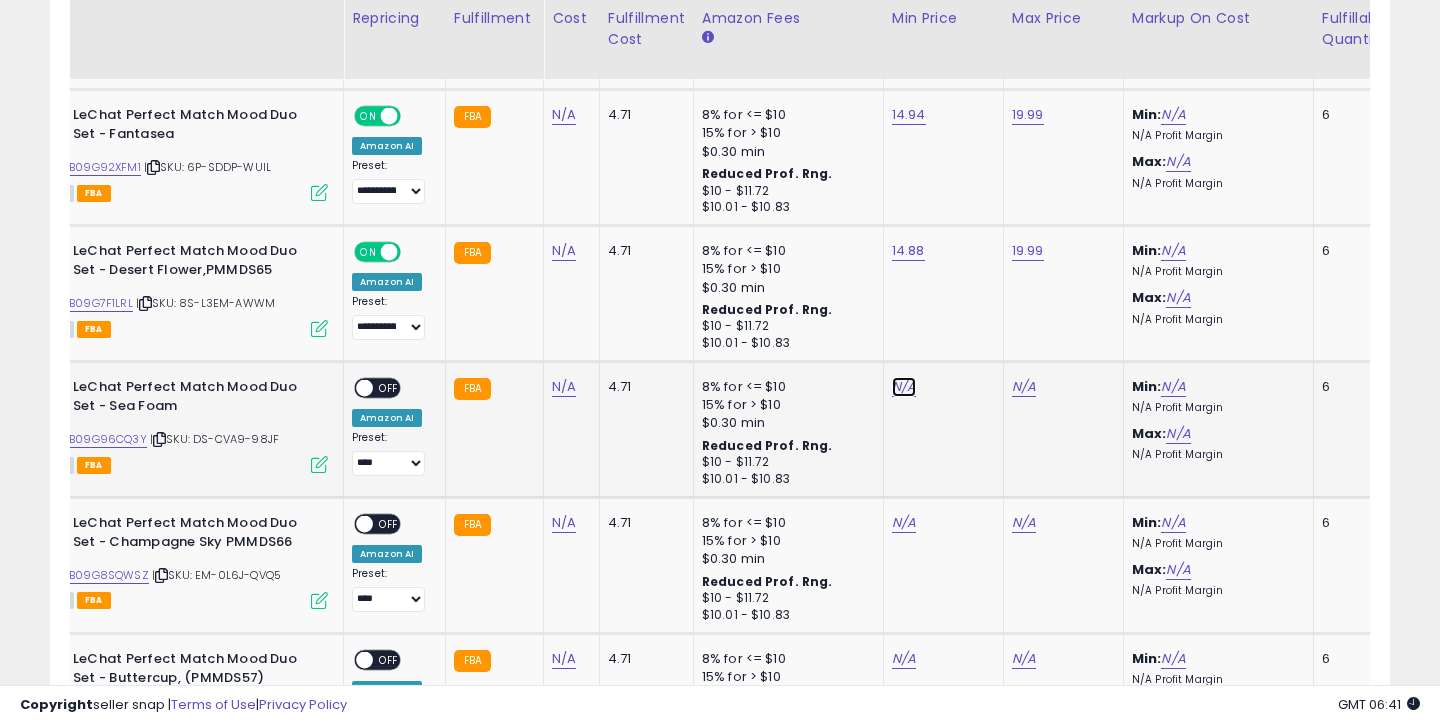 click on "N/A" at bounding box center (904, -1108) 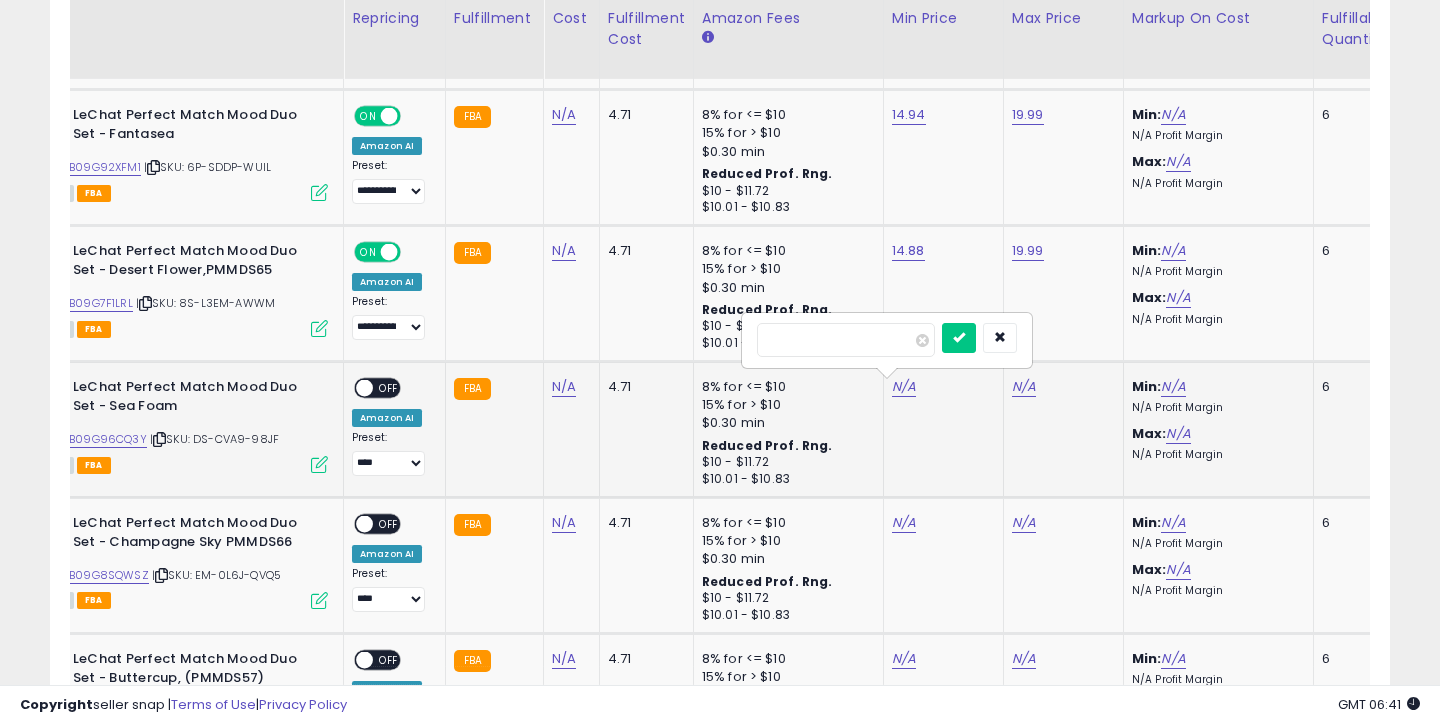 type on "*****" 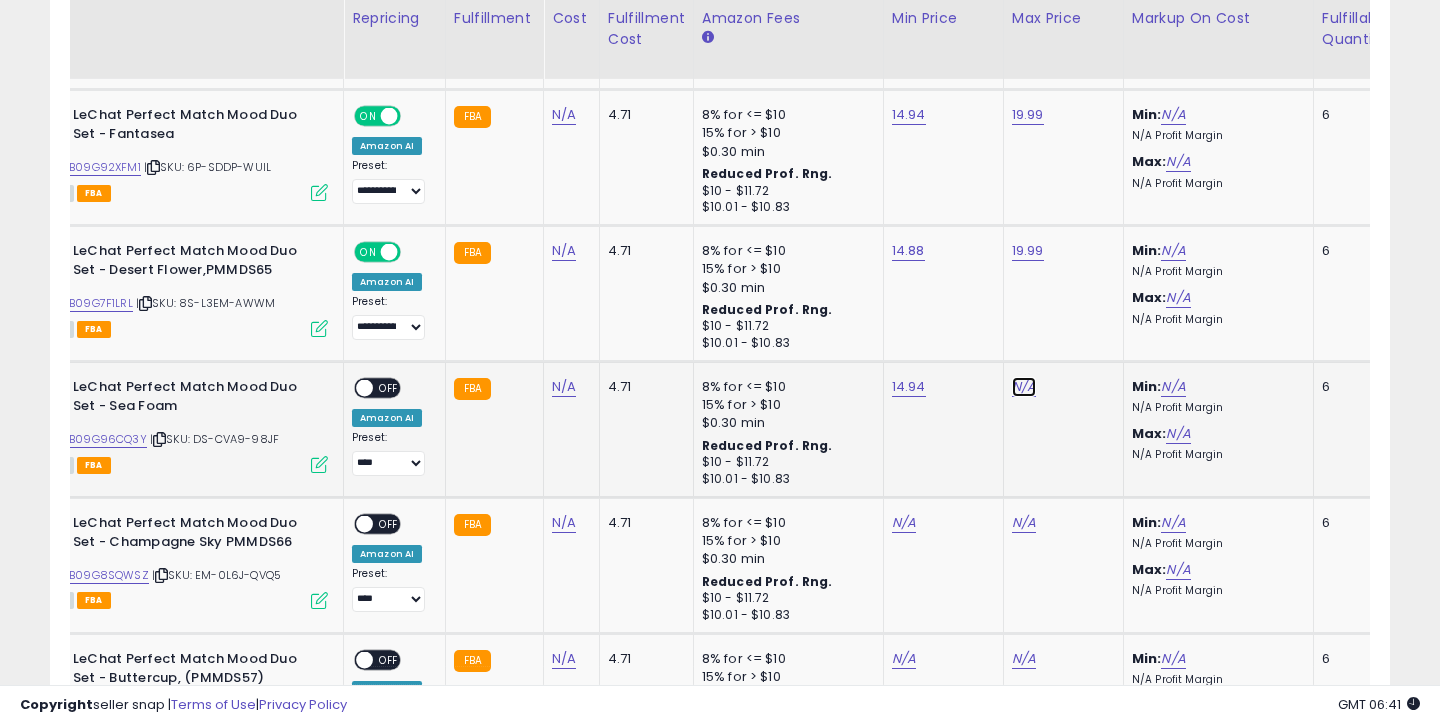 click on "N/A" at bounding box center [1024, -1108] 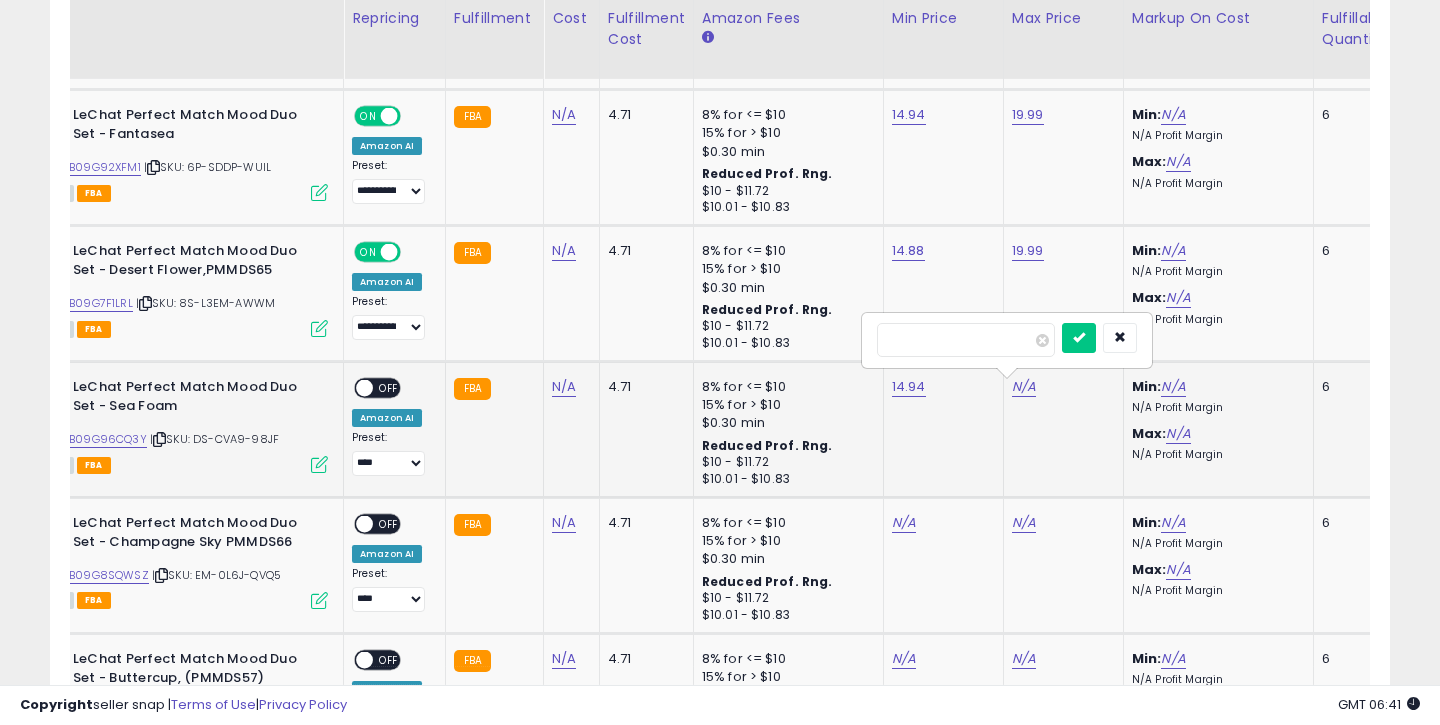 type on "*****" 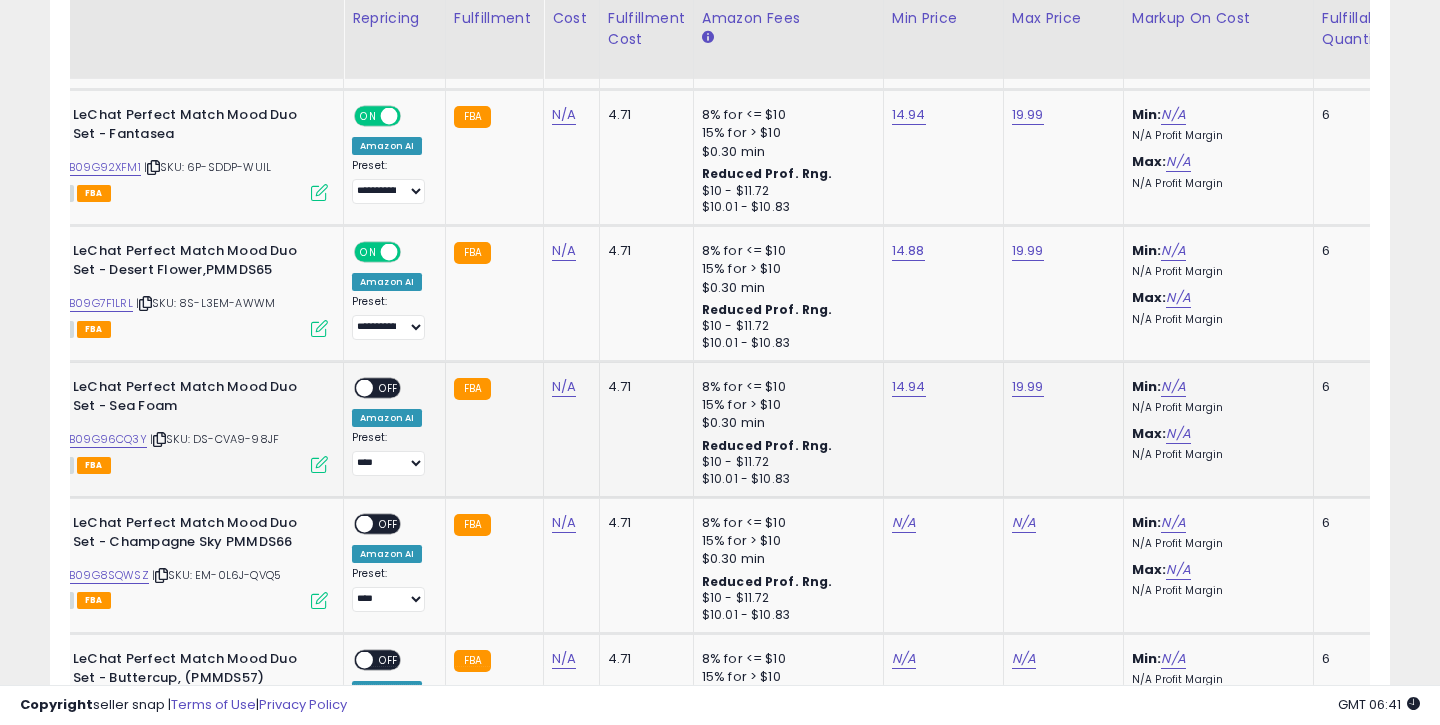 click on "OFF" at bounding box center [389, 388] 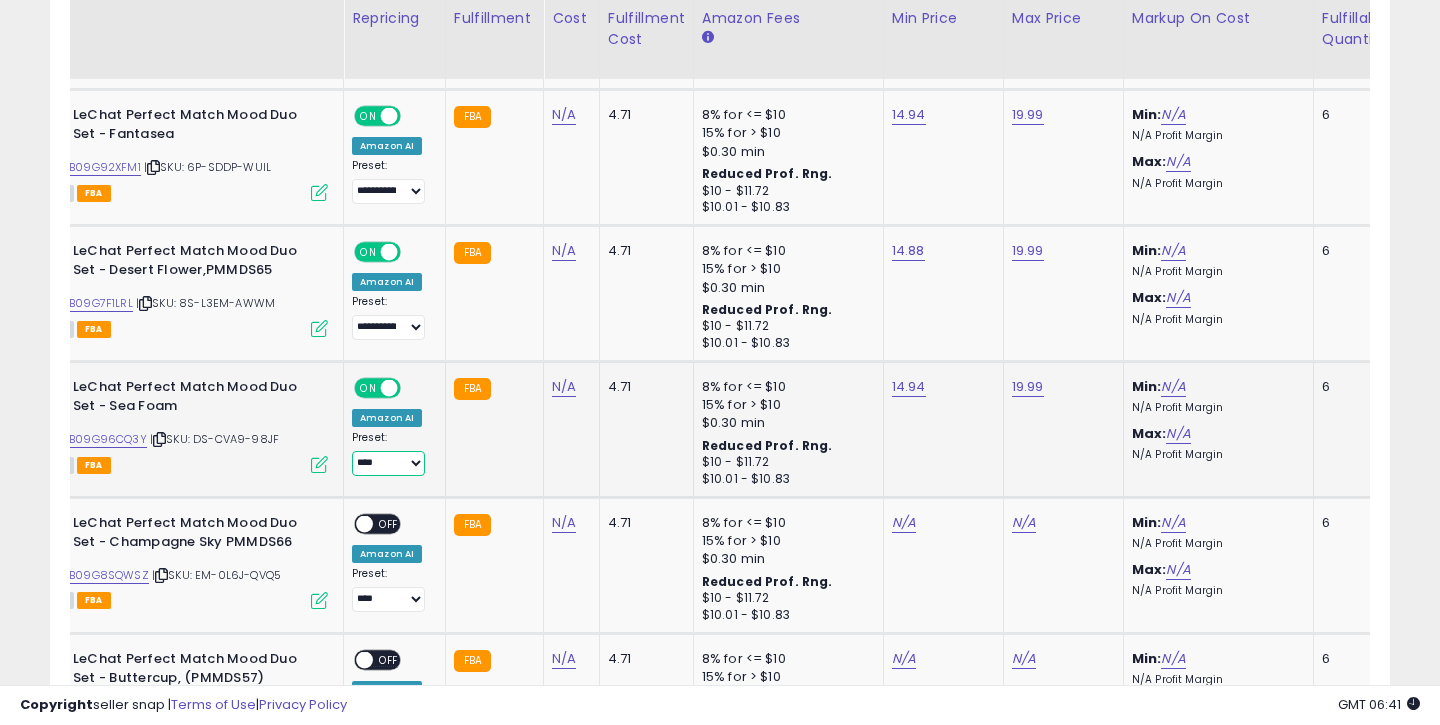 click on "**********" at bounding box center (388, 463) 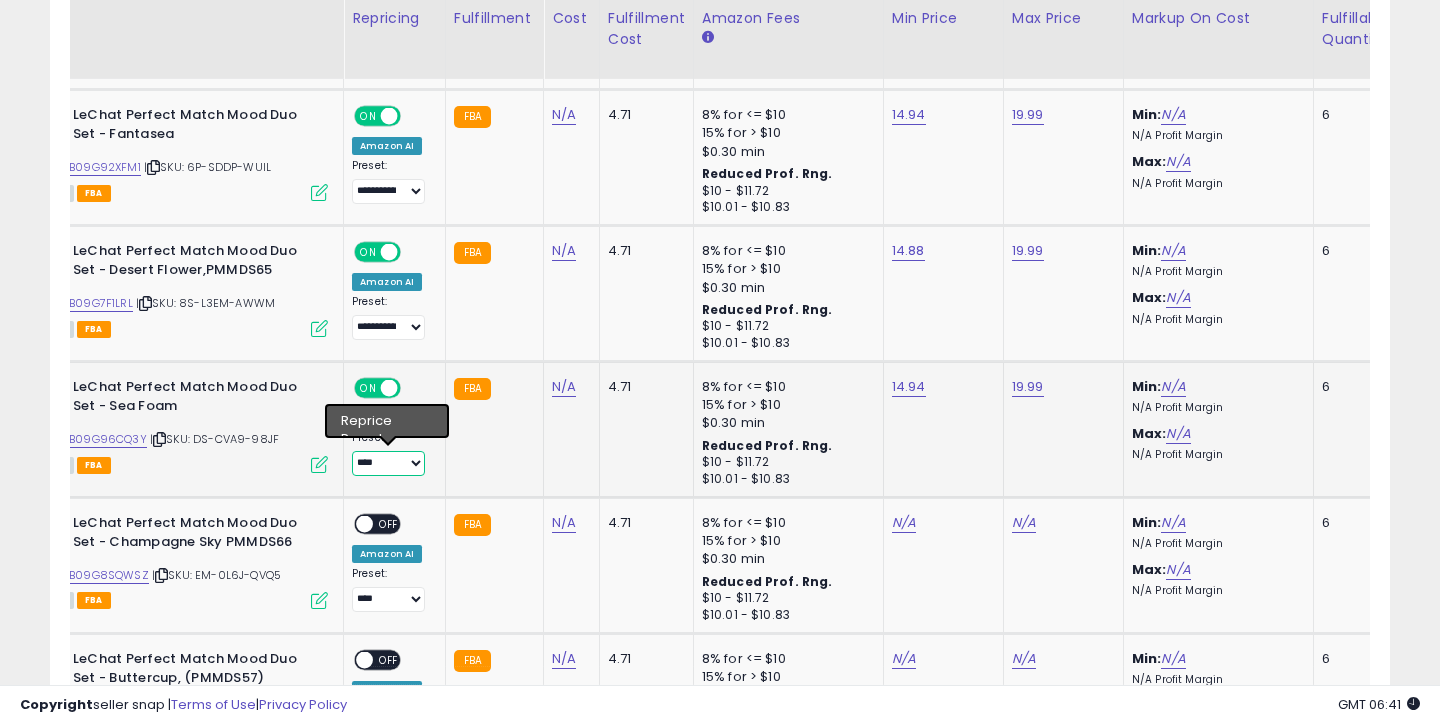 select on "**********" 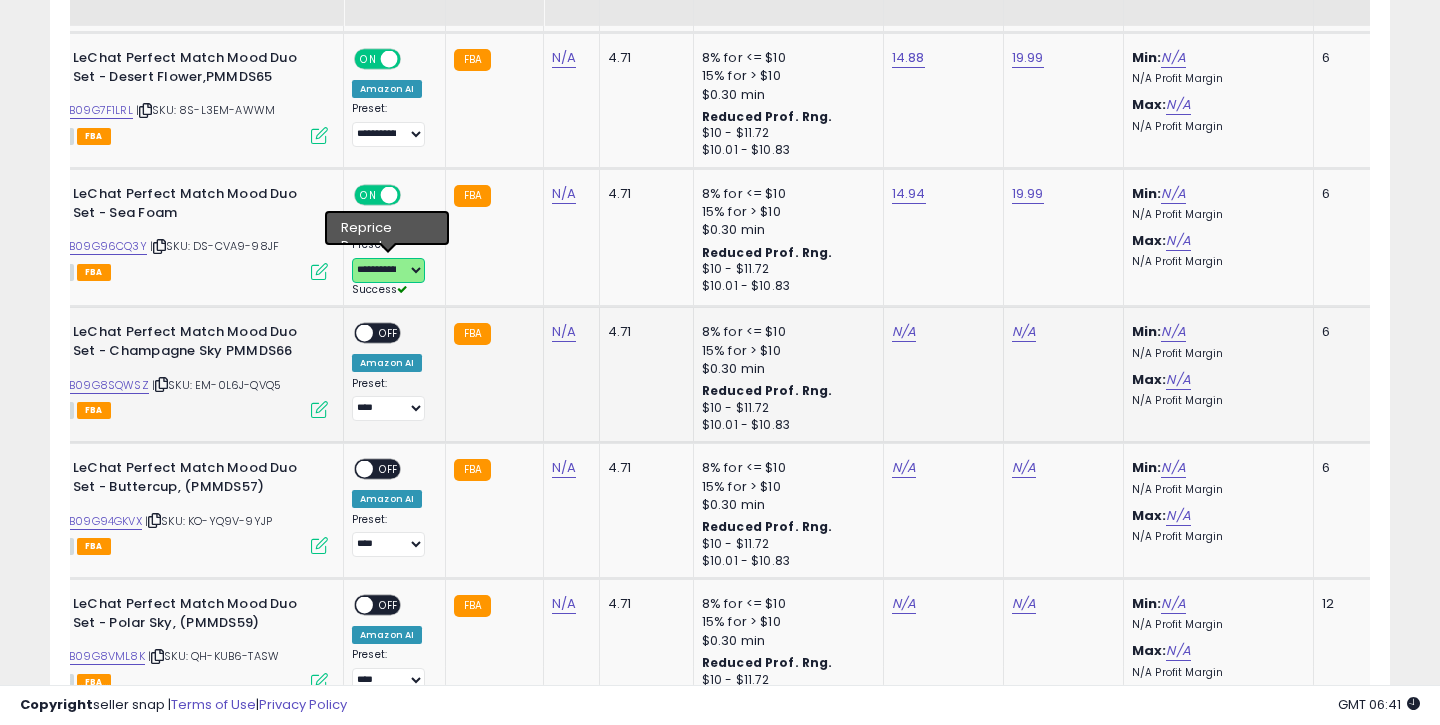 scroll, scrollTop: 3509, scrollLeft: 0, axis: vertical 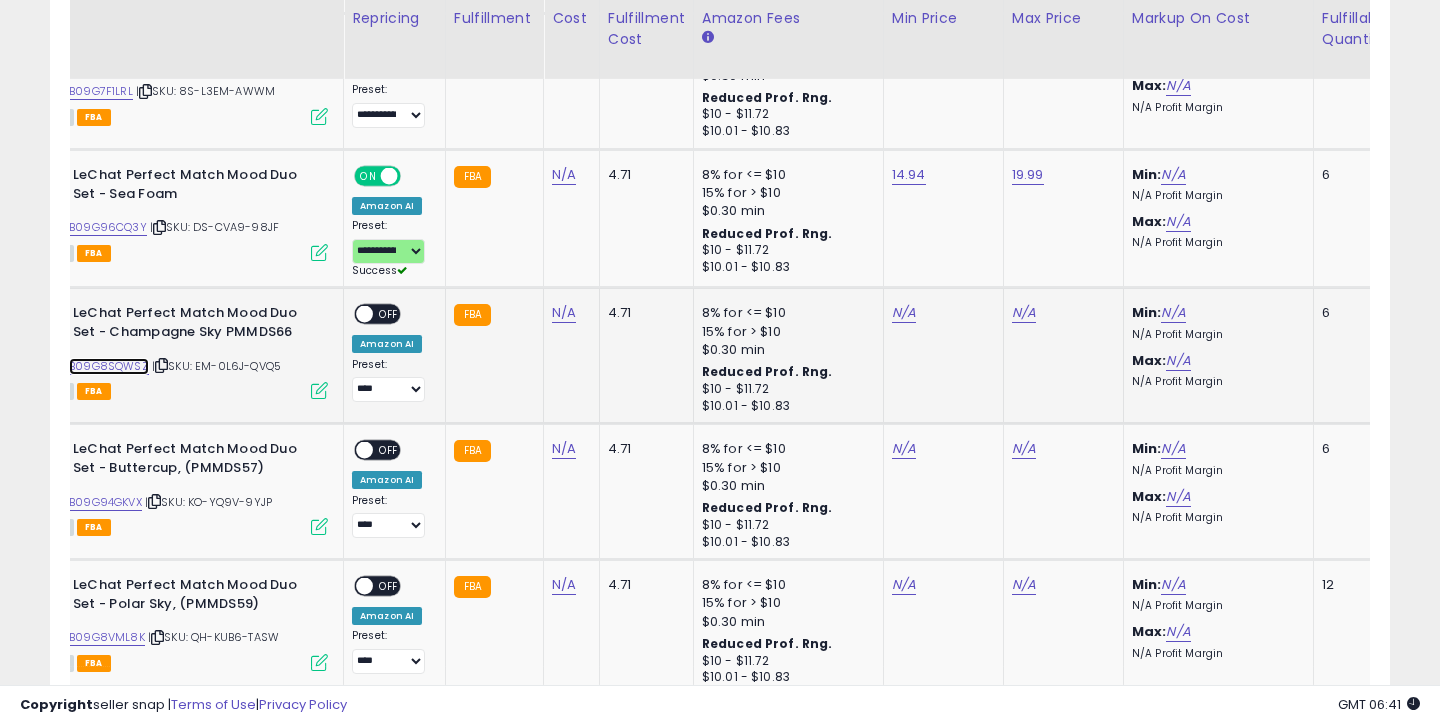 click on "B09G8SQWSZ" at bounding box center [109, 366] 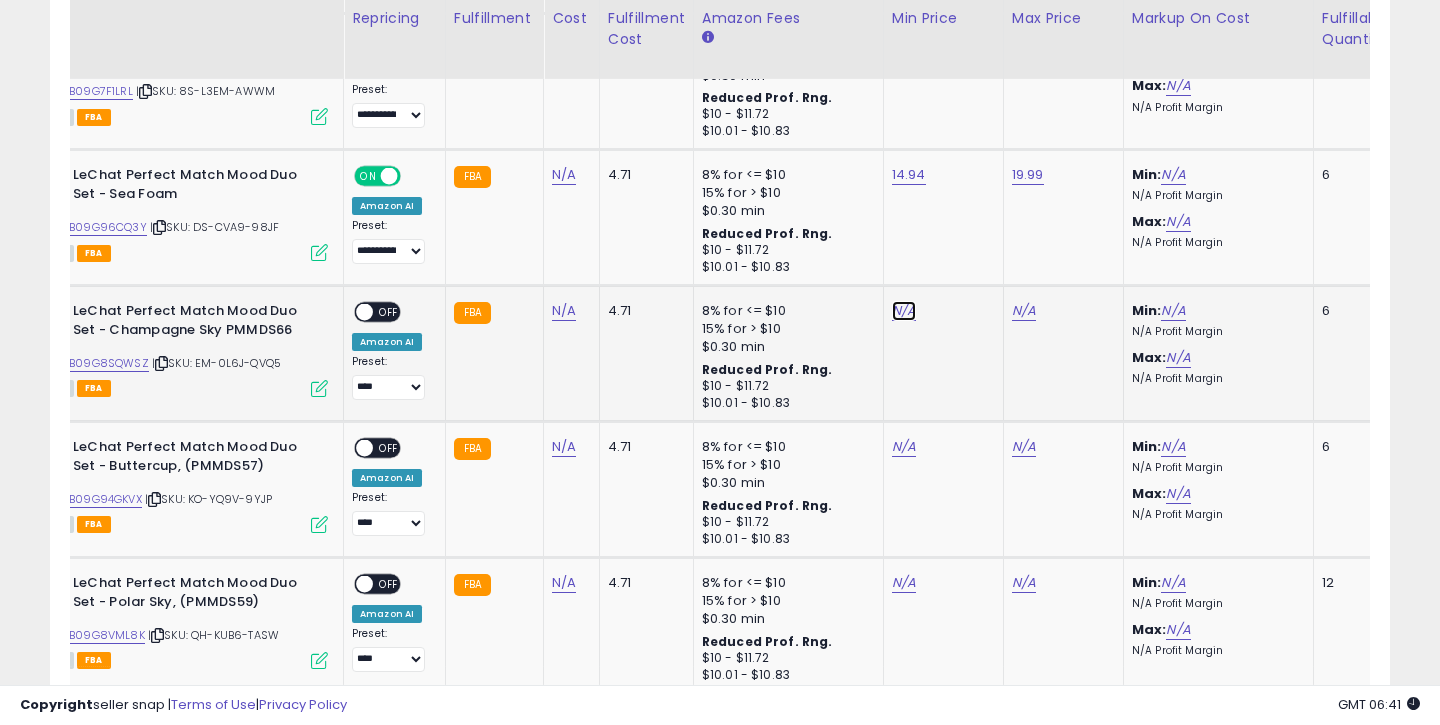 click on "N/A" at bounding box center [904, -1320] 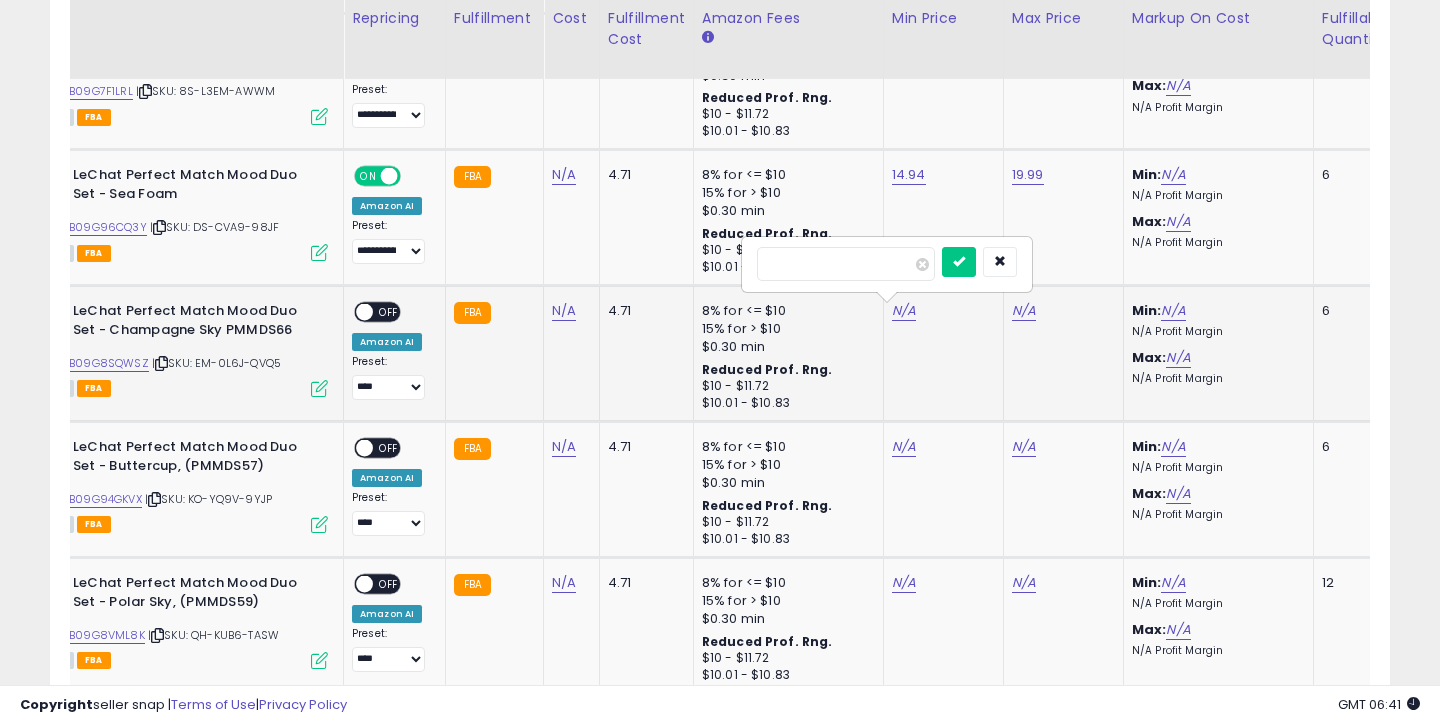 type on "*****" 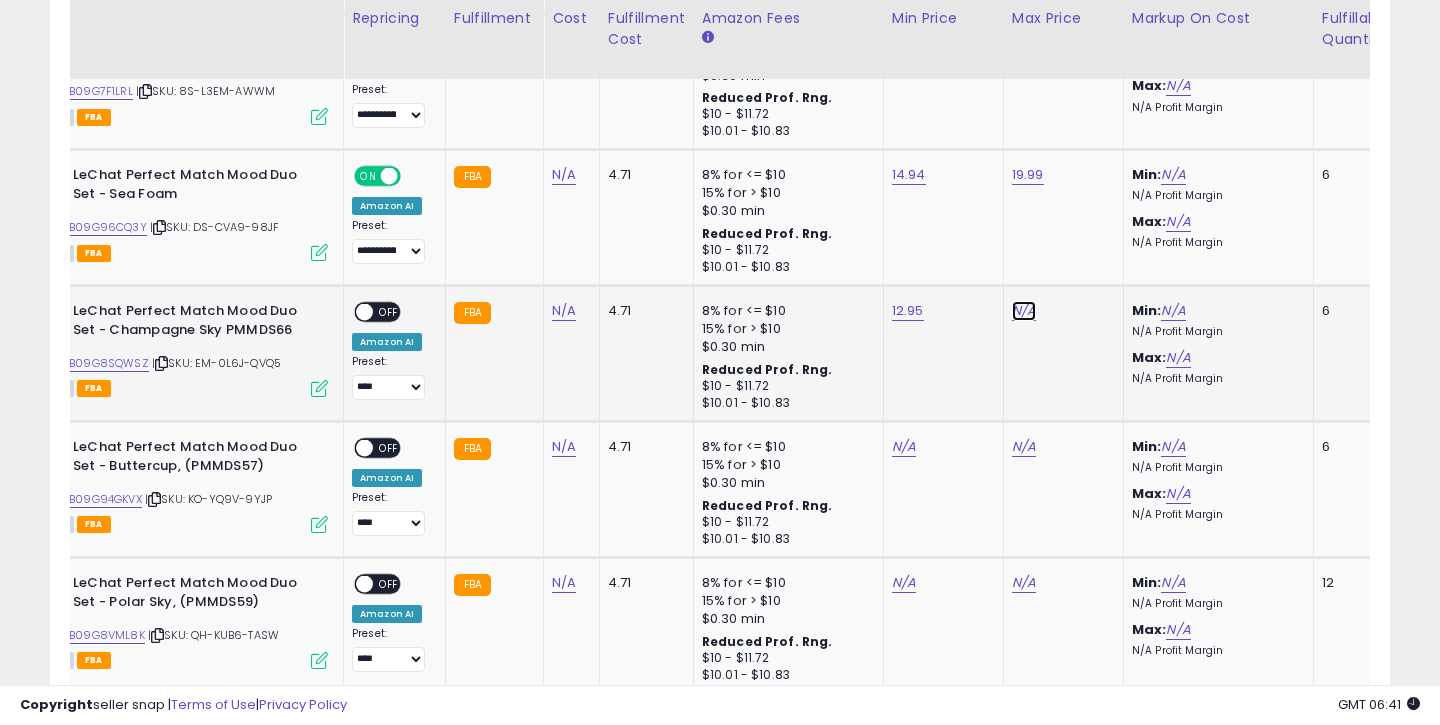 click on "N/A" at bounding box center (1024, -1320) 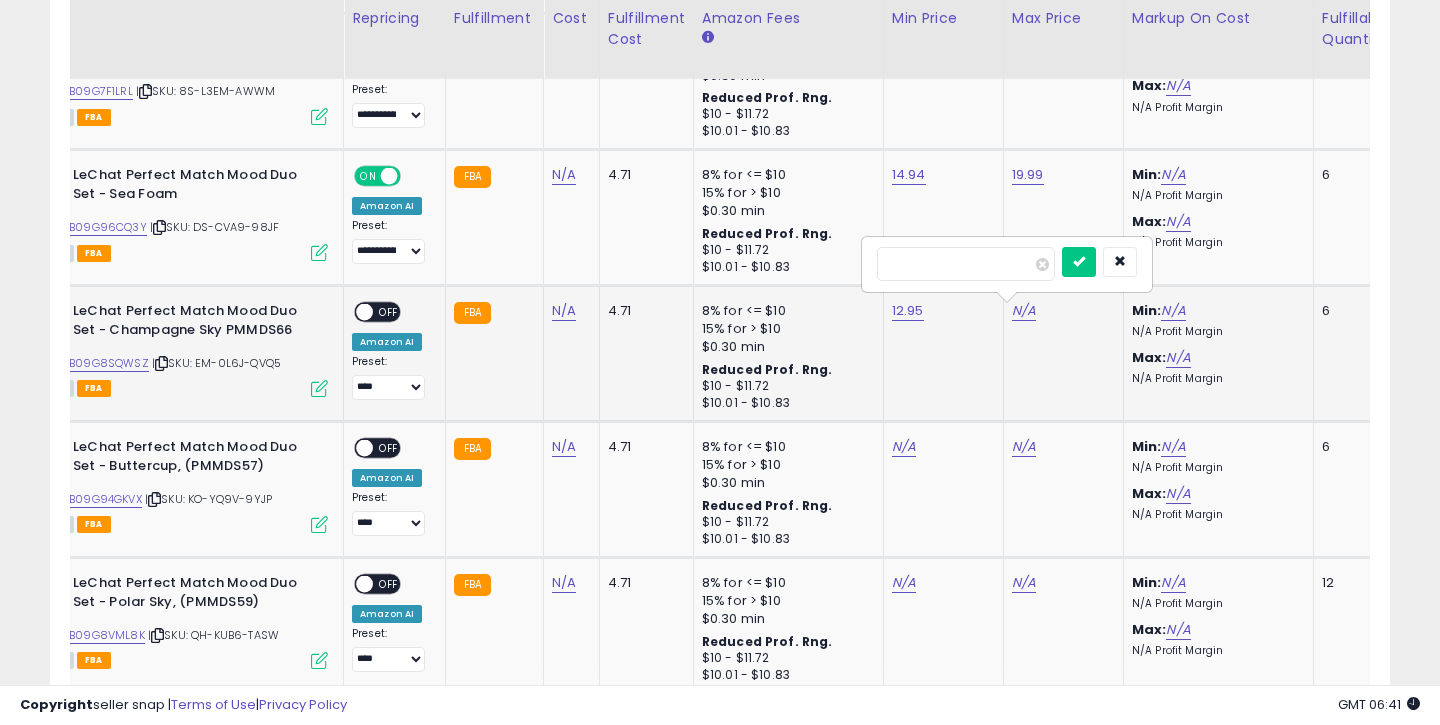 type on "*****" 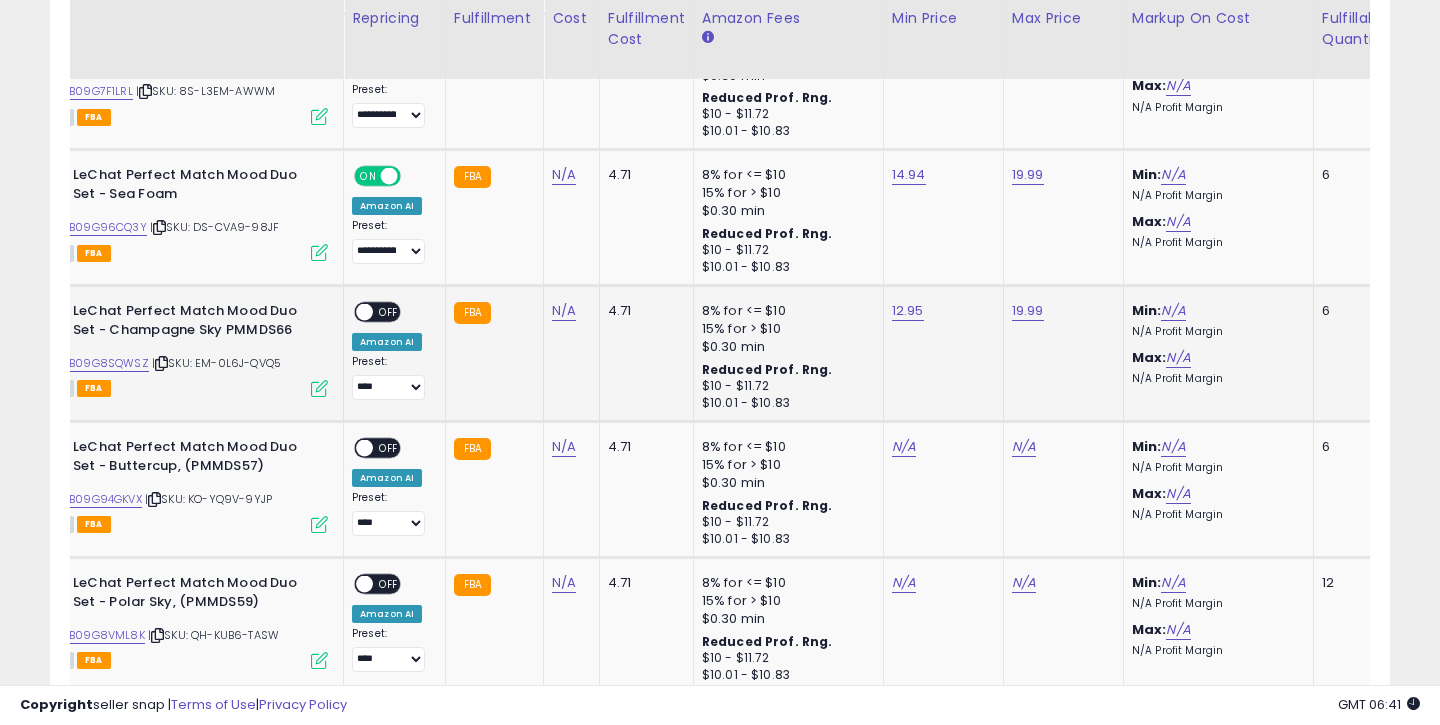 click on "OFF" at bounding box center [389, 312] 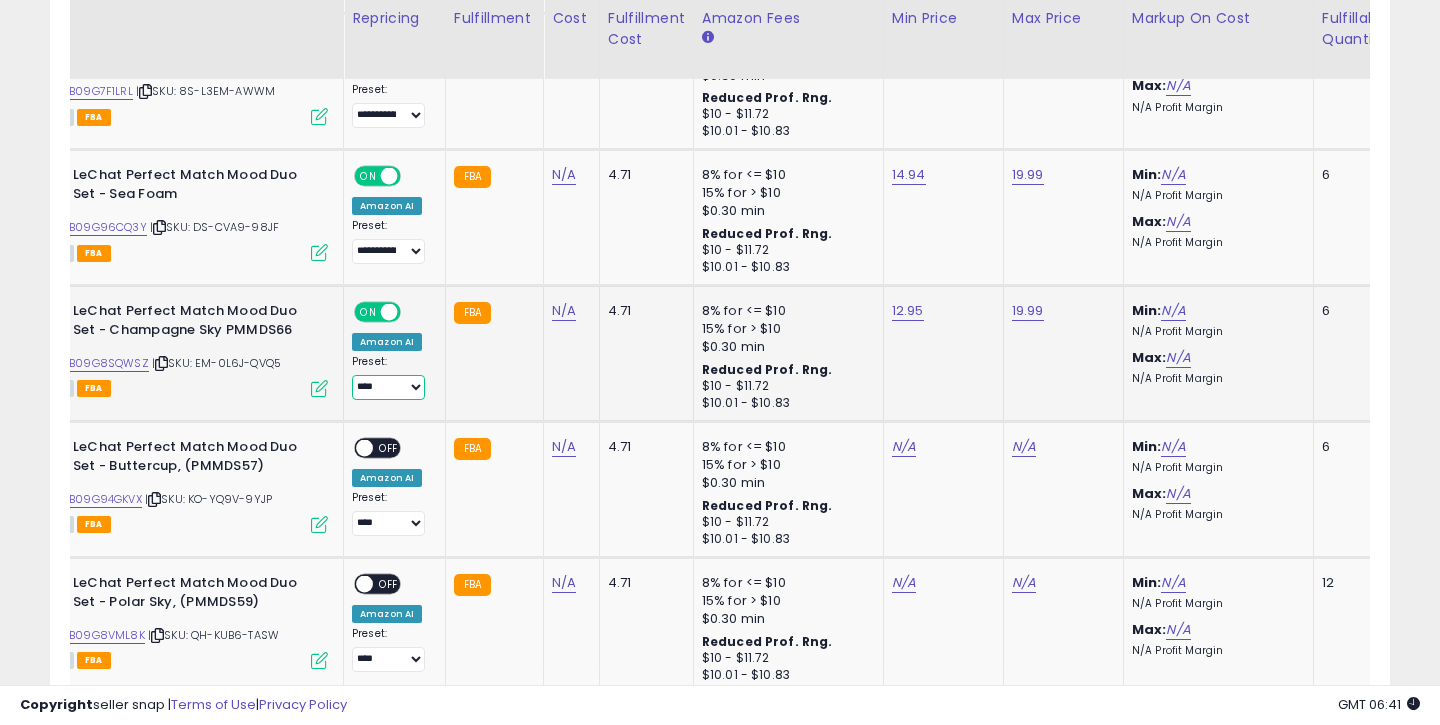 click on "**********" at bounding box center (388, 387) 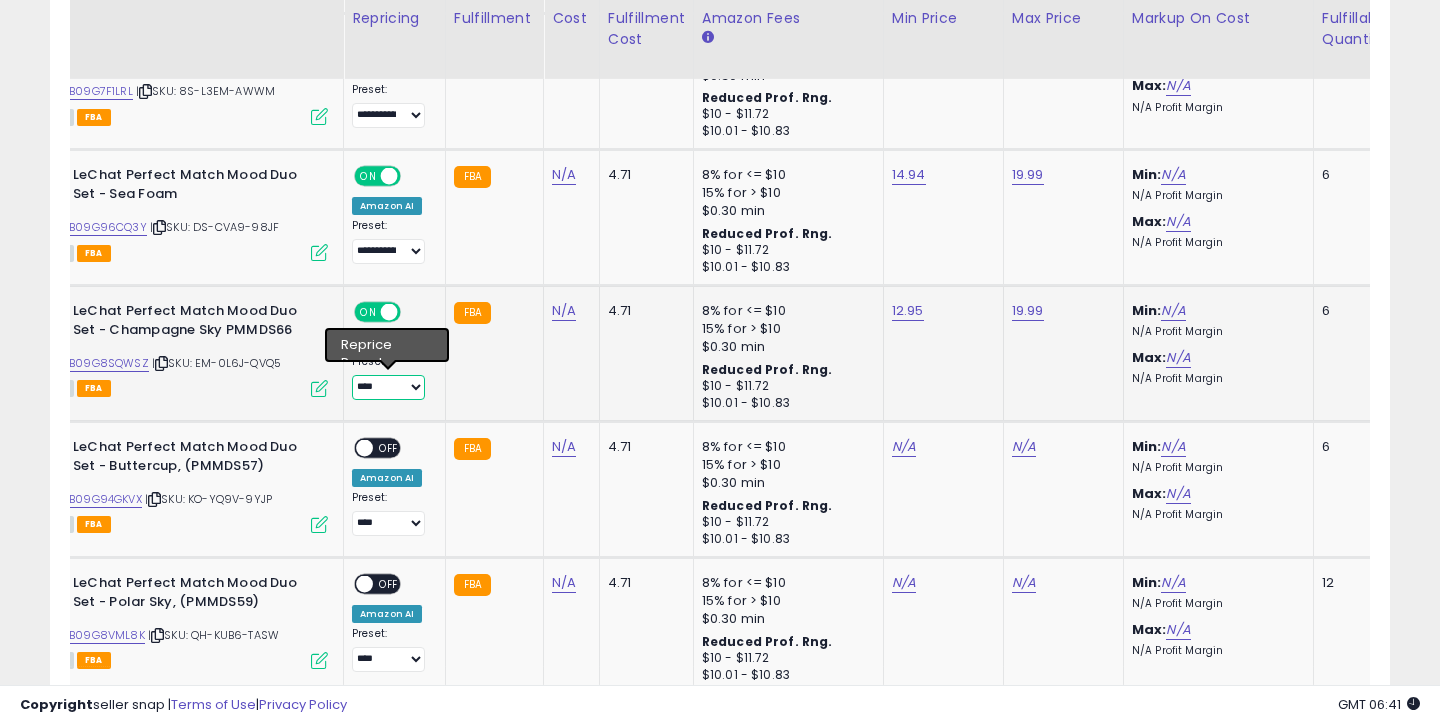 select on "**********" 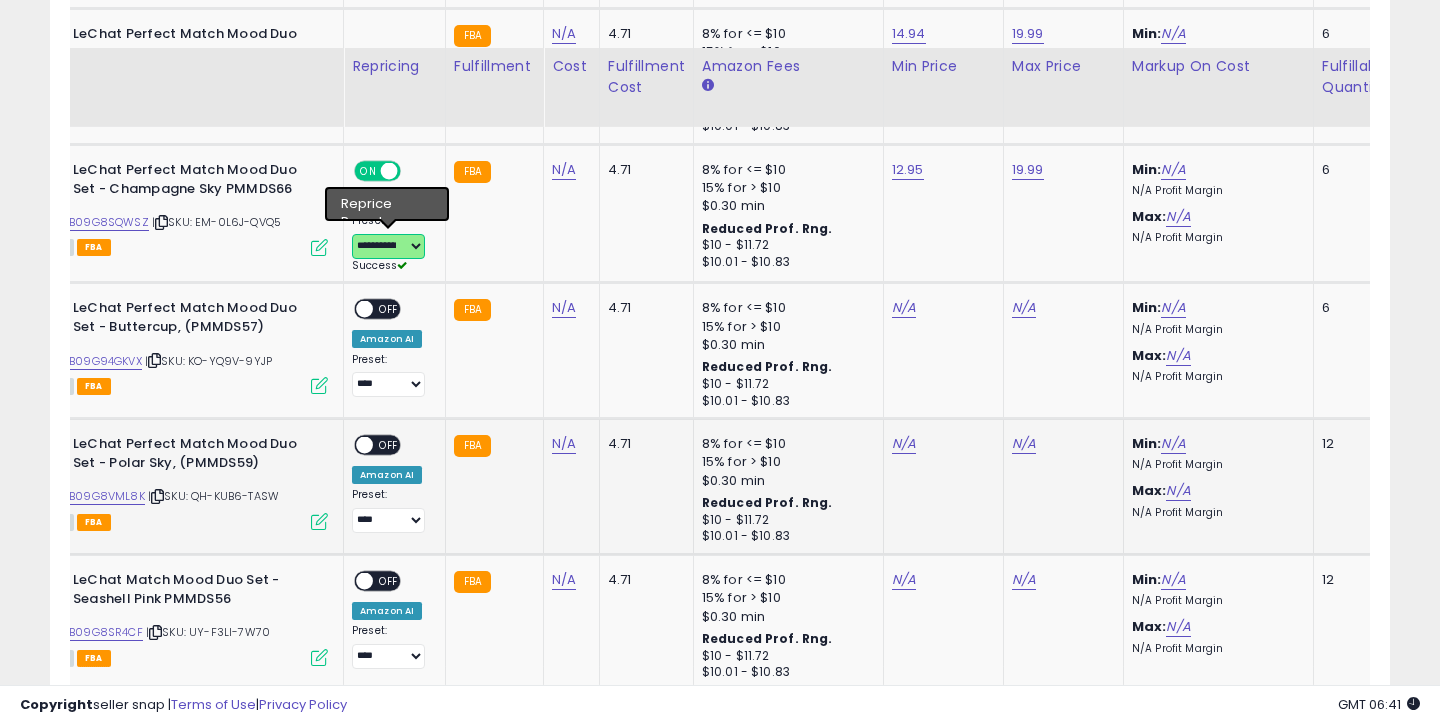 scroll, scrollTop: 3698, scrollLeft: 0, axis: vertical 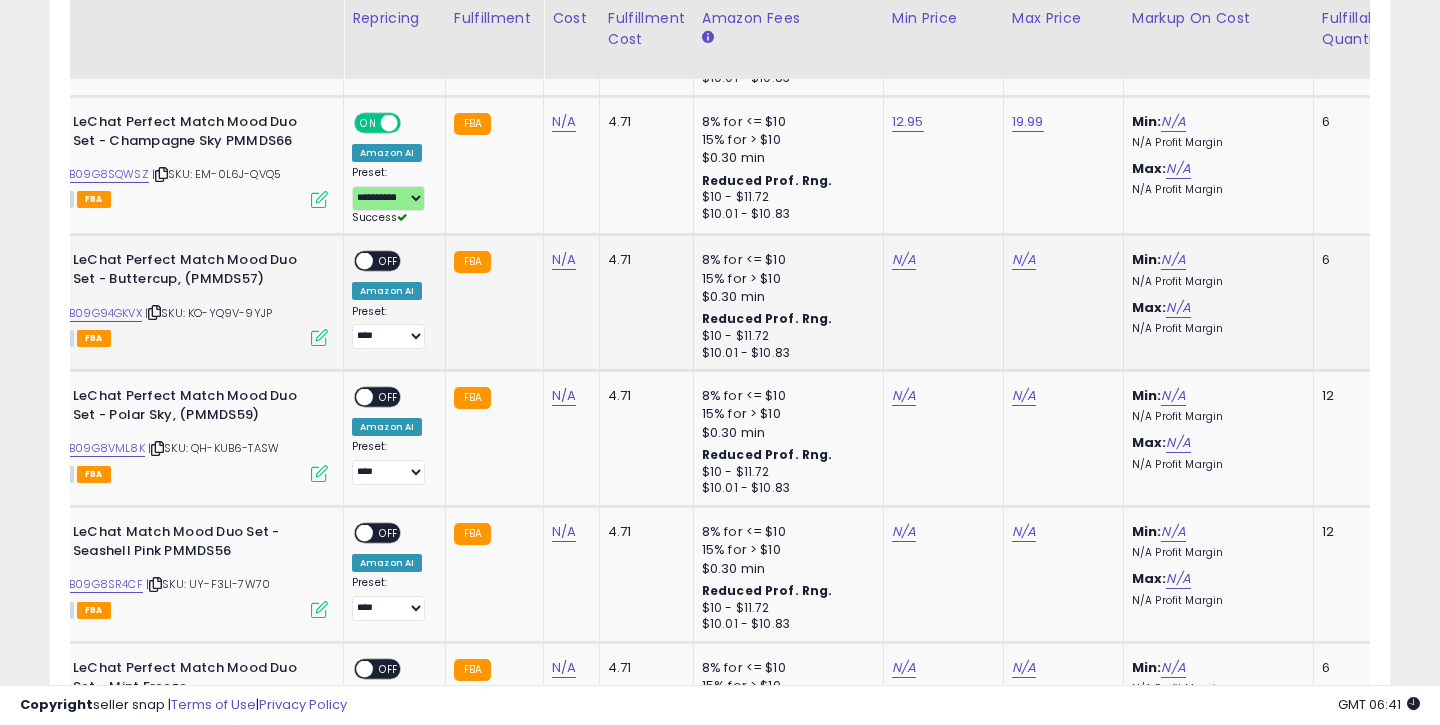 click on "ASIN:  B09G94GKVX    |   SKU: KO-YQ9V-9YJP Active FBA" at bounding box center (178, 297) 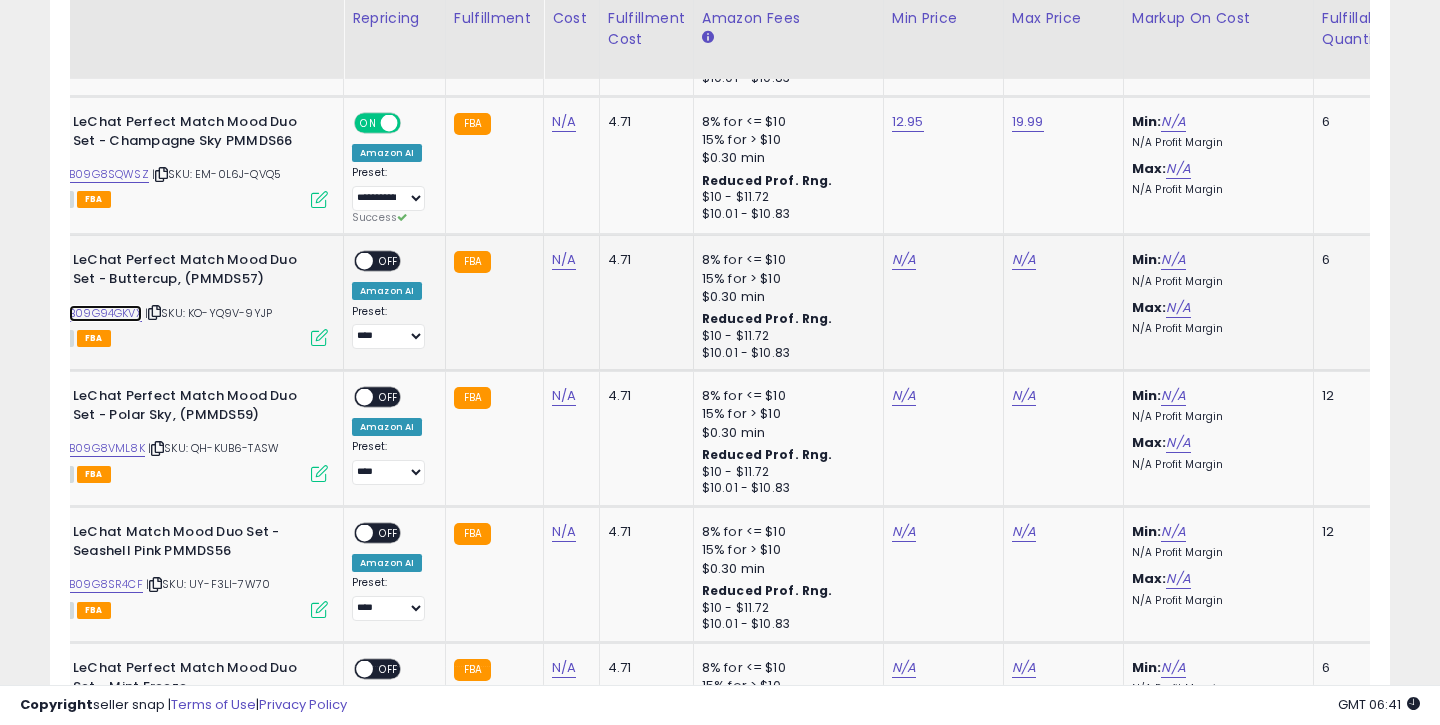 click on "B09G94GKVX" at bounding box center (105, 313) 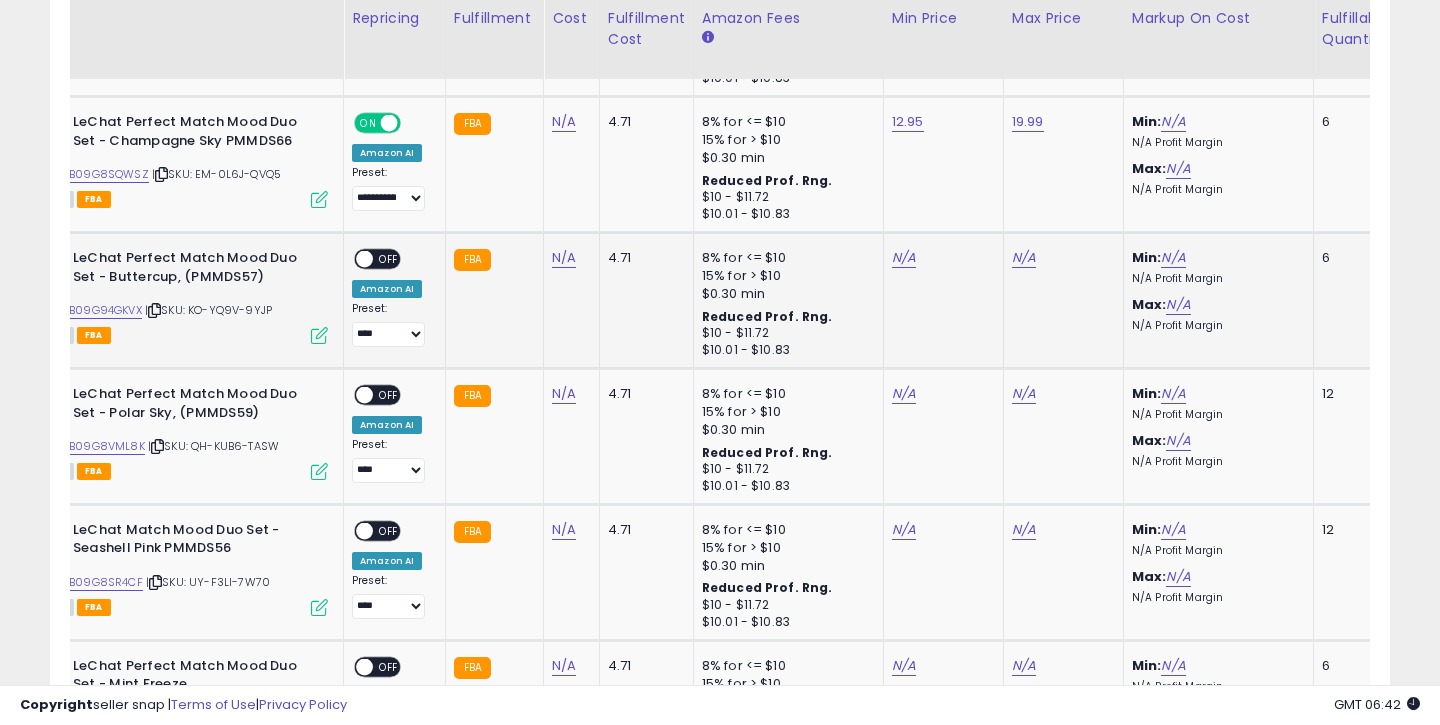 click on "N/A" at bounding box center (940, 258) 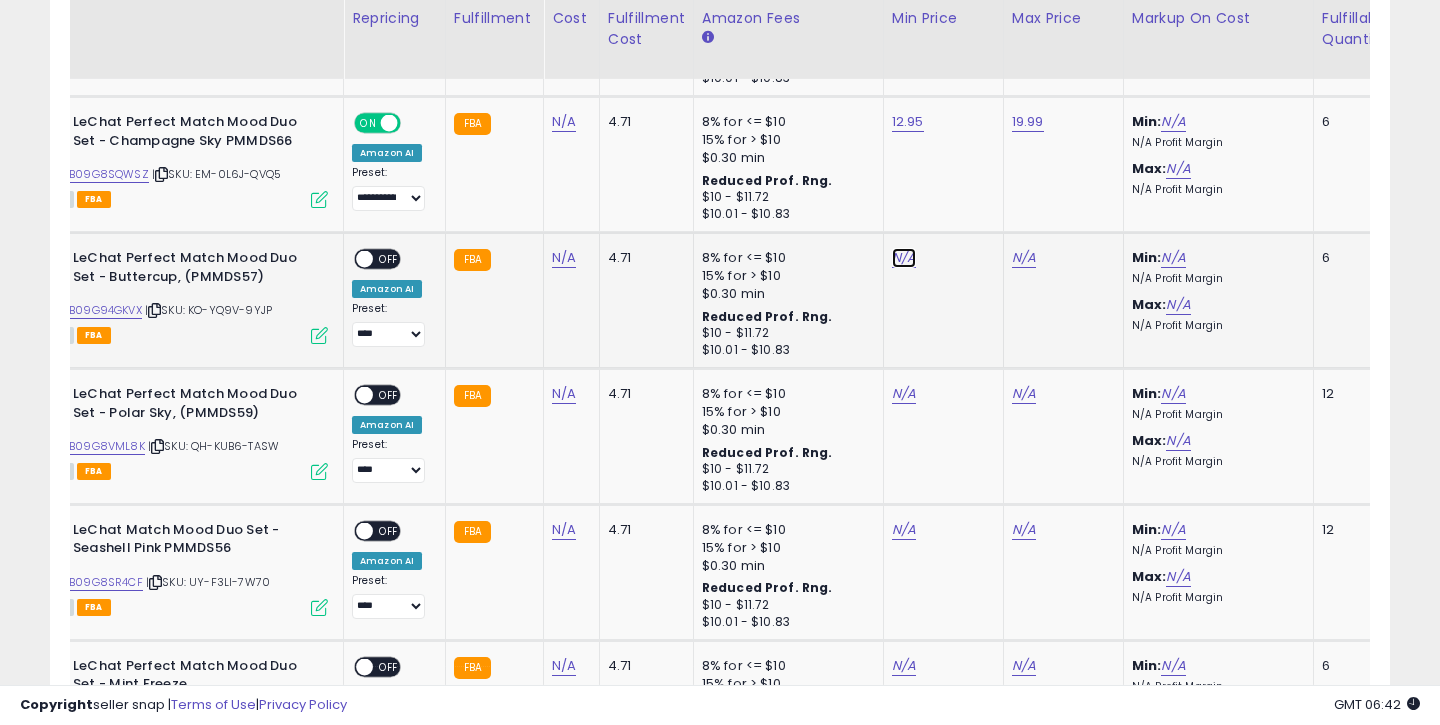 click on "N/A" at bounding box center (904, -1509) 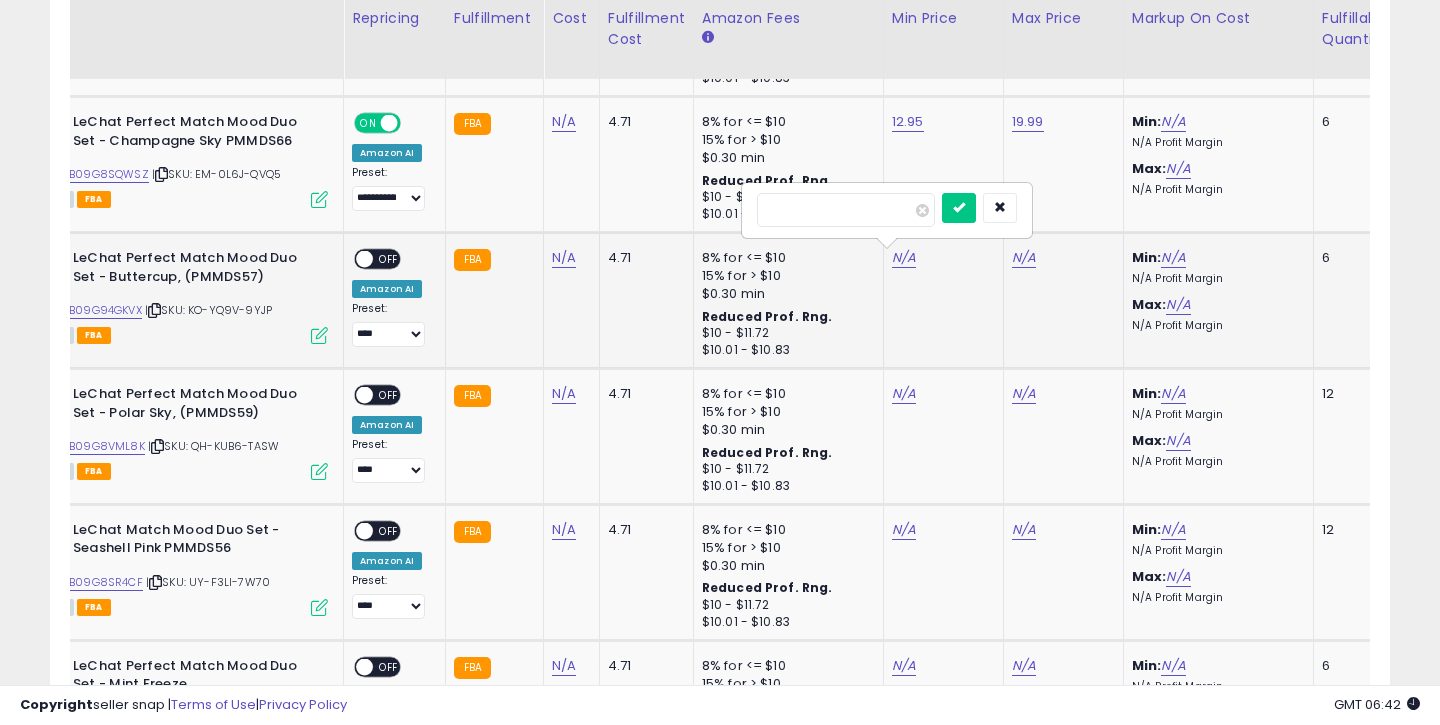 type on "*****" 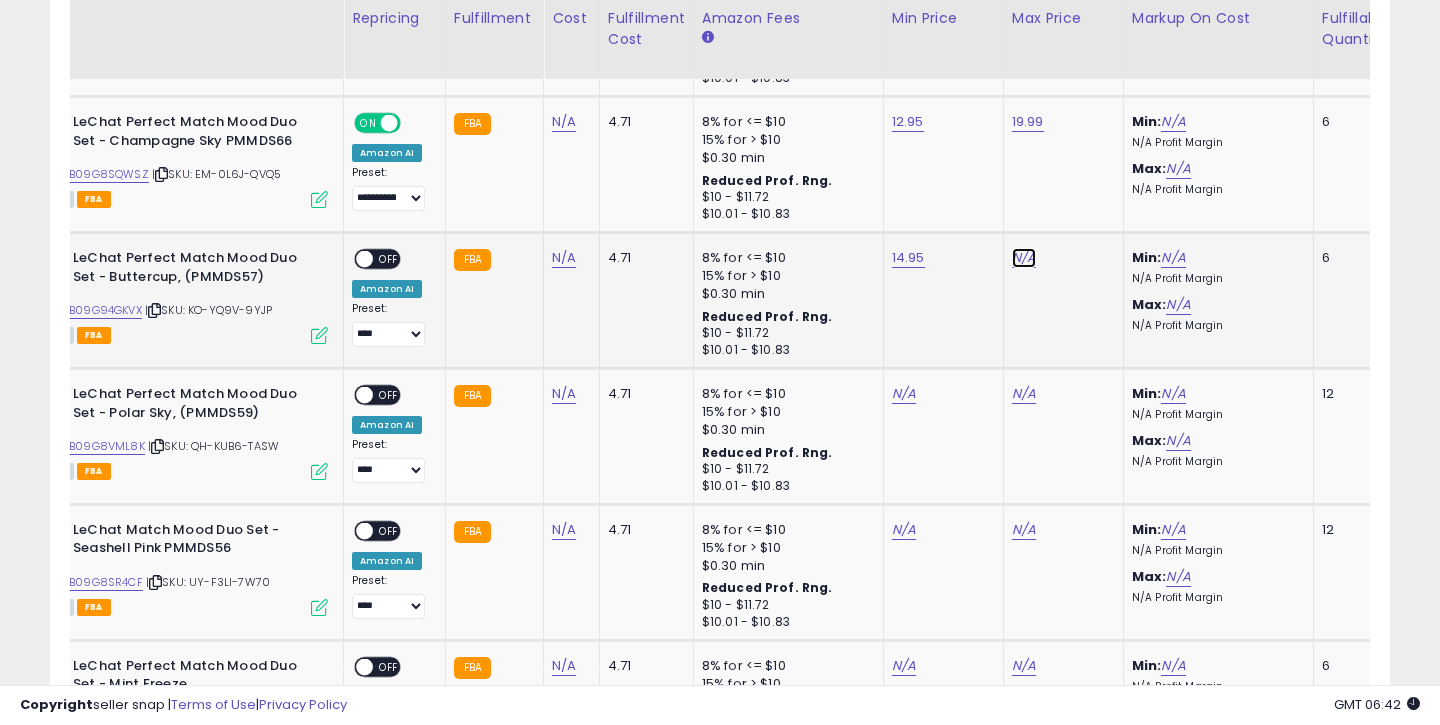 click on "N/A" at bounding box center [1024, -1509] 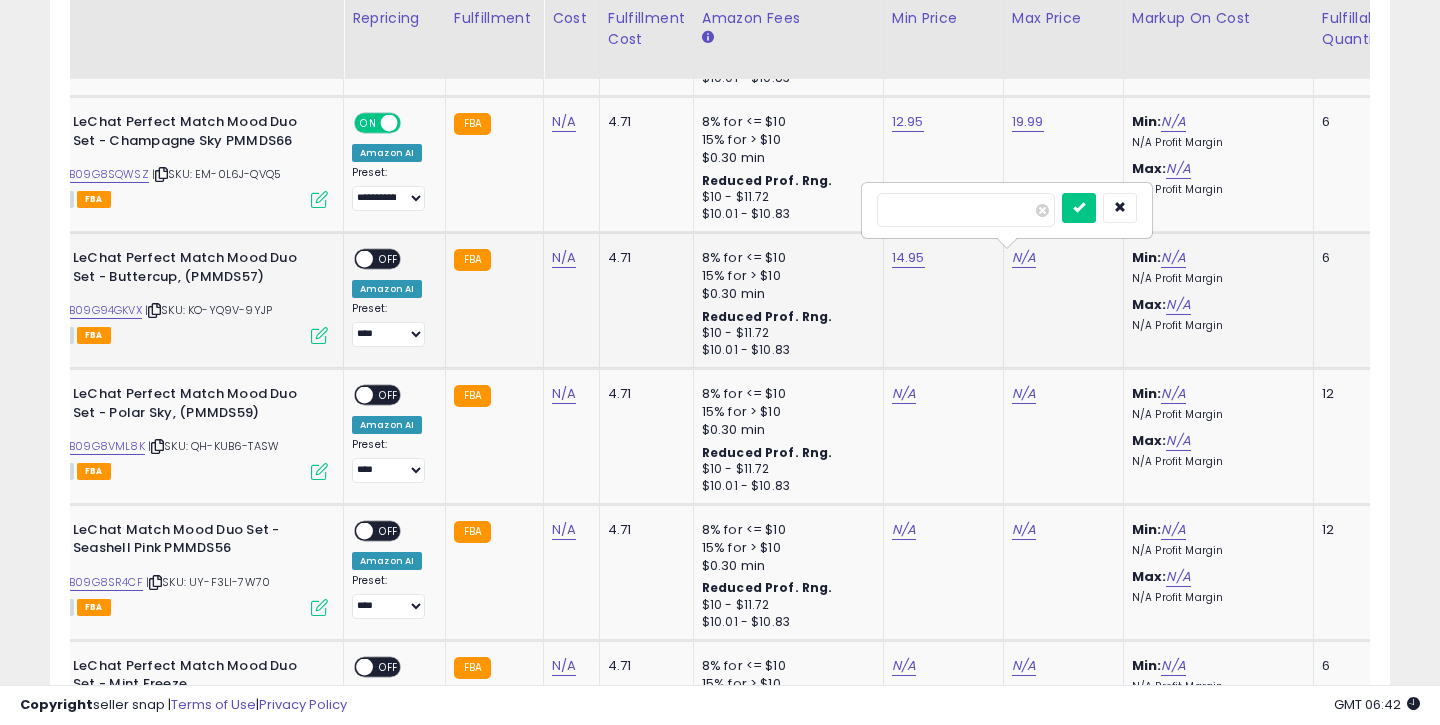 type on "*****" 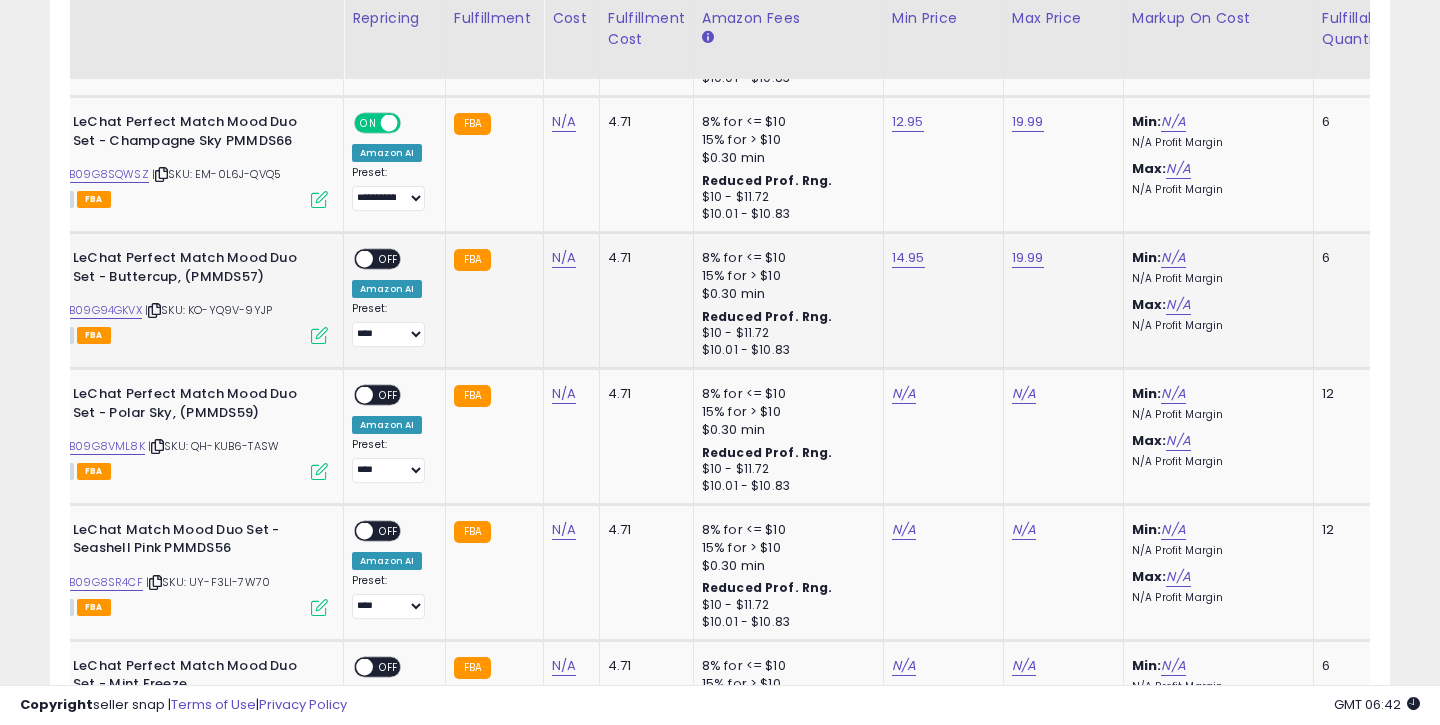 click on "OFF" at bounding box center [389, 259] 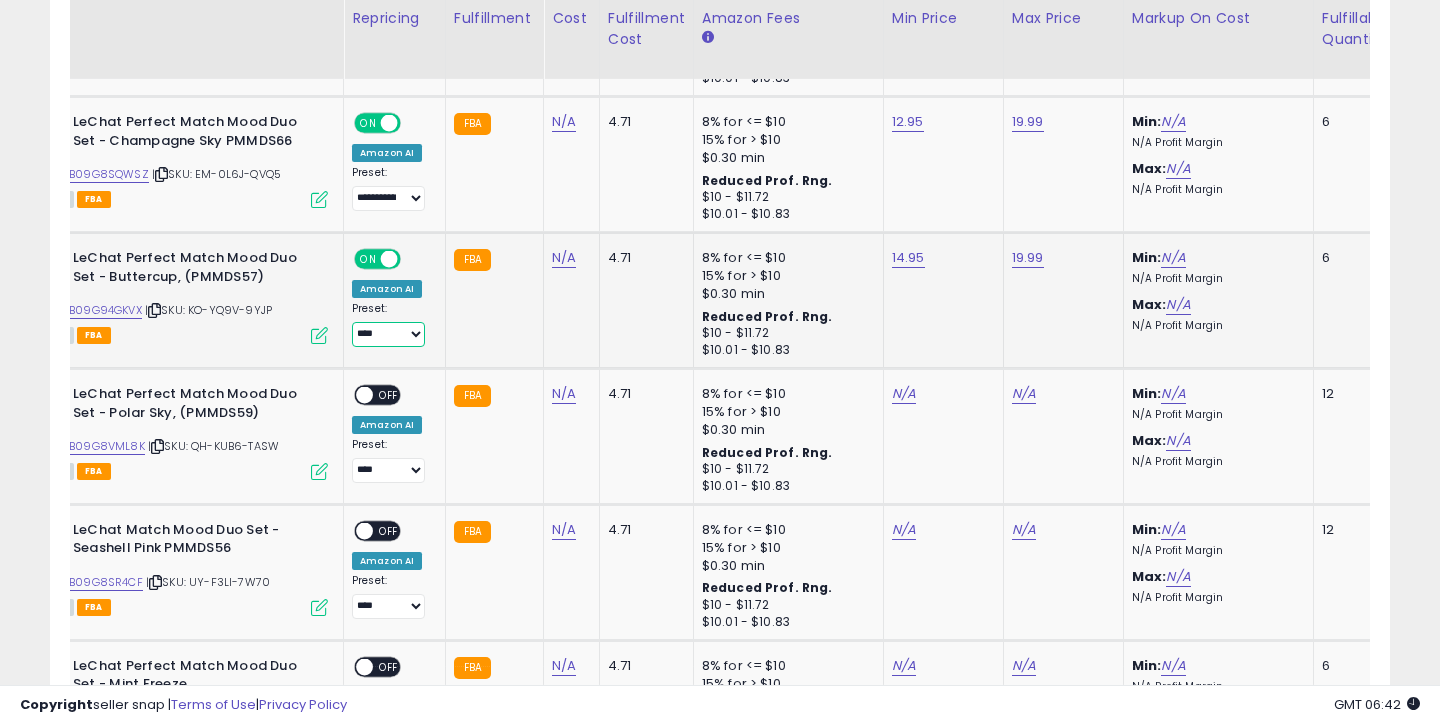 click on "**********" at bounding box center (388, 334) 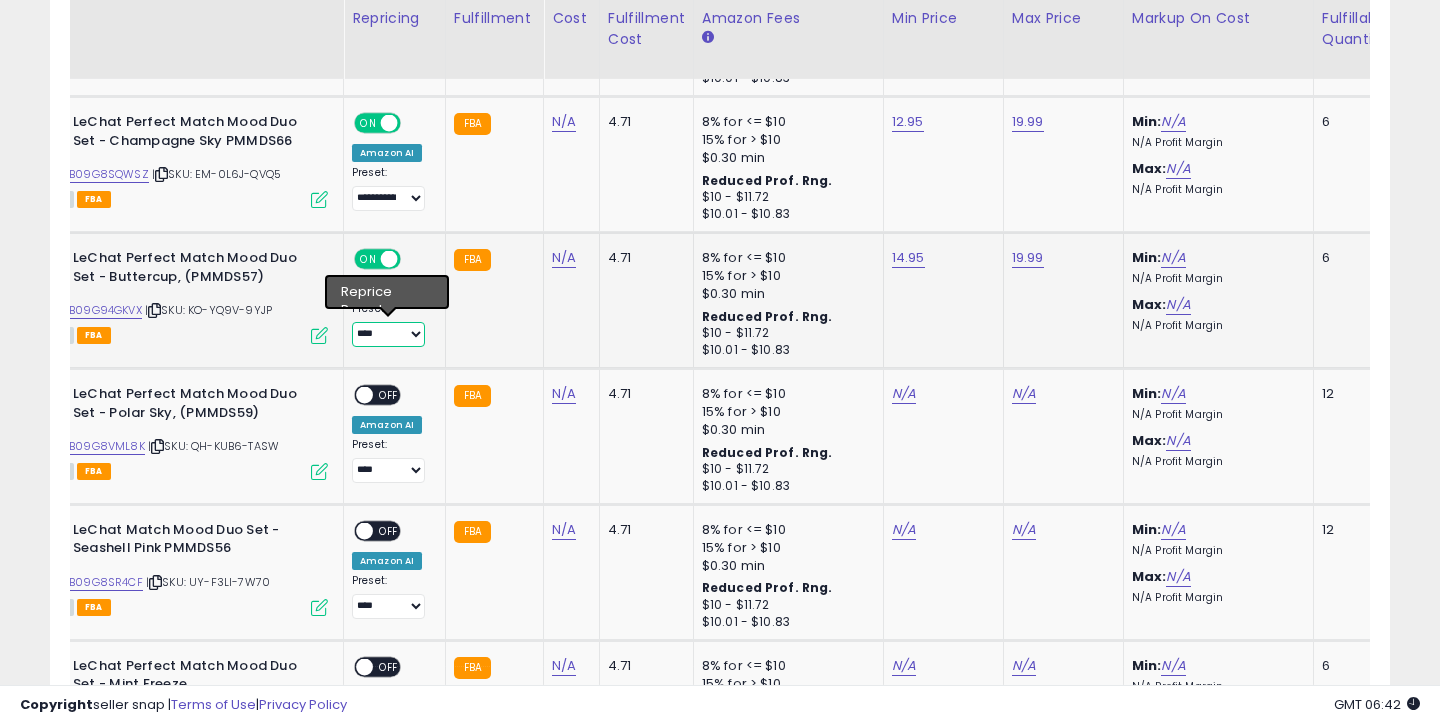 select on "**********" 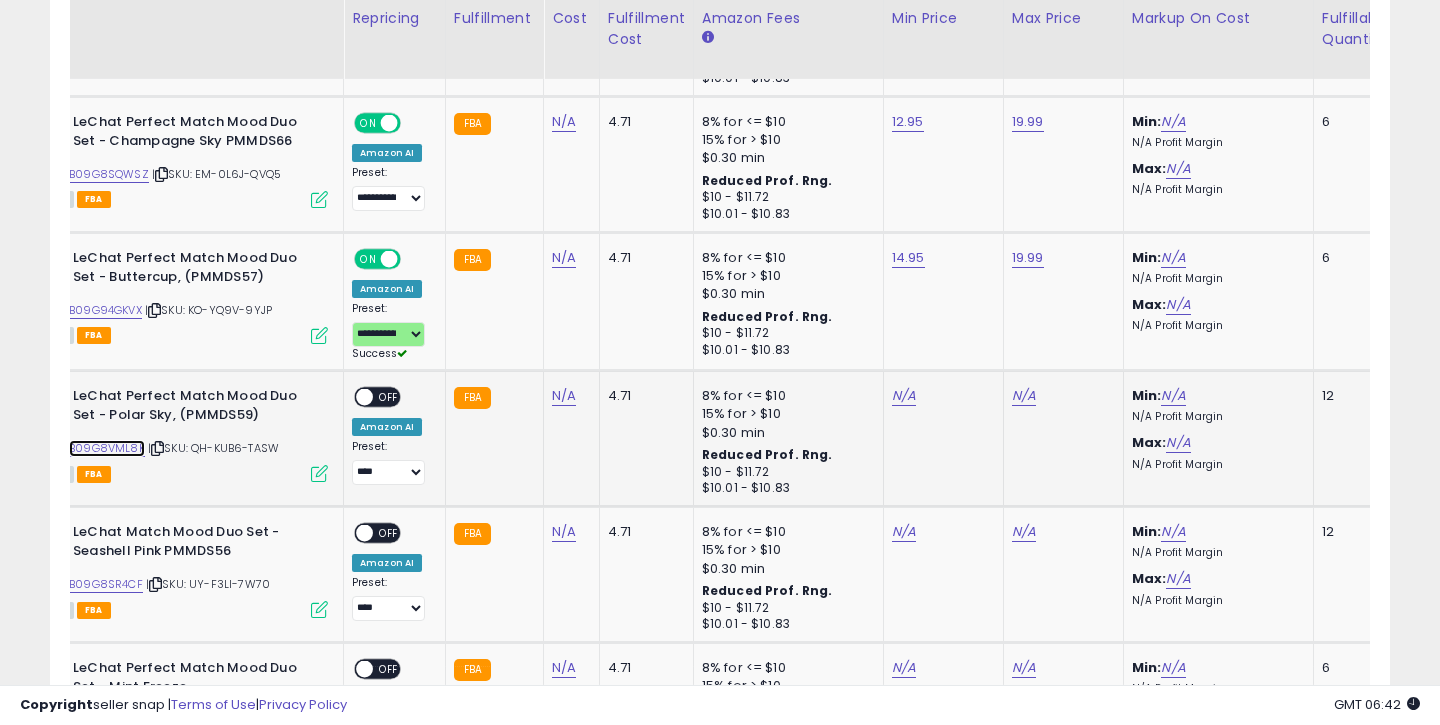 click on "B09G8VML8K" at bounding box center [107, 448] 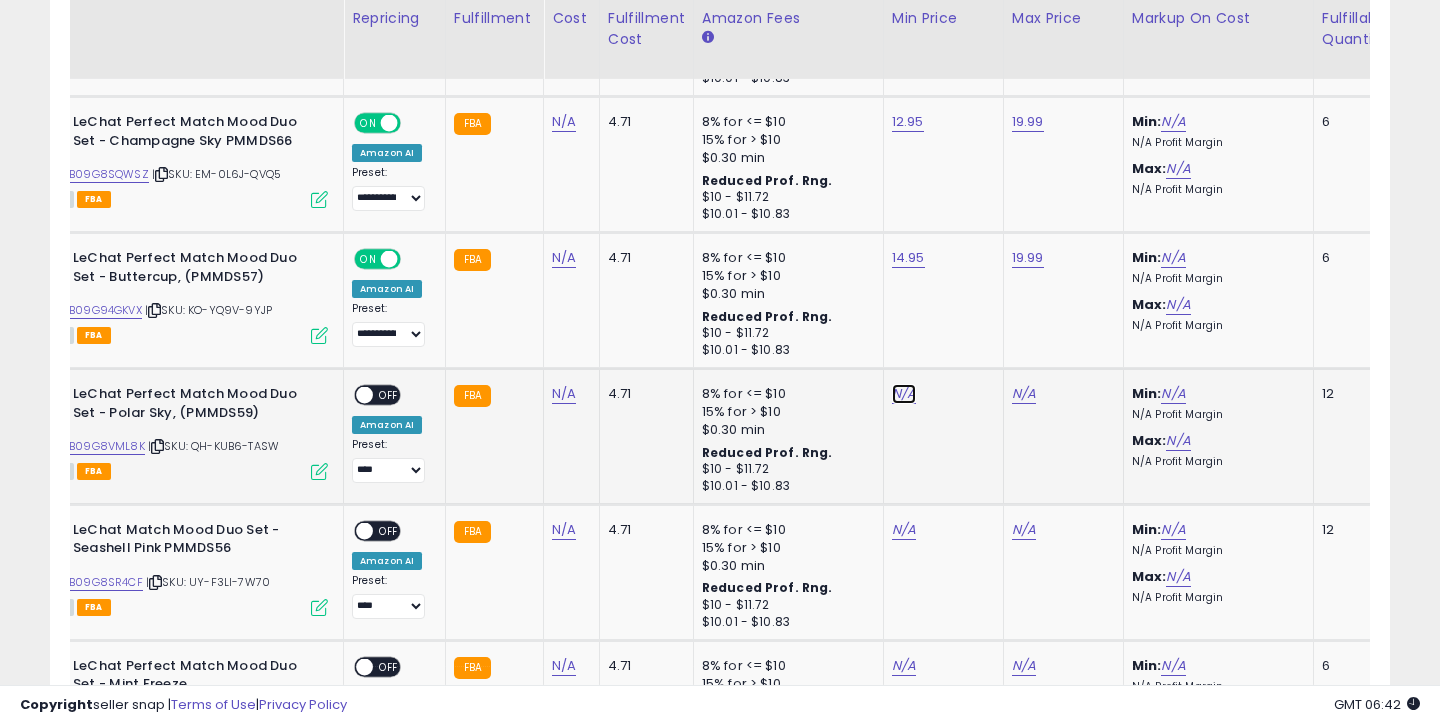 click on "N/A" at bounding box center (904, -1509) 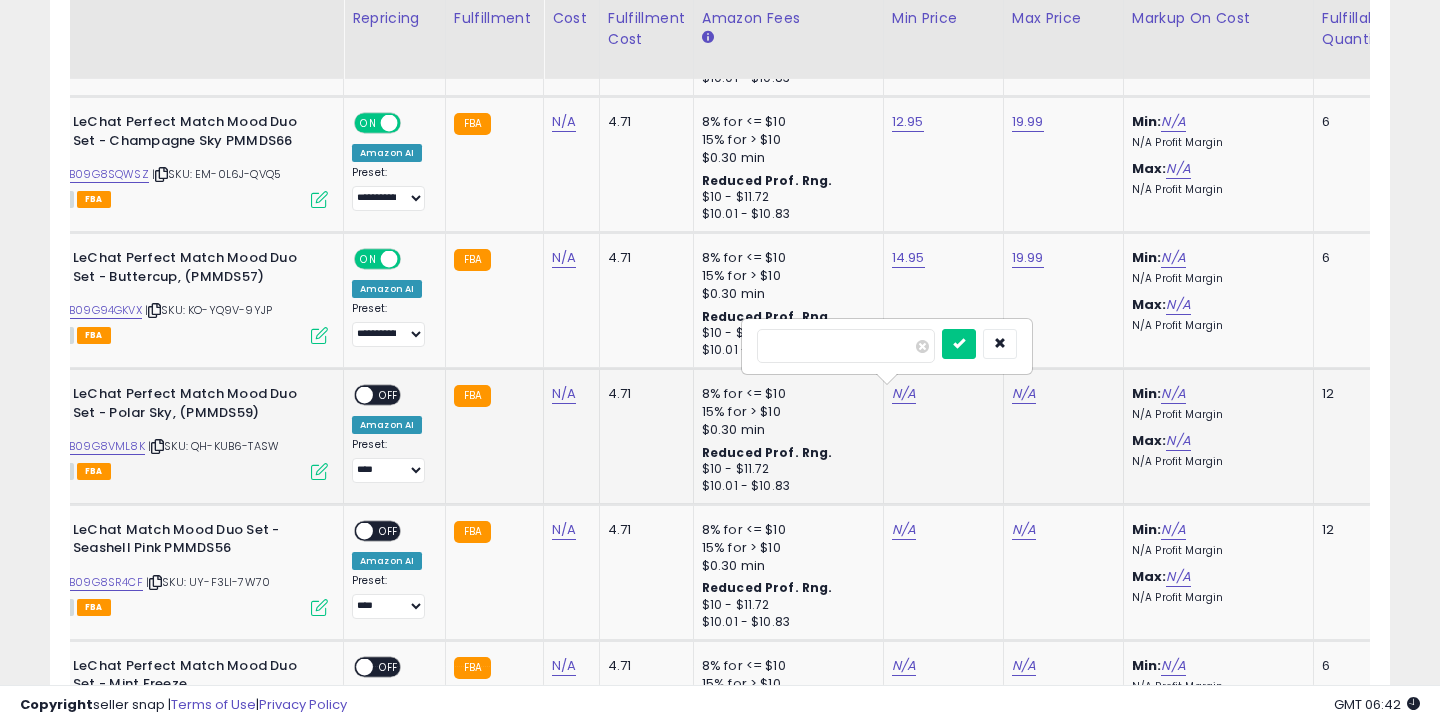 type on "*****" 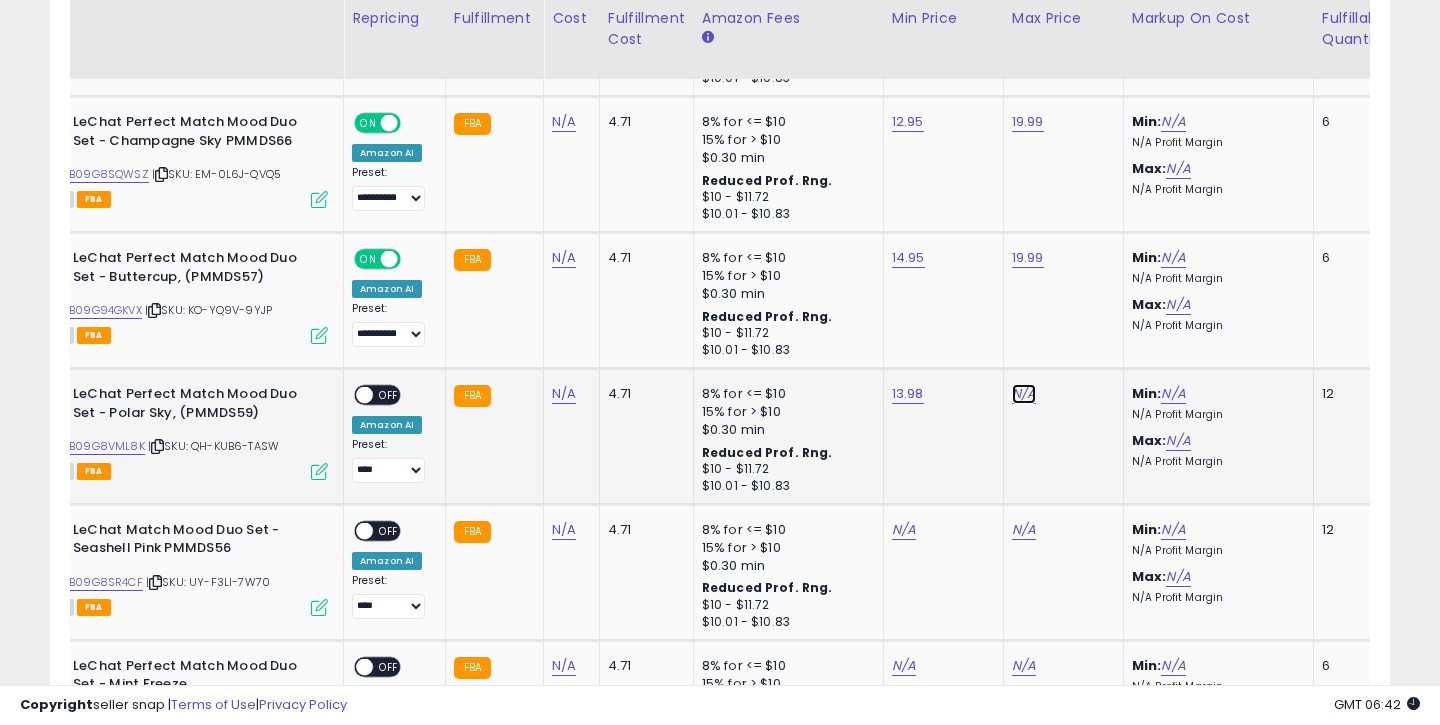 click on "N/A" at bounding box center [1024, -1509] 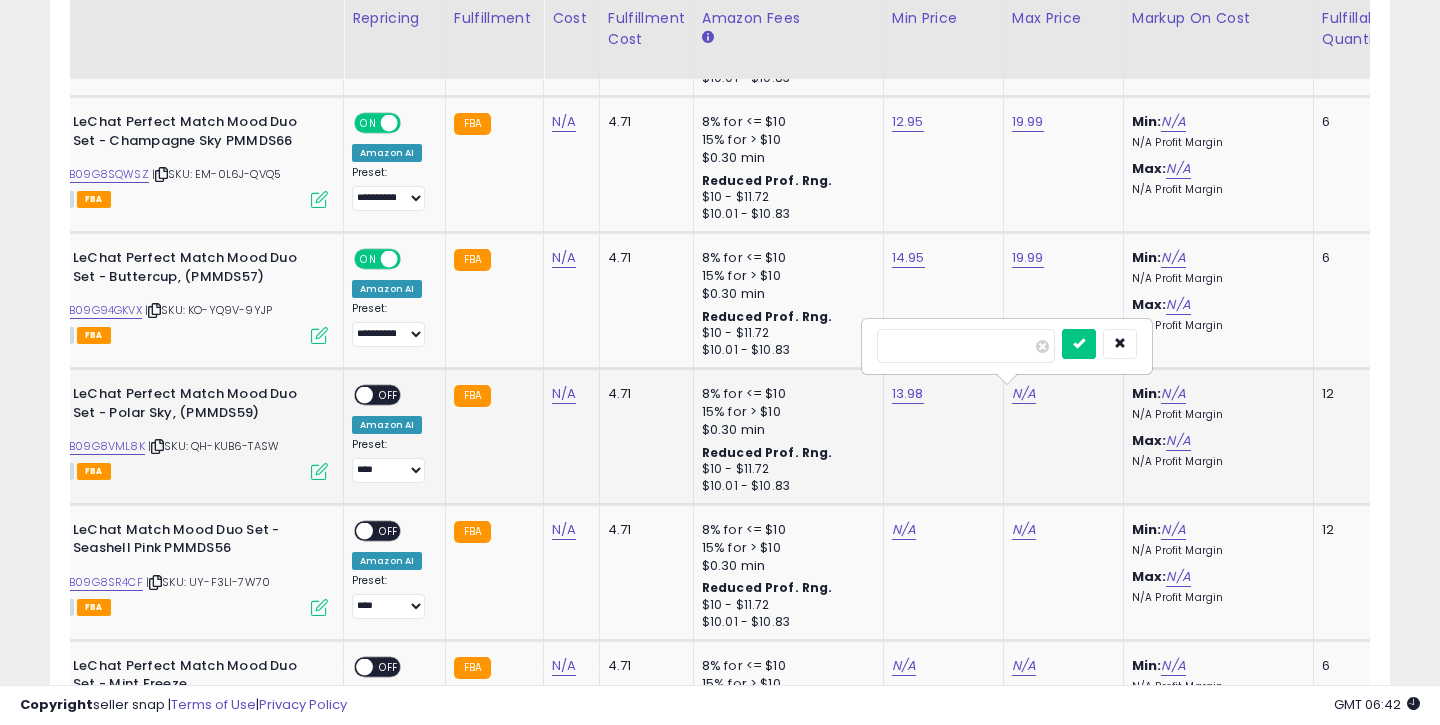 type on "*****" 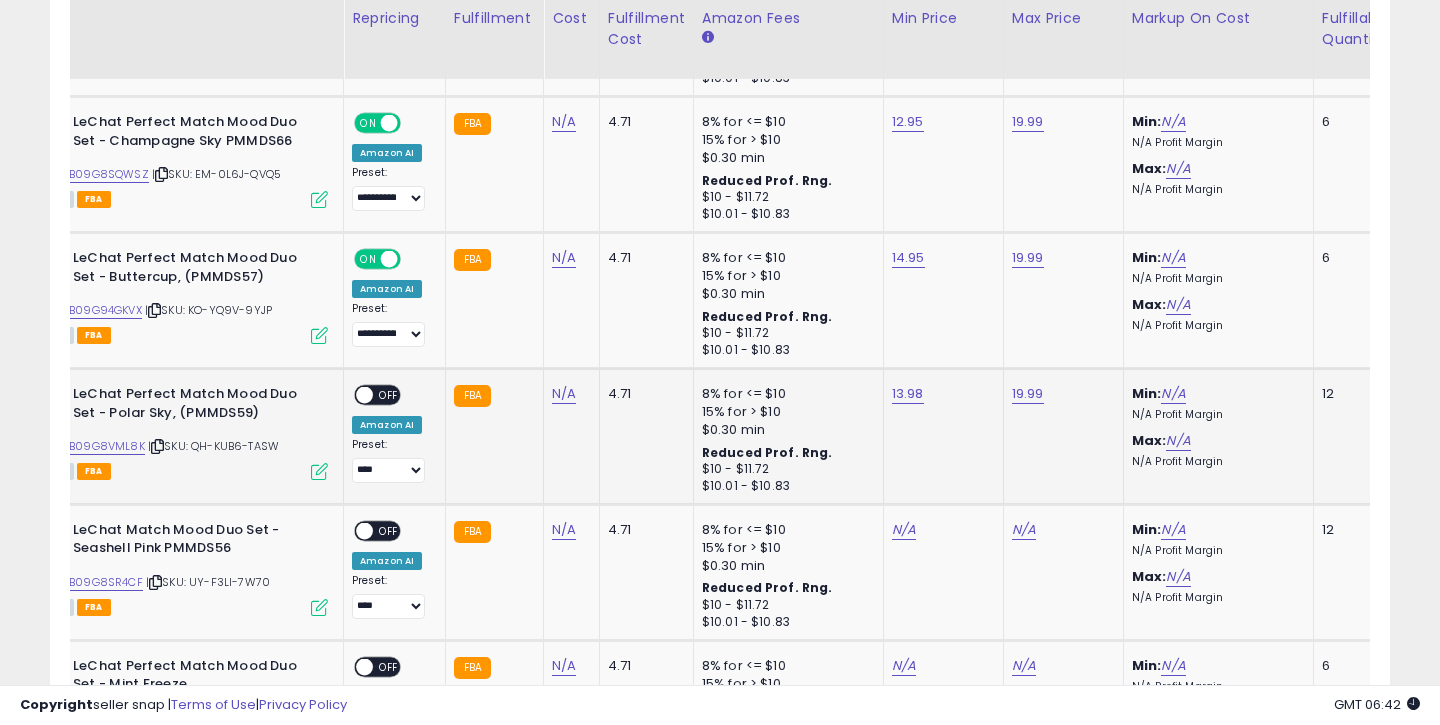 click on "OFF" at bounding box center [389, 395] 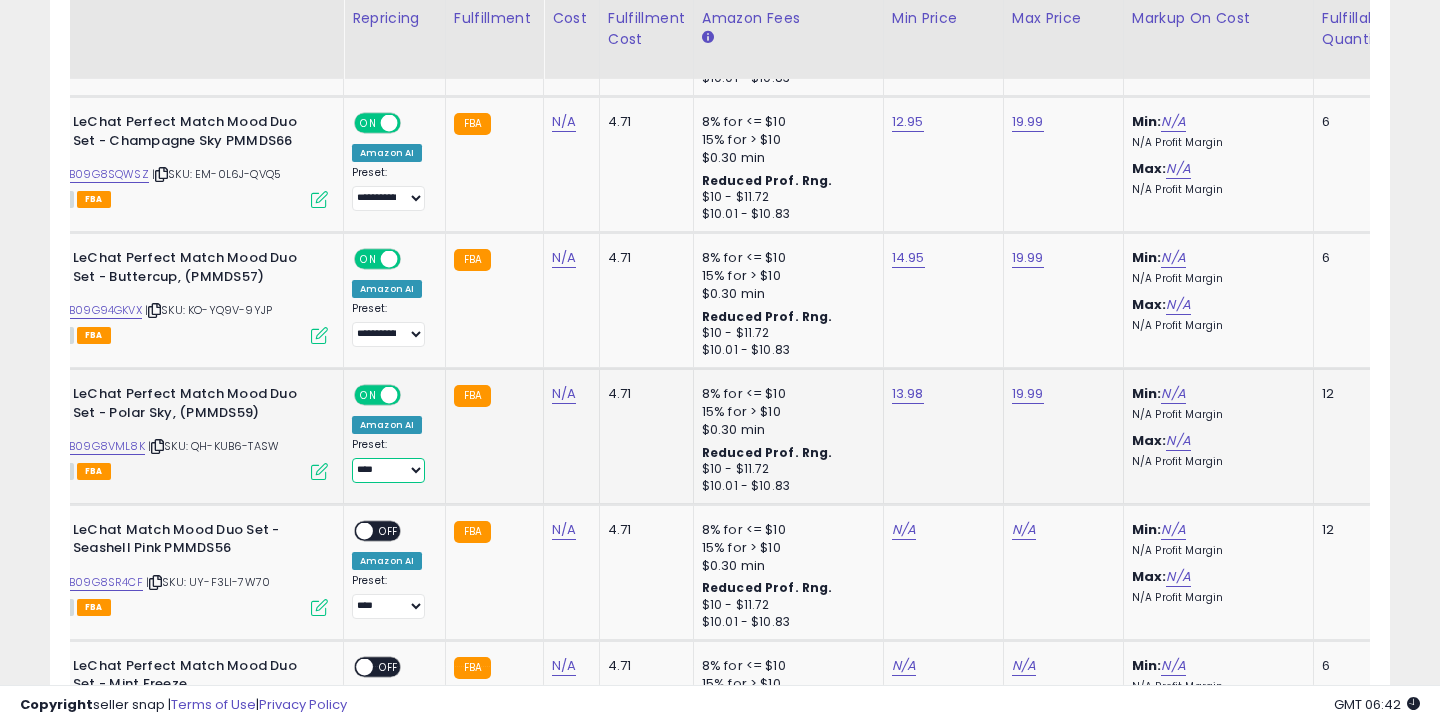 click on "**********" at bounding box center (388, 470) 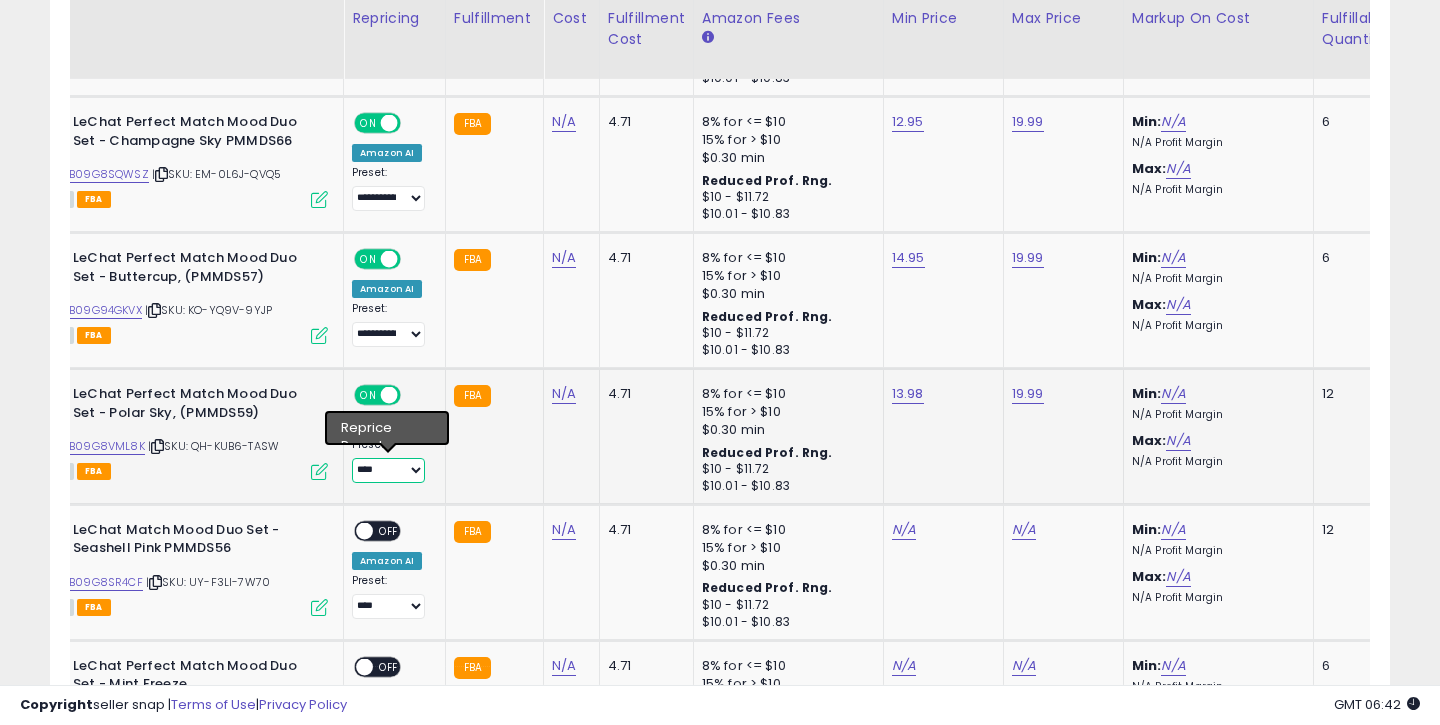 select on "**********" 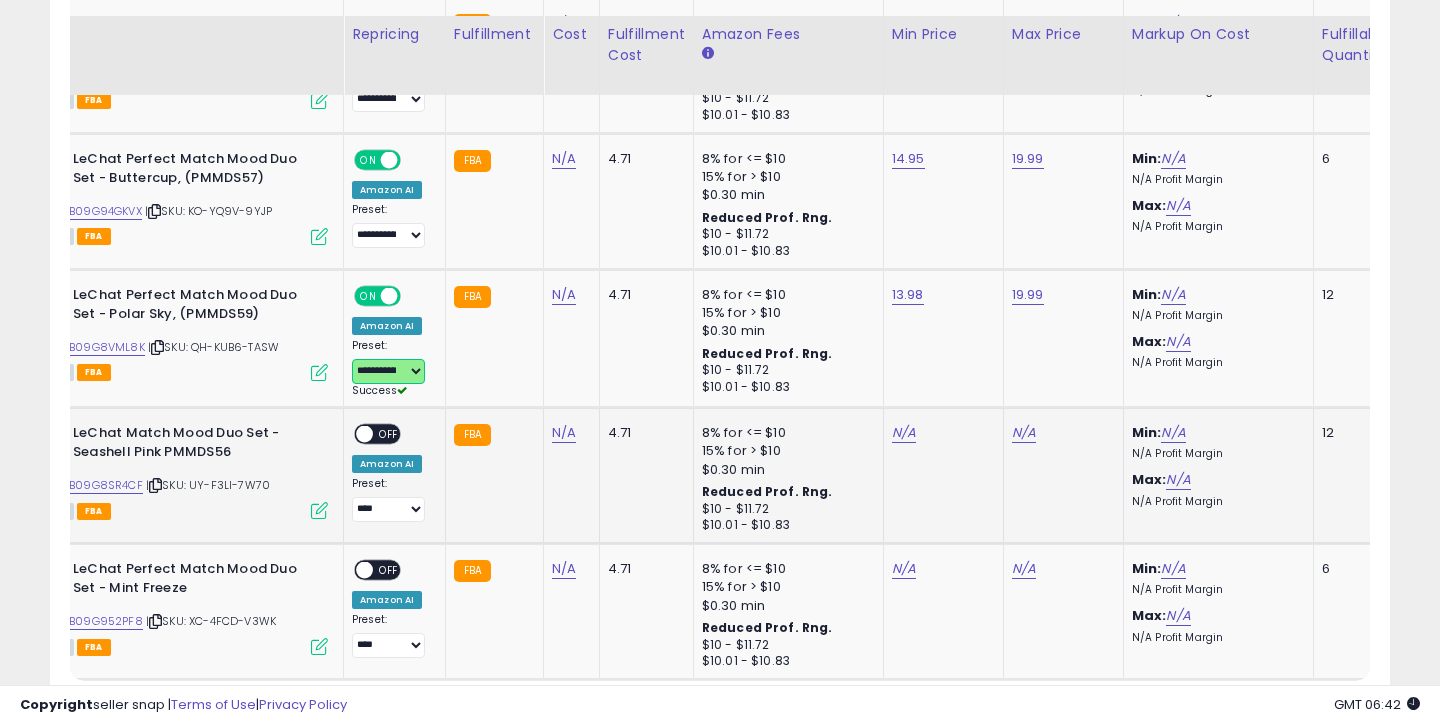 scroll, scrollTop: 3813, scrollLeft: 0, axis: vertical 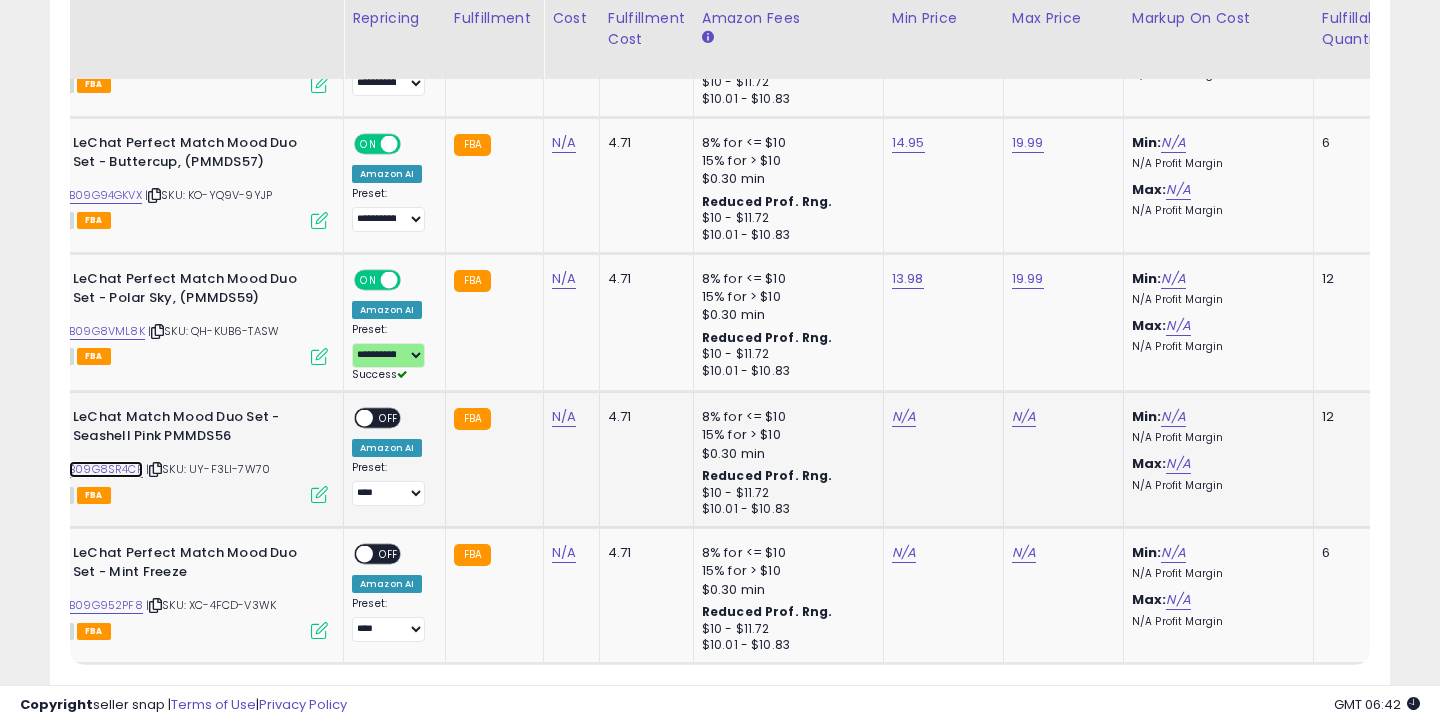 click on "B09G8SR4CF" at bounding box center (106, 469) 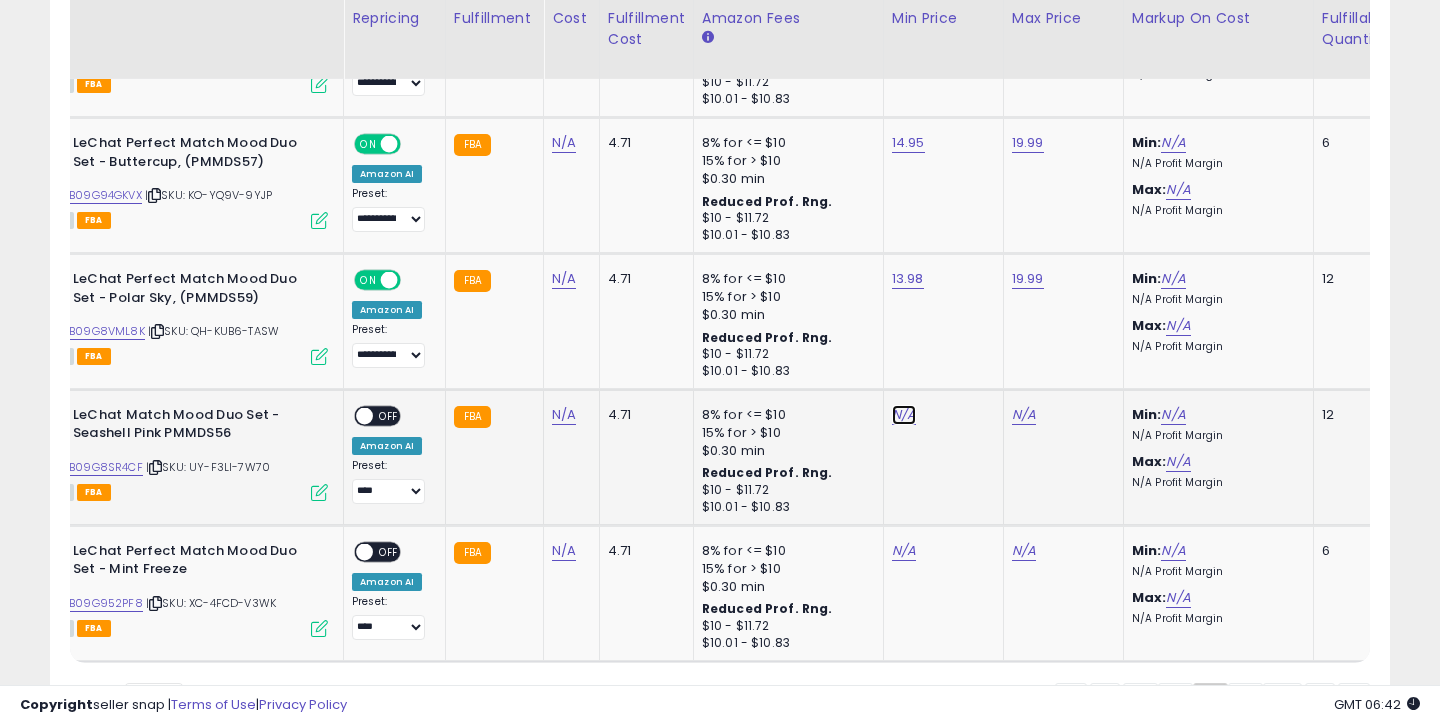 click on "N/A" at bounding box center [904, -1624] 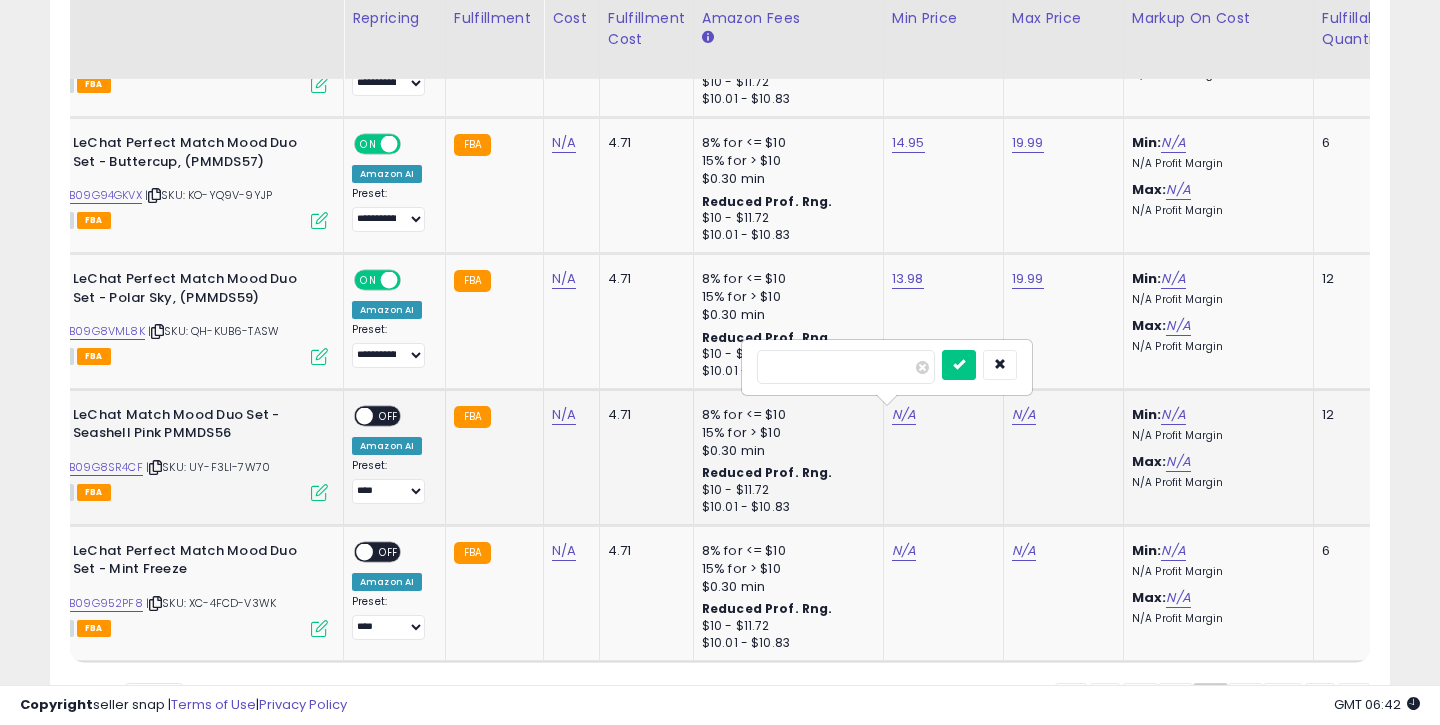 type on "*****" 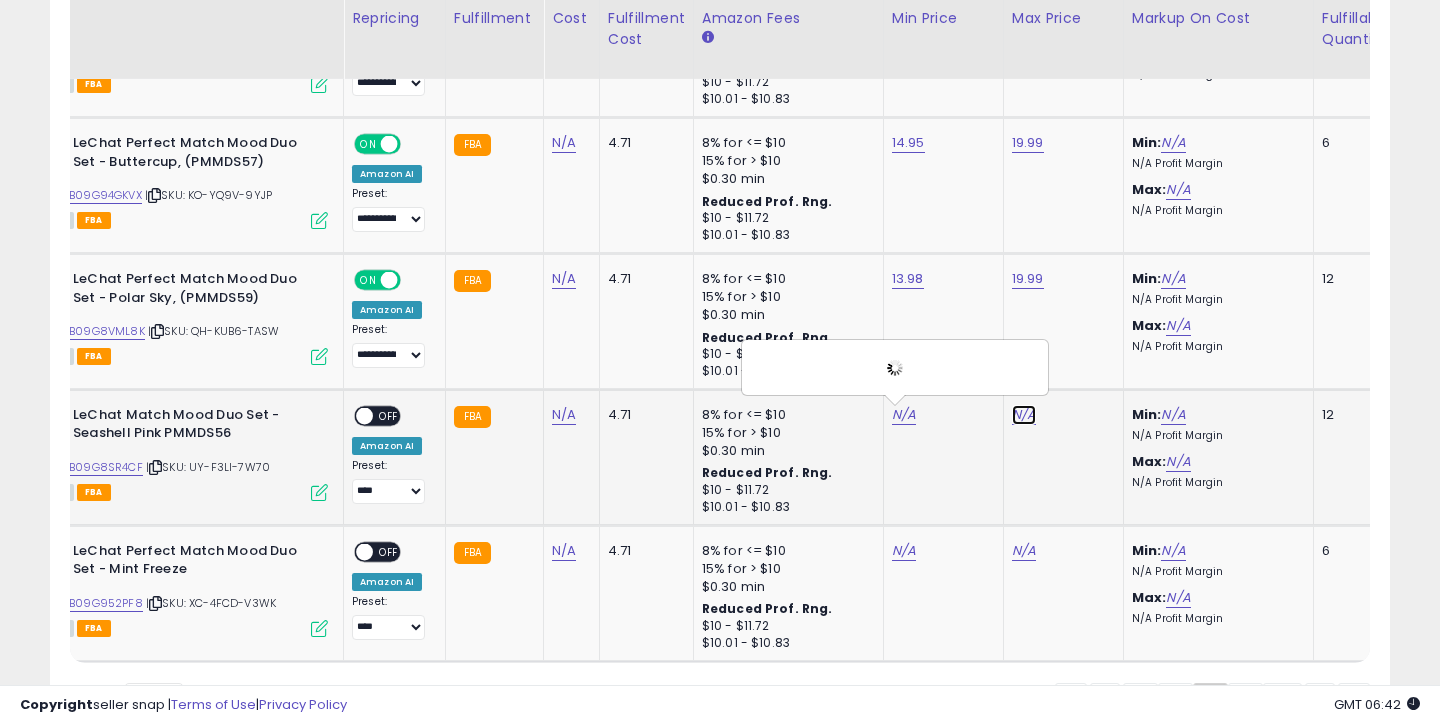 click on "N/A" at bounding box center (1024, -1624) 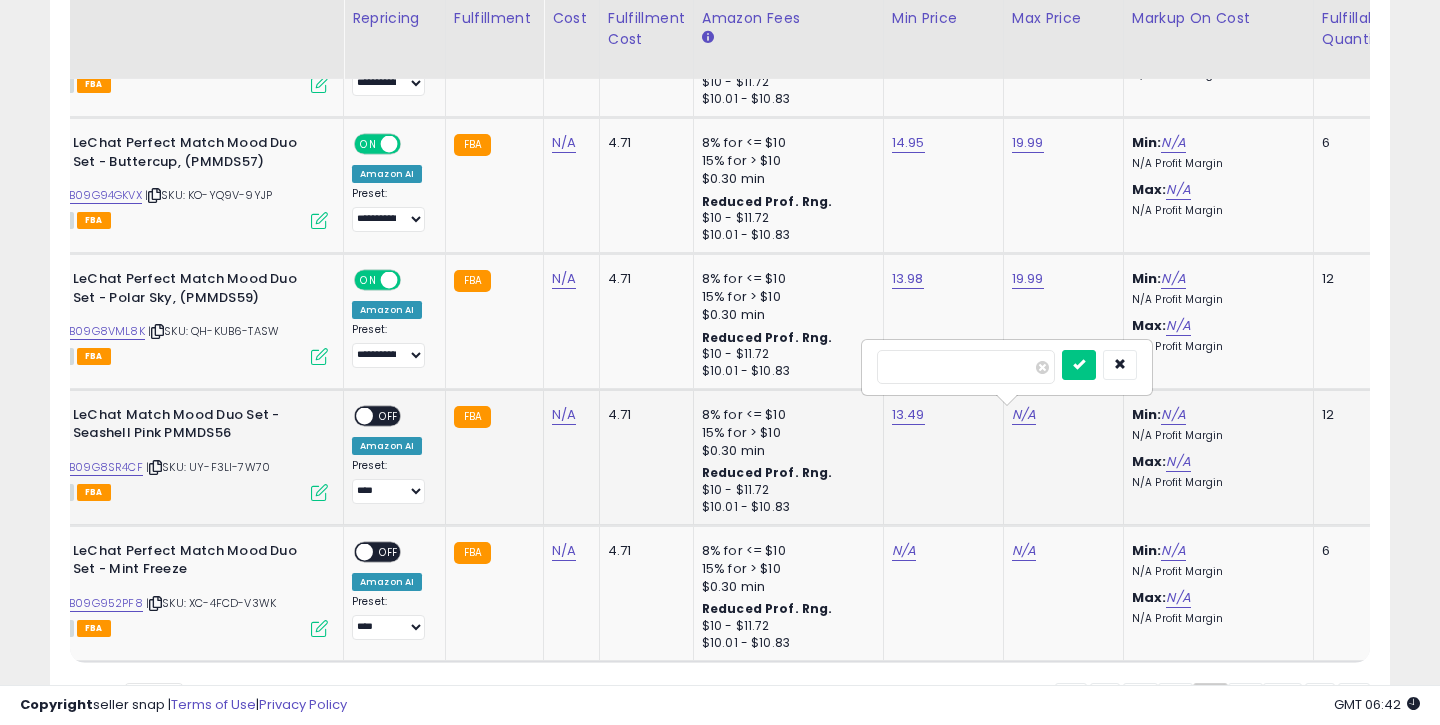 type on "*****" 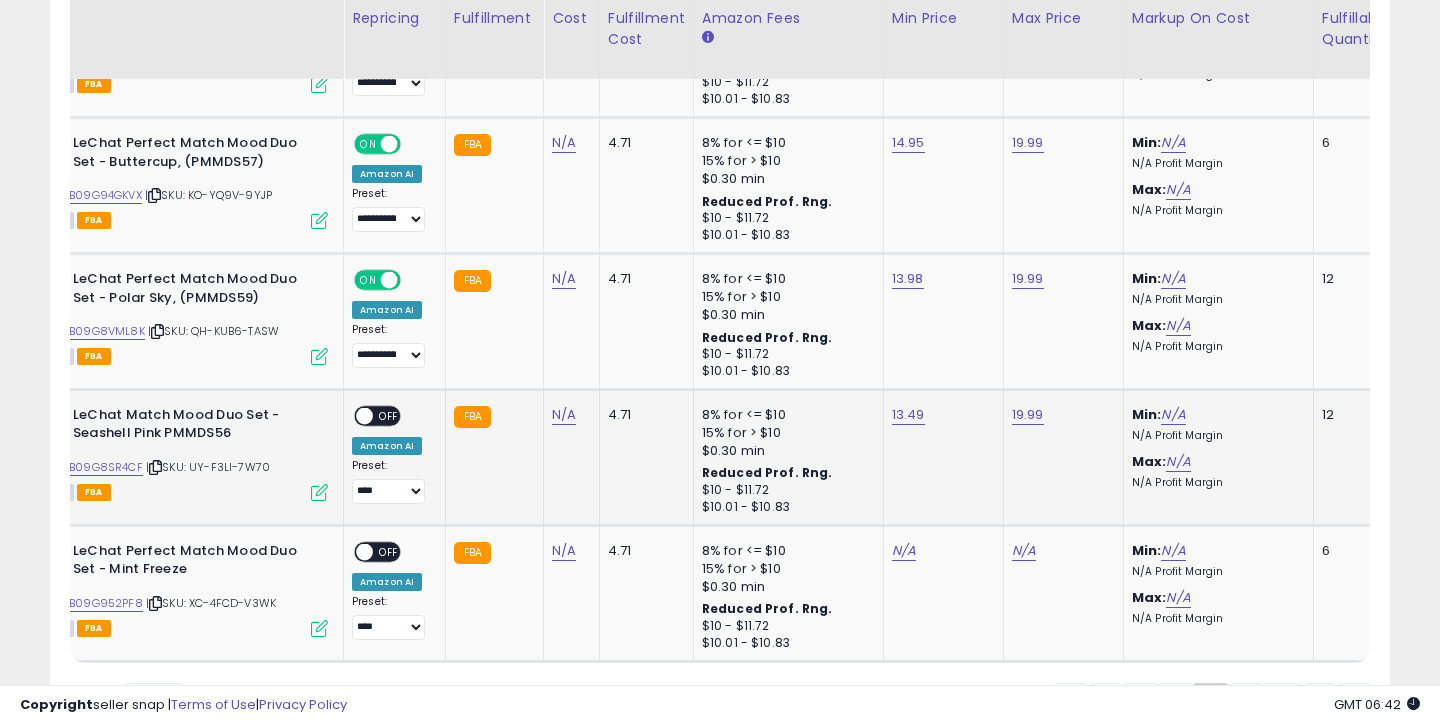 click on "ON   OFF" at bounding box center (377, 415) 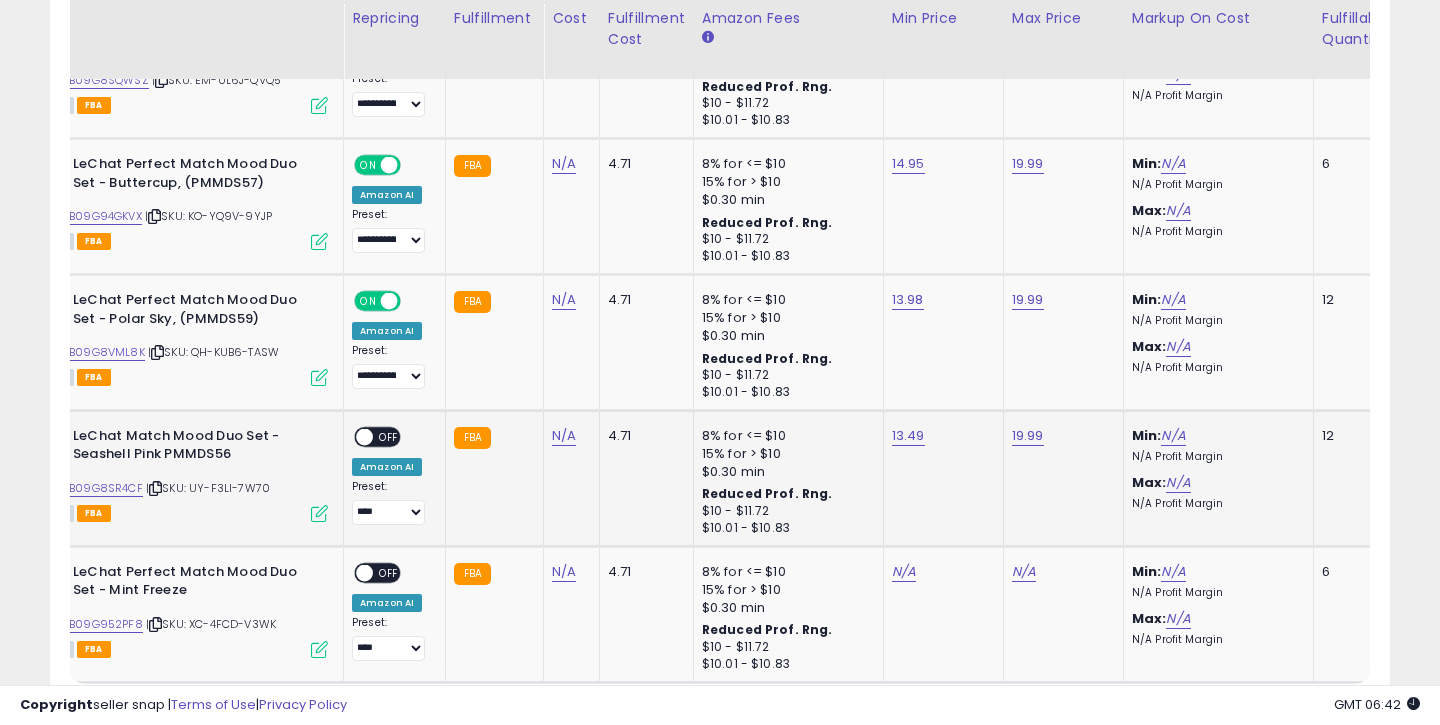 drag, startPoint x: 385, startPoint y: 418, endPoint x: 388, endPoint y: 442, distance: 24.186773 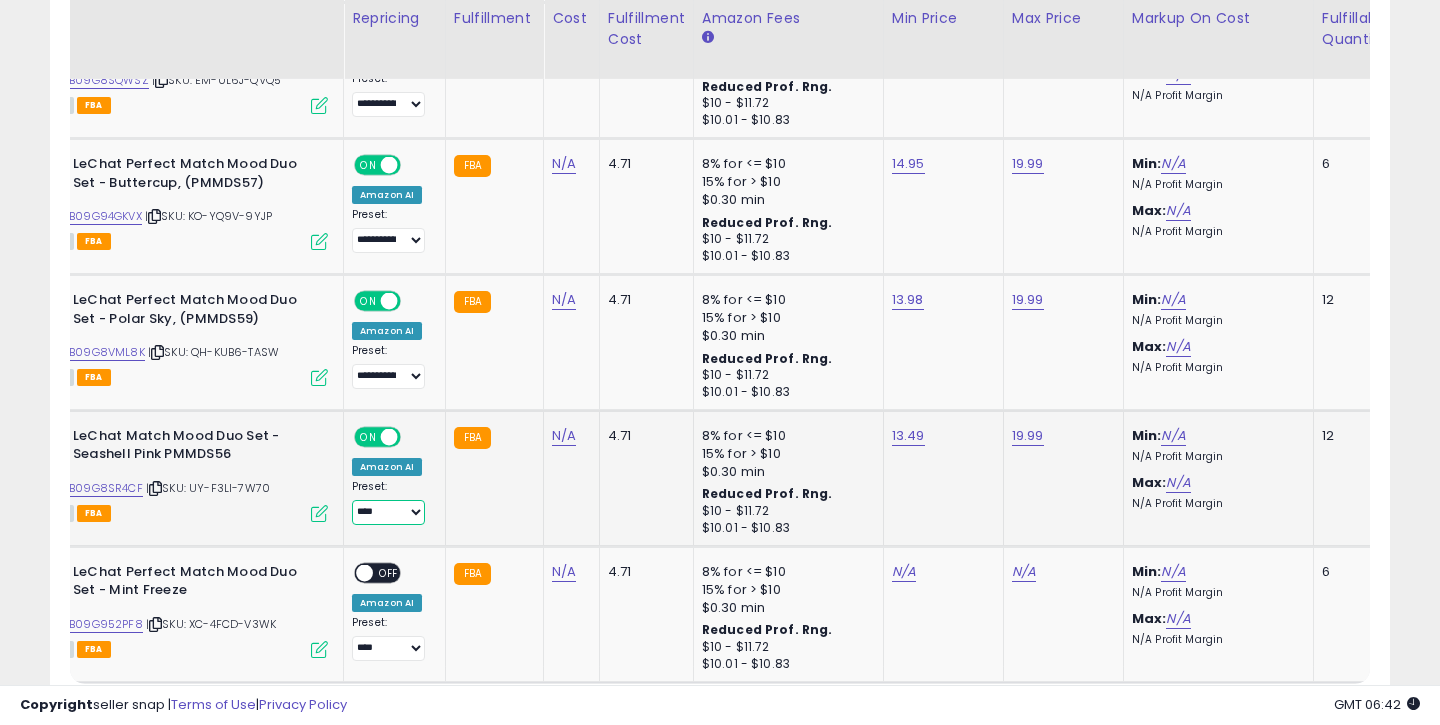 click on "**********" at bounding box center (388, 512) 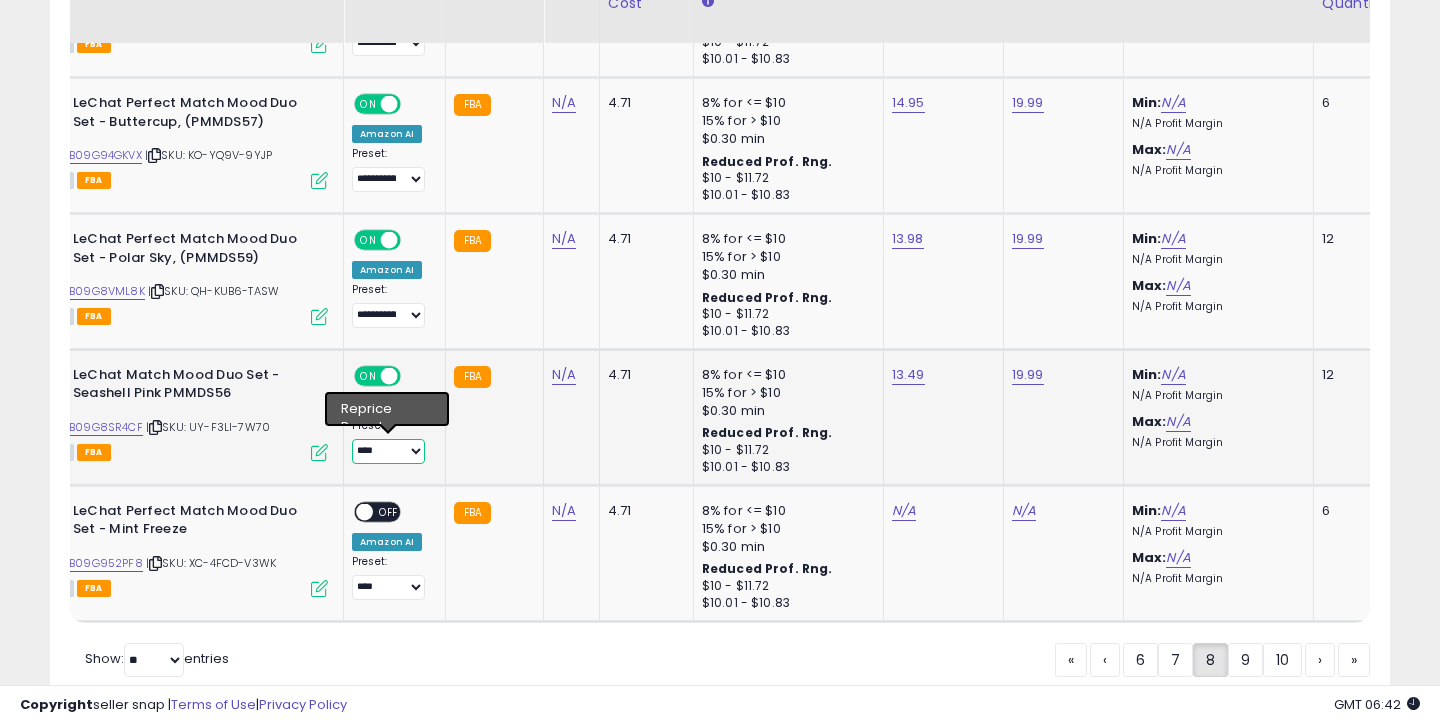 scroll, scrollTop: 3926, scrollLeft: 0, axis: vertical 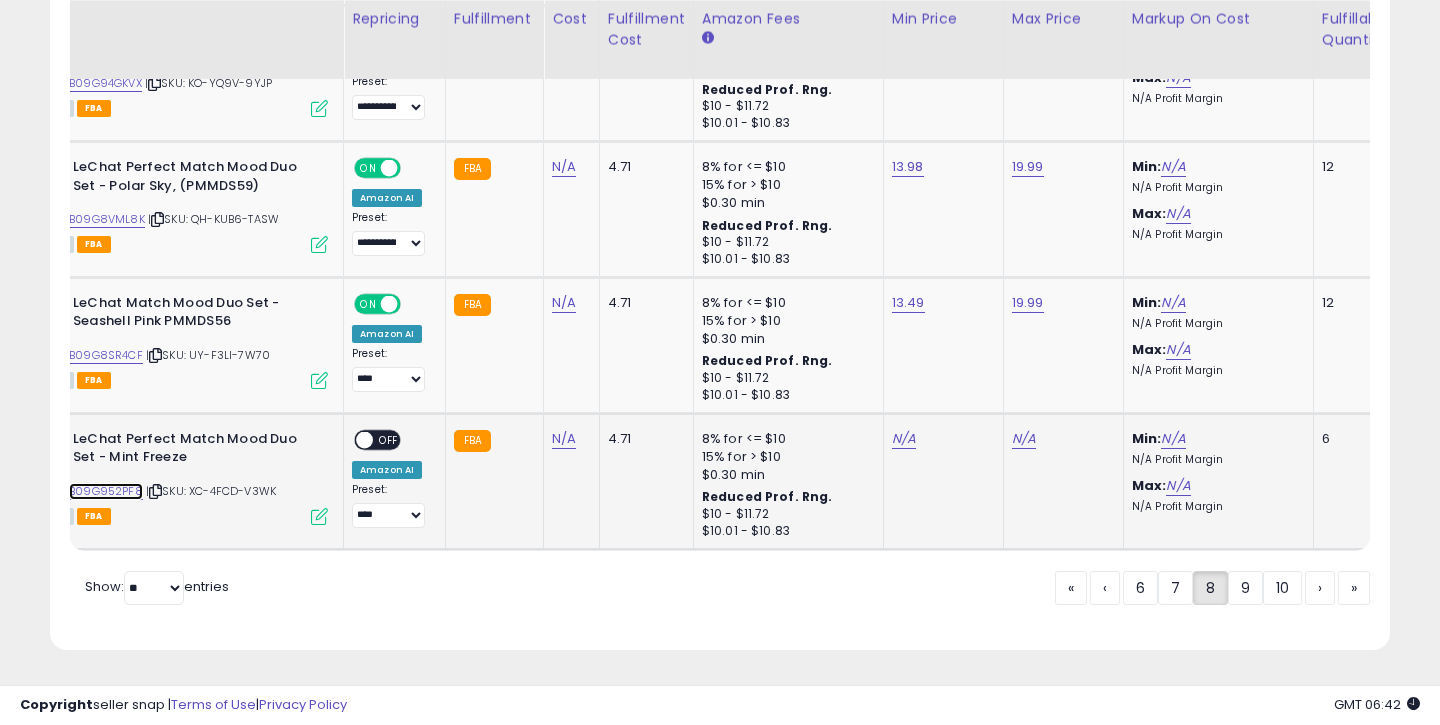 click on "B09G952PF8" at bounding box center [106, 491] 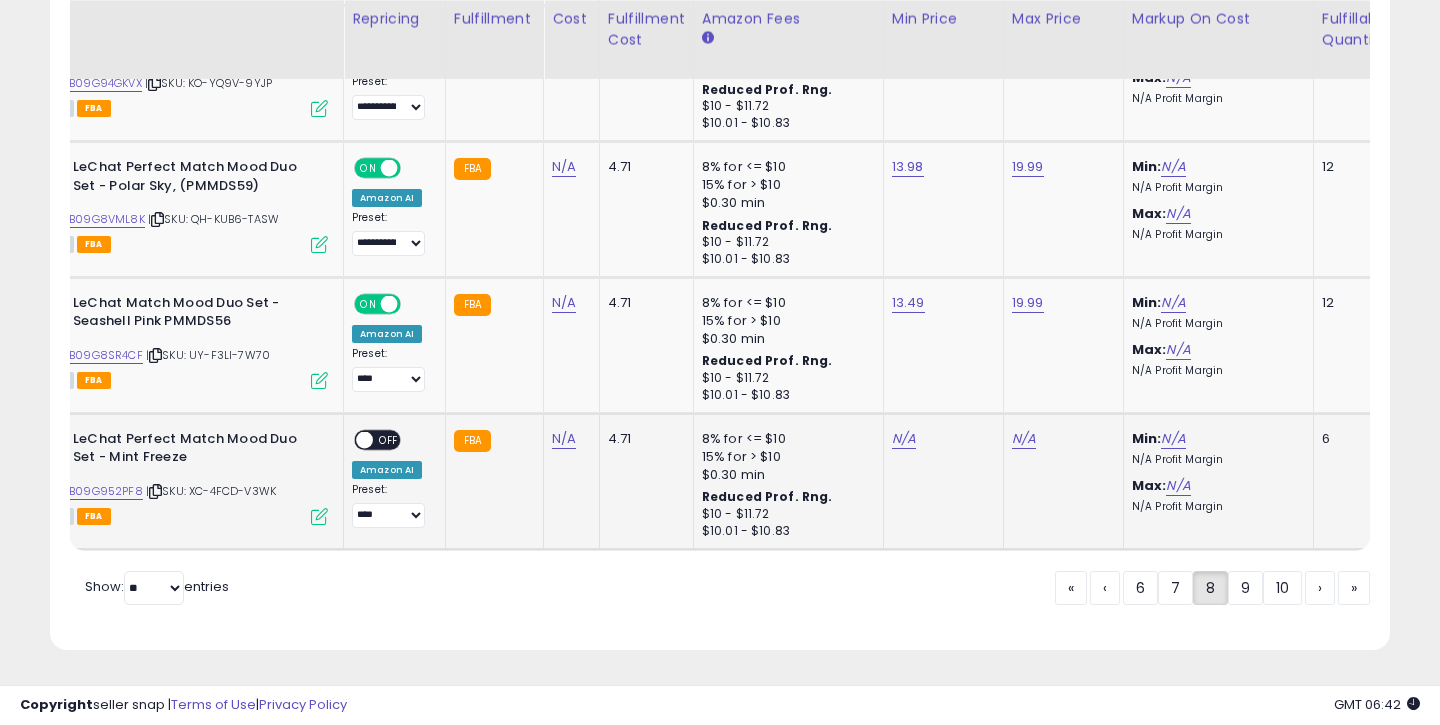 click on "N/A" 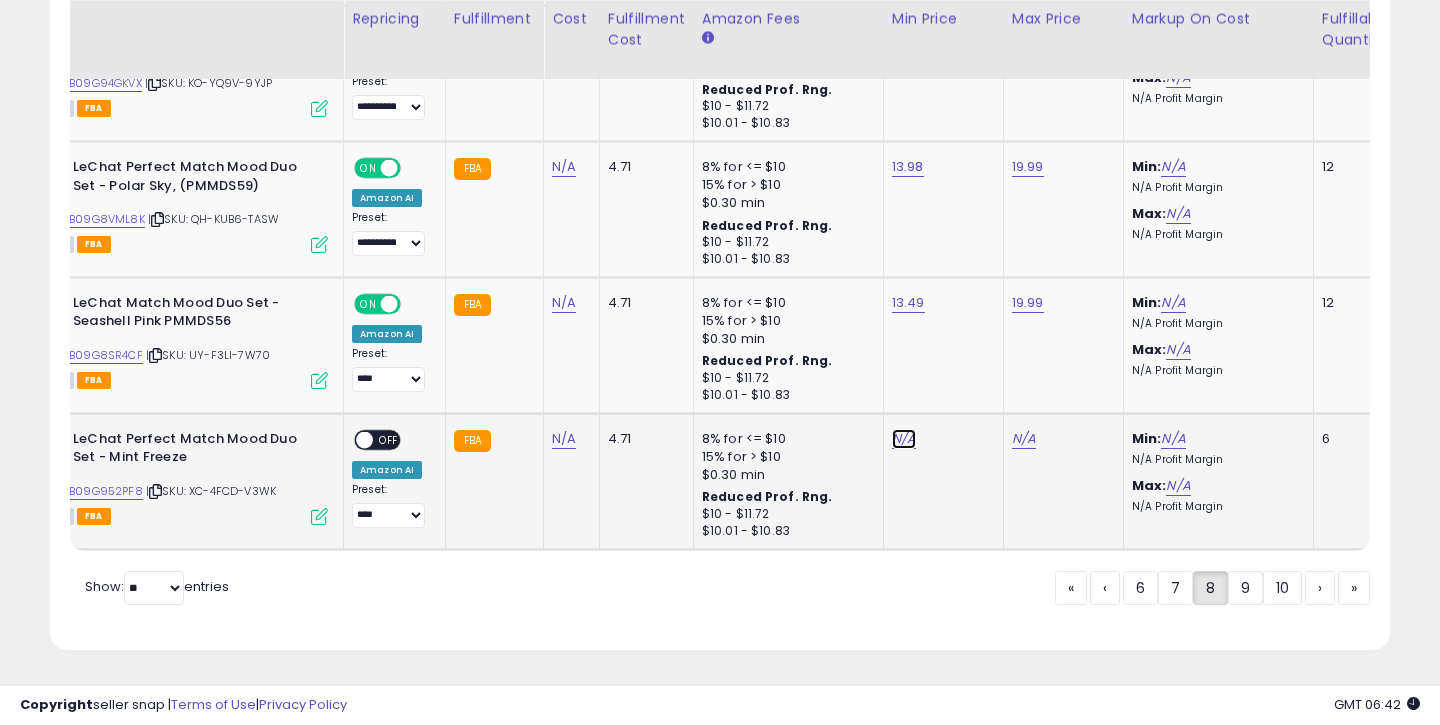 click on "N/A" at bounding box center [904, -1736] 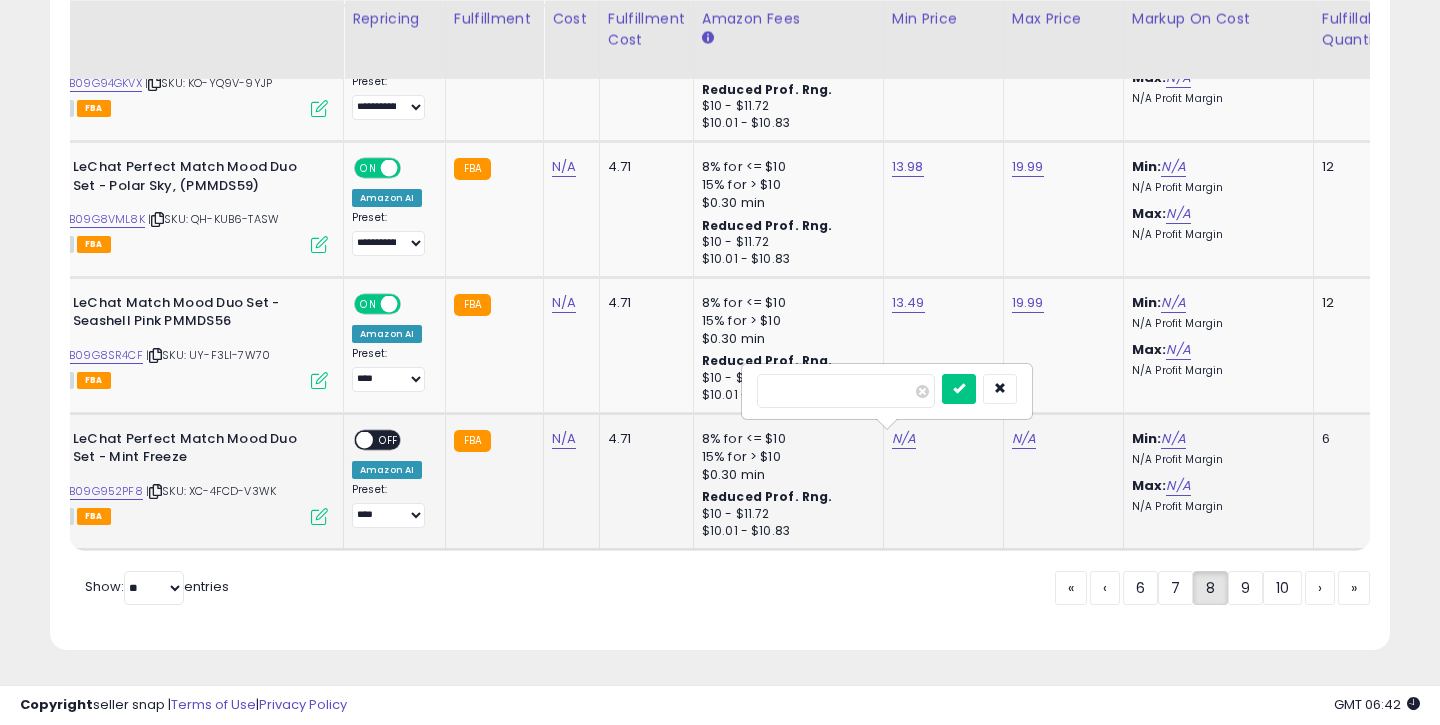 type on "*****" 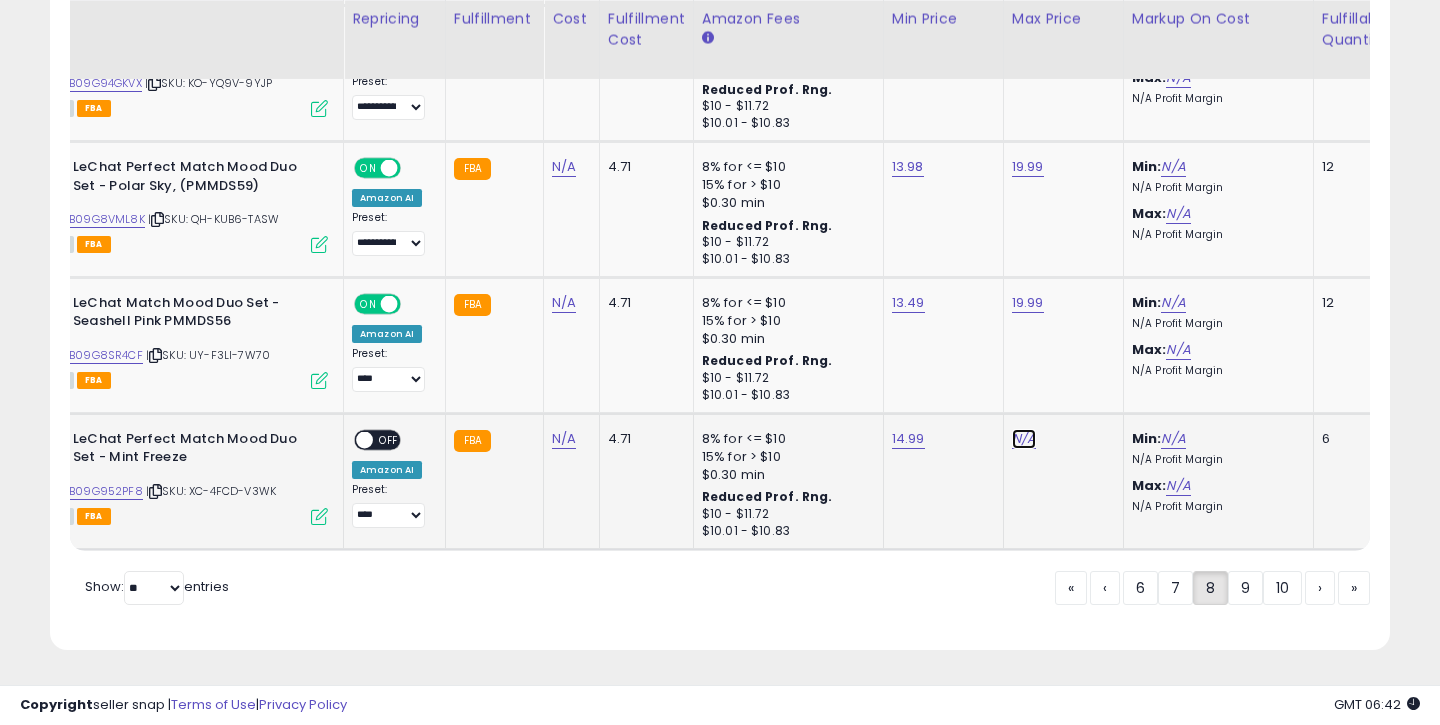 click on "N/A" at bounding box center [1024, -1736] 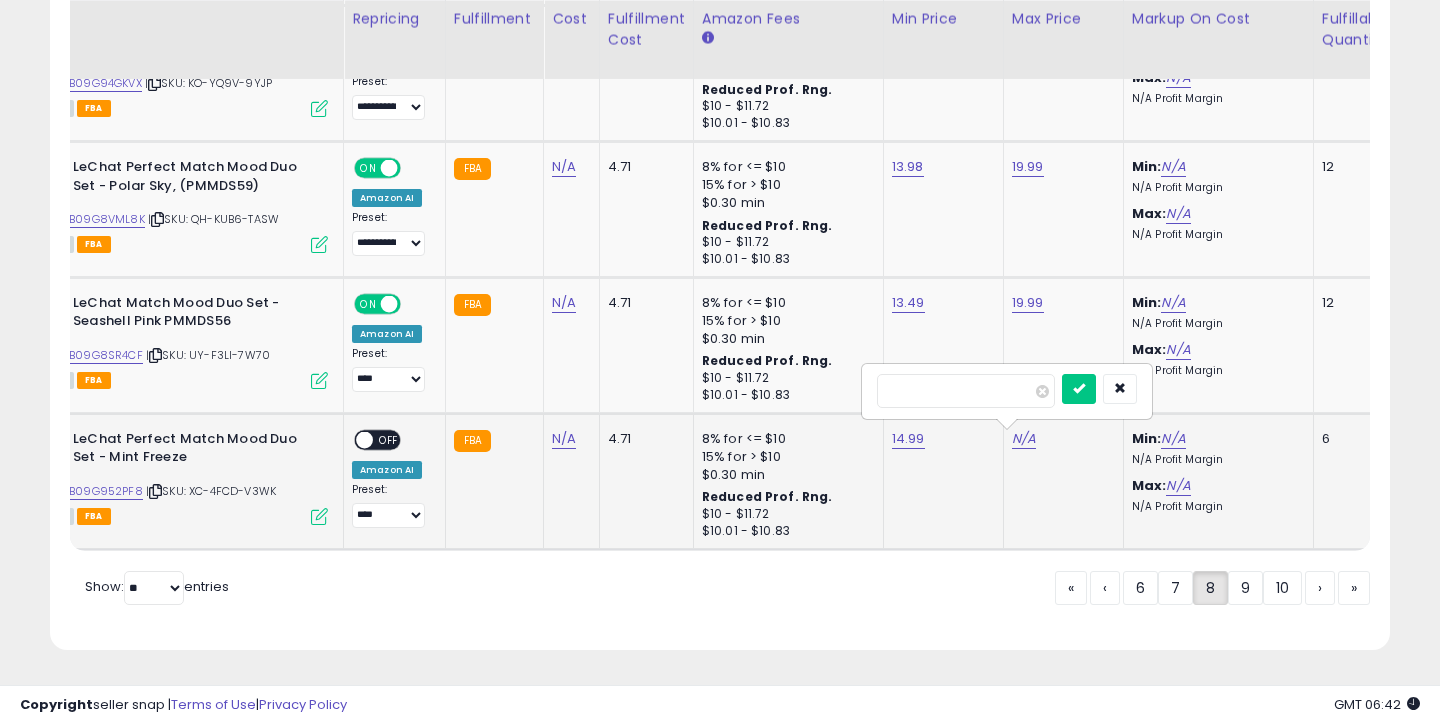 type on "*****" 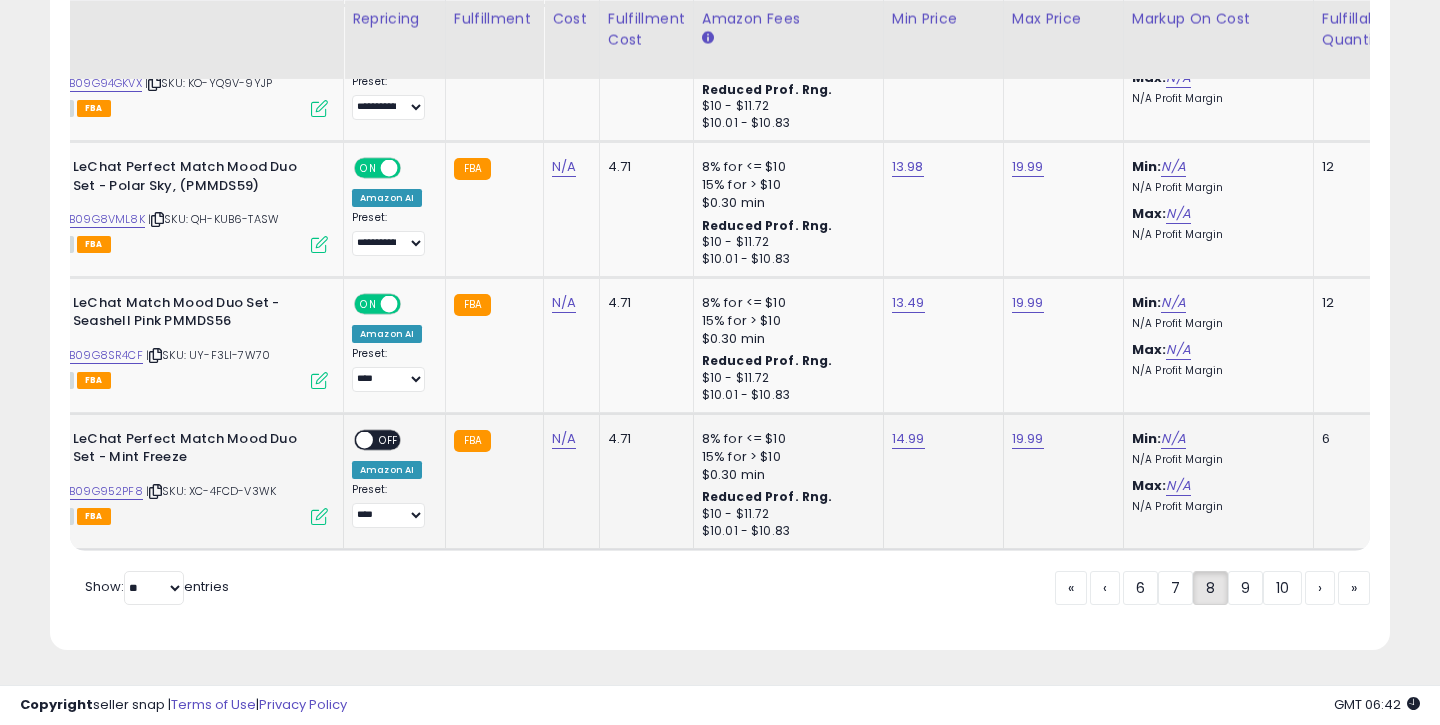 click on "OFF" at bounding box center [389, 439] 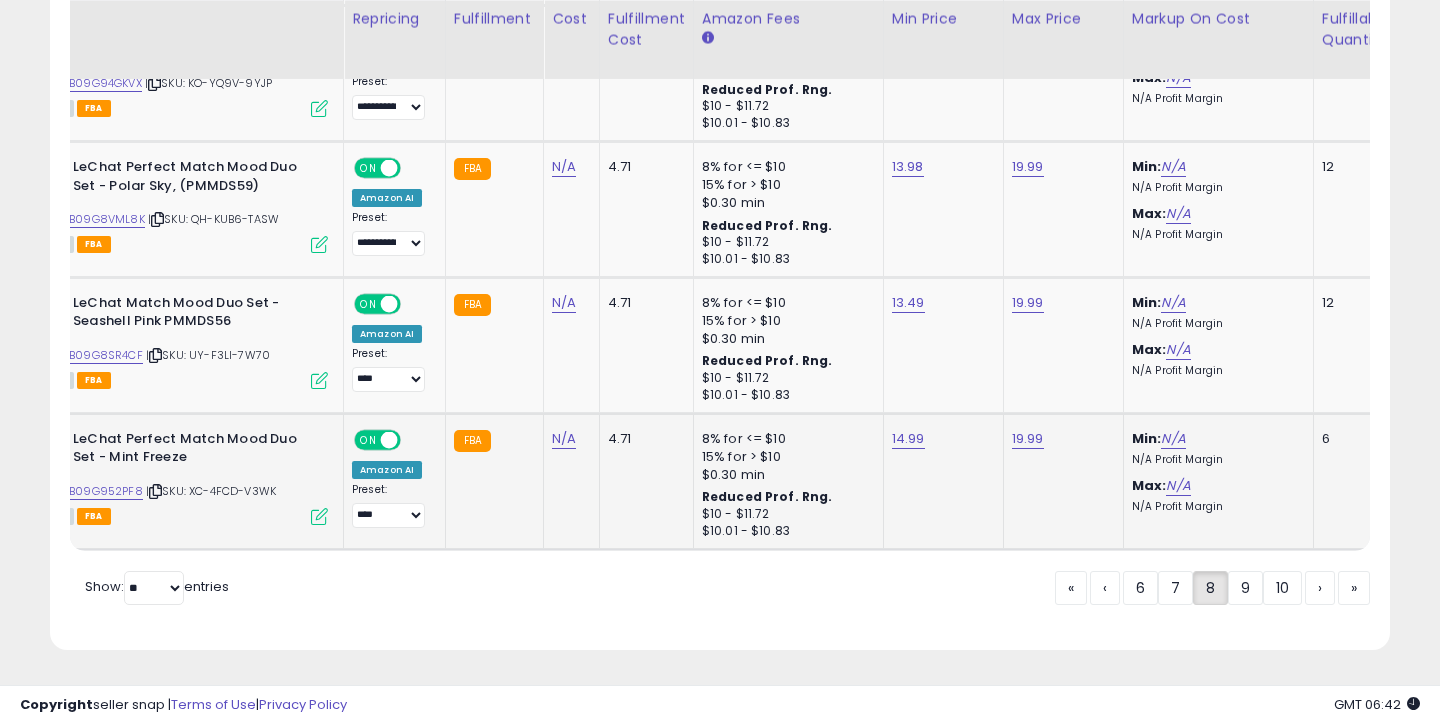 click on "**********" at bounding box center [391, 505] 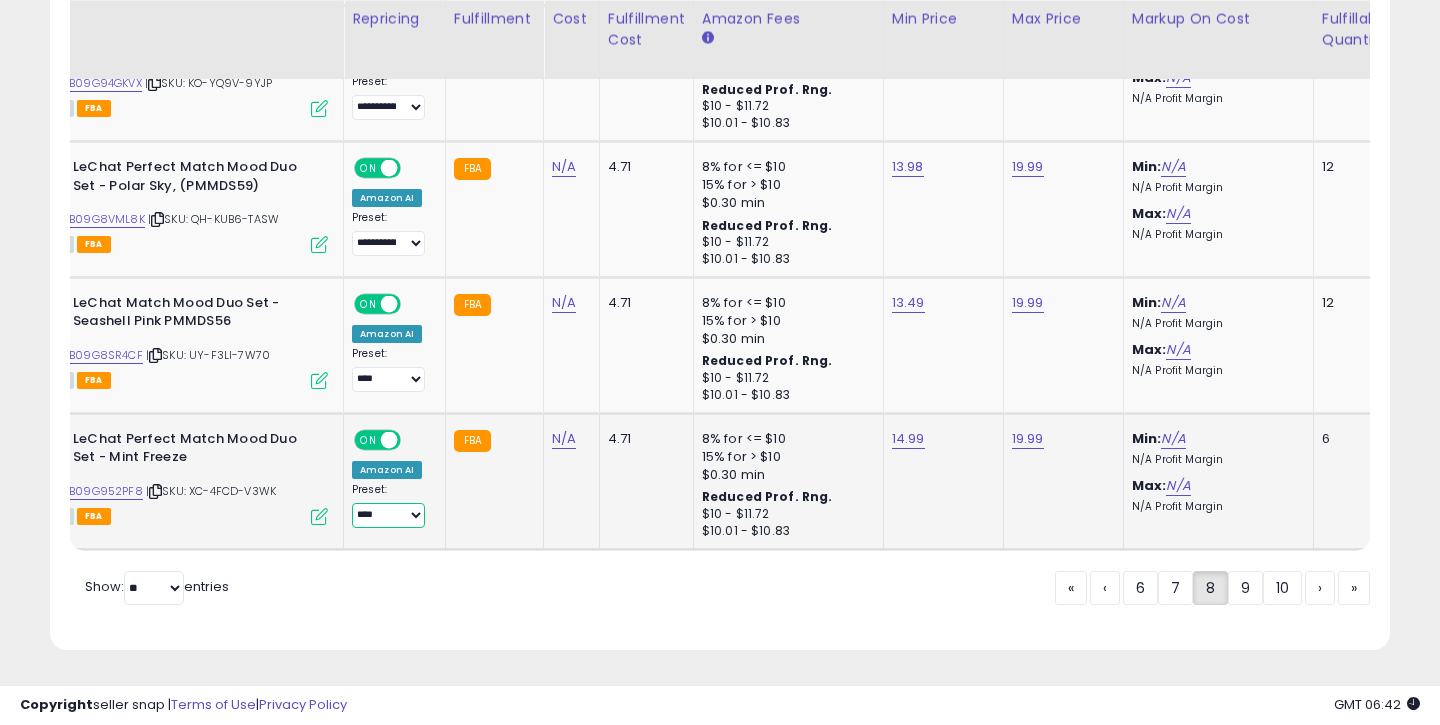 click on "**********" at bounding box center [388, 515] 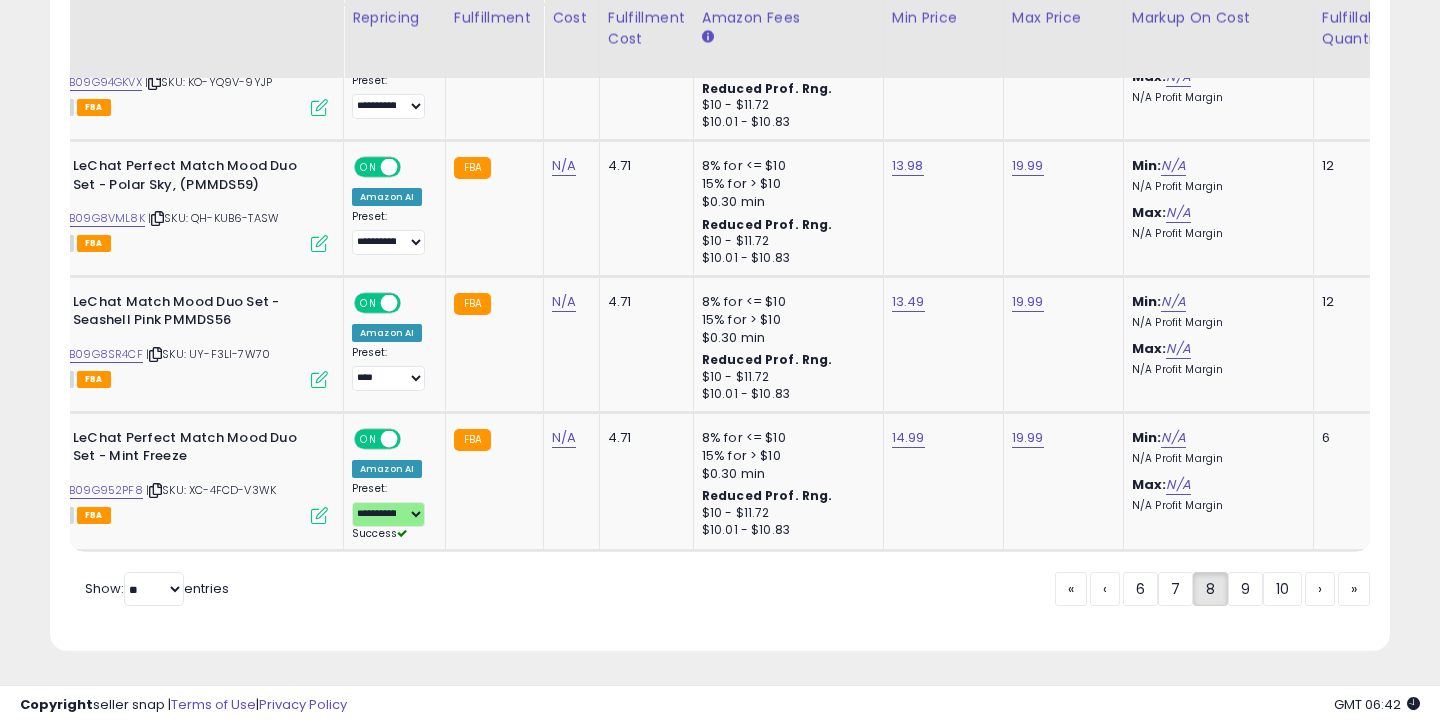 click on "9" 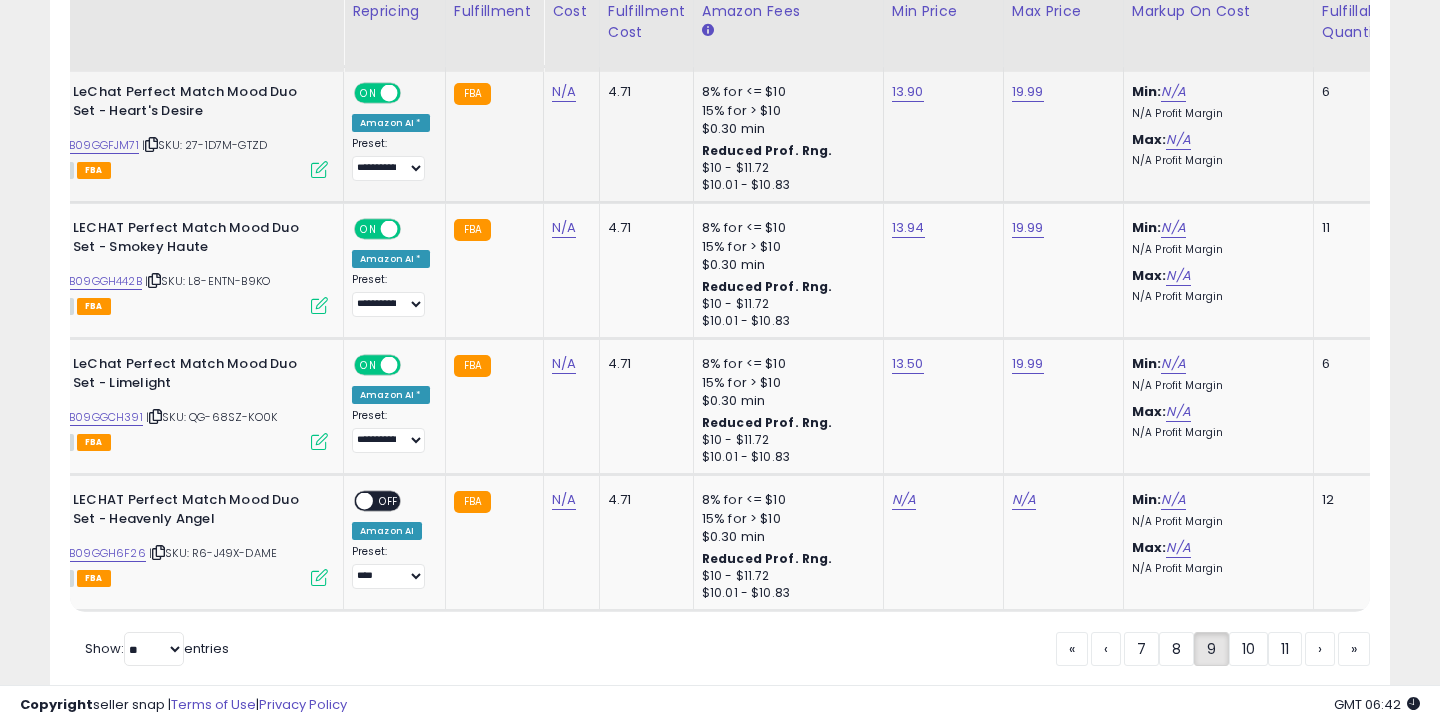 scroll, scrollTop: 3904, scrollLeft: 0, axis: vertical 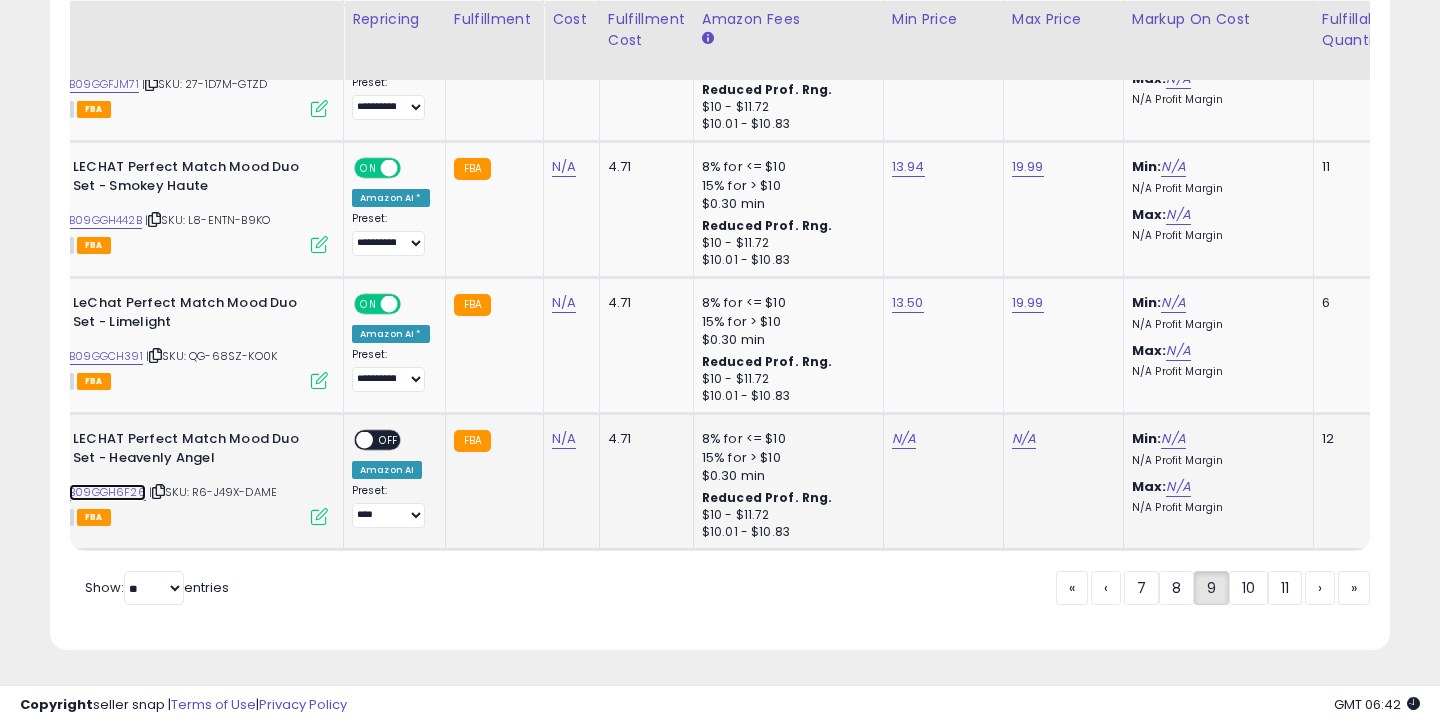 click on "B09GGH6F26" at bounding box center (107, 492) 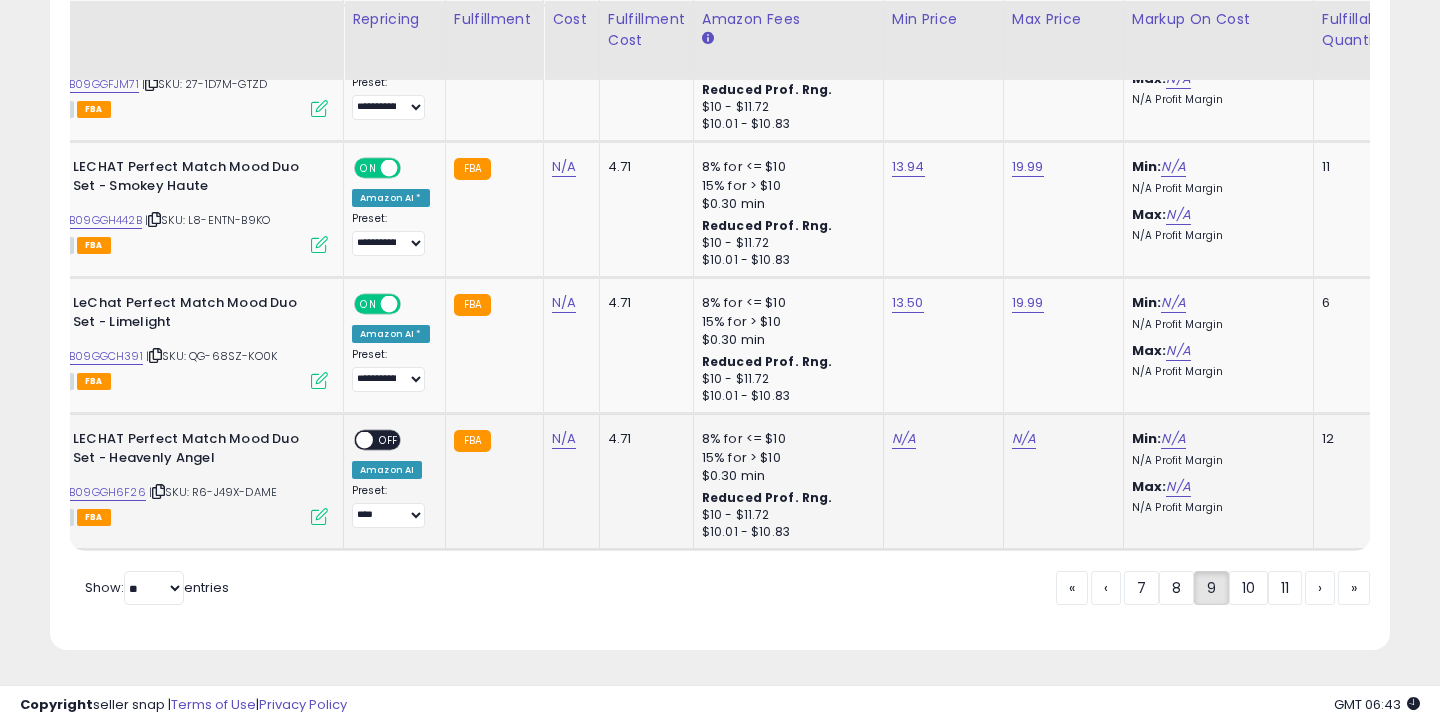 click on "N/A" 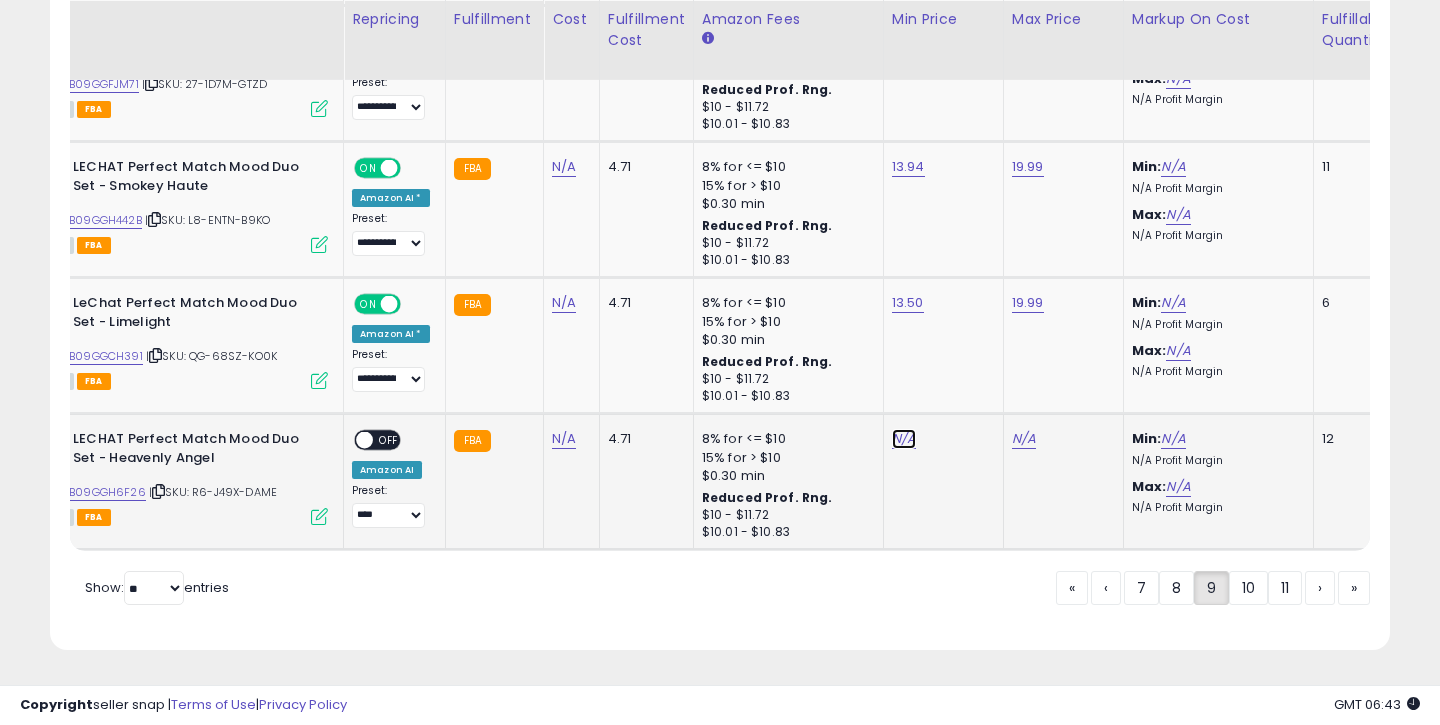 click on "N/A" at bounding box center (904, -2280) 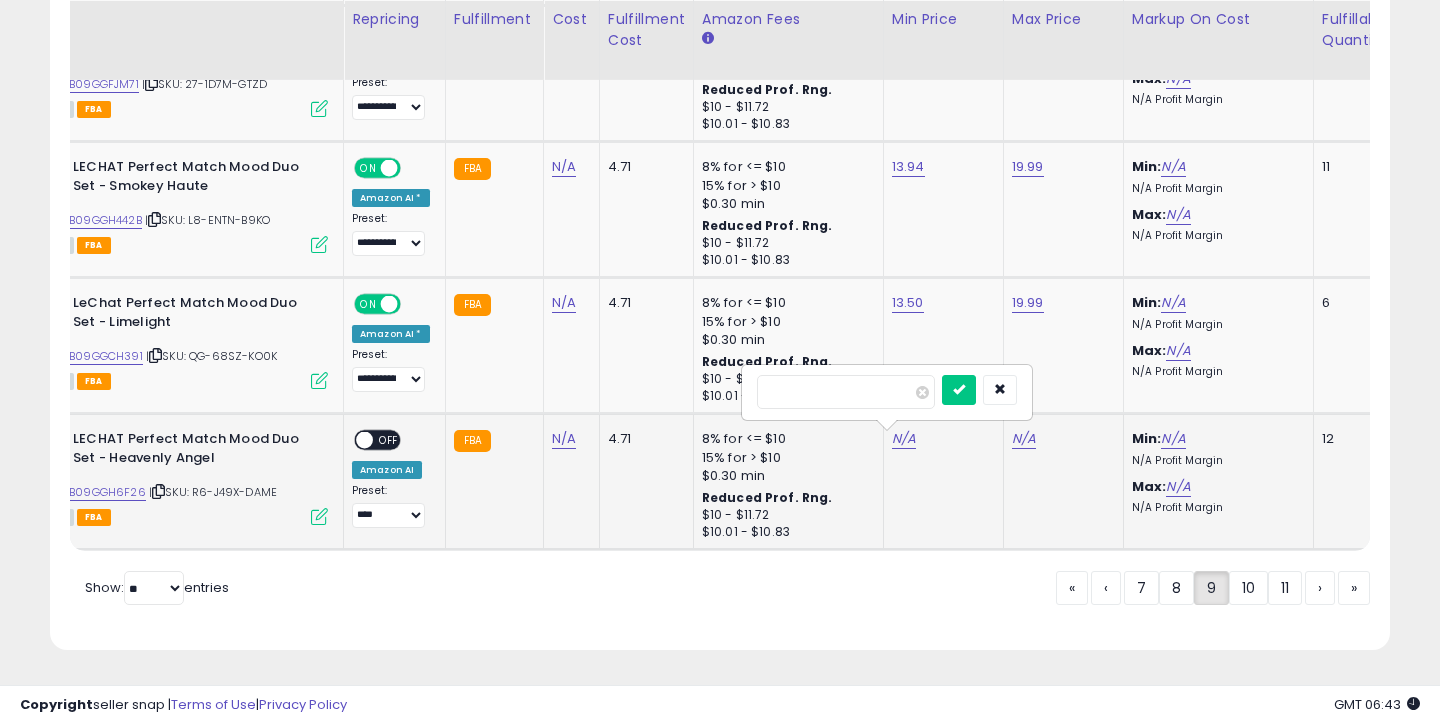 type on "****" 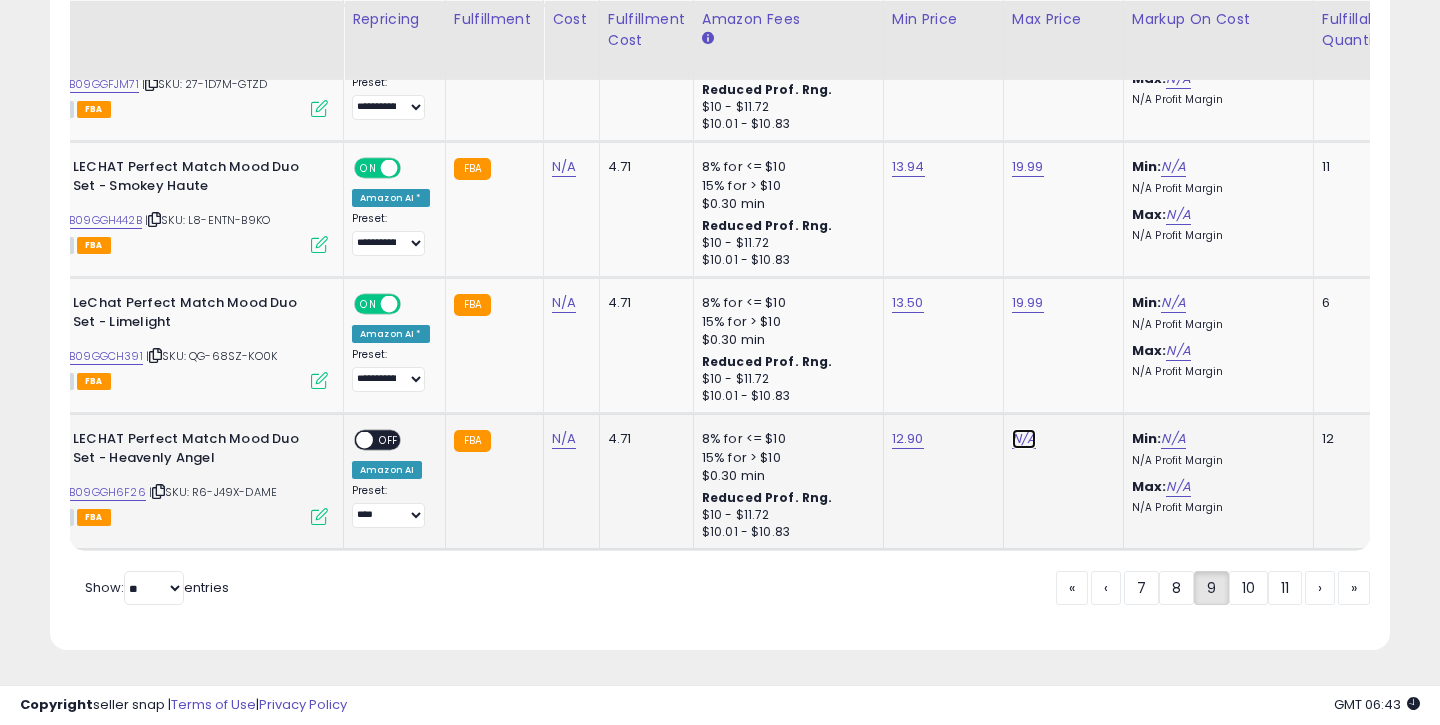 click on "N/A" at bounding box center (1024, -2280) 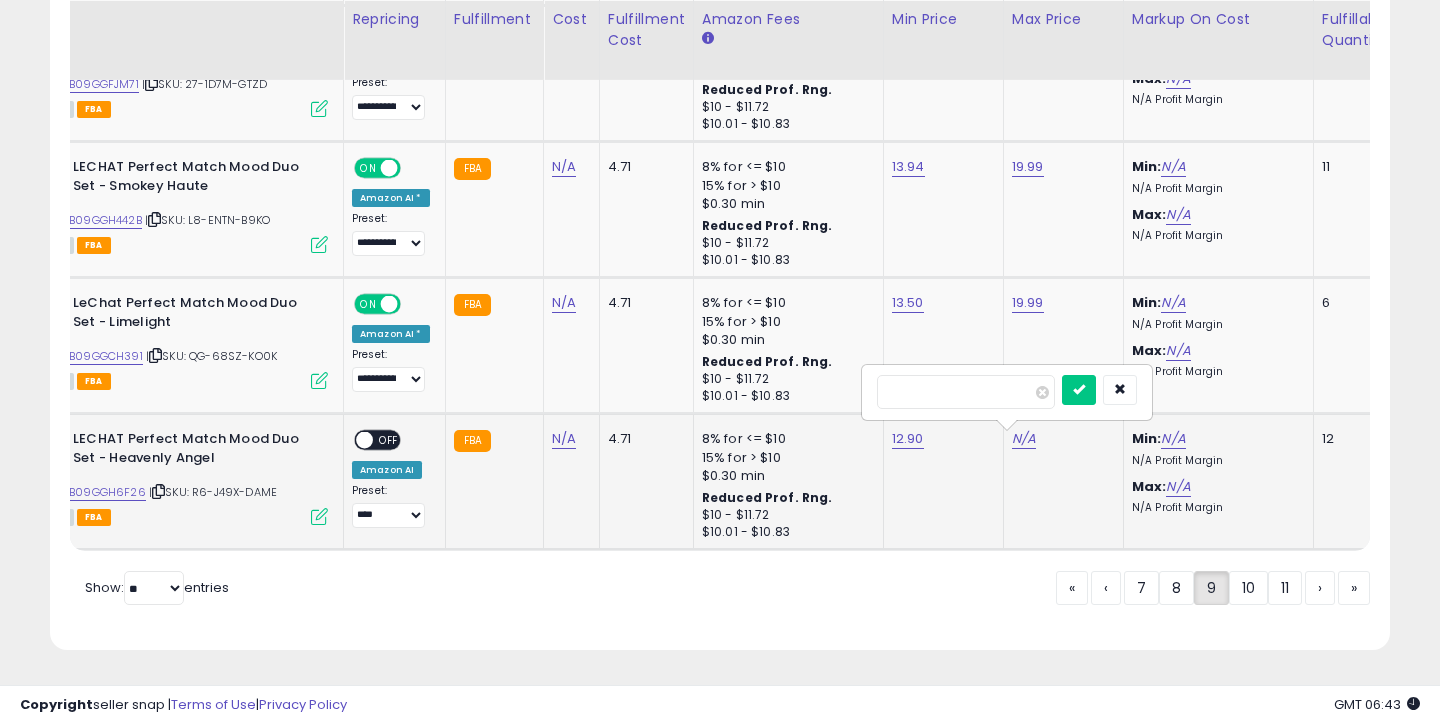 type on "*****" 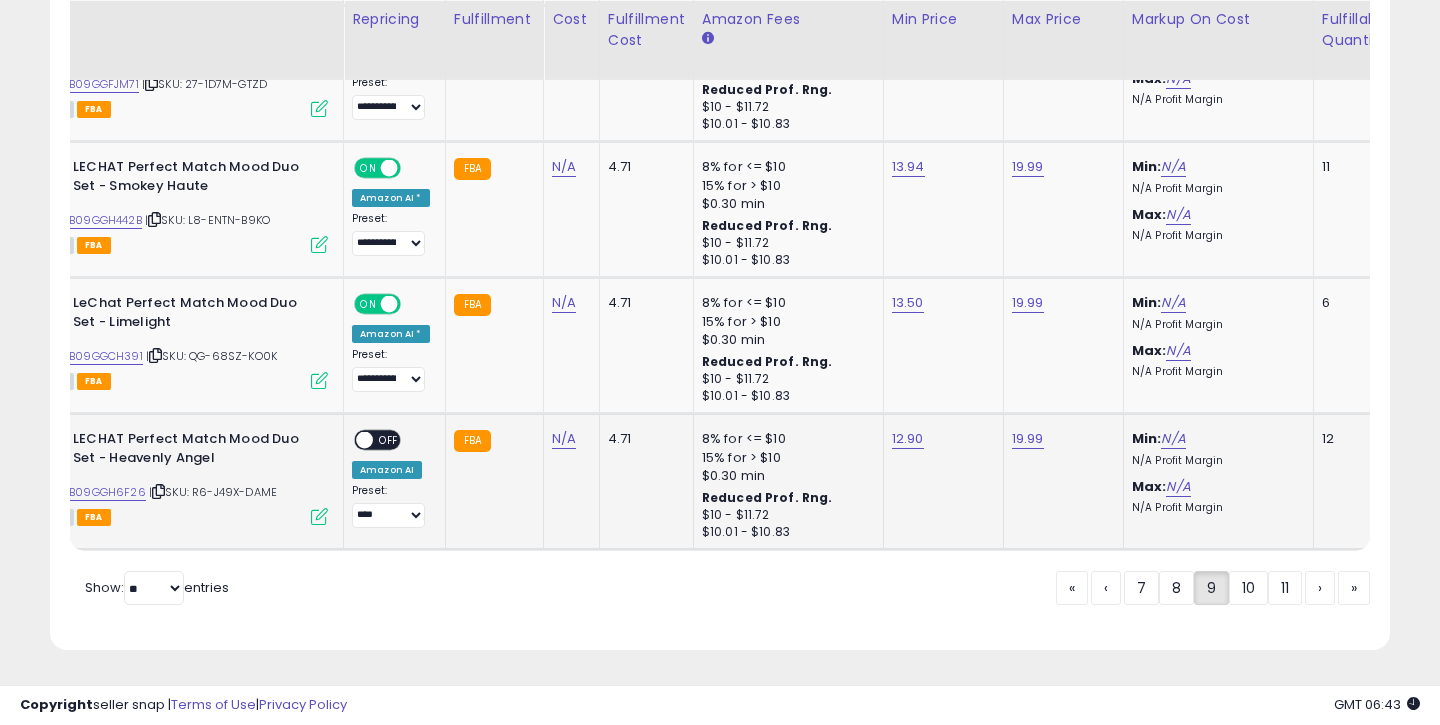click on "OFF" at bounding box center [389, 440] 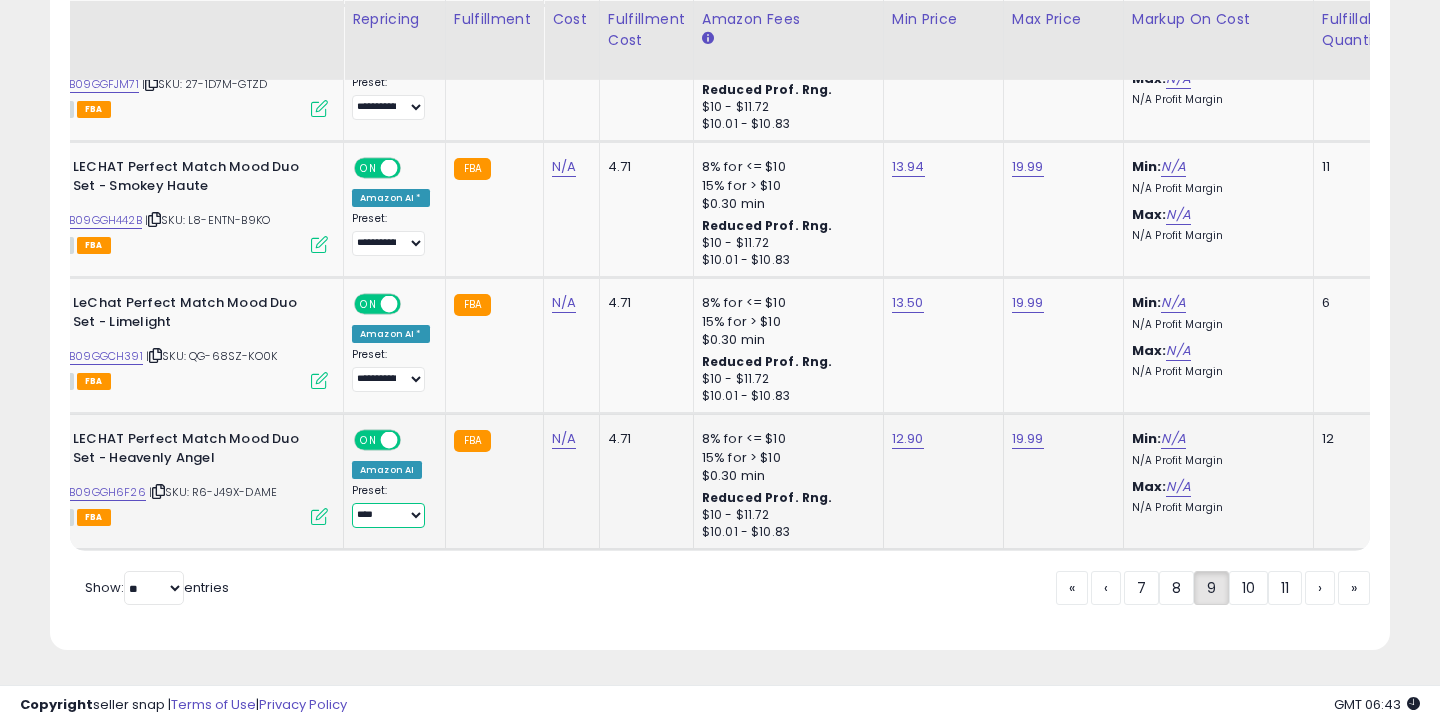 click on "**********" at bounding box center (388, 515) 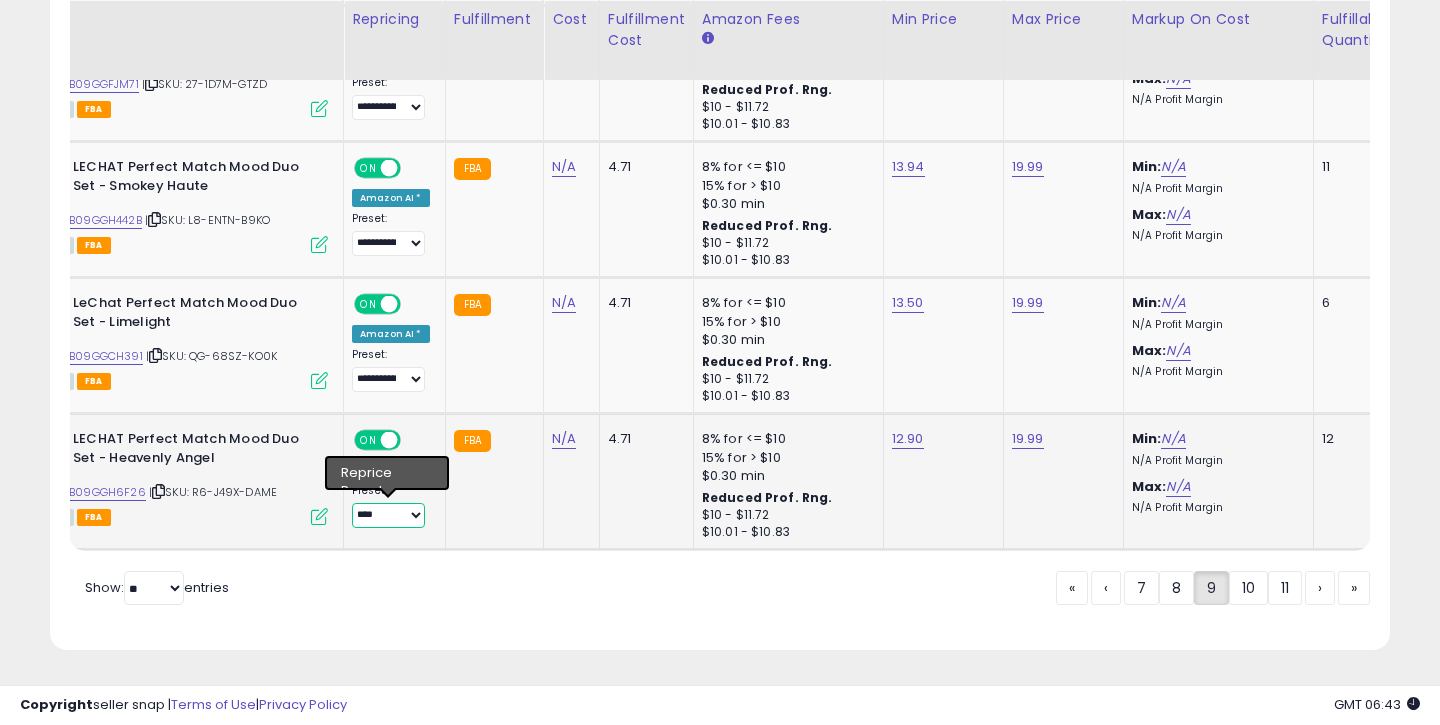 select on "**********" 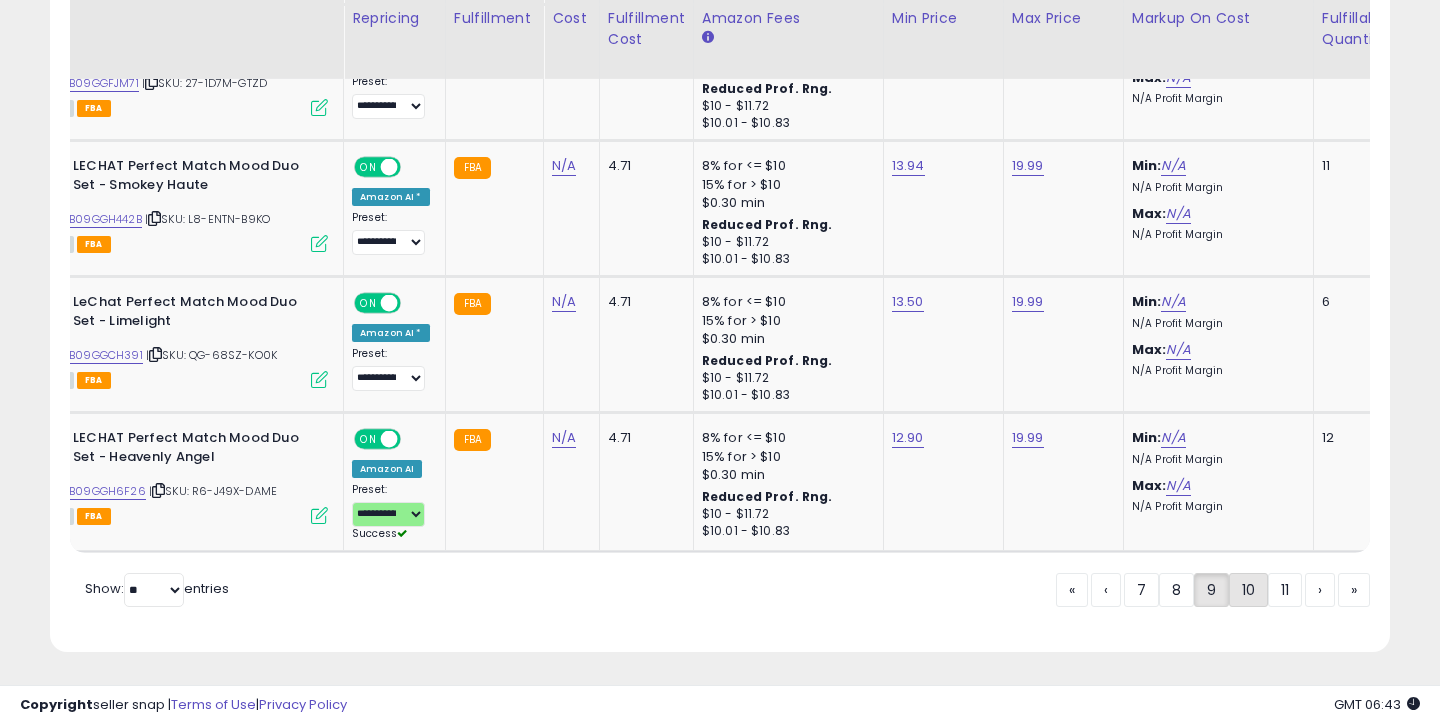 click on "10" 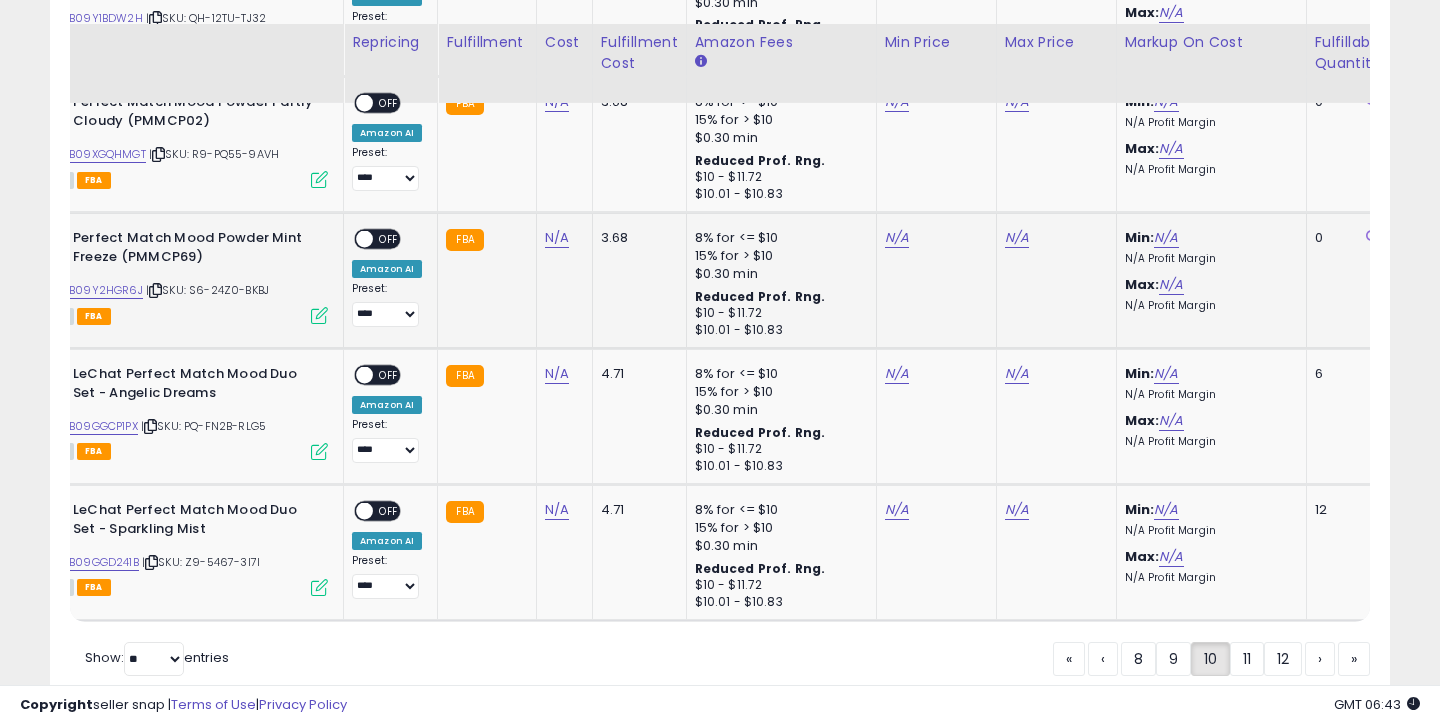 scroll, scrollTop: 3879, scrollLeft: 0, axis: vertical 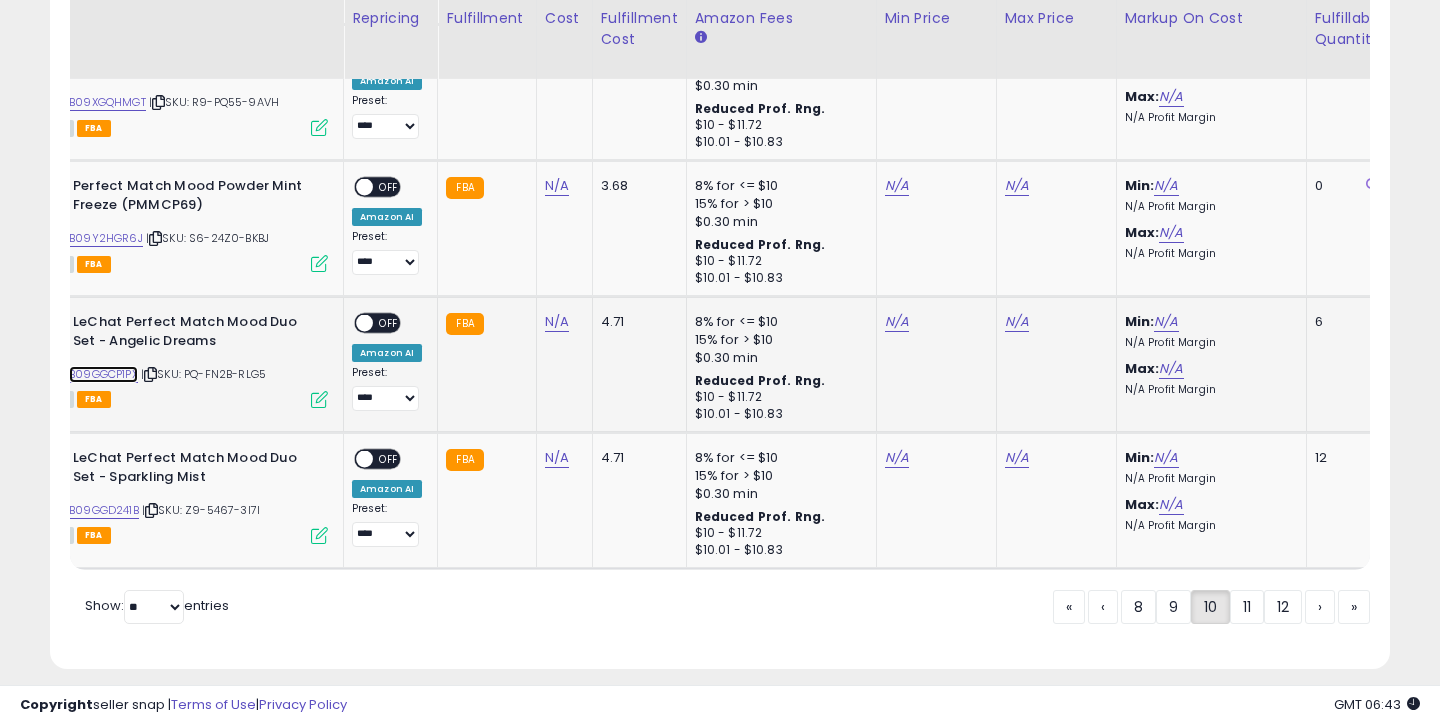 click on "B09GGCP1PX" at bounding box center [103, 374] 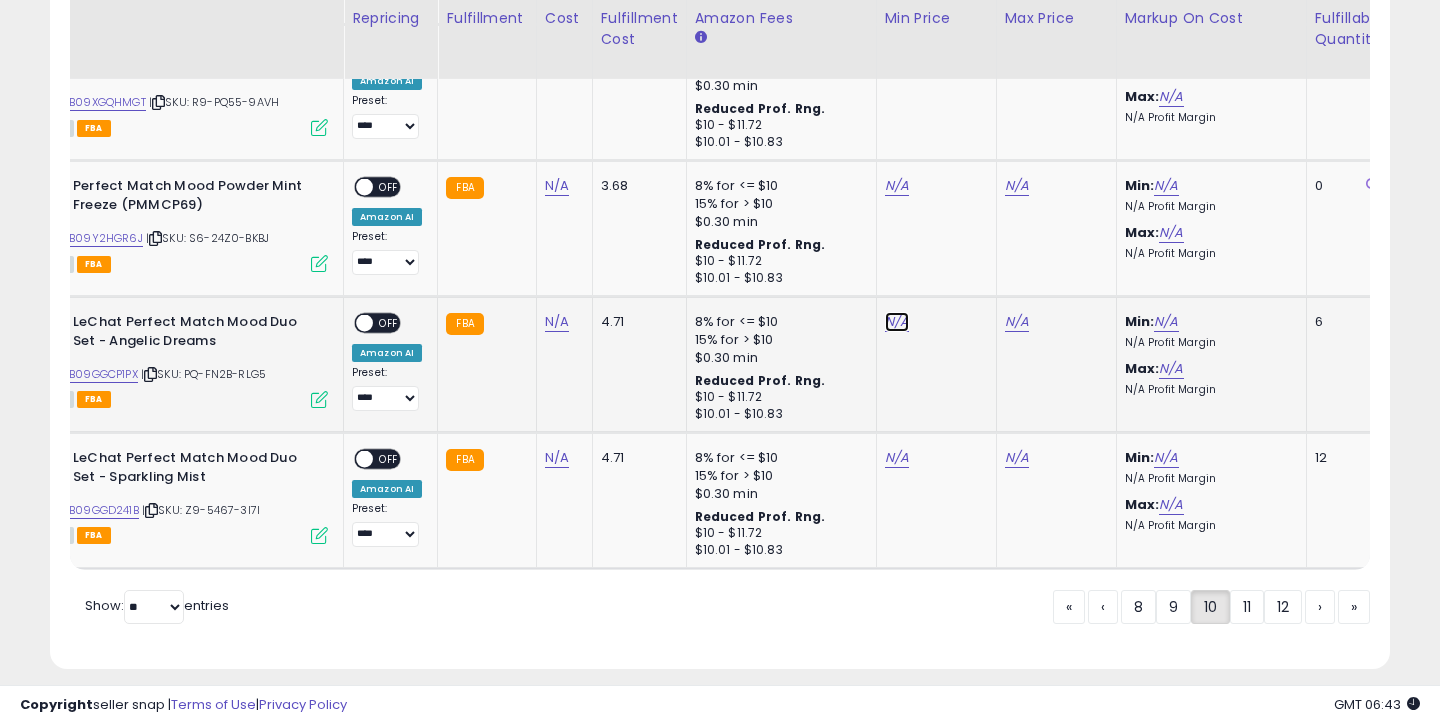 click on "N/A" at bounding box center [897, -2805] 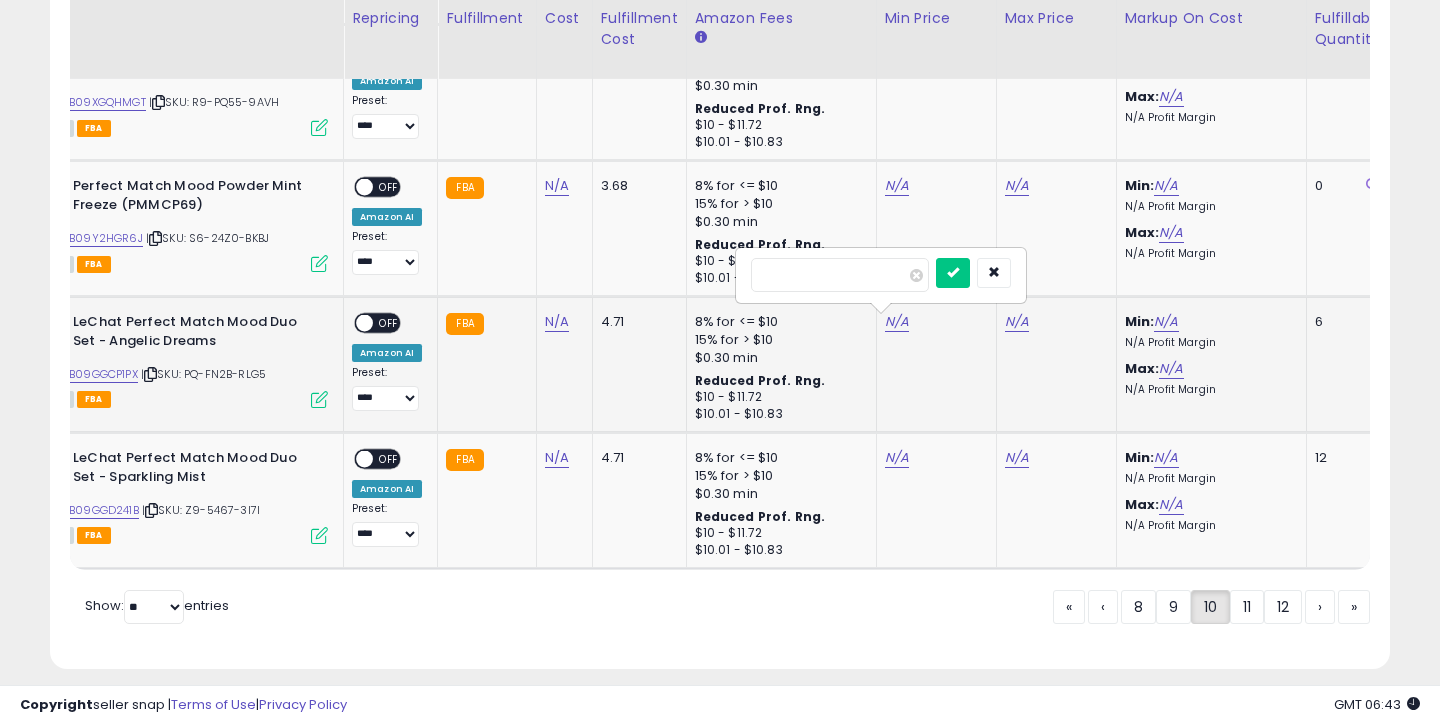 type on "****" 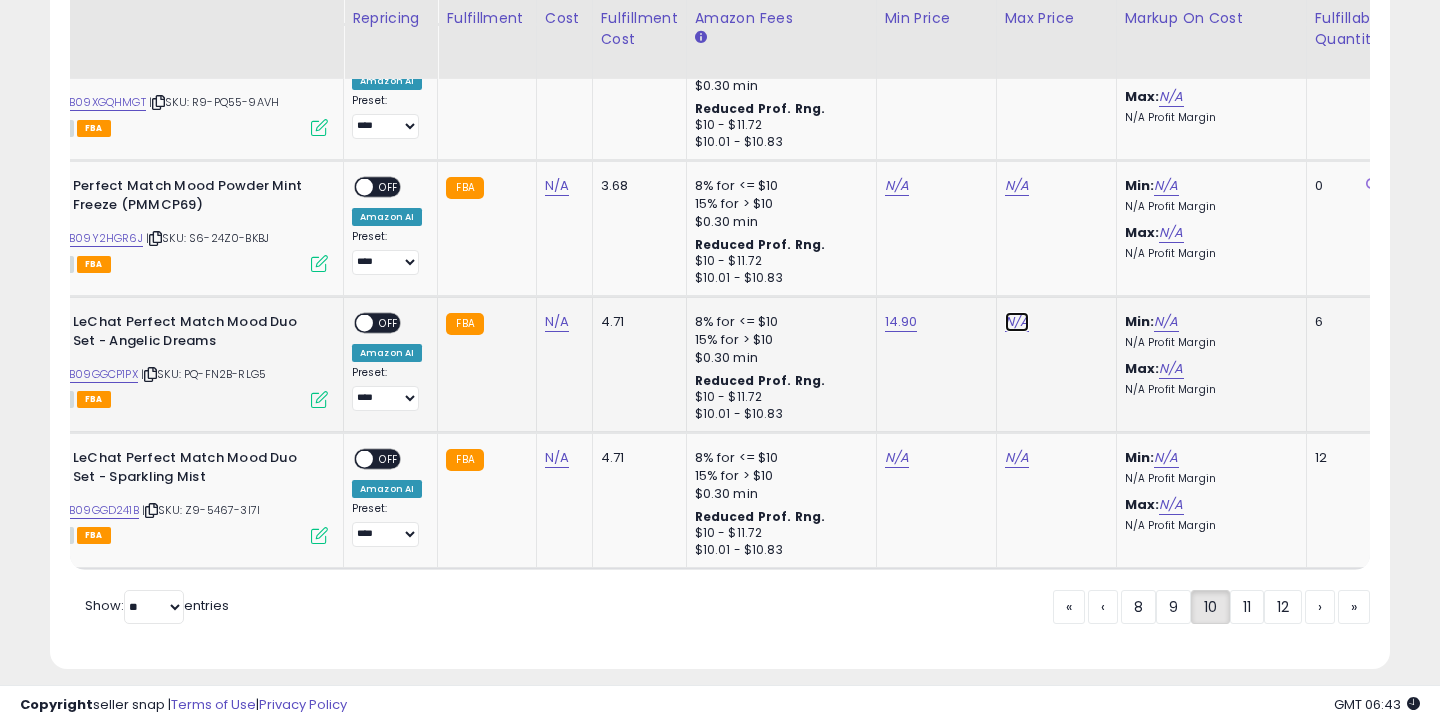 click on "N/A" at bounding box center [1017, -2805] 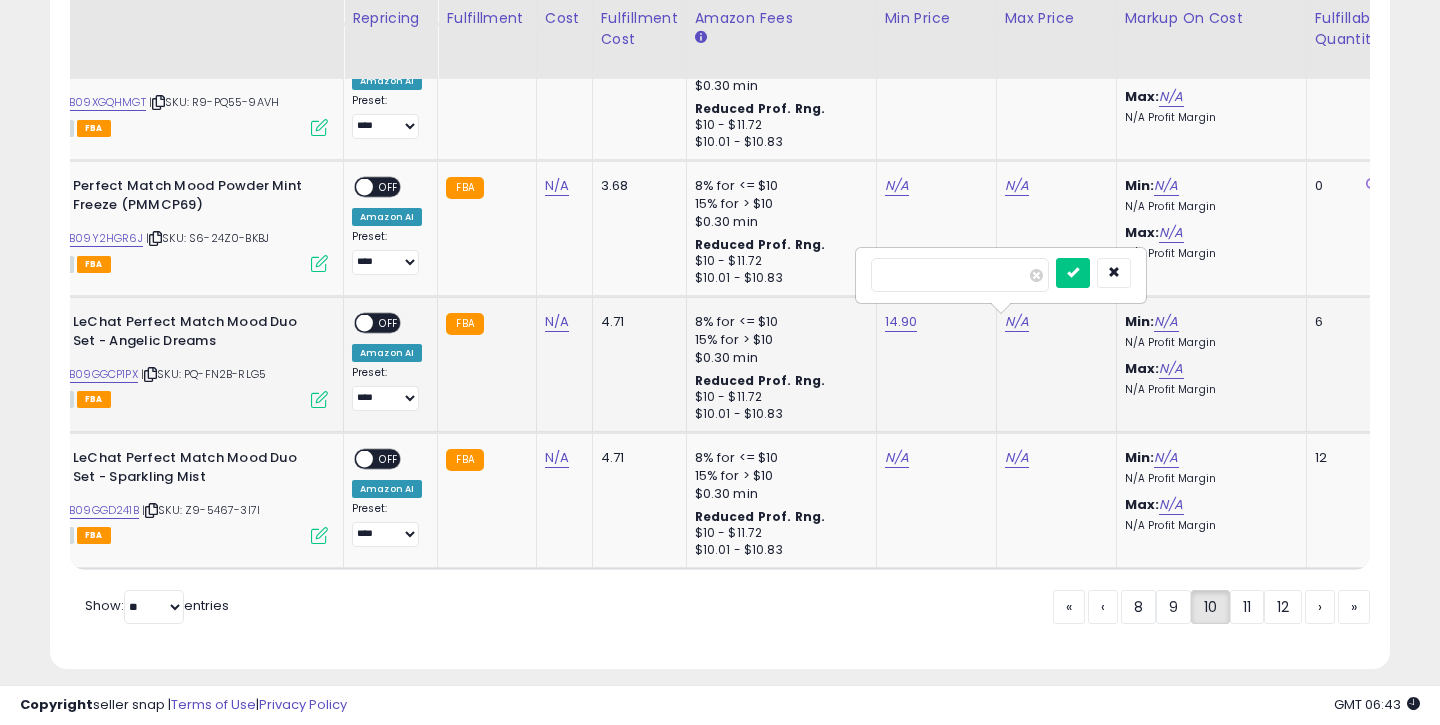 type on "*****" 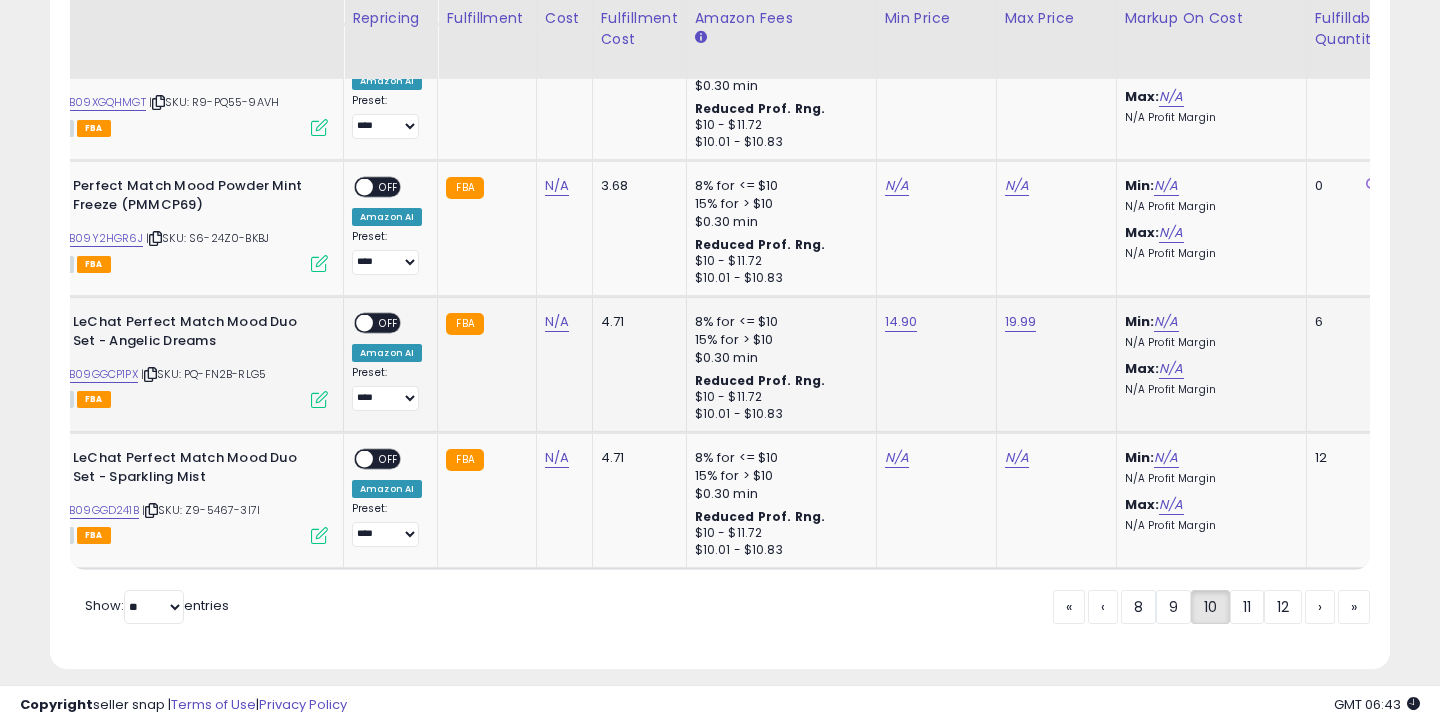 click on "OFF" at bounding box center (389, 323) 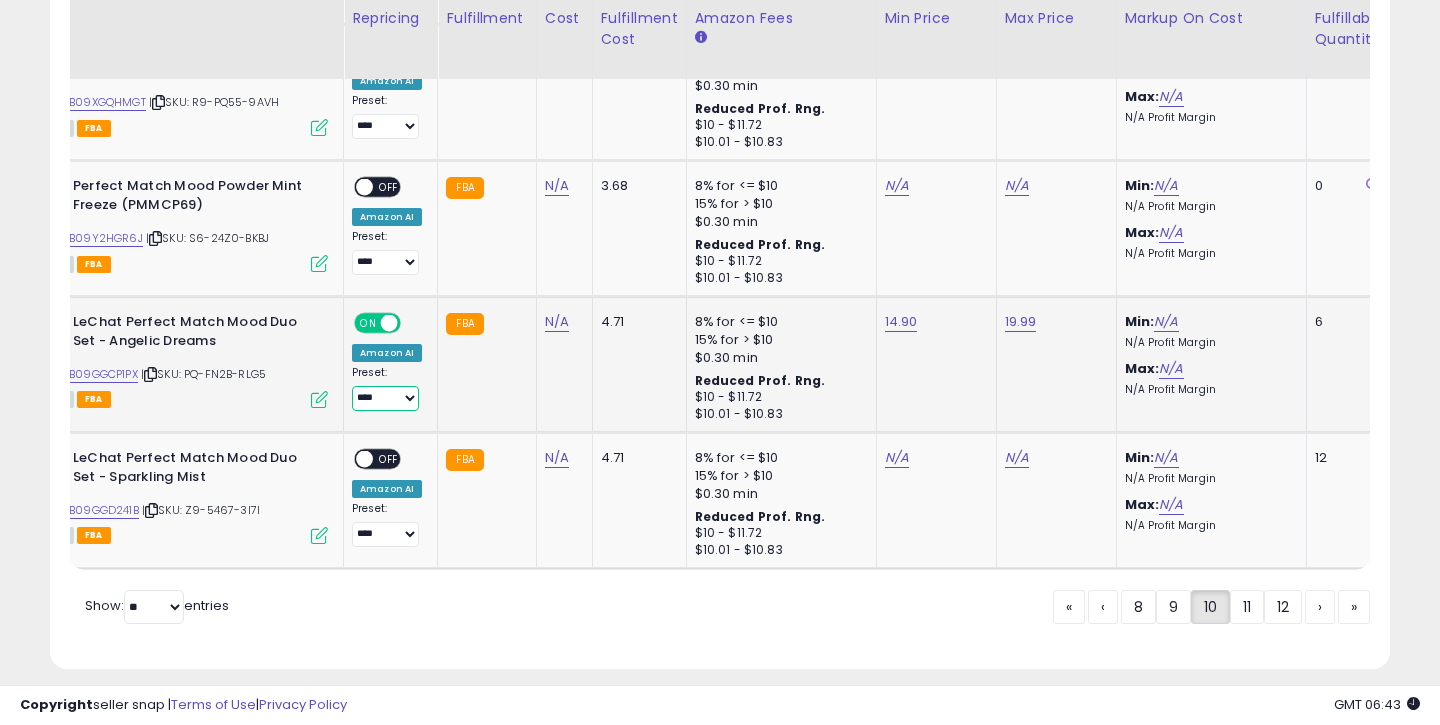 click on "**********" at bounding box center [385, 398] 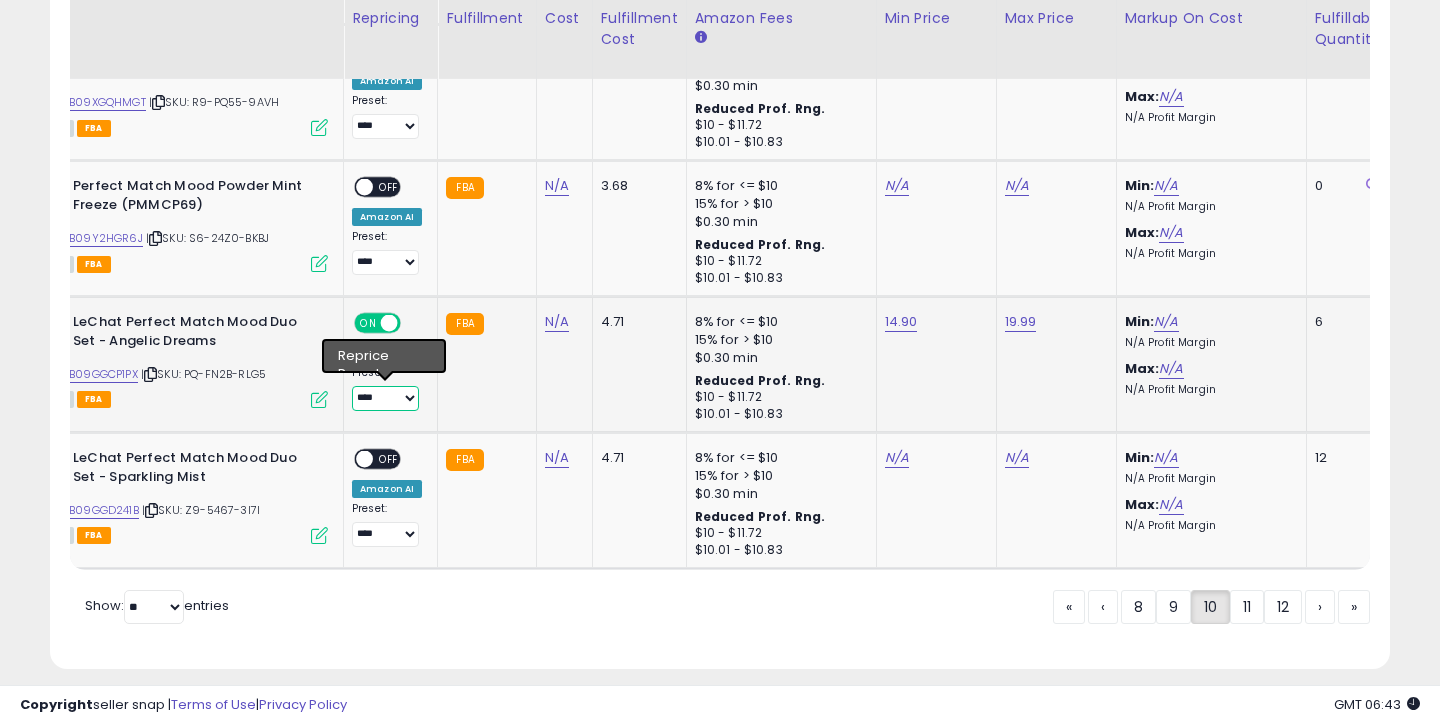 select on "**********" 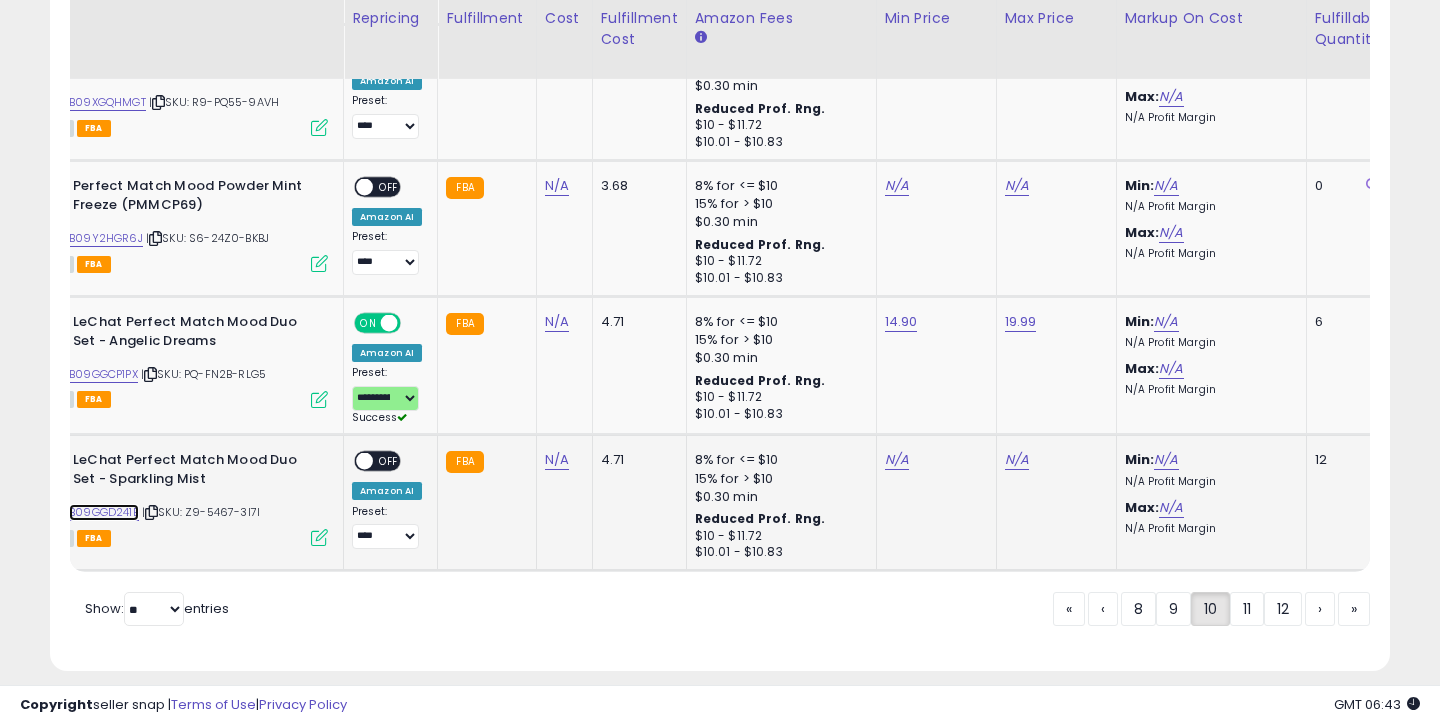 click on "B09GGD241B" at bounding box center [104, 512] 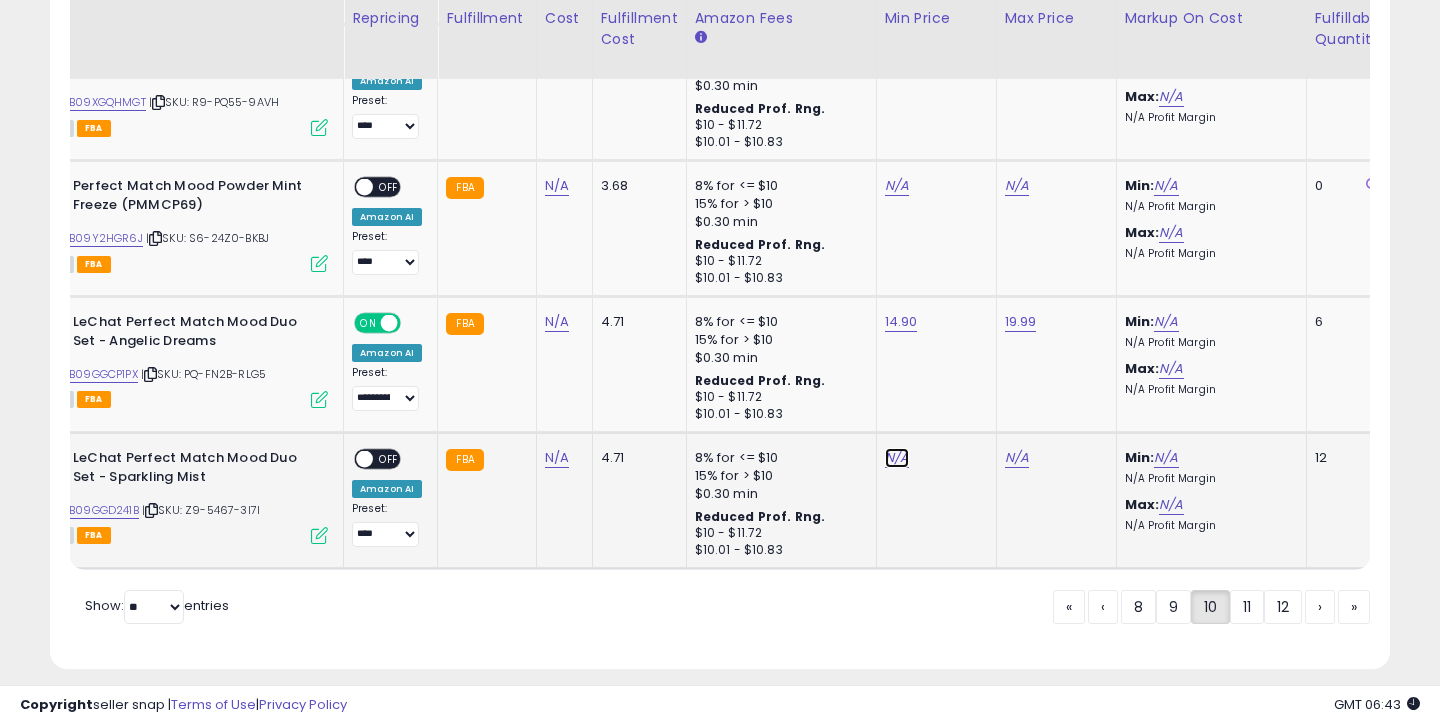 click on "N/A" at bounding box center (897, -2805) 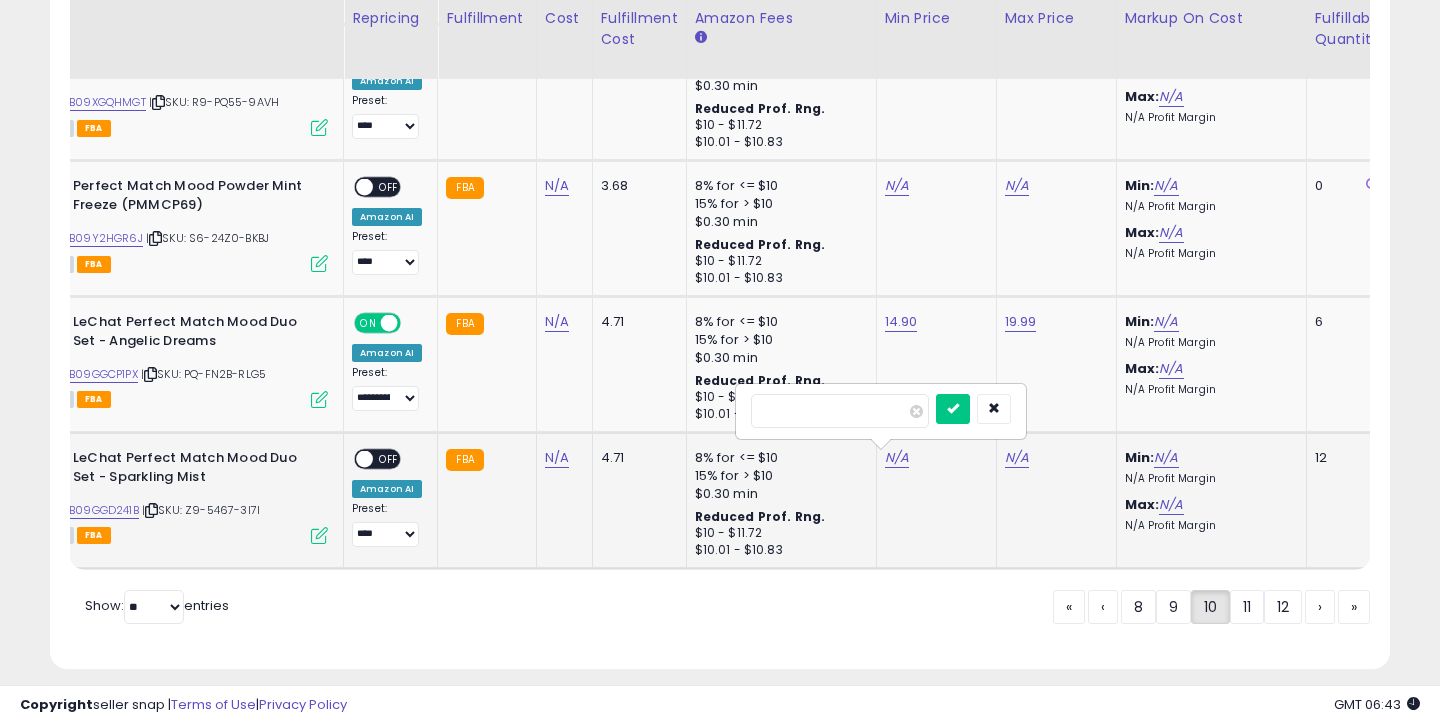 type on "*****" 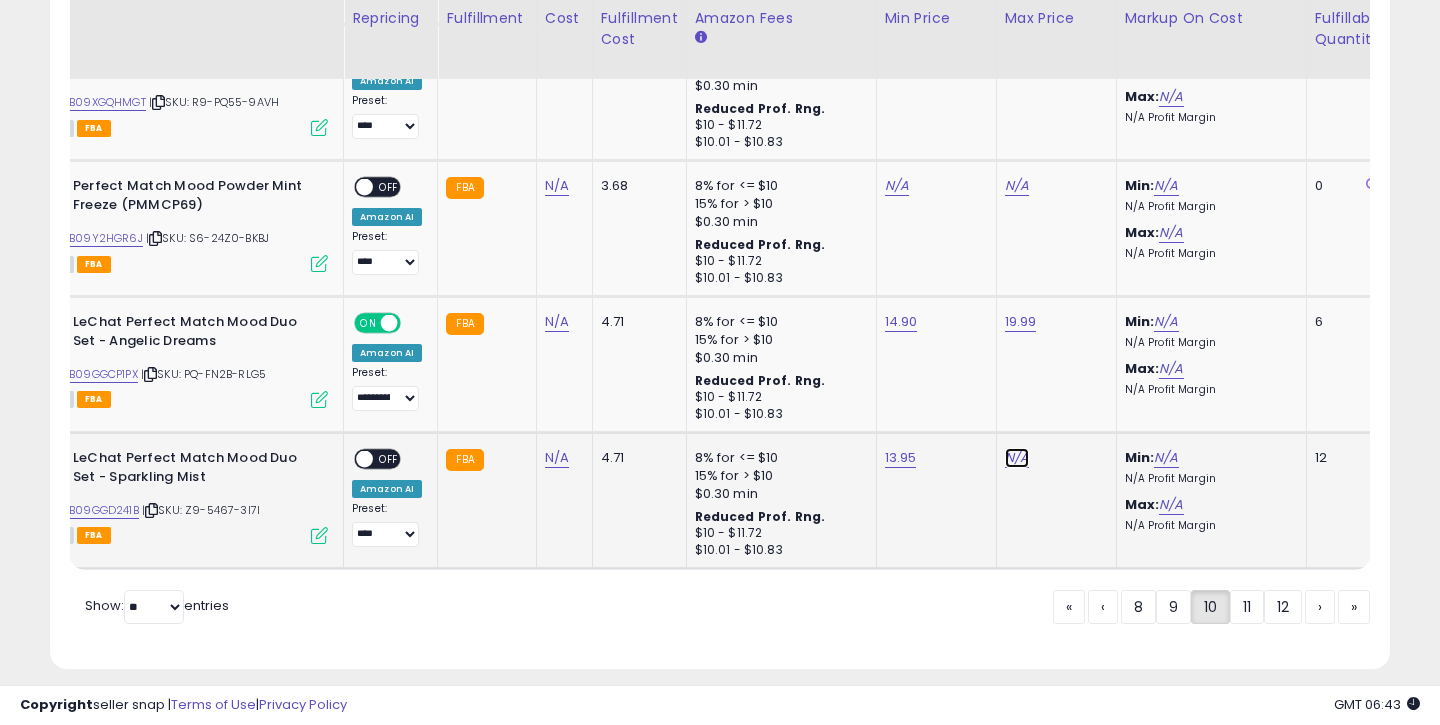 click on "N/A" at bounding box center (1017, -2805) 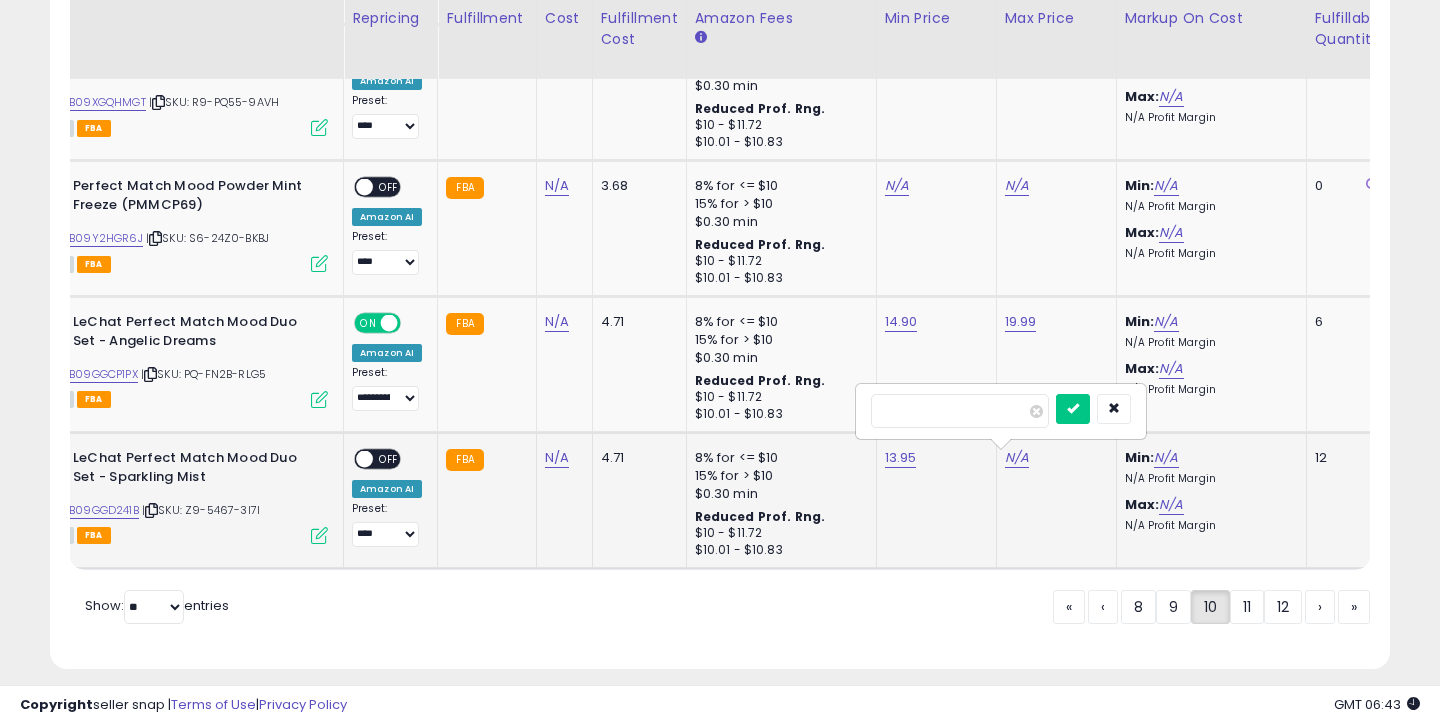 type on "*****" 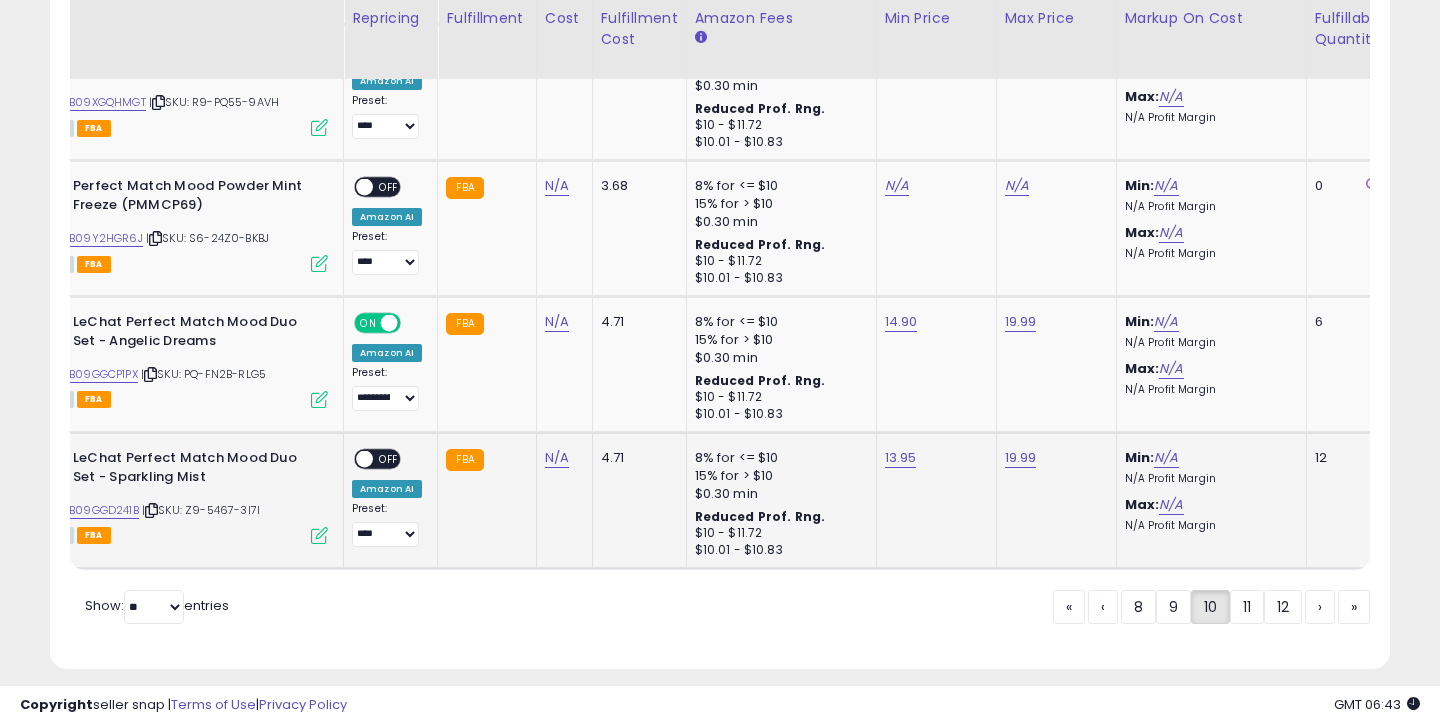 click on "OFF" at bounding box center [389, 459] 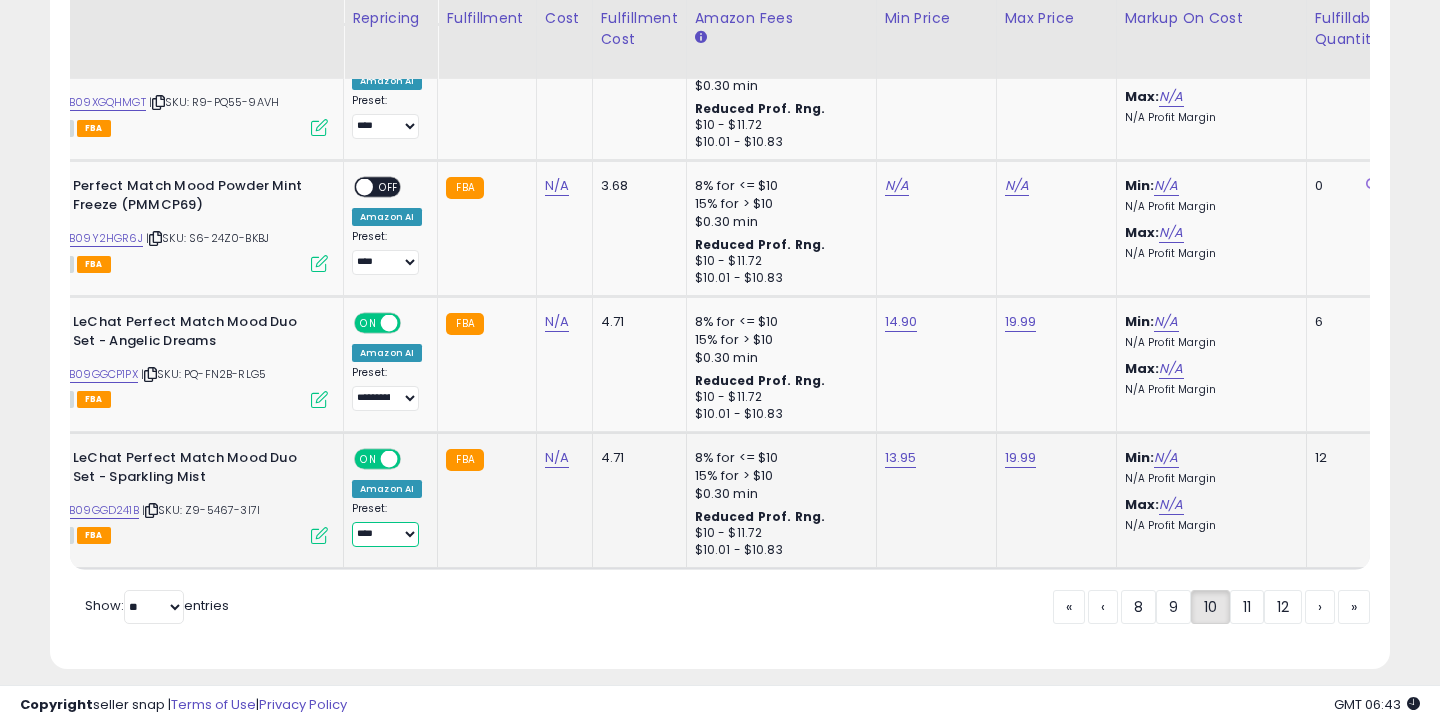 click on "**********" at bounding box center [385, 534] 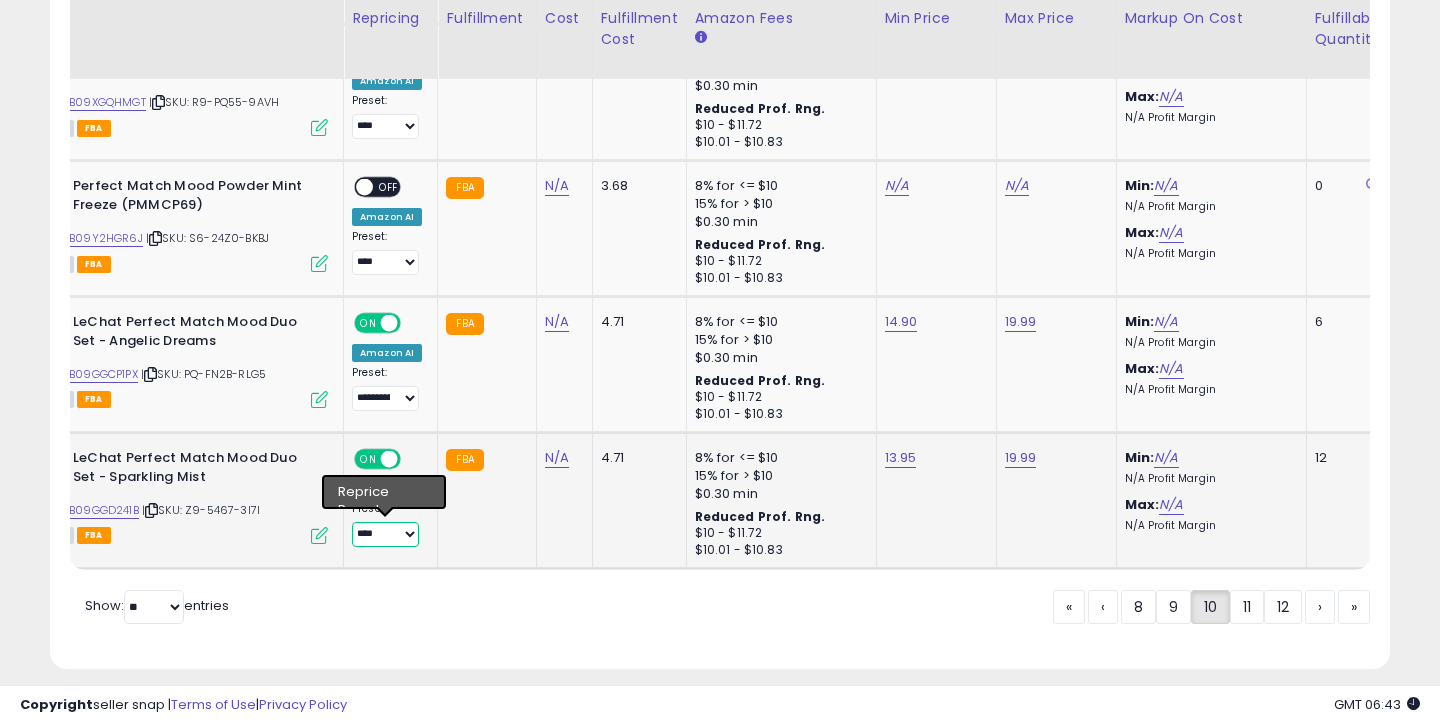 select on "**********" 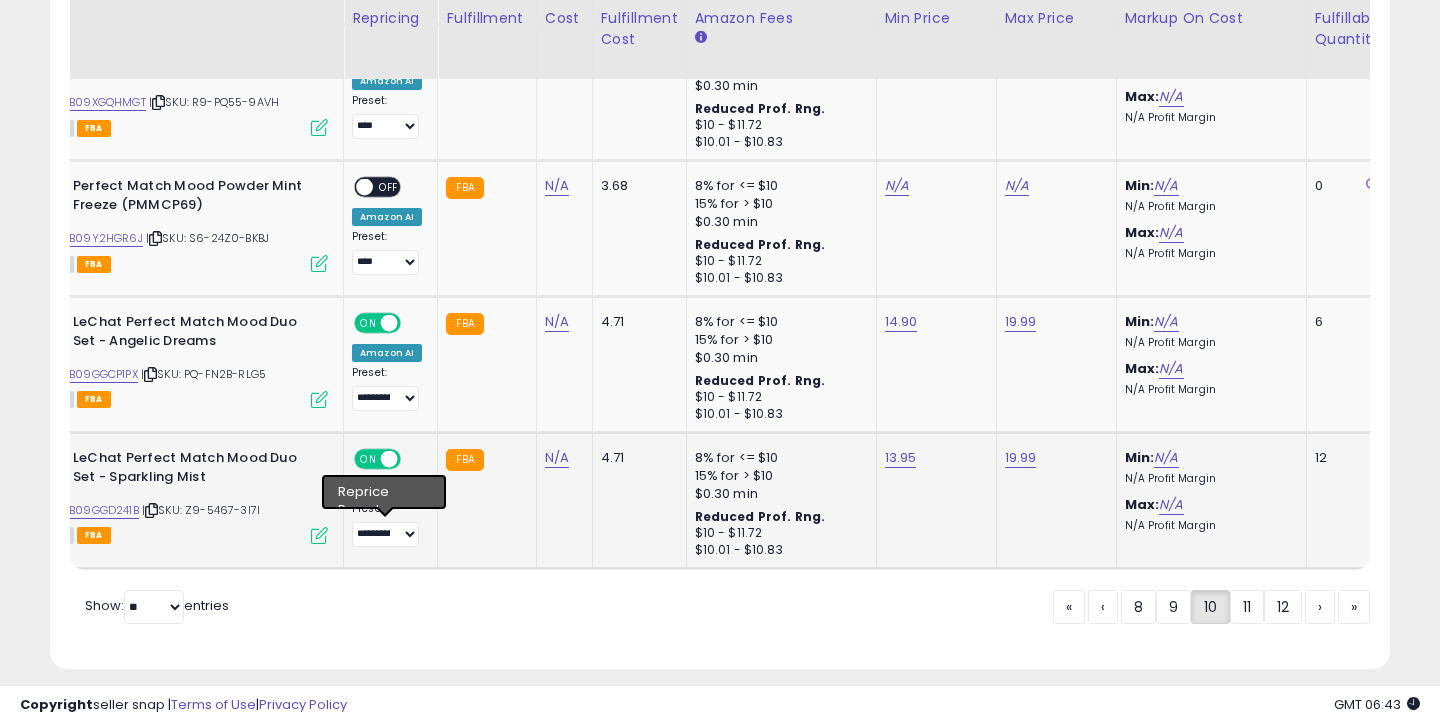 click on "$10.01 - $10.83" at bounding box center (778, 550) 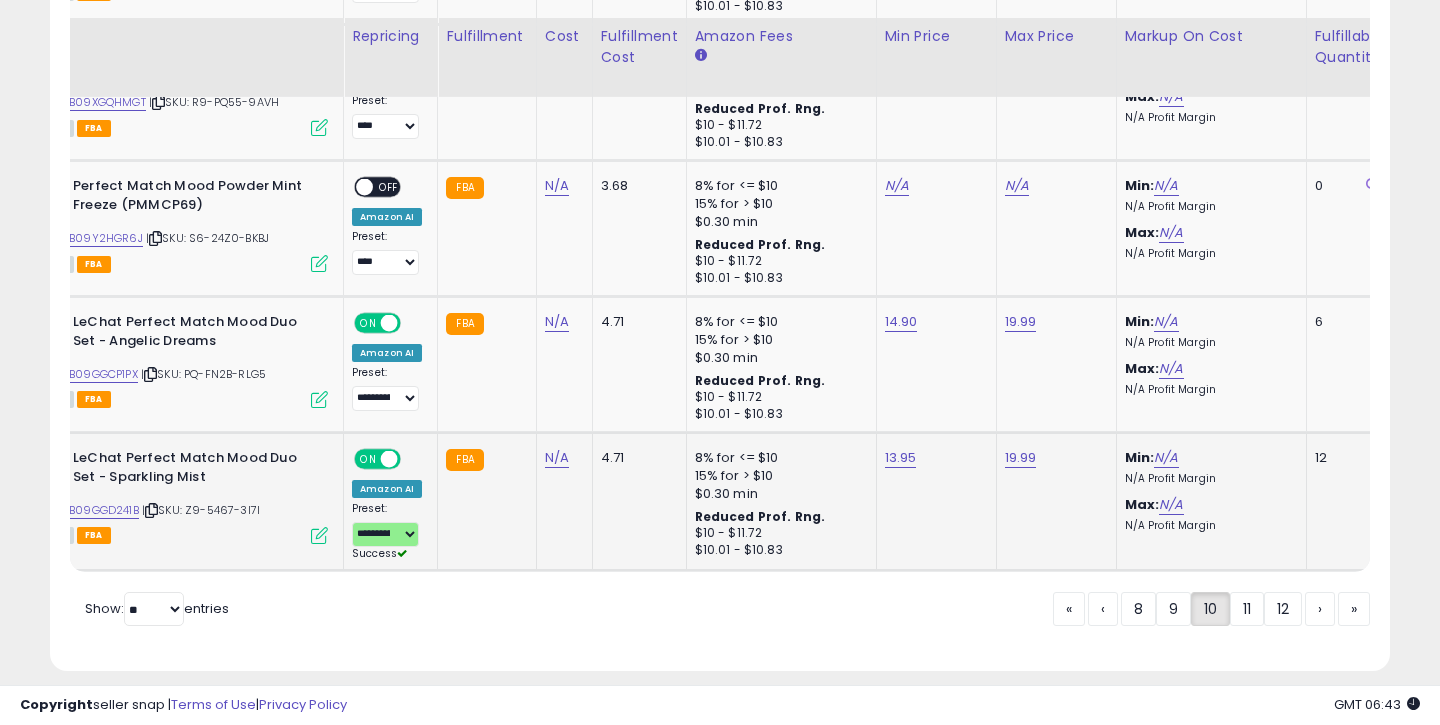 scroll, scrollTop: 3901, scrollLeft: 0, axis: vertical 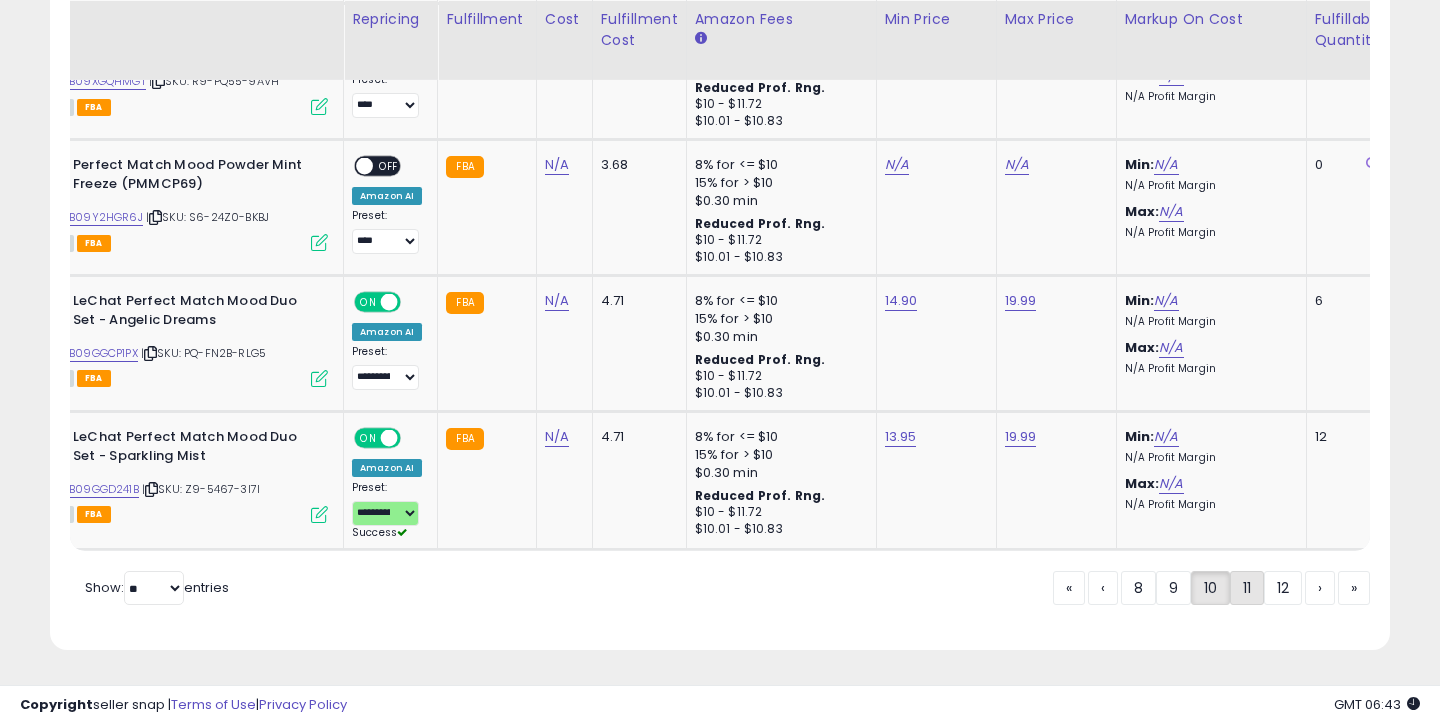 click on "11" 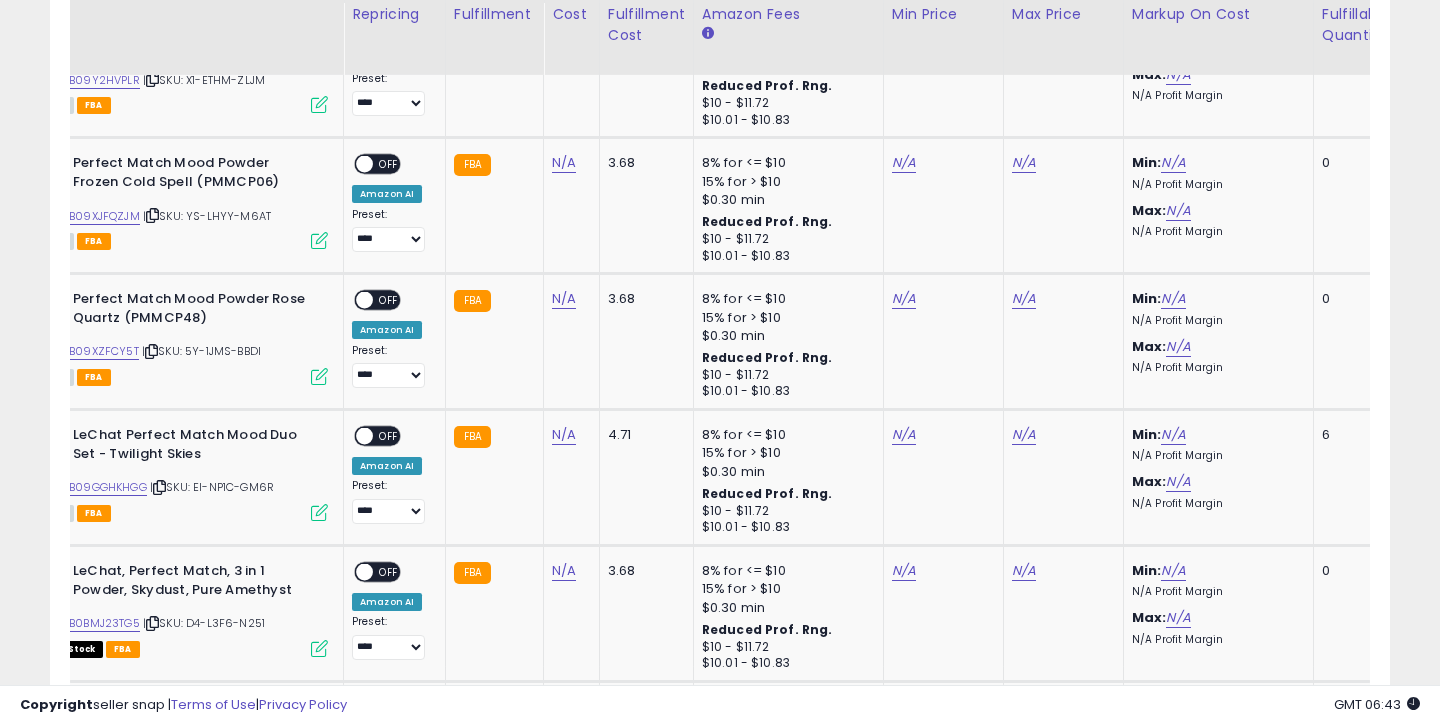 scroll, scrollTop: 3351, scrollLeft: 0, axis: vertical 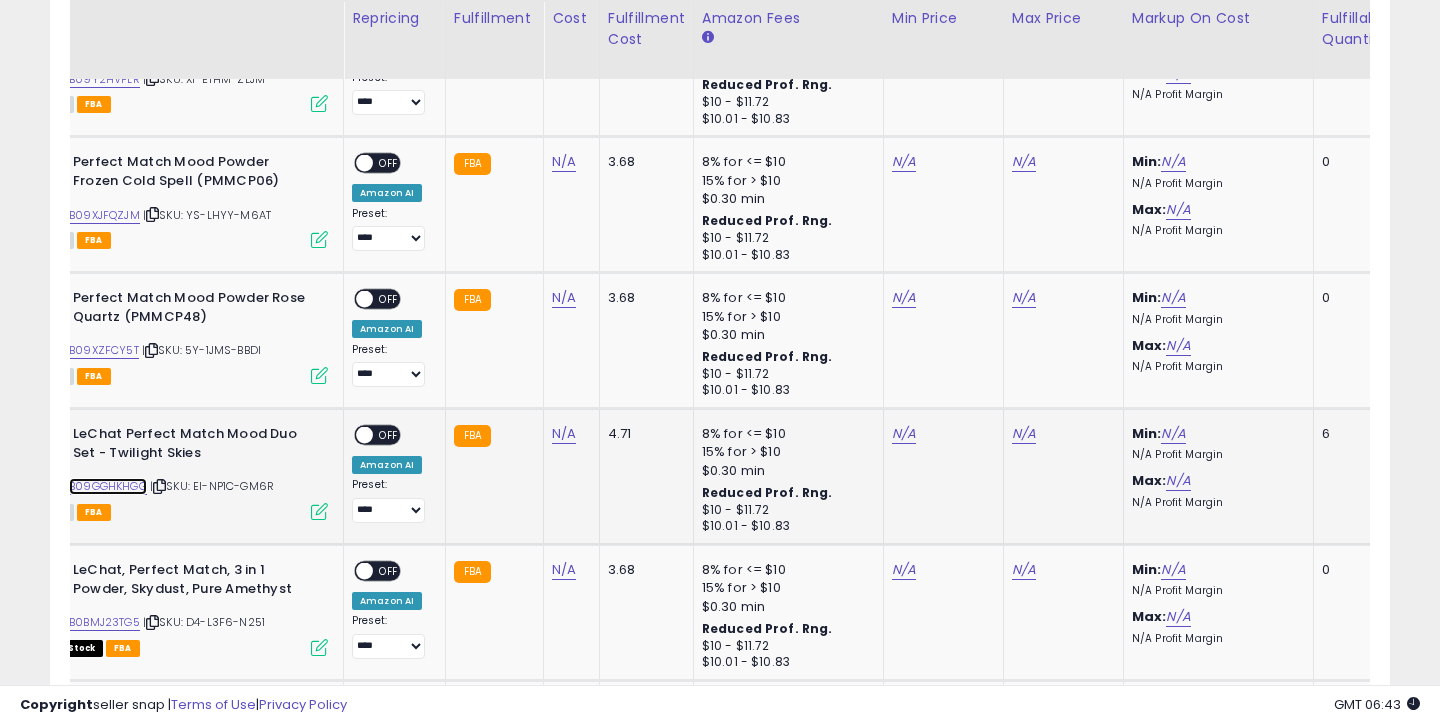 click on "B09GGHKHGG" at bounding box center (108, 486) 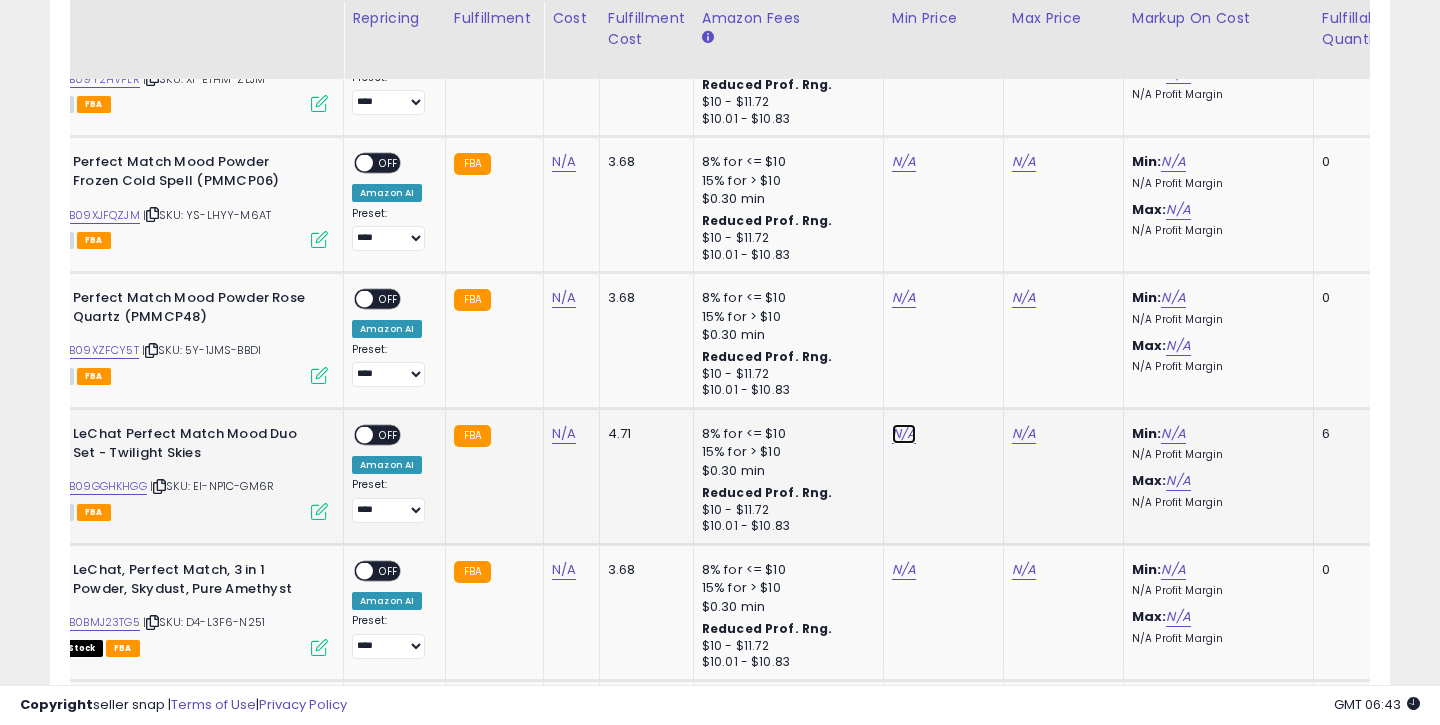 click on "N/A" at bounding box center [904, -1586] 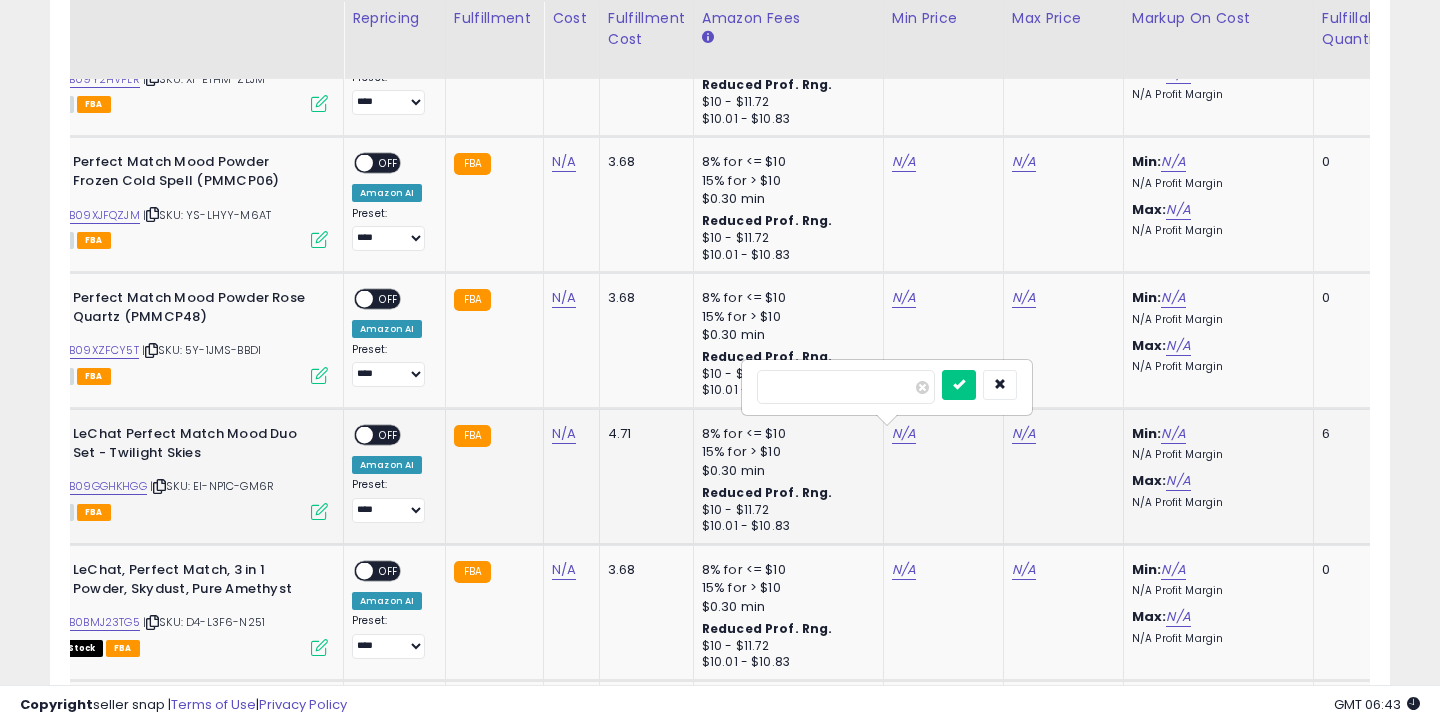 type on "*****" 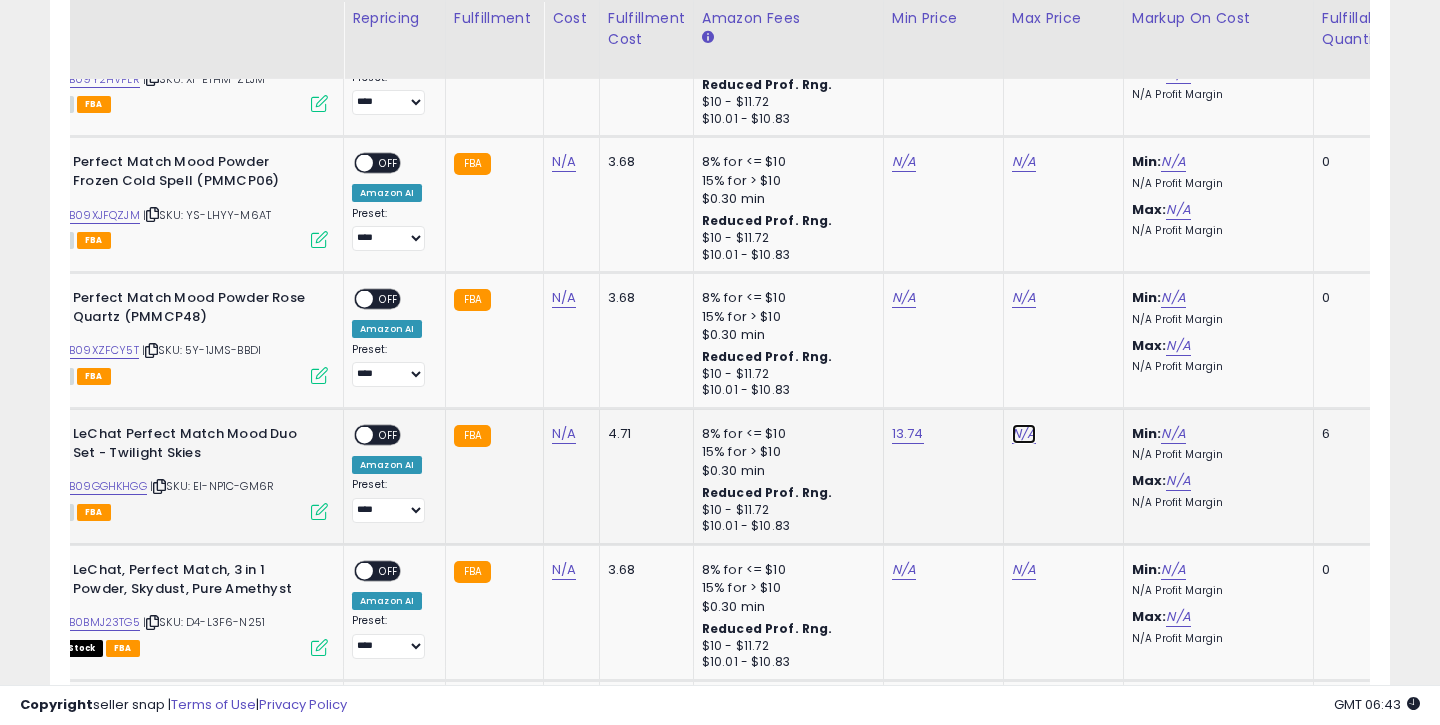 click on "N/A" at bounding box center (1024, -1586) 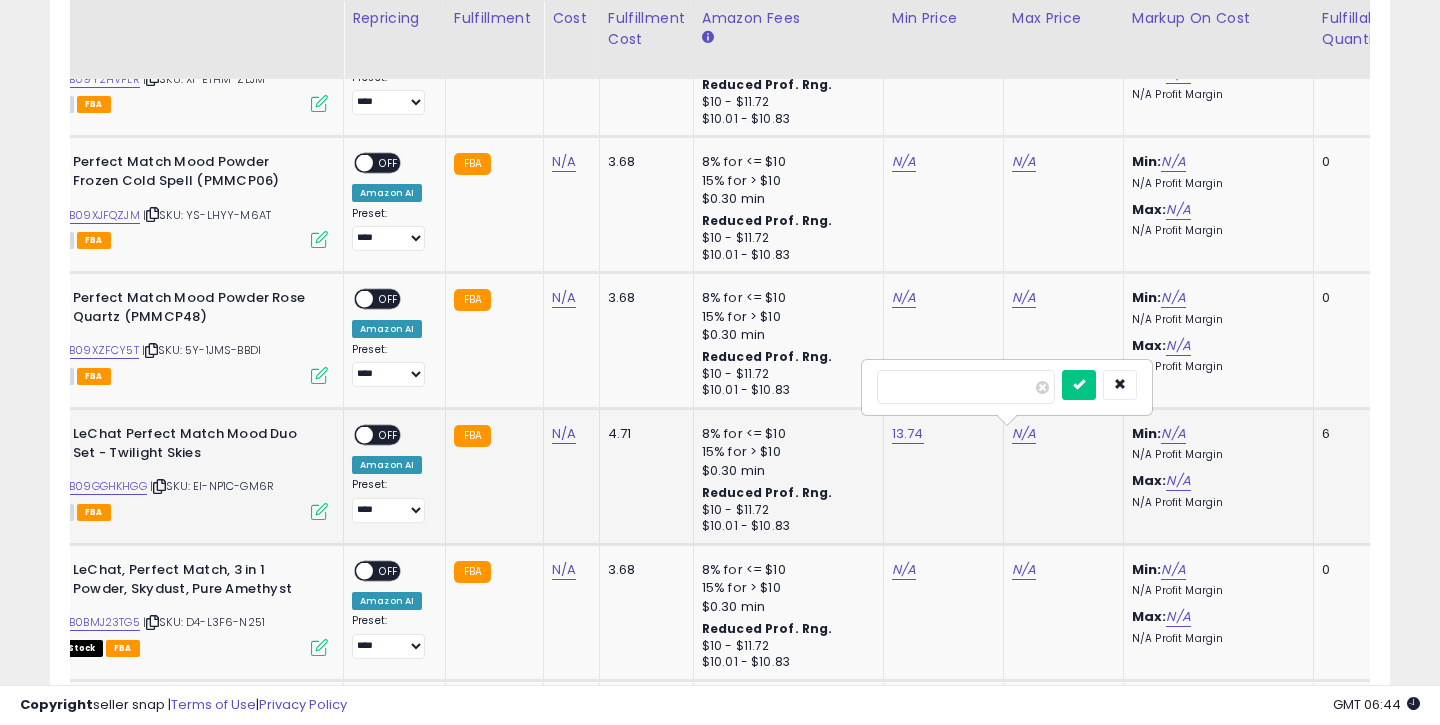 type on "*****" 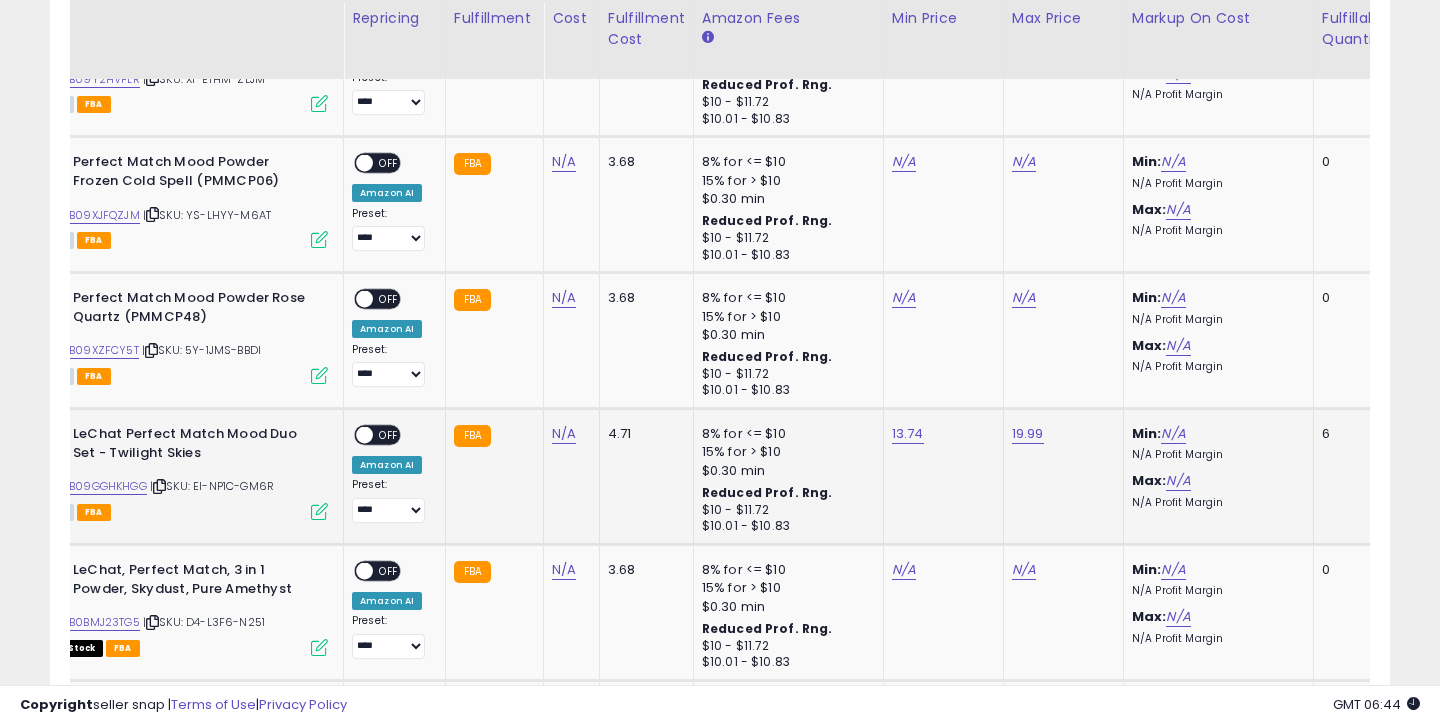 click on "OFF" at bounding box center (389, 435) 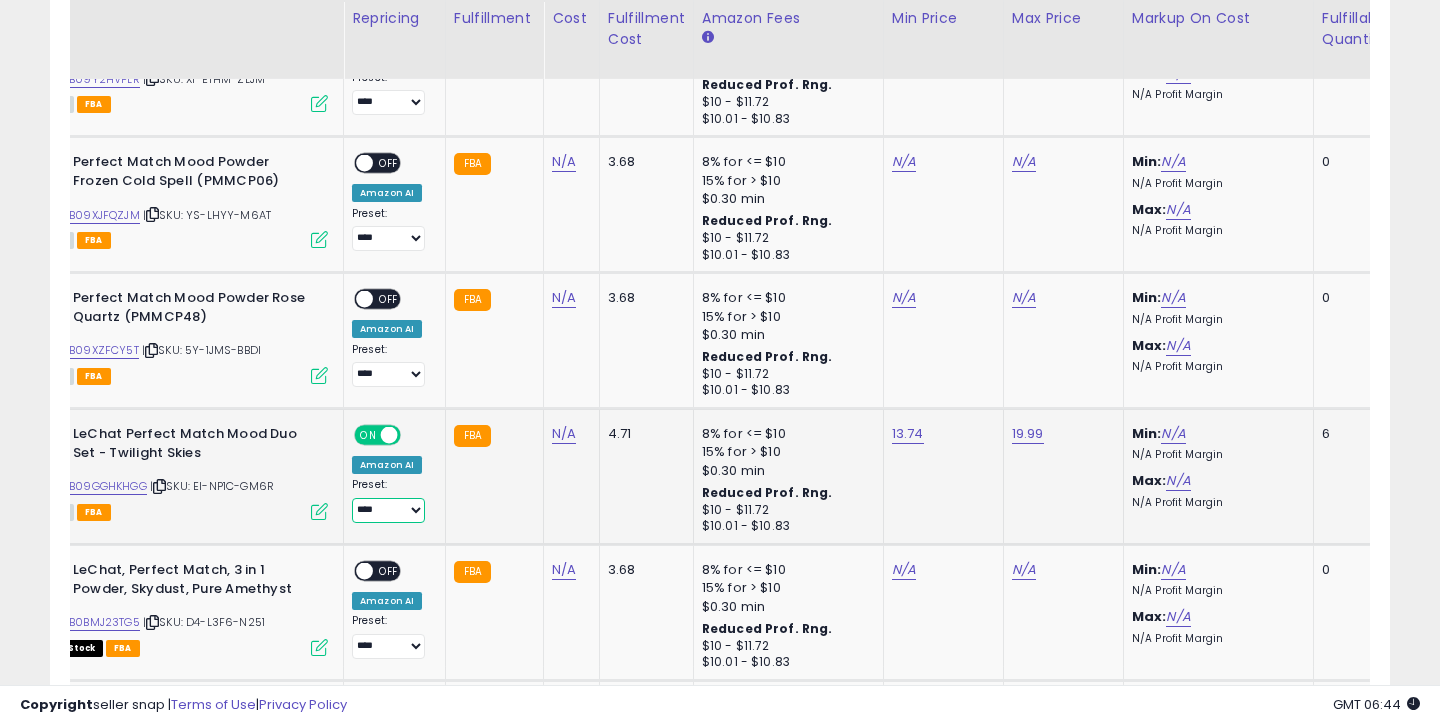 click on "**********" at bounding box center [388, 510] 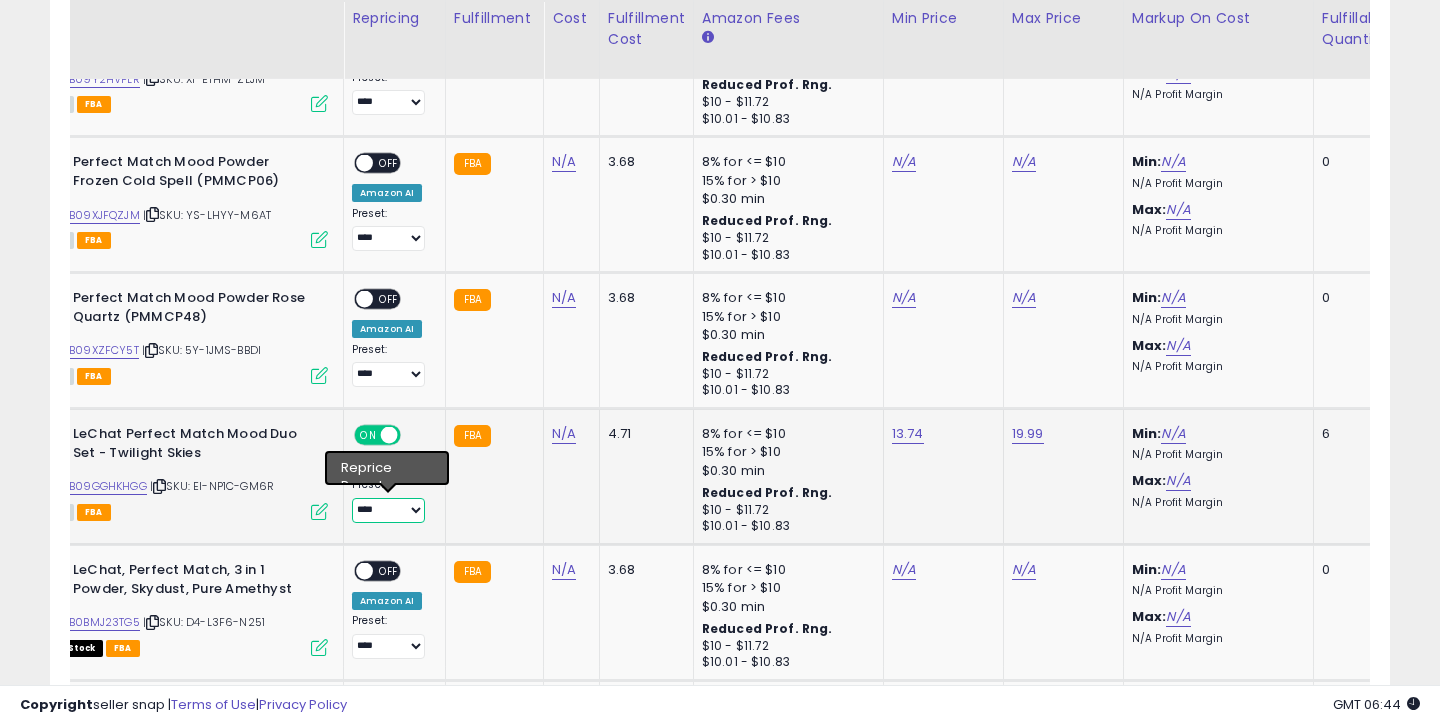 select on "**********" 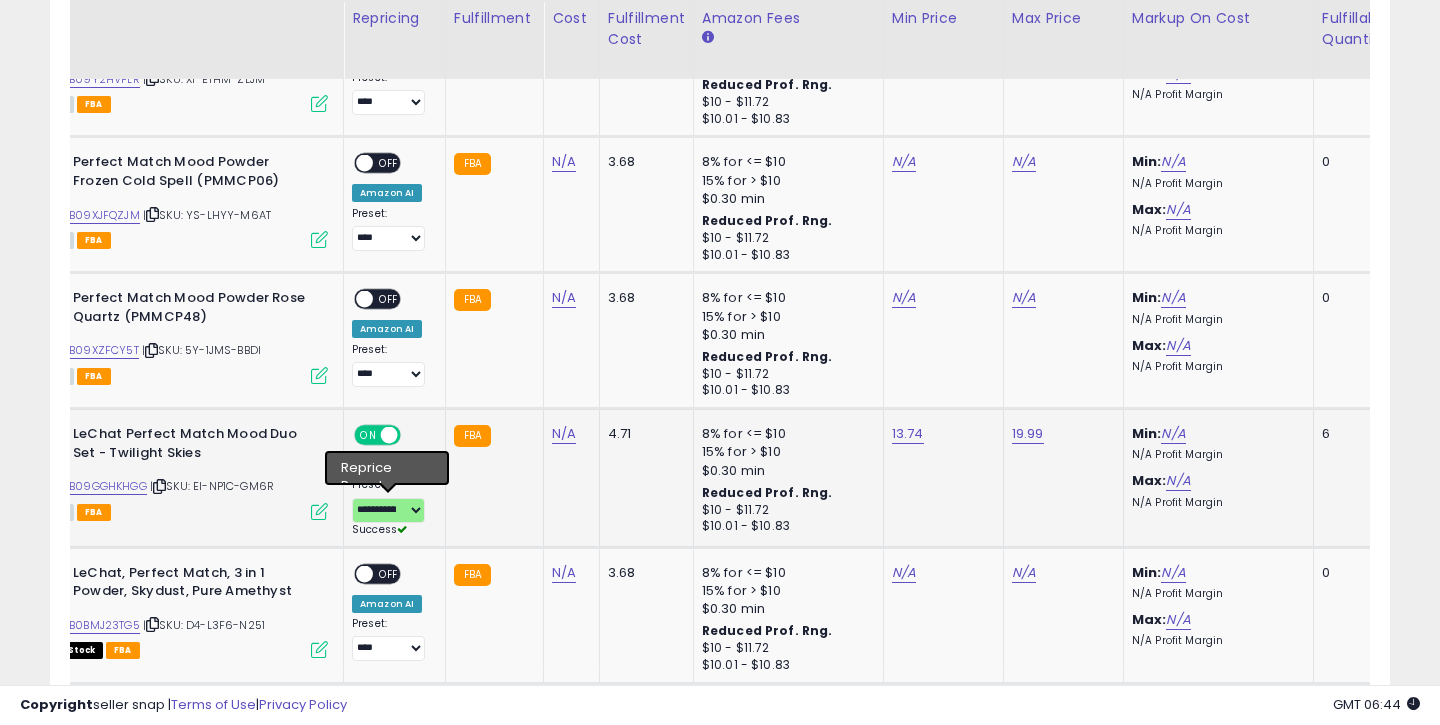 click on "4.71" 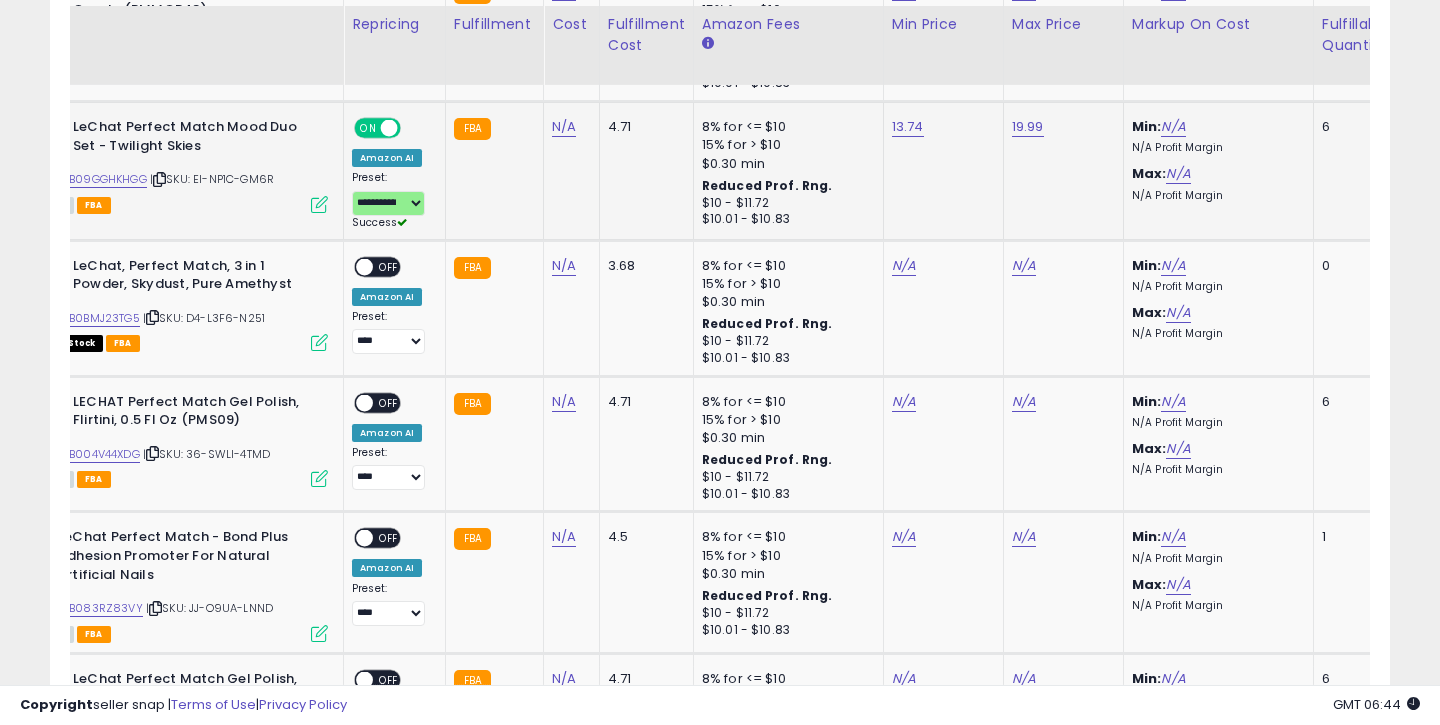 scroll, scrollTop: 3674, scrollLeft: 0, axis: vertical 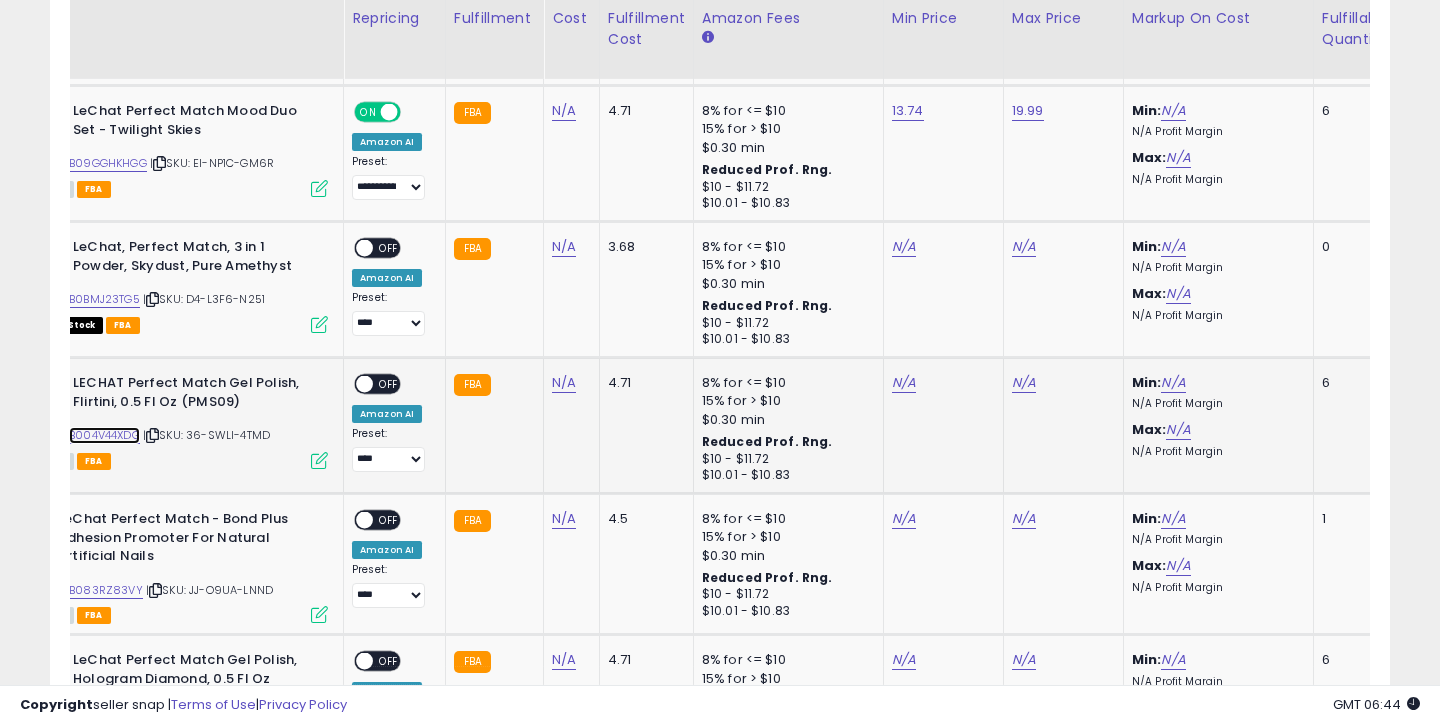 click on "B004V44XDG" at bounding box center (104, 435) 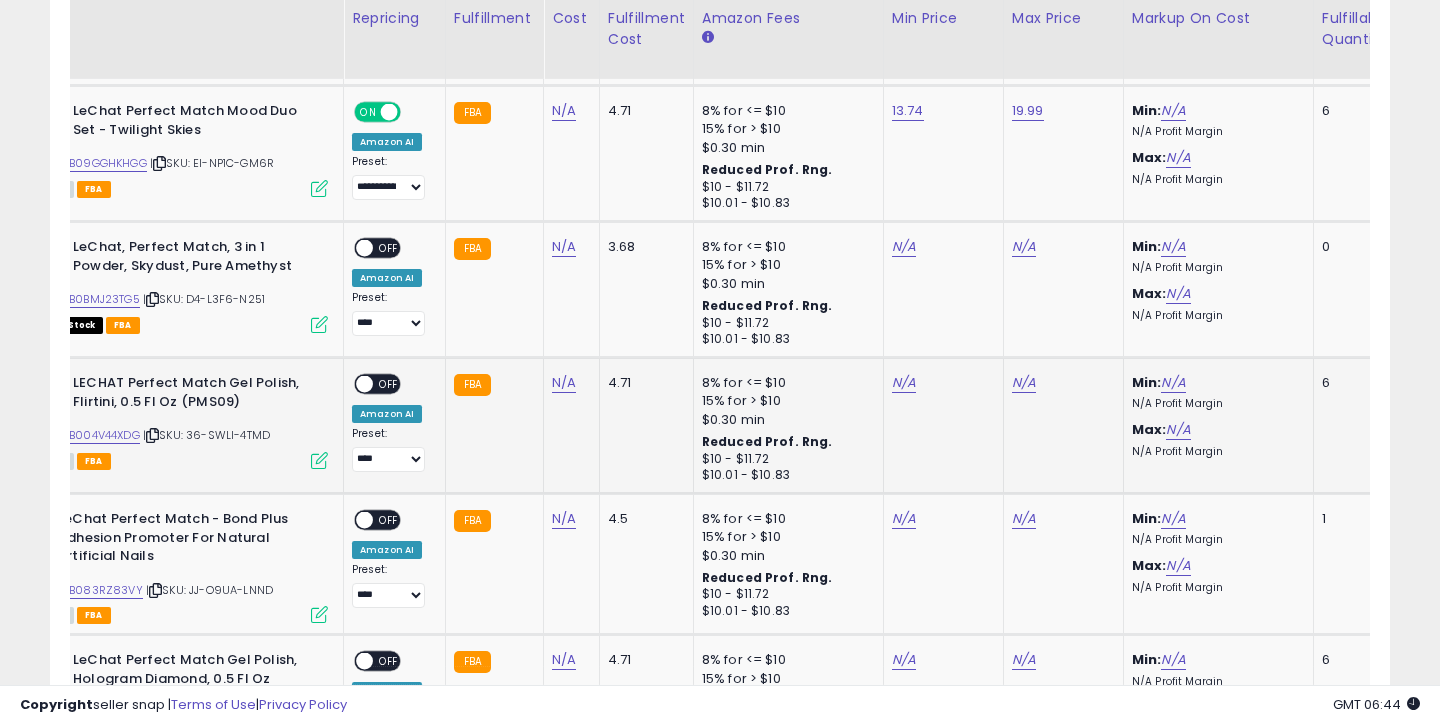 click on "N/A" 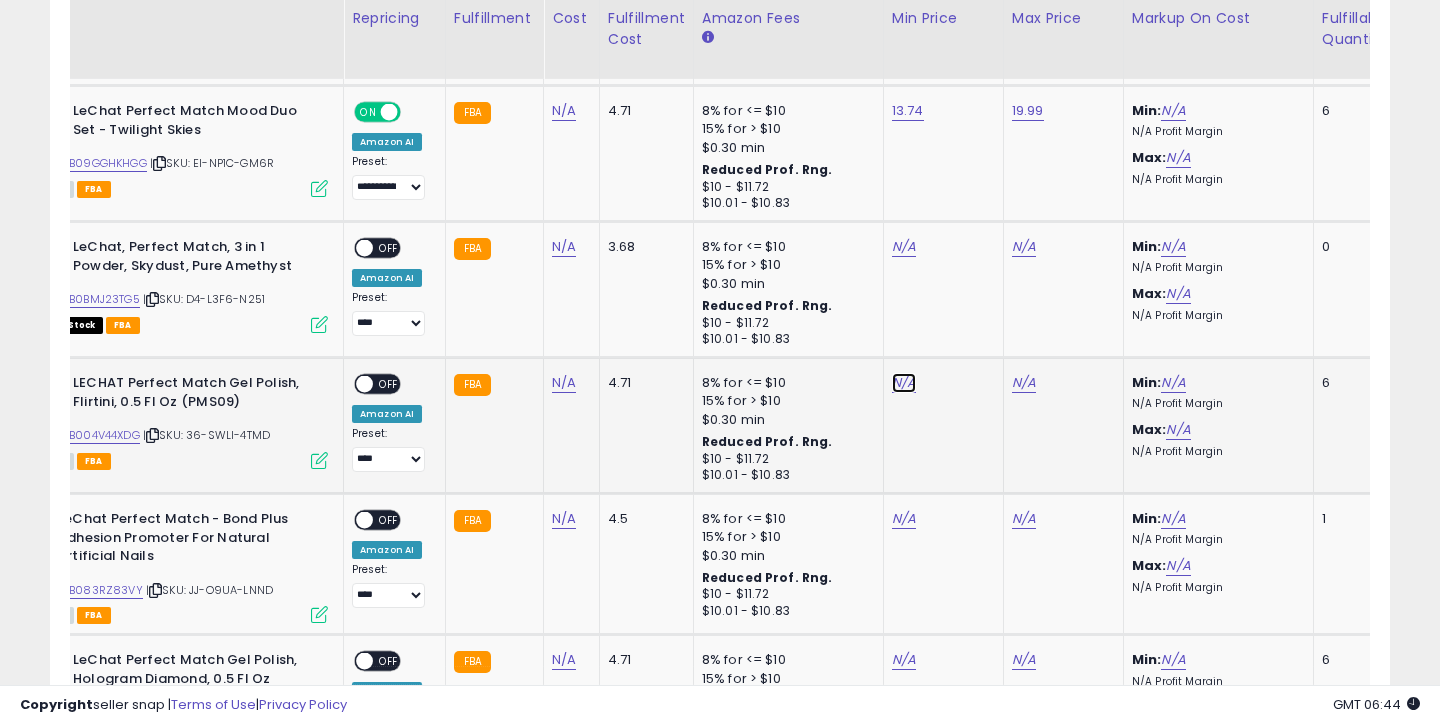 click on "N/A" at bounding box center [904, -1909] 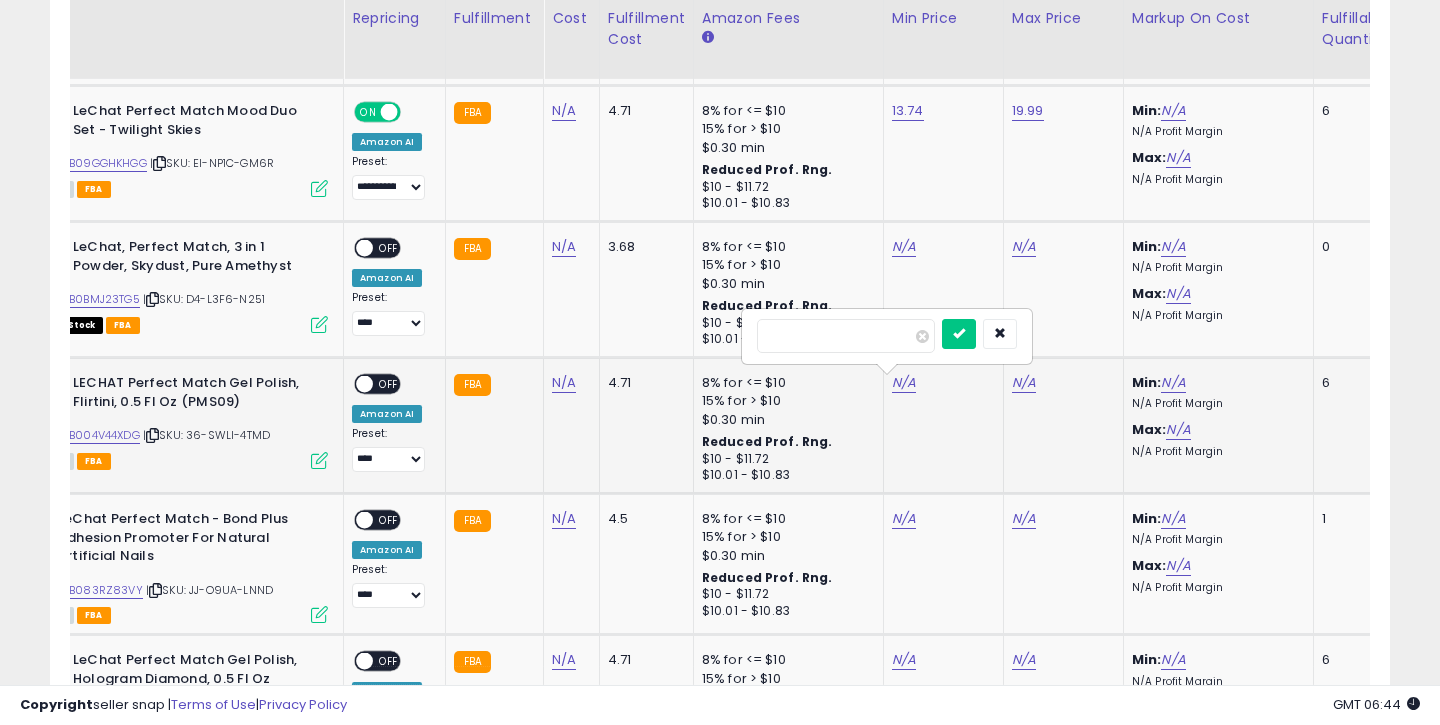 type on "**" 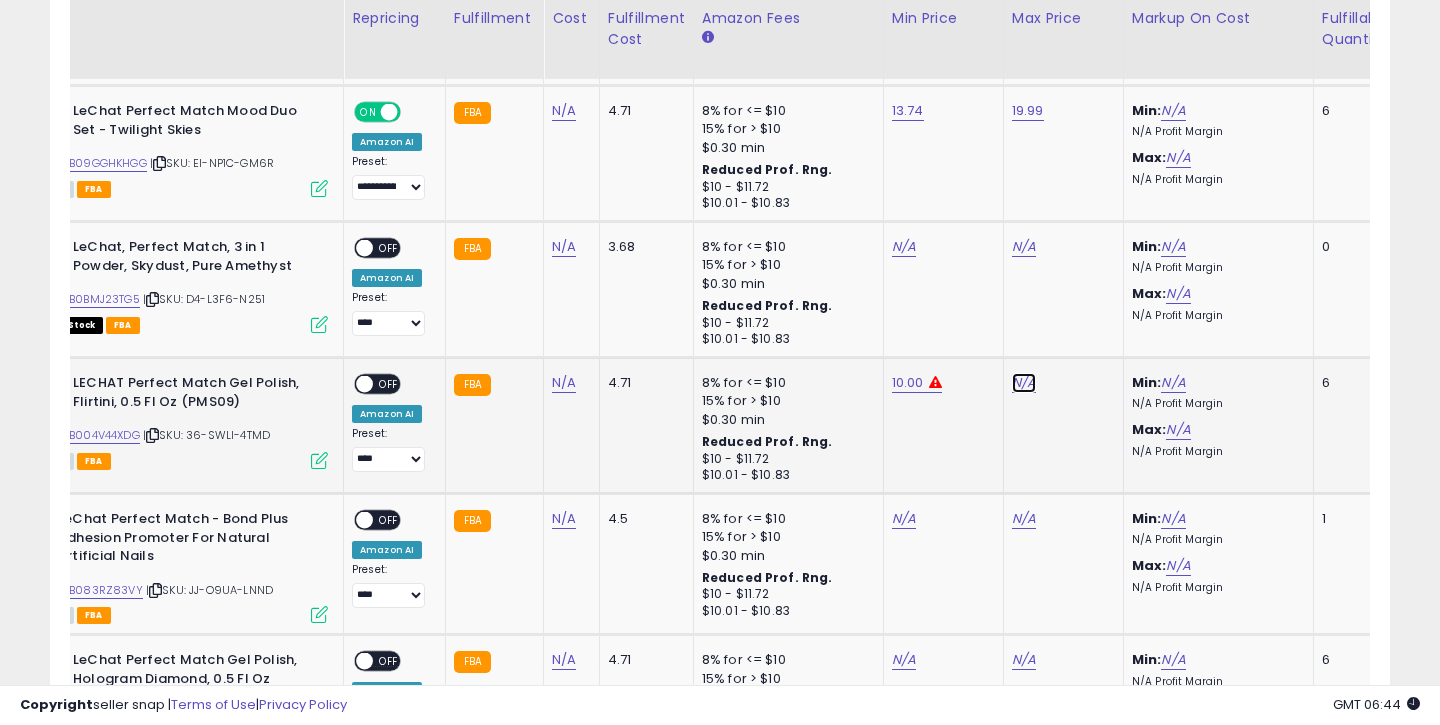 click on "N/A" at bounding box center [1024, -1909] 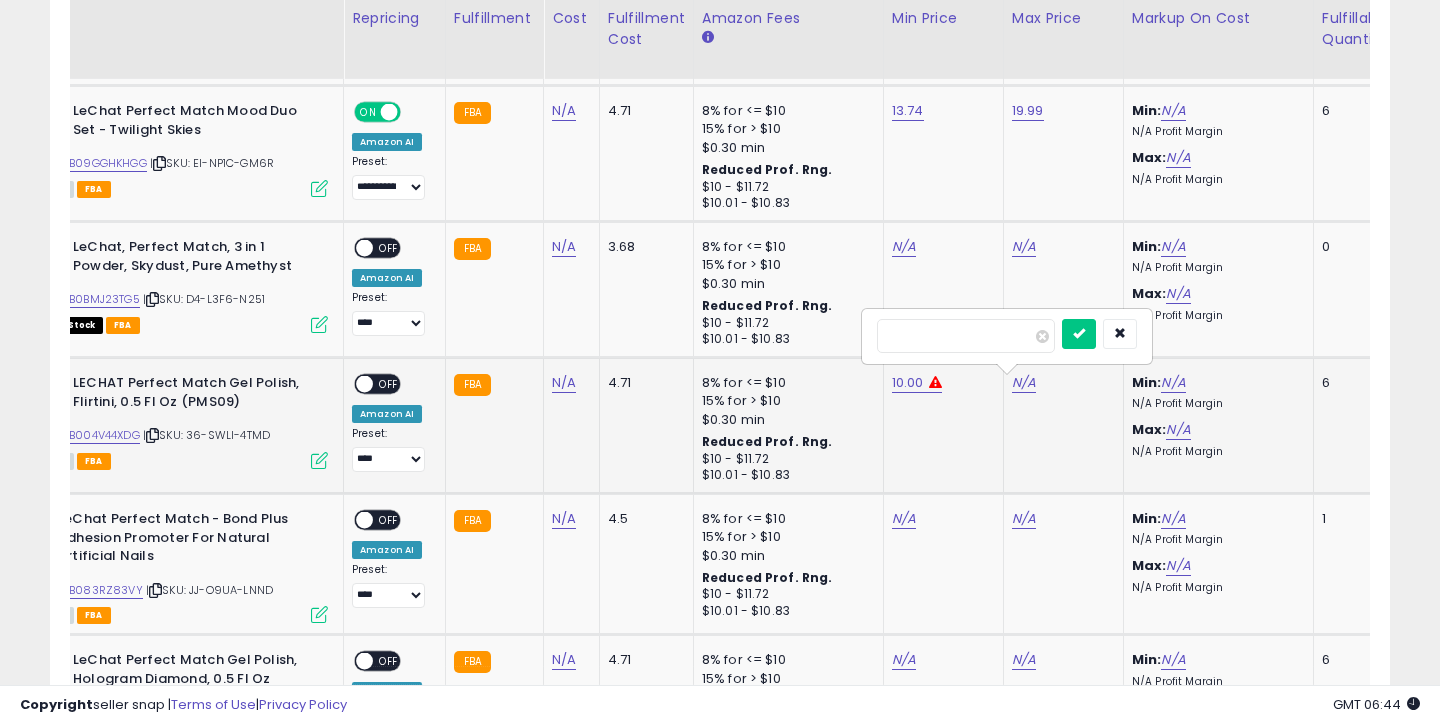 type on "*****" 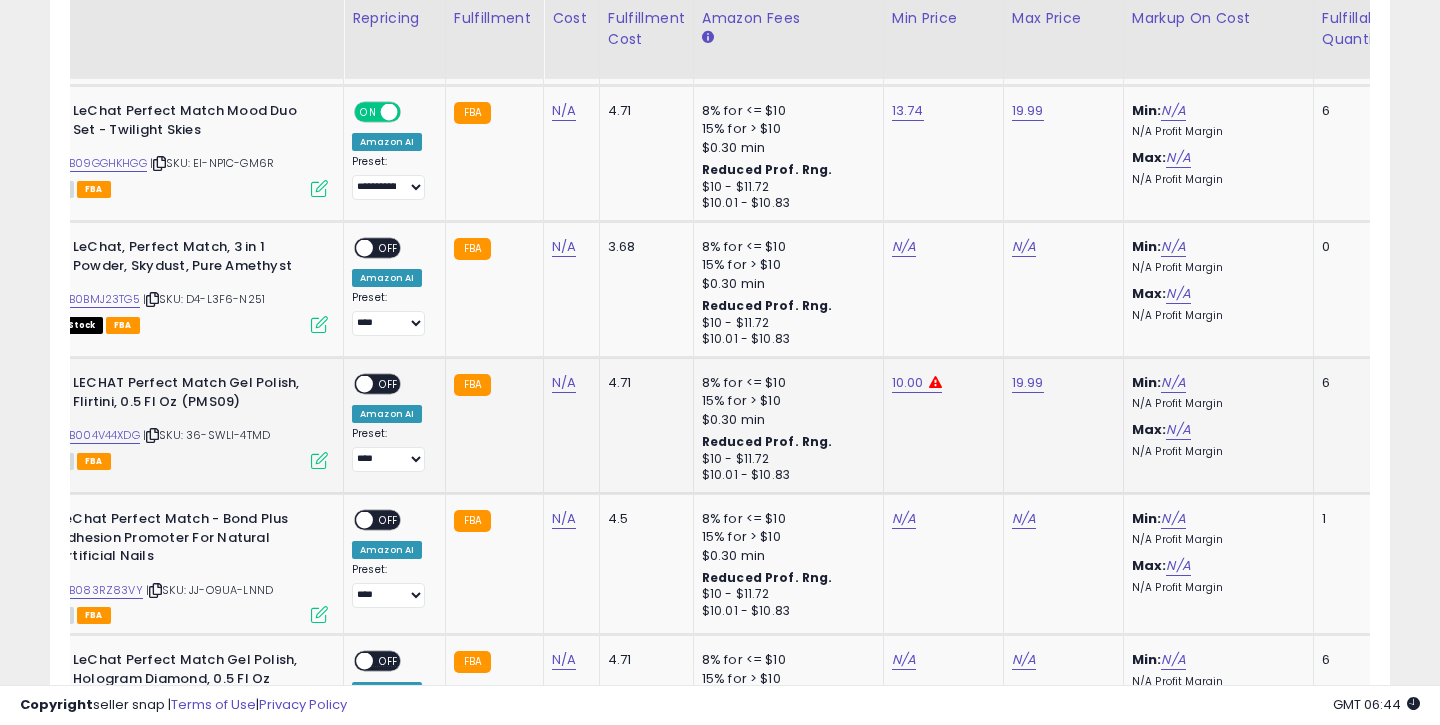 click on "OFF" at bounding box center [389, 384] 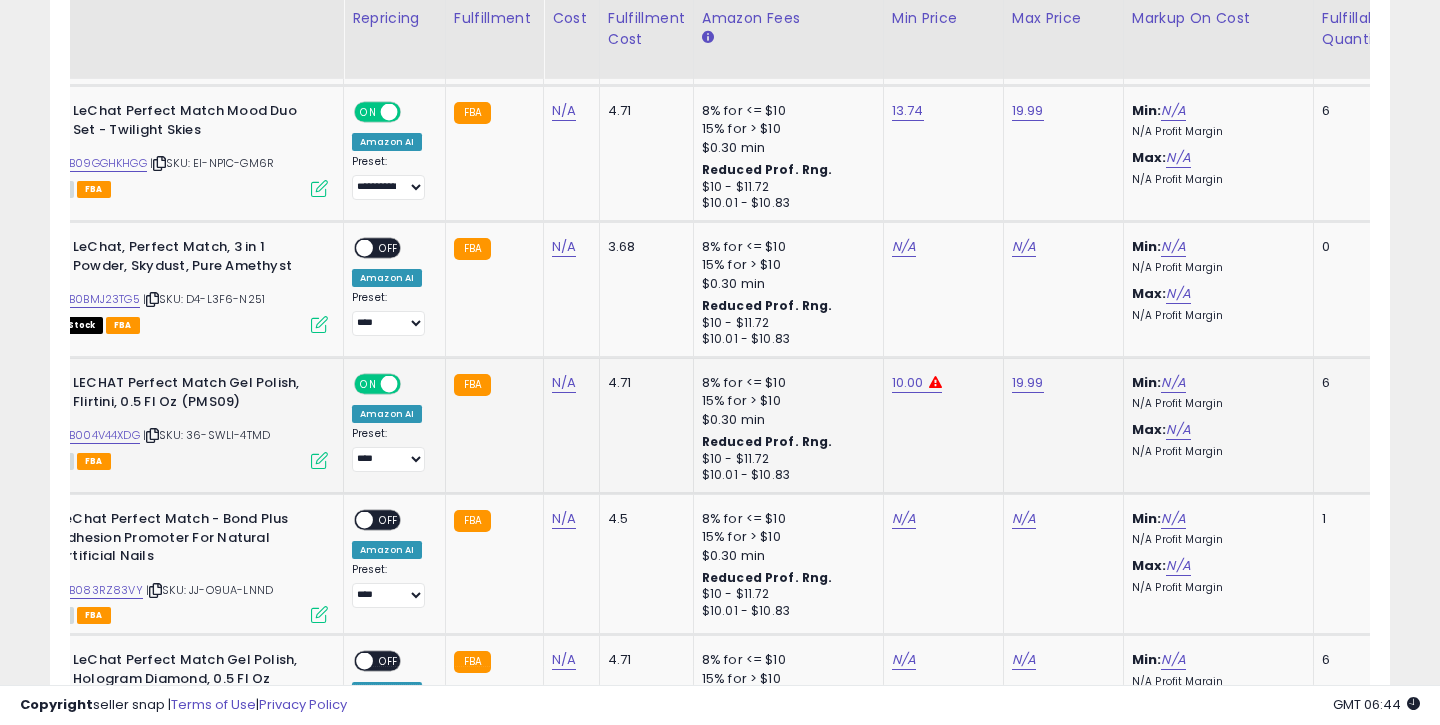 click on "**********" 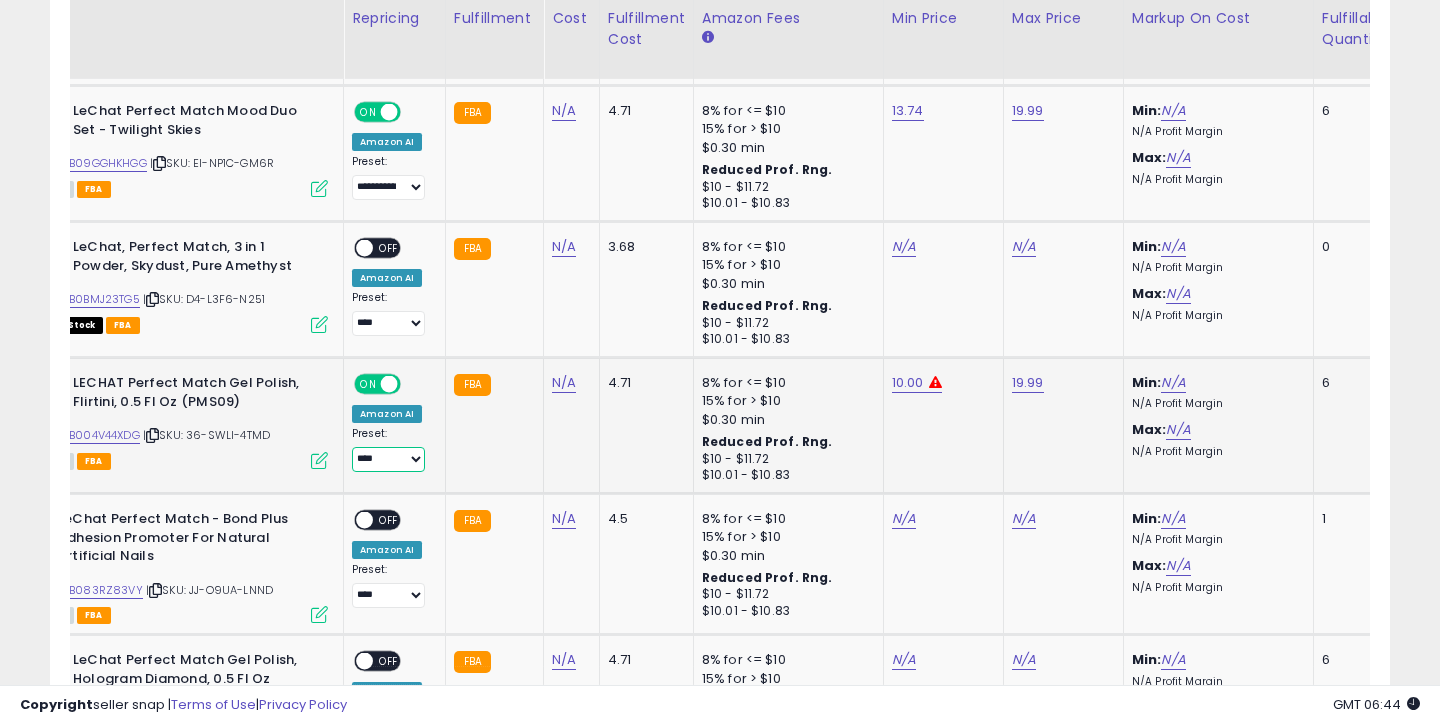 click on "**********" at bounding box center (388, 459) 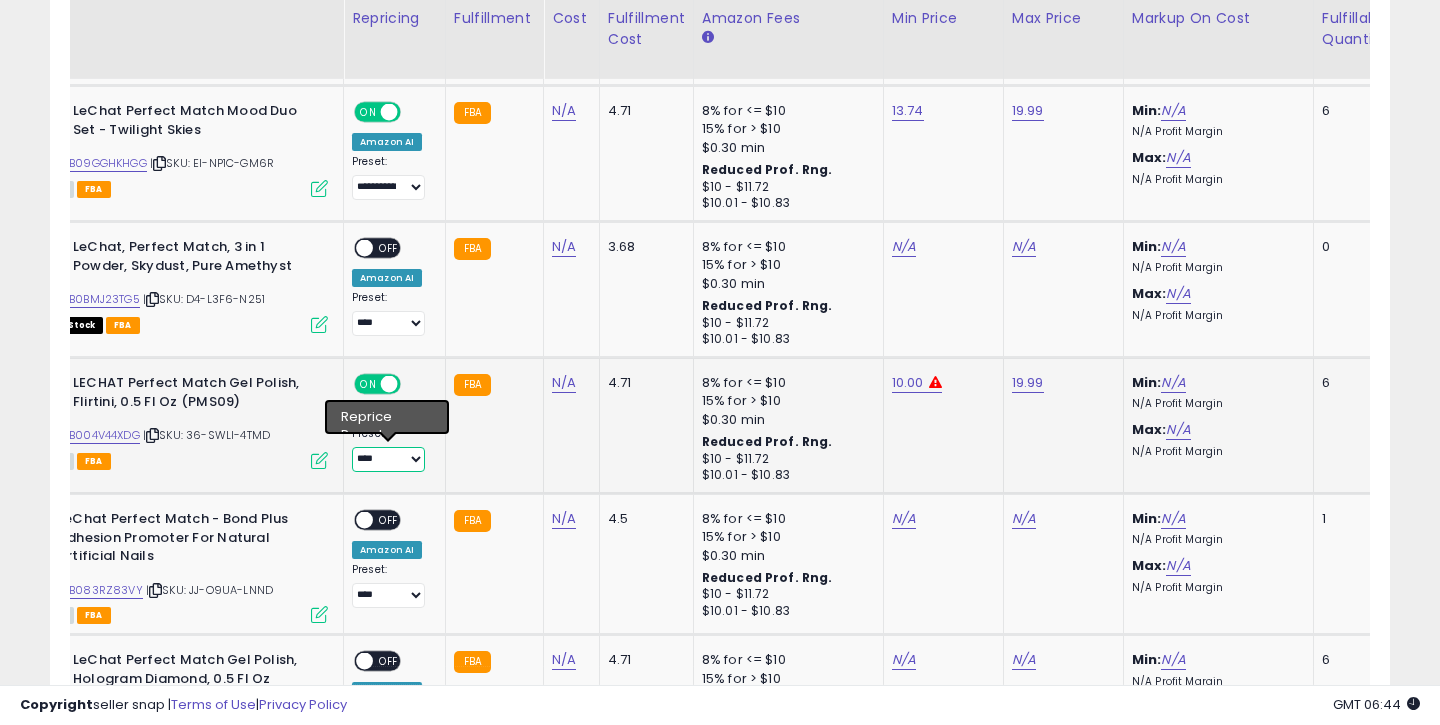 select on "**********" 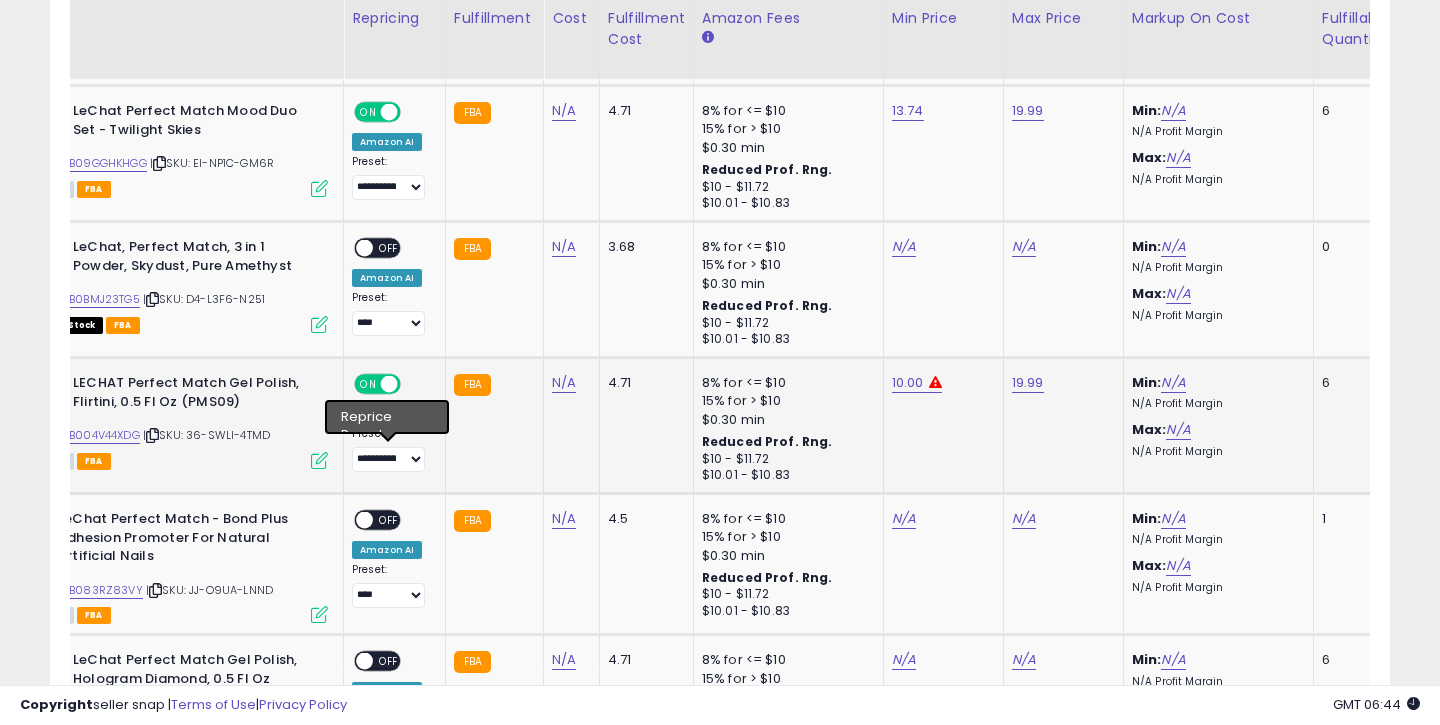 click on "FBA" 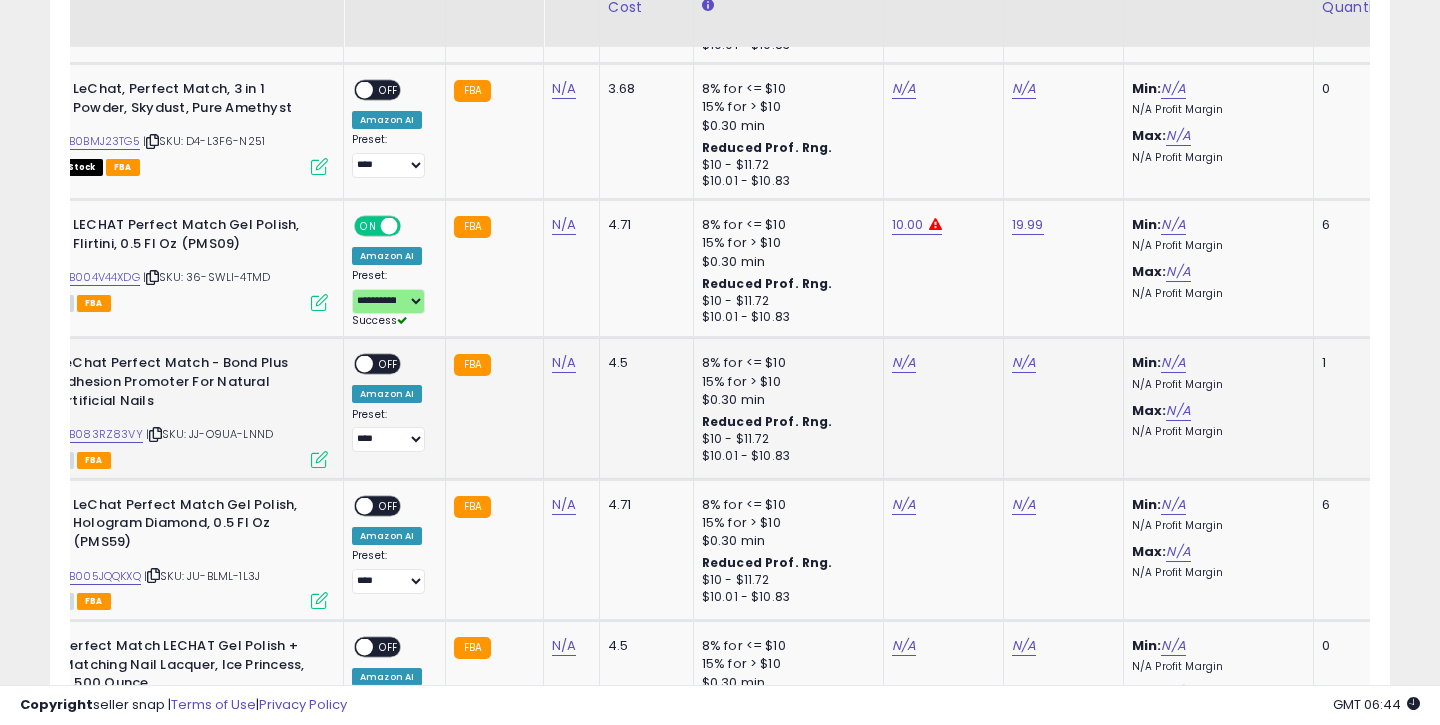 scroll, scrollTop: 3864, scrollLeft: 0, axis: vertical 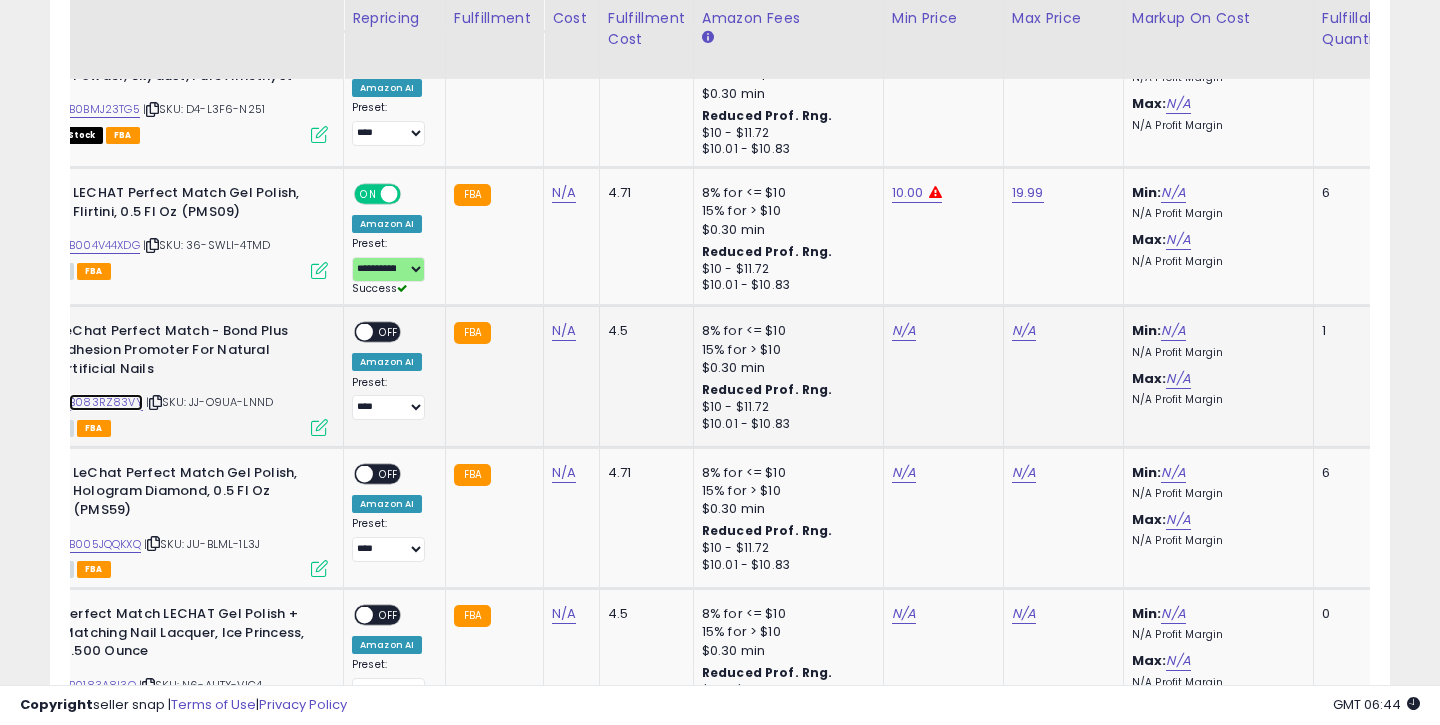 click on "B083RZ83VY" at bounding box center (106, 402) 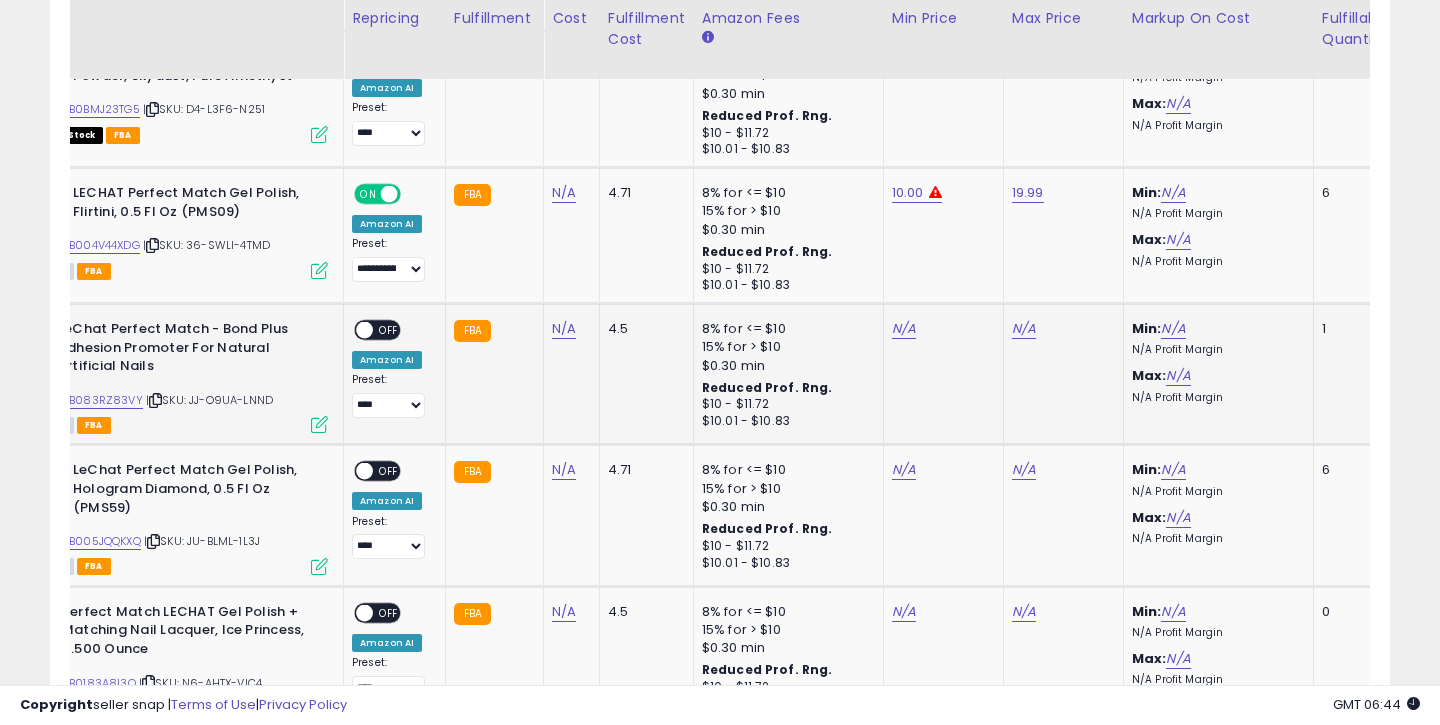 click on "N/A" 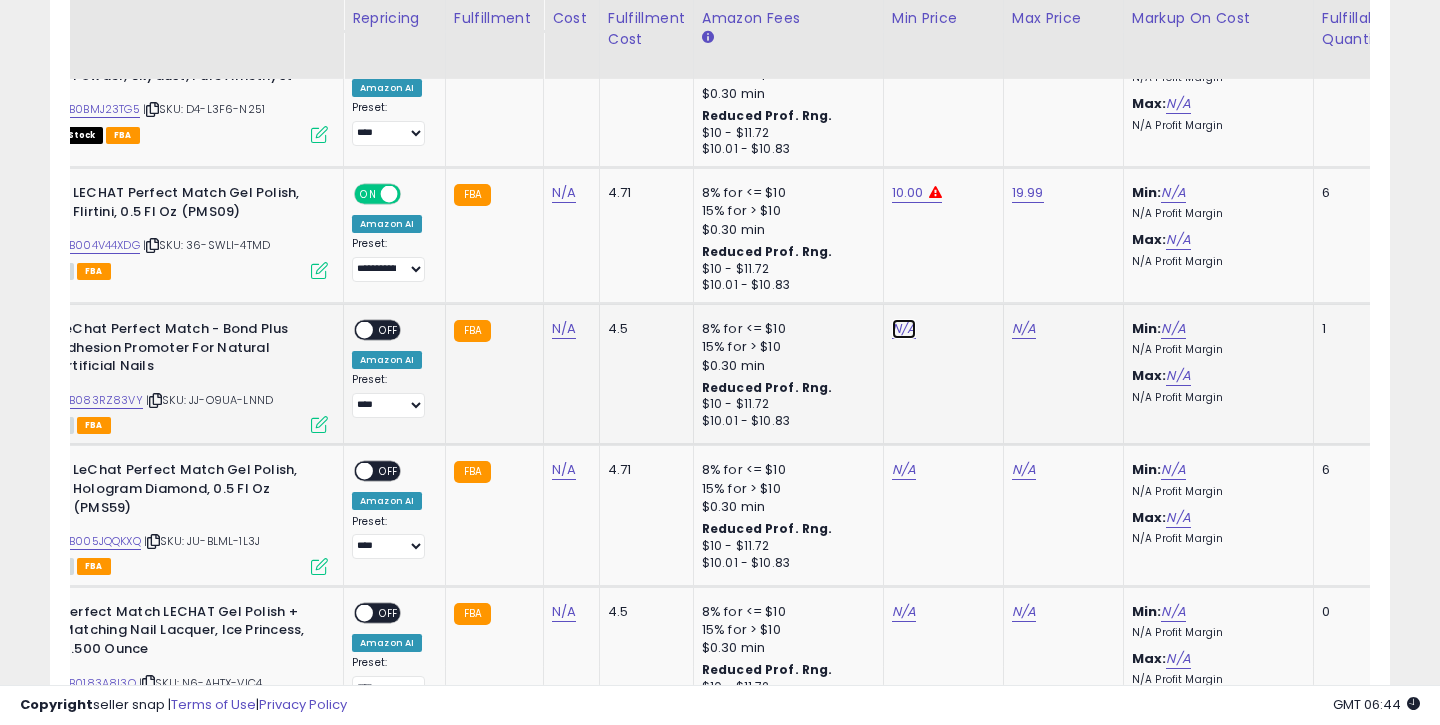 click on "N/A" at bounding box center [904, -2099] 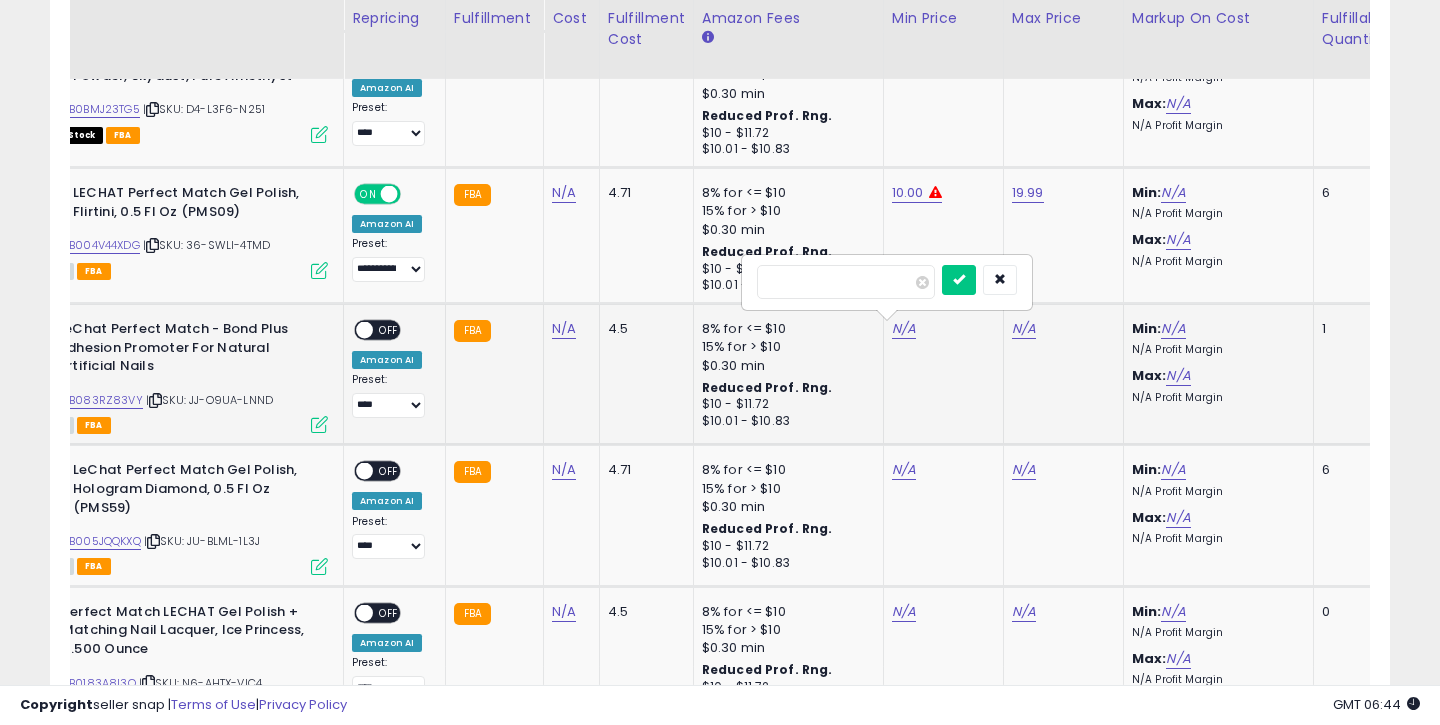 type on "*****" 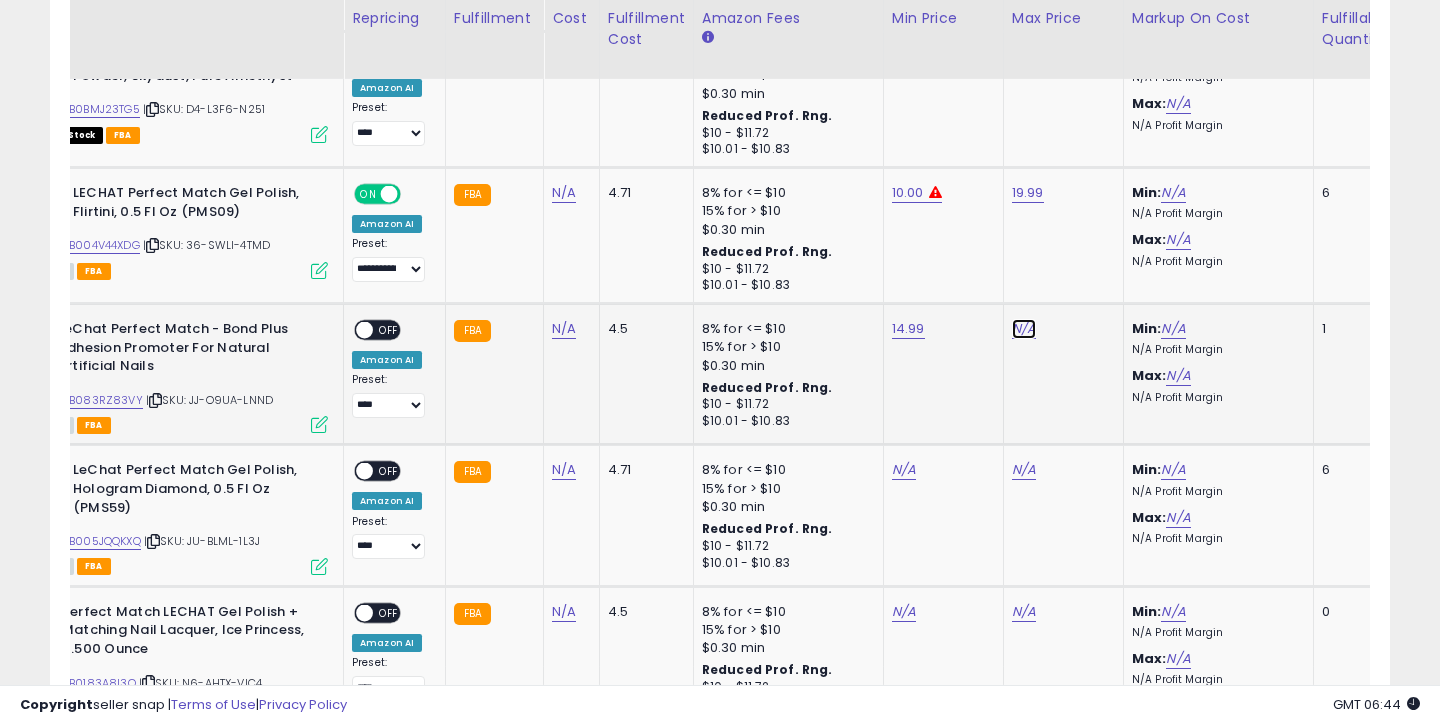 click on "N/A" at bounding box center (1024, -2099) 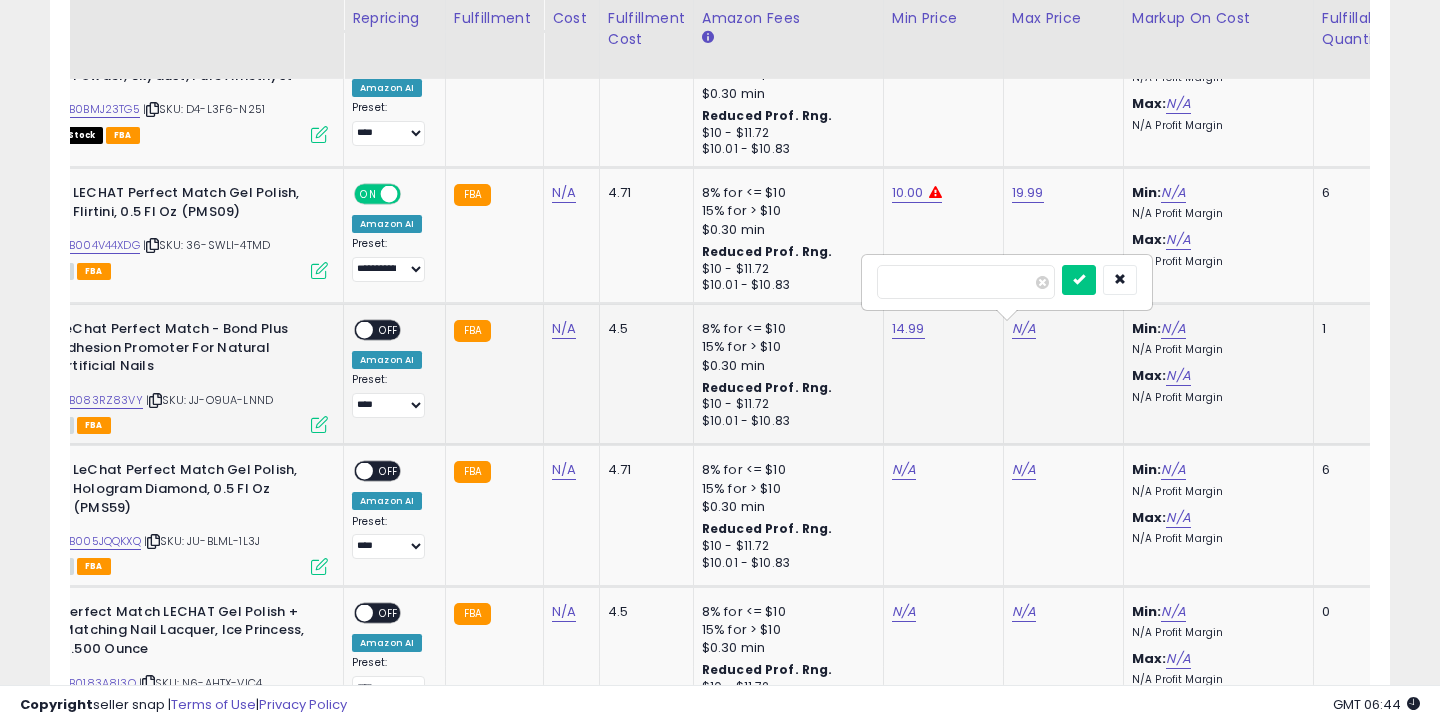 type on "*****" 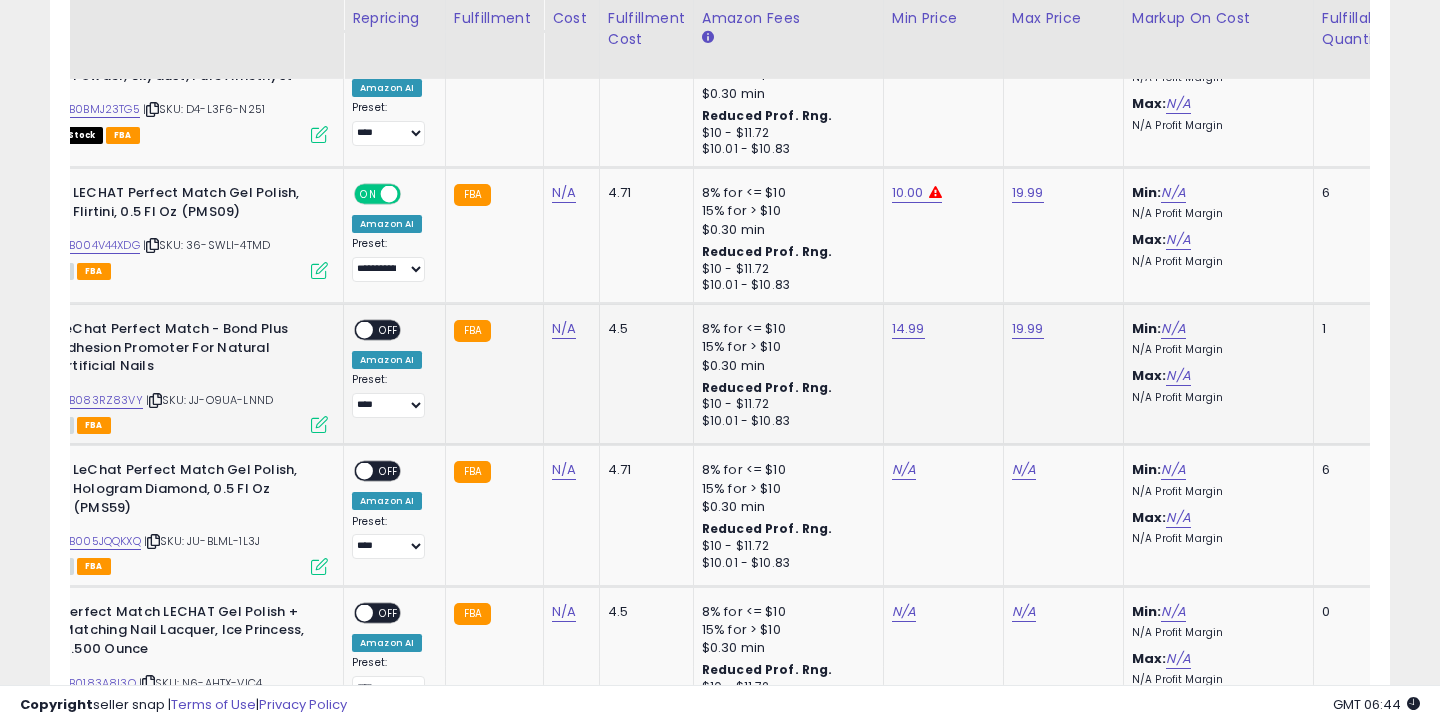 click on "OFF" at bounding box center [389, 330] 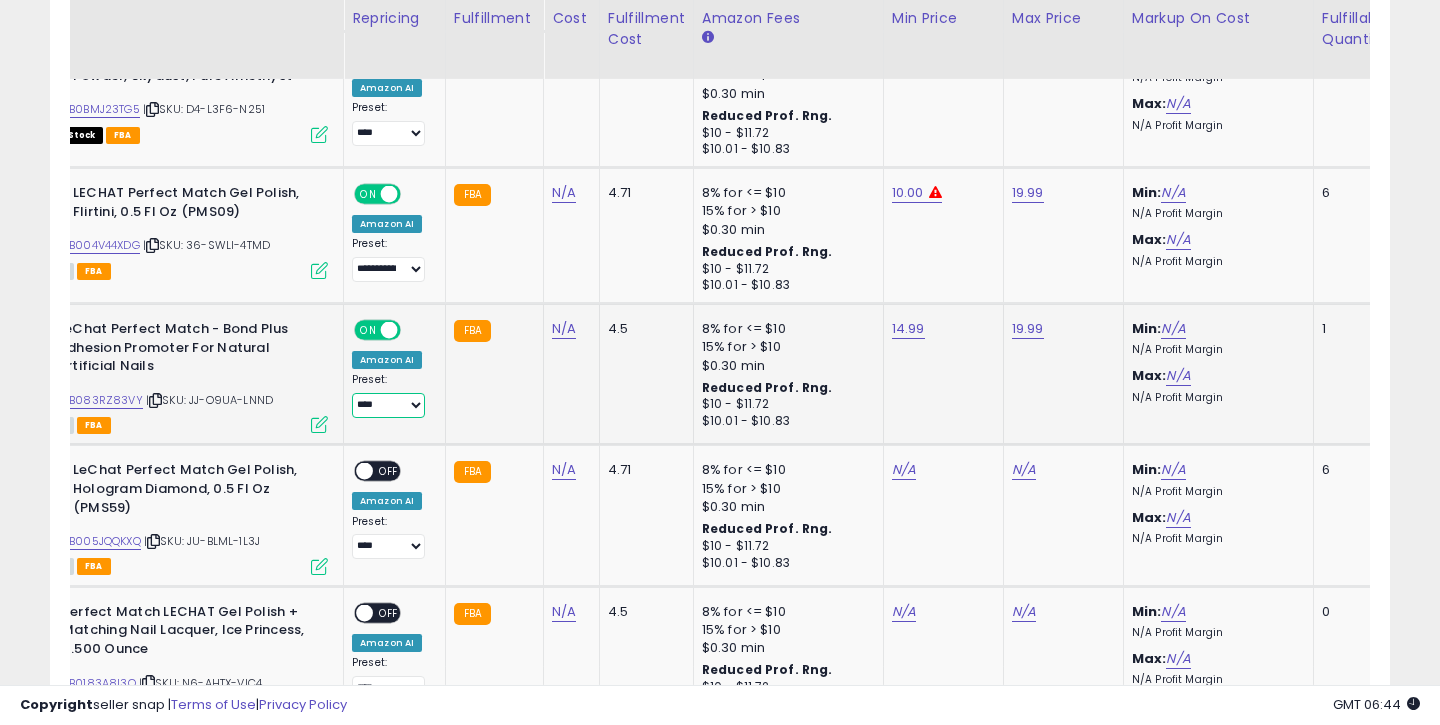 click on "**********" at bounding box center [388, 405] 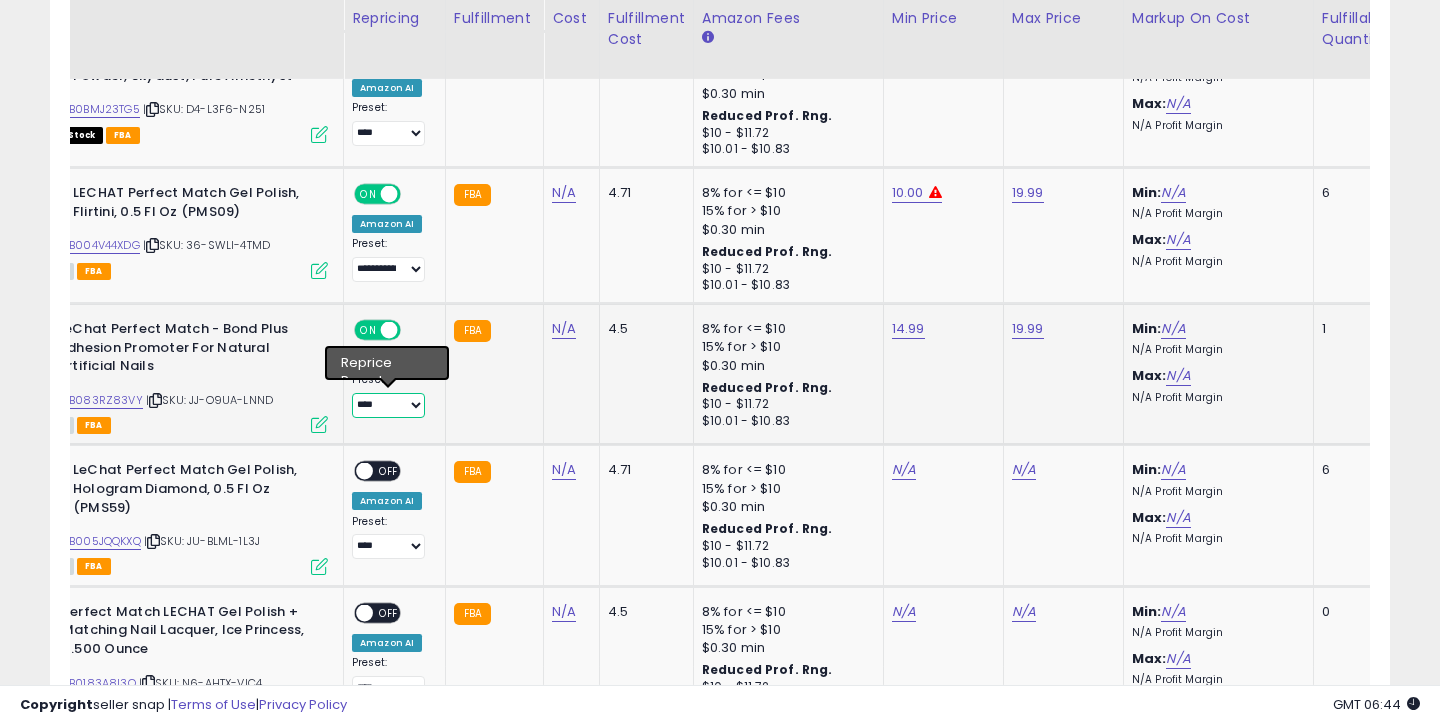 select on "**********" 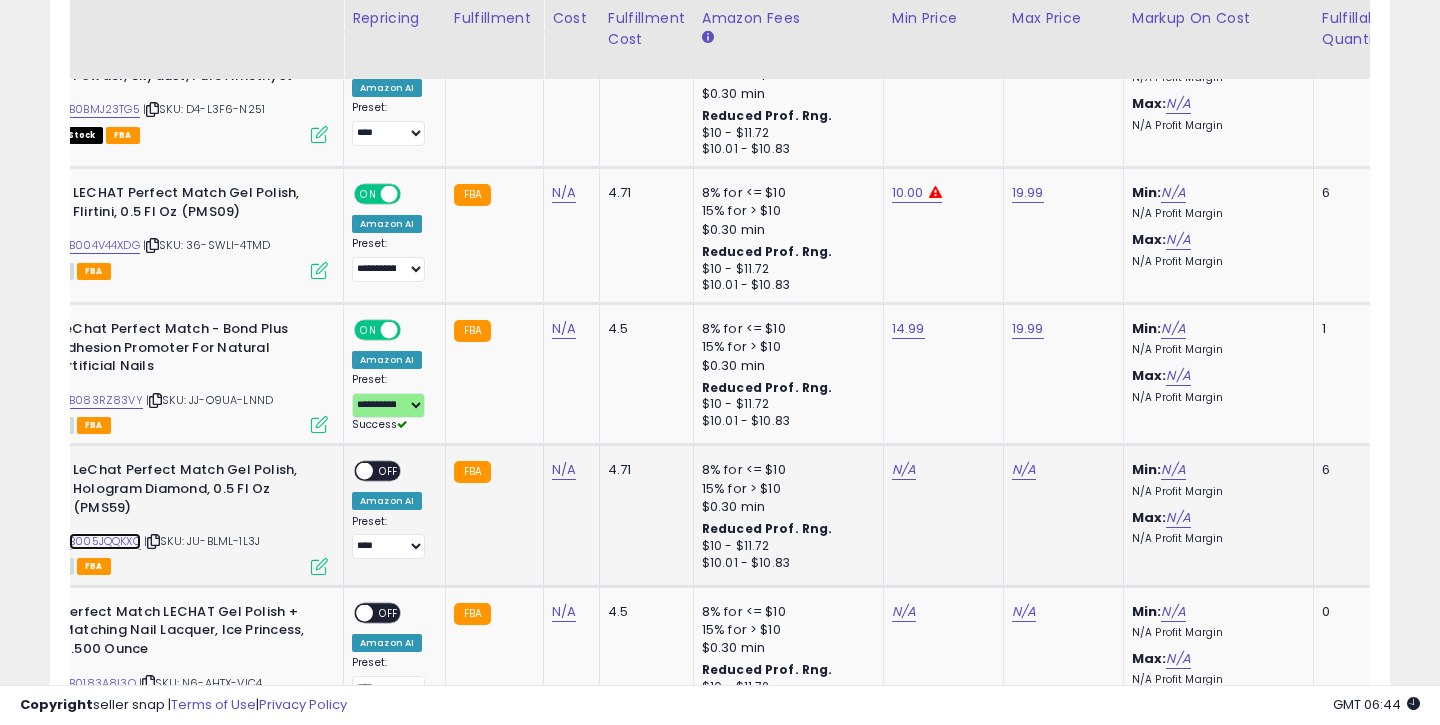click on "B005JQQKXQ" at bounding box center [105, 541] 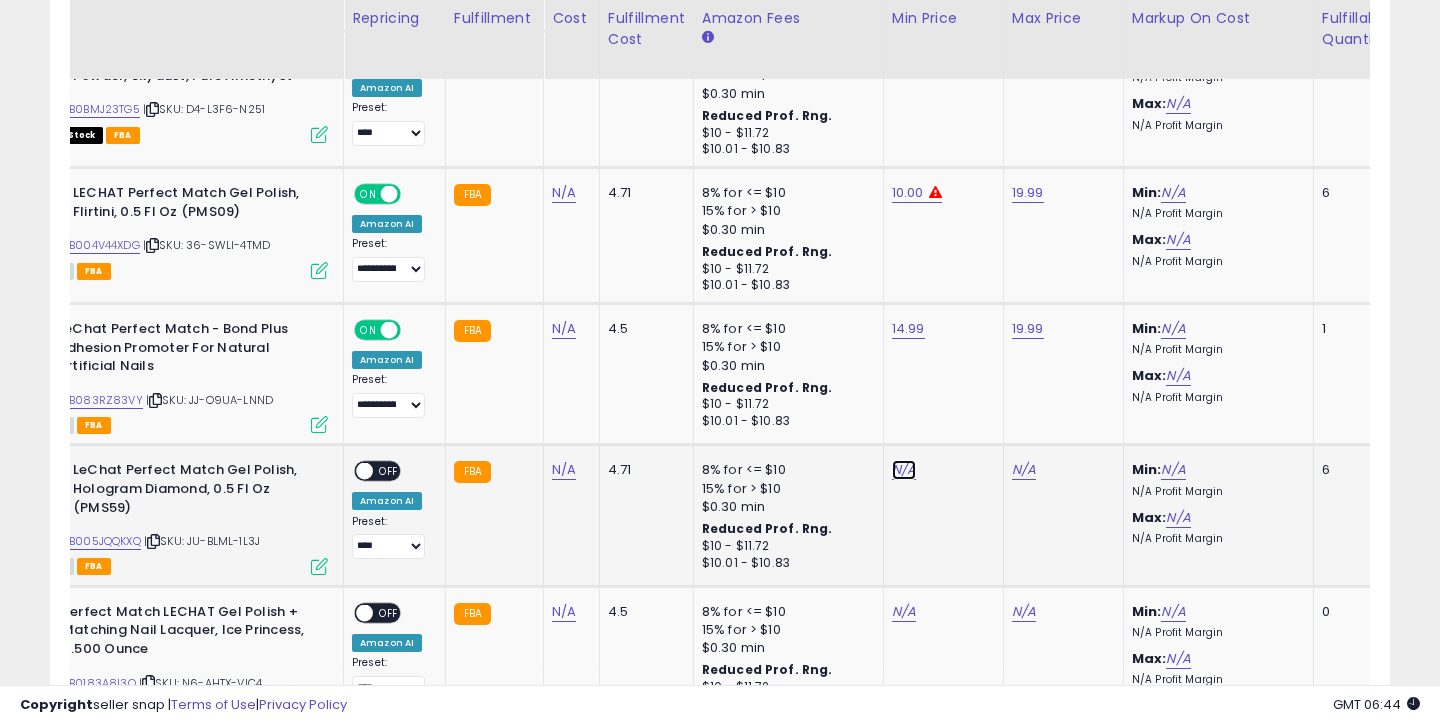 click on "N/A" at bounding box center (904, -2099) 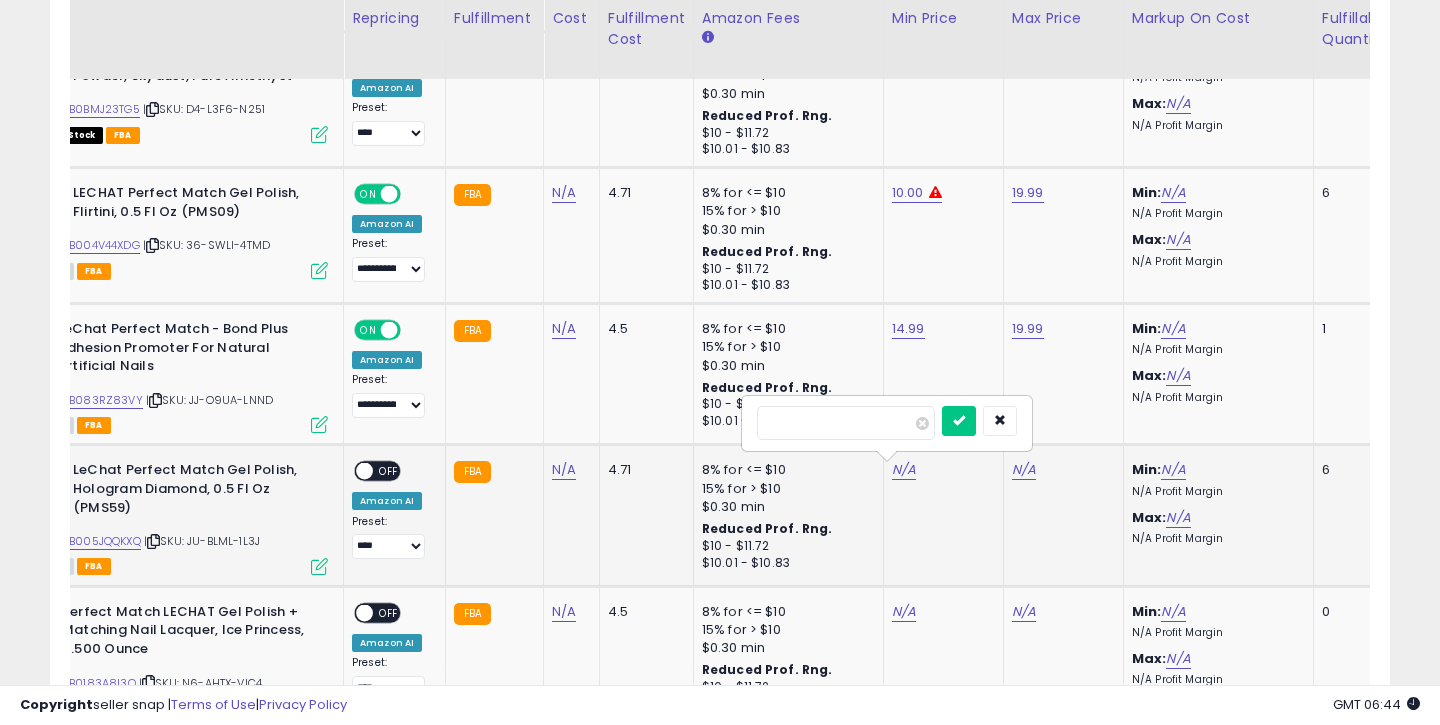 type on "*****" 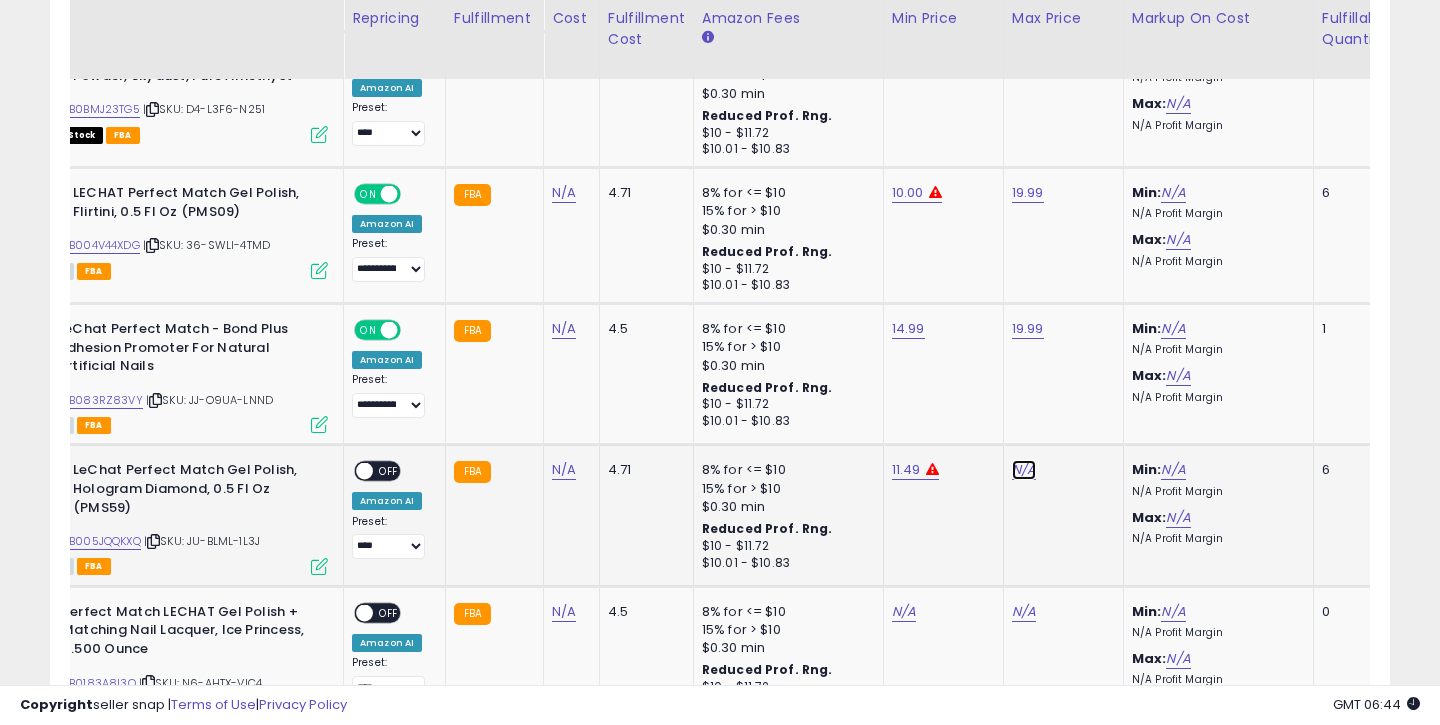 click on "N/A" at bounding box center [1024, -2099] 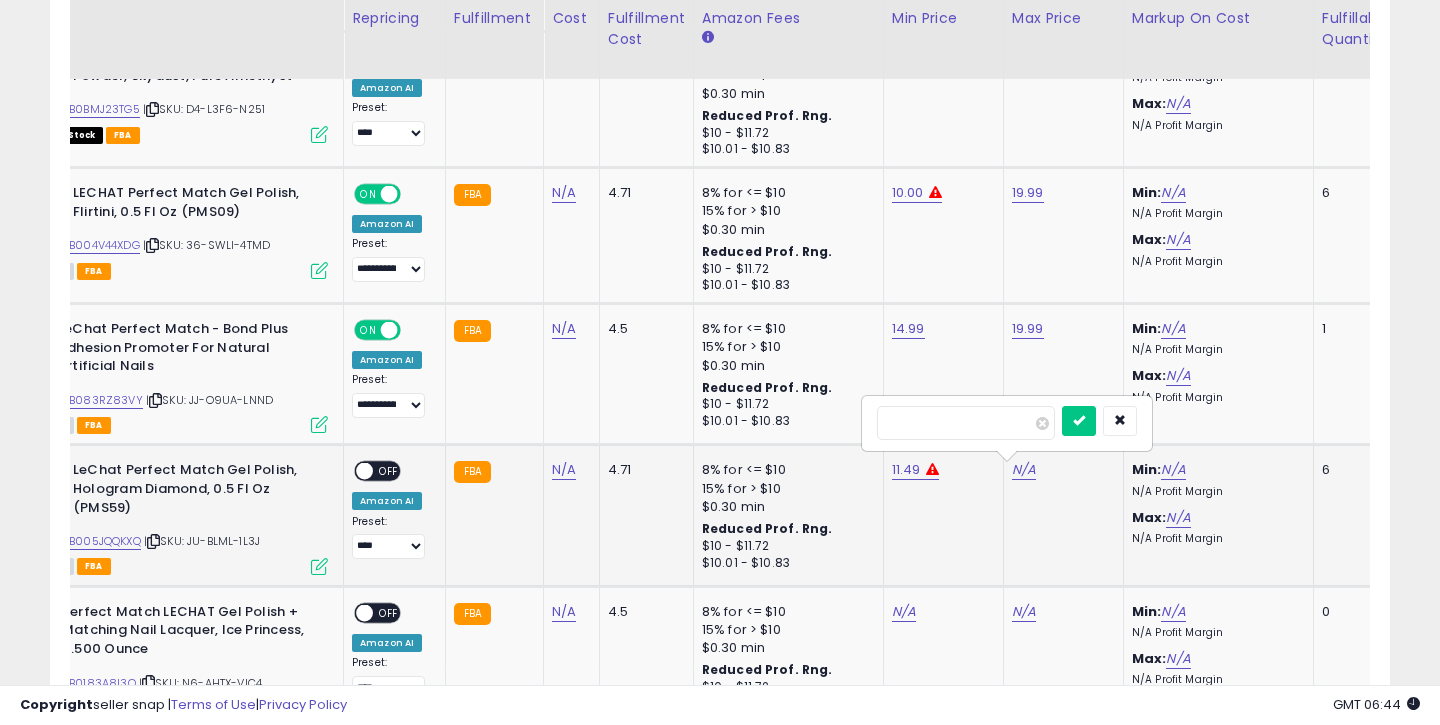 type on "*****" 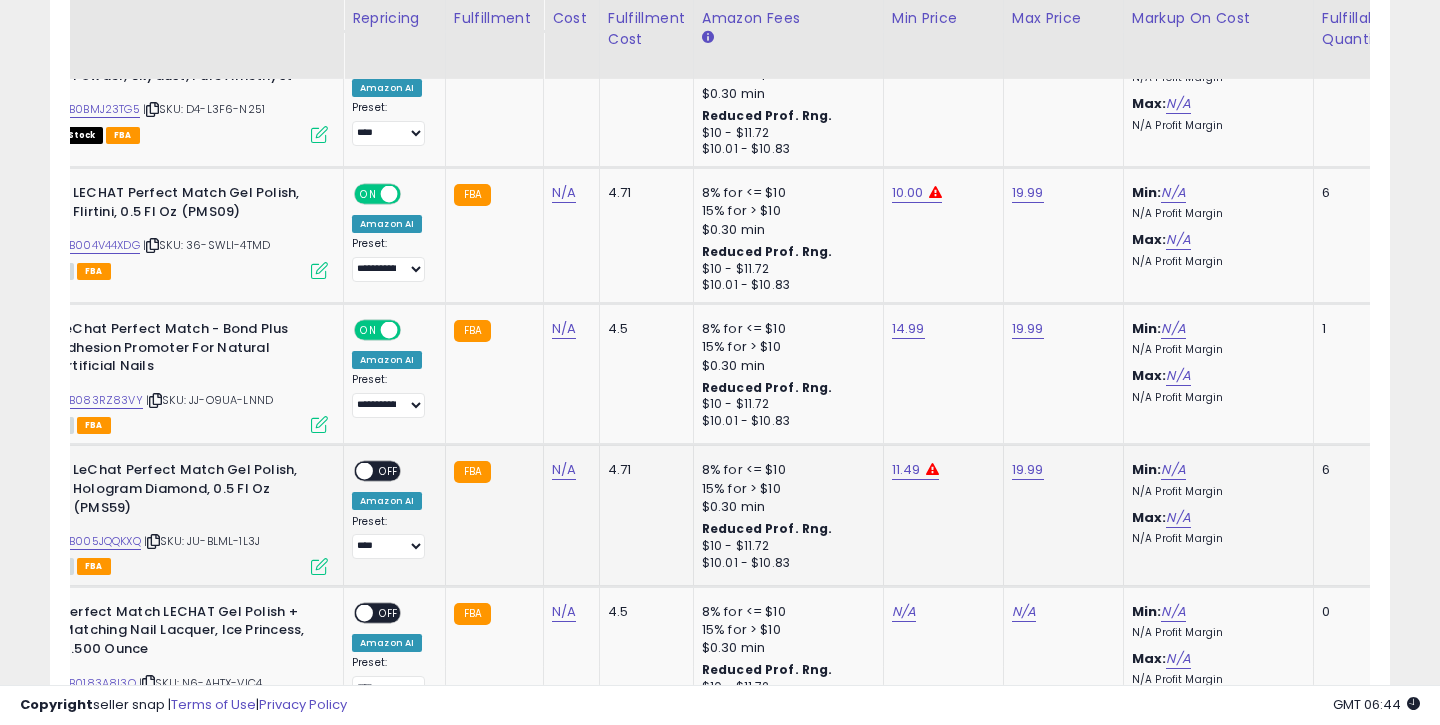 click on "OFF" at bounding box center (389, 471) 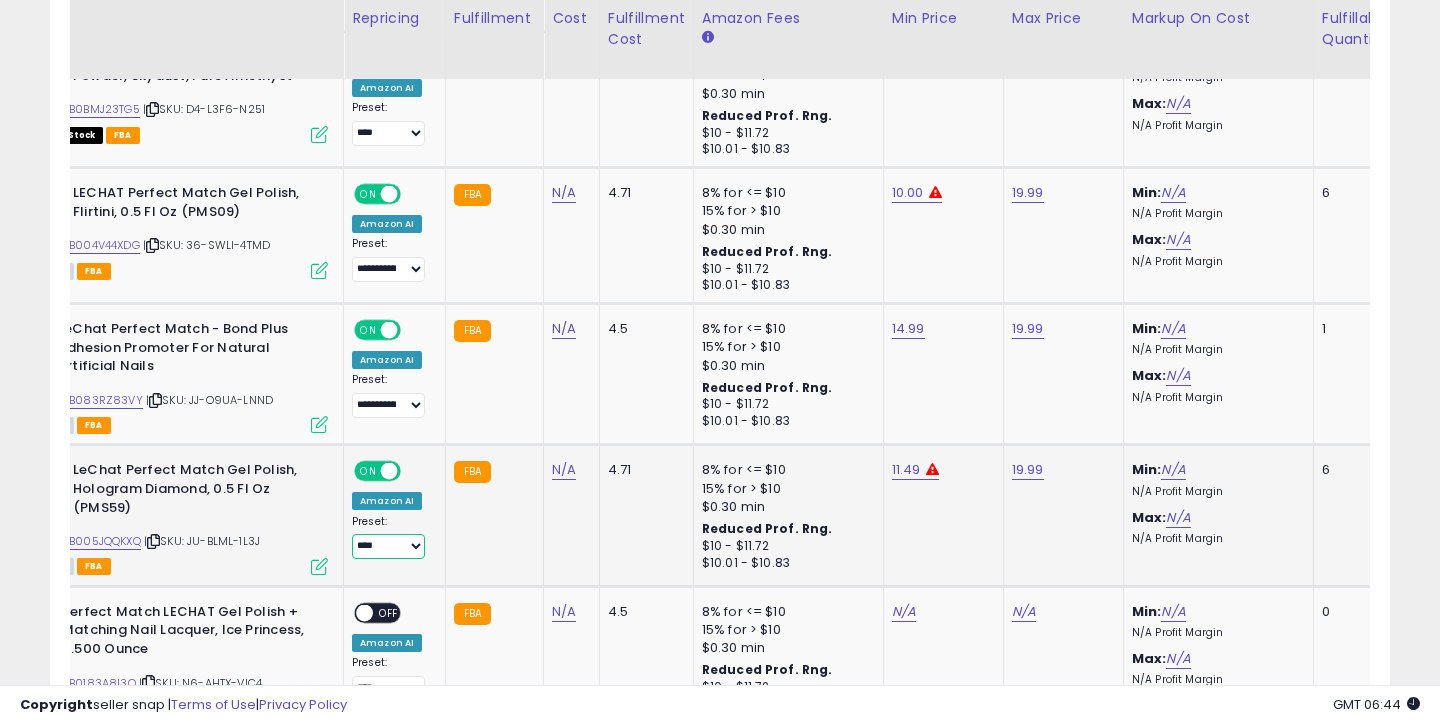 click on "**********" at bounding box center [388, 546] 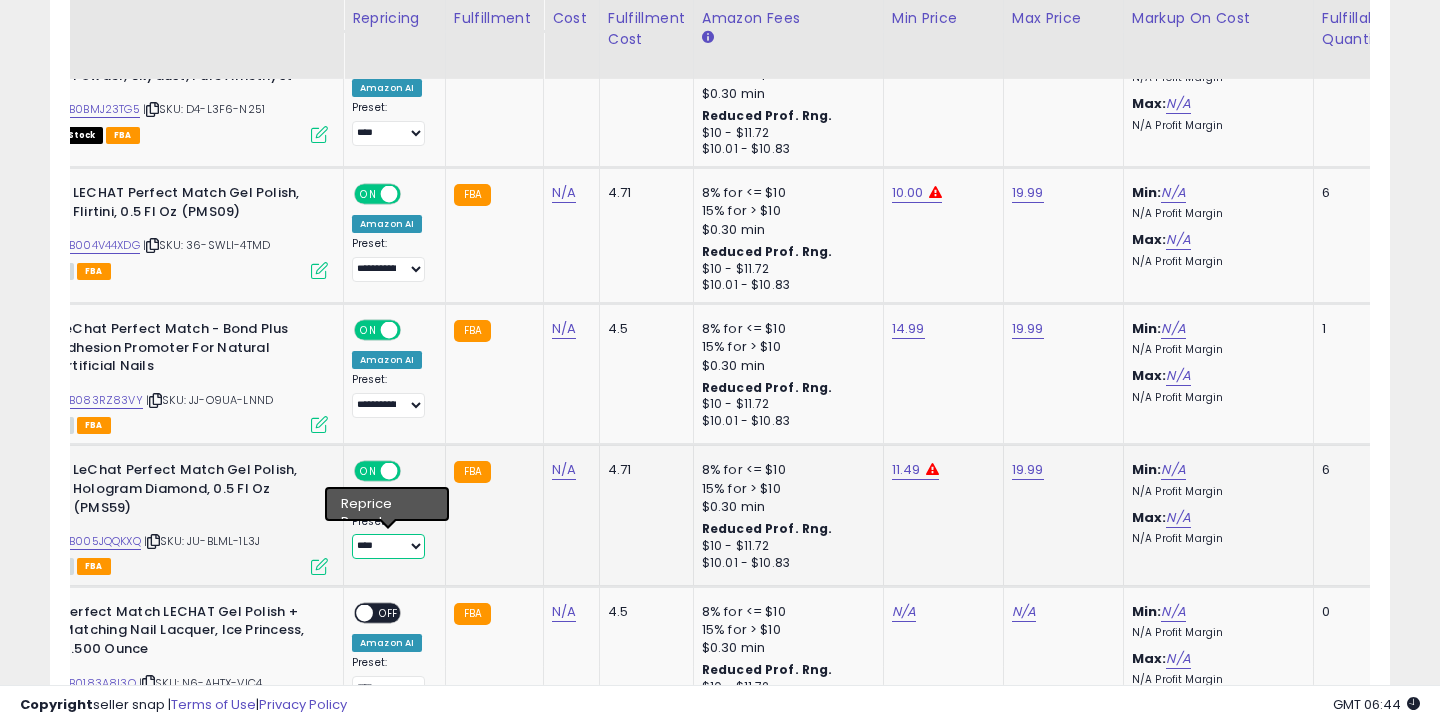 select on "**********" 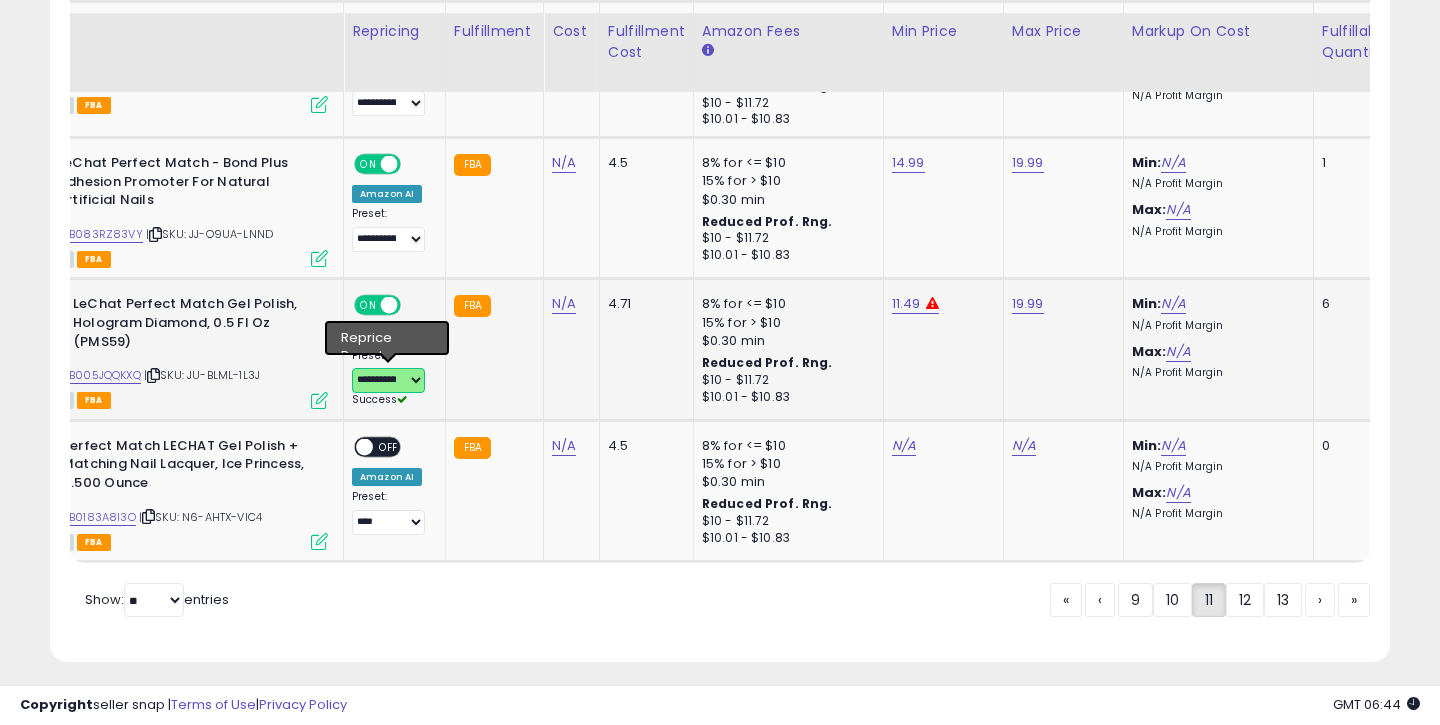 scroll, scrollTop: 4043, scrollLeft: 0, axis: vertical 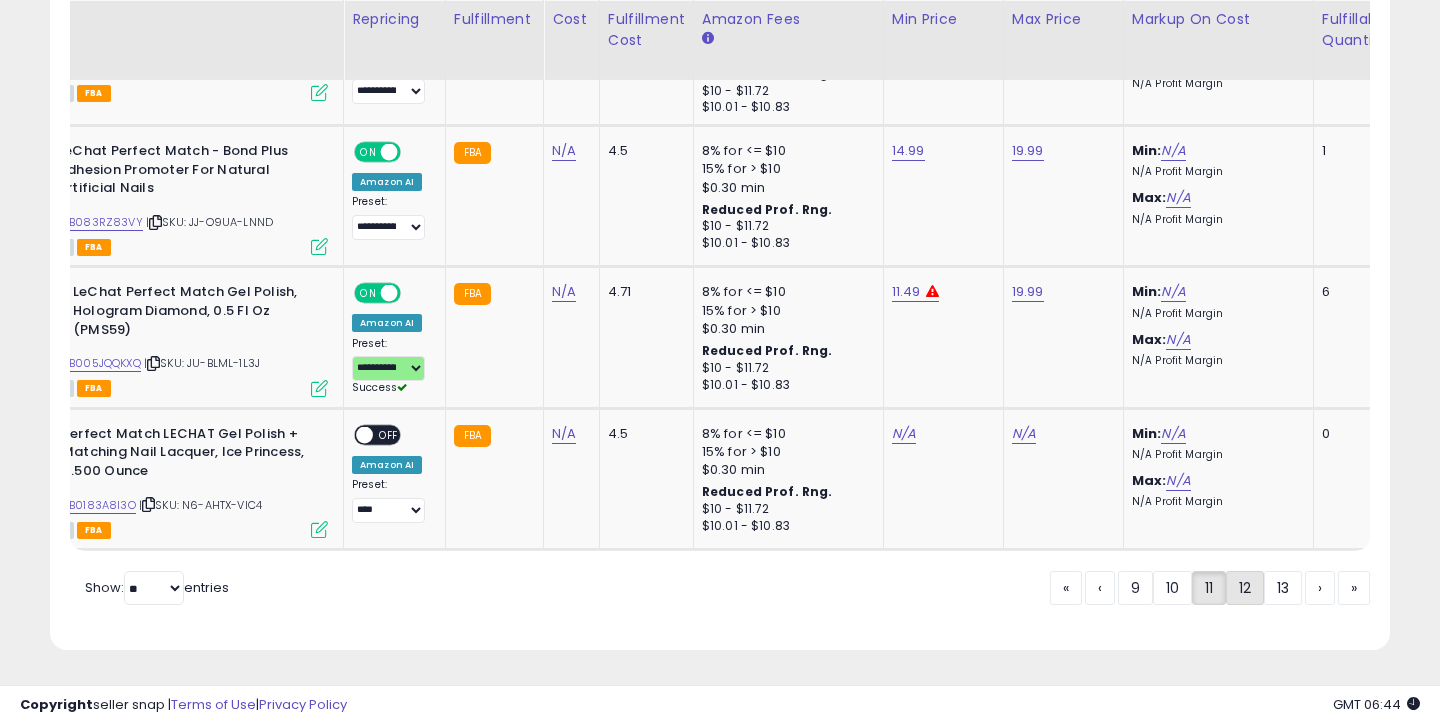 click on "12" 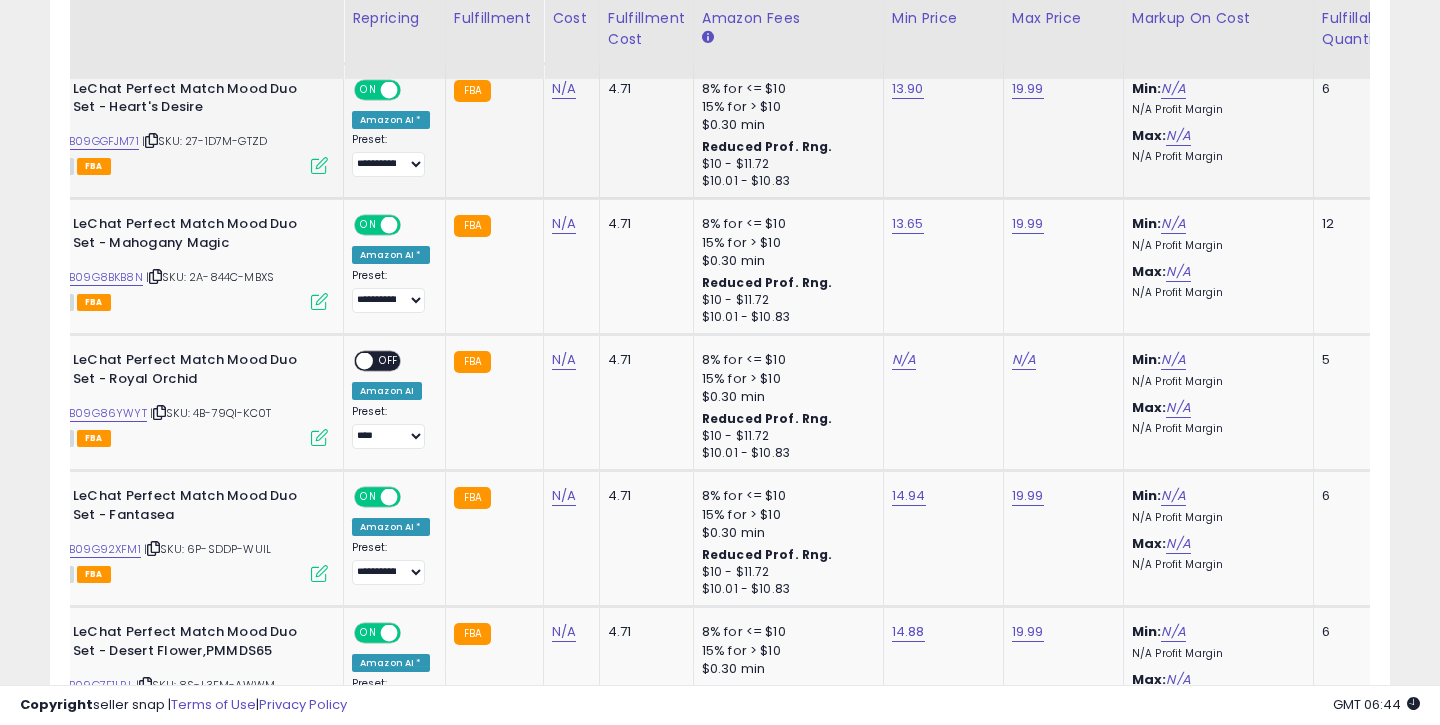 scroll, scrollTop: 2394, scrollLeft: 0, axis: vertical 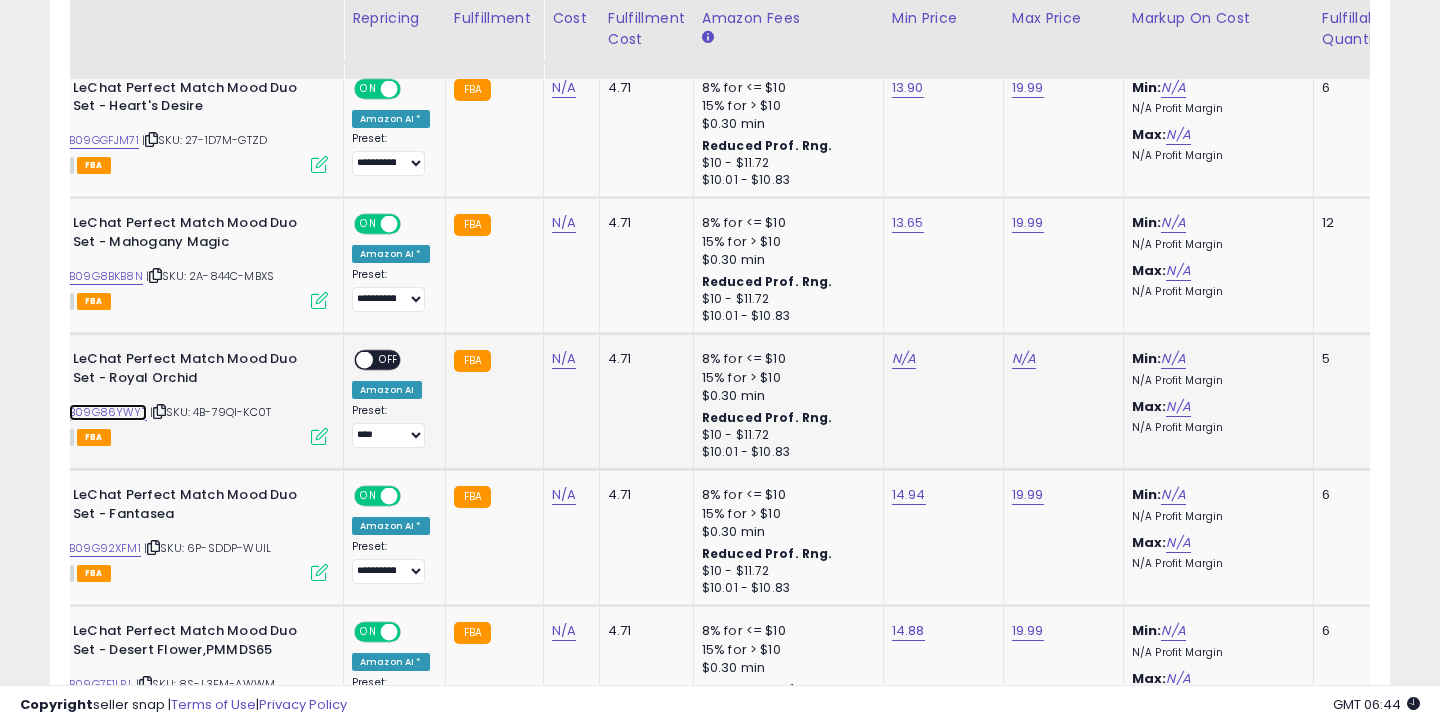 click on "B09G86YWYT" at bounding box center (108, 412) 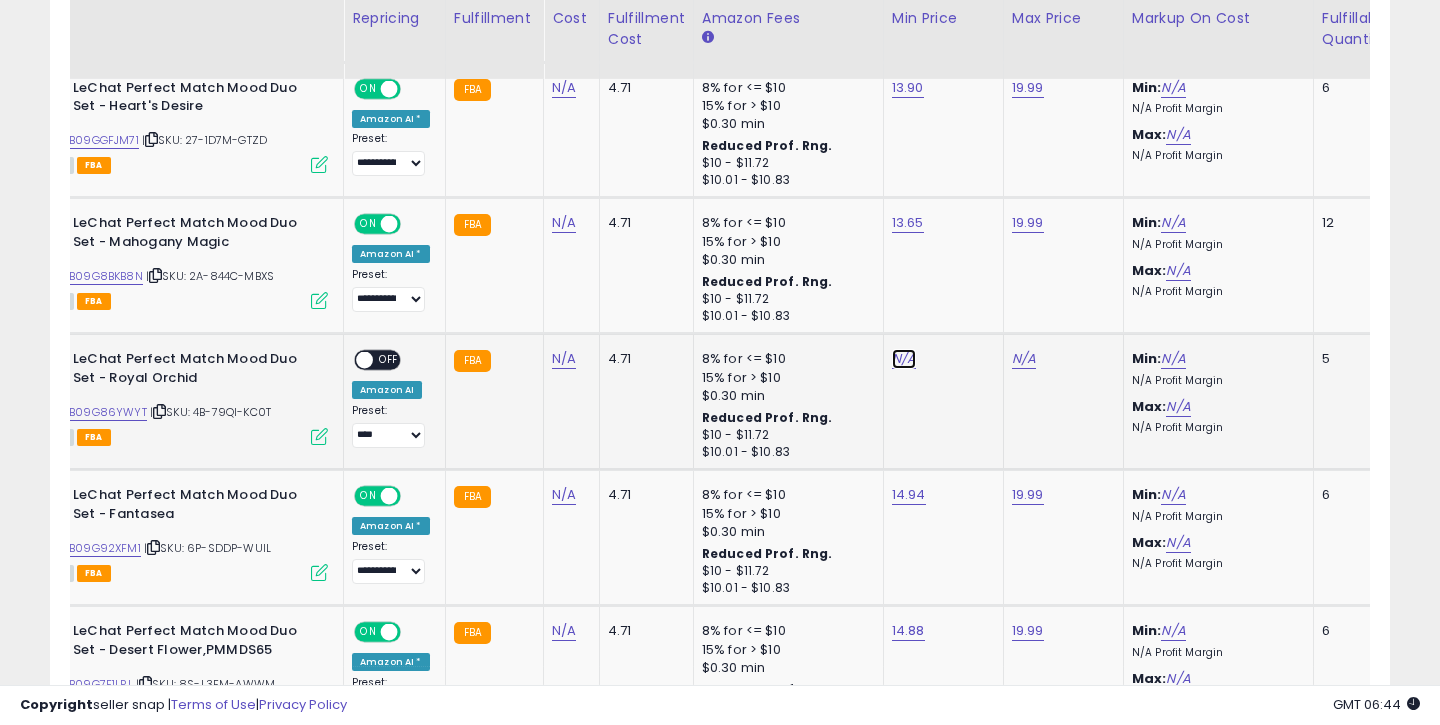 click on "N/A" at bounding box center [904, -320] 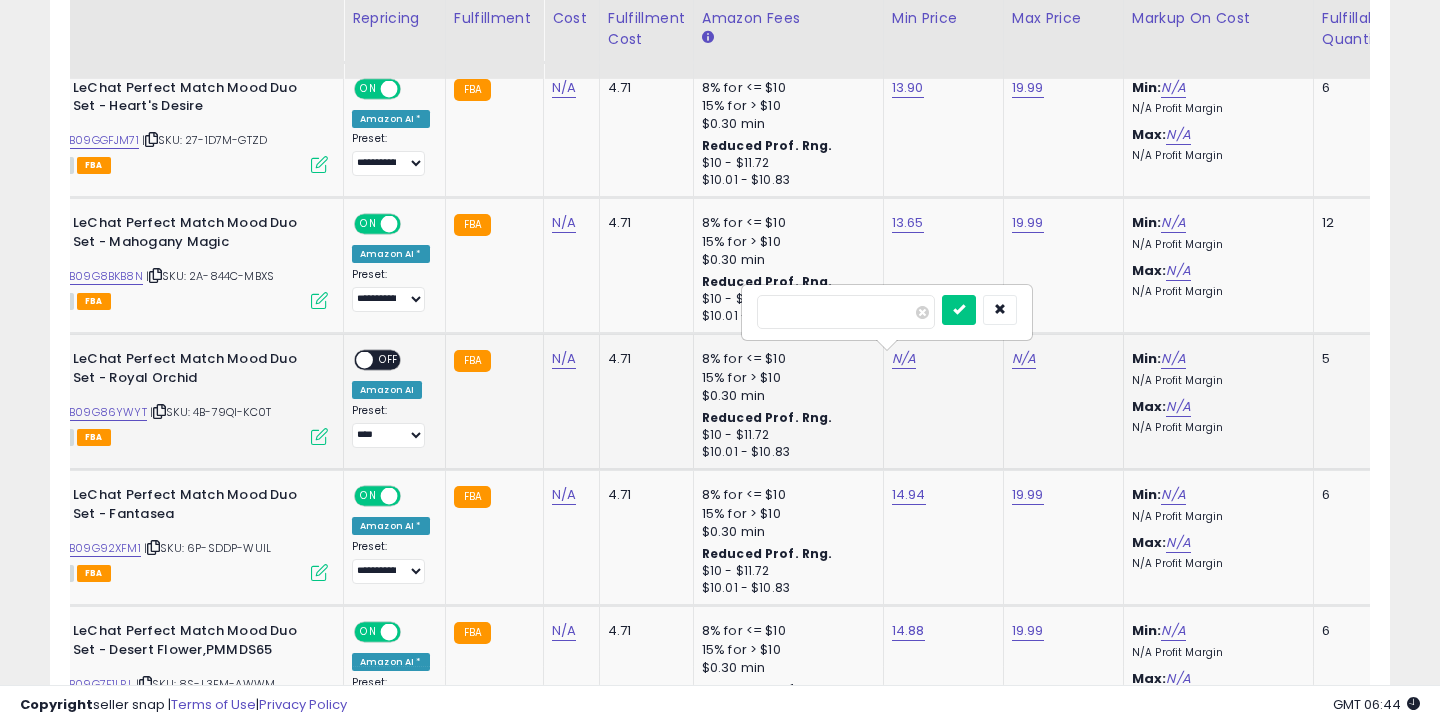 type on "*****" 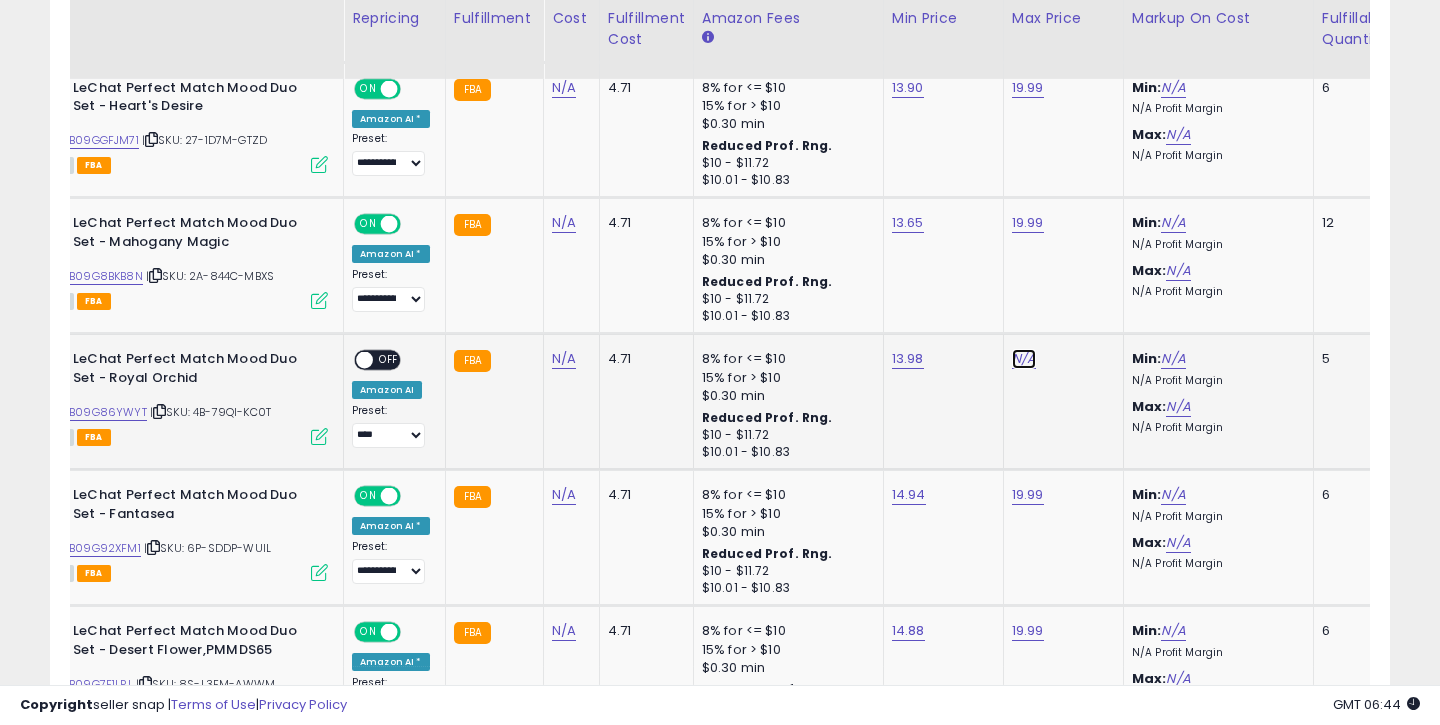 click on "N/A" at bounding box center [1024, -320] 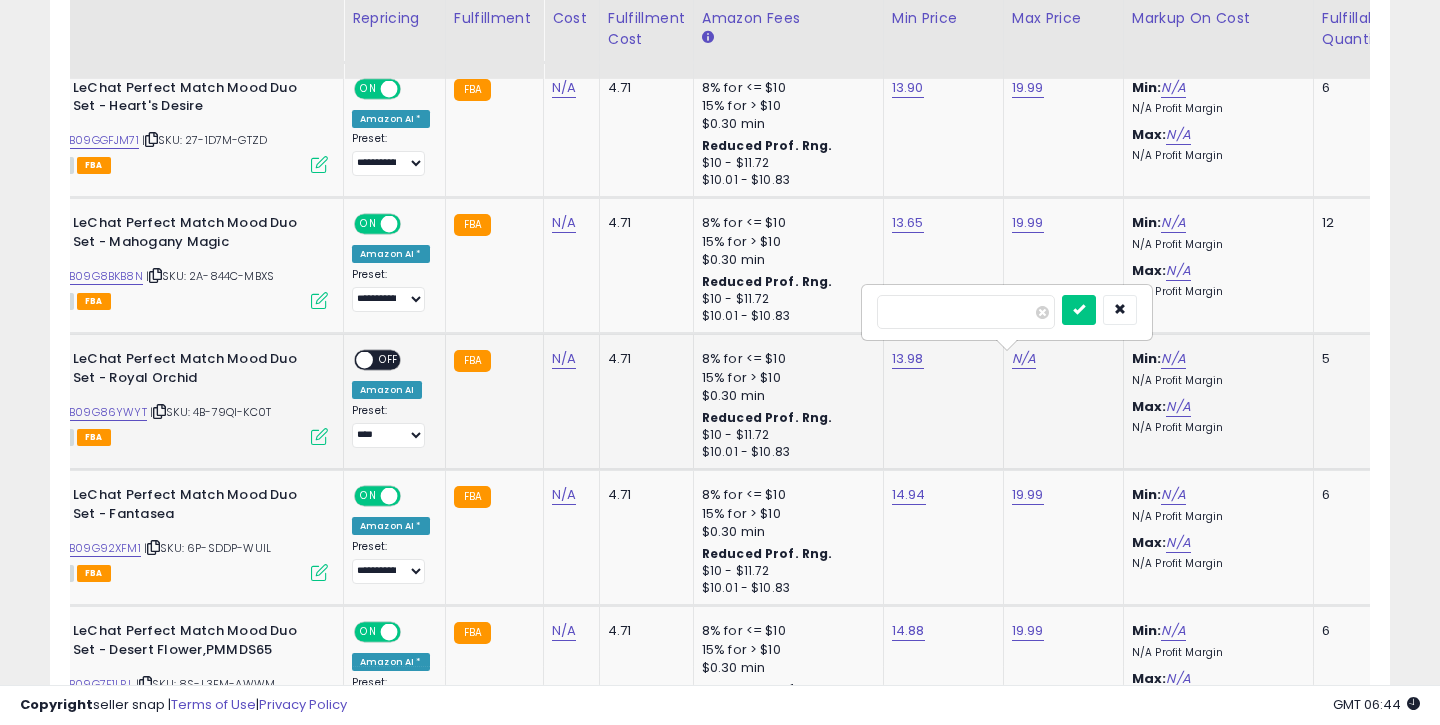 type on "*****" 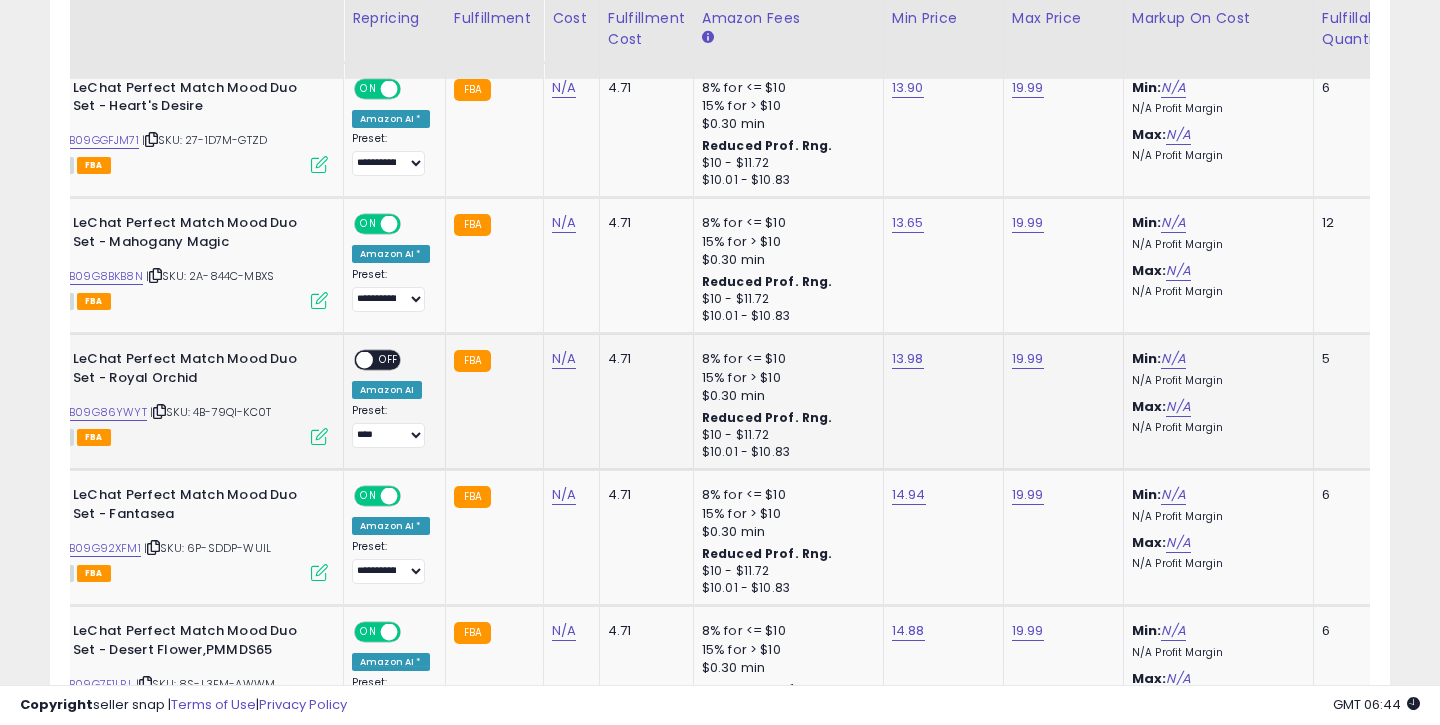 click on "OFF" at bounding box center [389, 360] 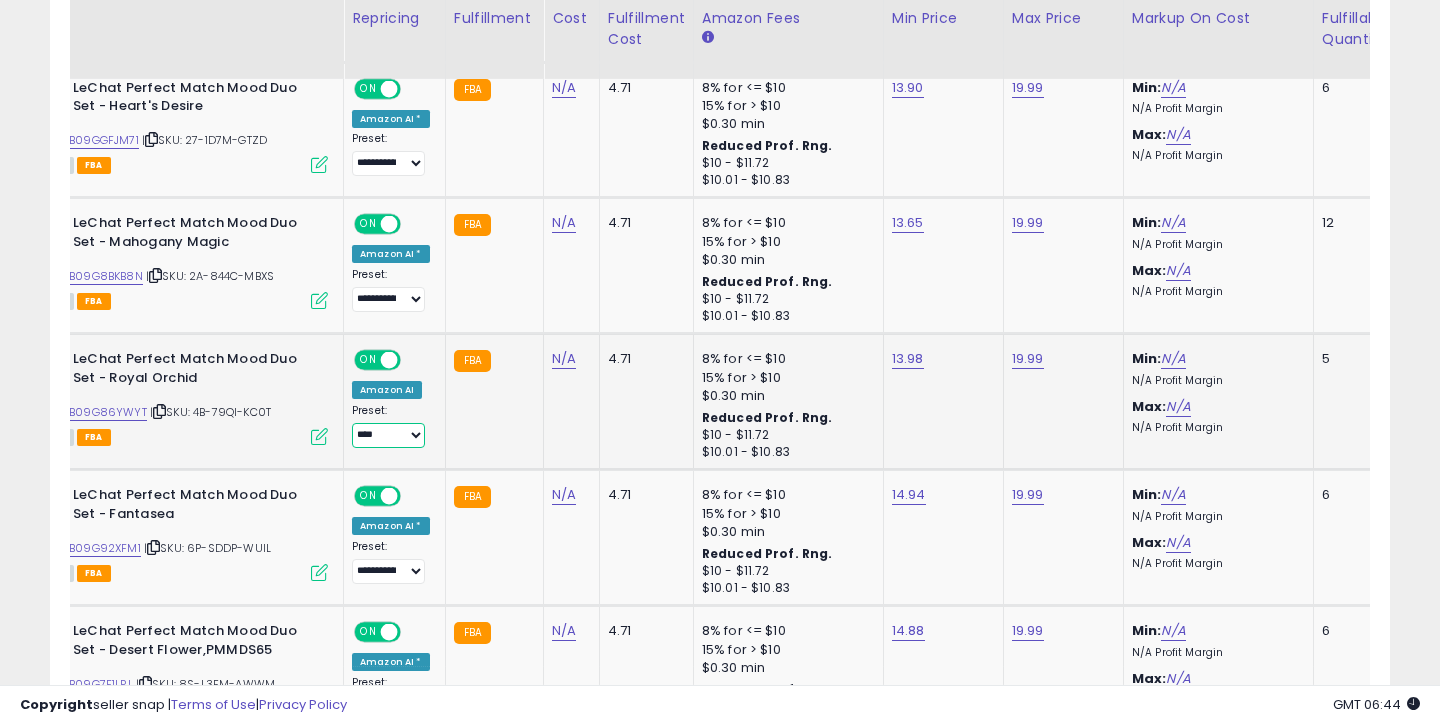 click on "**********" at bounding box center [388, 435] 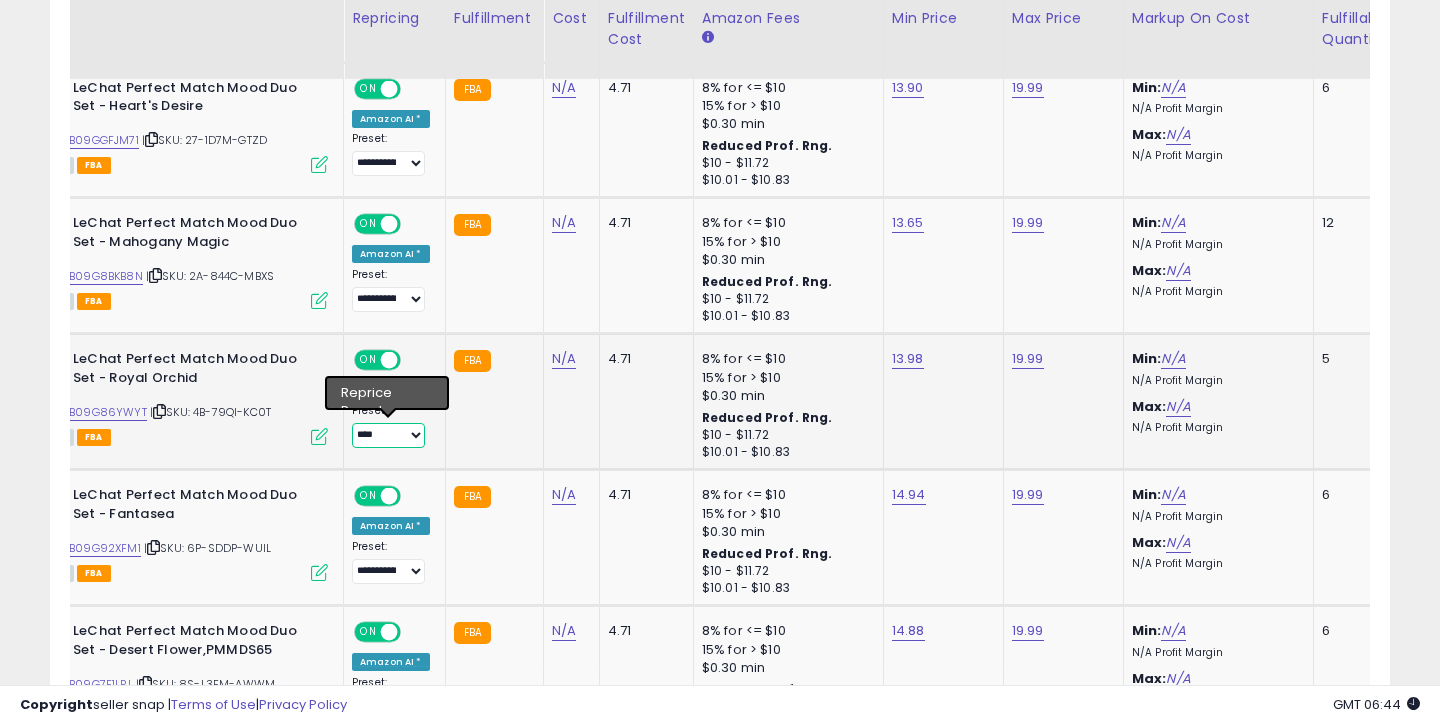select on "**********" 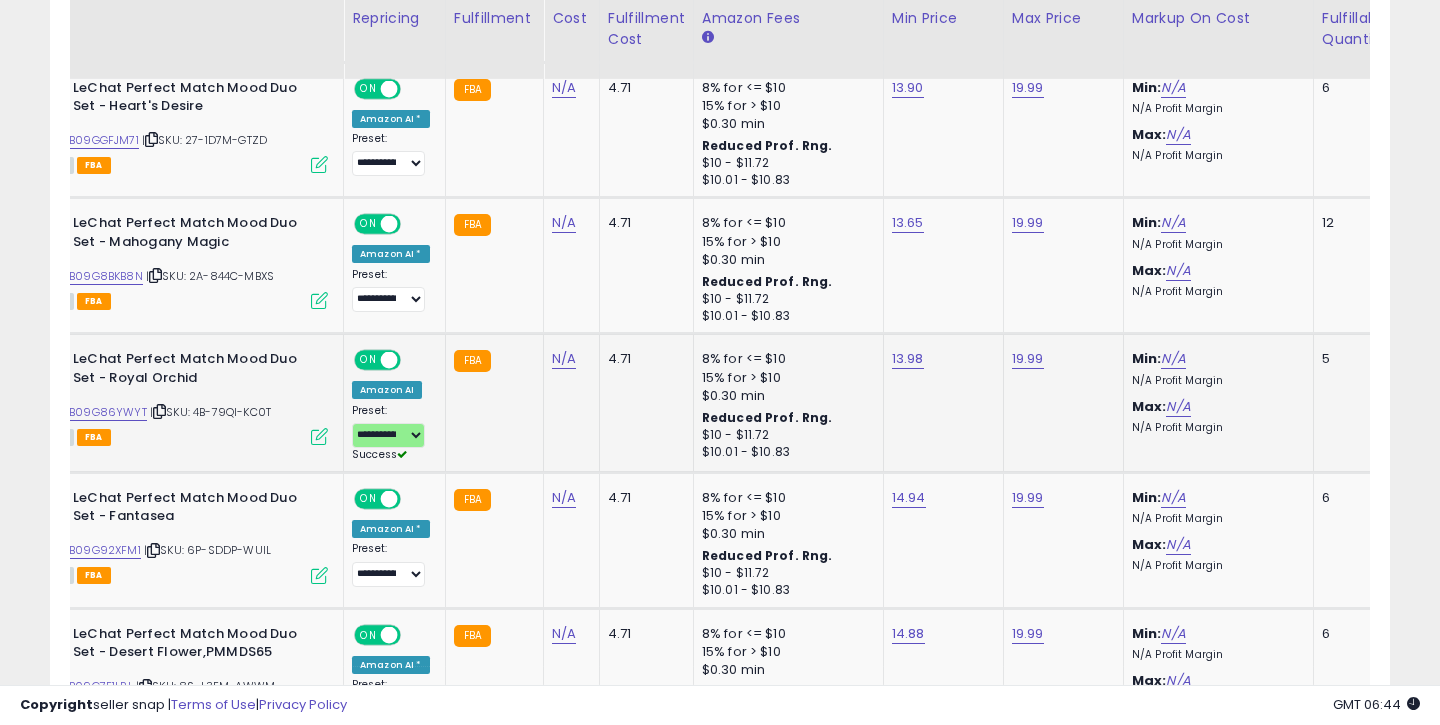 click on "4.71" 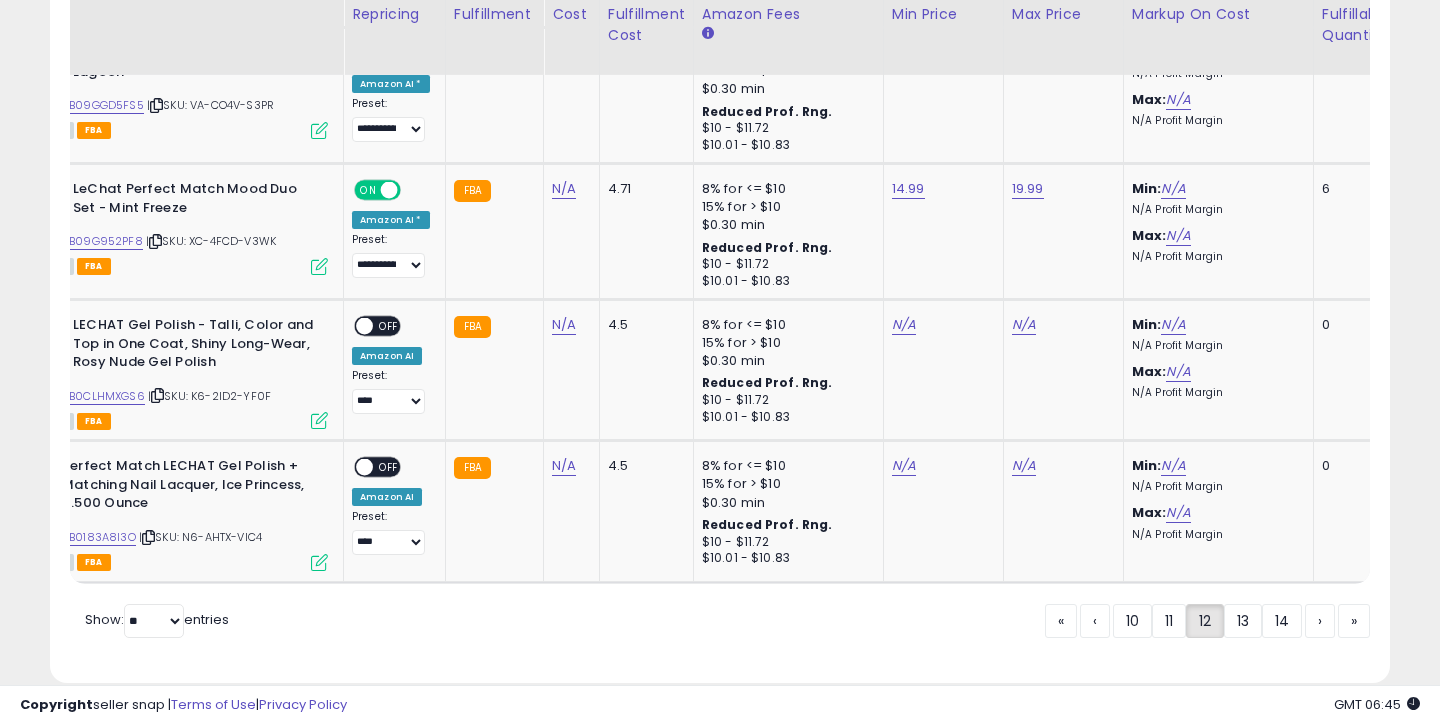 scroll, scrollTop: 3934, scrollLeft: 0, axis: vertical 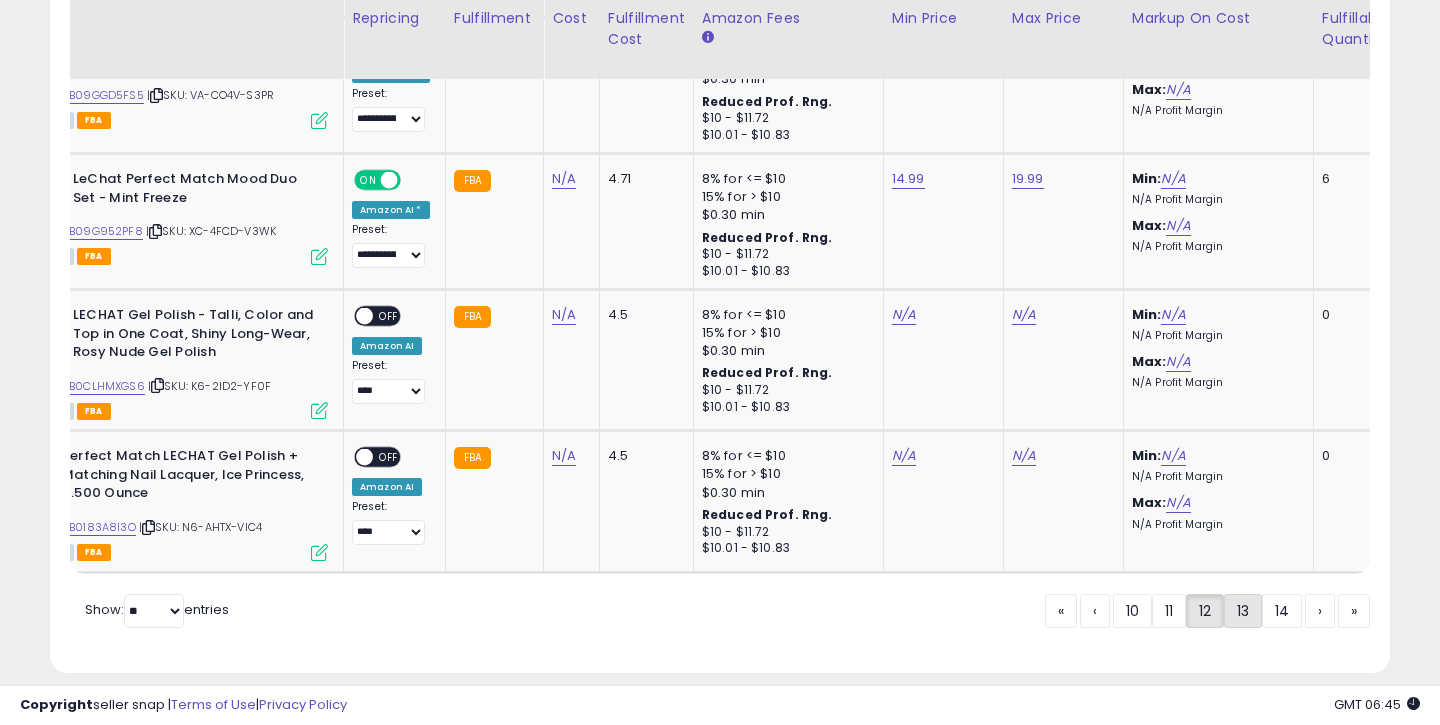 click on "13" 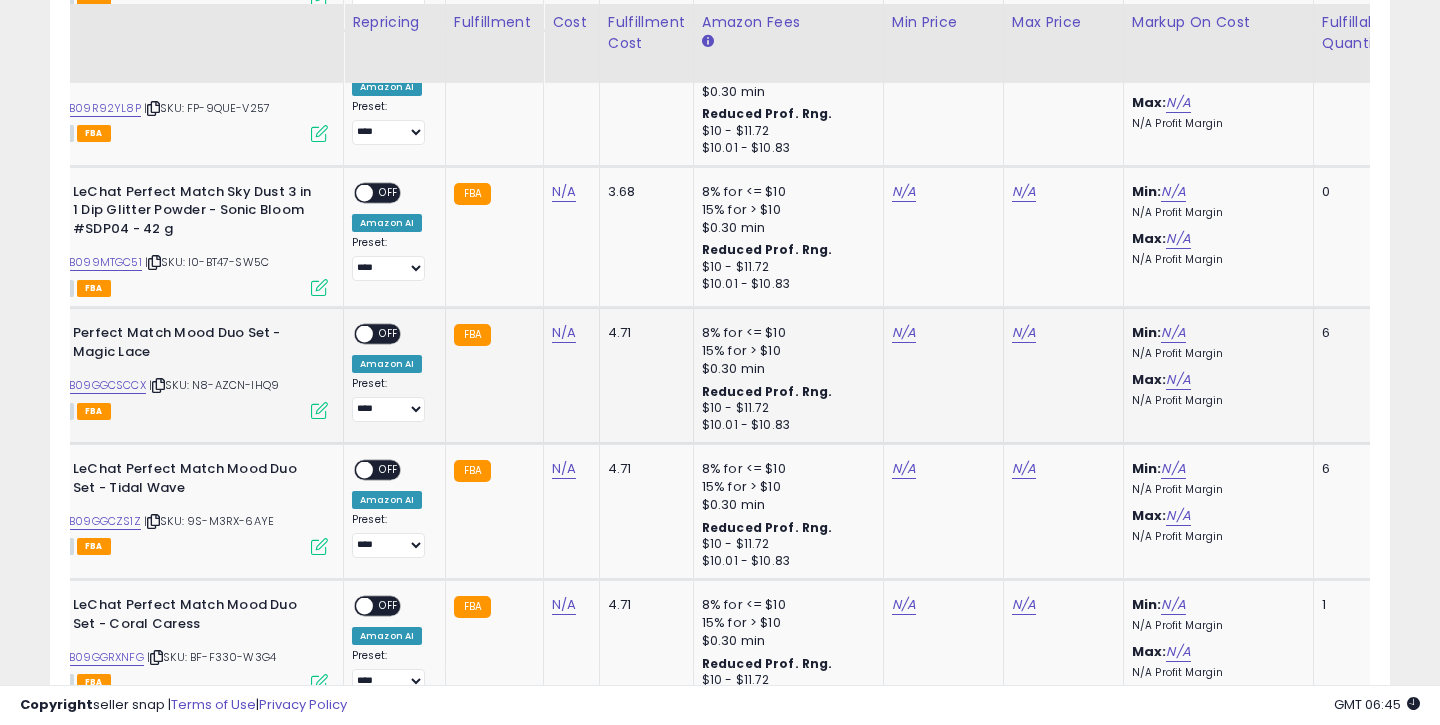 scroll, scrollTop: 2262, scrollLeft: 0, axis: vertical 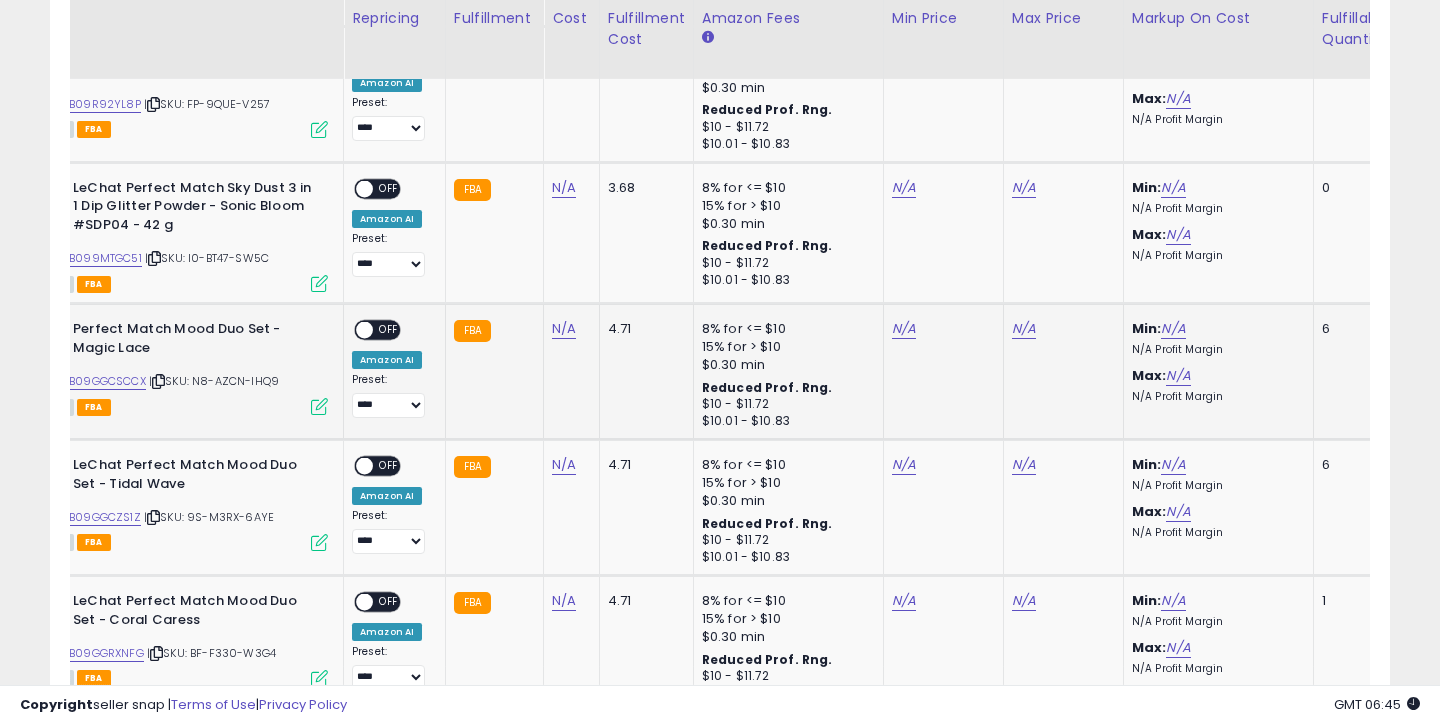 click on "ASIN:  B09GGCSCCX    |   SKU: N8-AZCN-IHQ9 Active FBA" at bounding box center [178, 366] 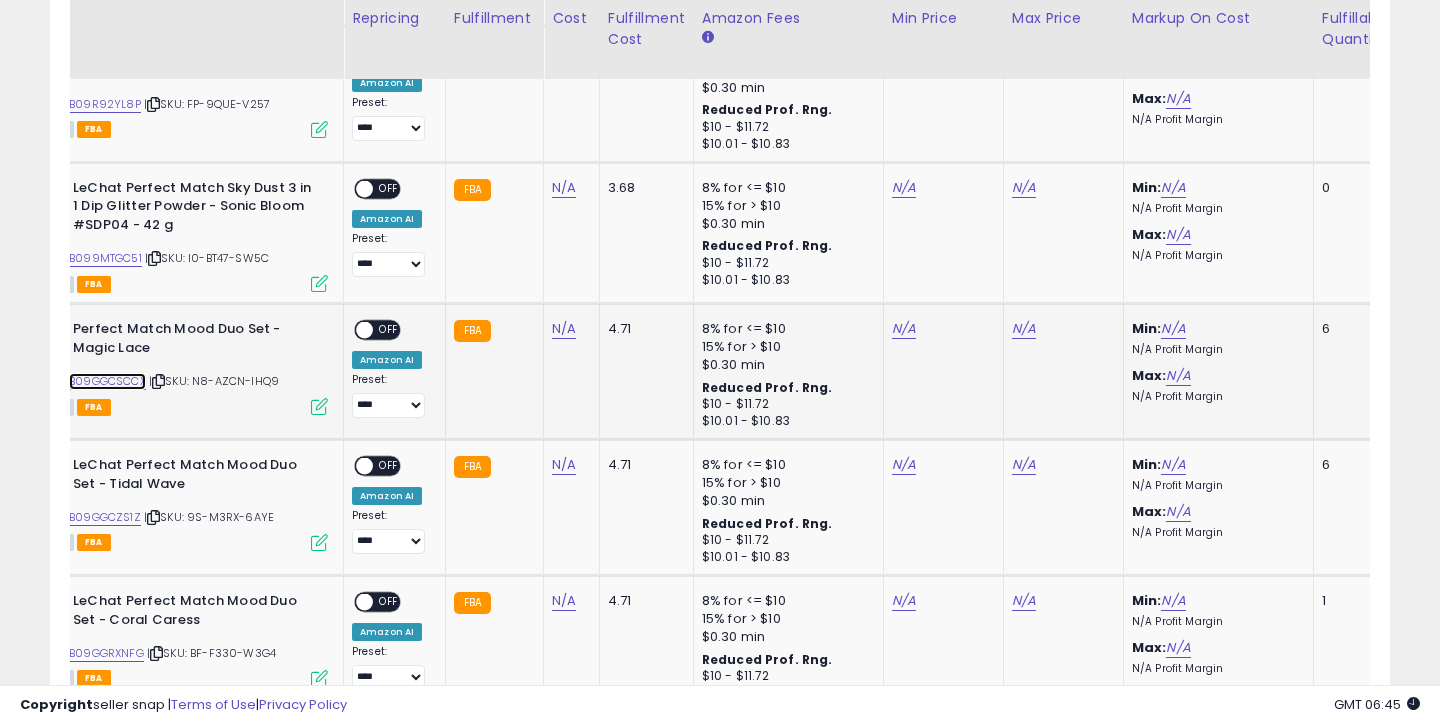 click on "B09GGCSCCX" at bounding box center [107, 381] 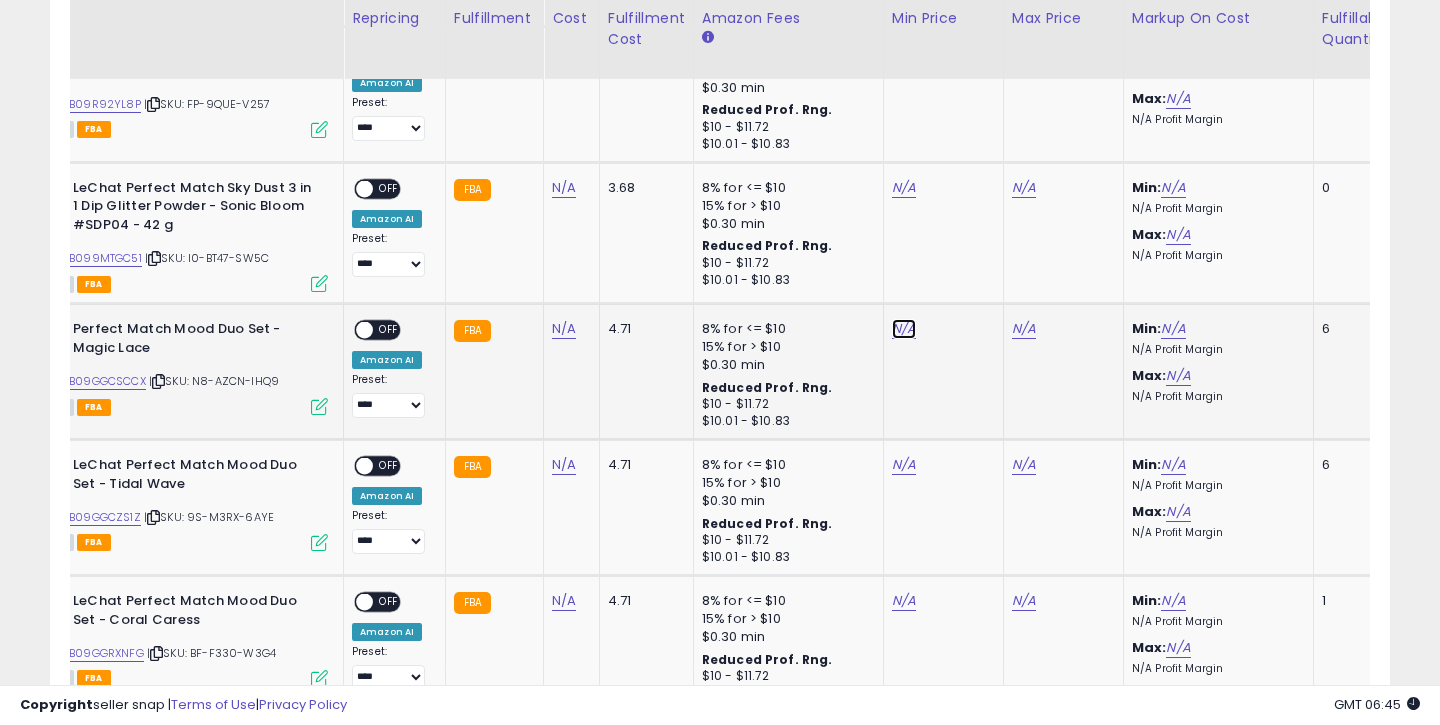 click on "N/A" at bounding box center (904, -225) 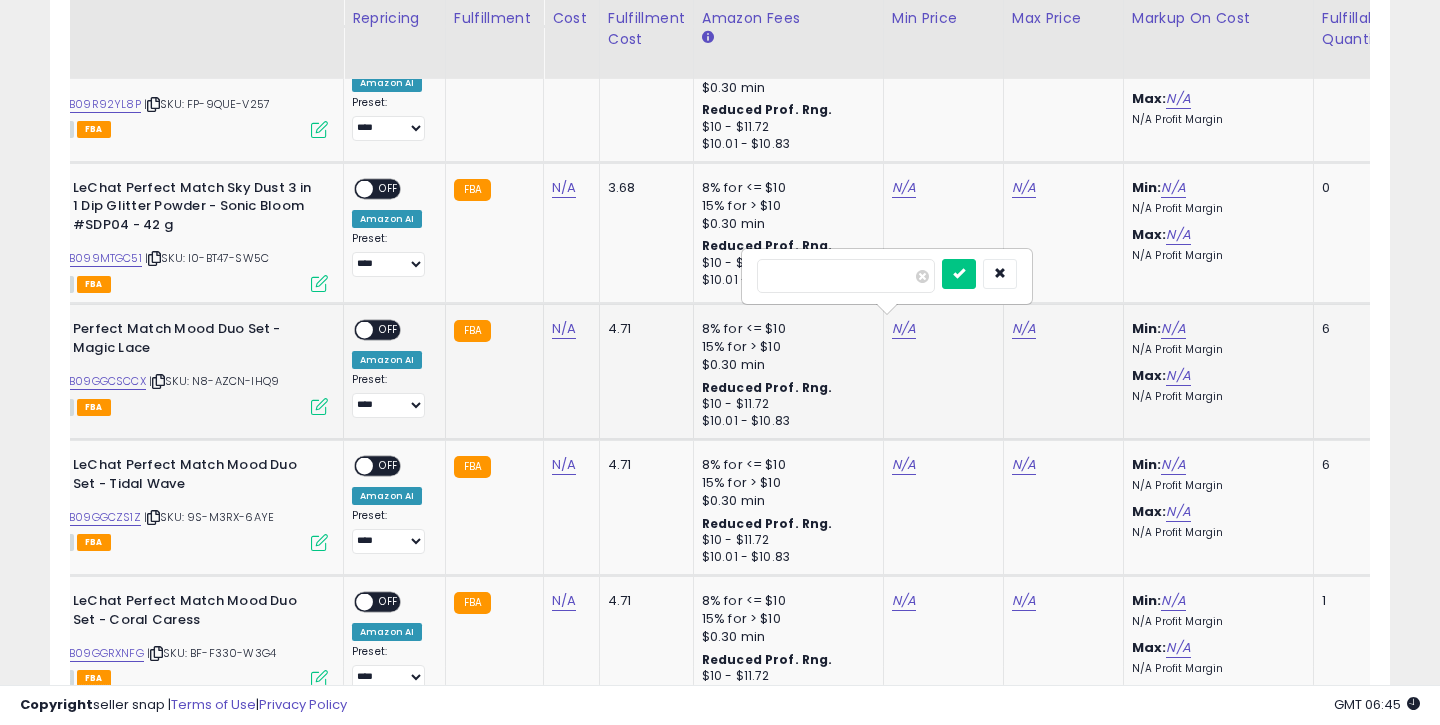 type on "*****" 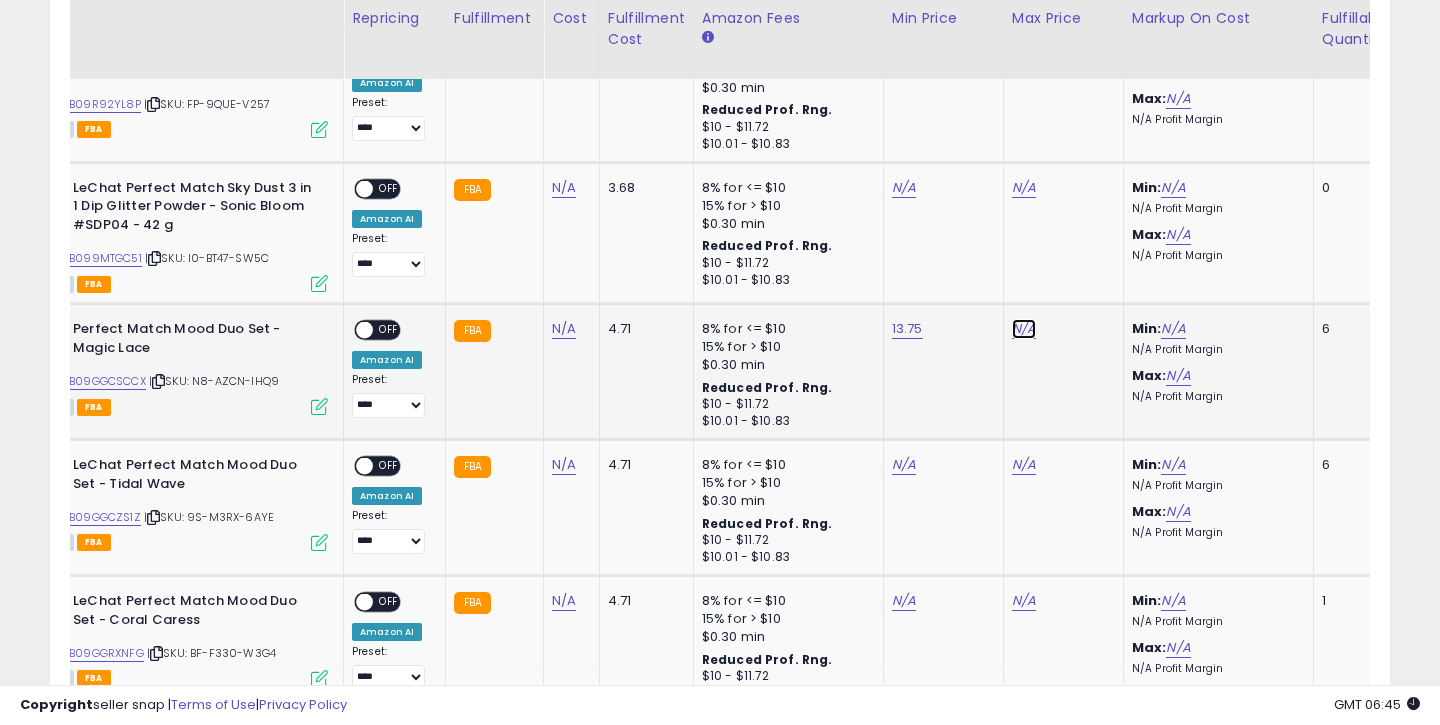 click on "N/A" at bounding box center [1024, -225] 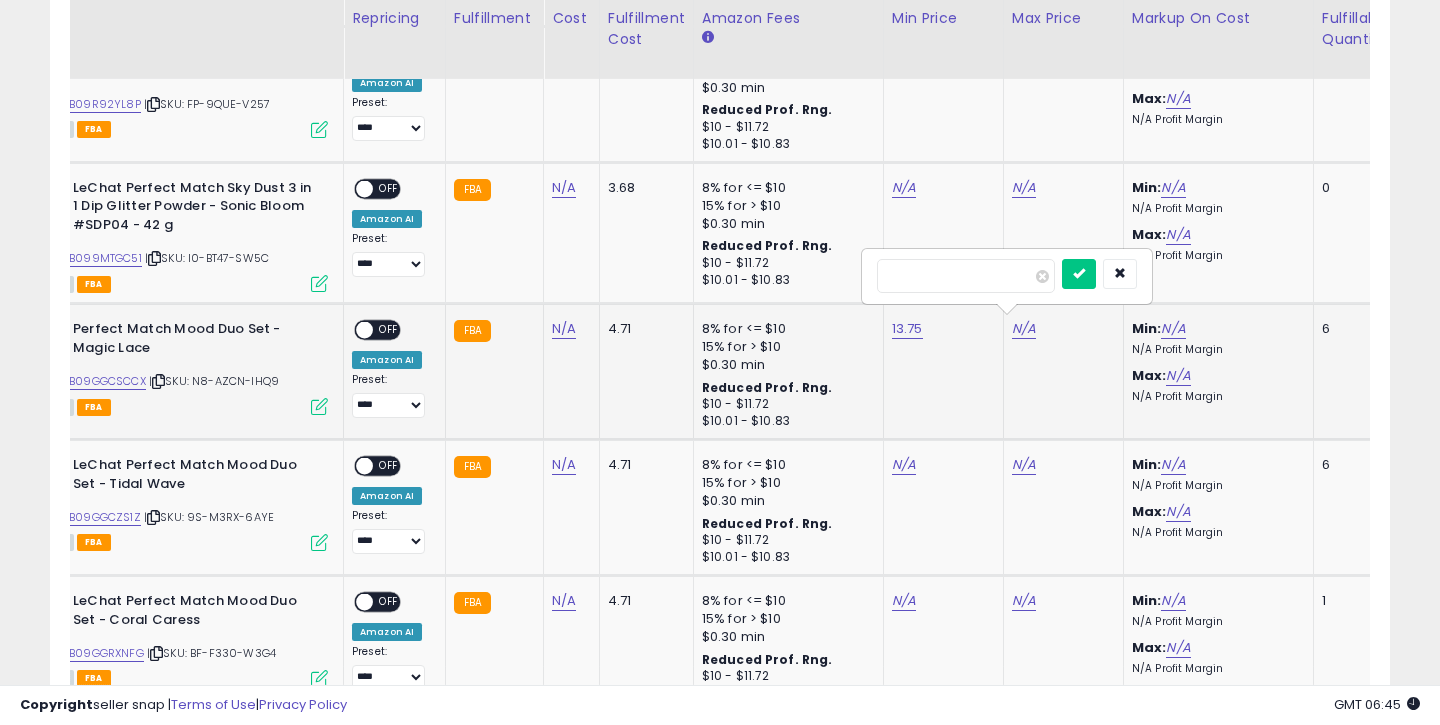 type on "*****" 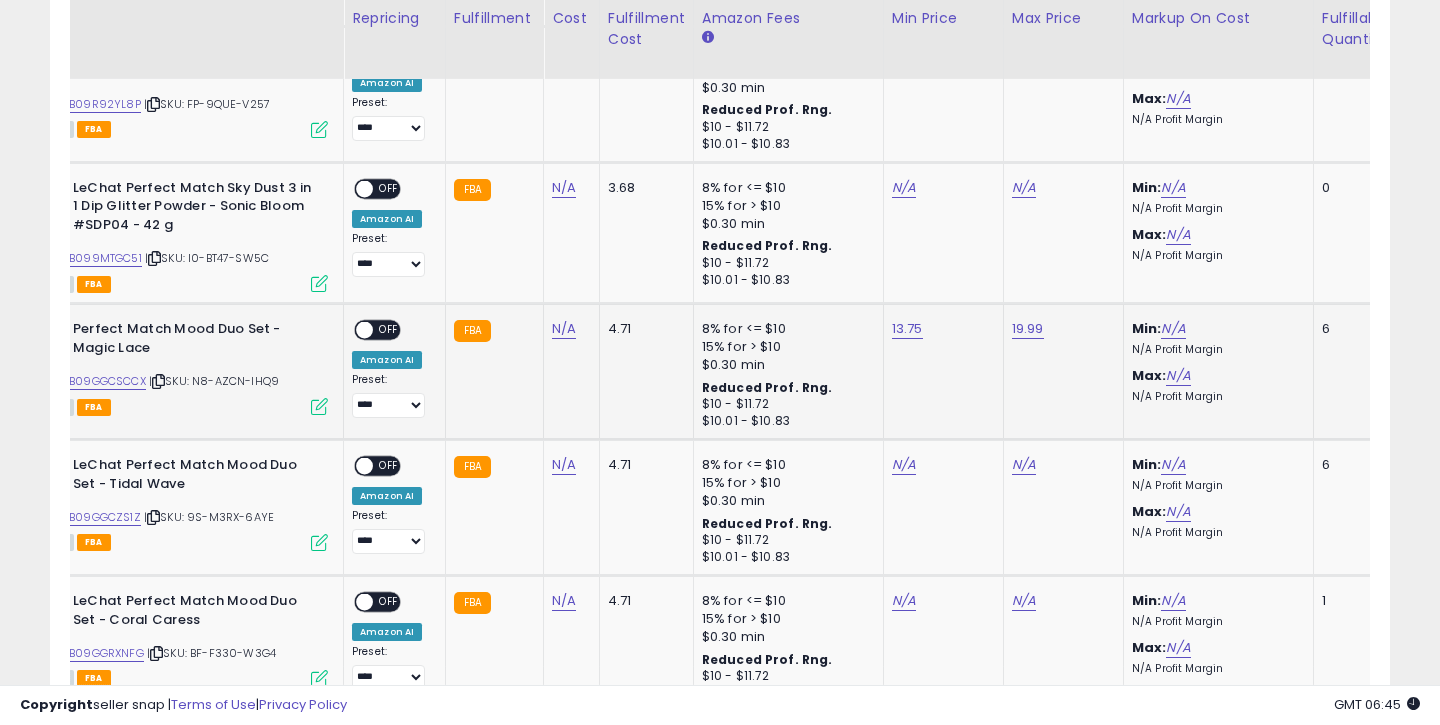 click on "OFF" at bounding box center (389, 330) 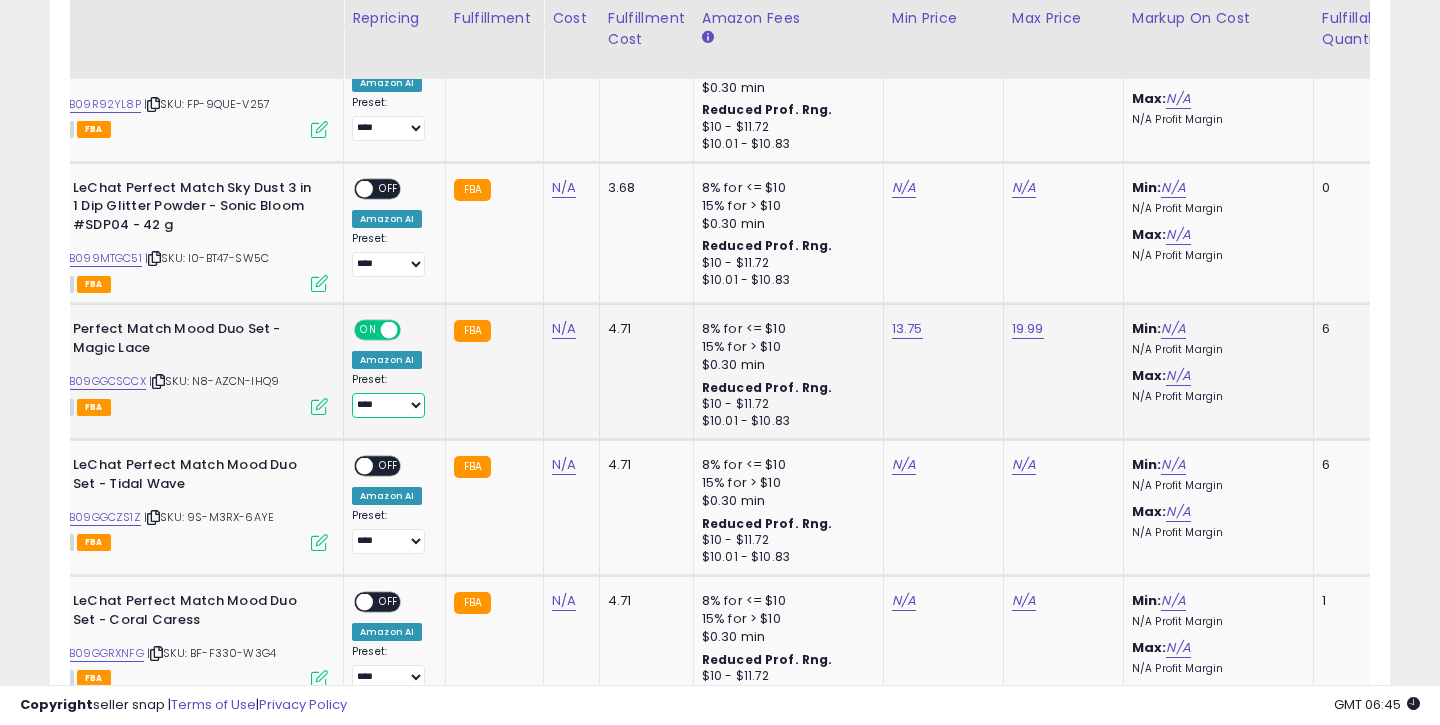 click on "**********" at bounding box center [388, 405] 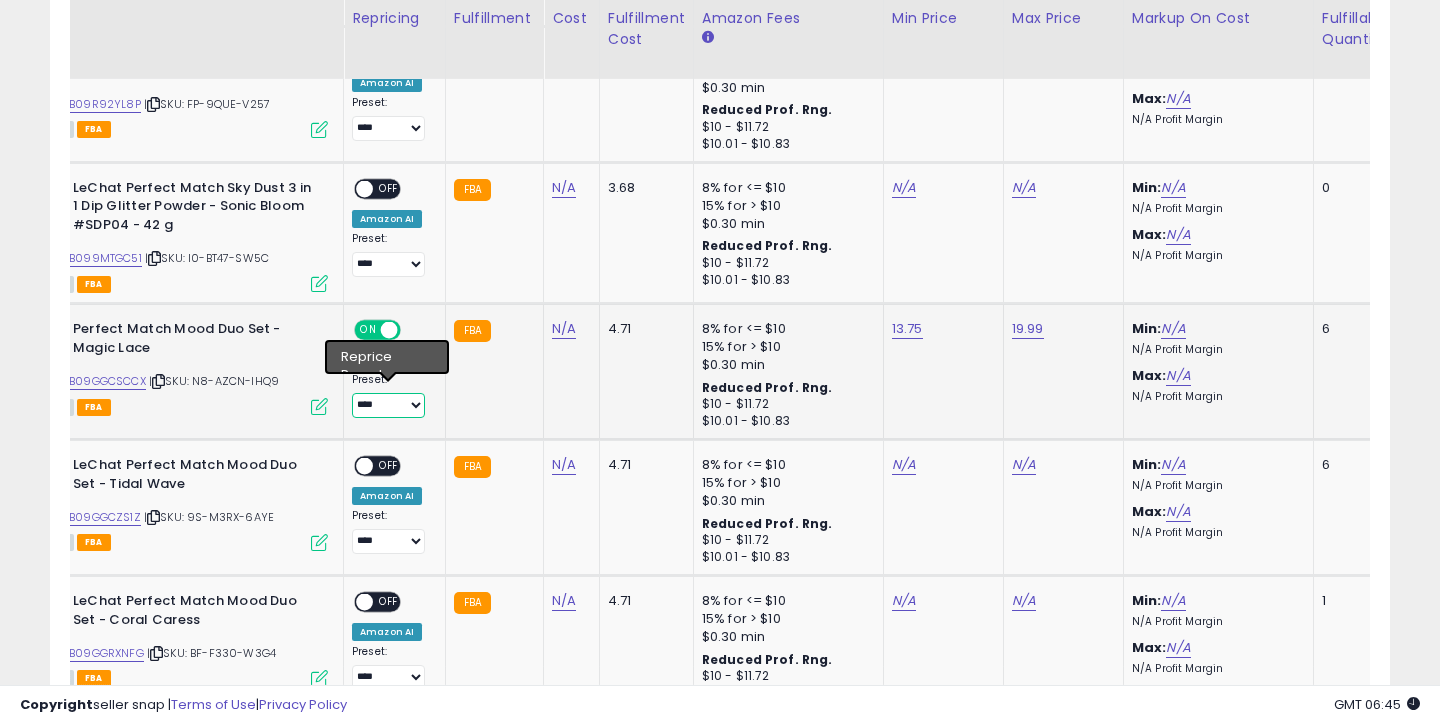 select on "**********" 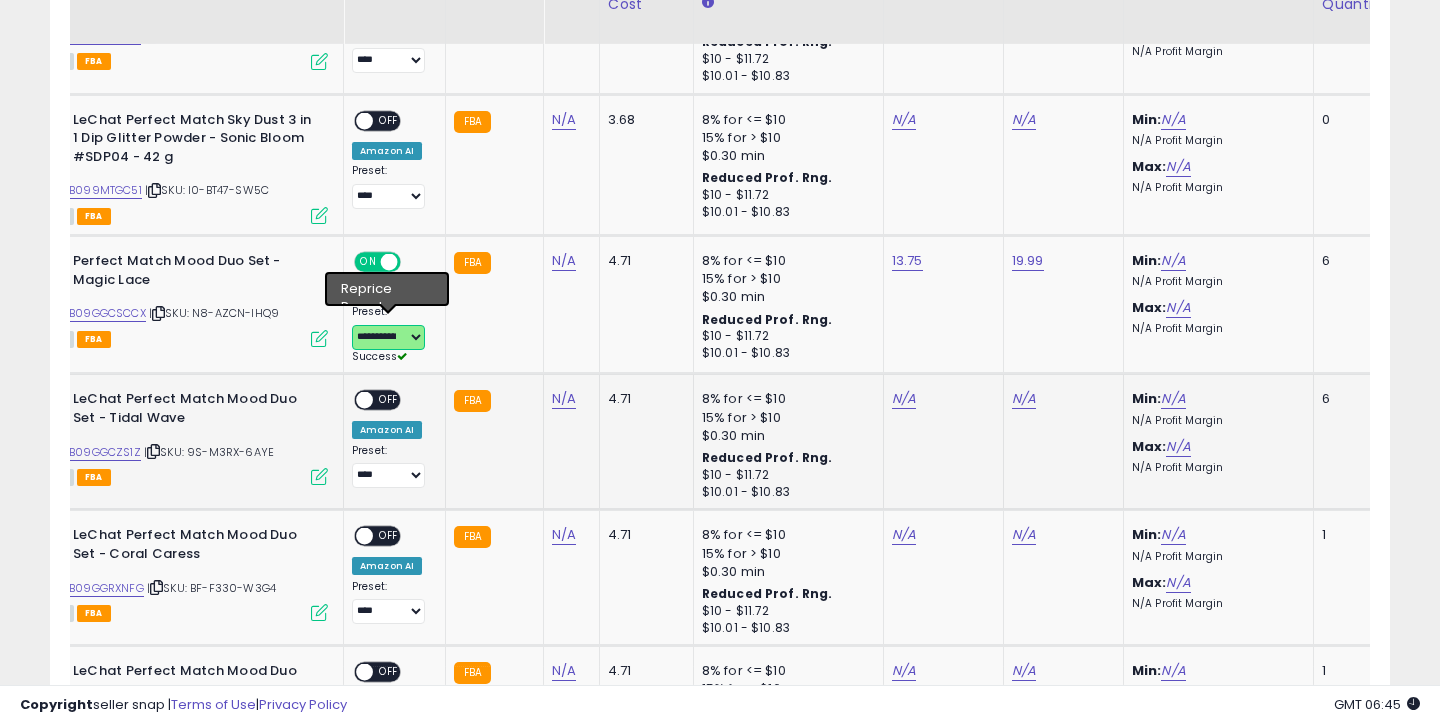 scroll, scrollTop: 2339, scrollLeft: 0, axis: vertical 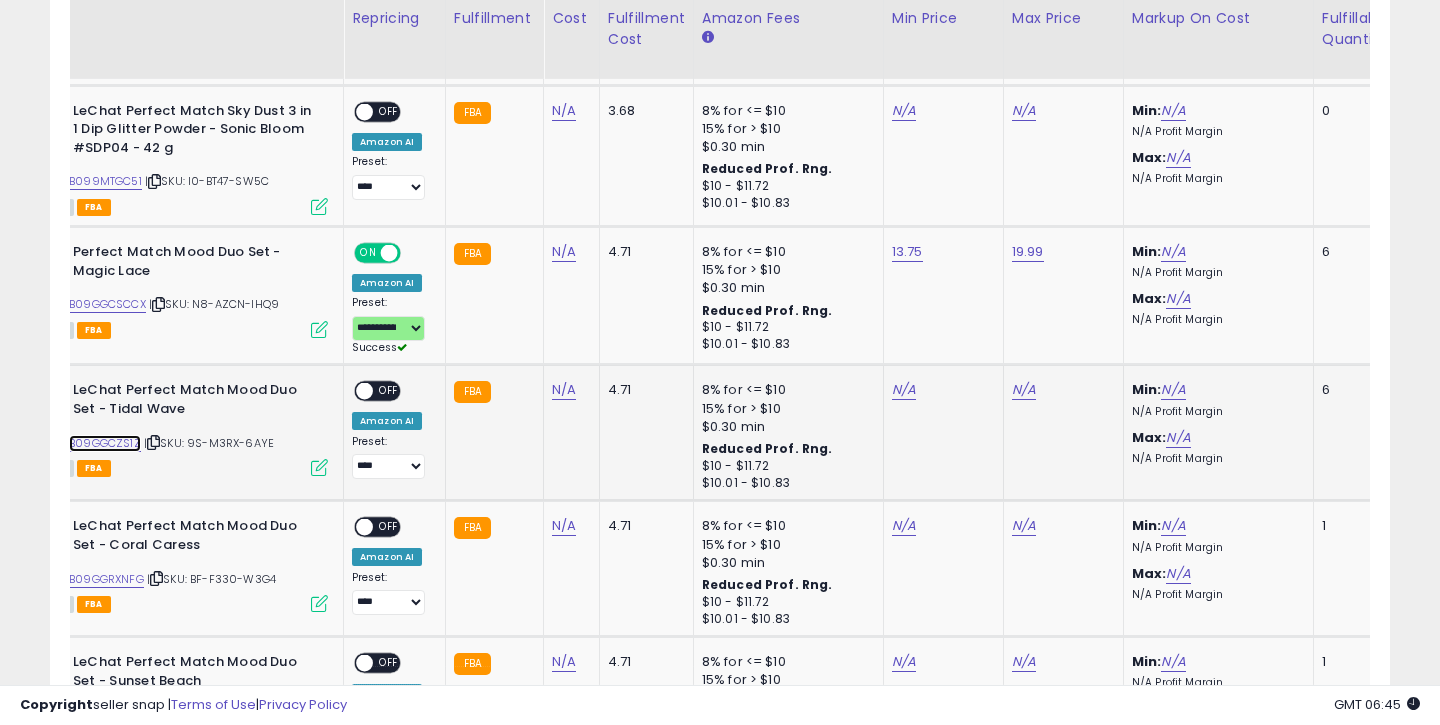 click on "B09GGCZS1Z" at bounding box center (105, 443) 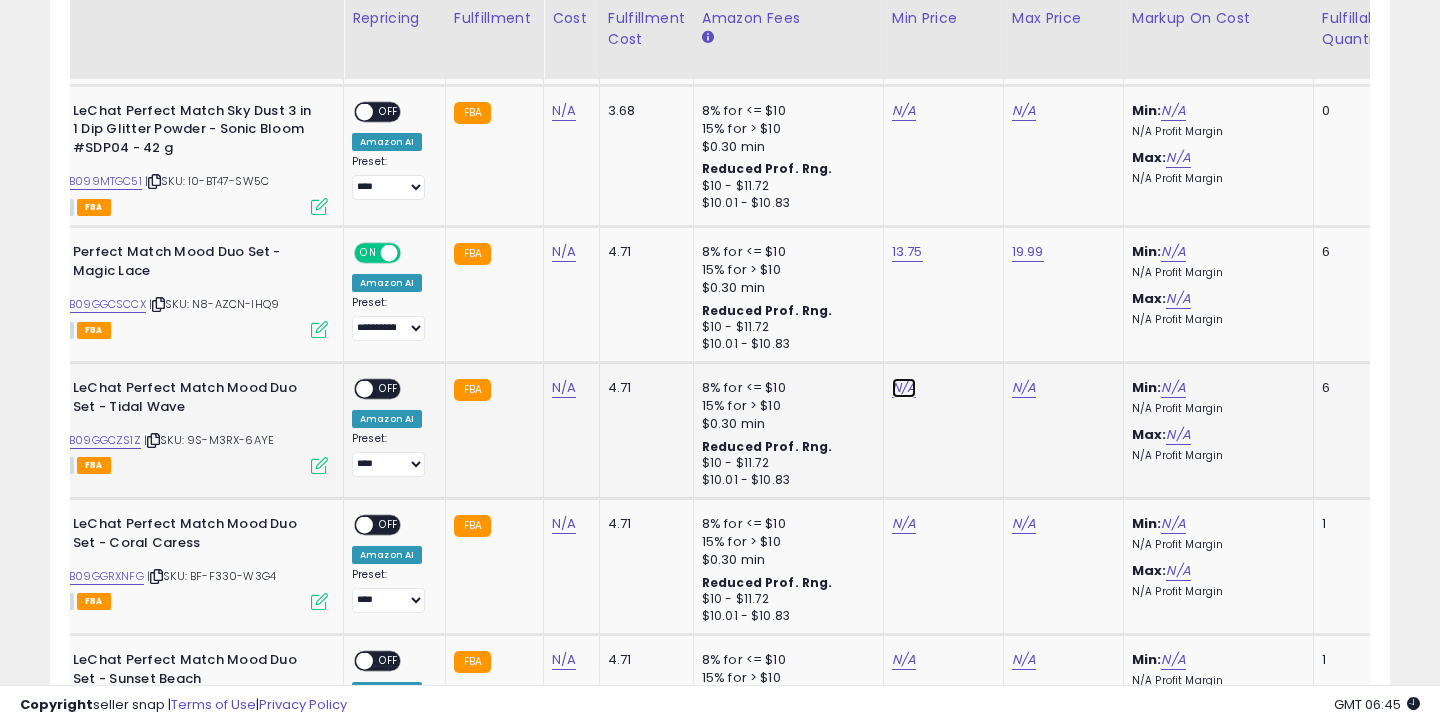 click on "N/A" at bounding box center [904, -302] 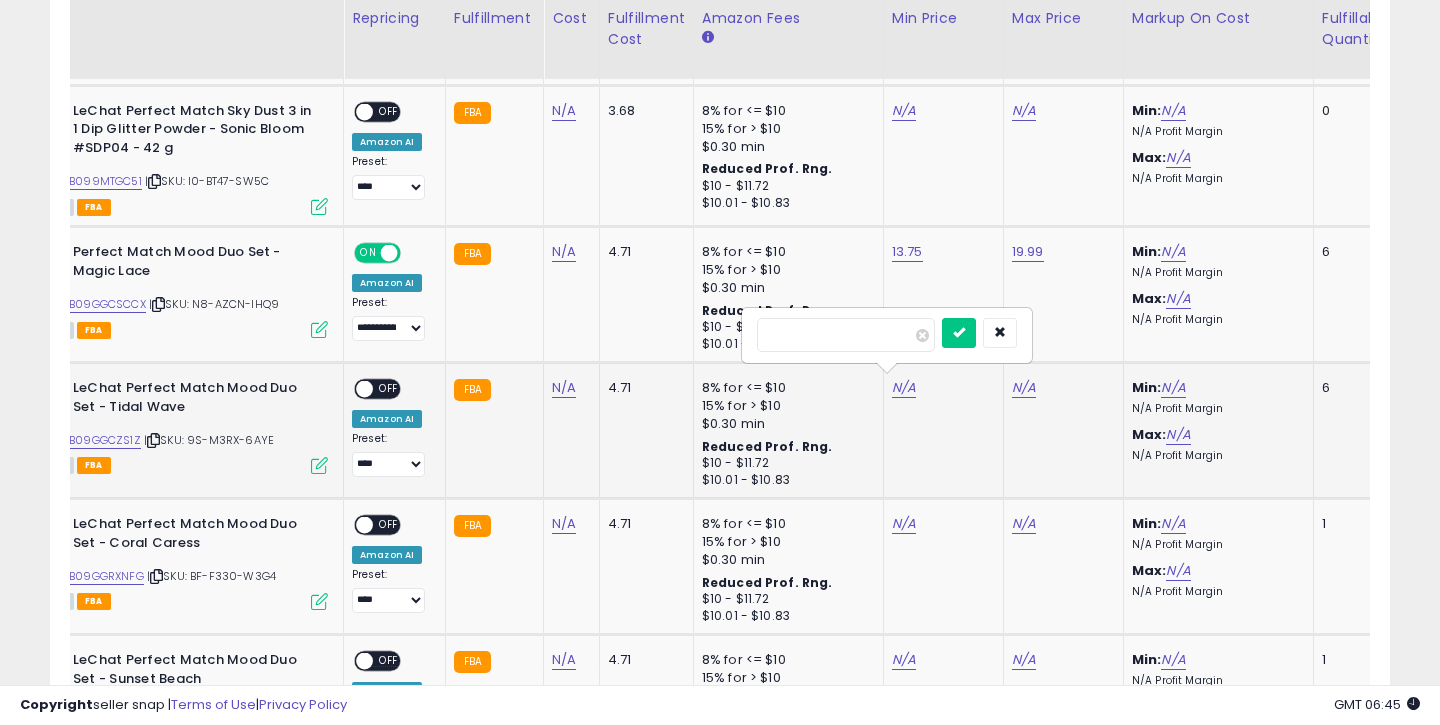 type on "****" 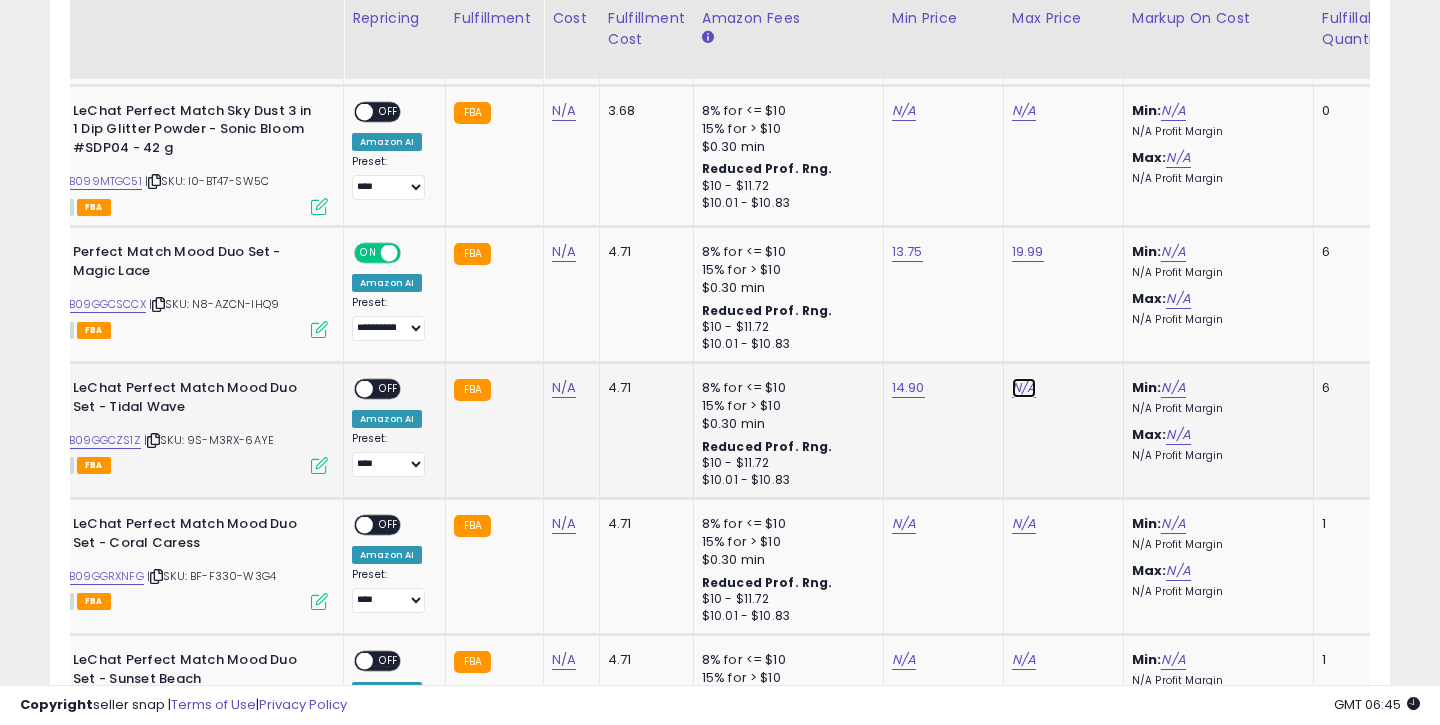 click on "N/A" at bounding box center (1024, -302) 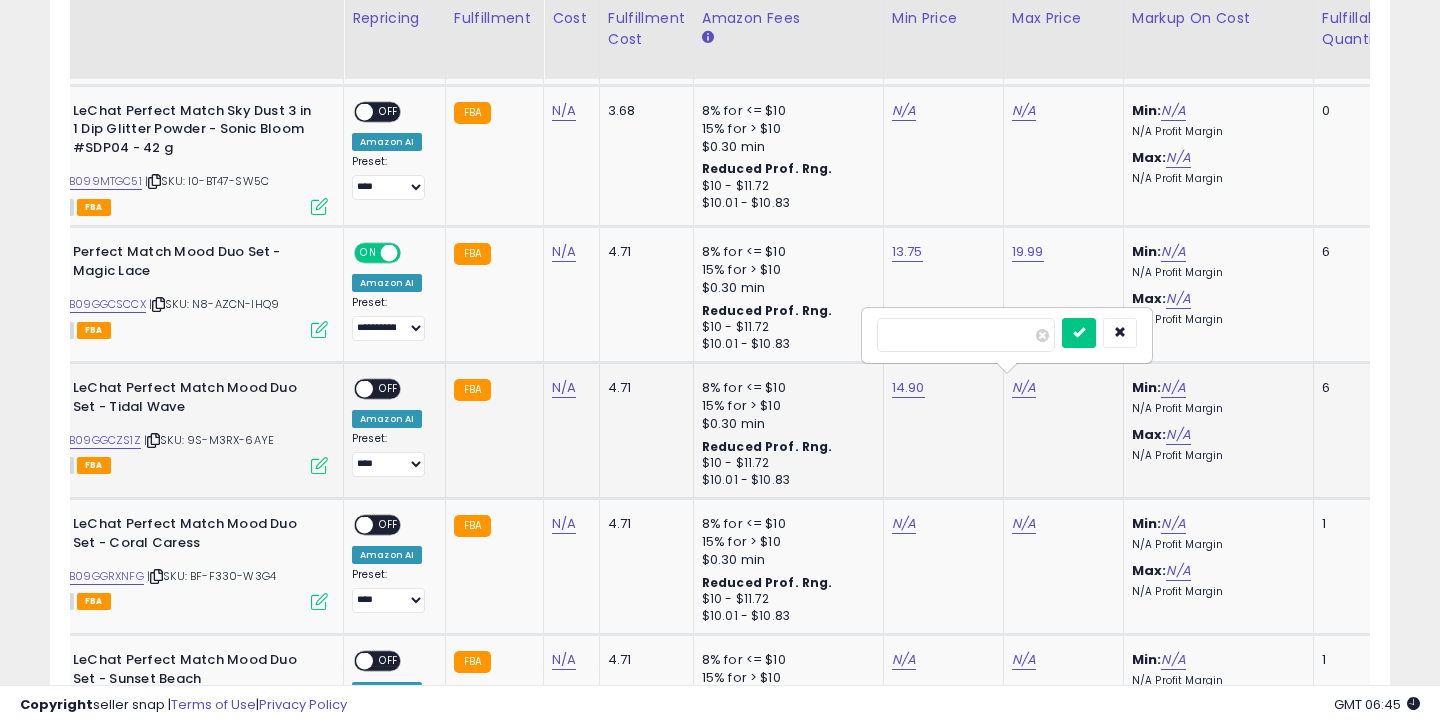 type on "*****" 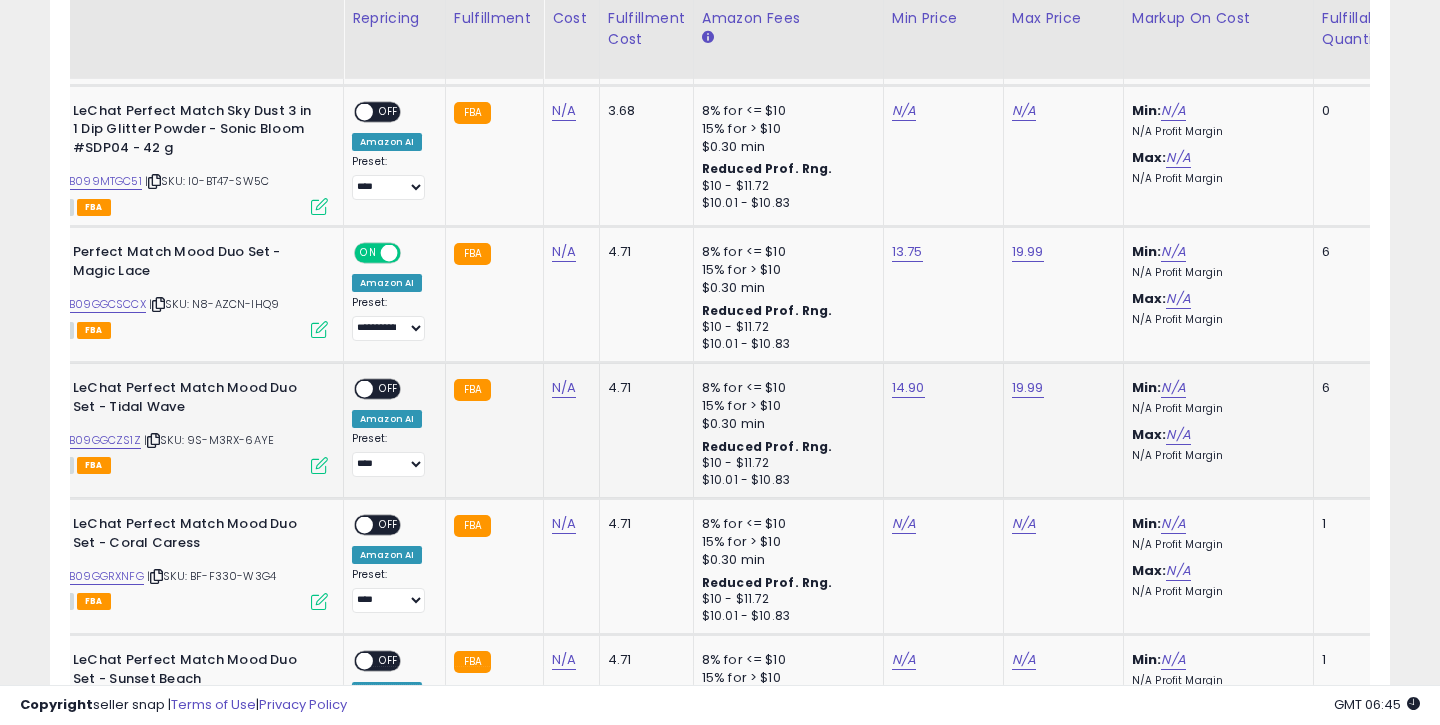 click on "OFF" at bounding box center [389, 389] 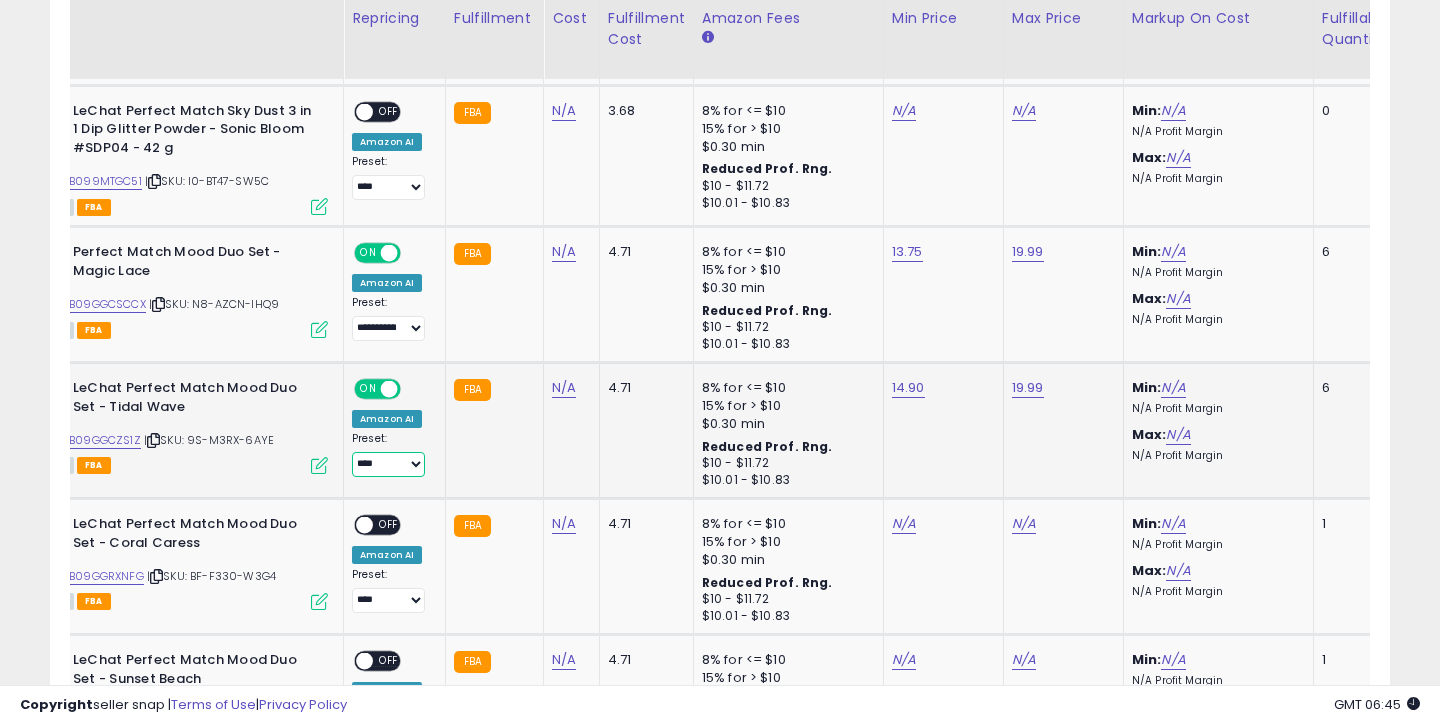 click on "**********" at bounding box center [388, 464] 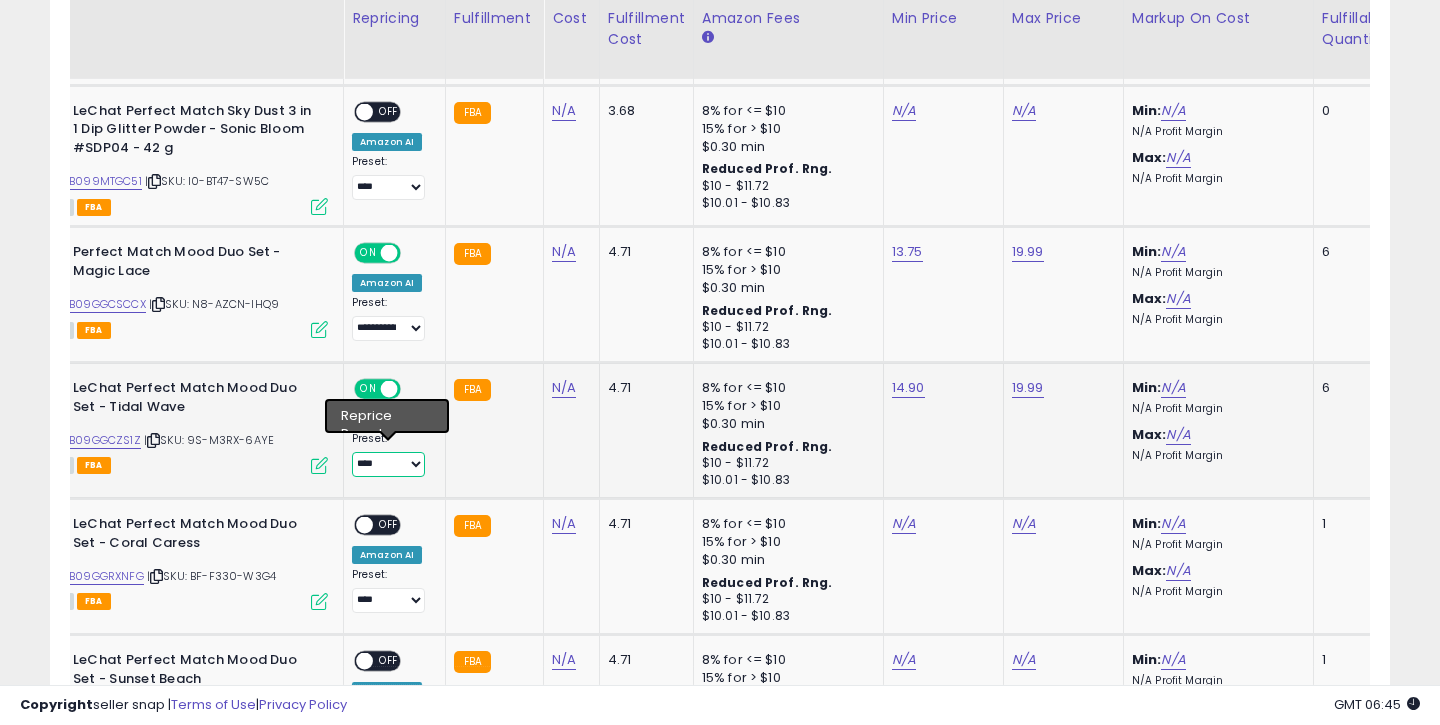 select on "**********" 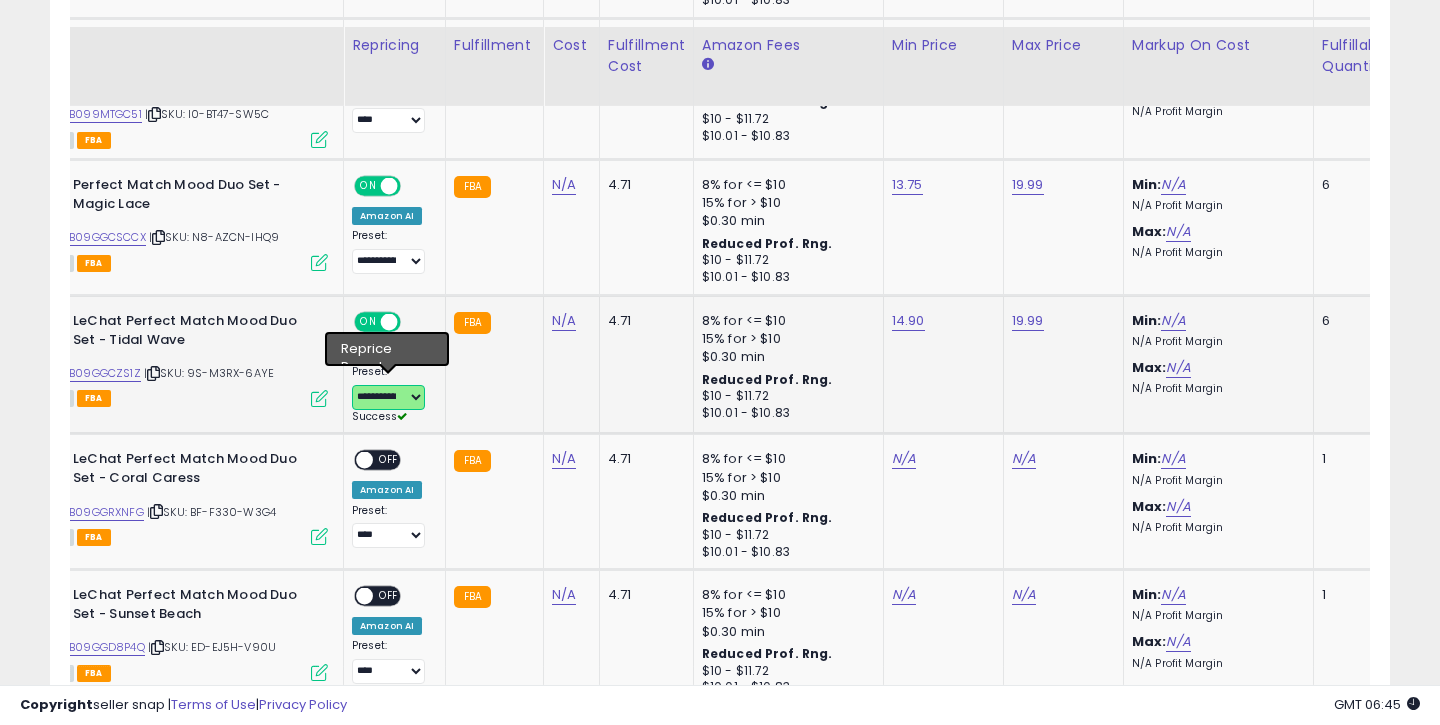 scroll, scrollTop: 2481, scrollLeft: 0, axis: vertical 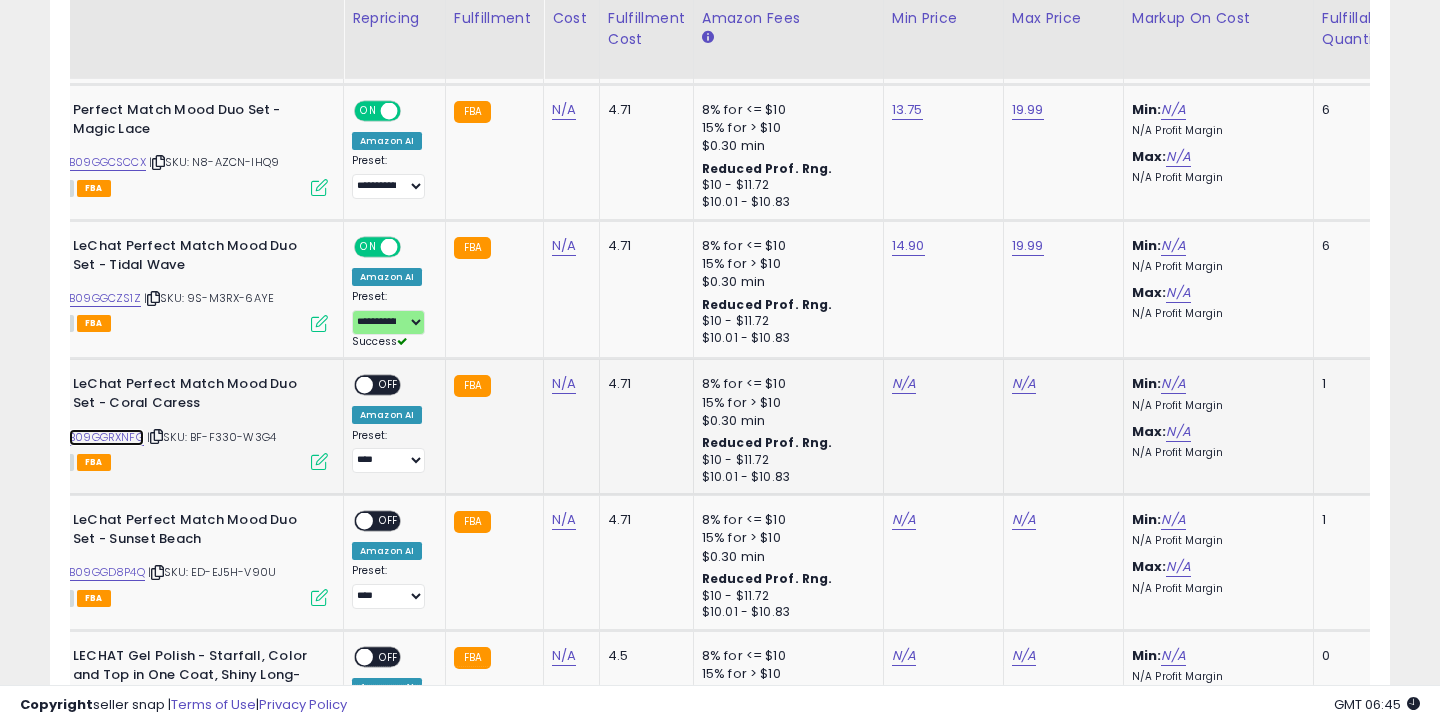 click on "B09GGRXNFG" at bounding box center [106, 437] 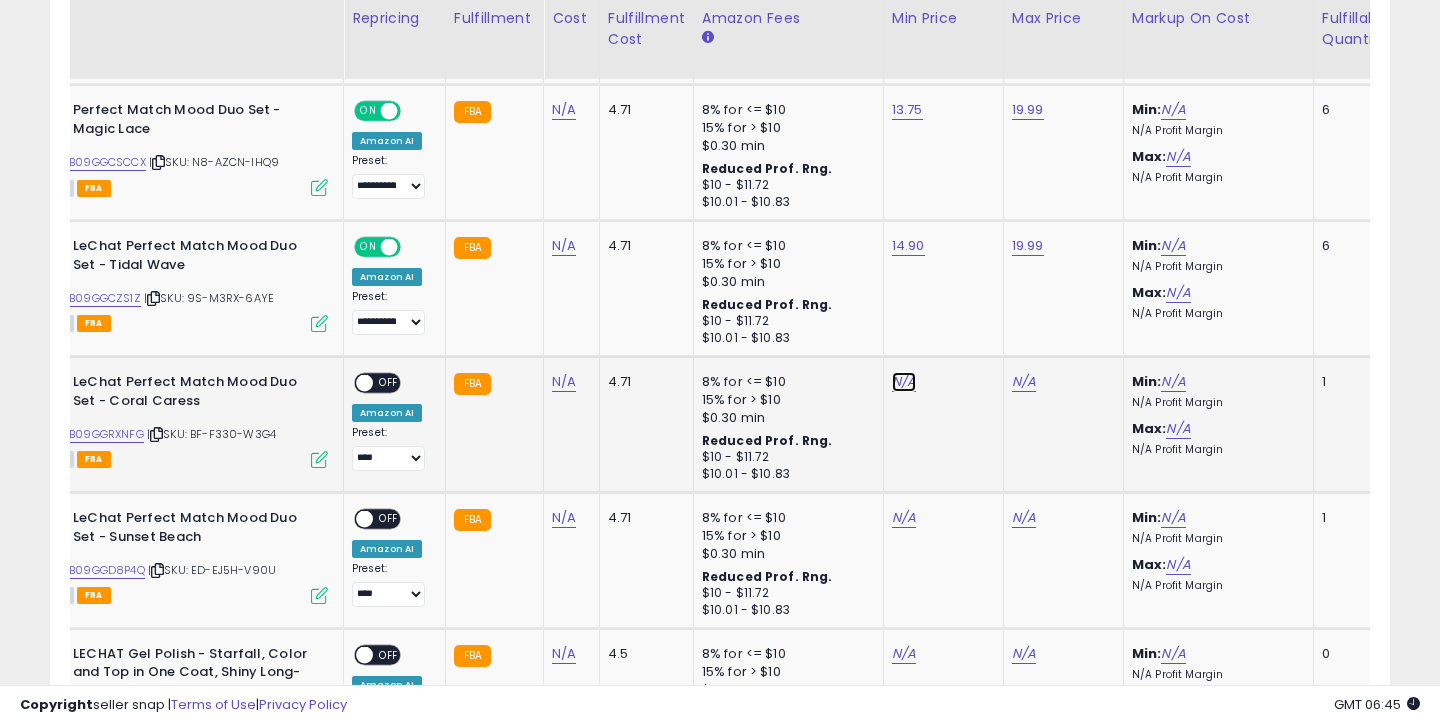 click on "N/A" at bounding box center (904, -444) 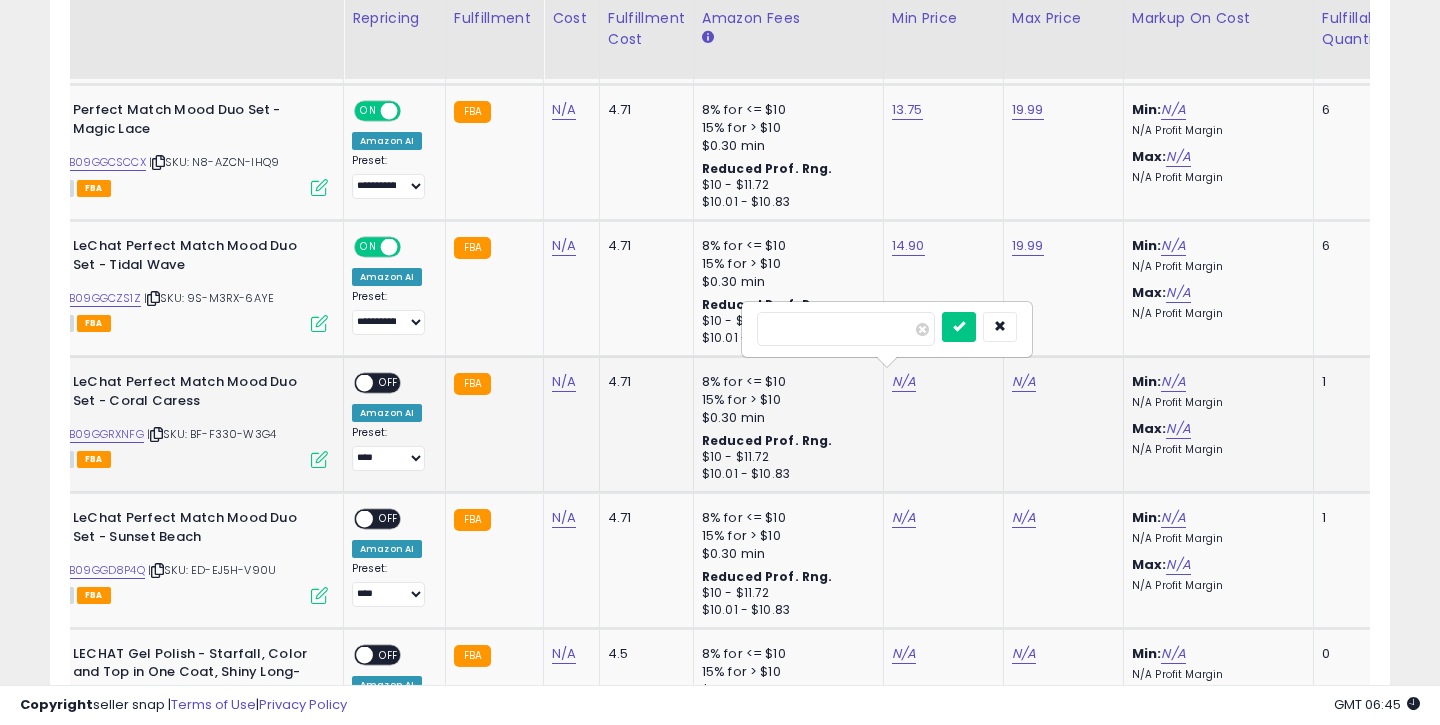 type on "****" 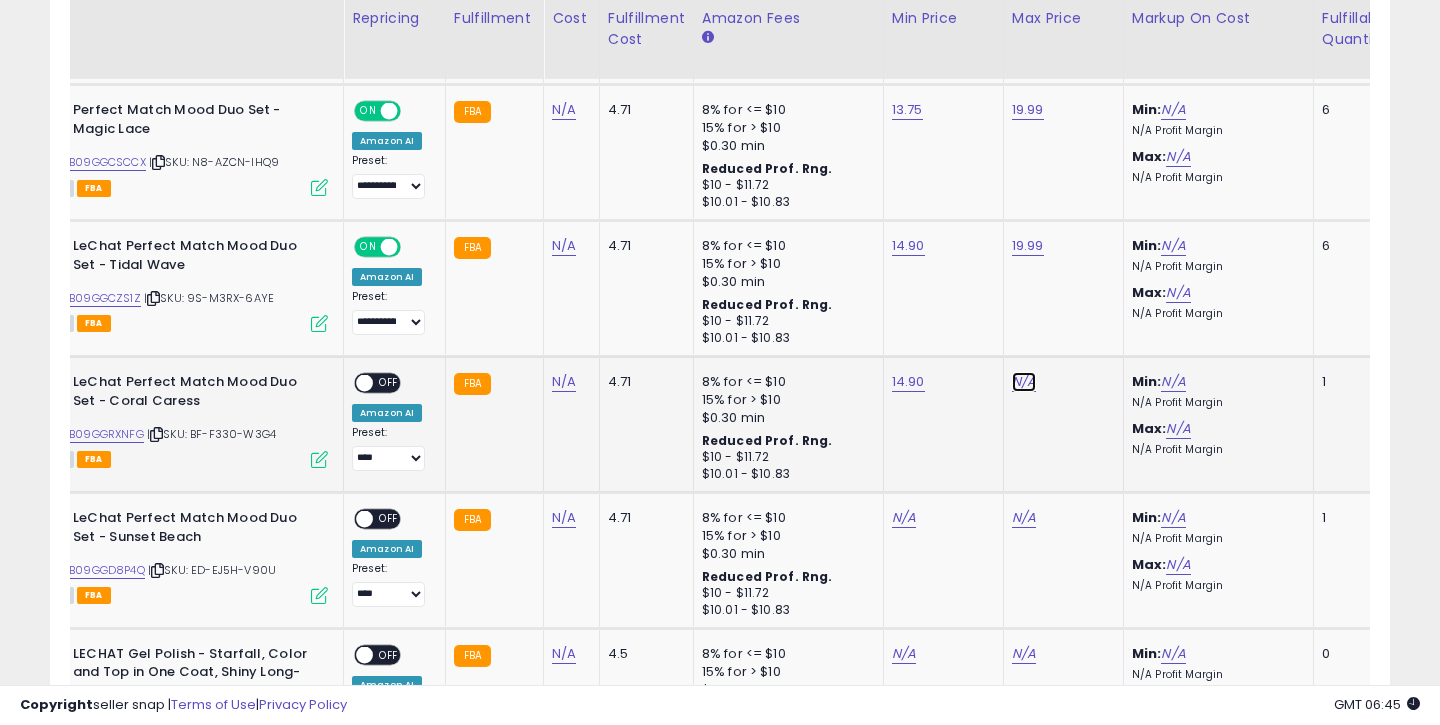 click on "N/A" at bounding box center (1024, -444) 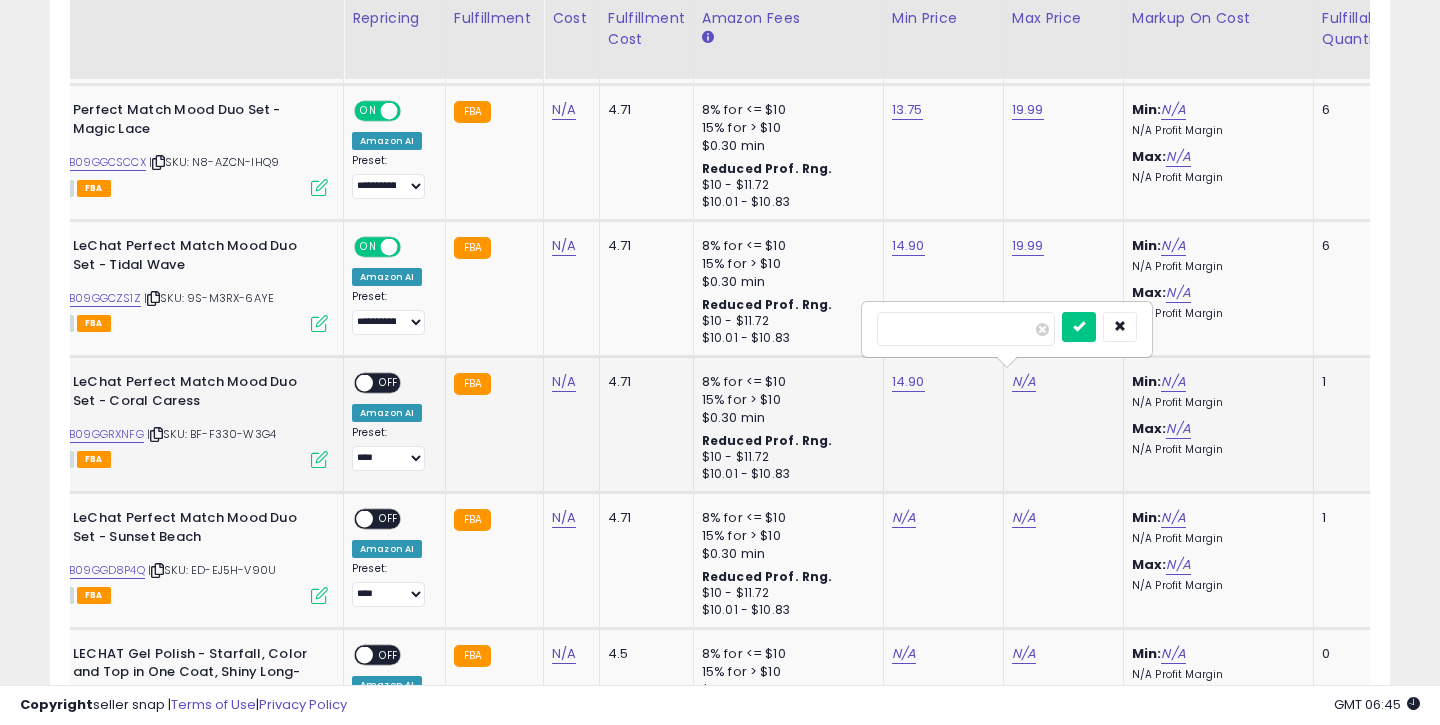 type on "*****" 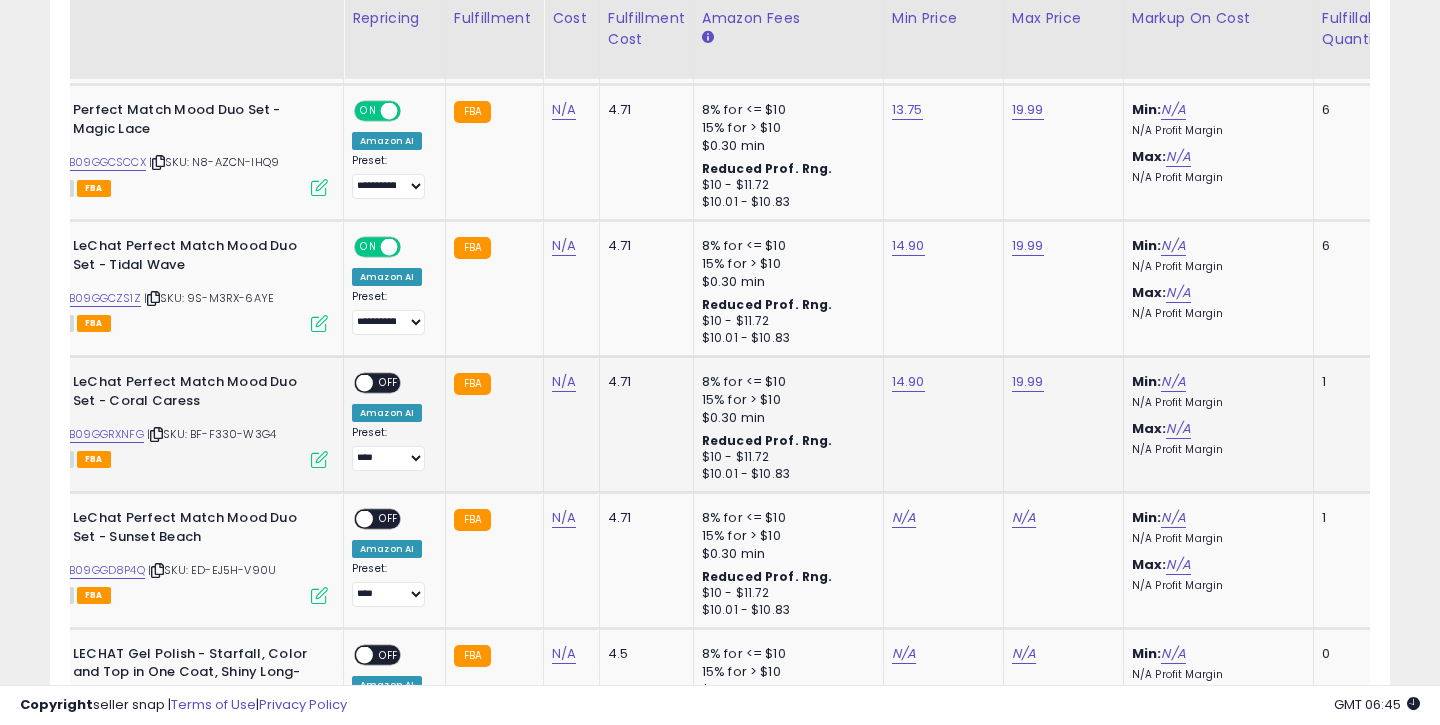 click at bounding box center [364, 383] 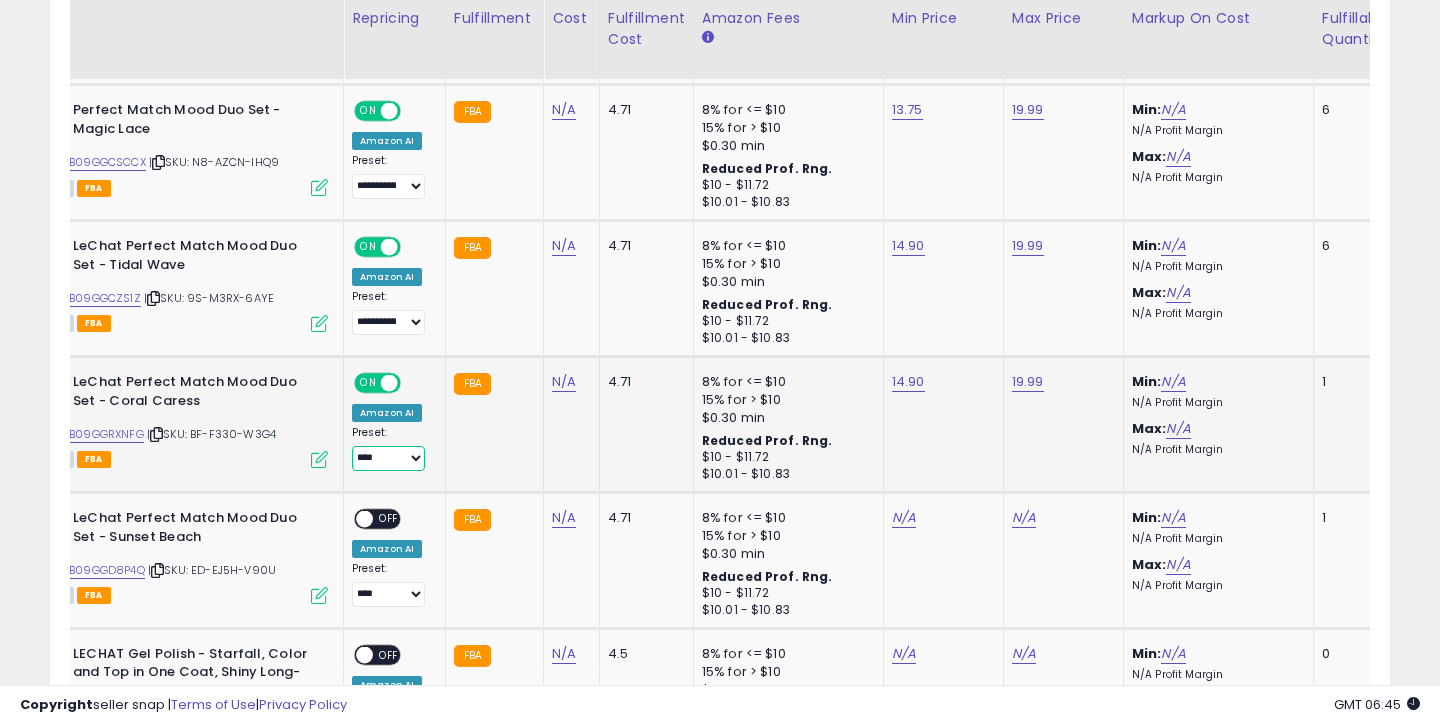 click on "**********" at bounding box center [388, 458] 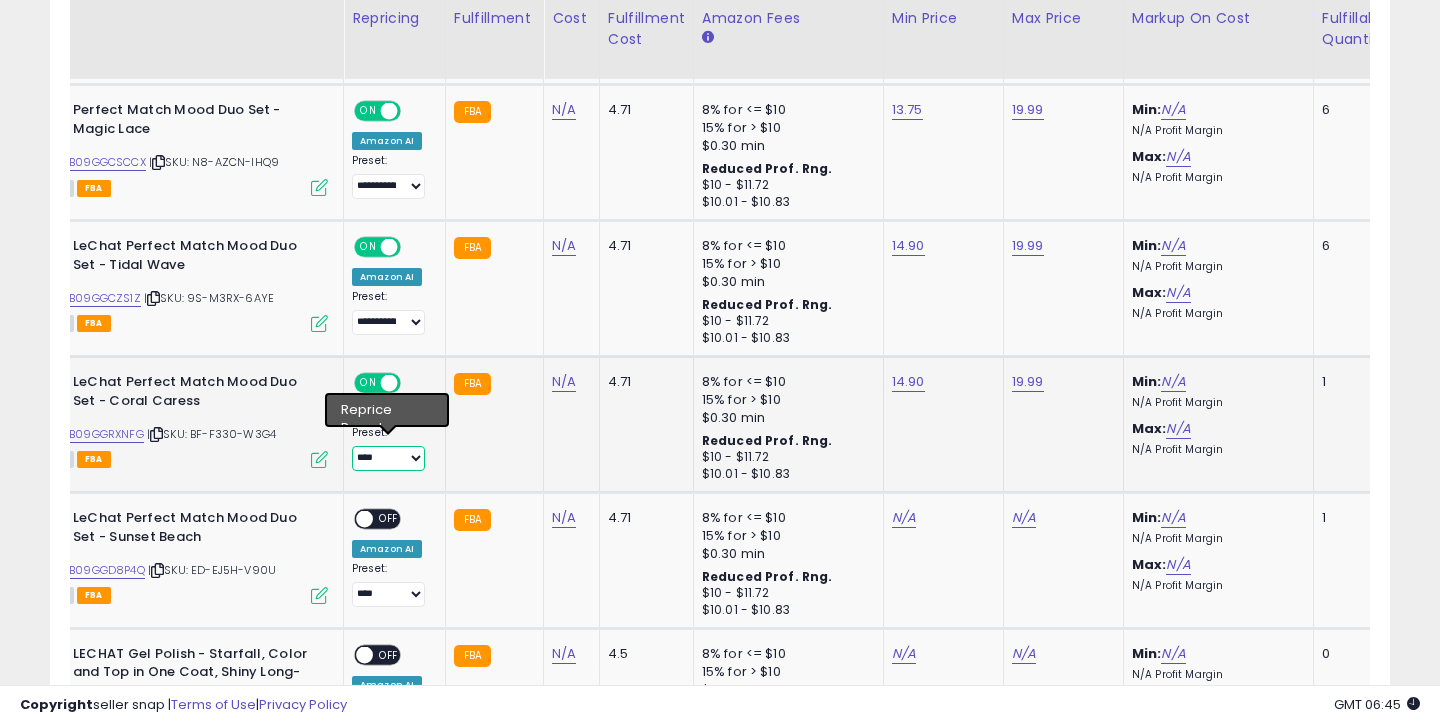 select on "**********" 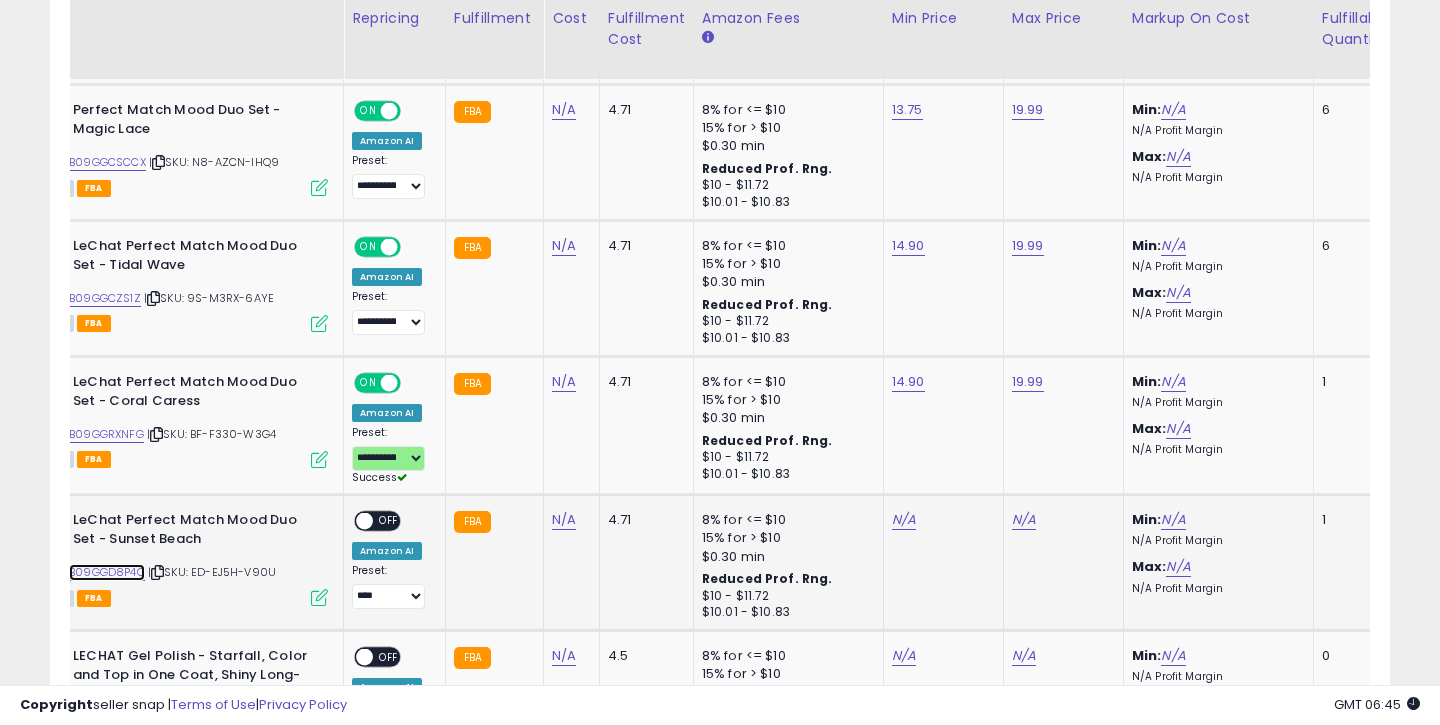 click on "B09GGD8P4Q" at bounding box center (107, 572) 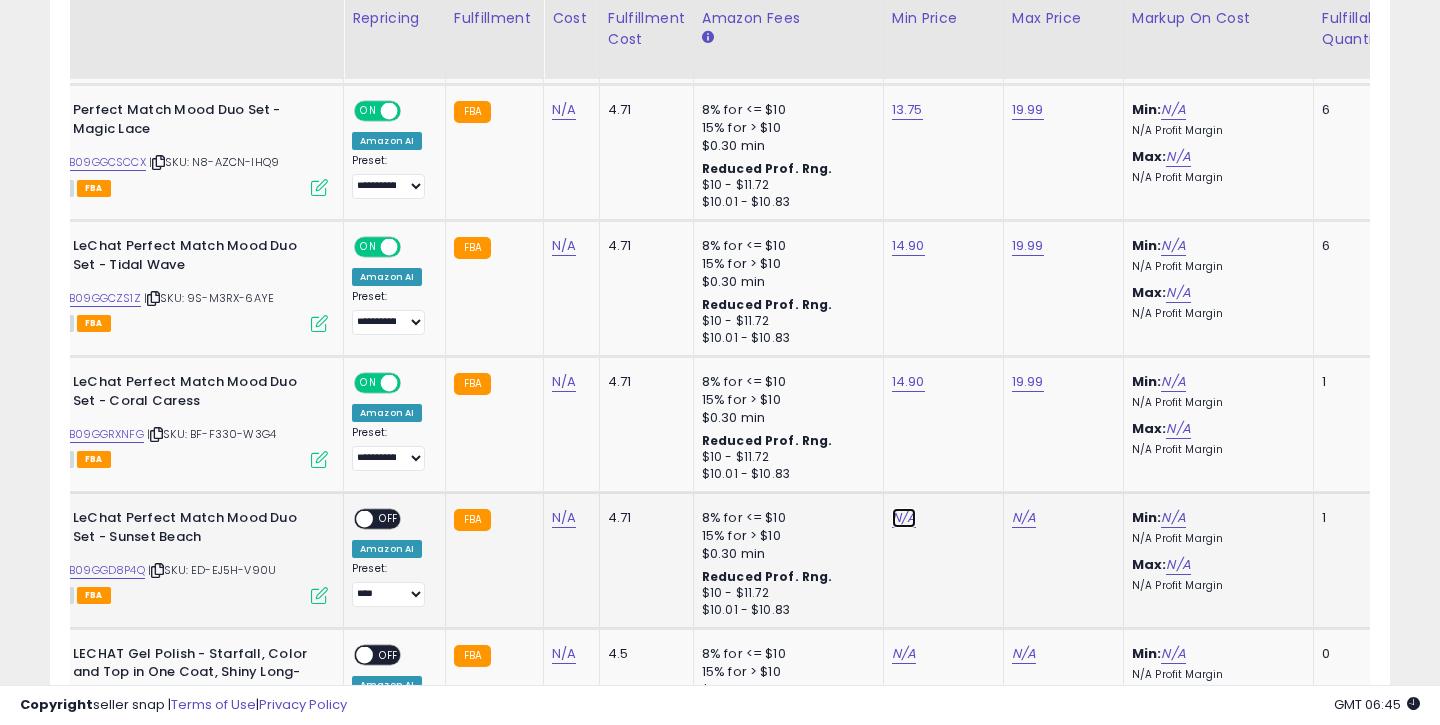 click on "N/A" at bounding box center [904, -444] 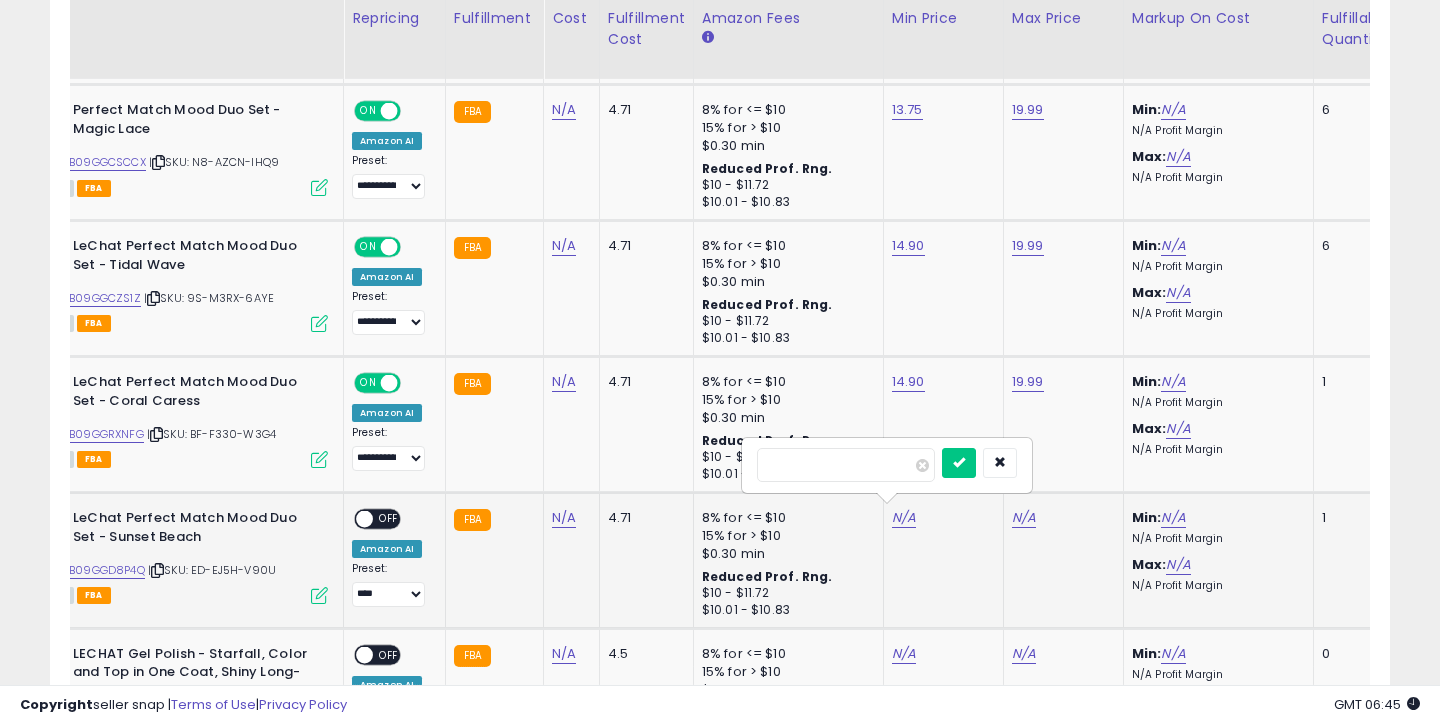 type on "**" 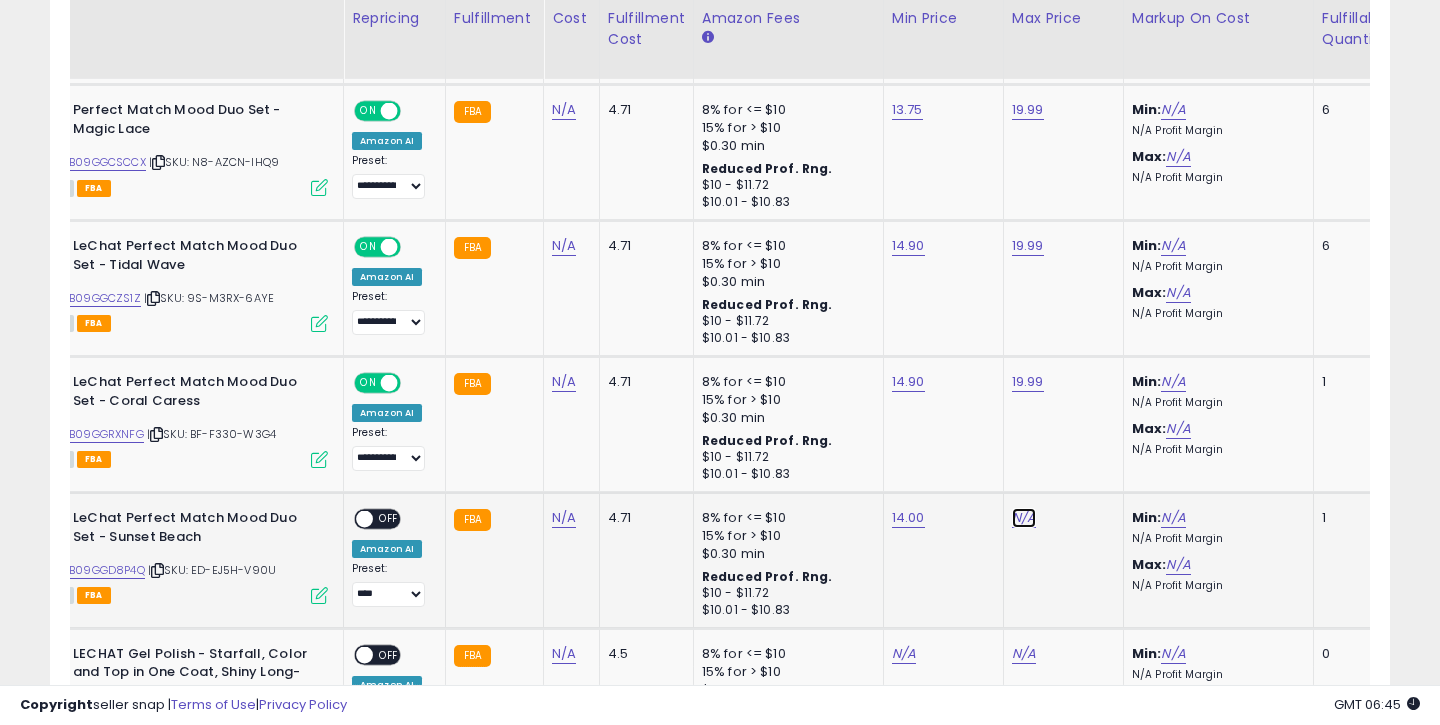 click on "N/A" at bounding box center [1024, -444] 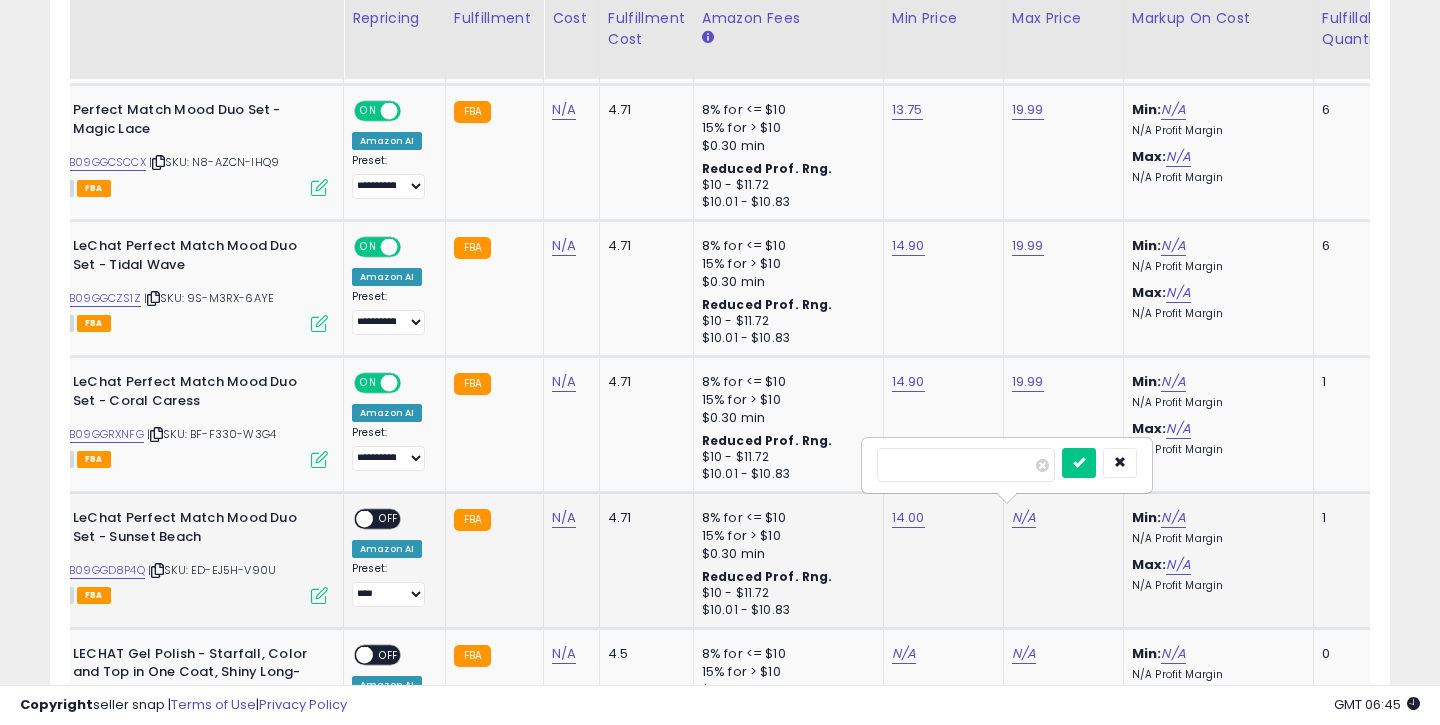type on "*****" 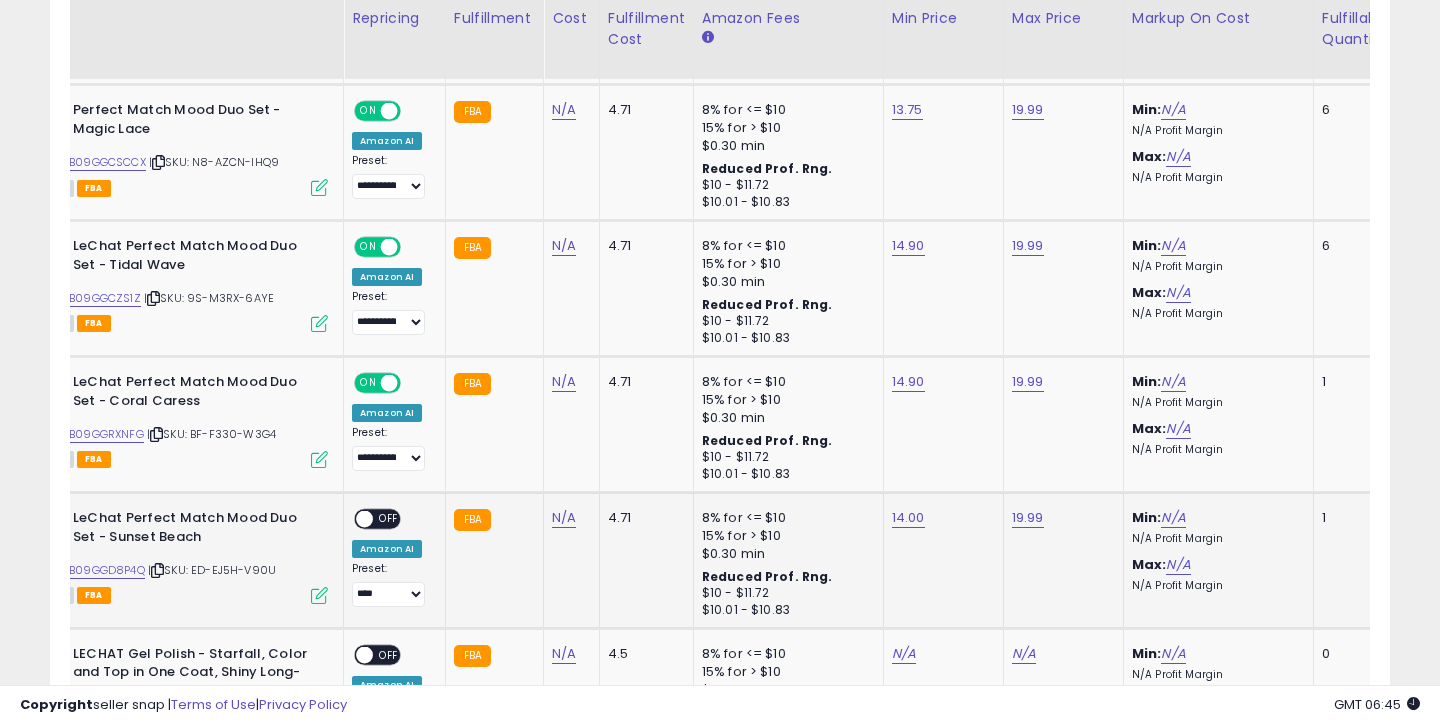click on "OFF" at bounding box center (389, 519) 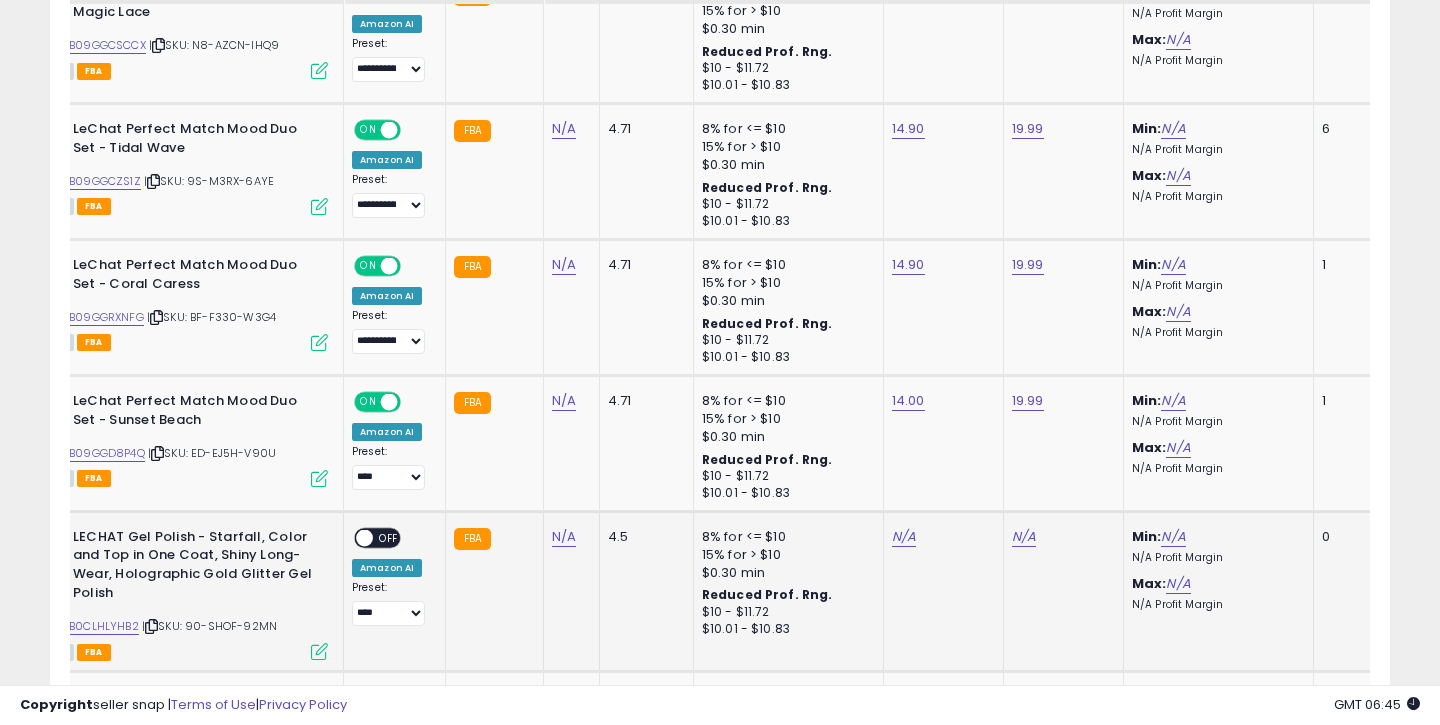 scroll, scrollTop: 2635, scrollLeft: 0, axis: vertical 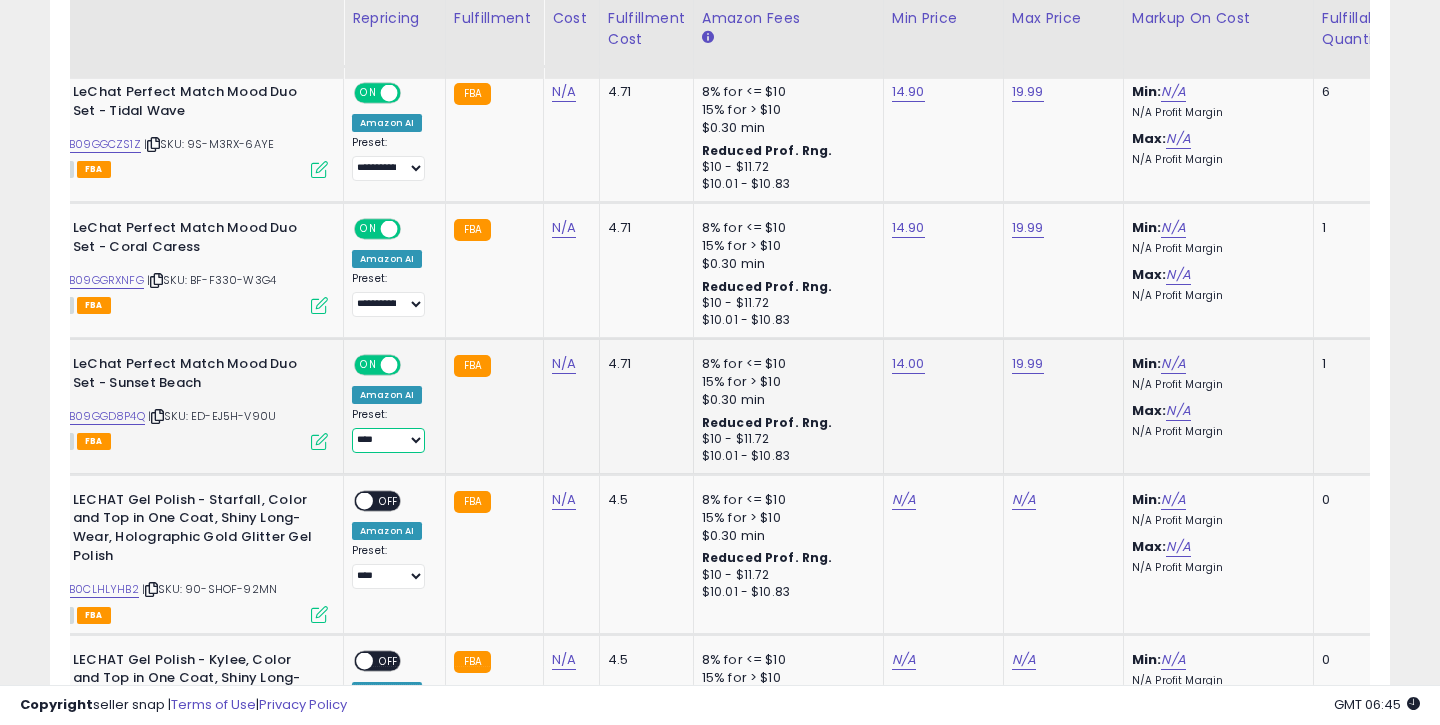 click on "**********" at bounding box center (388, 440) 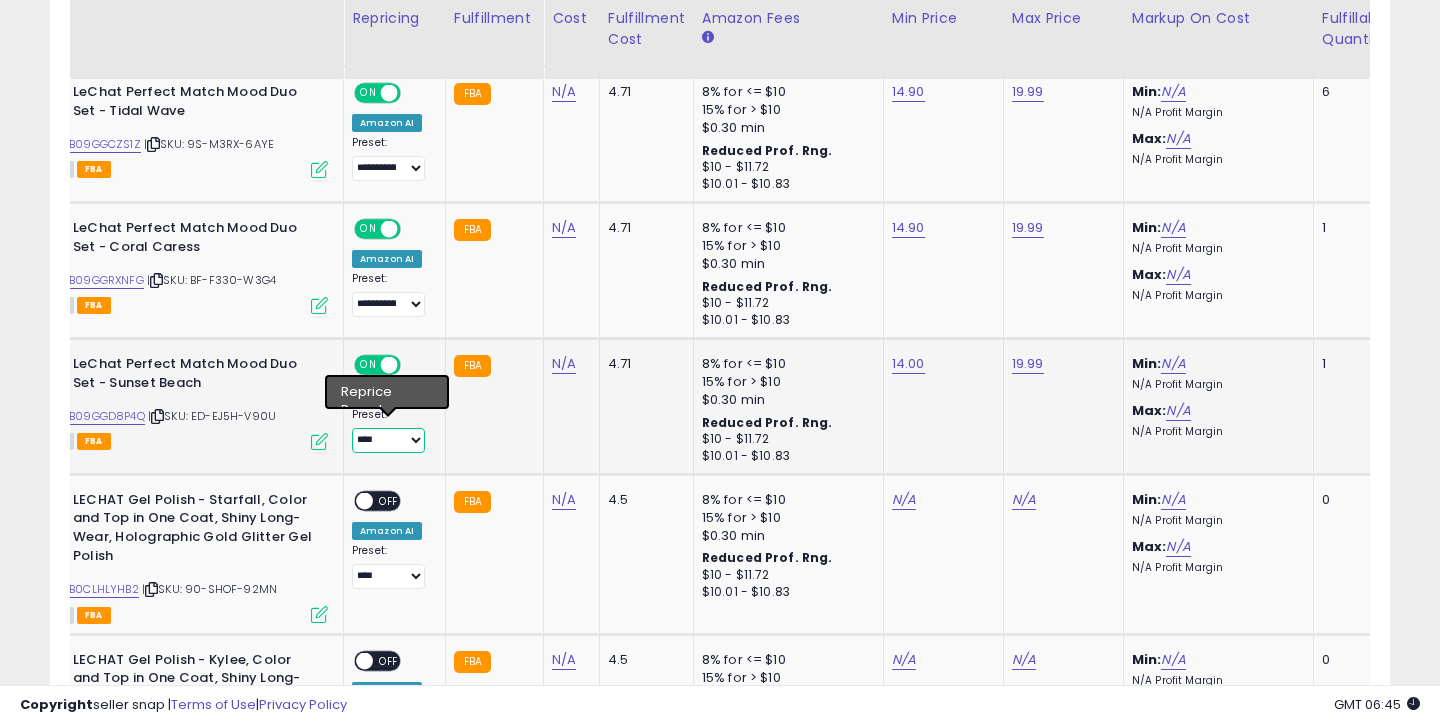 select on "**********" 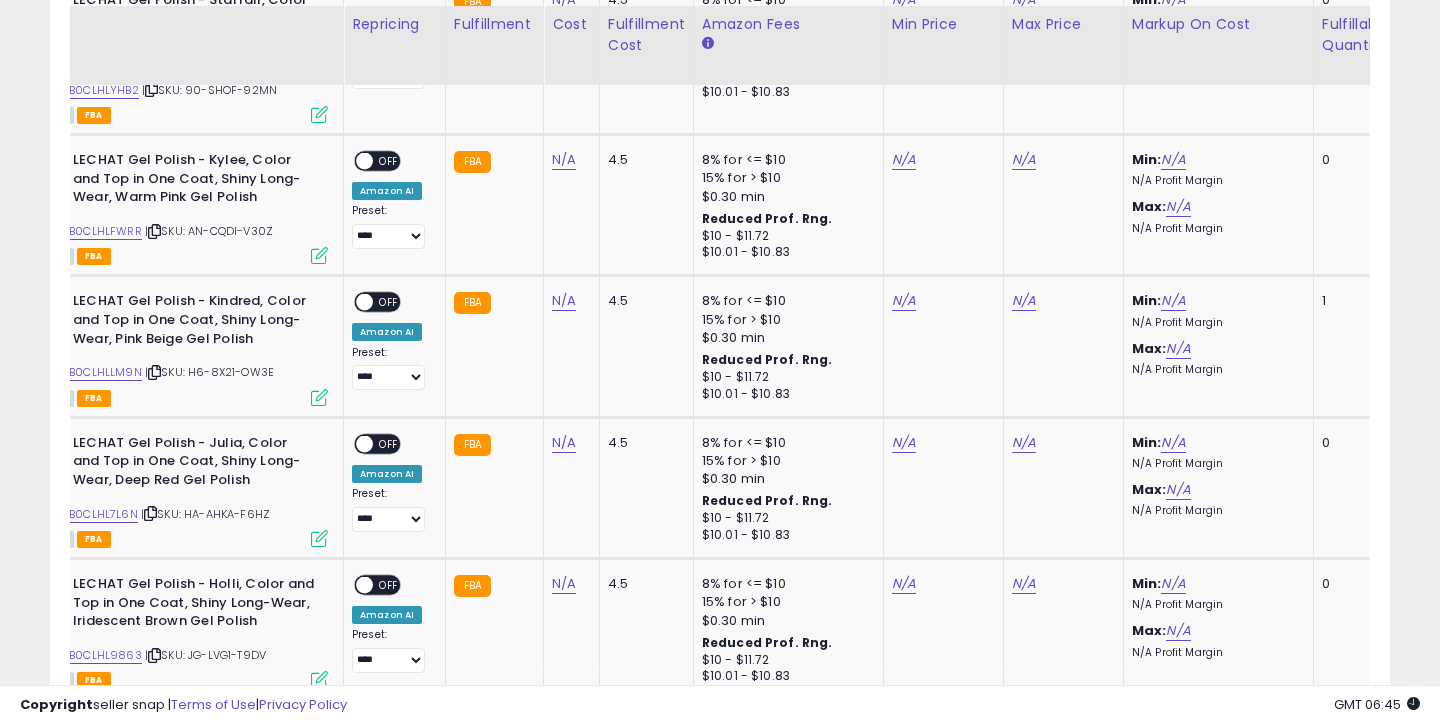 scroll, scrollTop: 3144, scrollLeft: 0, axis: vertical 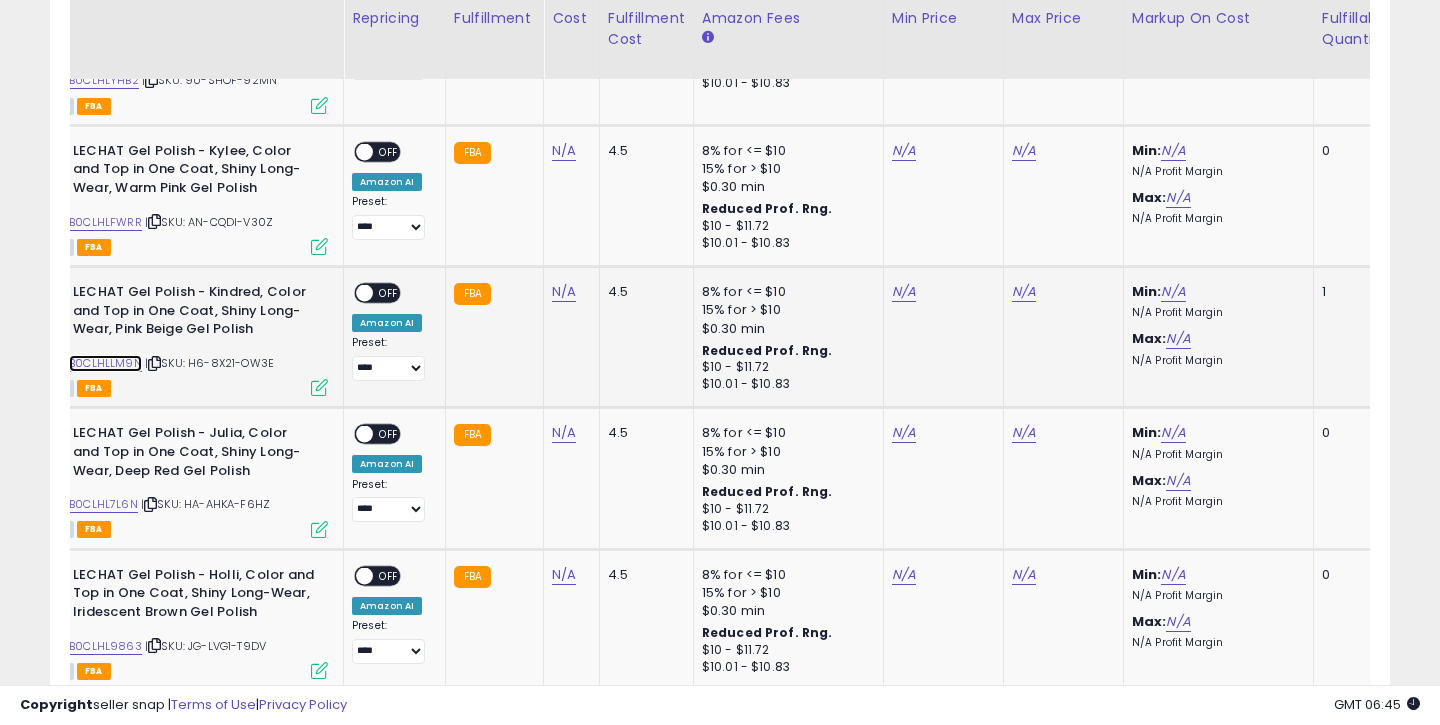 click on "B0CLHLLM9N" at bounding box center [105, 363] 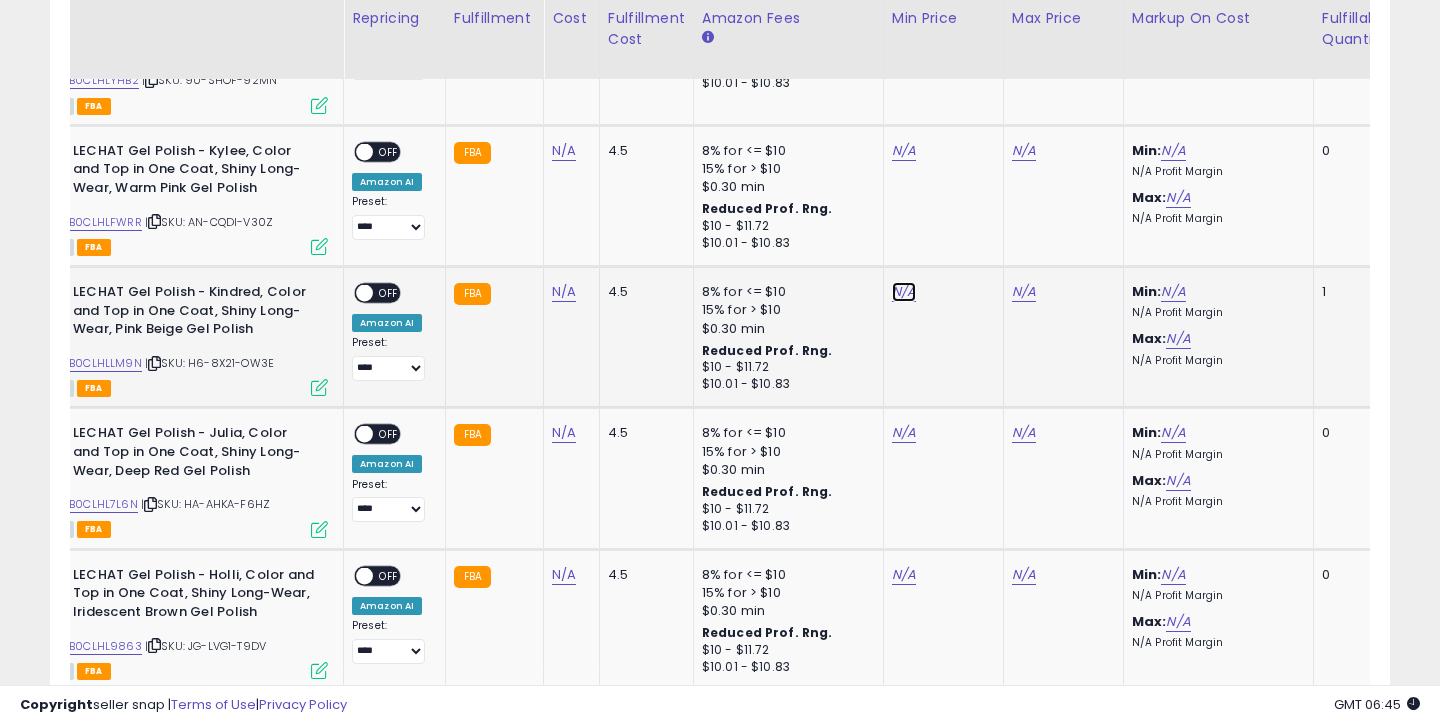 click on "N/A" at bounding box center [904, -1107] 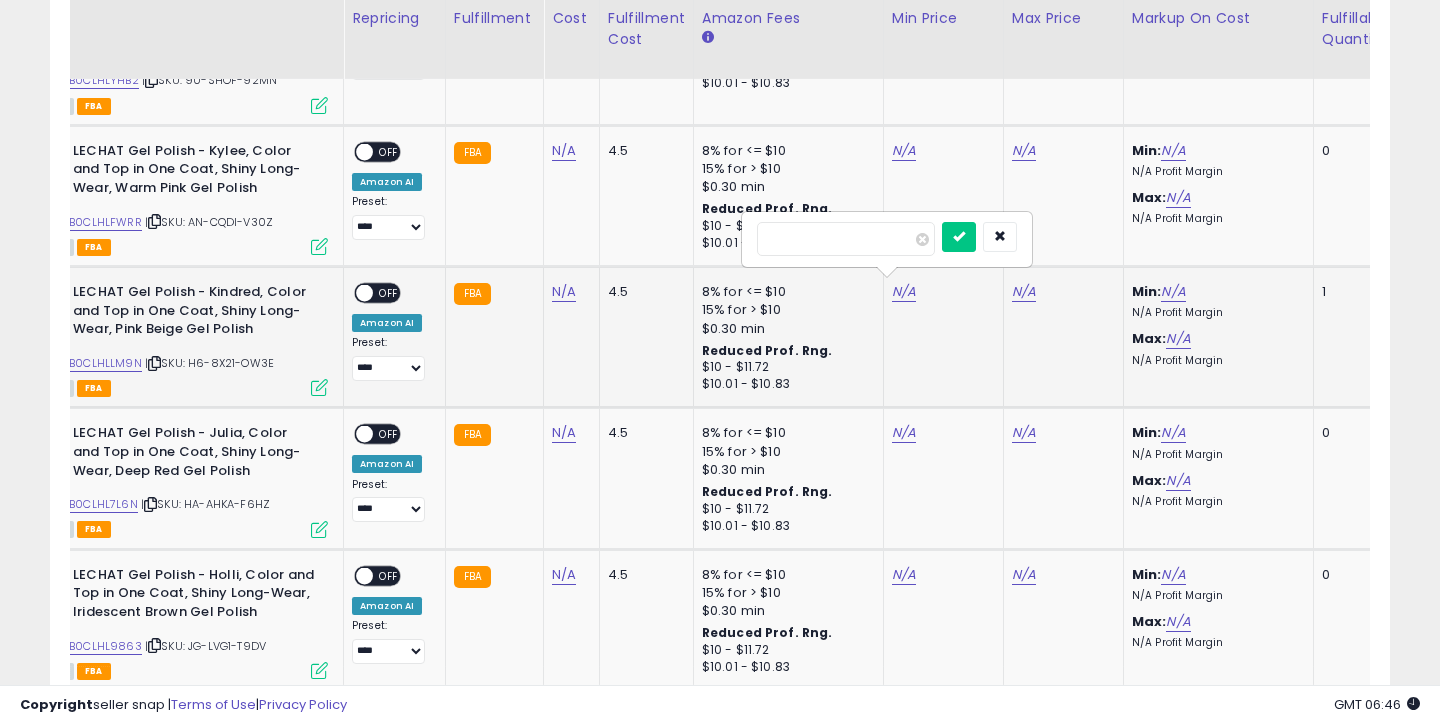 type on "*****" 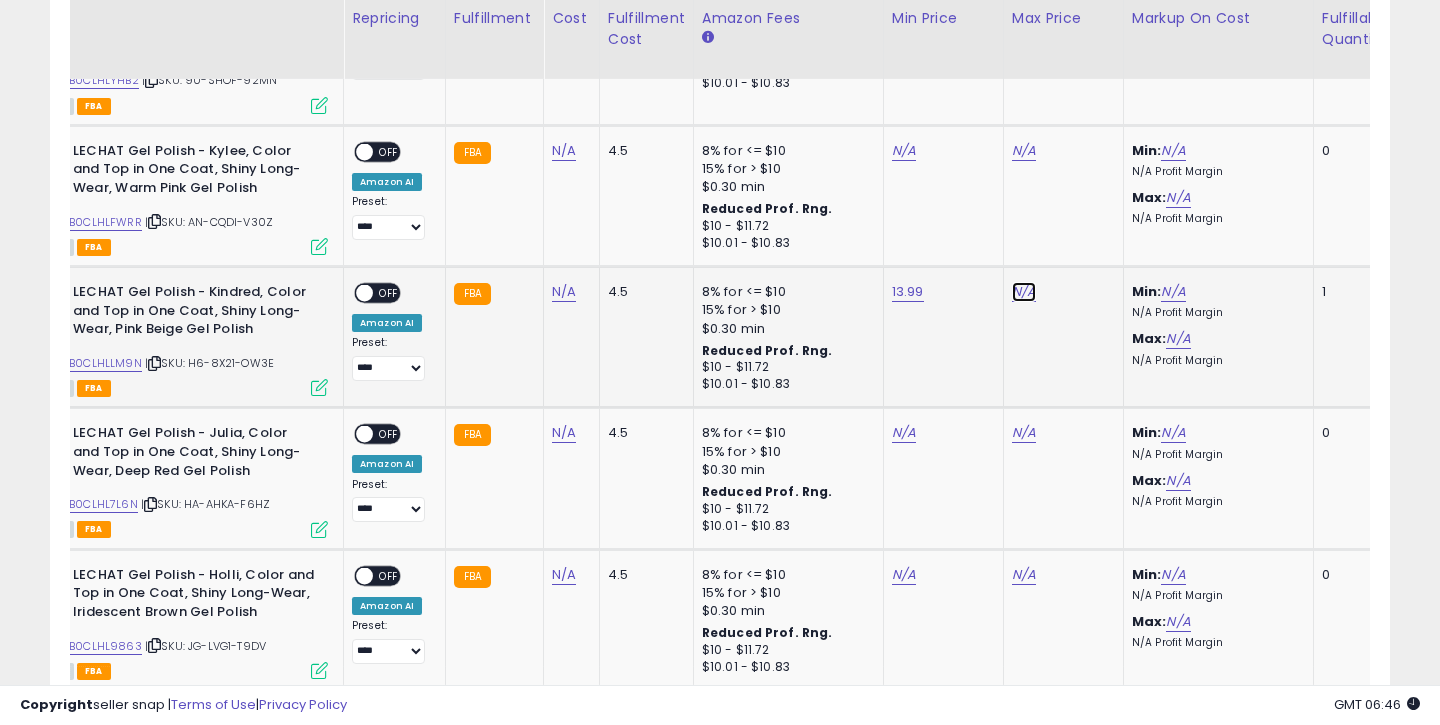 click on "N/A" at bounding box center [1024, -1107] 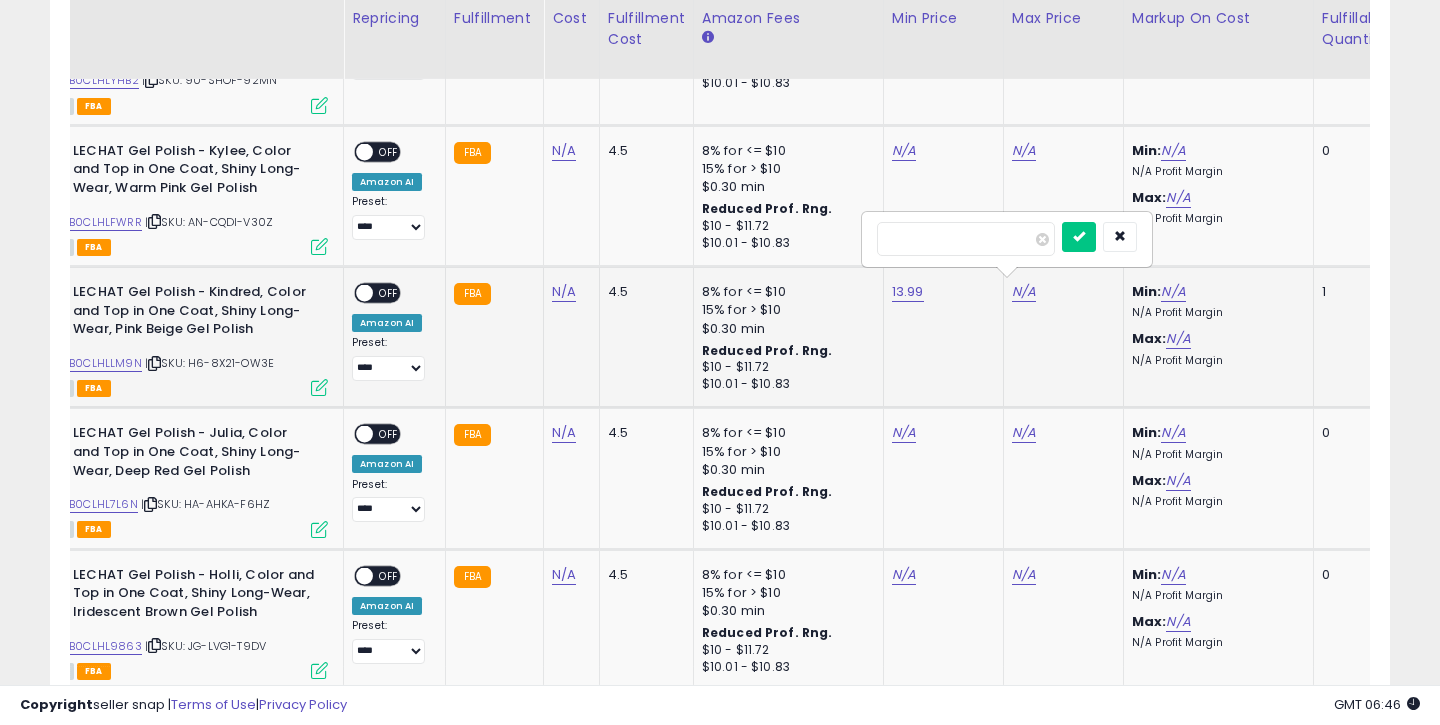 type on "*****" 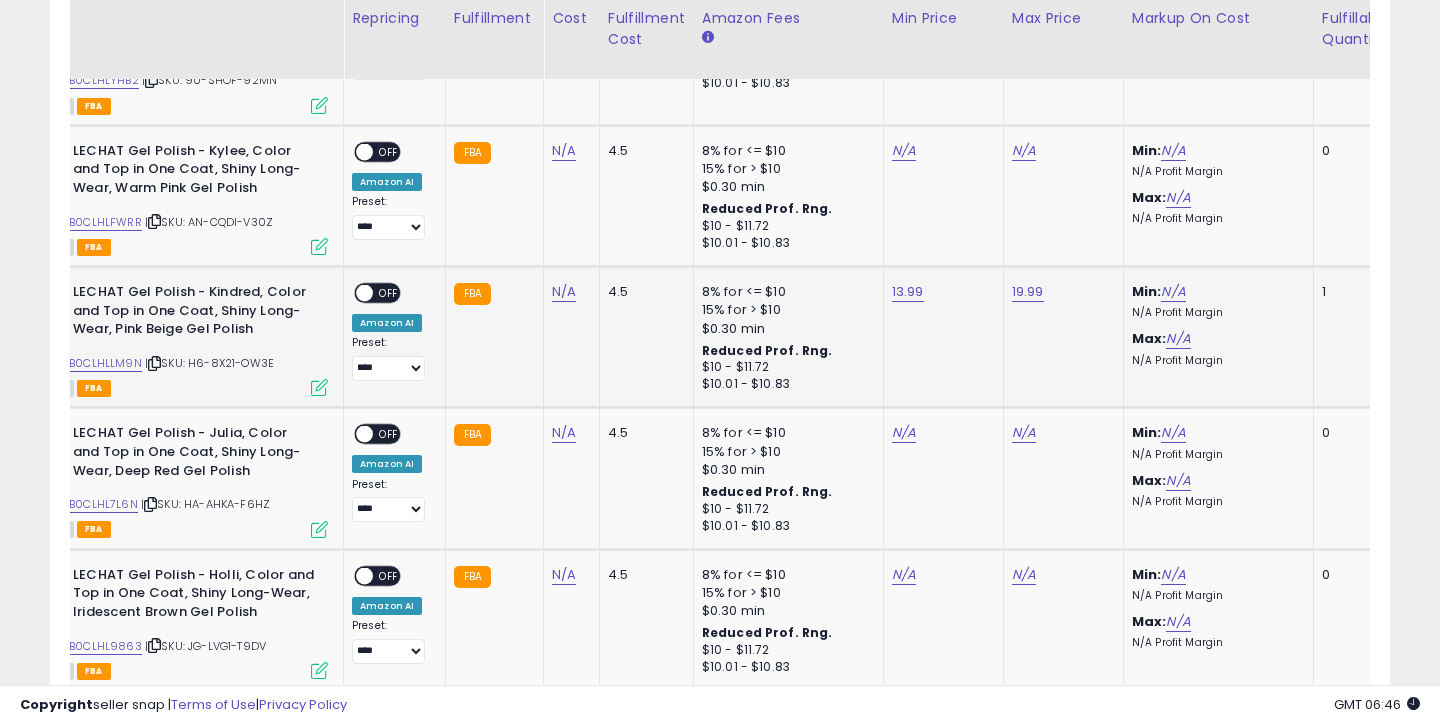 click on "OFF" at bounding box center (389, 293) 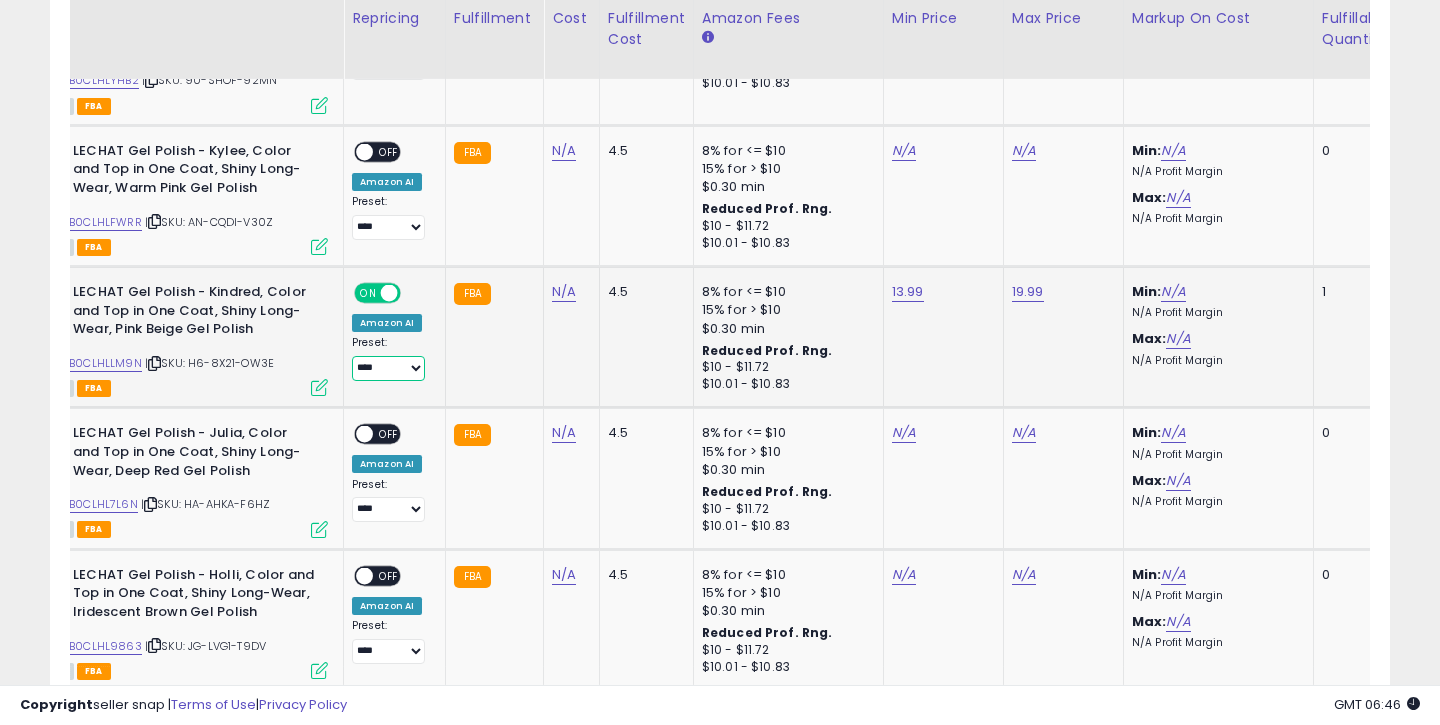 click on "**********" at bounding box center [388, 368] 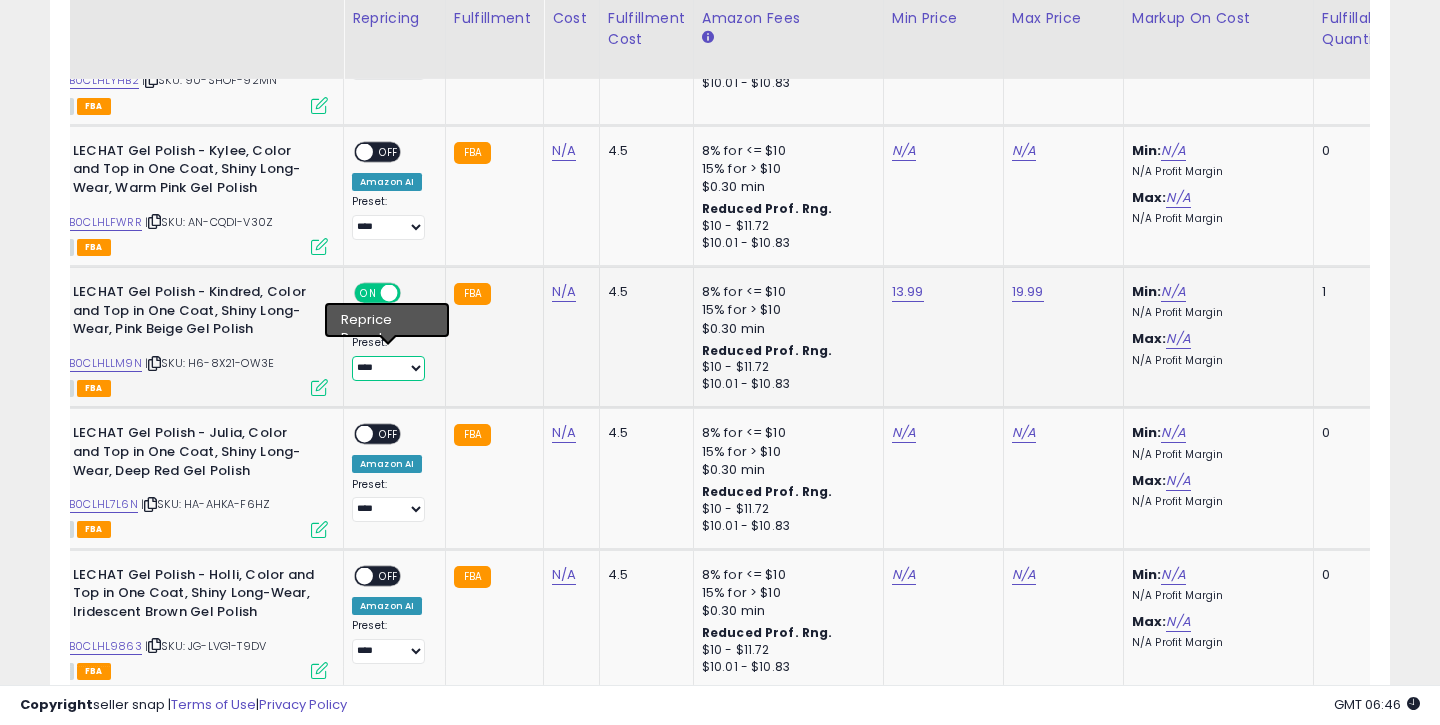 select on "**********" 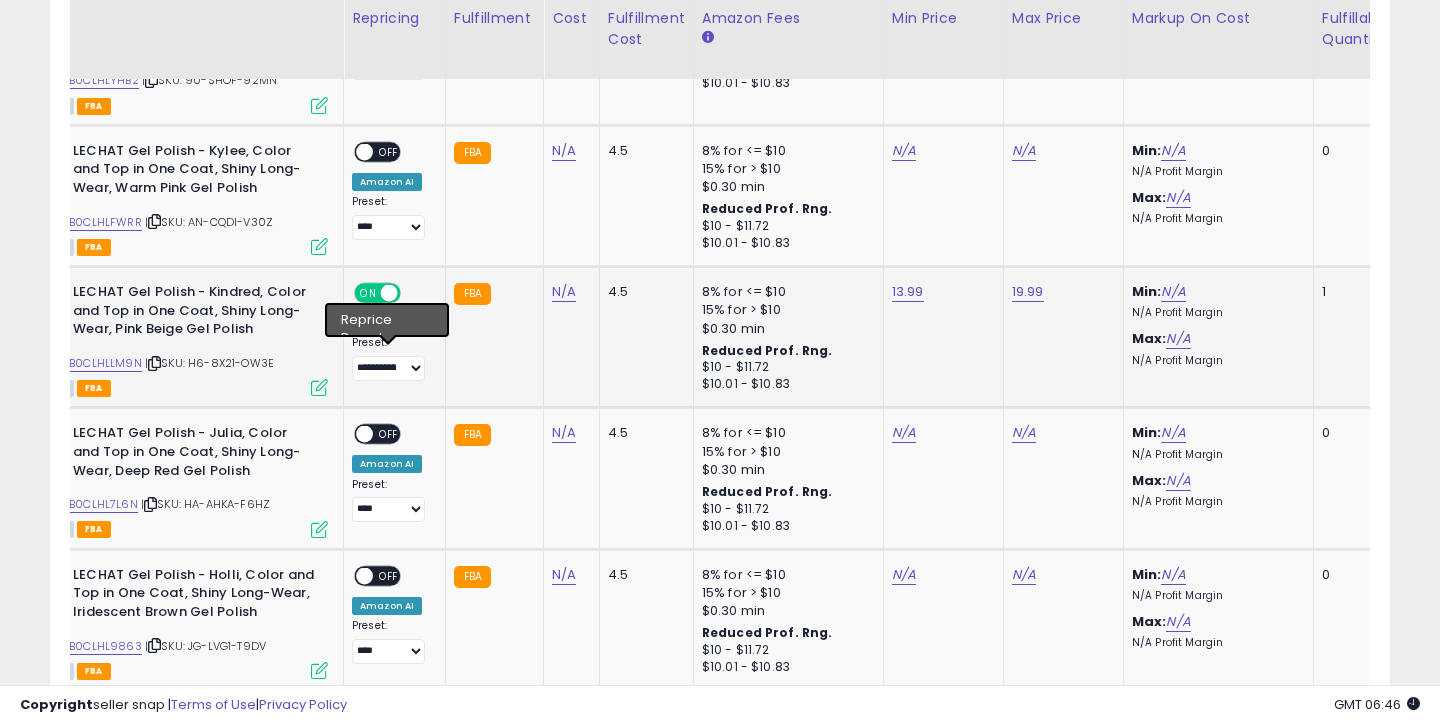 click on "4.5" 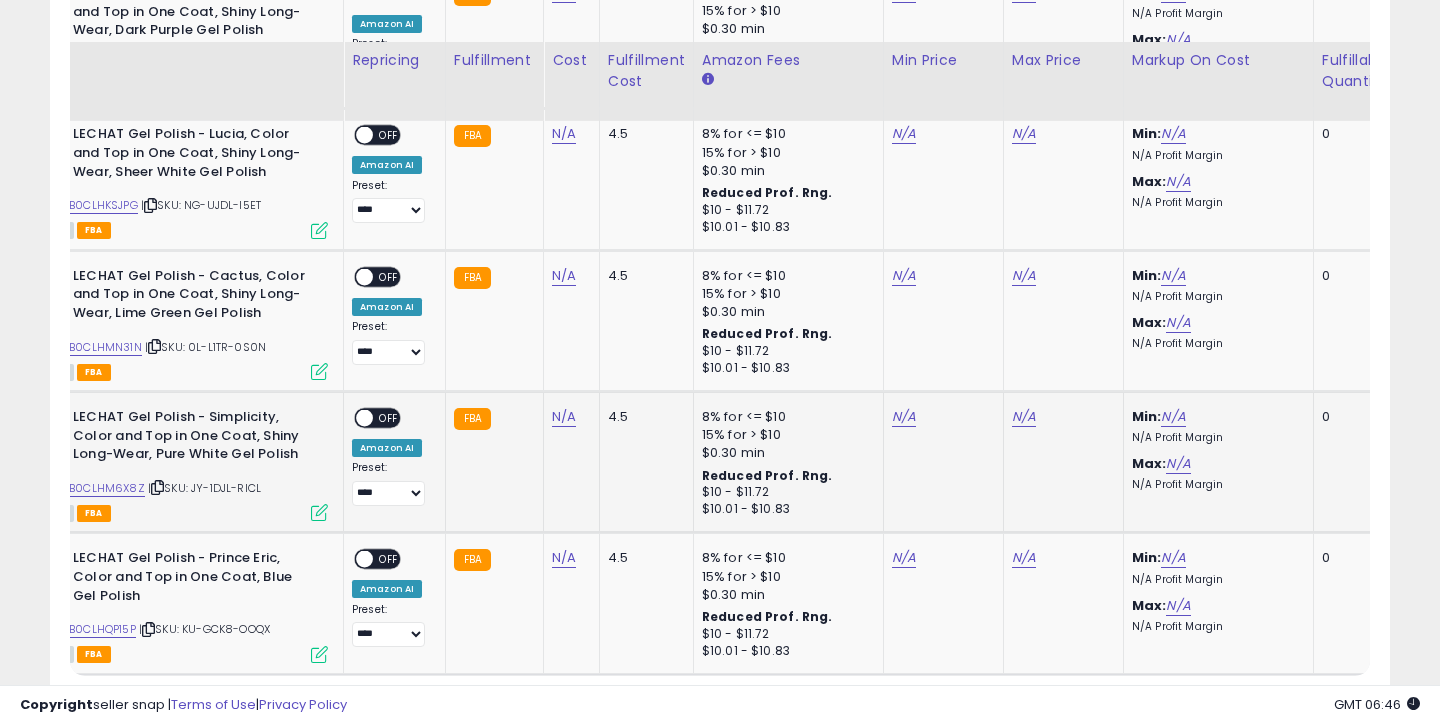 scroll, scrollTop: 3987, scrollLeft: 0, axis: vertical 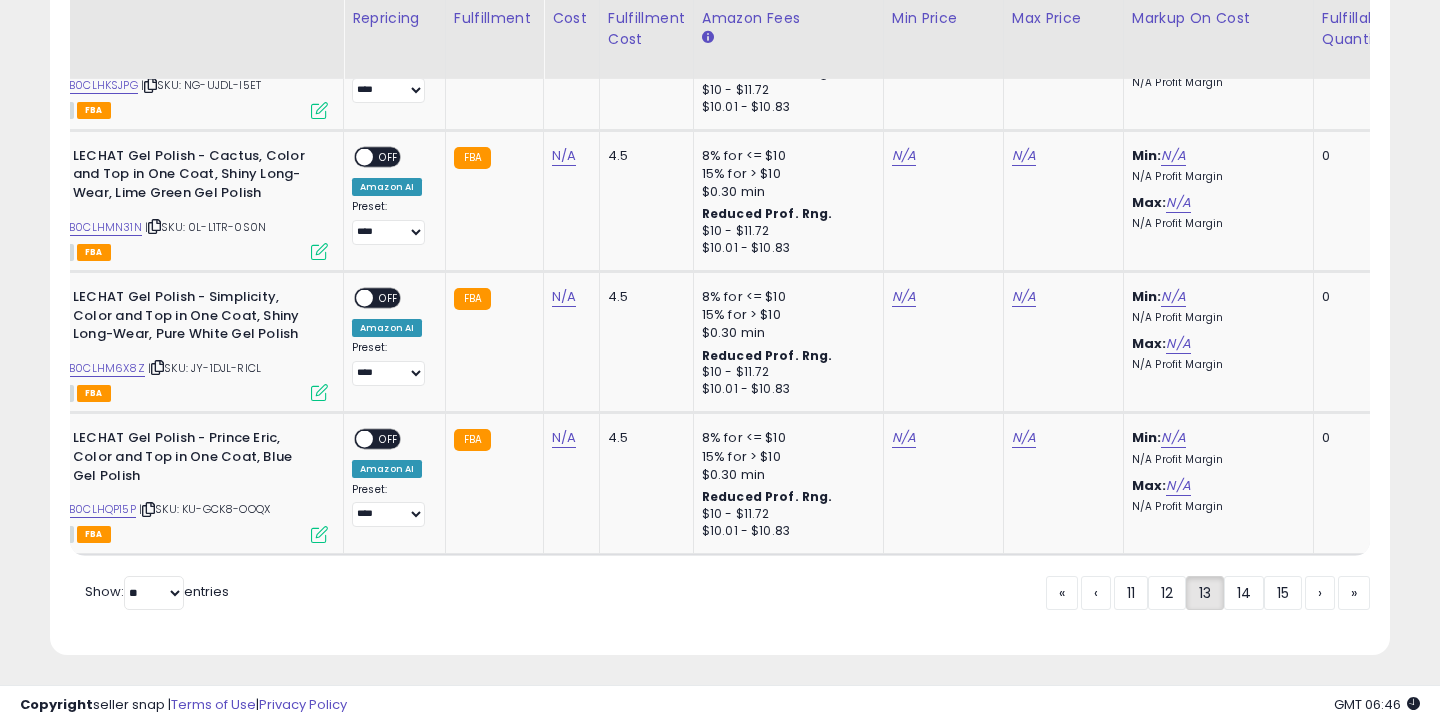 click on "14" 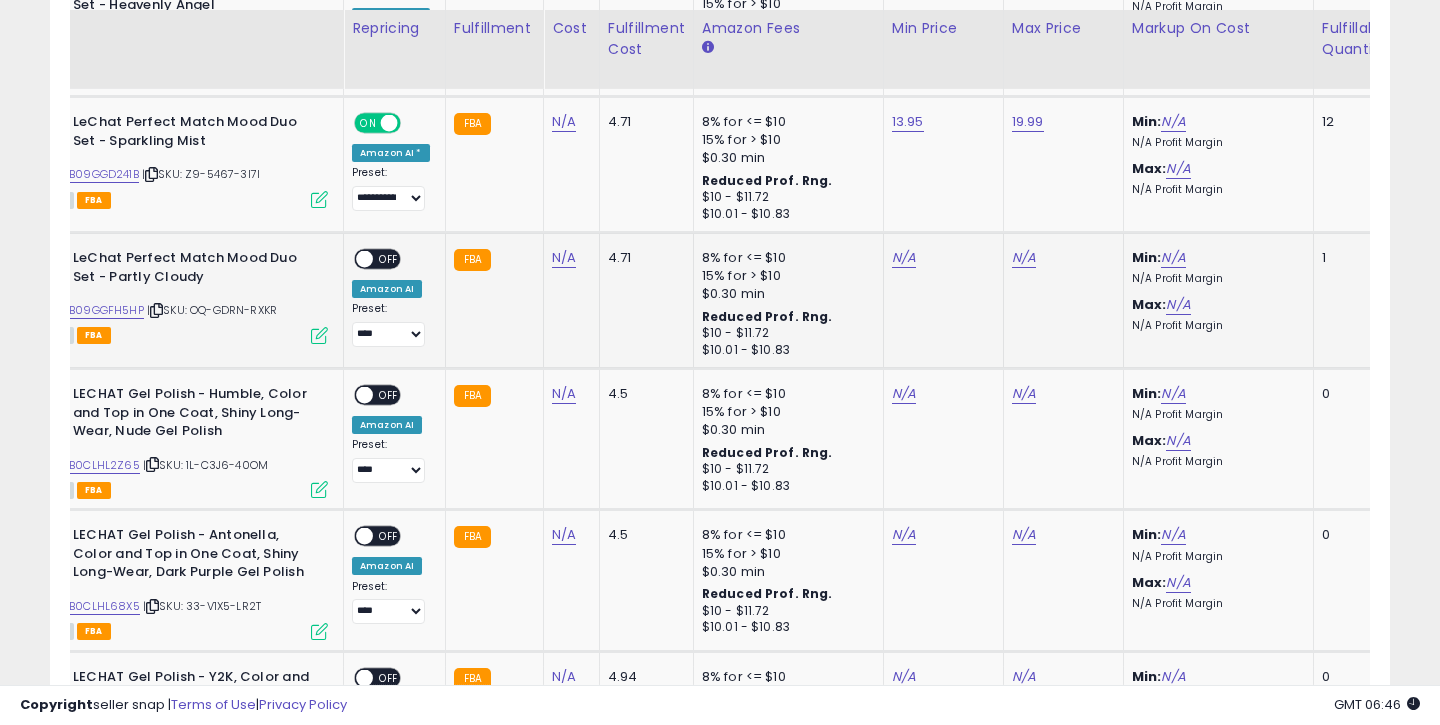 scroll, scrollTop: 3460, scrollLeft: 0, axis: vertical 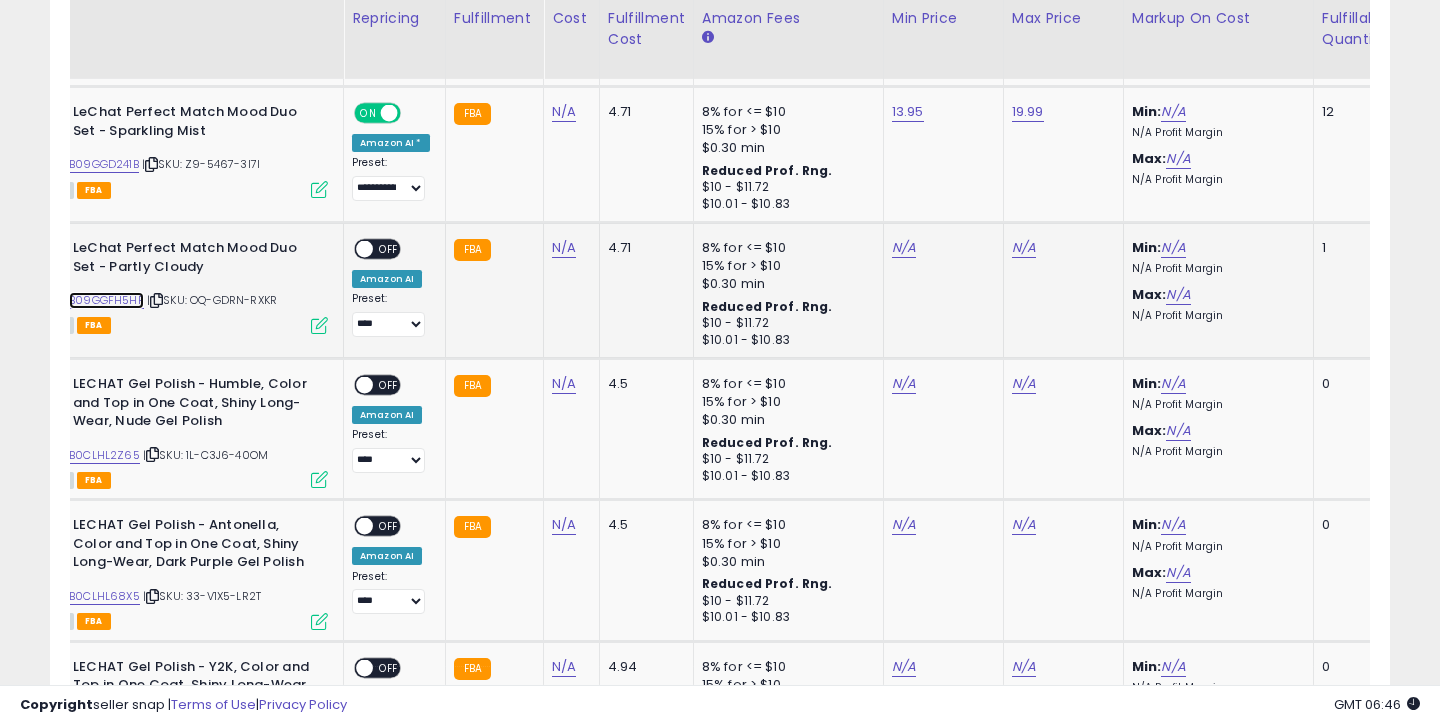 click on "B09GGFH5HP" at bounding box center (106, 300) 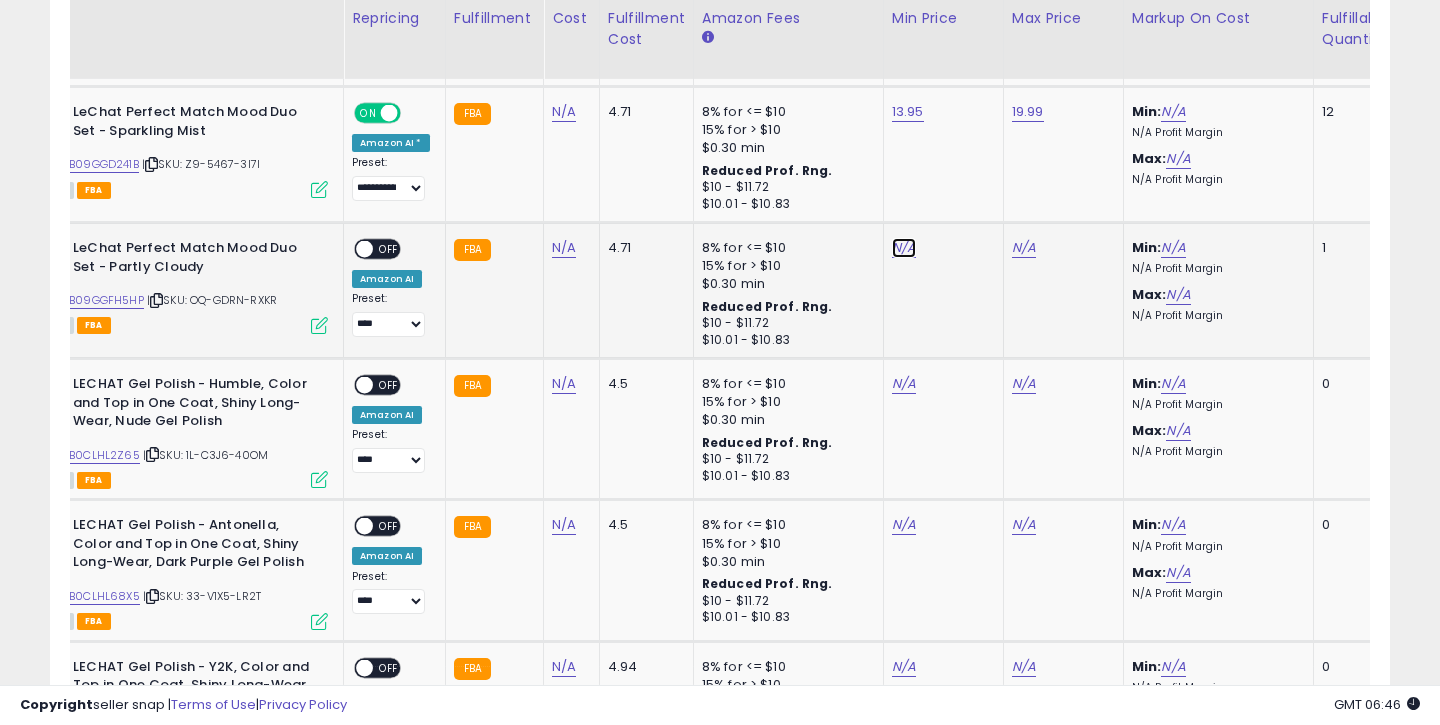 click on "N/A" at bounding box center [904, -2386] 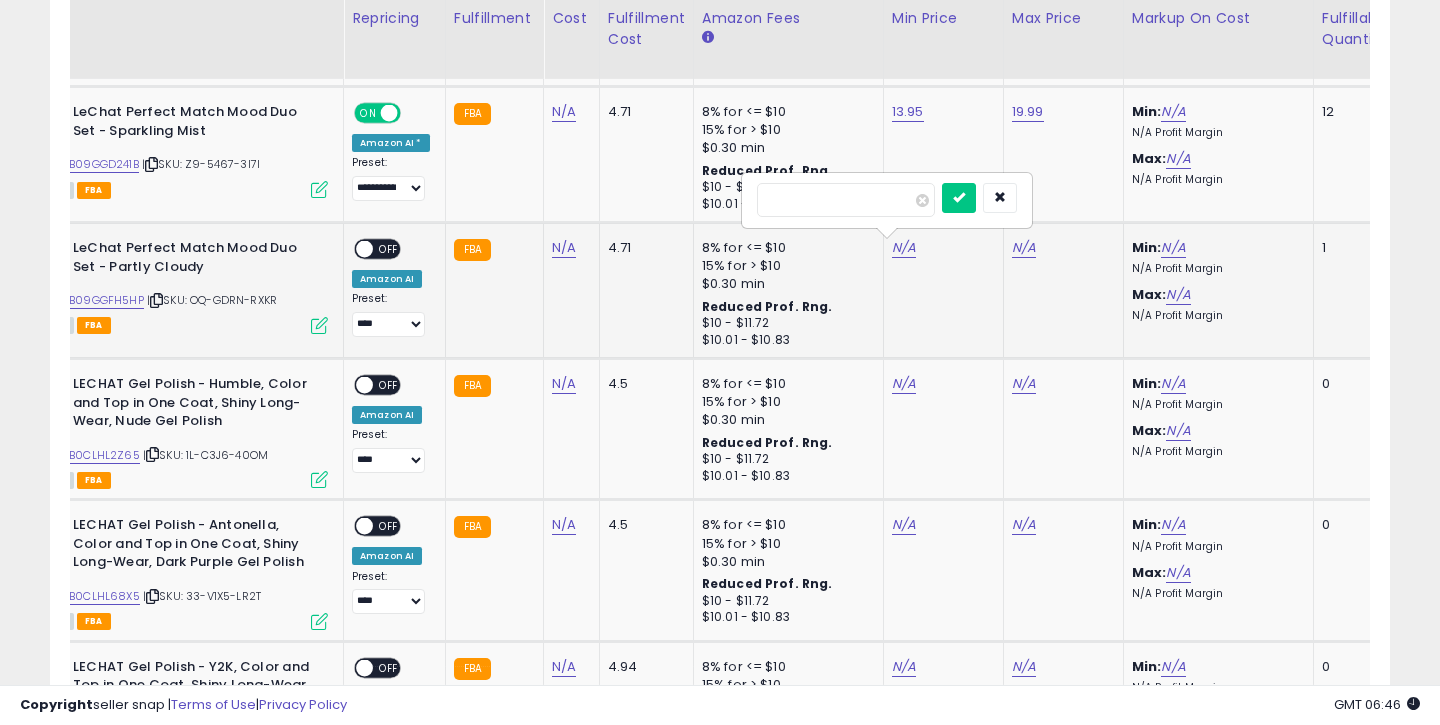 type on "****" 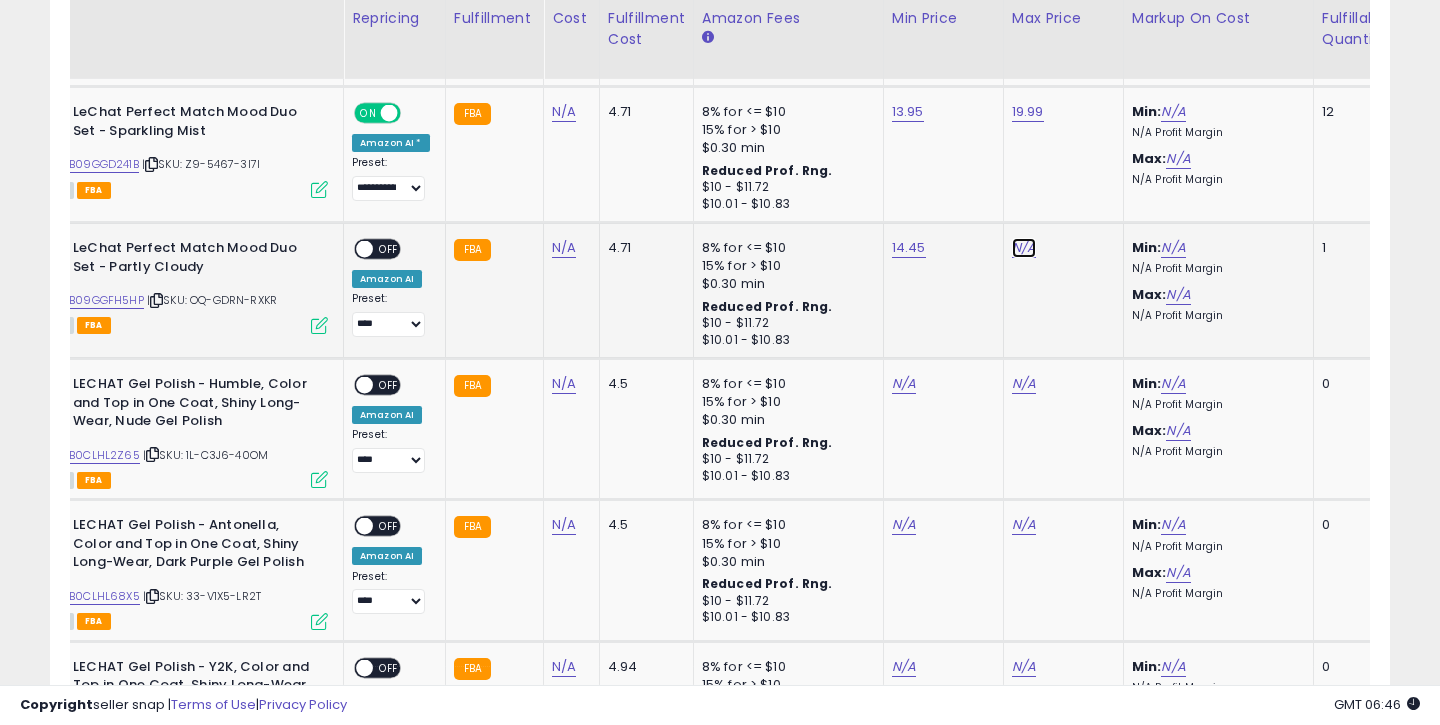 click on "N/A" at bounding box center [1024, -2386] 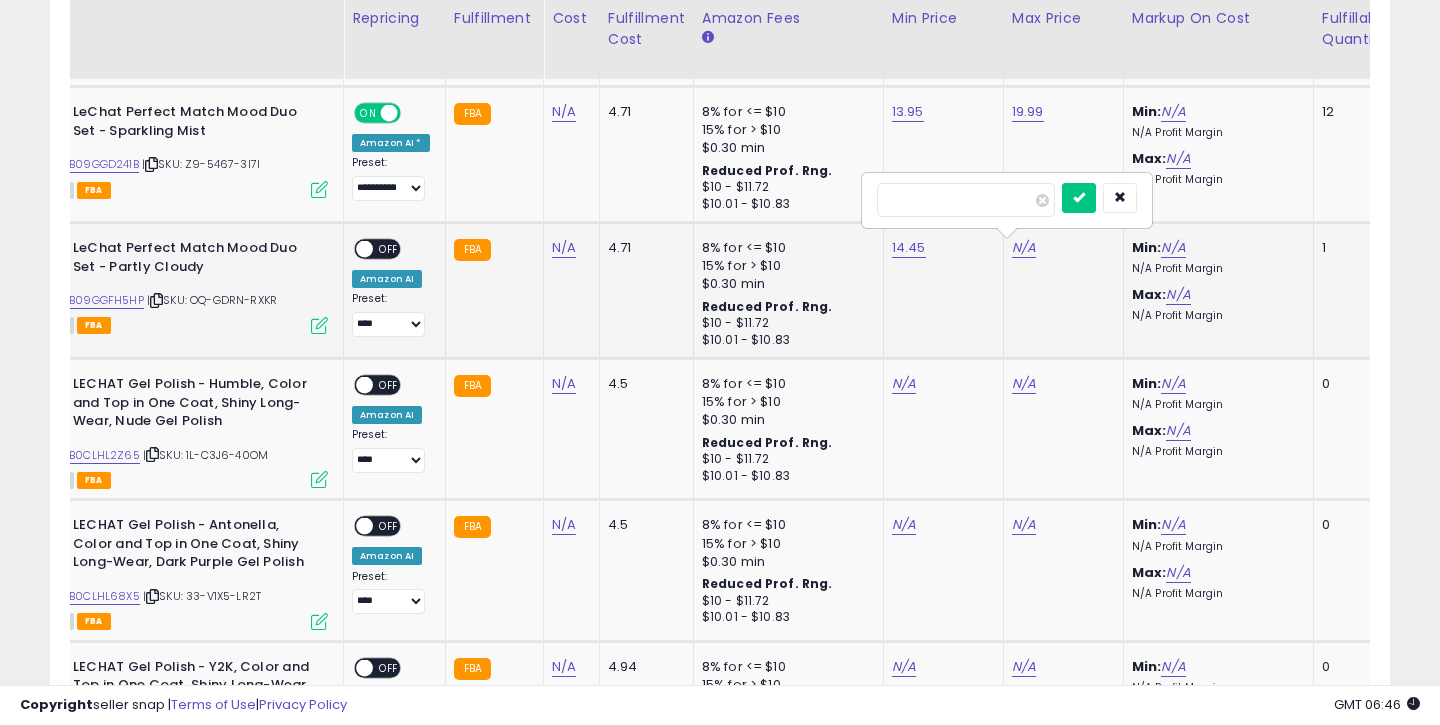 type on "*****" 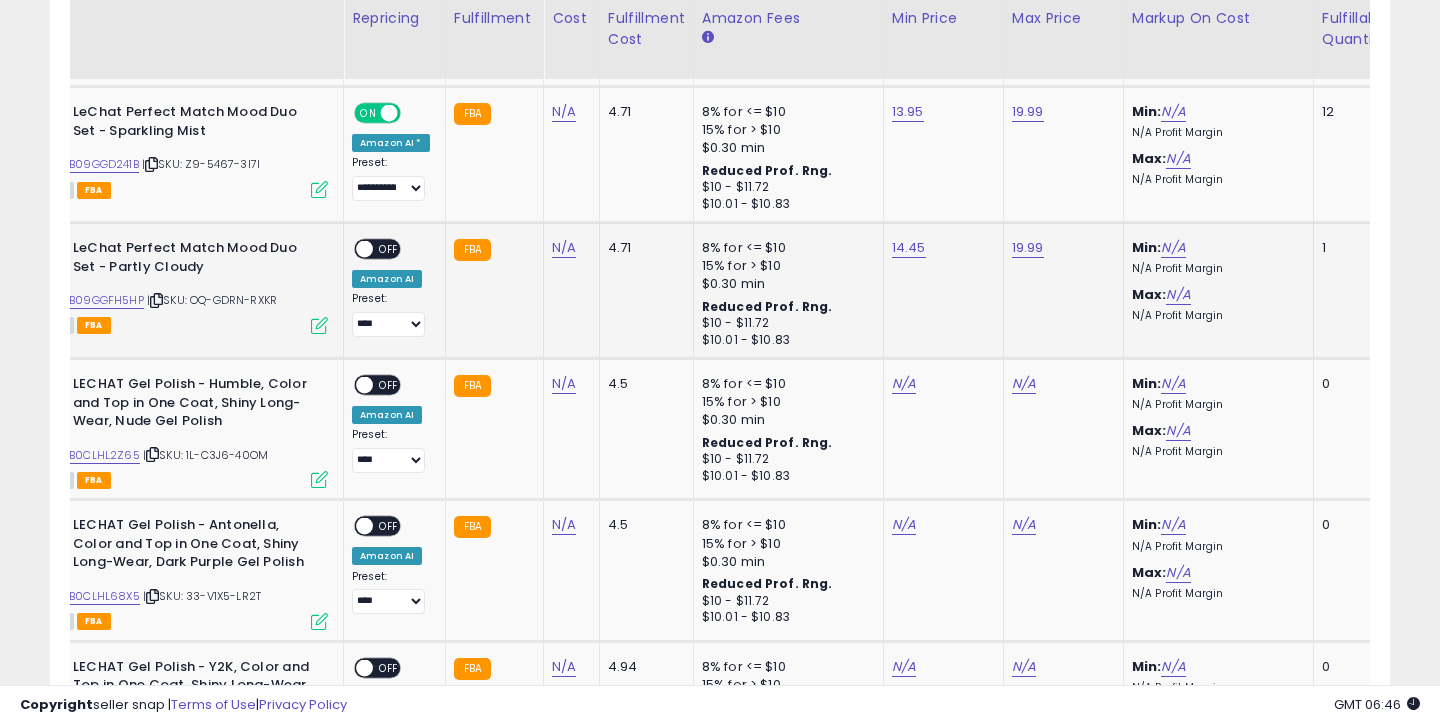 click on "ON   OFF" at bounding box center (355, 249) 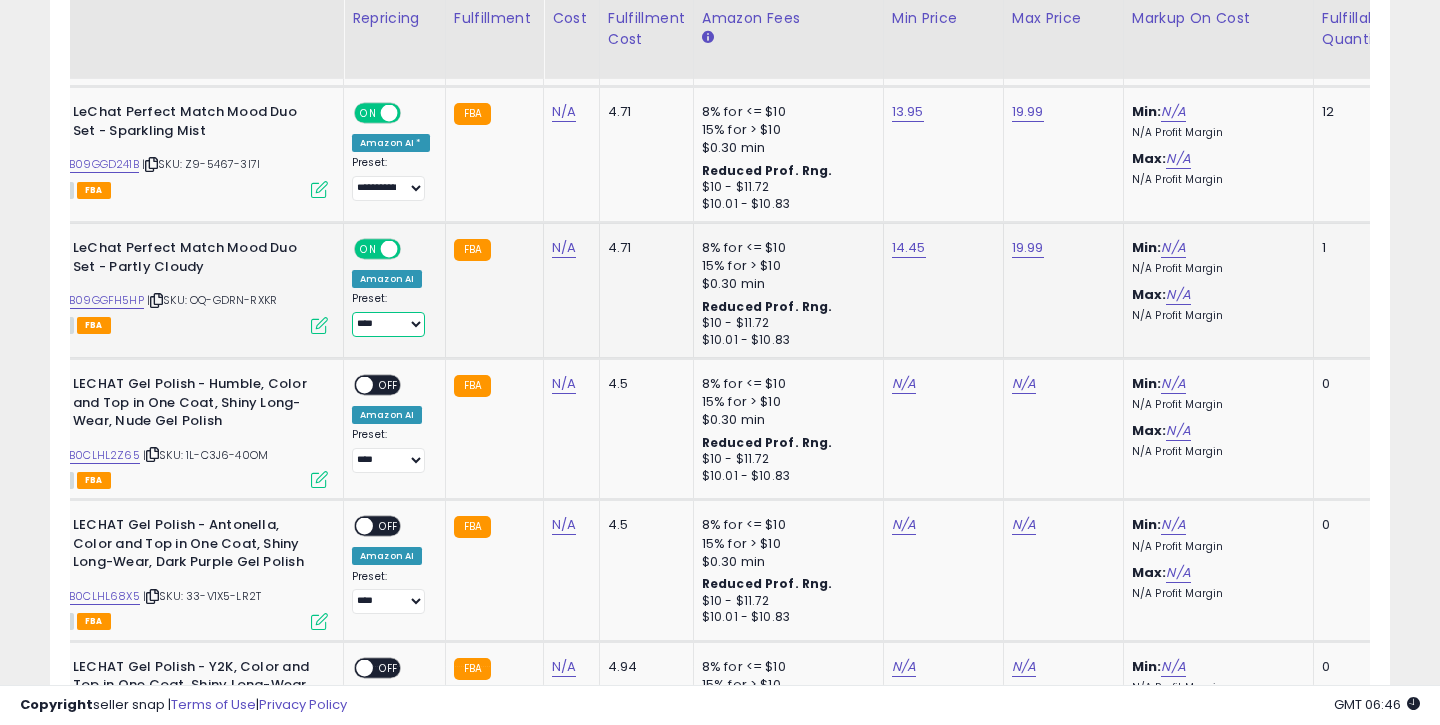 click on "**********" at bounding box center [388, 324] 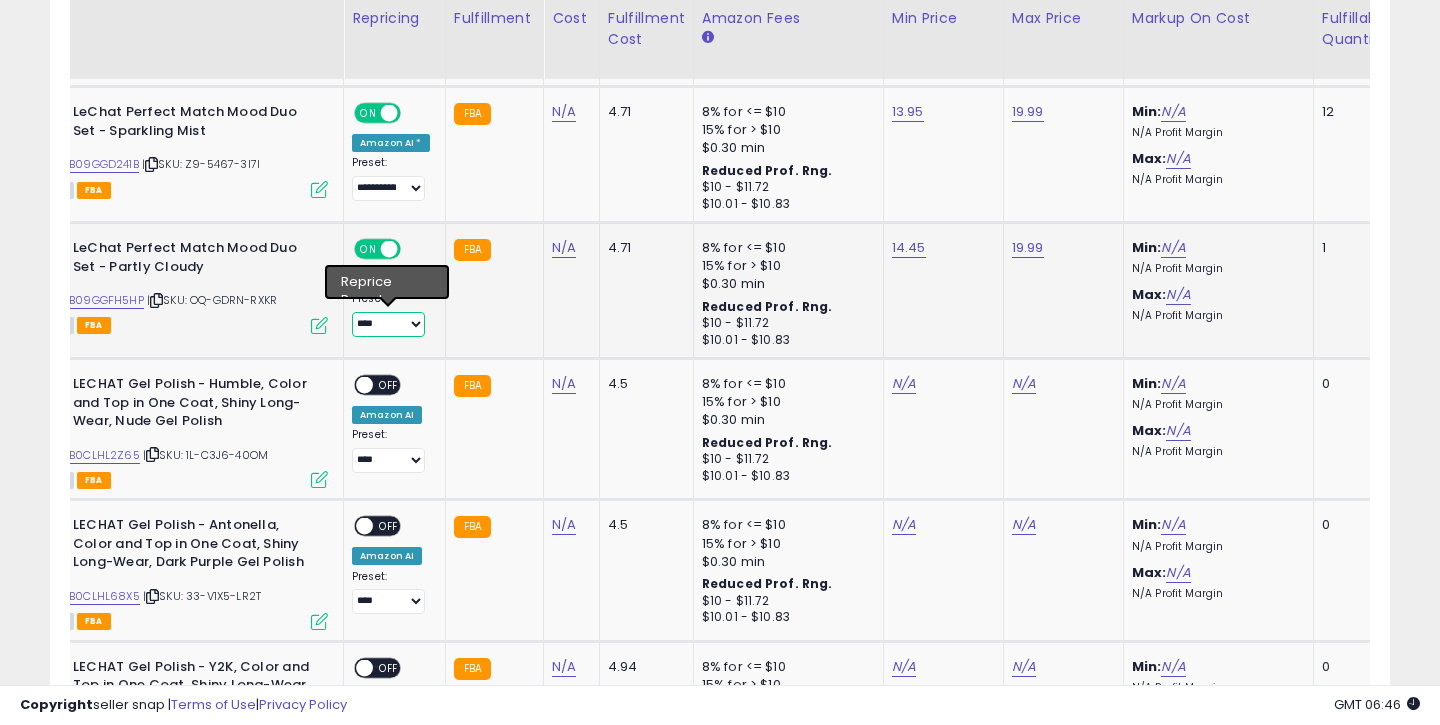 select on "**********" 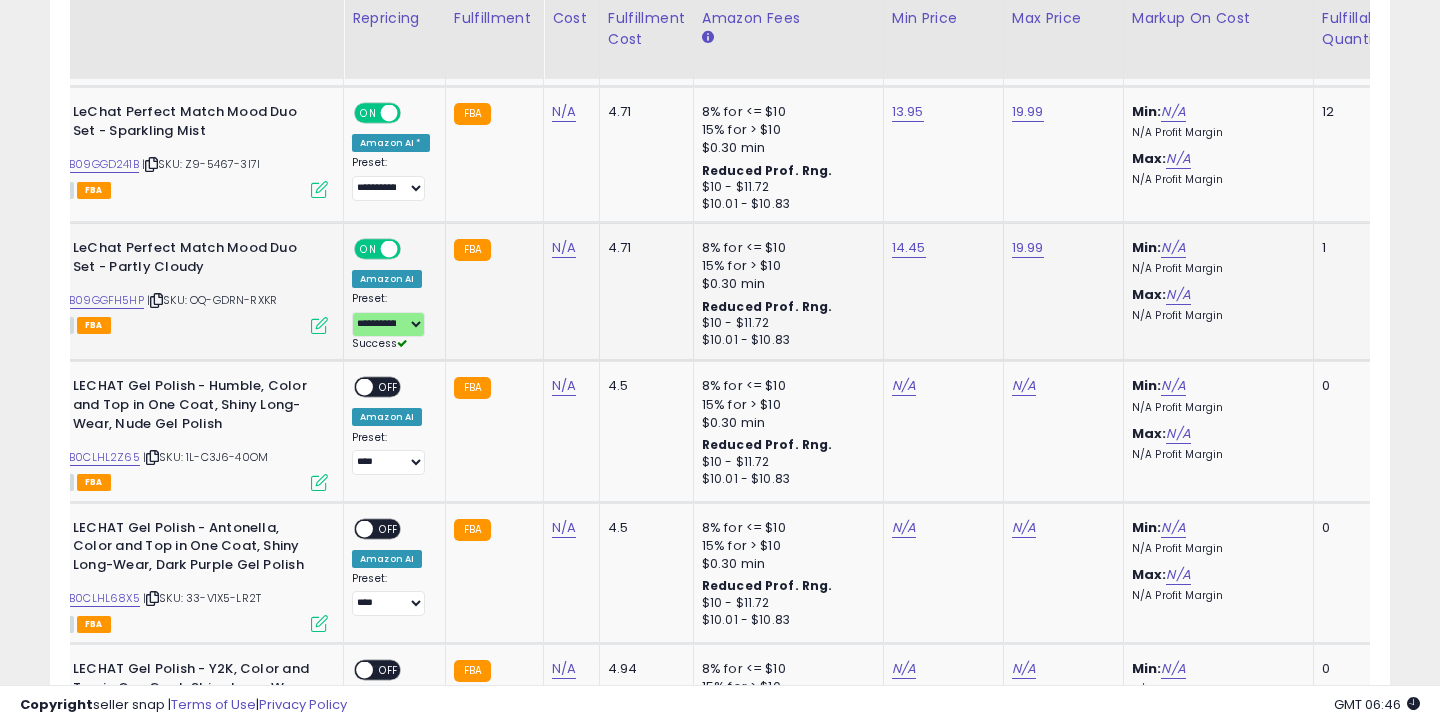 click on "N/A" 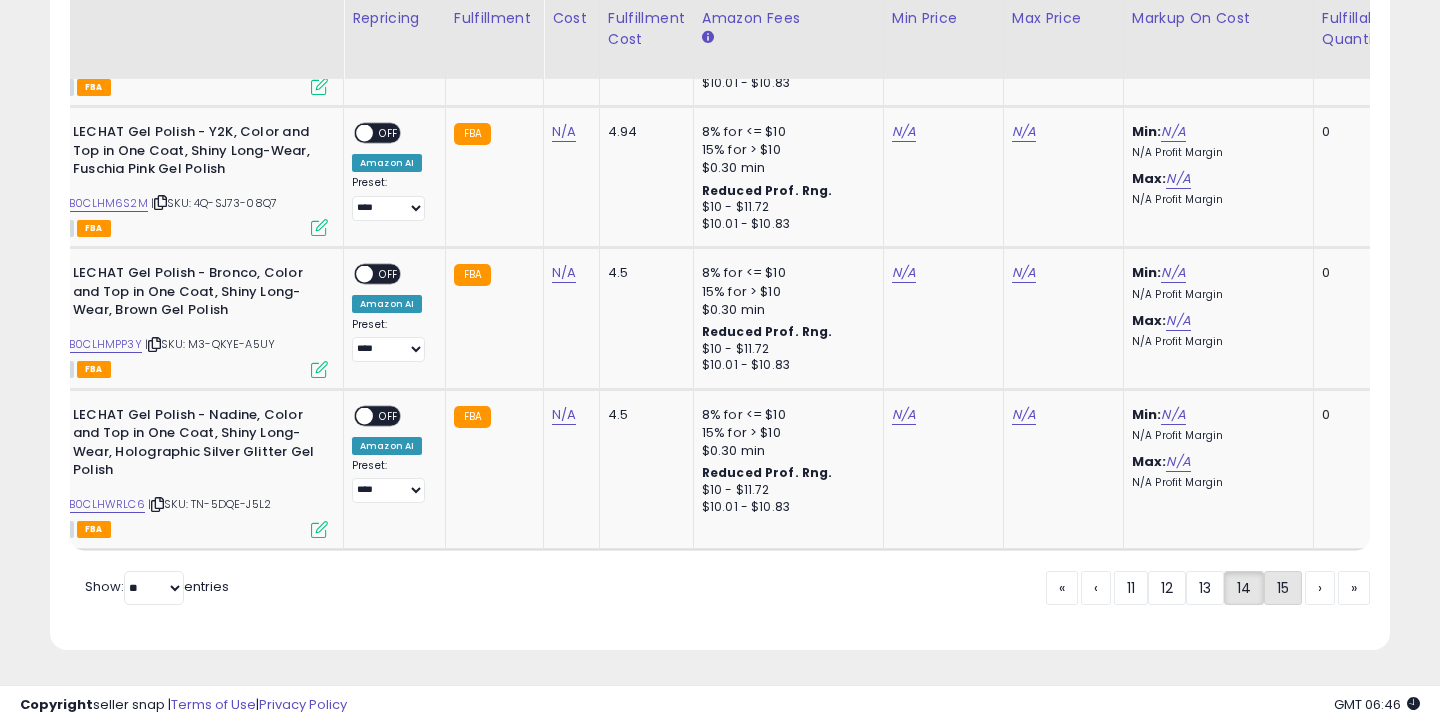 scroll, scrollTop: 3995, scrollLeft: 0, axis: vertical 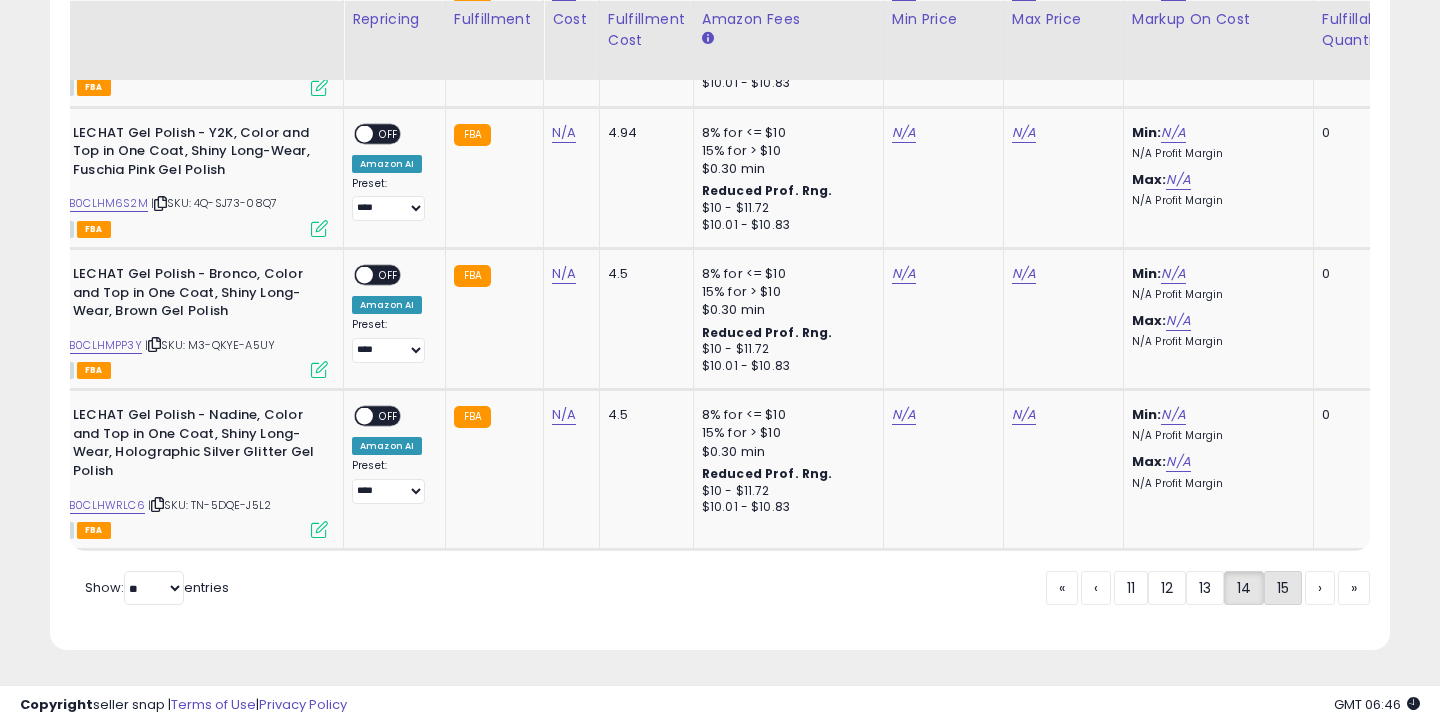 click on "15" 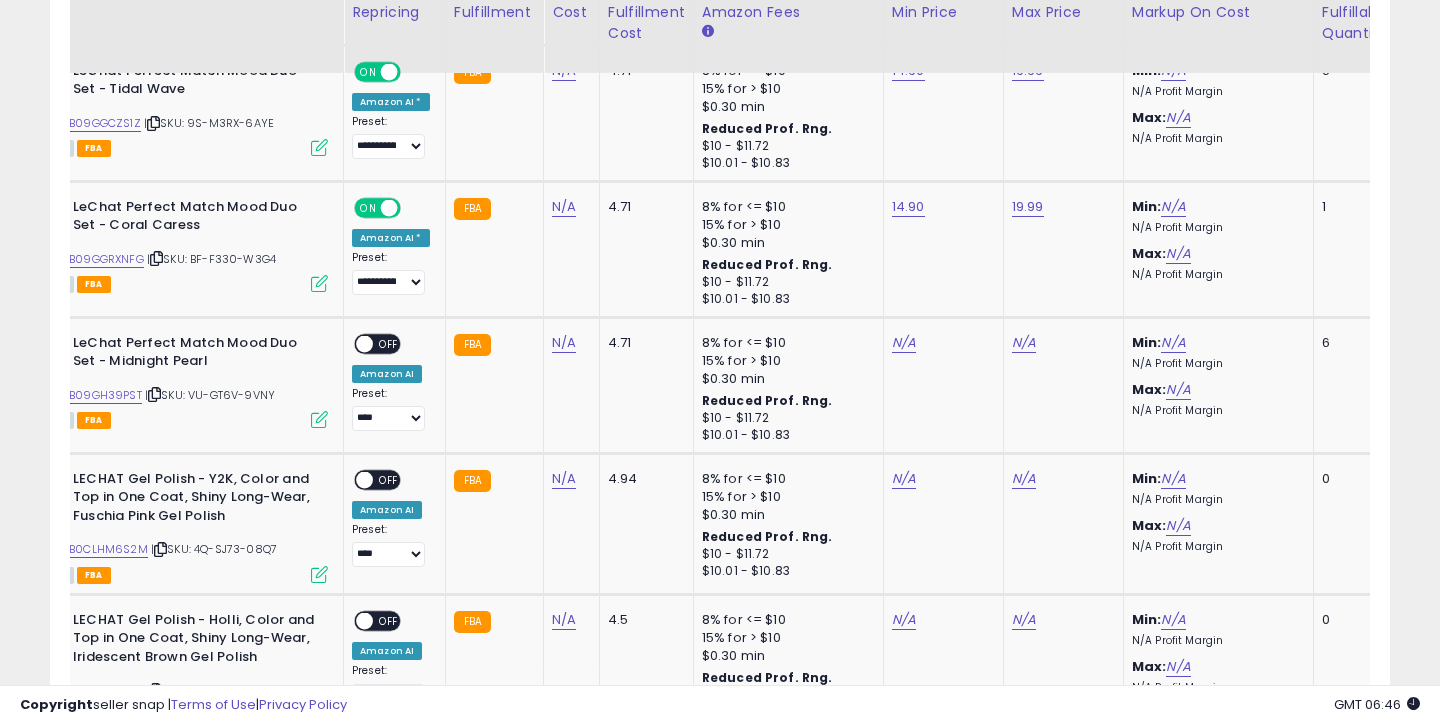 scroll, scrollTop: 3396, scrollLeft: 0, axis: vertical 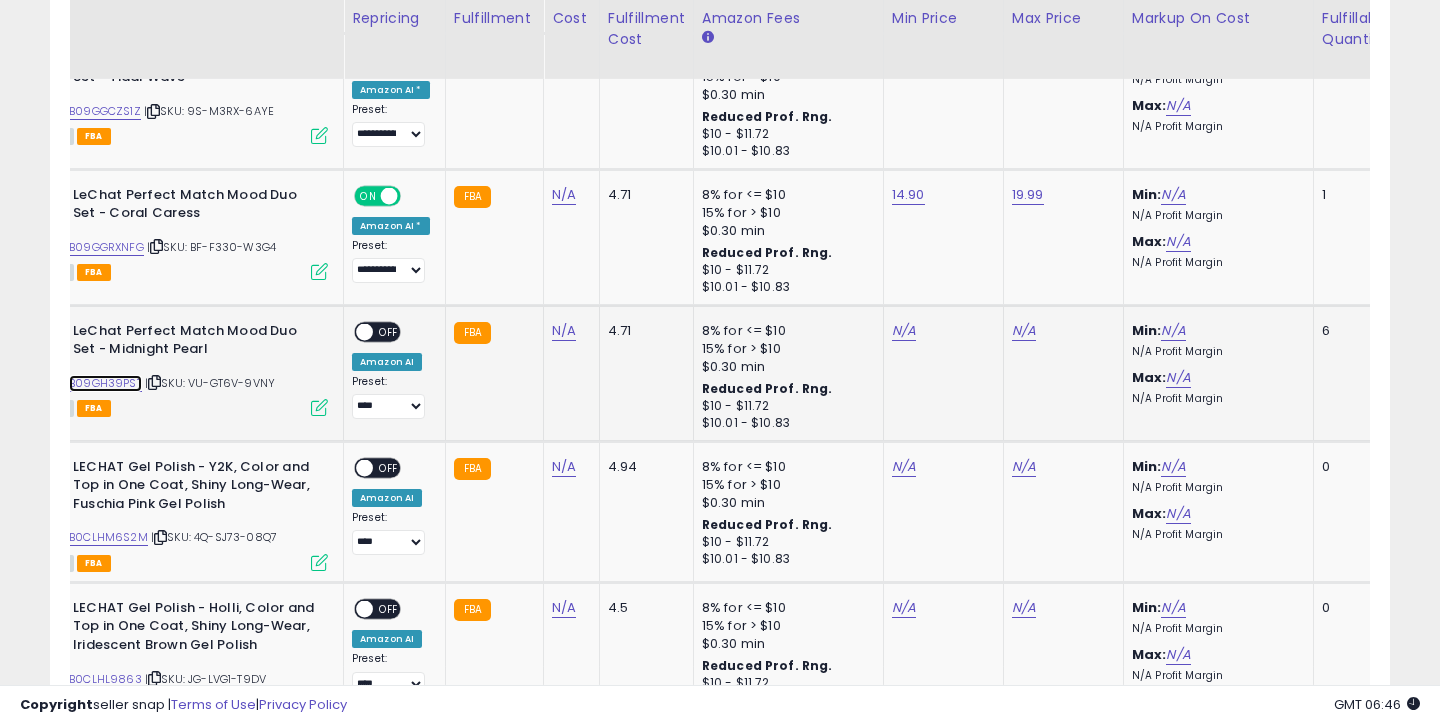 click on "B09GH39PST" at bounding box center [105, 383] 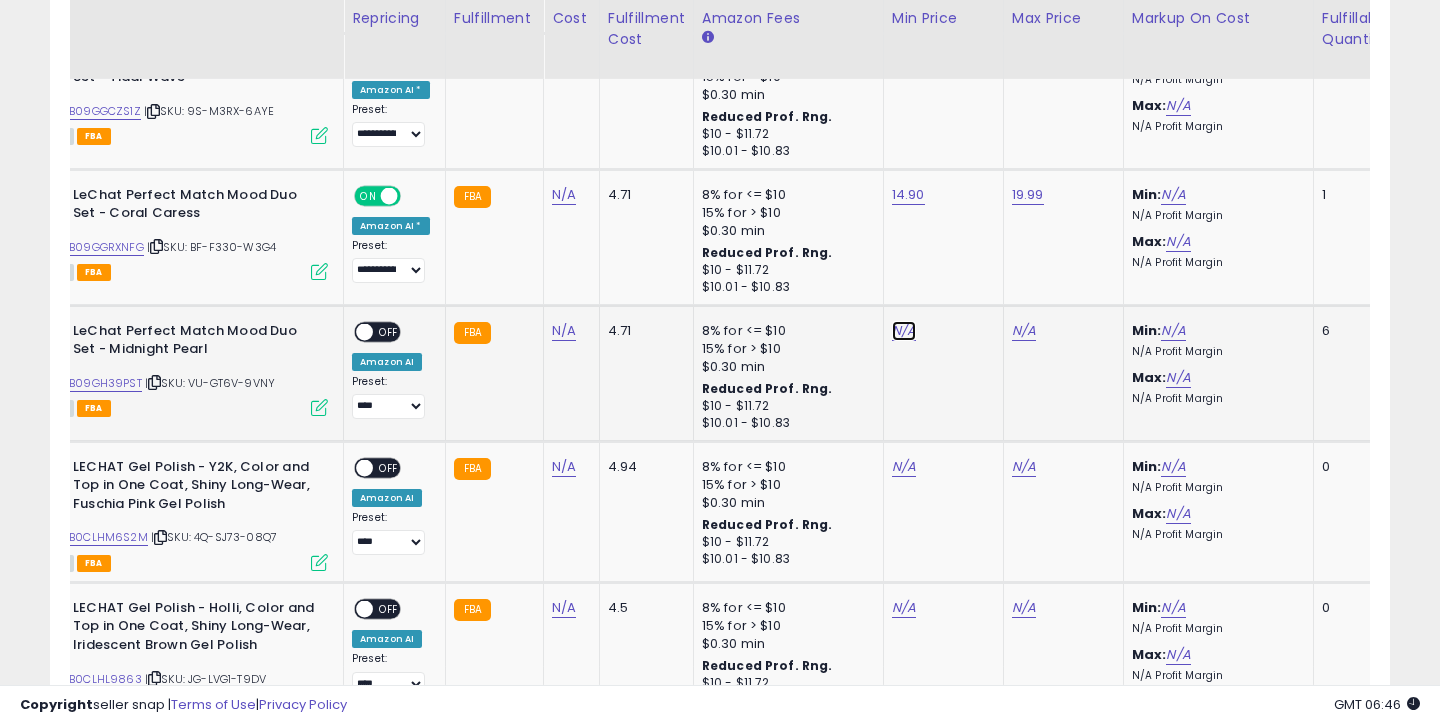 click on "N/A" at bounding box center [904, -1034] 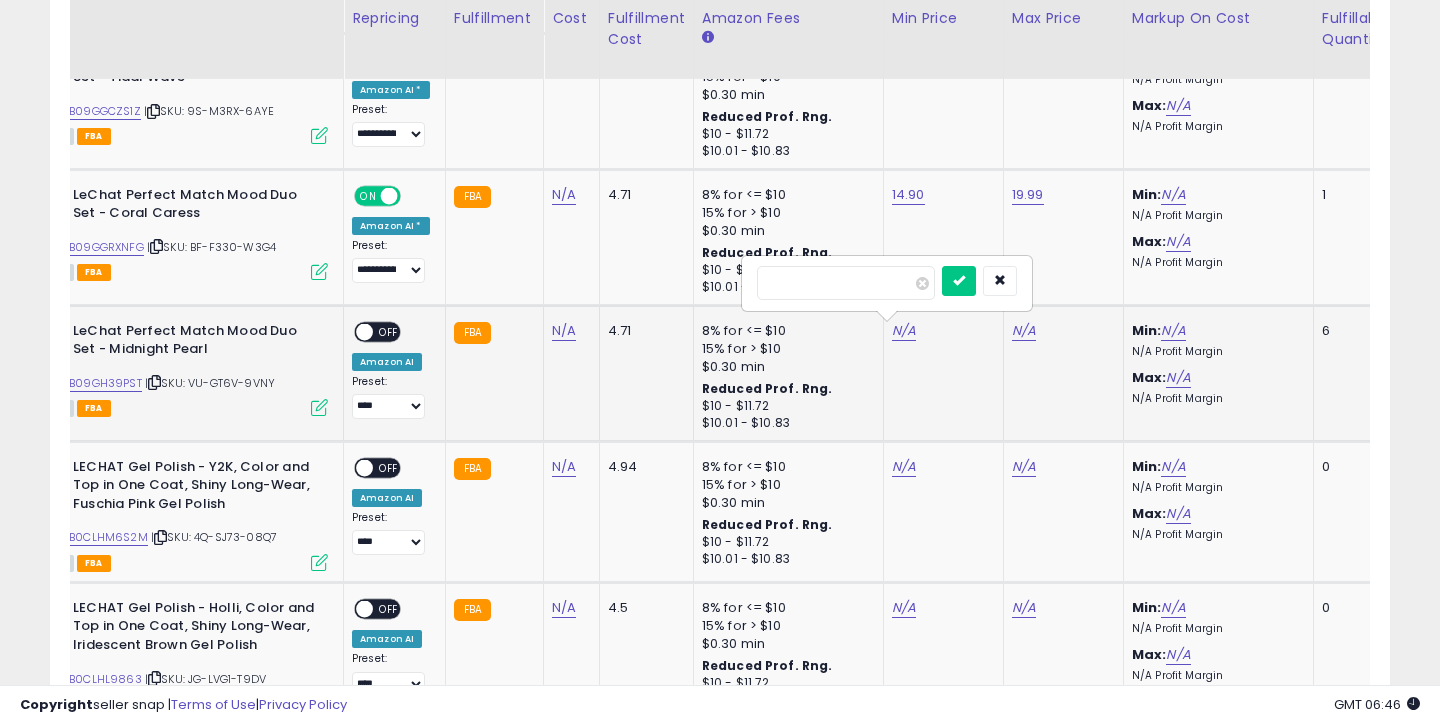 type on "*****" 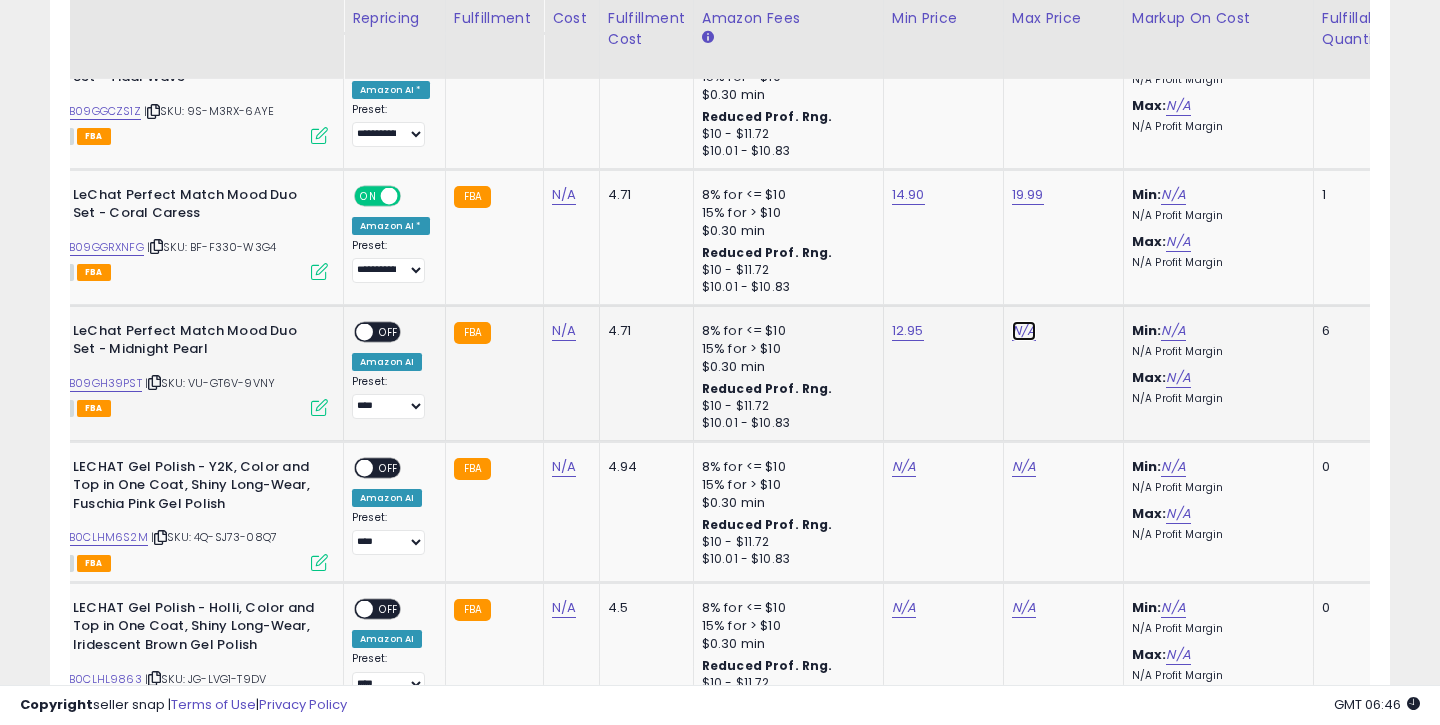 click on "N/A" at bounding box center (1024, -1034) 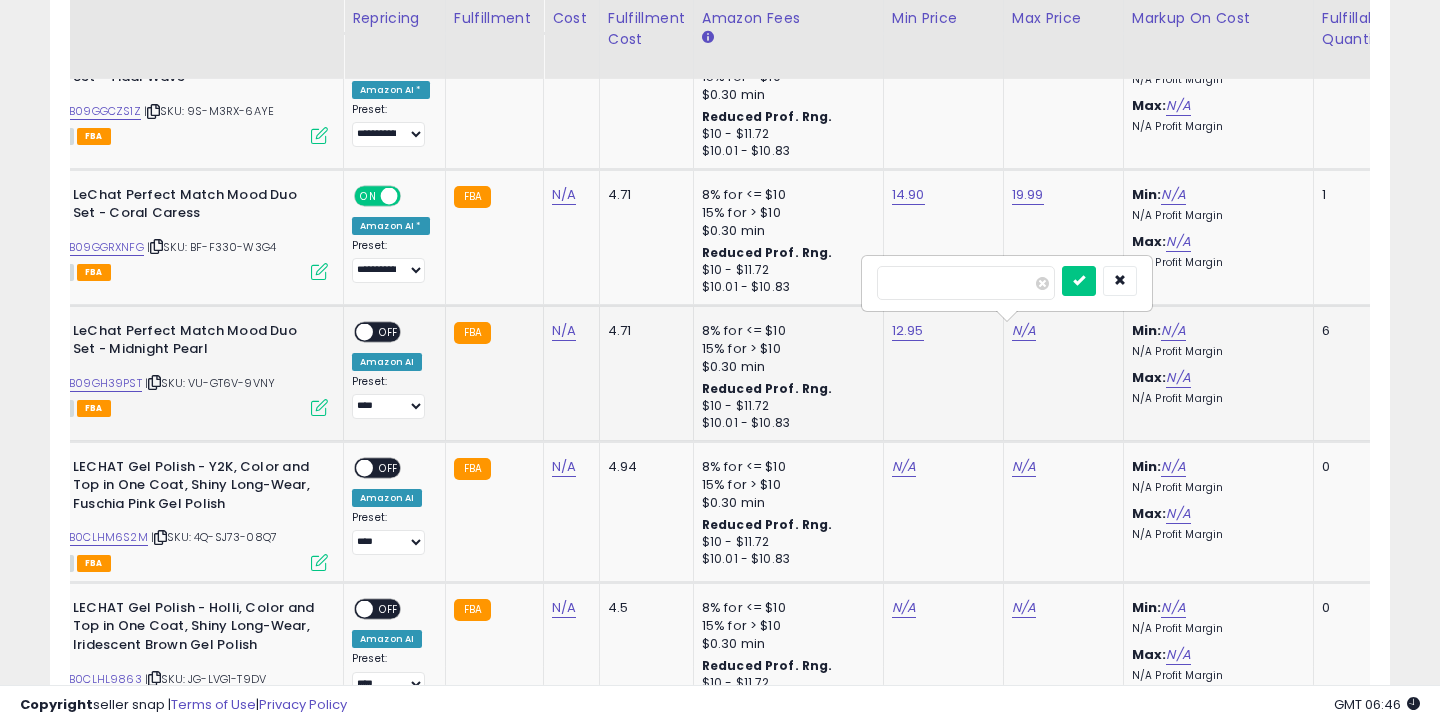 type on "*****" 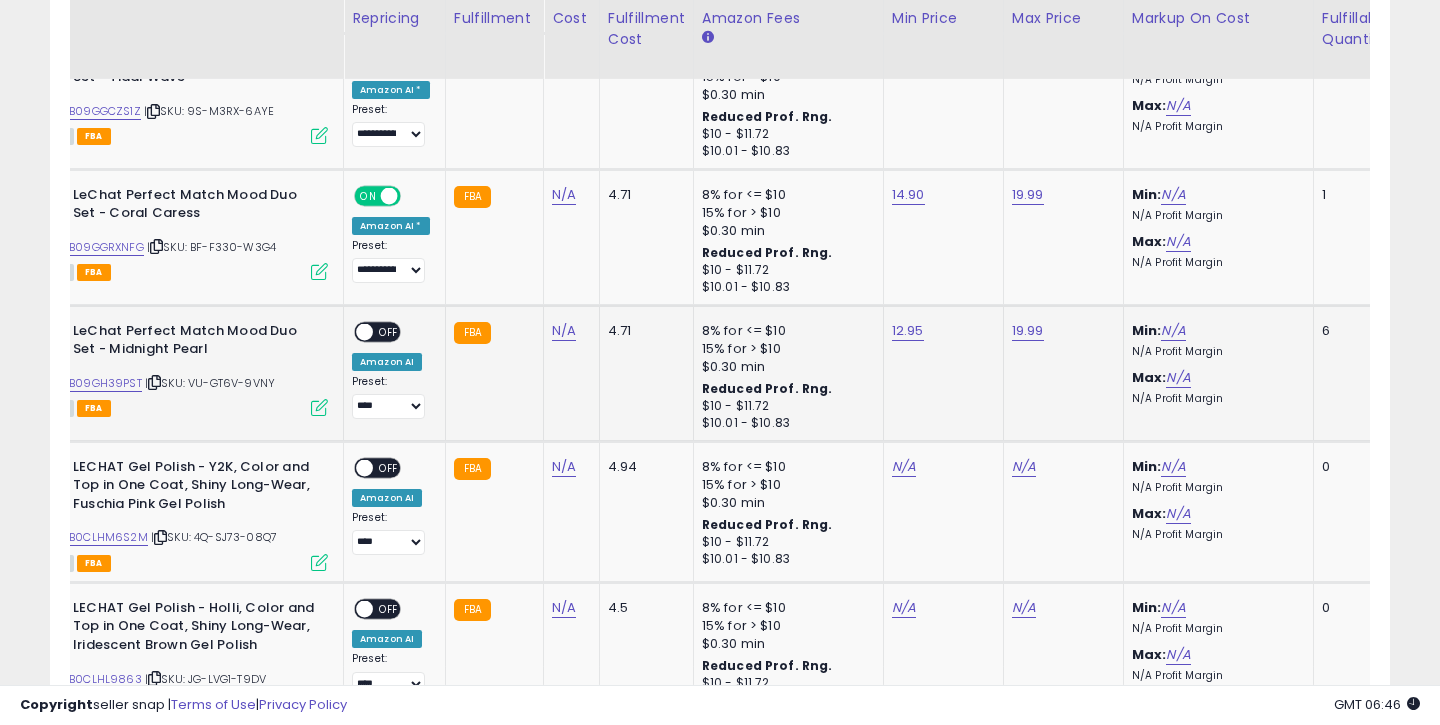 click on "OFF" at bounding box center (389, 331) 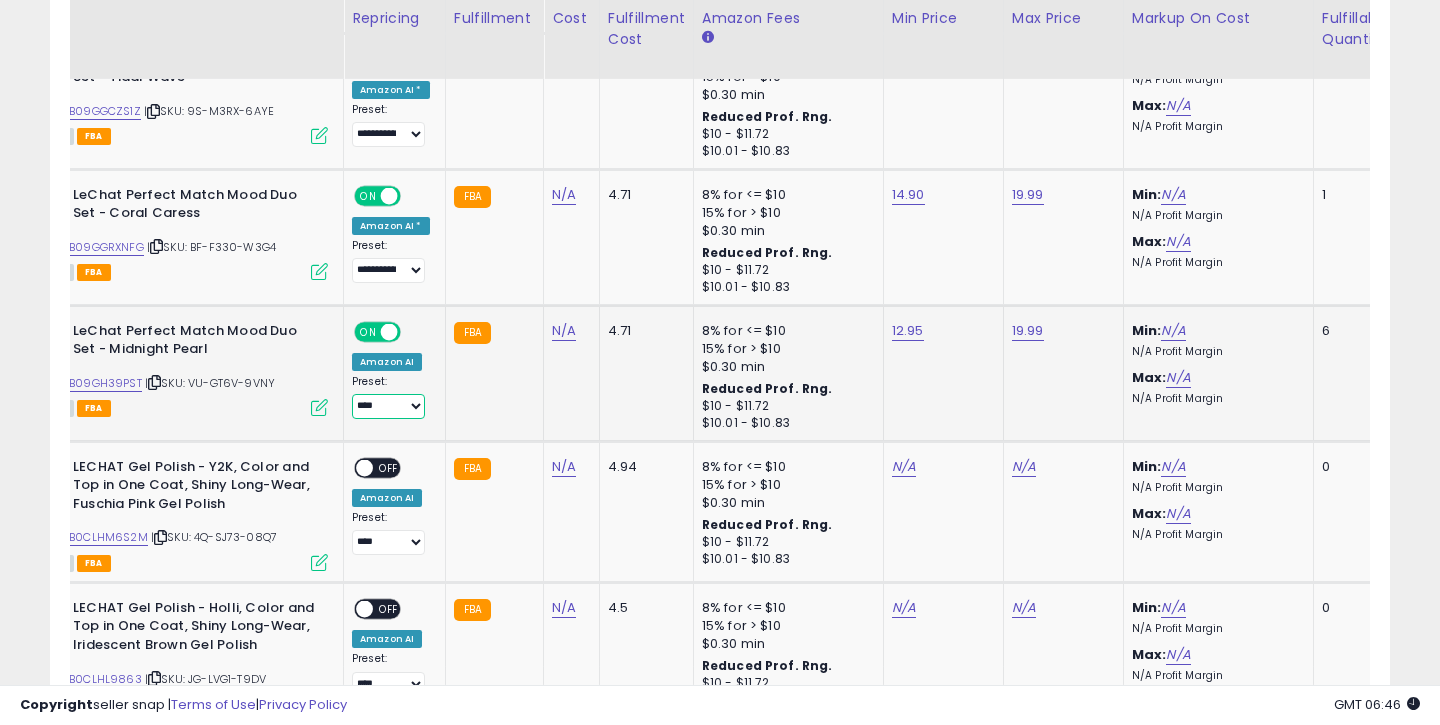 click on "**********" at bounding box center [388, 406] 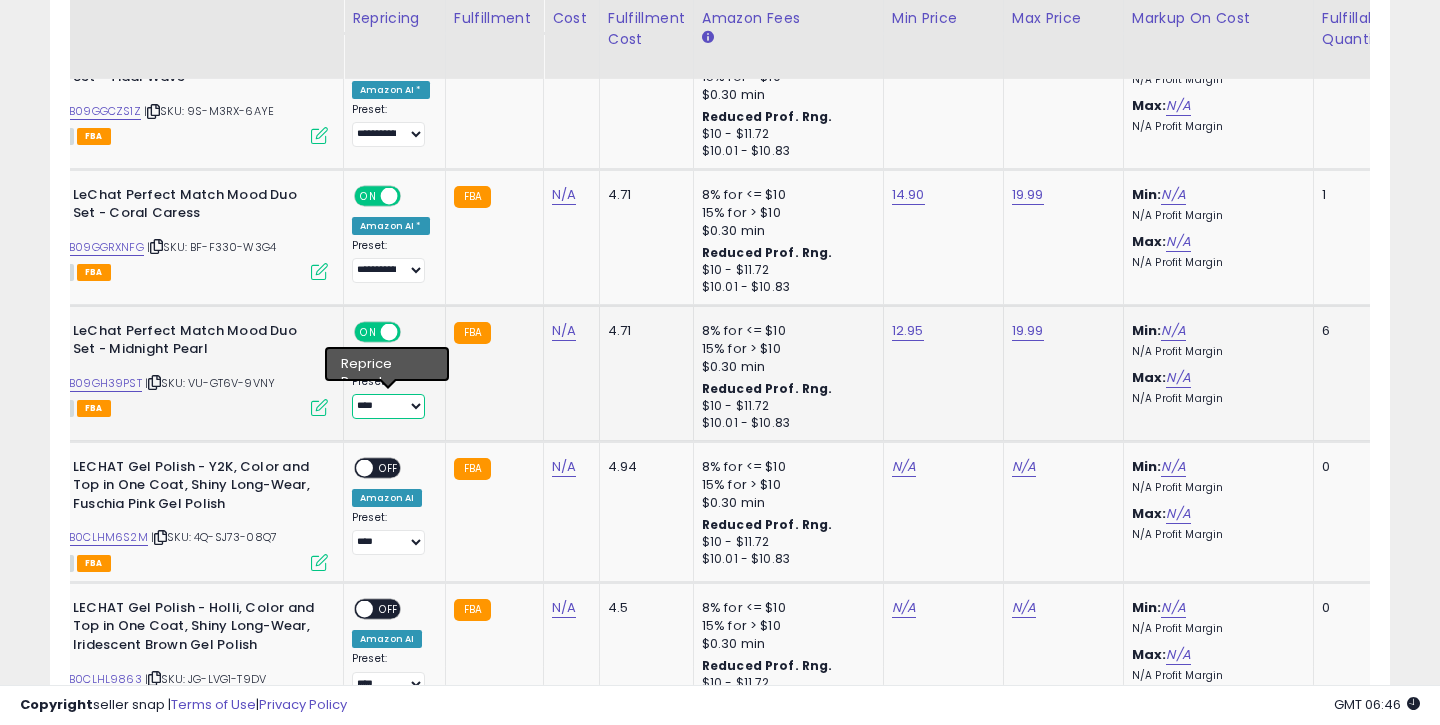 select on "**********" 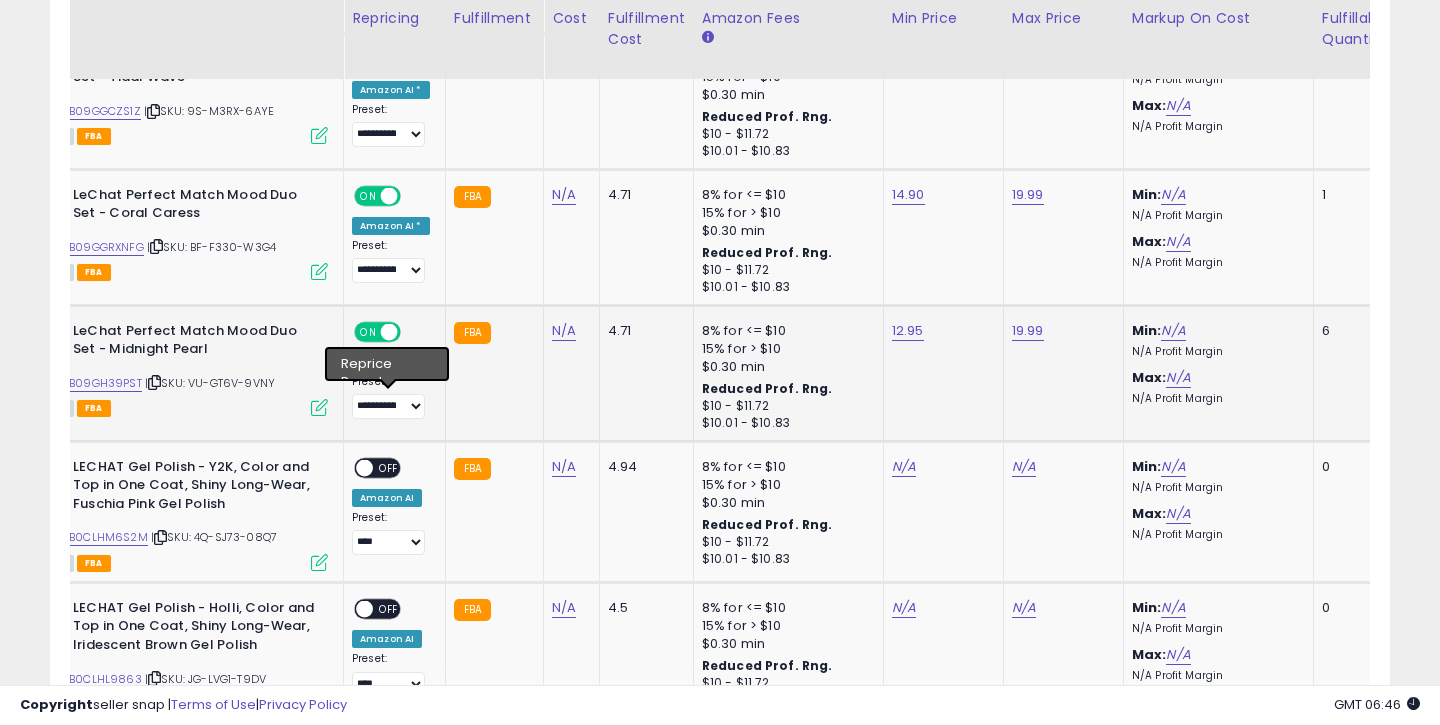 click on "N/A" 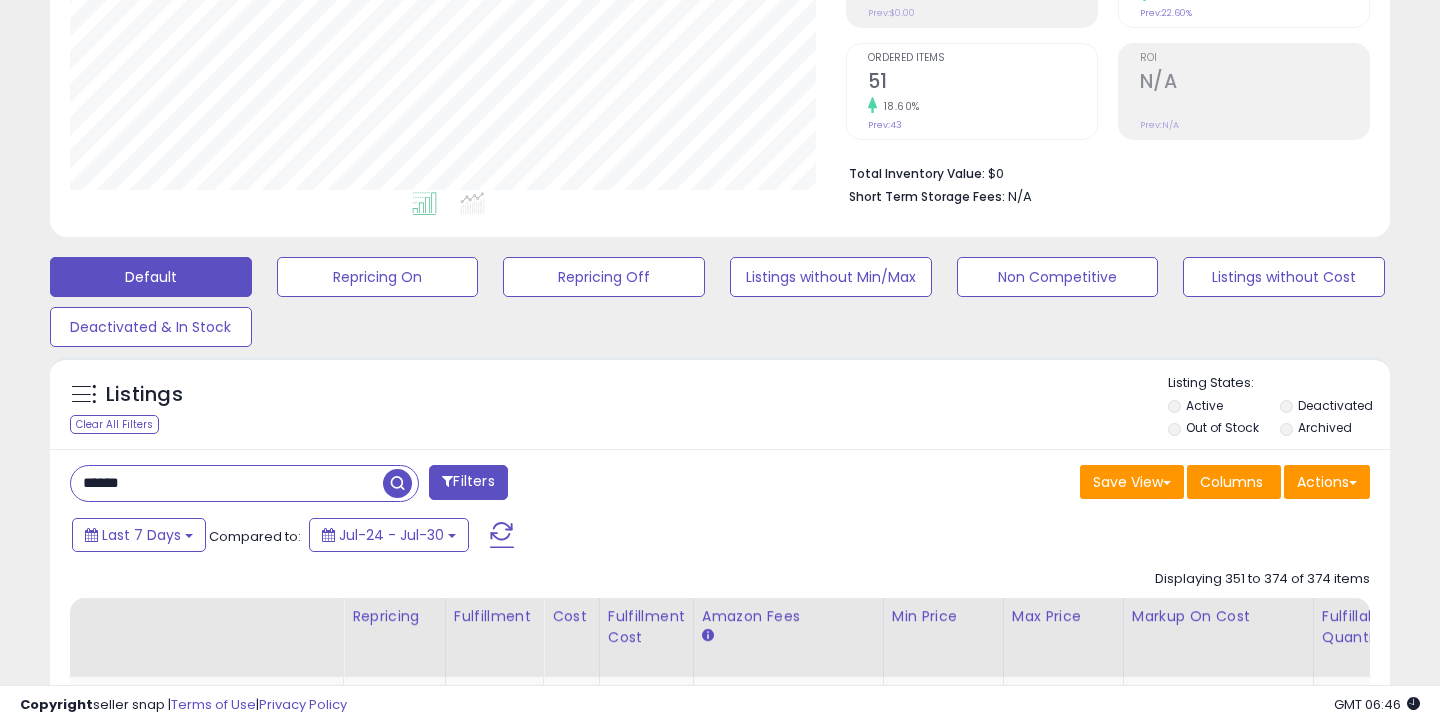scroll, scrollTop: 253, scrollLeft: 0, axis: vertical 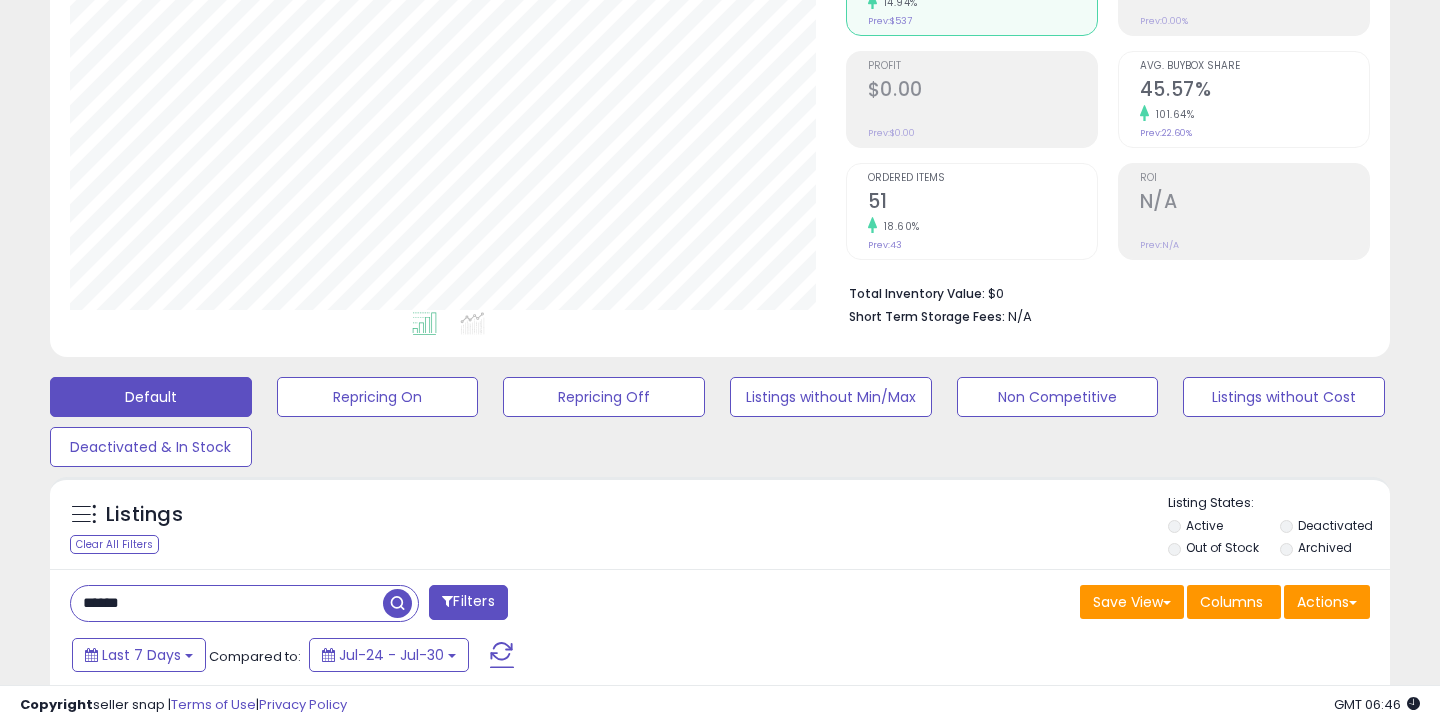 click on "******" at bounding box center [227, 603] 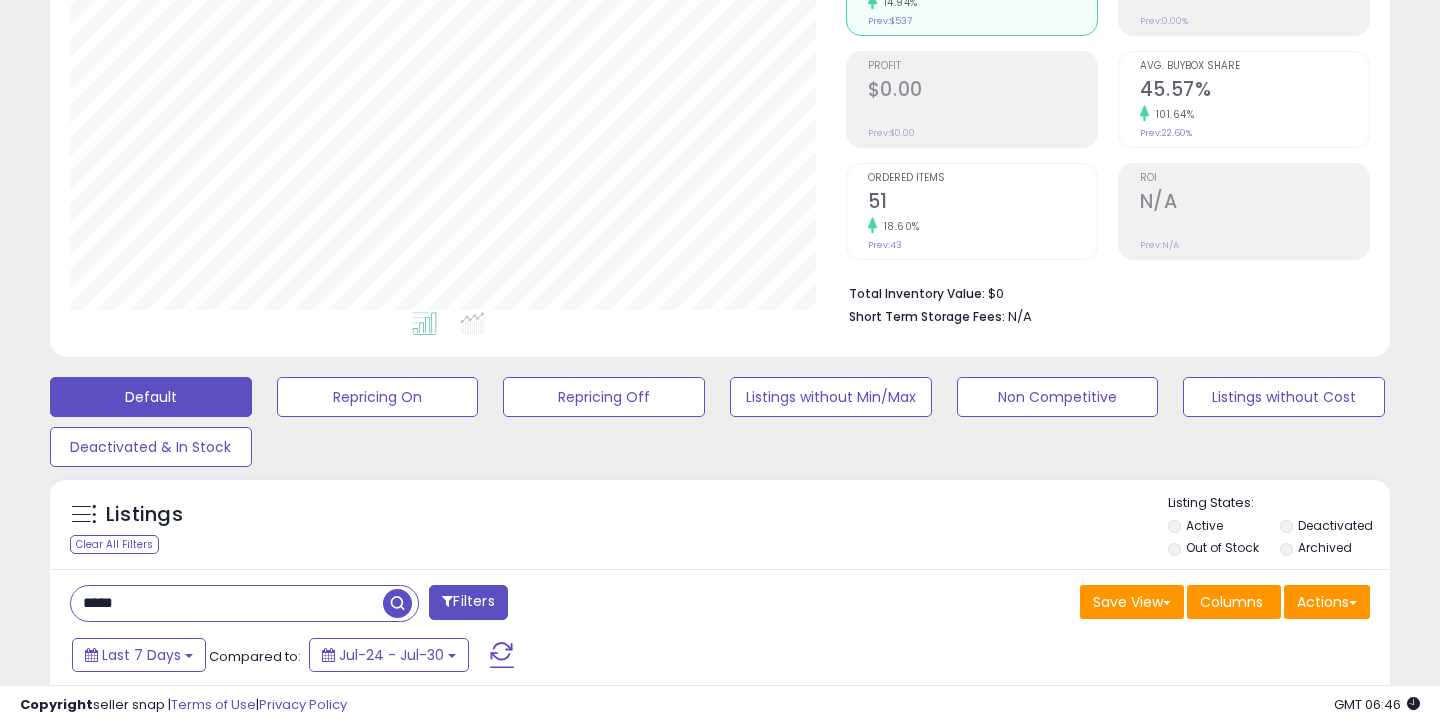 type on "*****" 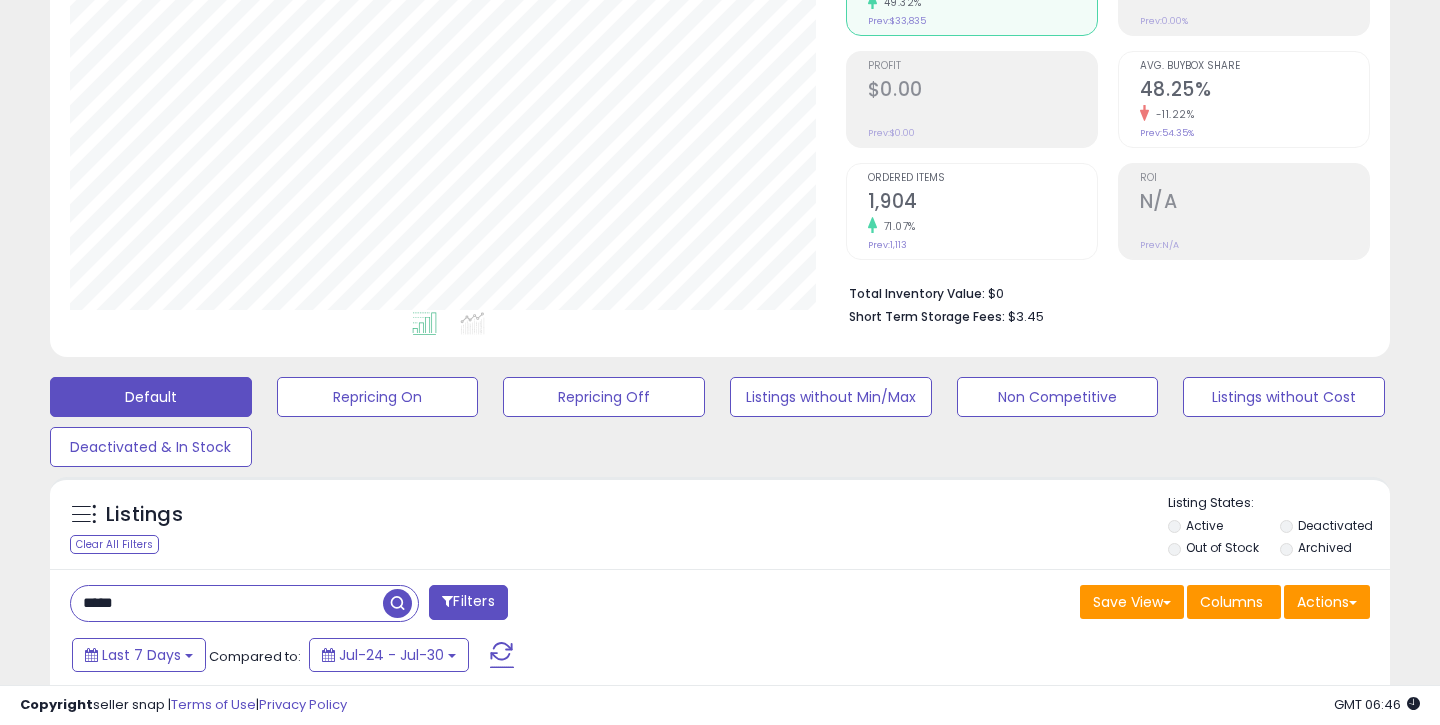 scroll, scrollTop: 518, scrollLeft: 0, axis: vertical 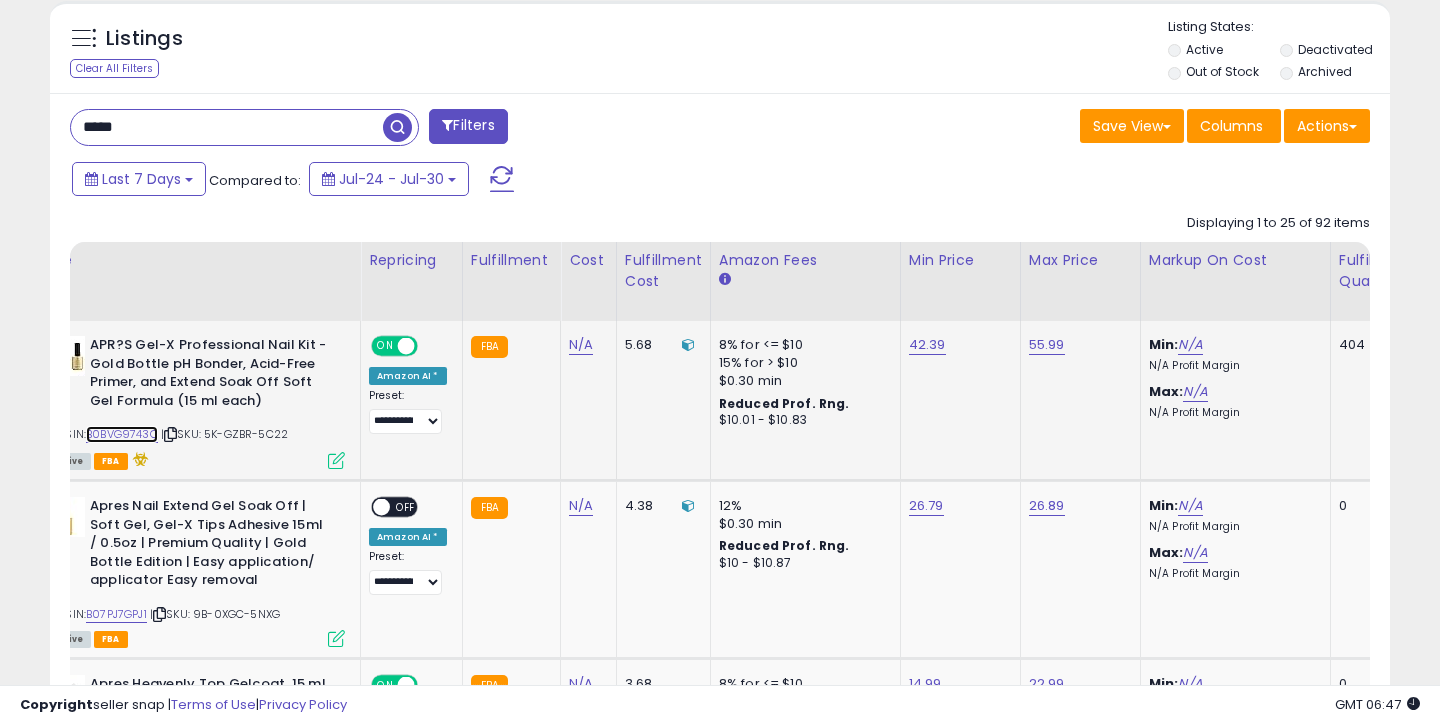 click on "B0BVG9743Q" at bounding box center (122, 434) 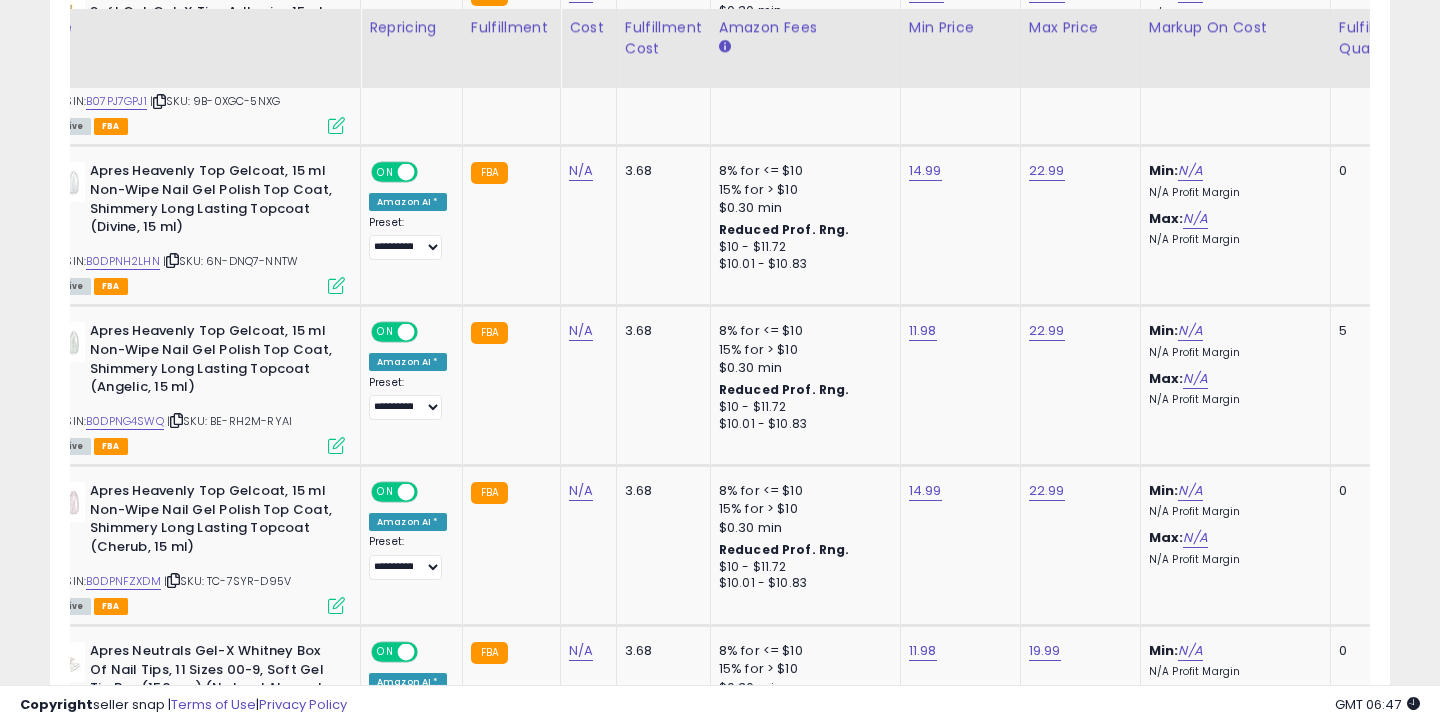 scroll, scrollTop: 1252, scrollLeft: 0, axis: vertical 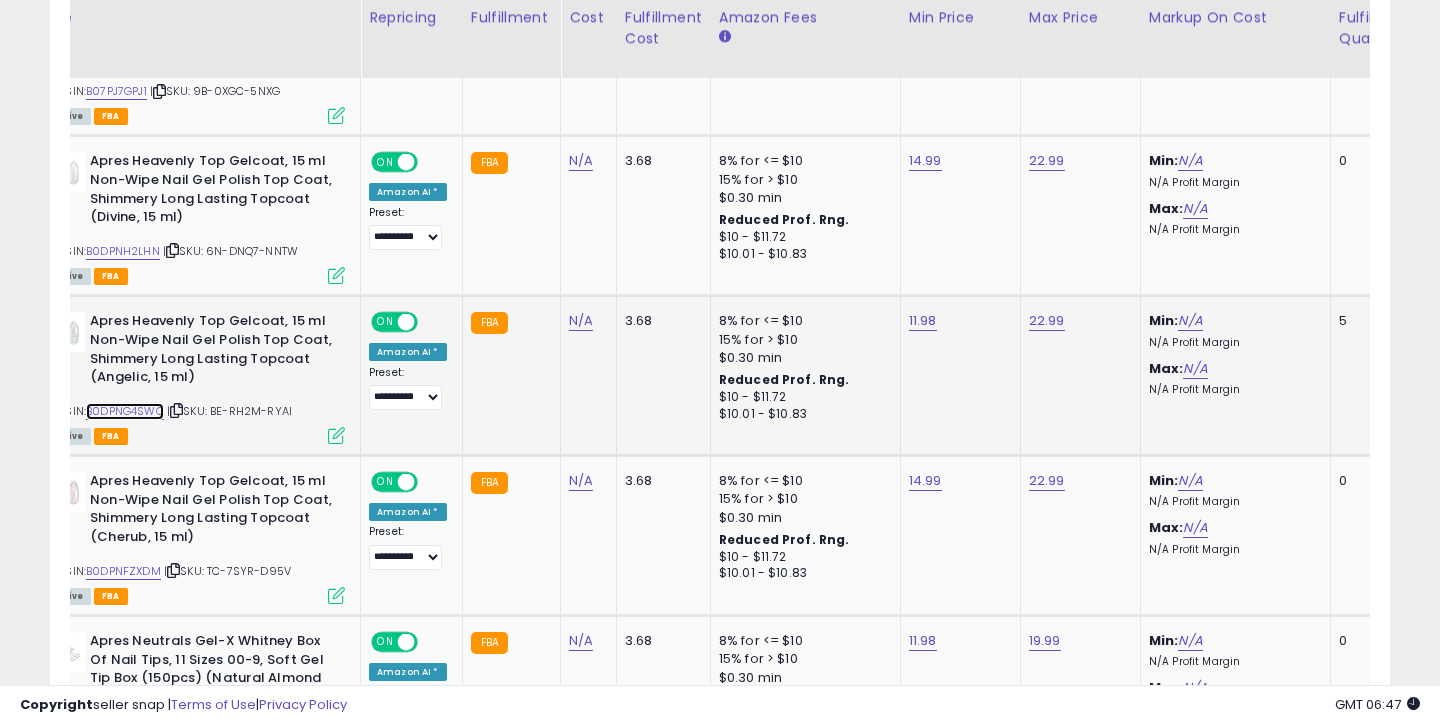 click on "B0DPNG4SWQ" at bounding box center [125, 411] 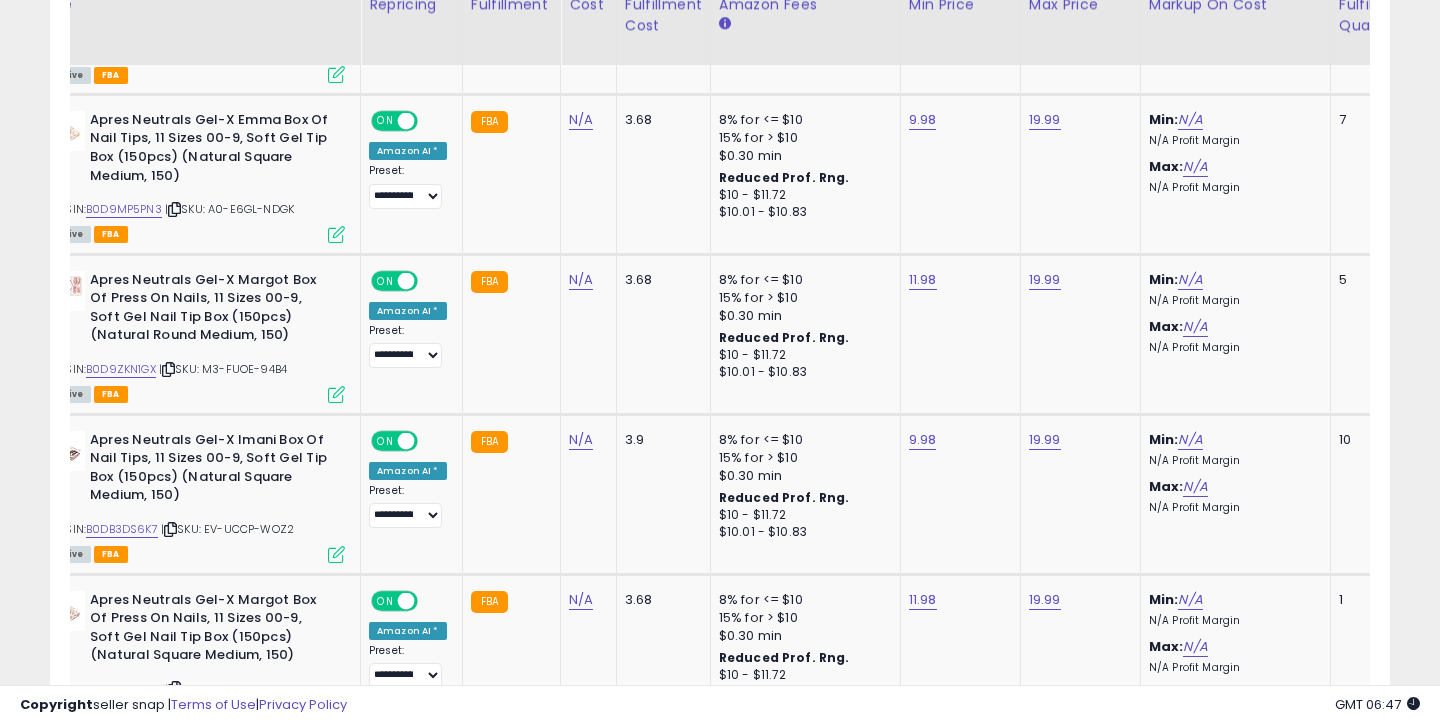 scroll, scrollTop: 2773, scrollLeft: 0, axis: vertical 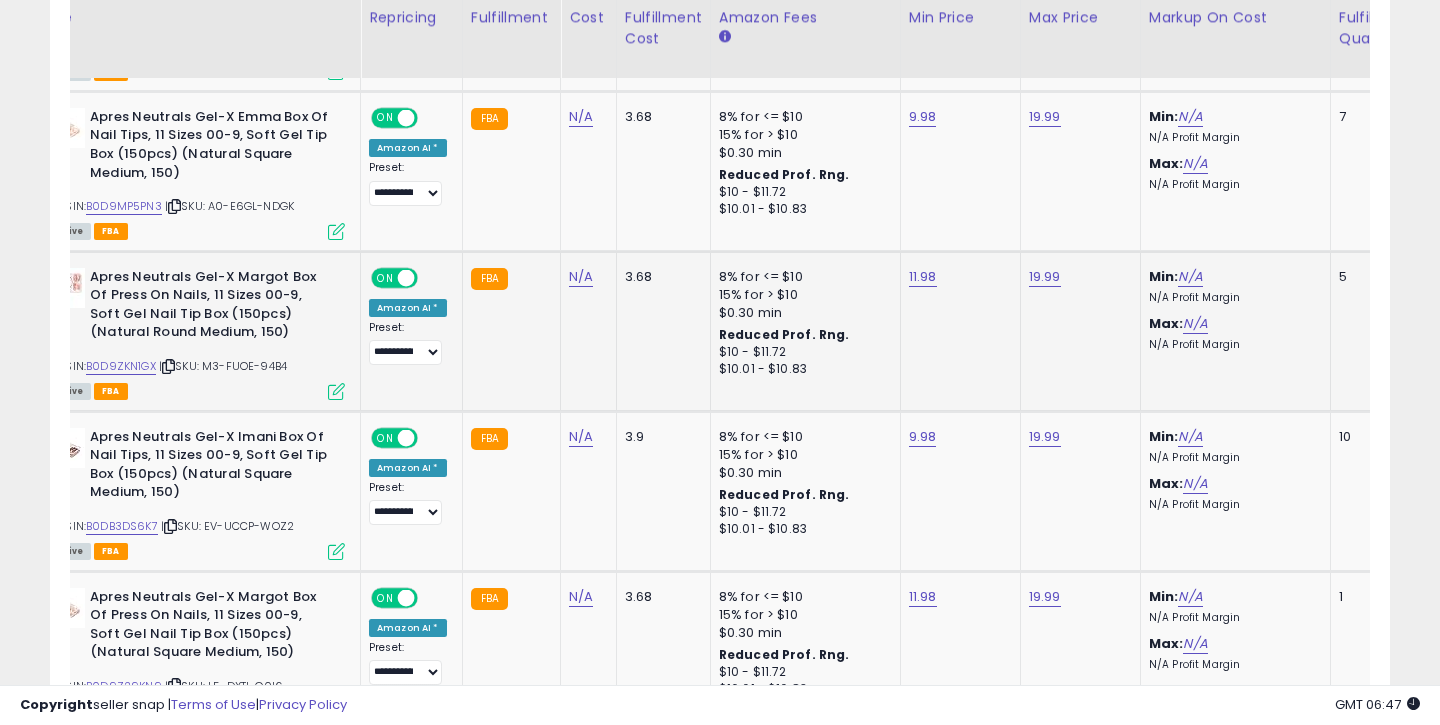 click on "ASIN:  B0D9ZKN1GX    |   SKU: M3-FUOE-94B4 Active FBA" at bounding box center (195, 333) 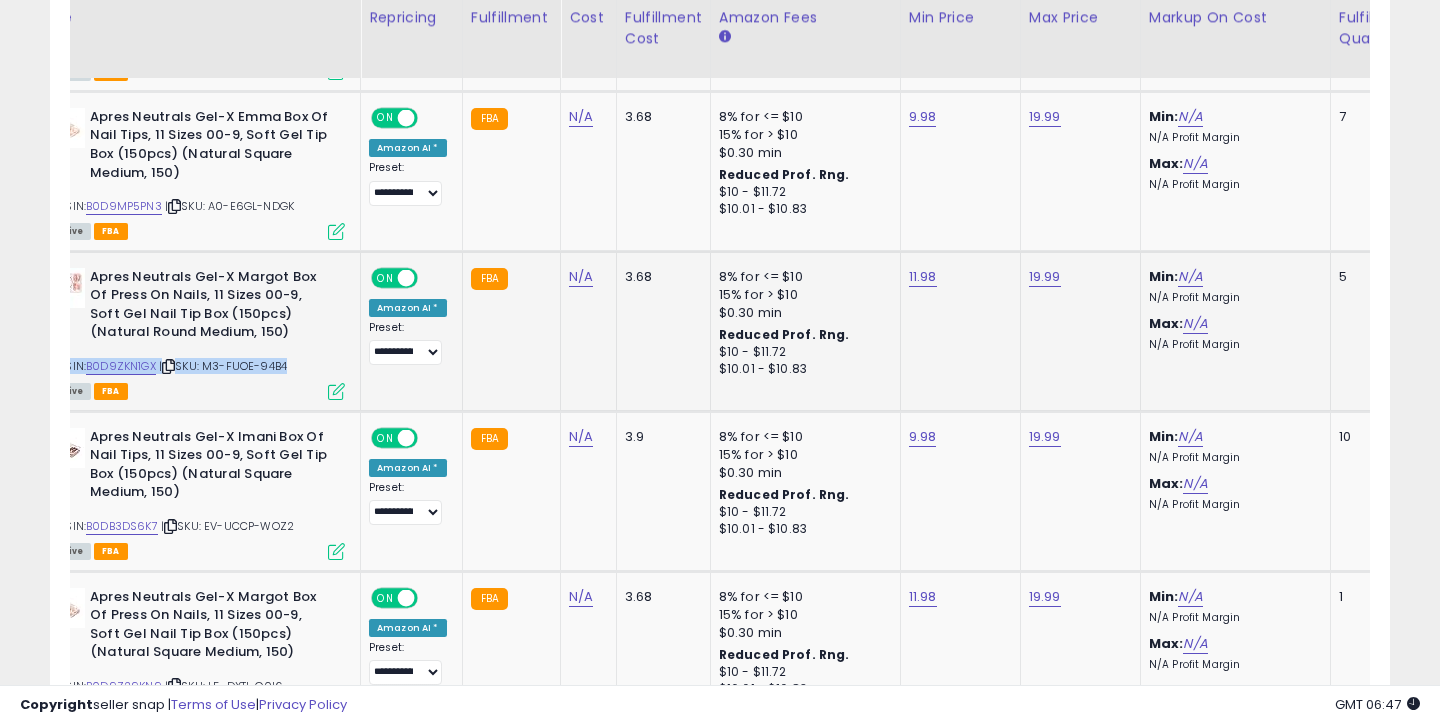 click on "ASIN:  B0D9ZKN1GX    |   SKU: M3-FUOE-94B4 Active FBA" at bounding box center (195, 333) 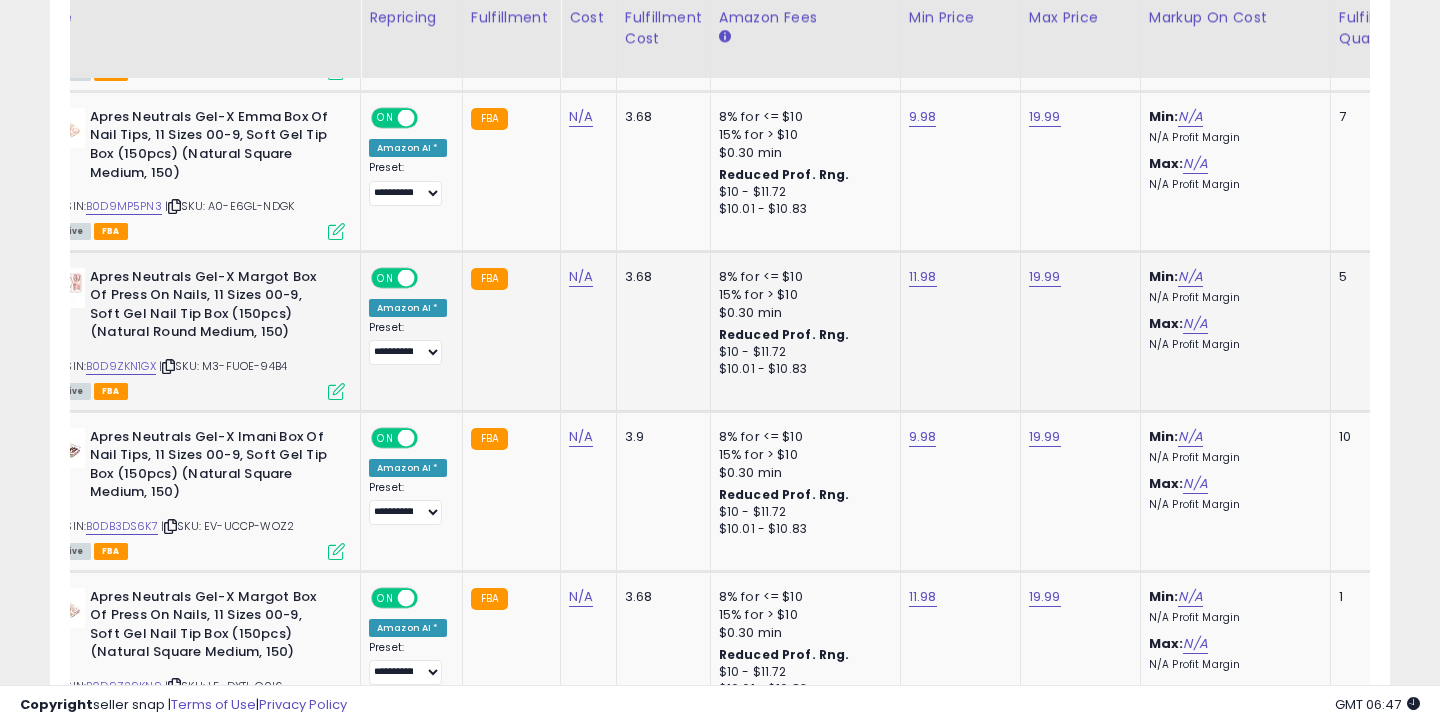 click on "ASIN:  B0D9ZKN1GX    |   SKU: M3-FUOE-94B4 Active FBA" at bounding box center (195, 333) 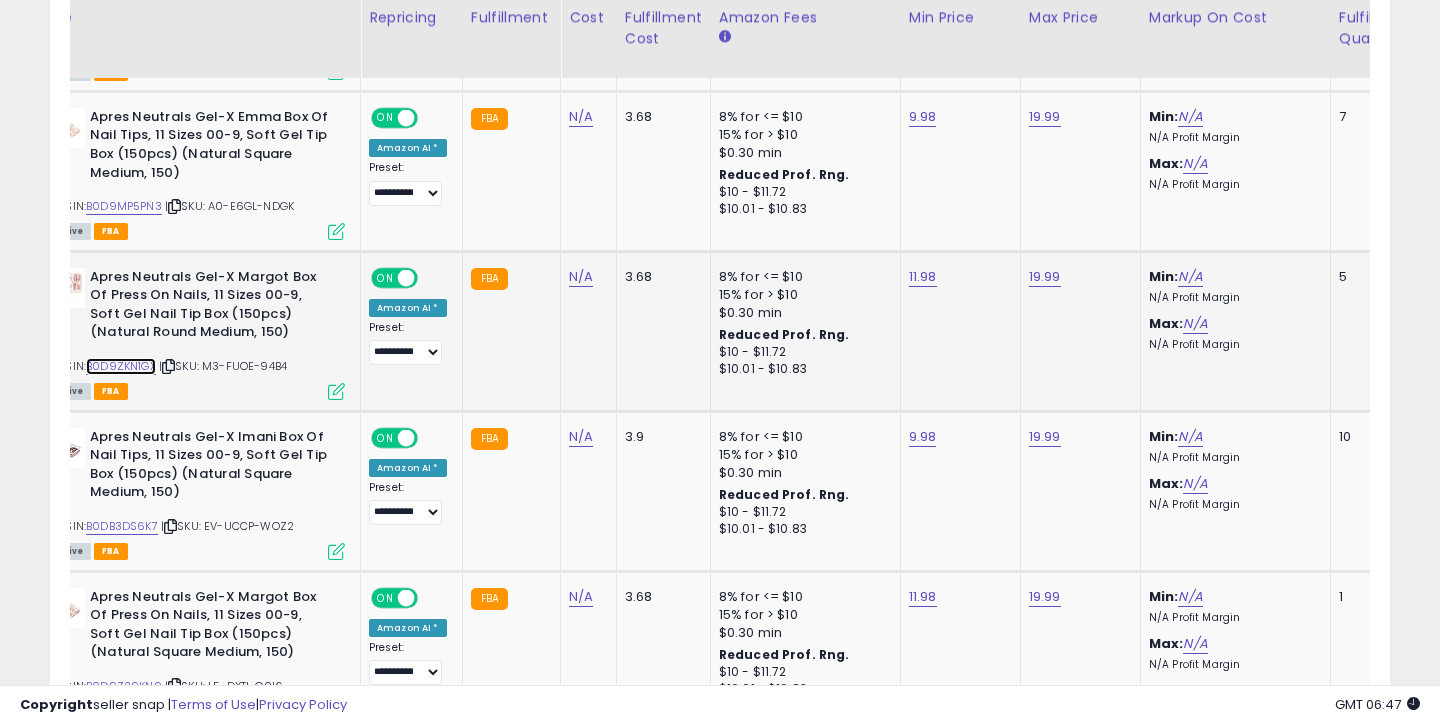 click on "B0D9ZKN1GX" at bounding box center (121, 366) 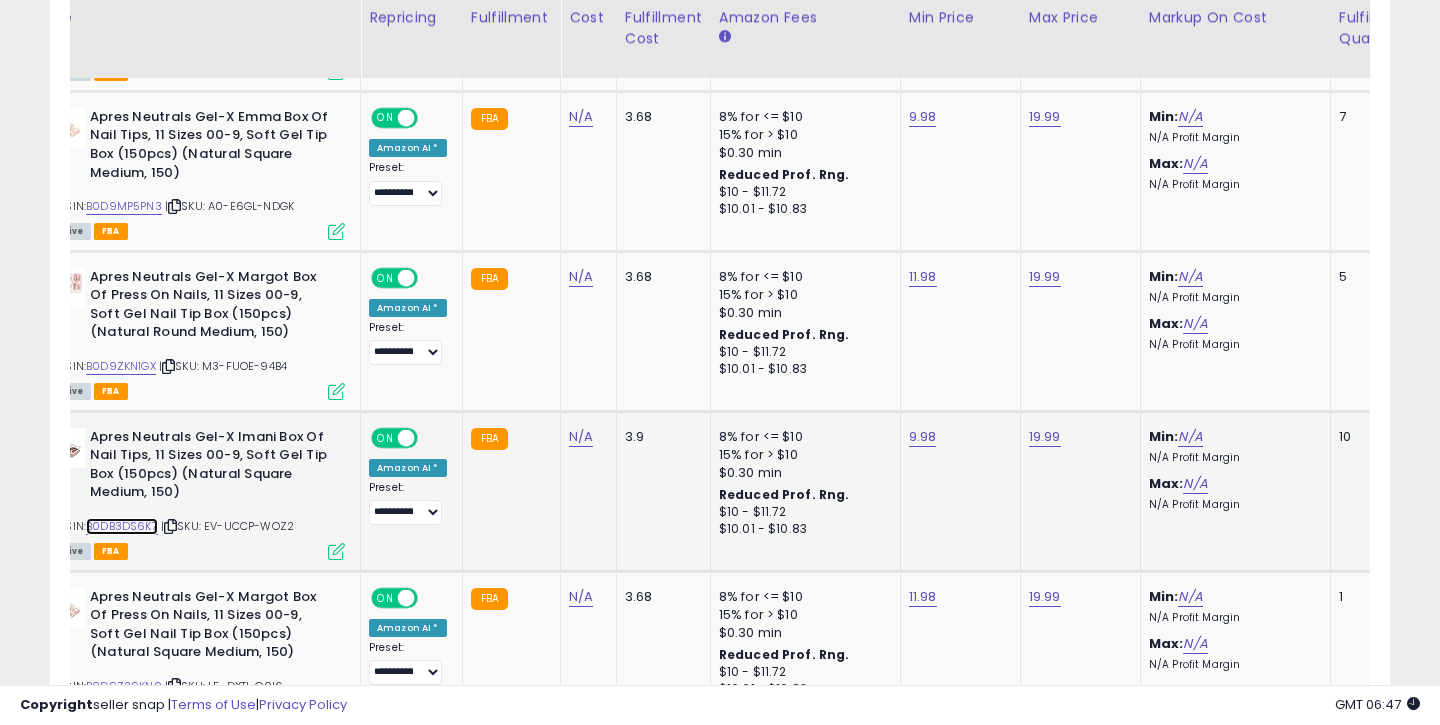 click on "B0DB3DS6K7" at bounding box center (122, 526) 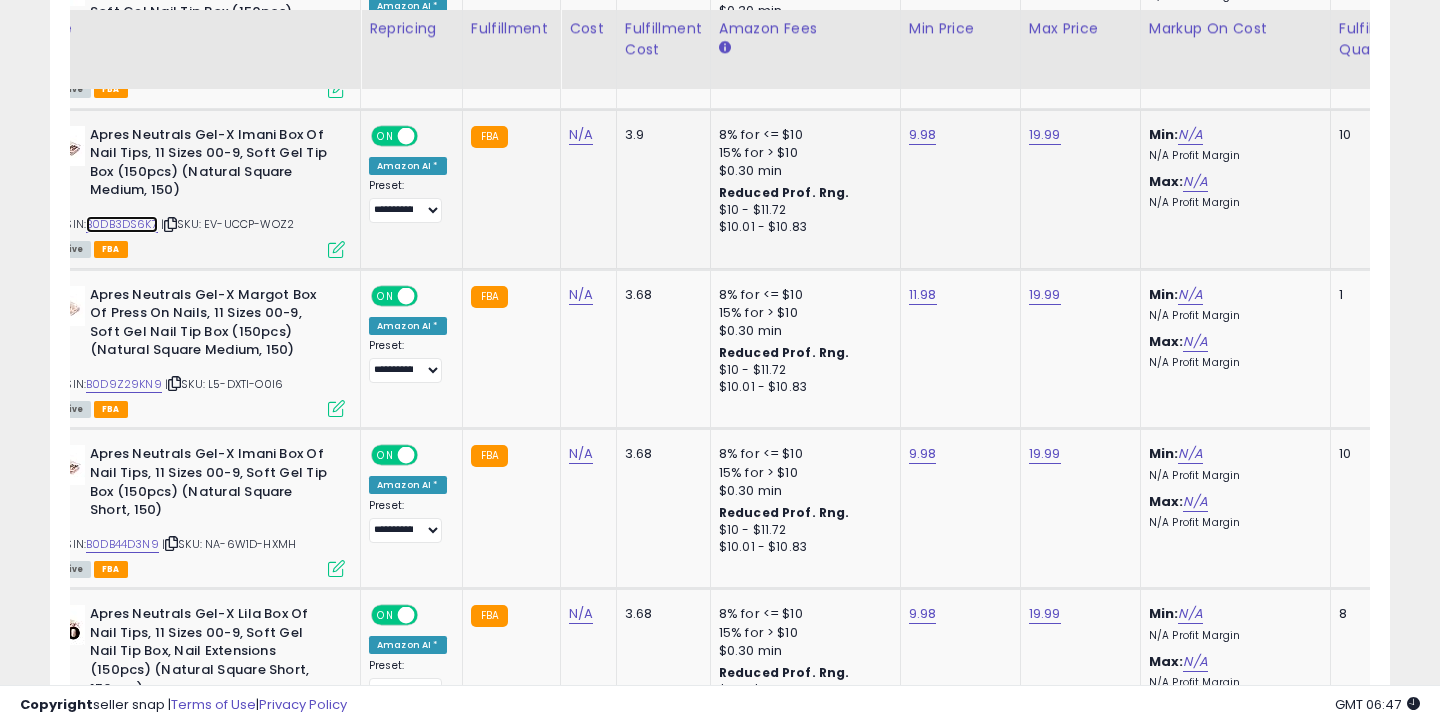scroll, scrollTop: 3091, scrollLeft: 0, axis: vertical 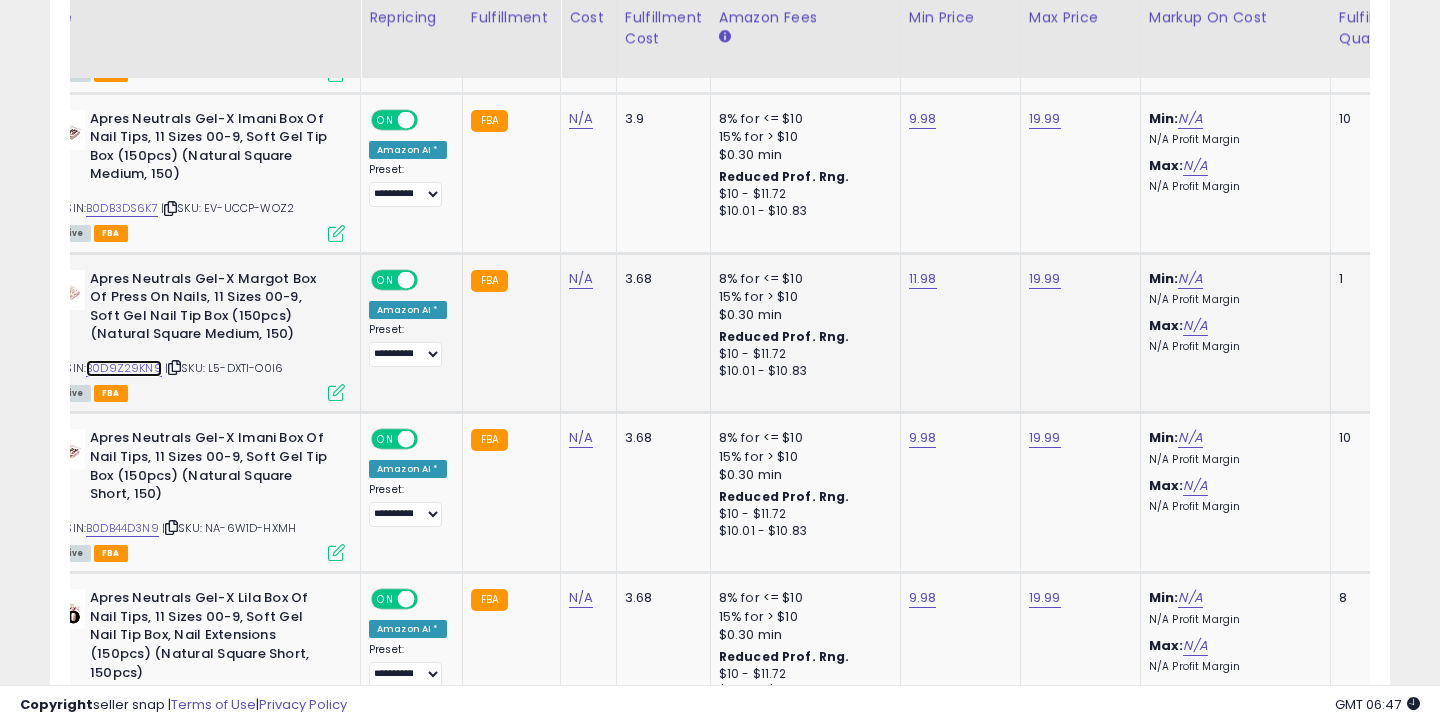 click on "B0D9Z29KN9" at bounding box center (124, 368) 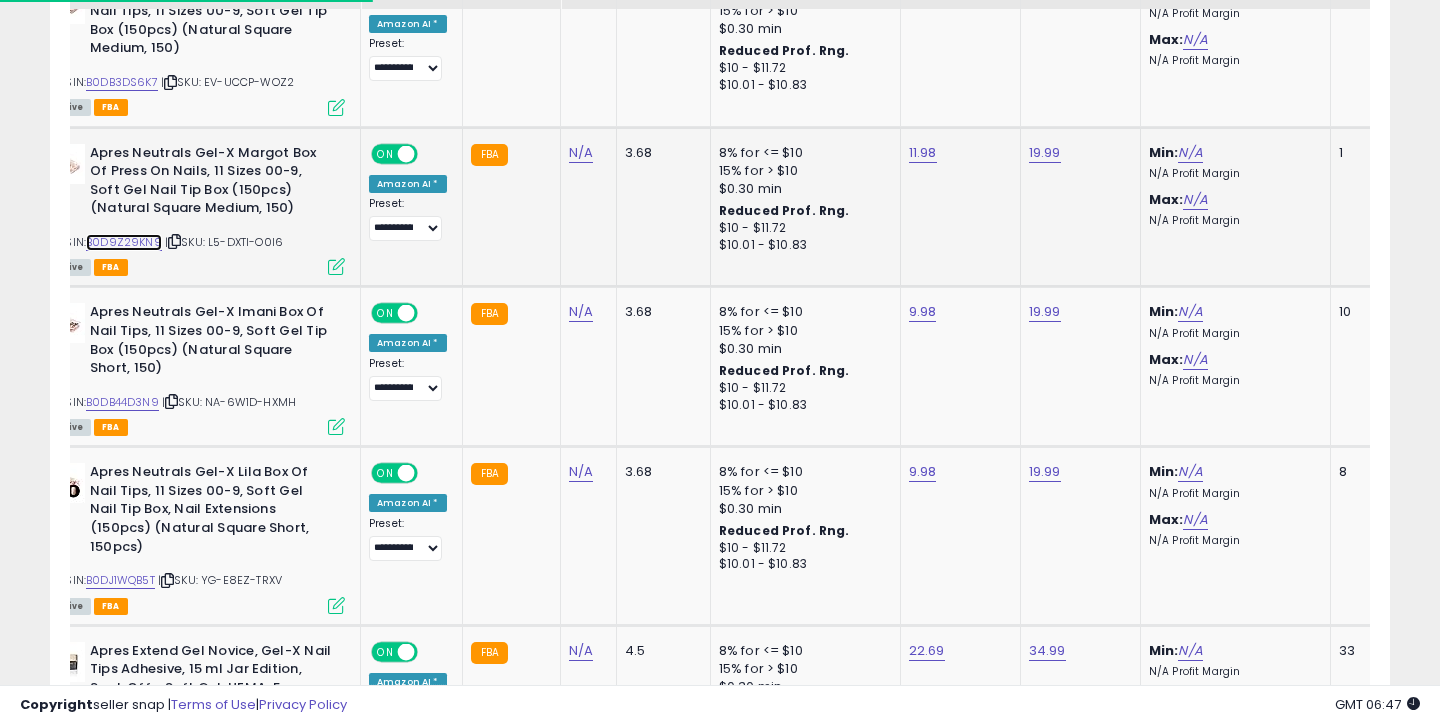 scroll, scrollTop: 3229, scrollLeft: 0, axis: vertical 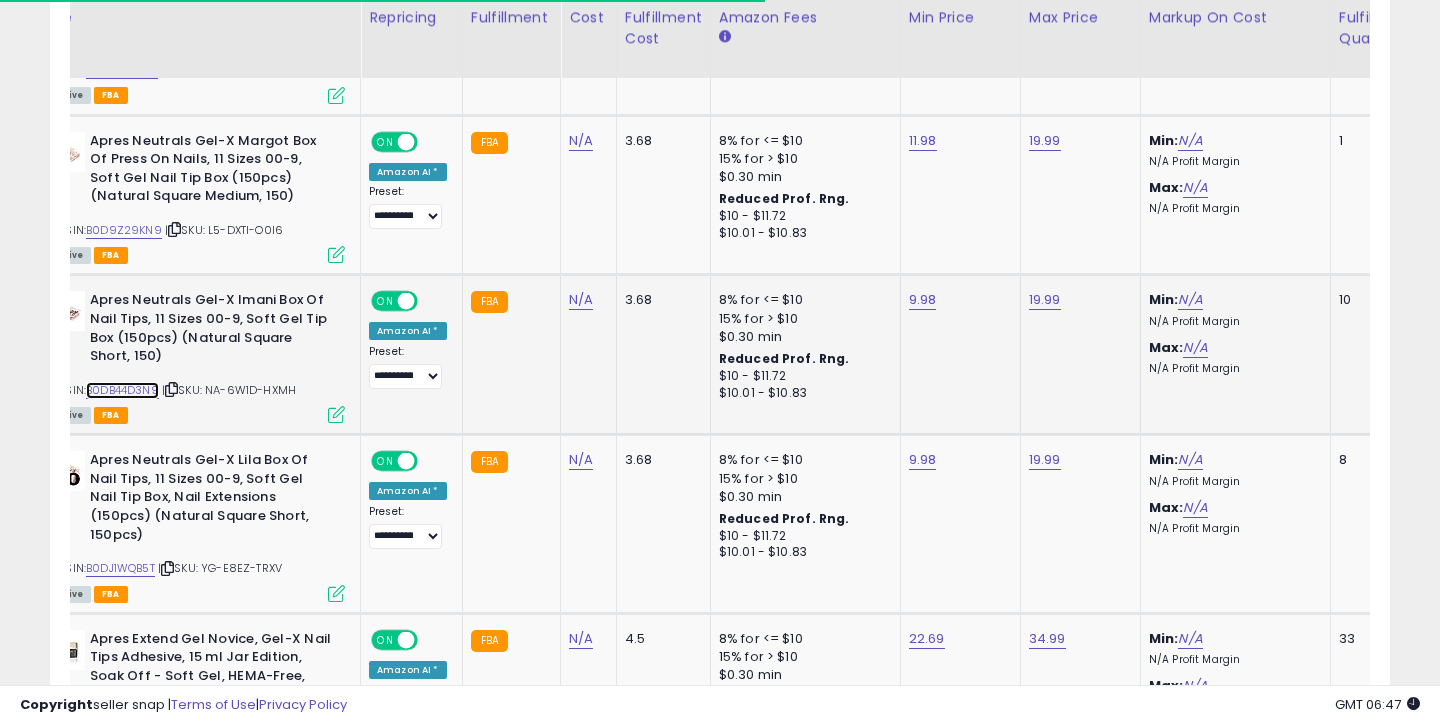 click on "B0DB44D3N9" at bounding box center (122, 390) 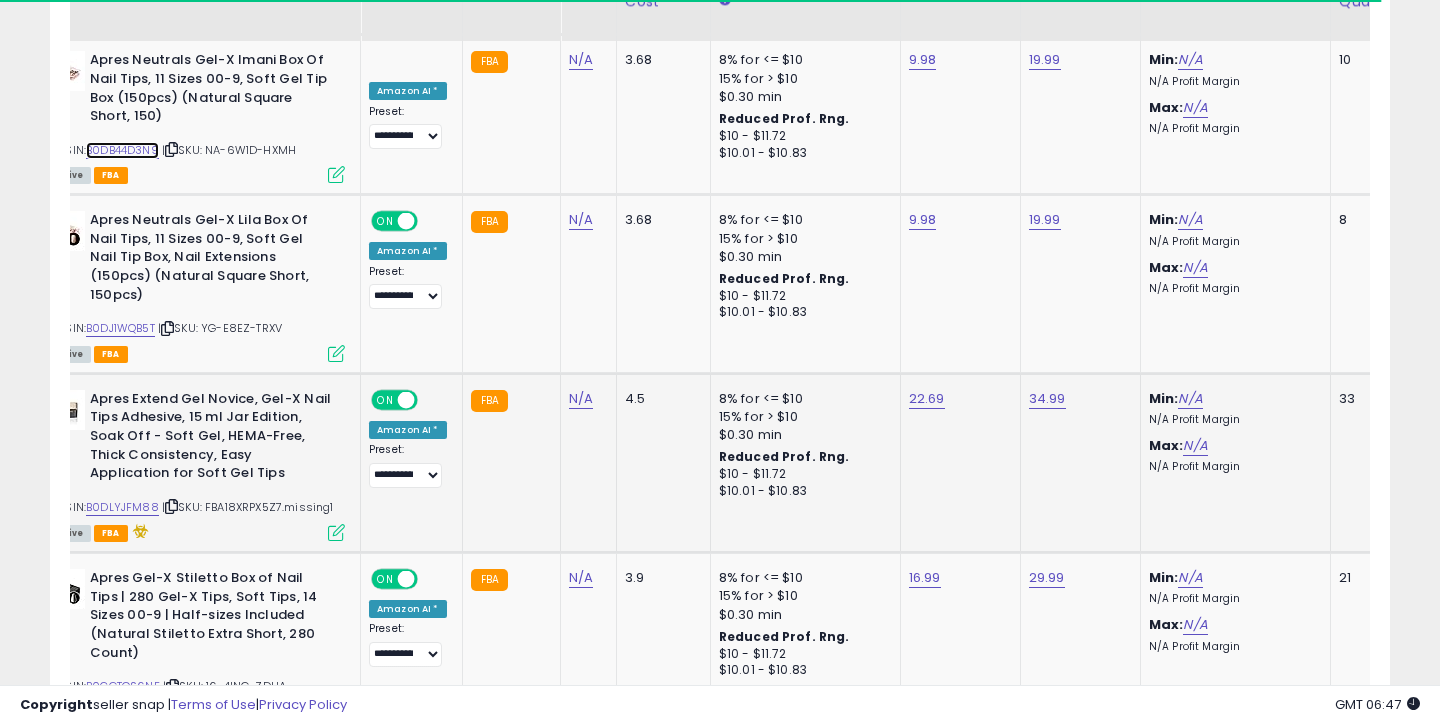 scroll, scrollTop: 3480, scrollLeft: 0, axis: vertical 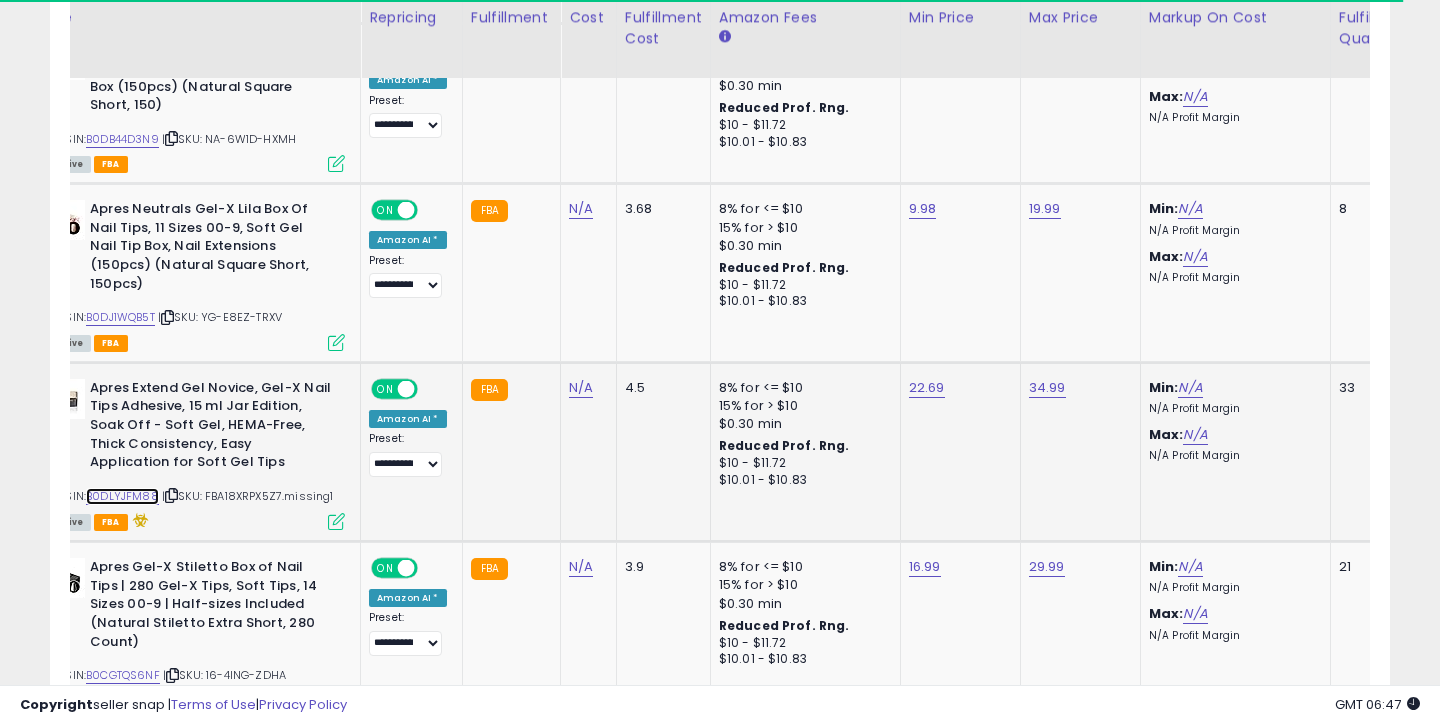 click on "B0DLYJFM88" at bounding box center (122, 496) 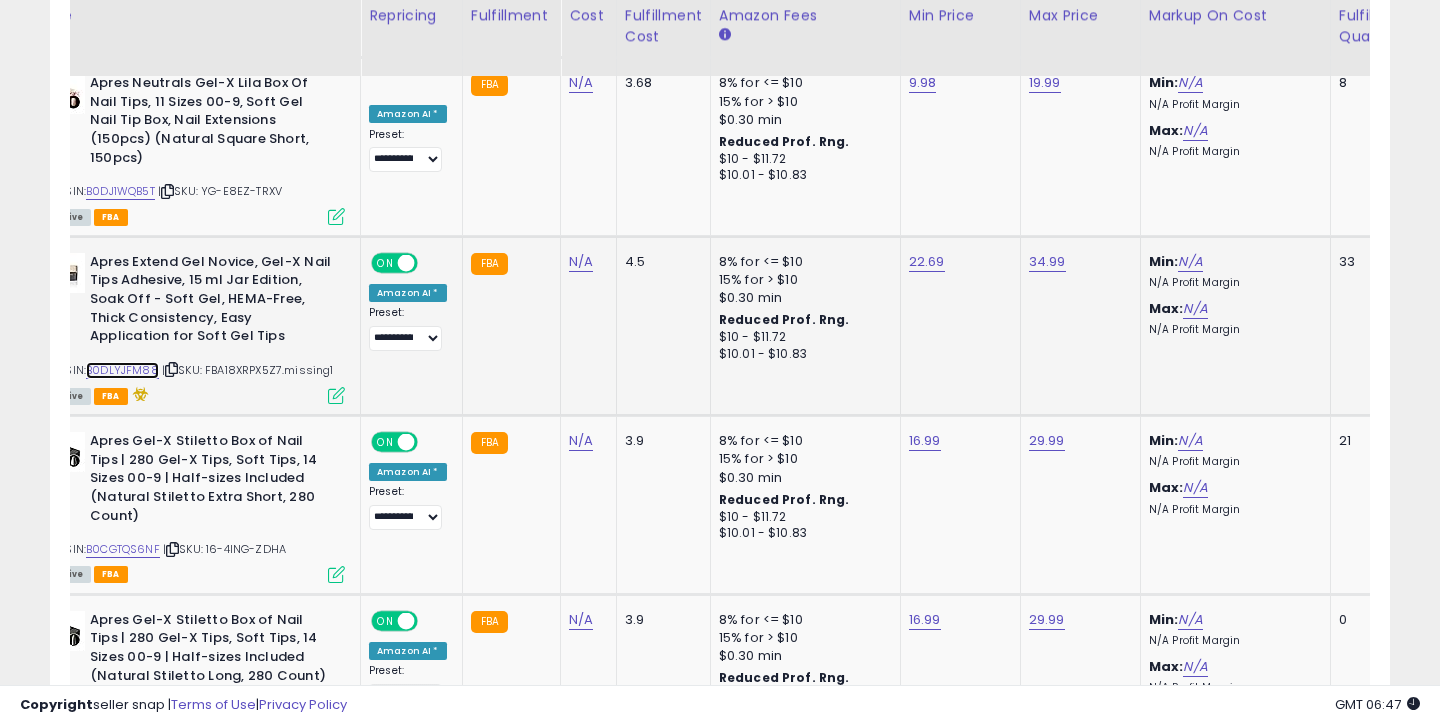 scroll, scrollTop: 3614, scrollLeft: 0, axis: vertical 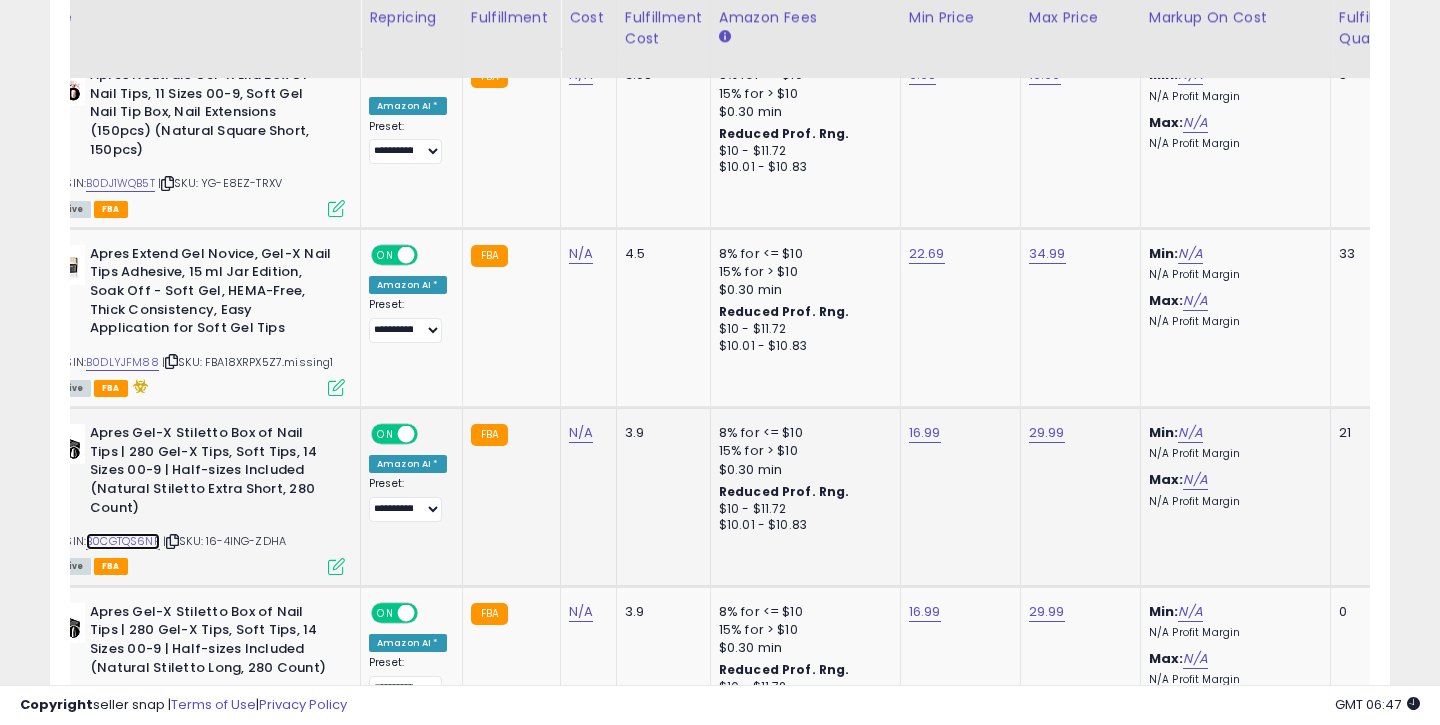 click on "B0CGTQS6NF" at bounding box center [123, 541] 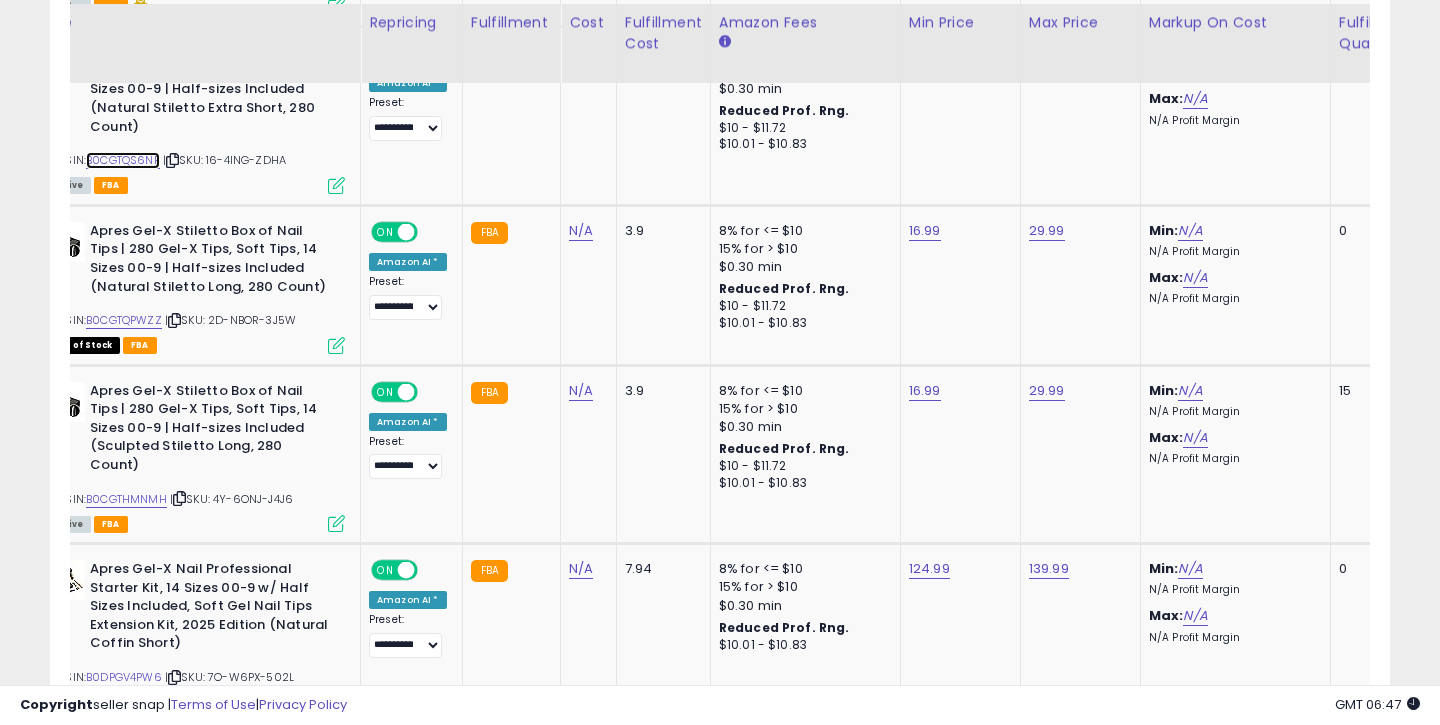 scroll, scrollTop: 4001, scrollLeft: 0, axis: vertical 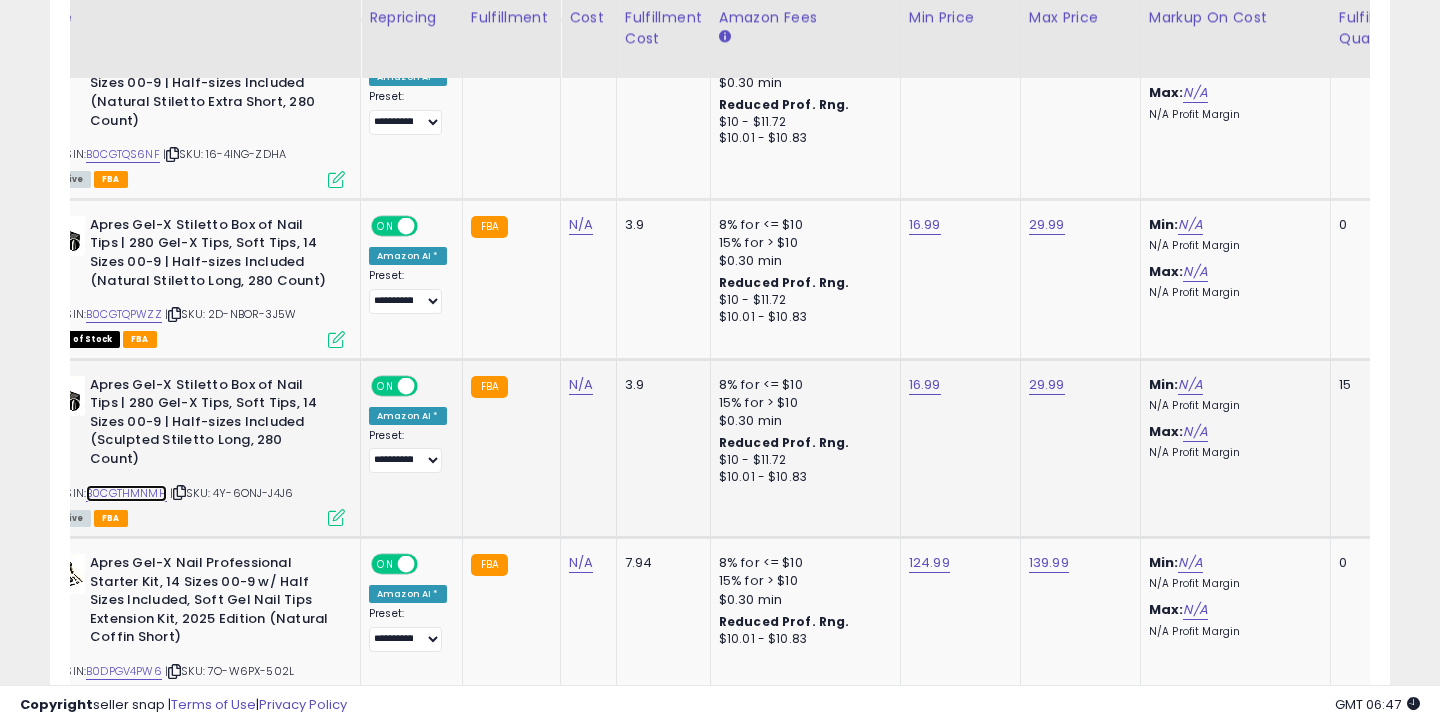 click on "B0CGTHMNMH" at bounding box center (126, 493) 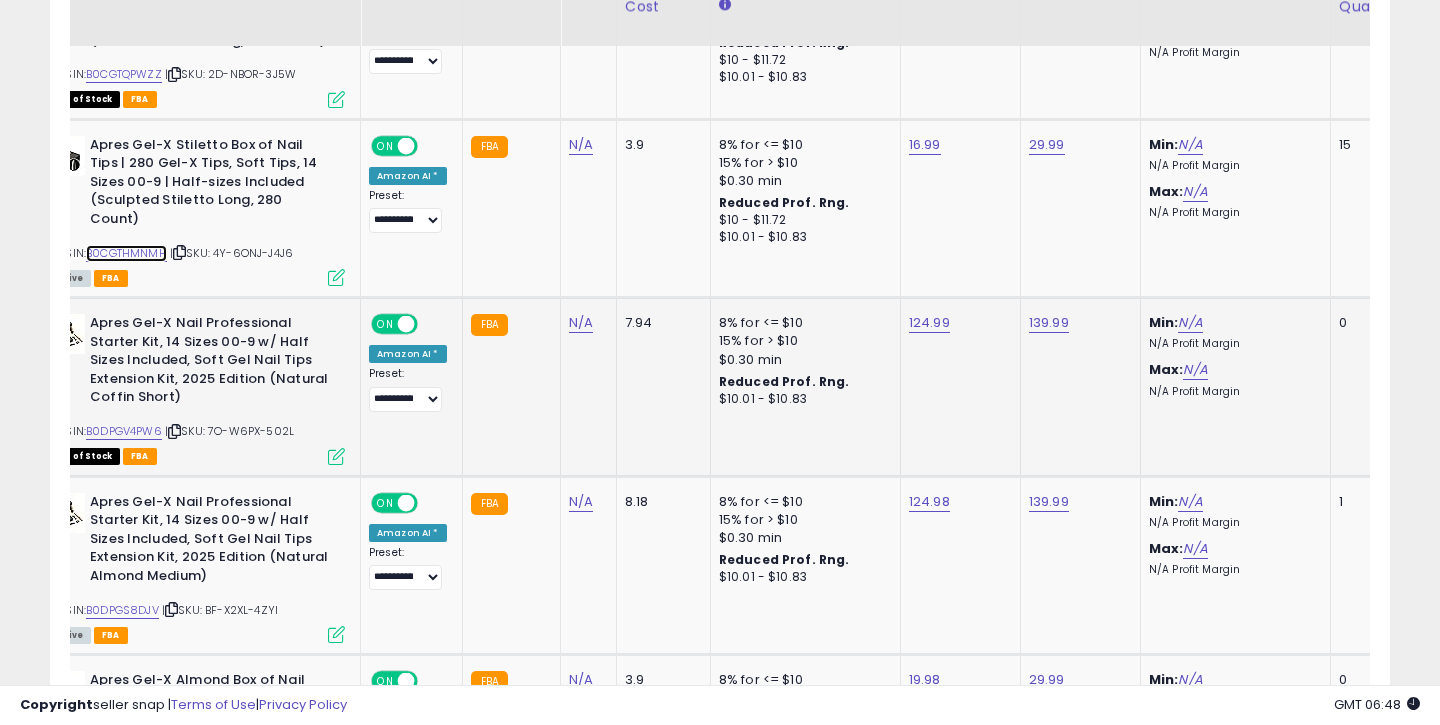 scroll, scrollTop: 4250, scrollLeft: 0, axis: vertical 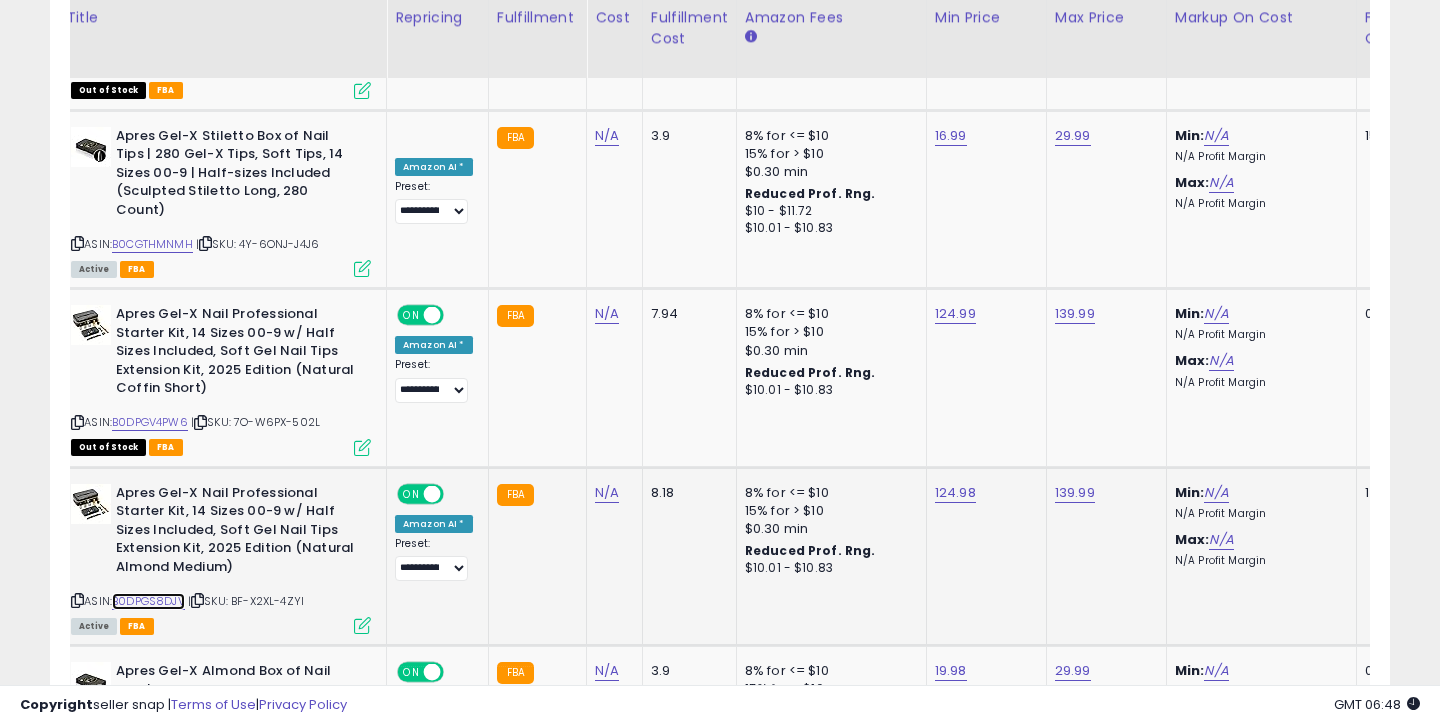 click on "B0DPGS8DJV" at bounding box center (148, 601) 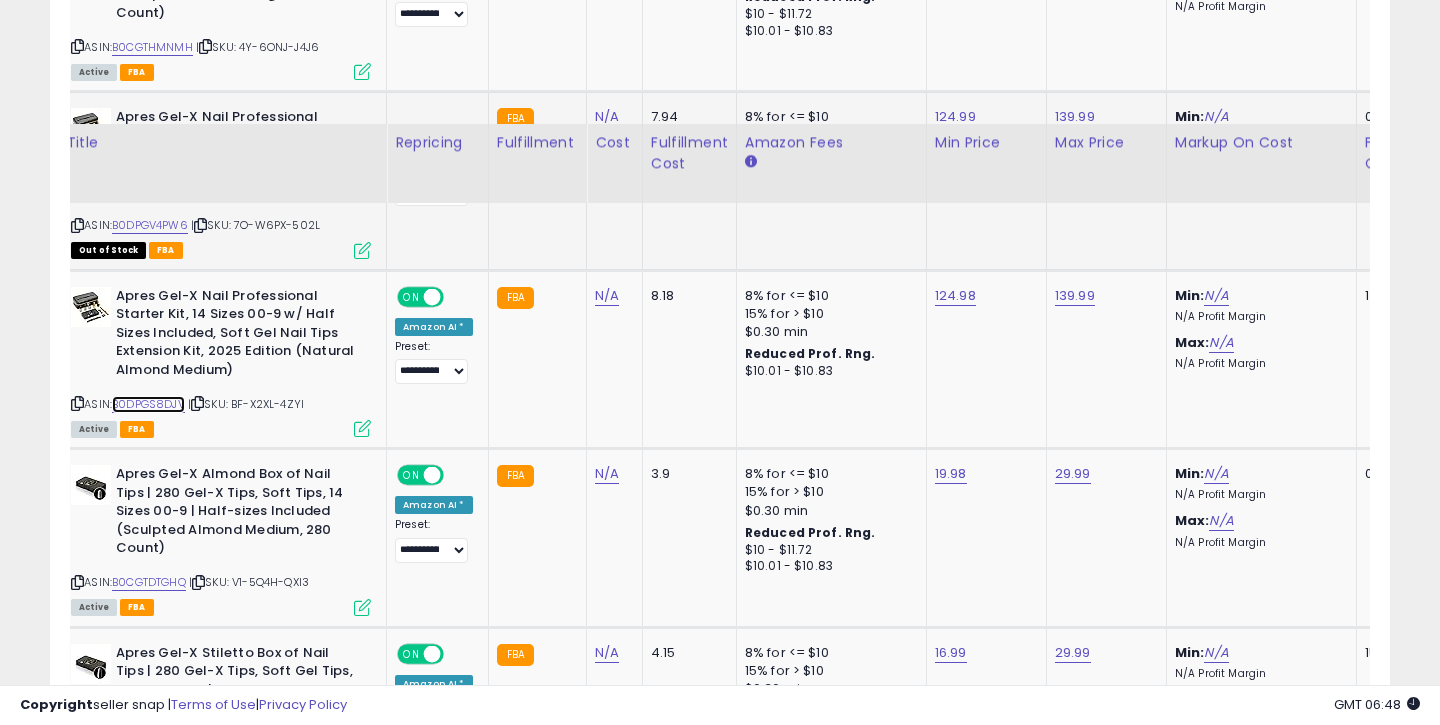 scroll, scrollTop: 4612, scrollLeft: 0, axis: vertical 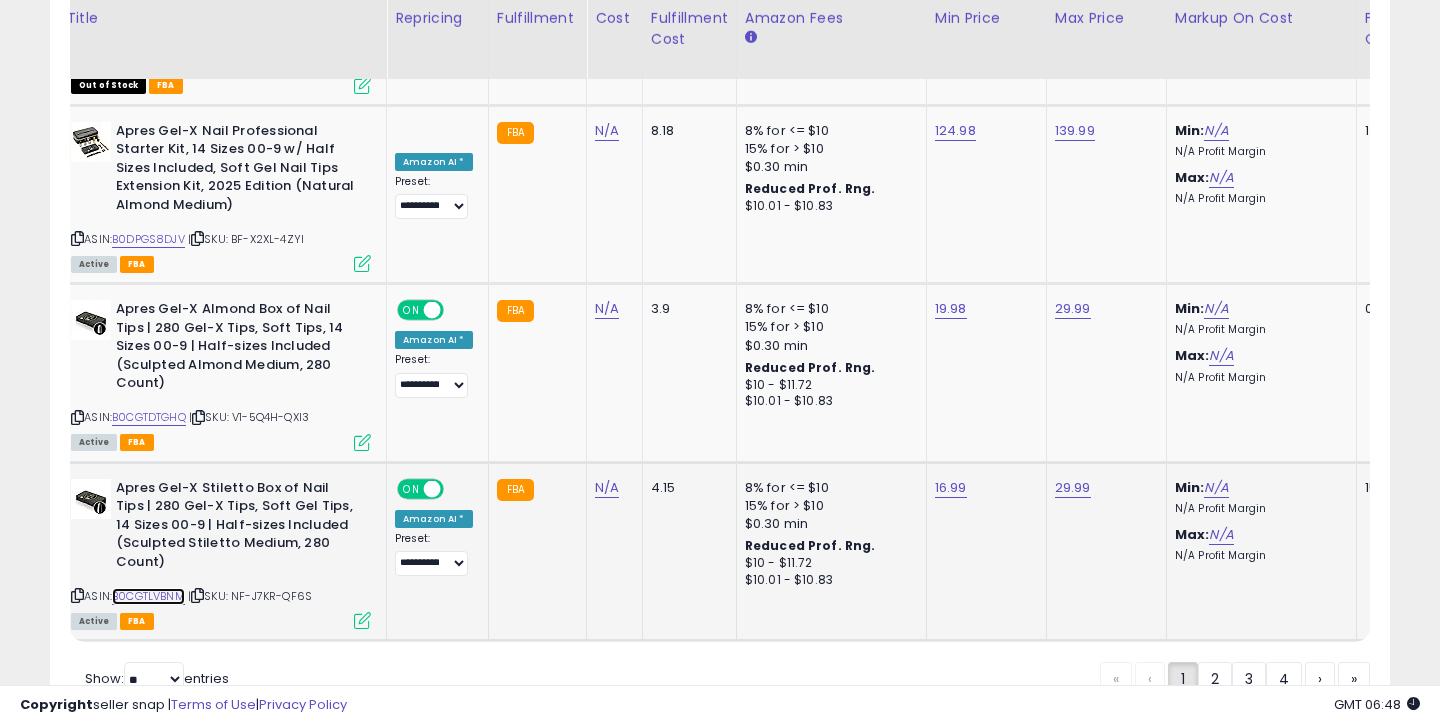 click on "B0CGTLVBNM" at bounding box center [148, 596] 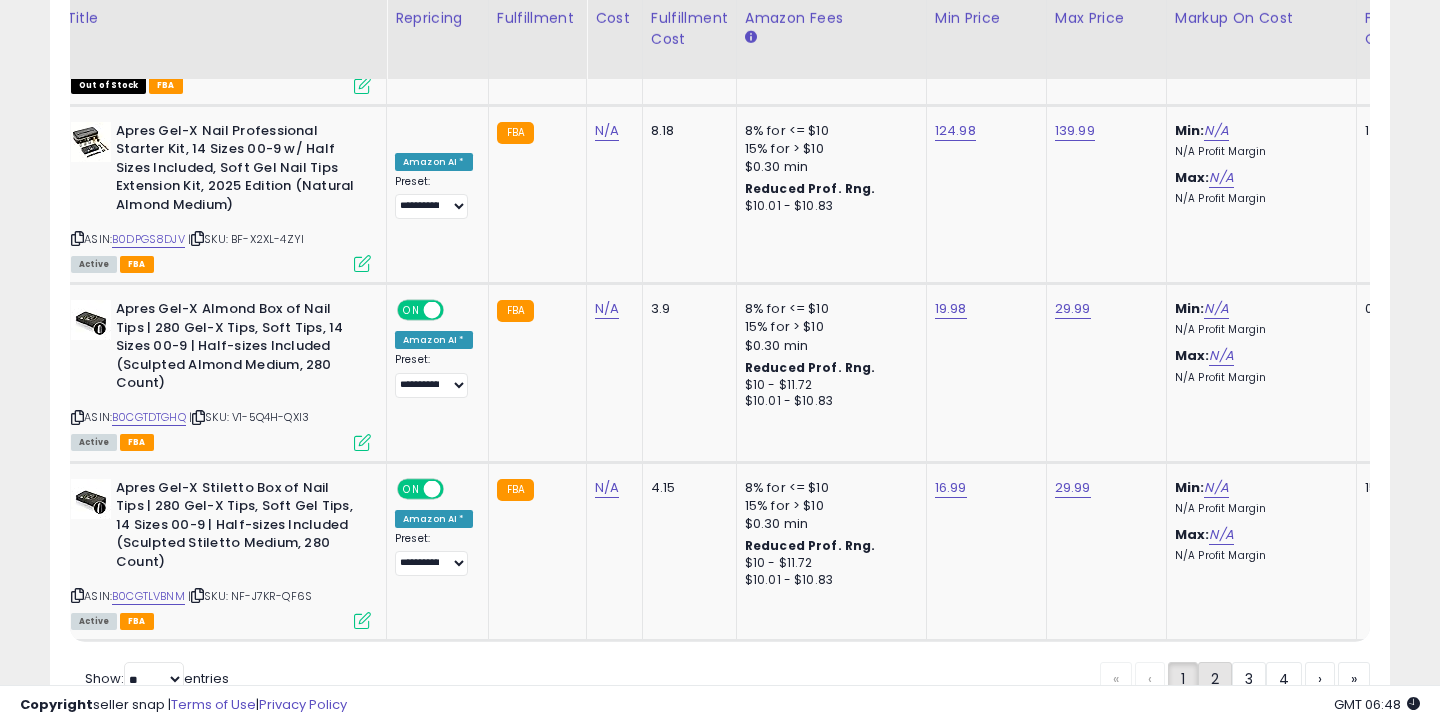 click on "2" 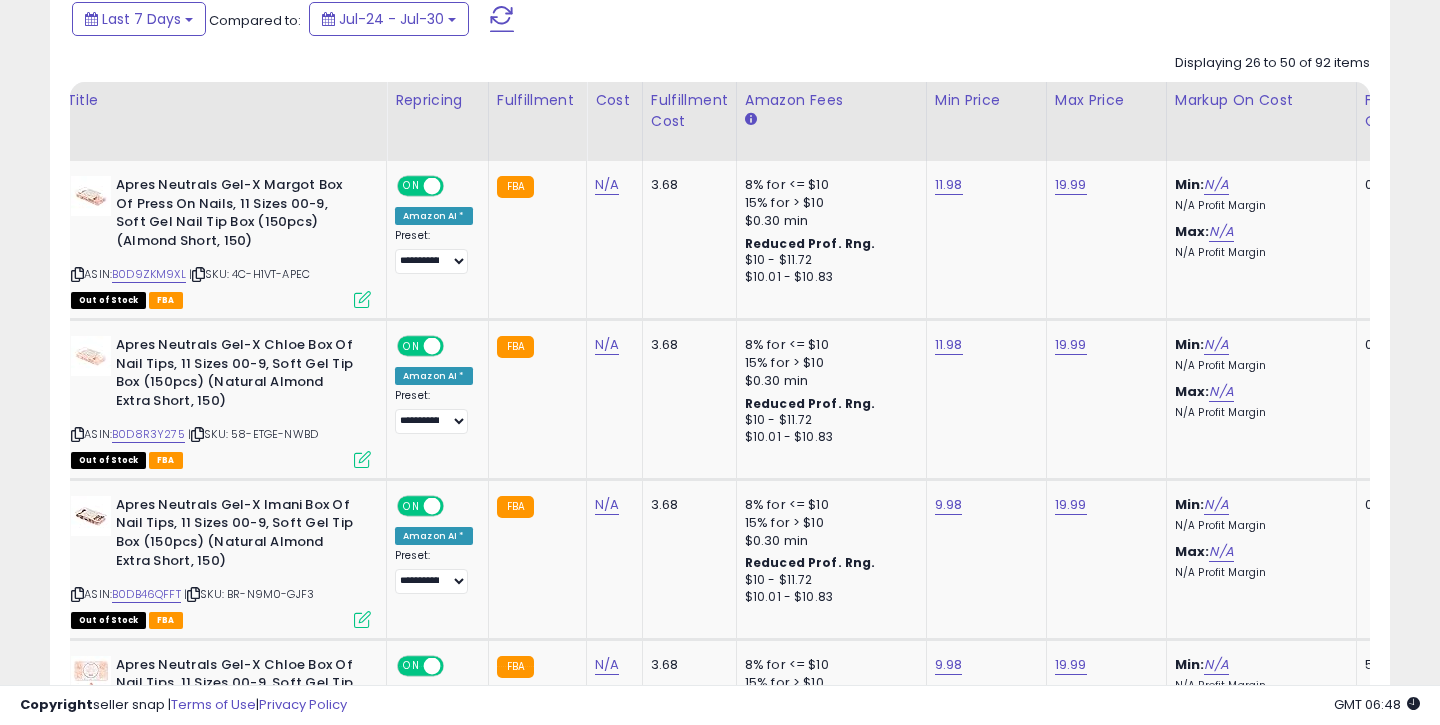 scroll, scrollTop: 921, scrollLeft: 0, axis: vertical 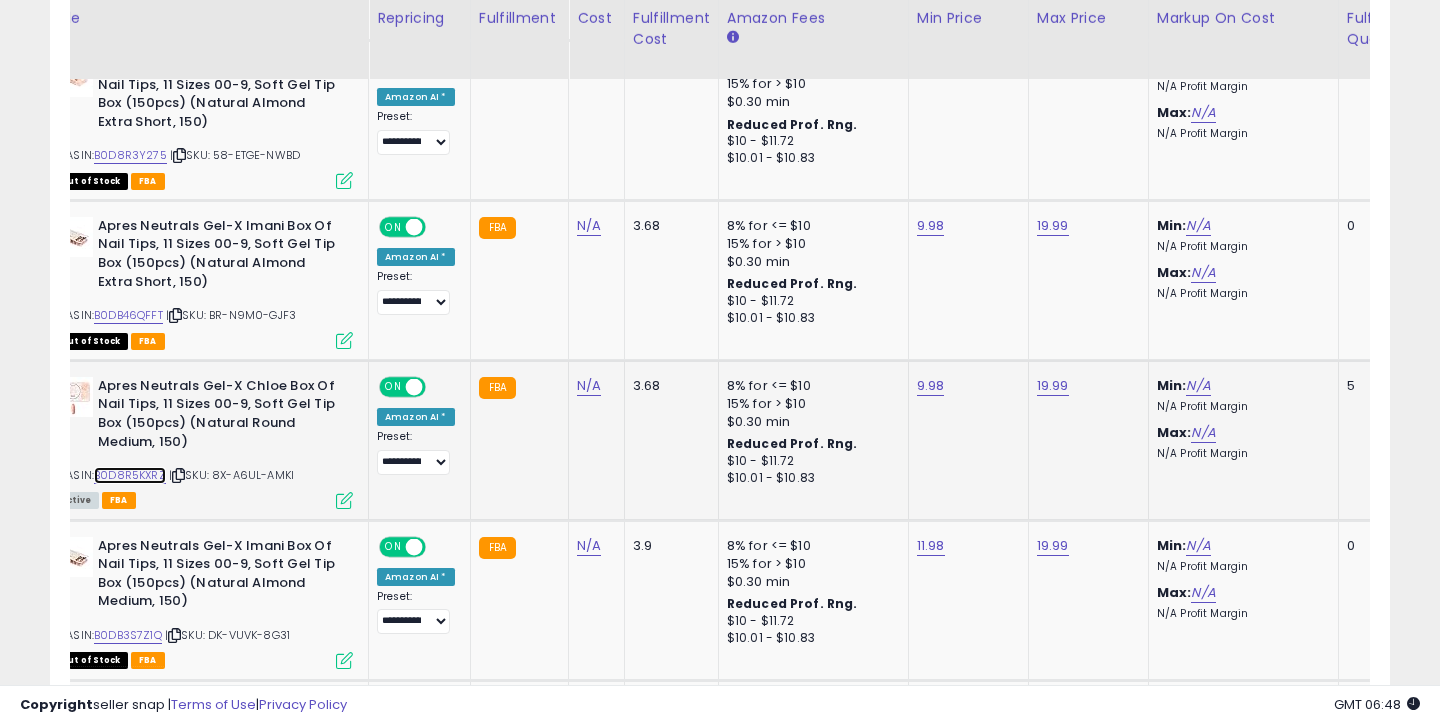 click on "B0D8R5KXRZ" at bounding box center (130, 475) 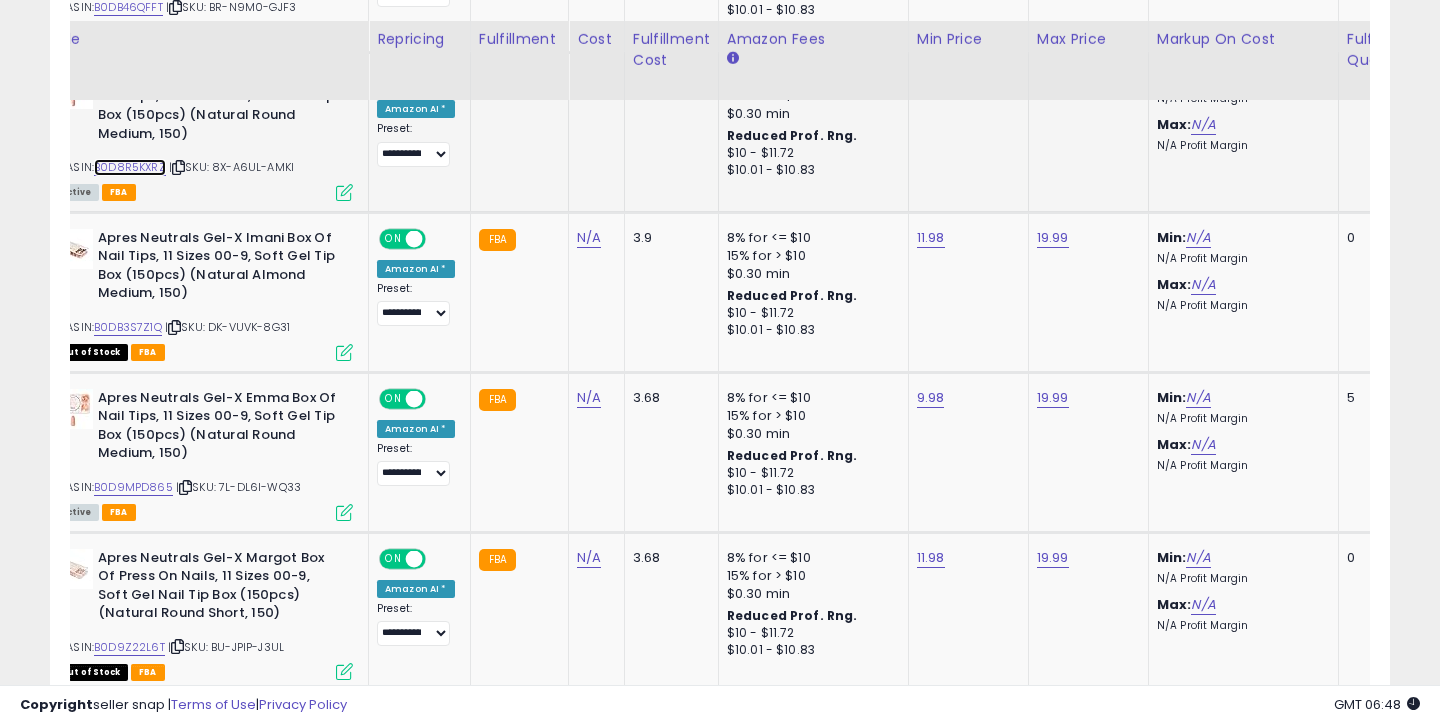 scroll, scrollTop: 1524, scrollLeft: 0, axis: vertical 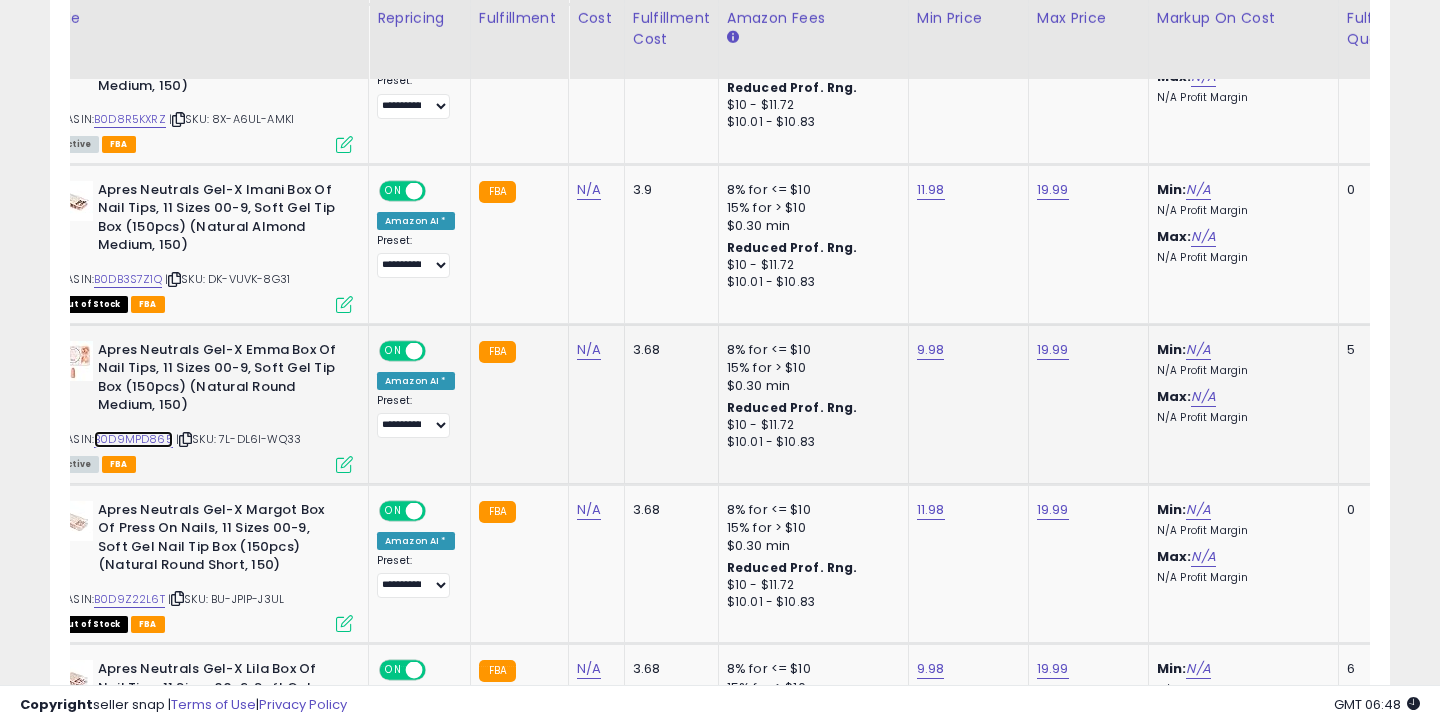 click on "B0D9MPD865" at bounding box center (133, 439) 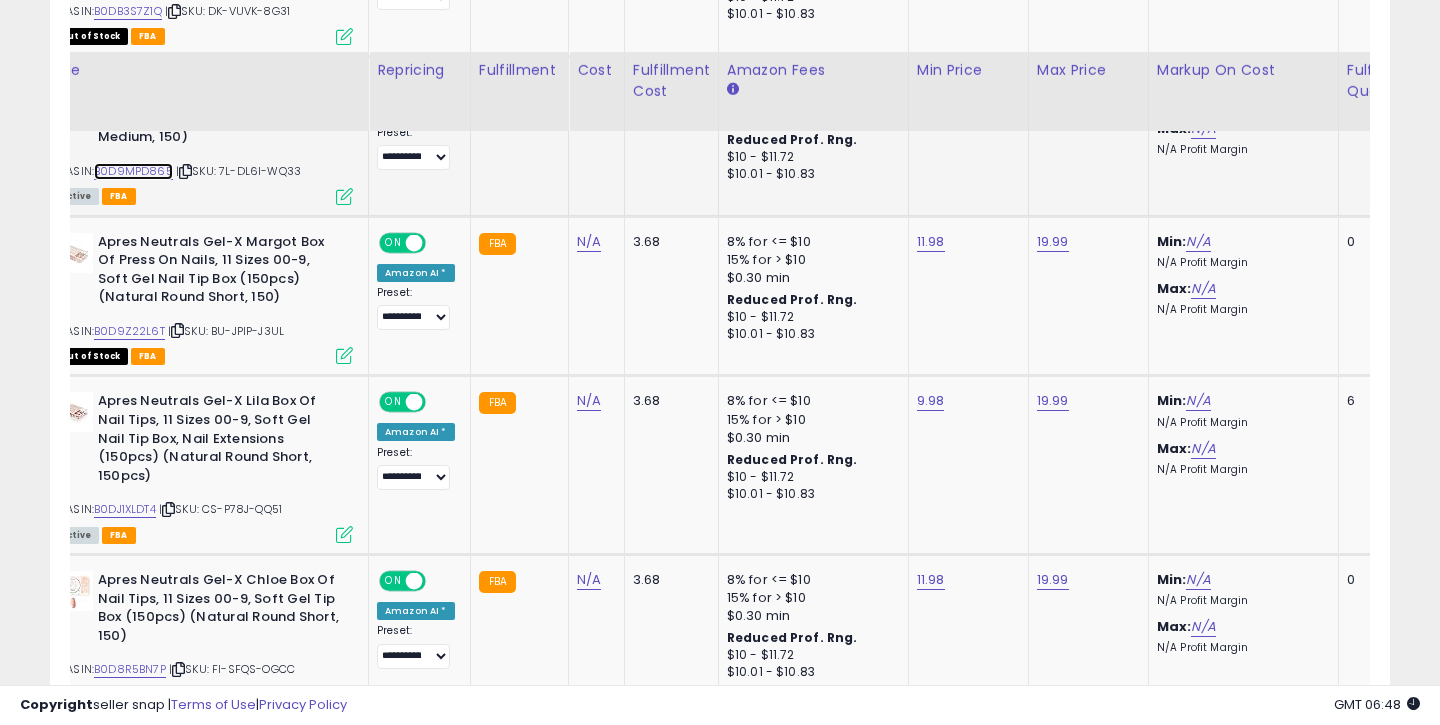 scroll, scrollTop: 1844, scrollLeft: 0, axis: vertical 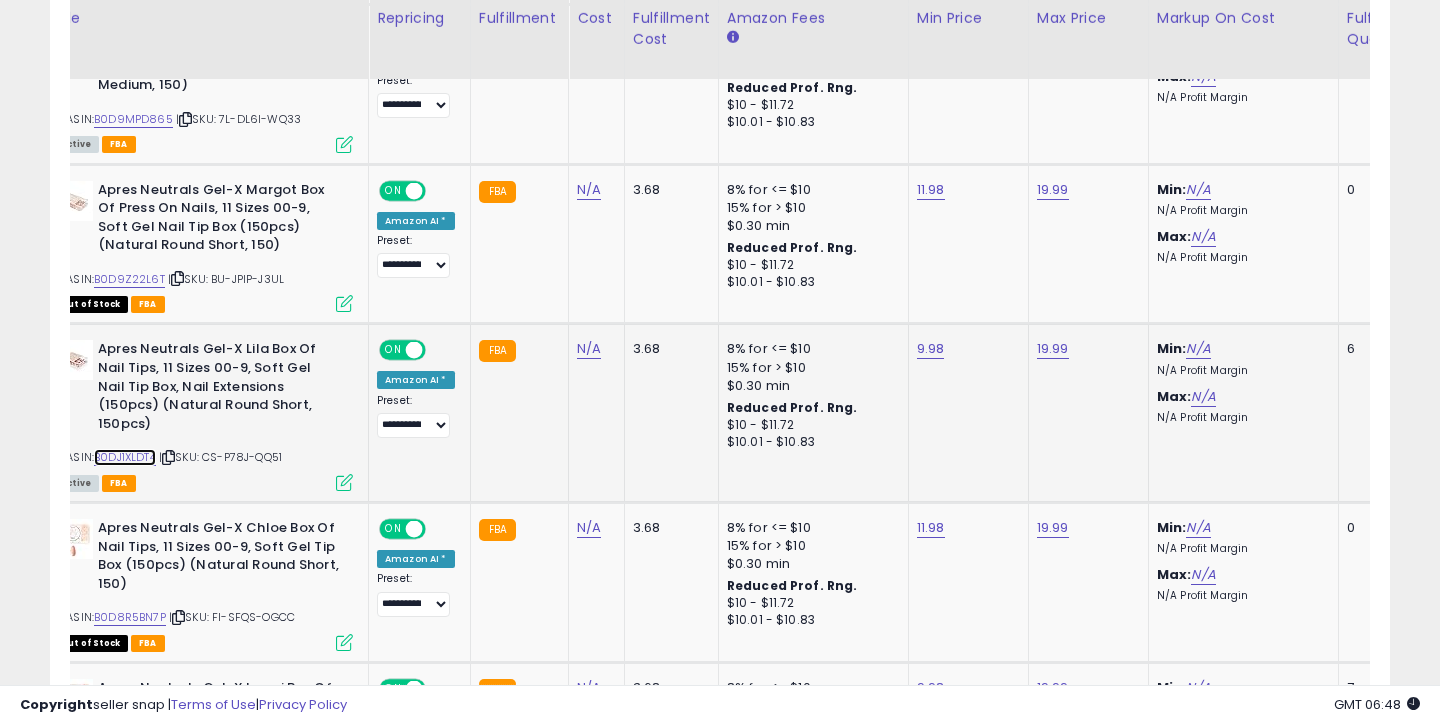 click on "B0DJ1XLDT4" at bounding box center [125, 457] 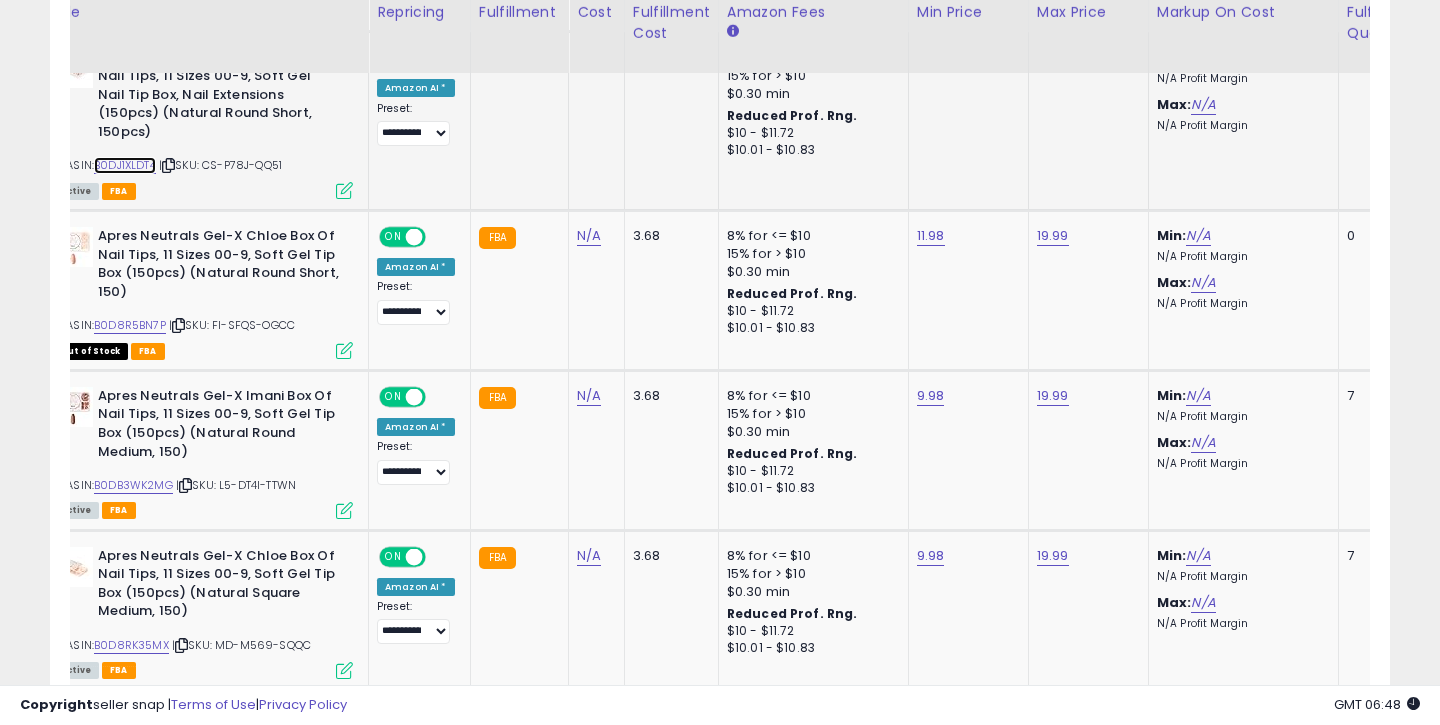 scroll, scrollTop: 2181, scrollLeft: 0, axis: vertical 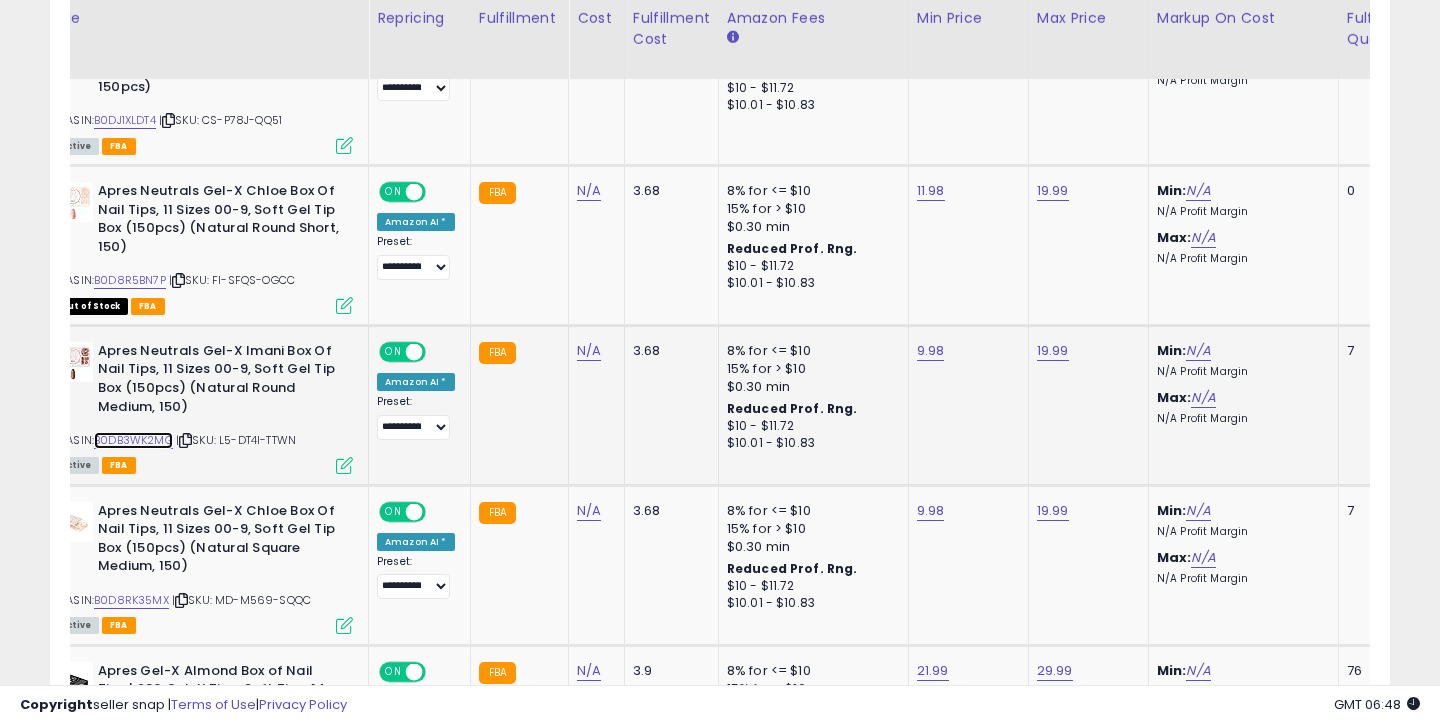 click on "B0DB3WK2MG" at bounding box center (133, 440) 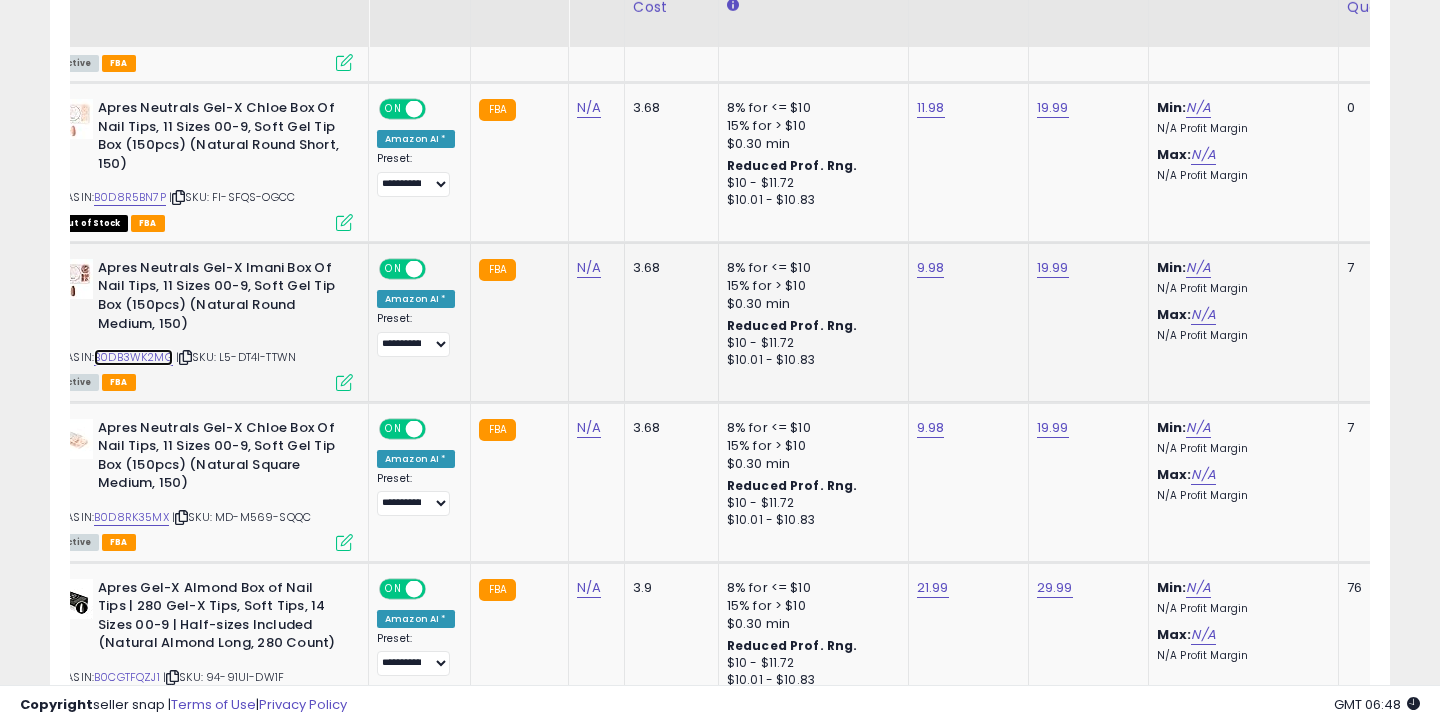 scroll, scrollTop: 2286, scrollLeft: 0, axis: vertical 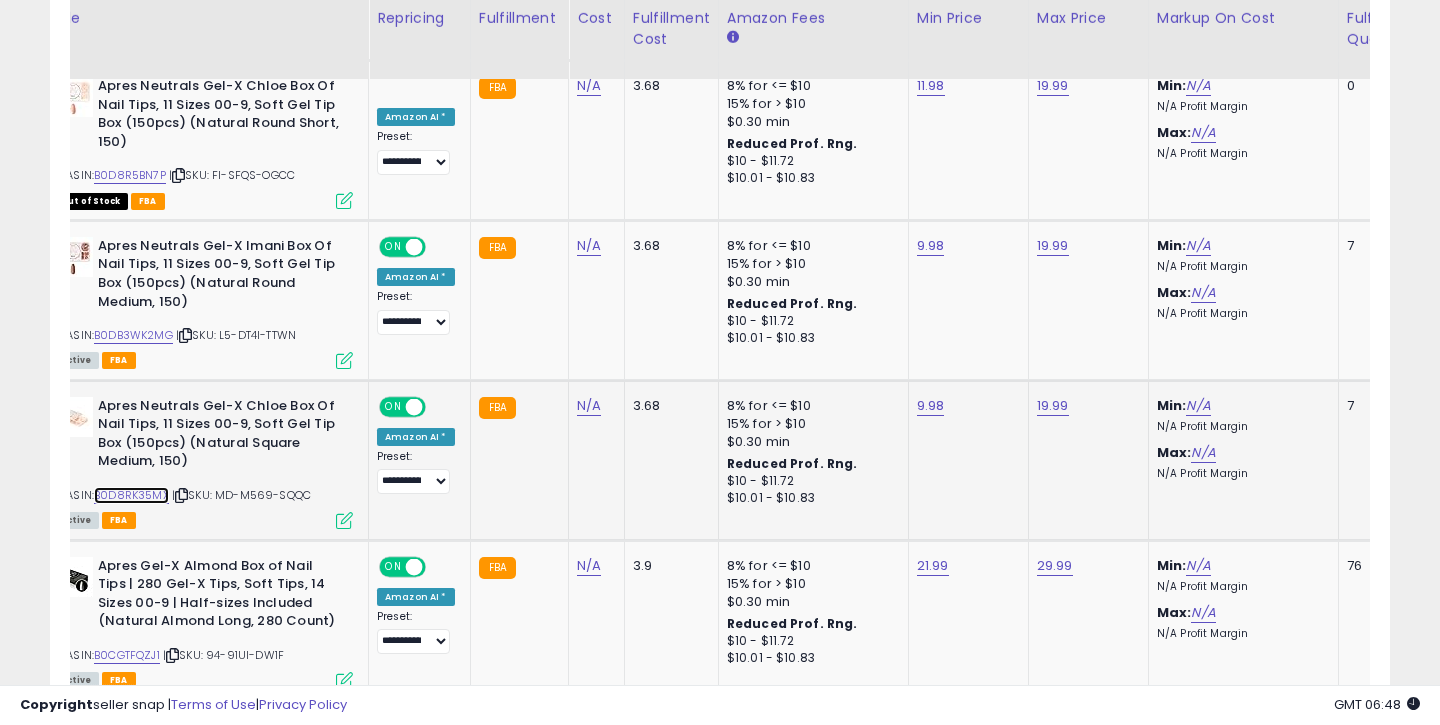 click on "B0D8RK35MX" at bounding box center [131, 495] 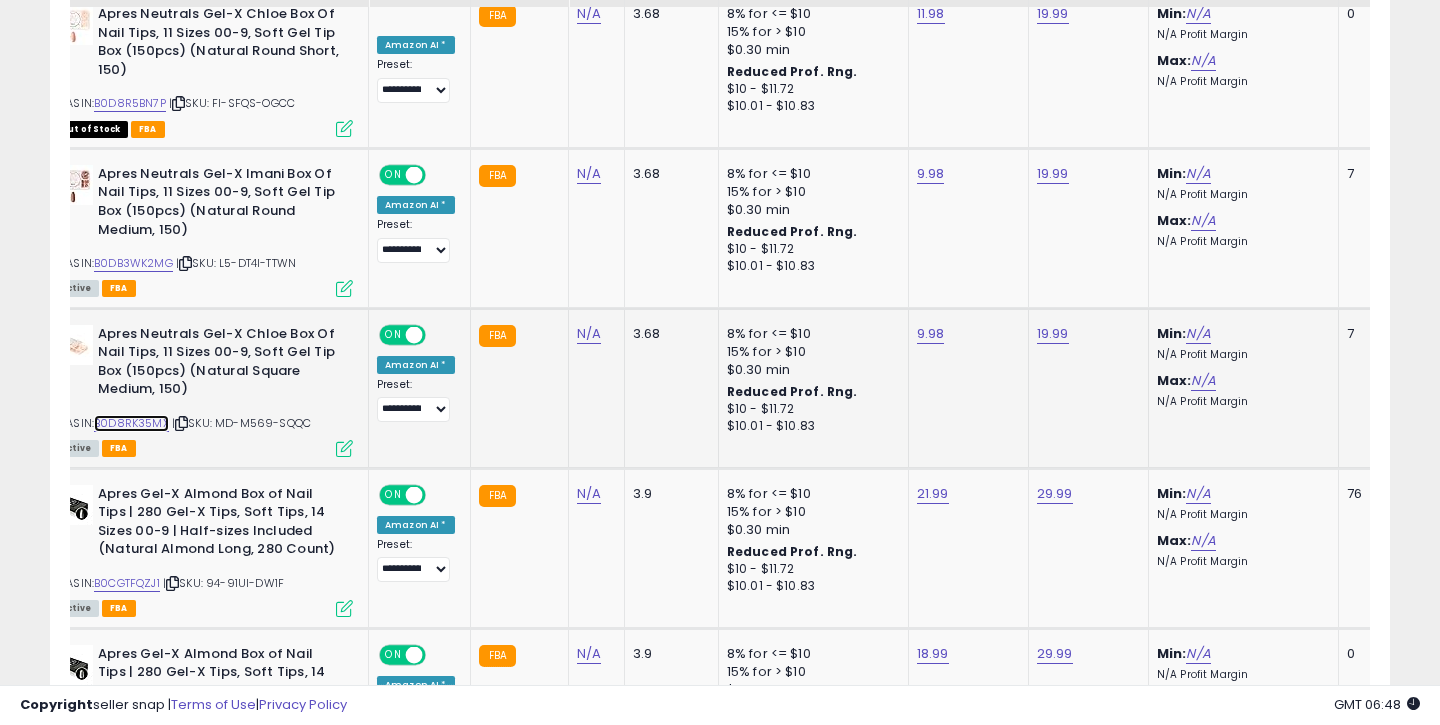 scroll, scrollTop: 2500, scrollLeft: 0, axis: vertical 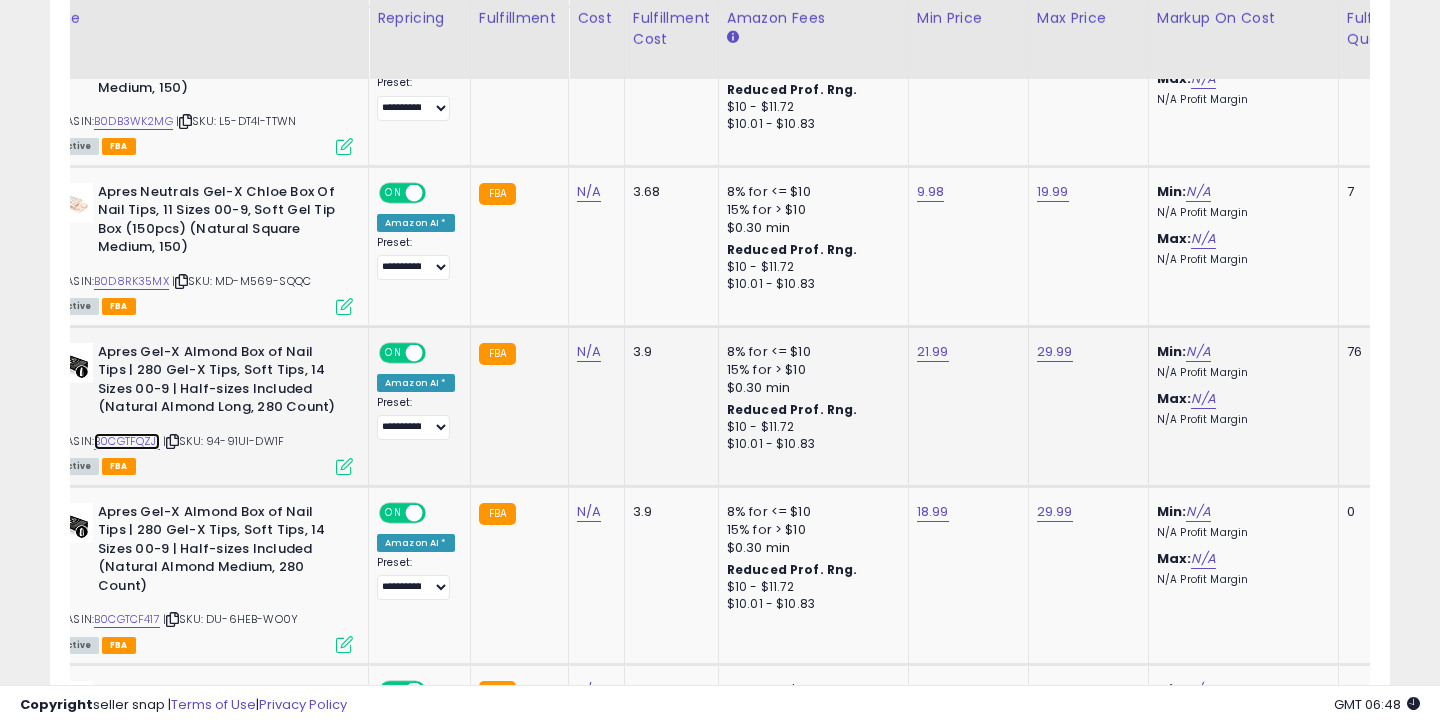 click on "B0CGTFQZJ1" at bounding box center [127, 441] 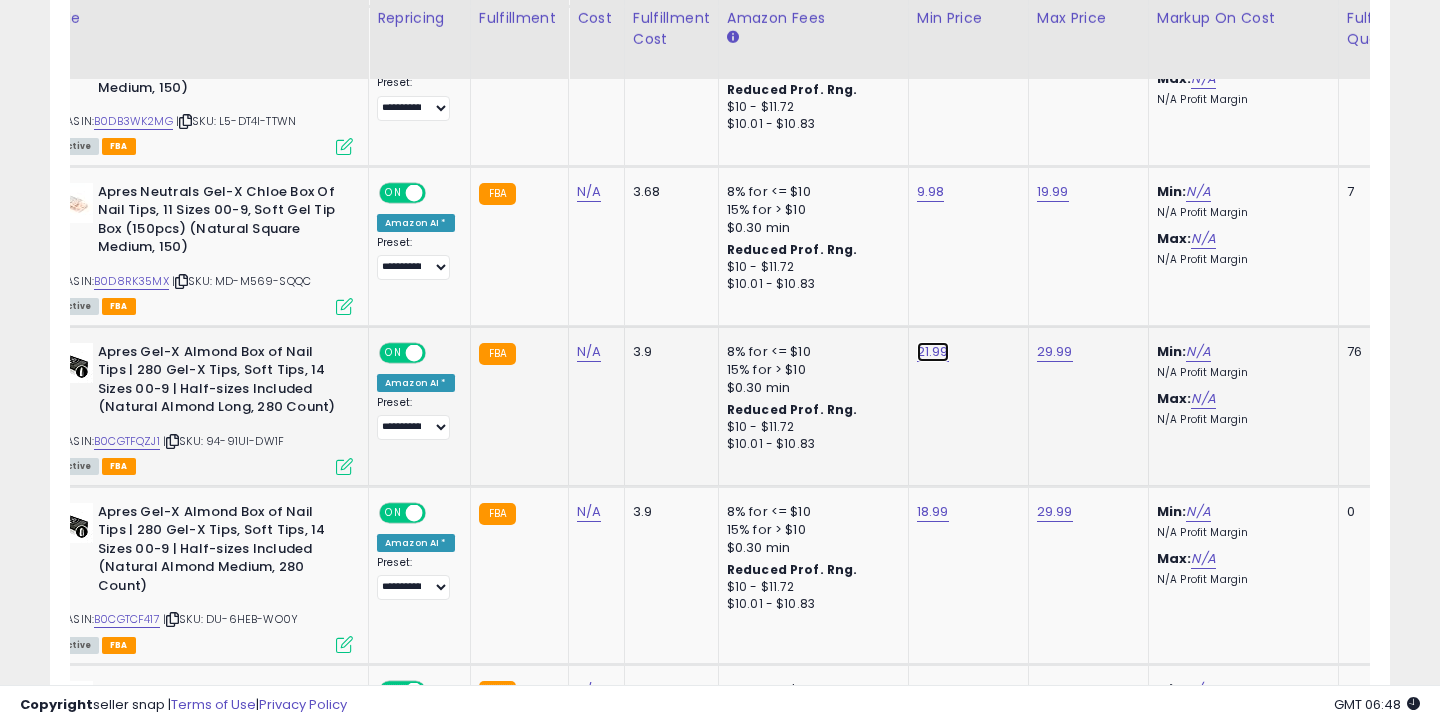 click on "21.99" at bounding box center (931, -1426) 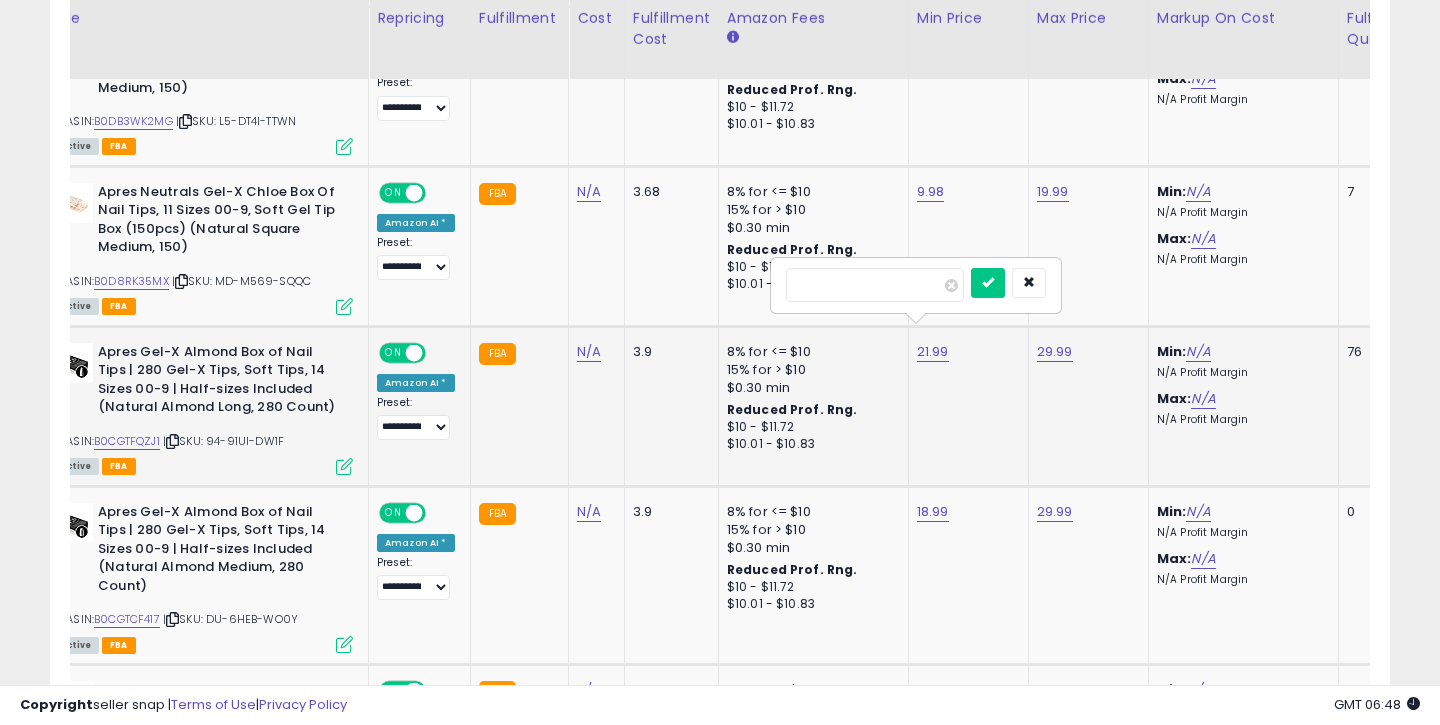 click on "*****" at bounding box center [875, 285] 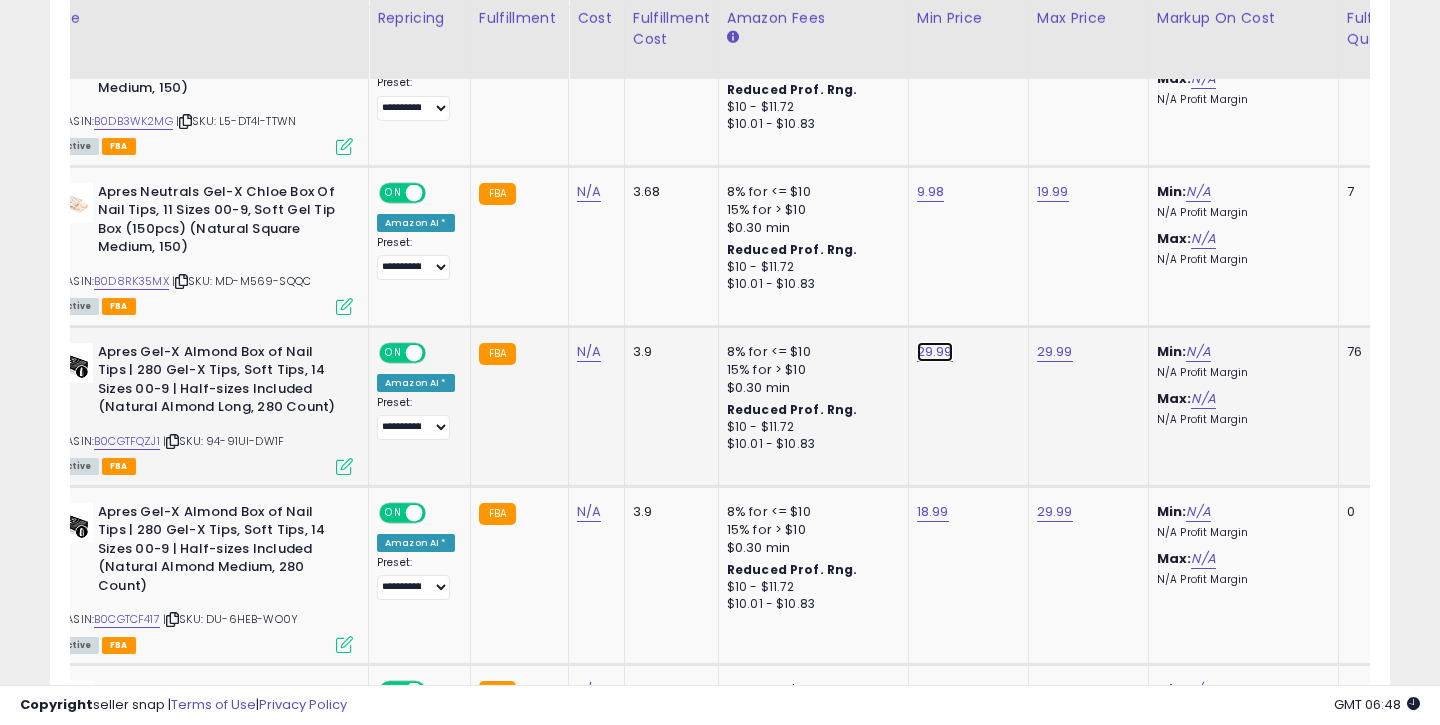 click on "29.99" at bounding box center [931, -1426] 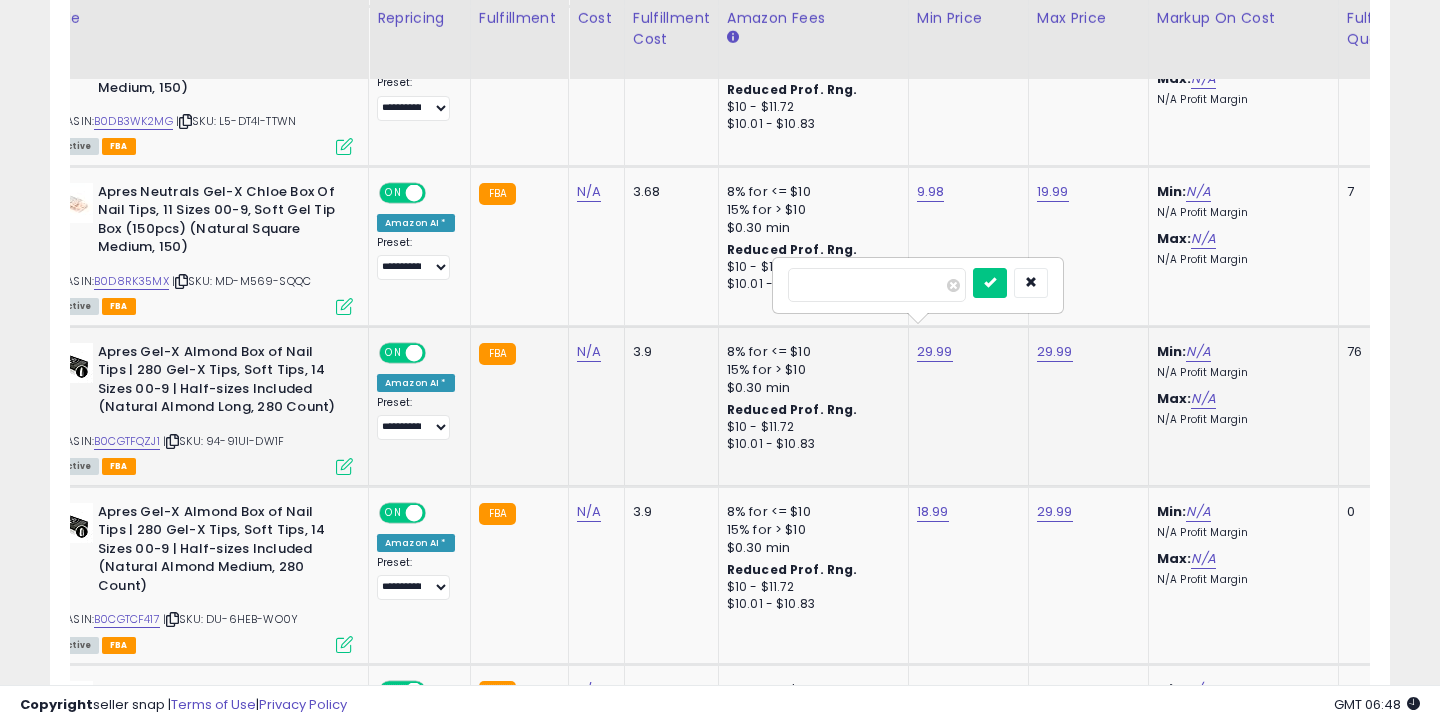 click on "*****" at bounding box center [877, 285] 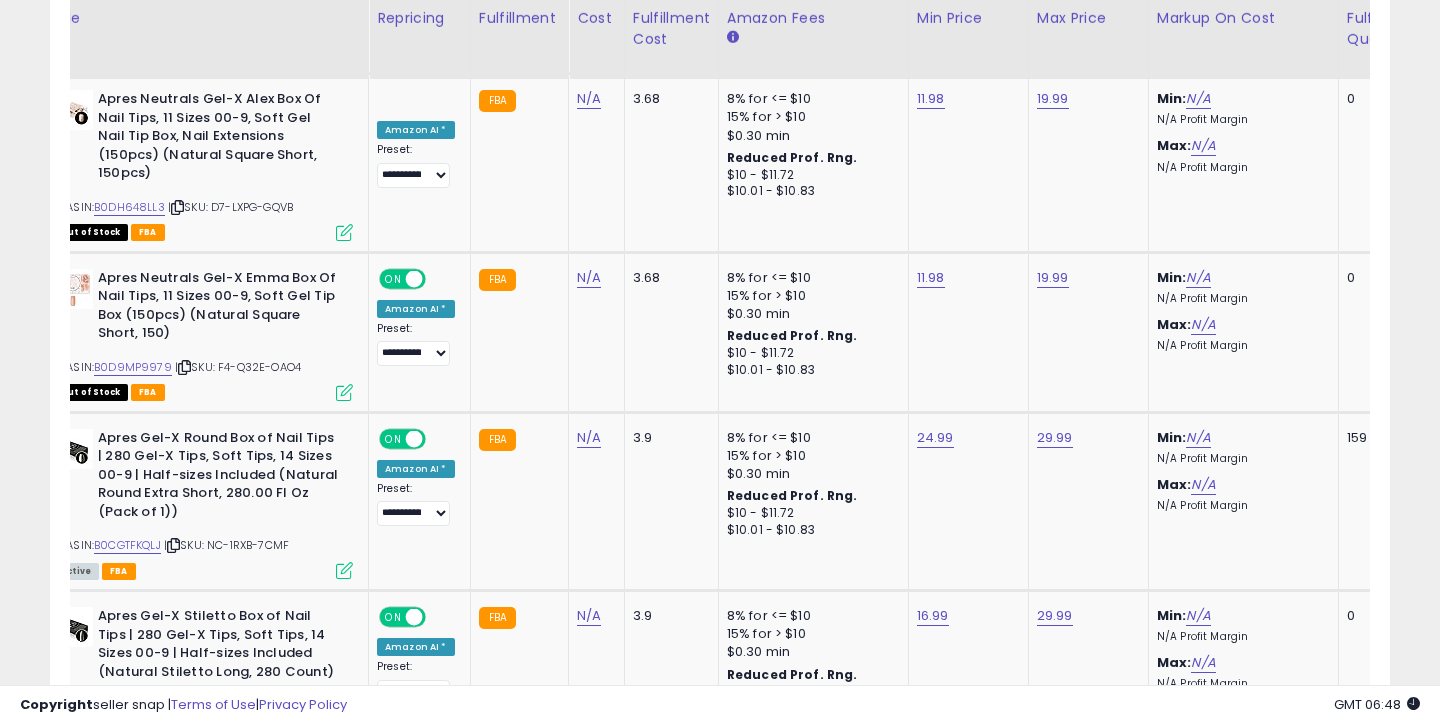 scroll, scrollTop: 3426, scrollLeft: 0, axis: vertical 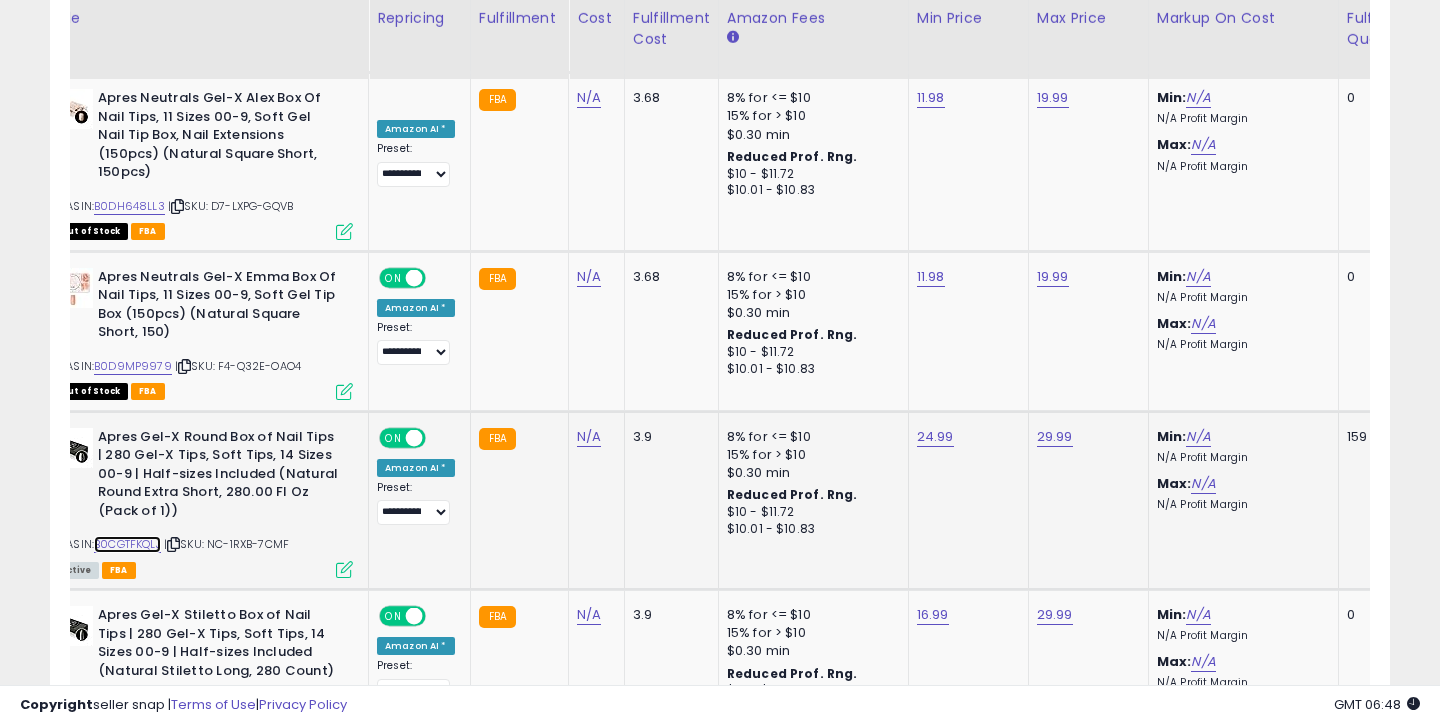click on "B0CGTFKQLJ" at bounding box center (127, 544) 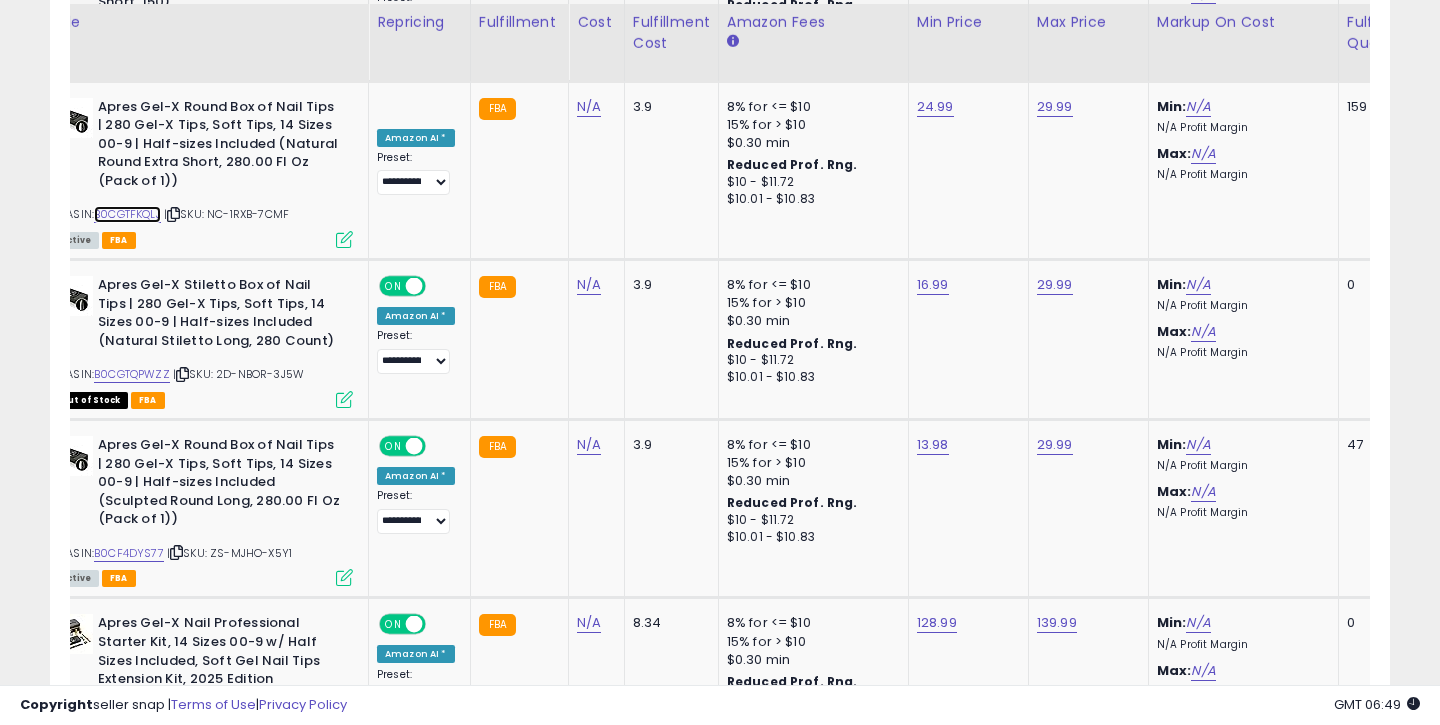 scroll, scrollTop: 3760, scrollLeft: 0, axis: vertical 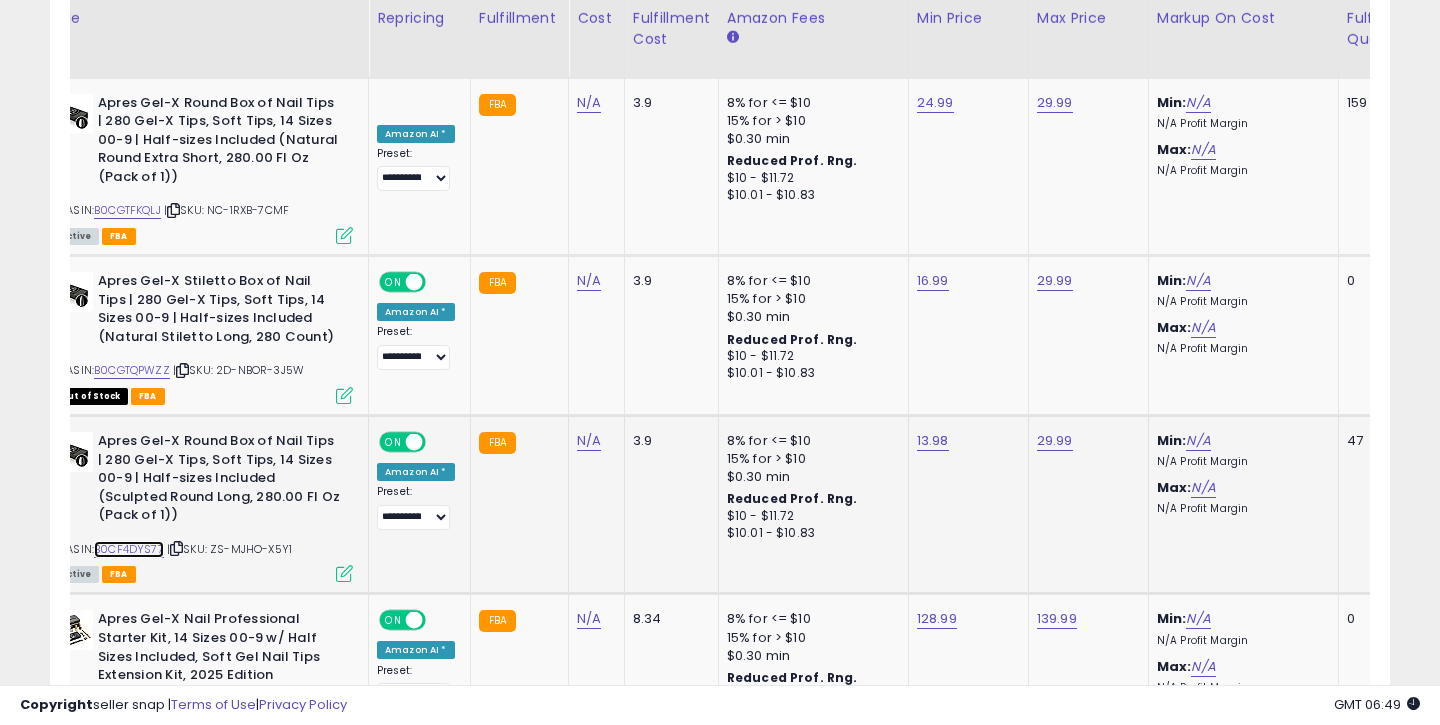 click on "B0CF4DYS77" at bounding box center (129, 549) 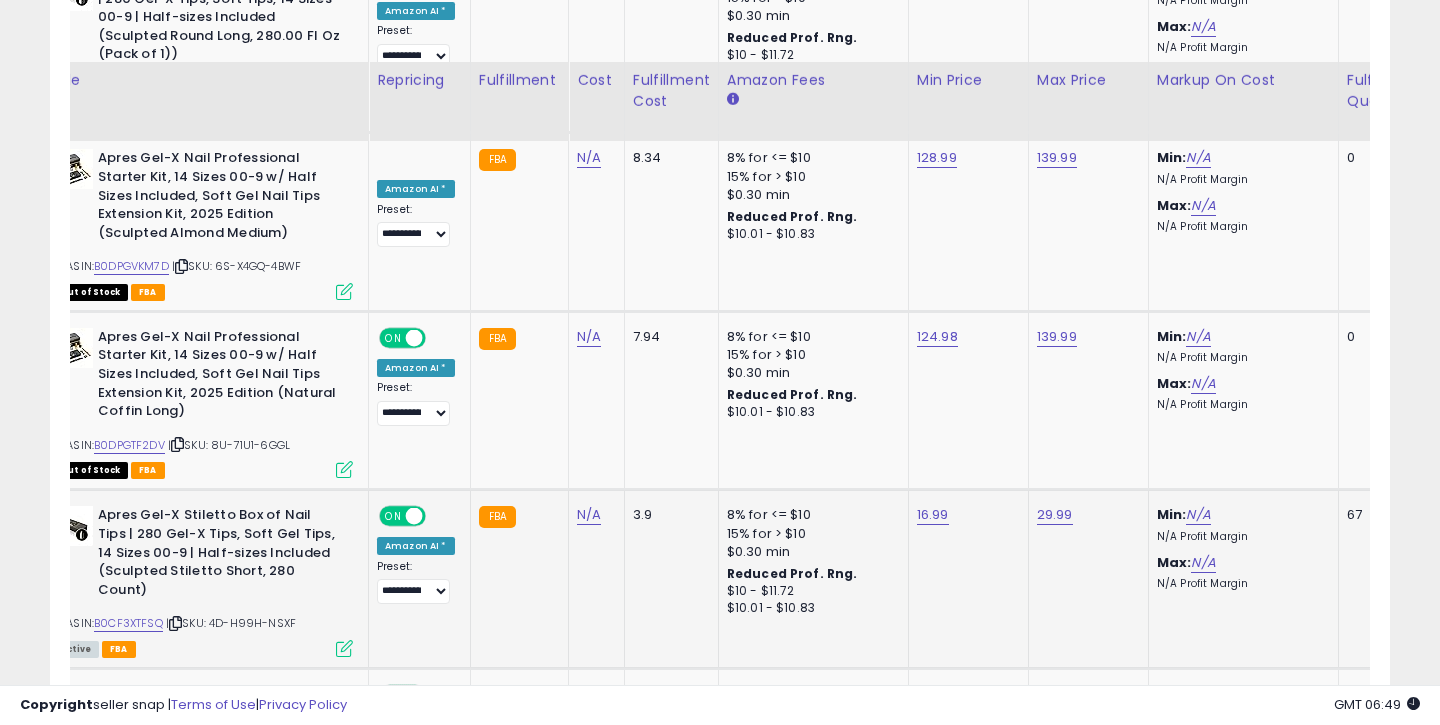 scroll, scrollTop: 4283, scrollLeft: 0, axis: vertical 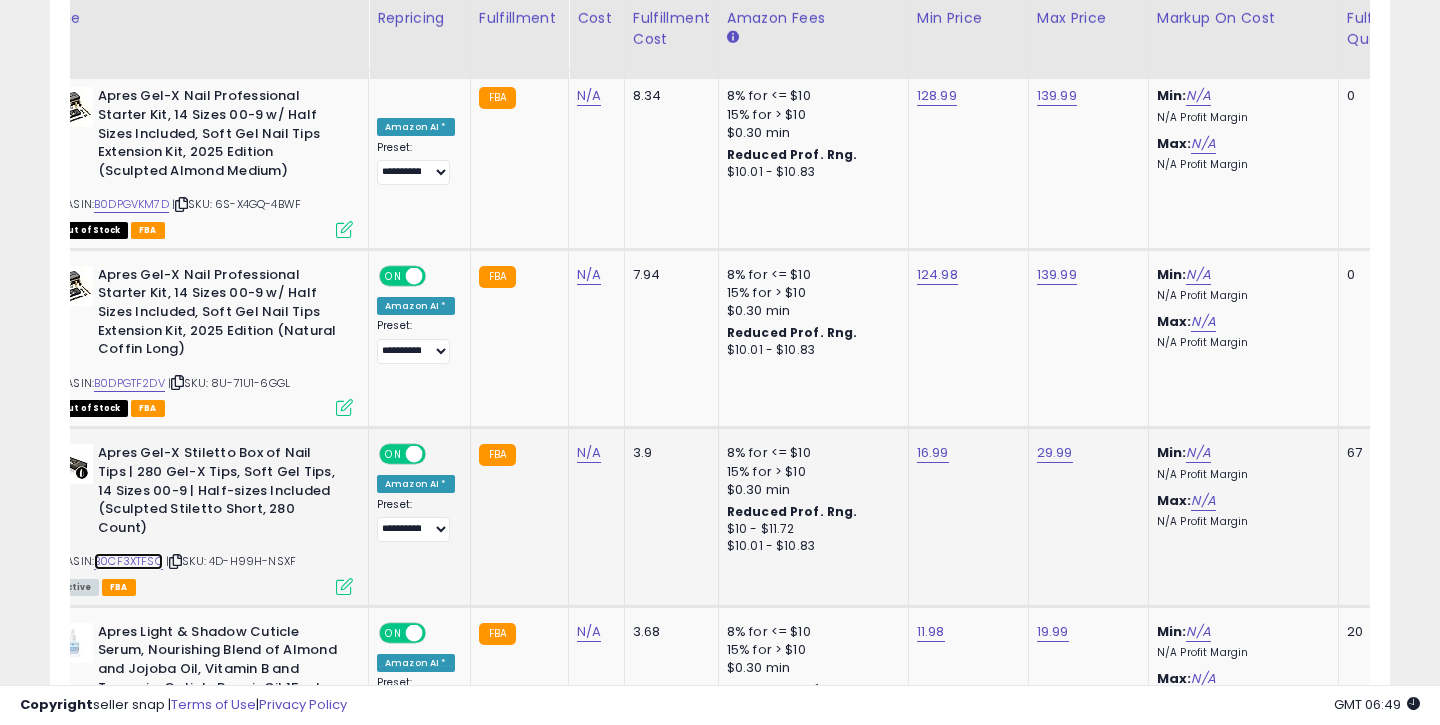 click on "B0CF3XTFSQ" at bounding box center (128, 561) 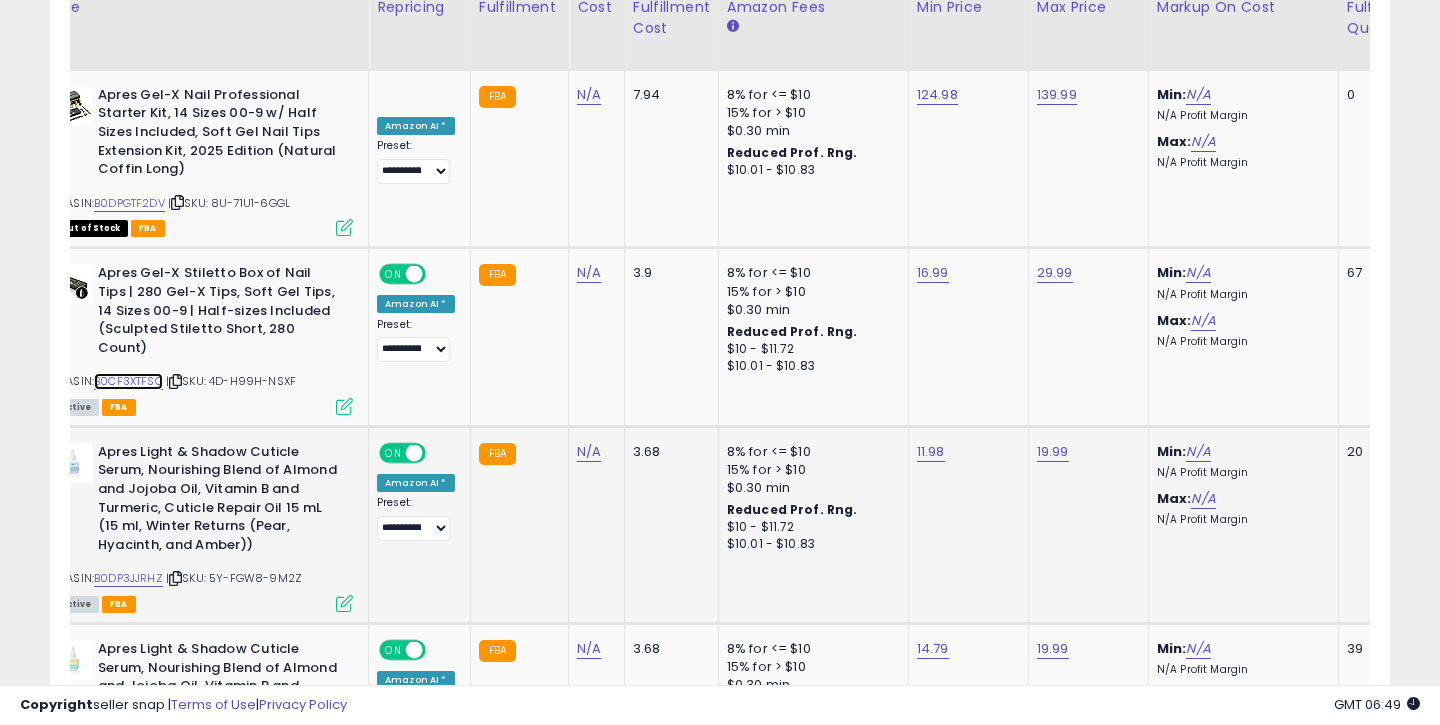 scroll, scrollTop: 4492, scrollLeft: 0, axis: vertical 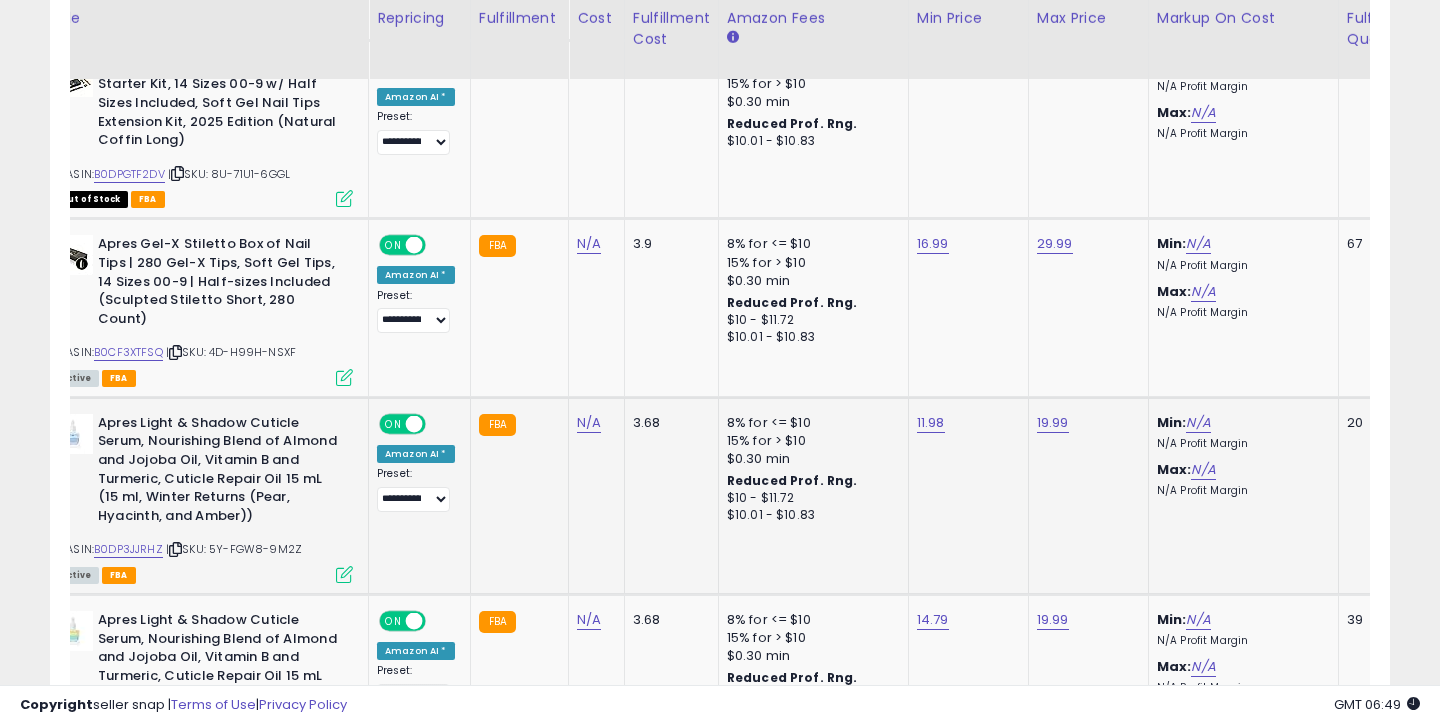 click on "FBA" at bounding box center (119, 575) 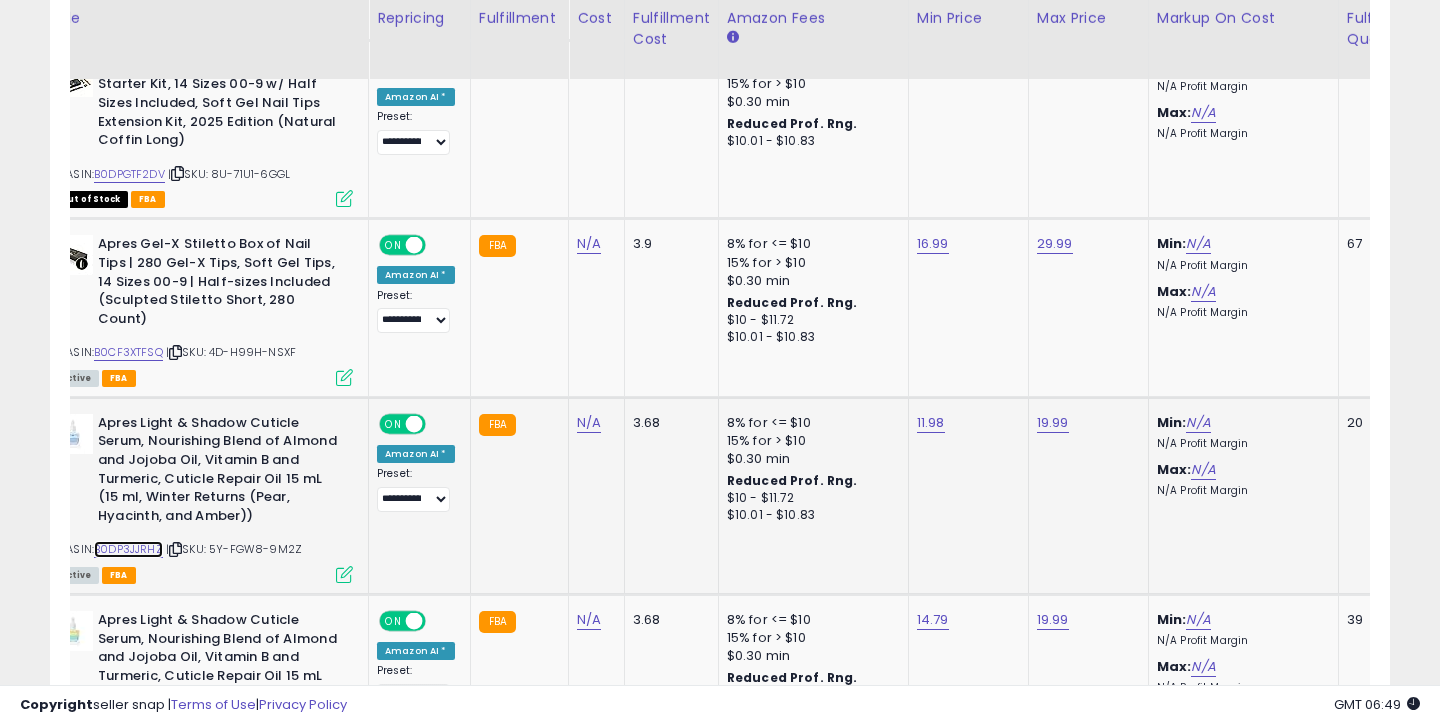 click on "B0DP3JJRHZ" at bounding box center (128, 549) 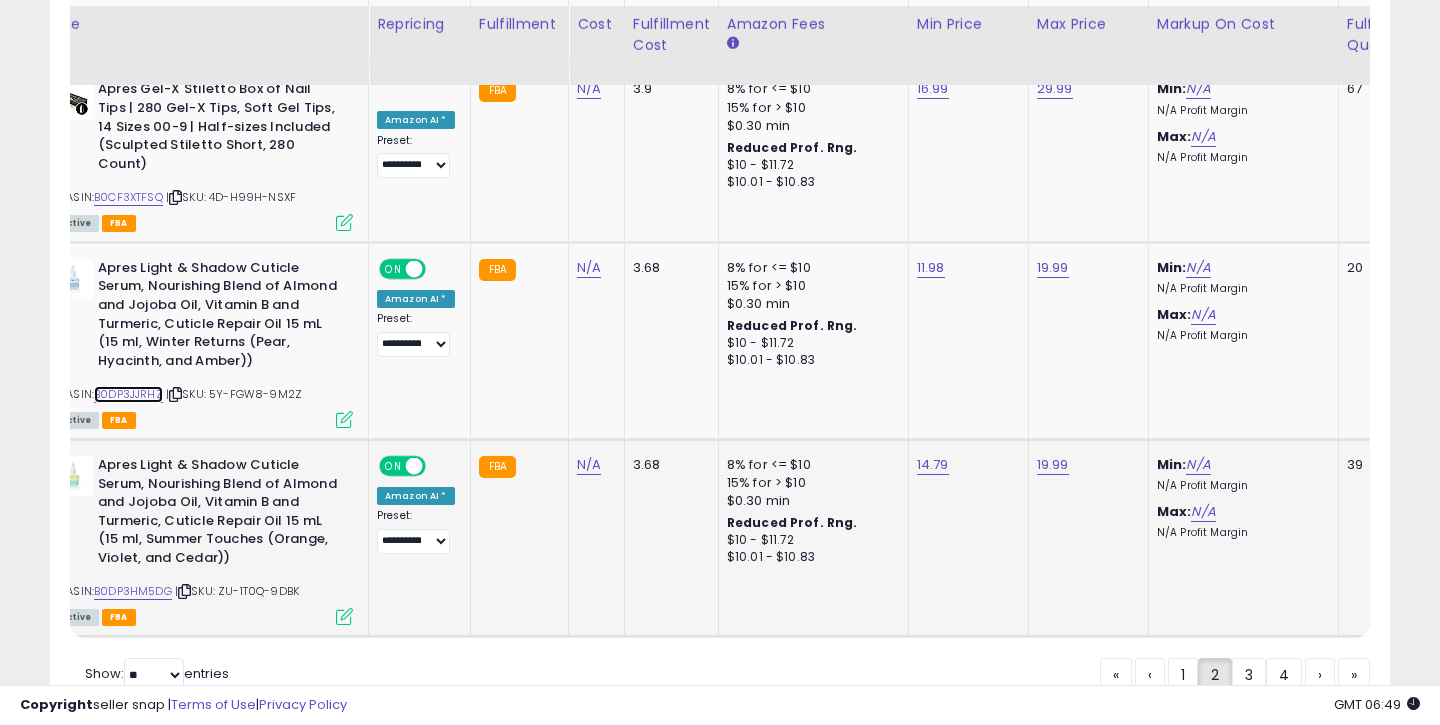 scroll, scrollTop: 4653, scrollLeft: 0, axis: vertical 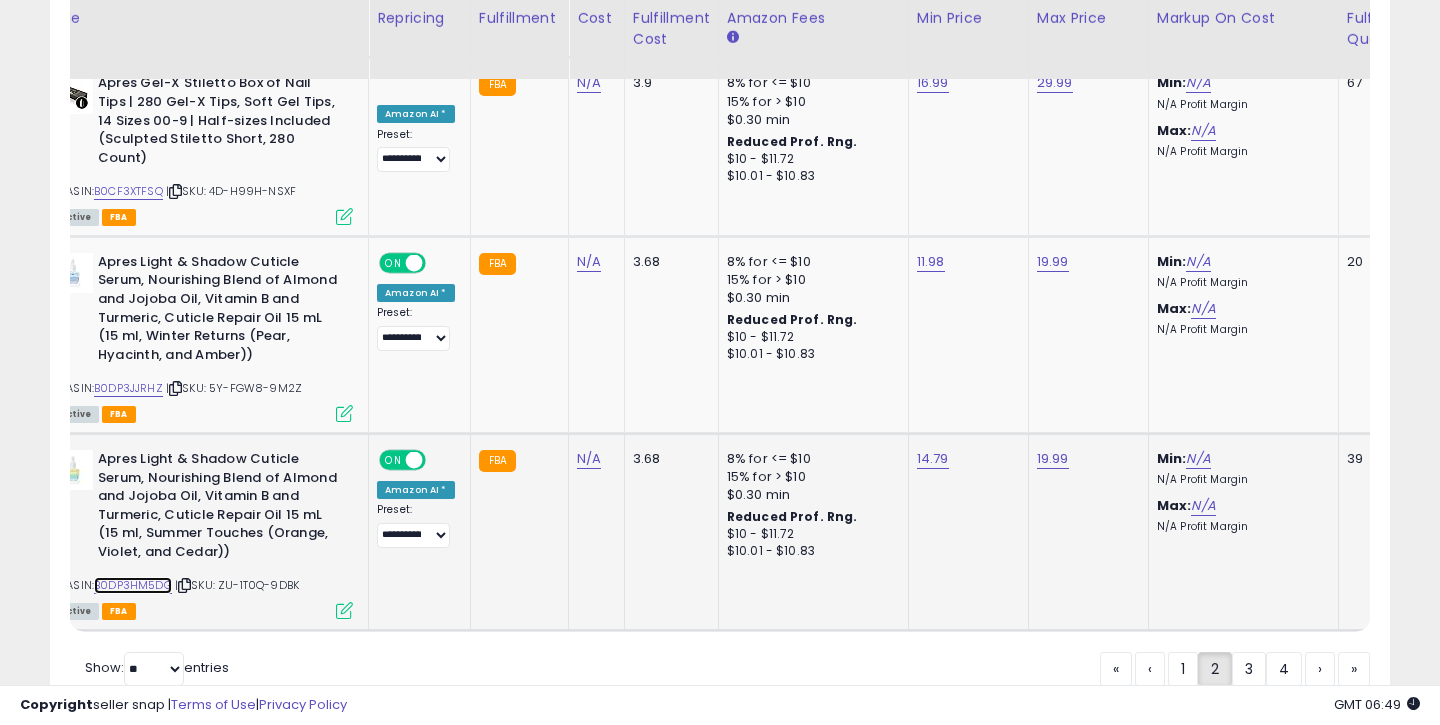 click on "B0DP3HM5DG" at bounding box center (133, 585) 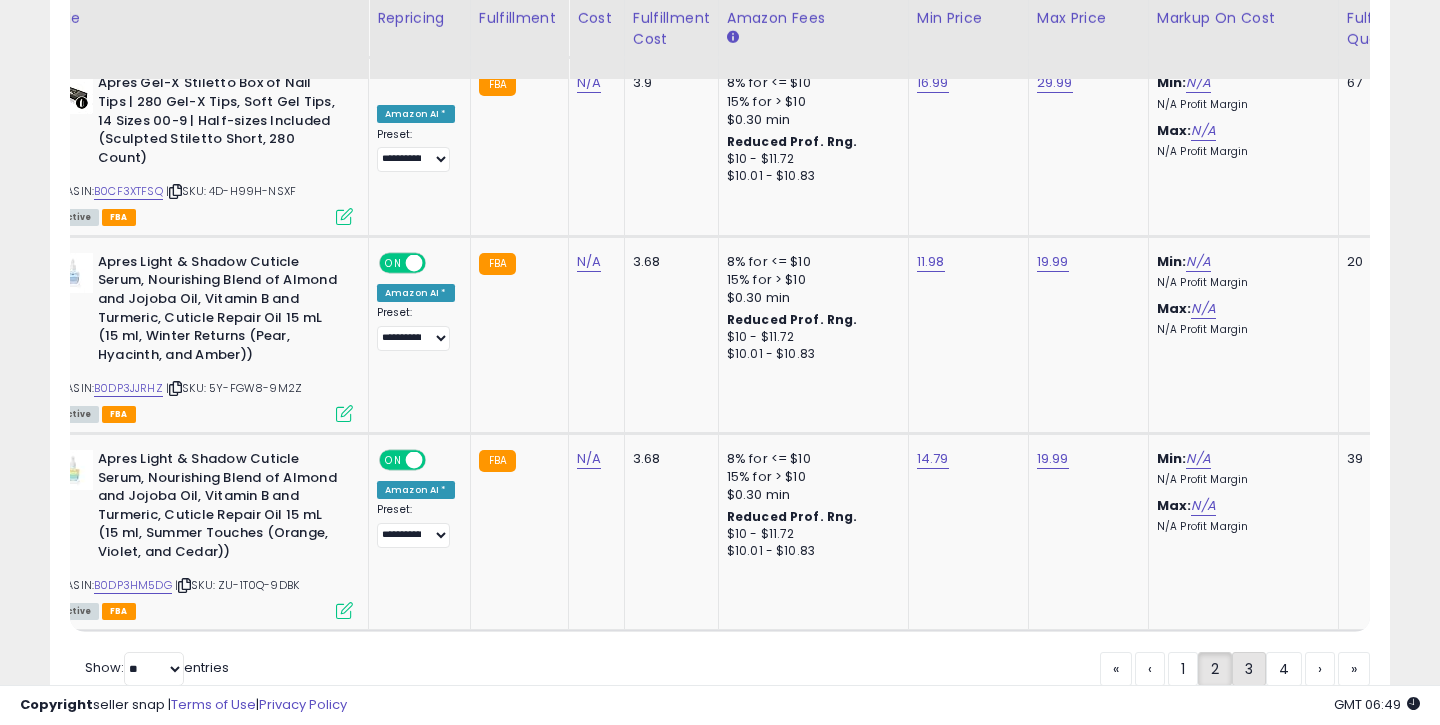 click on "3" 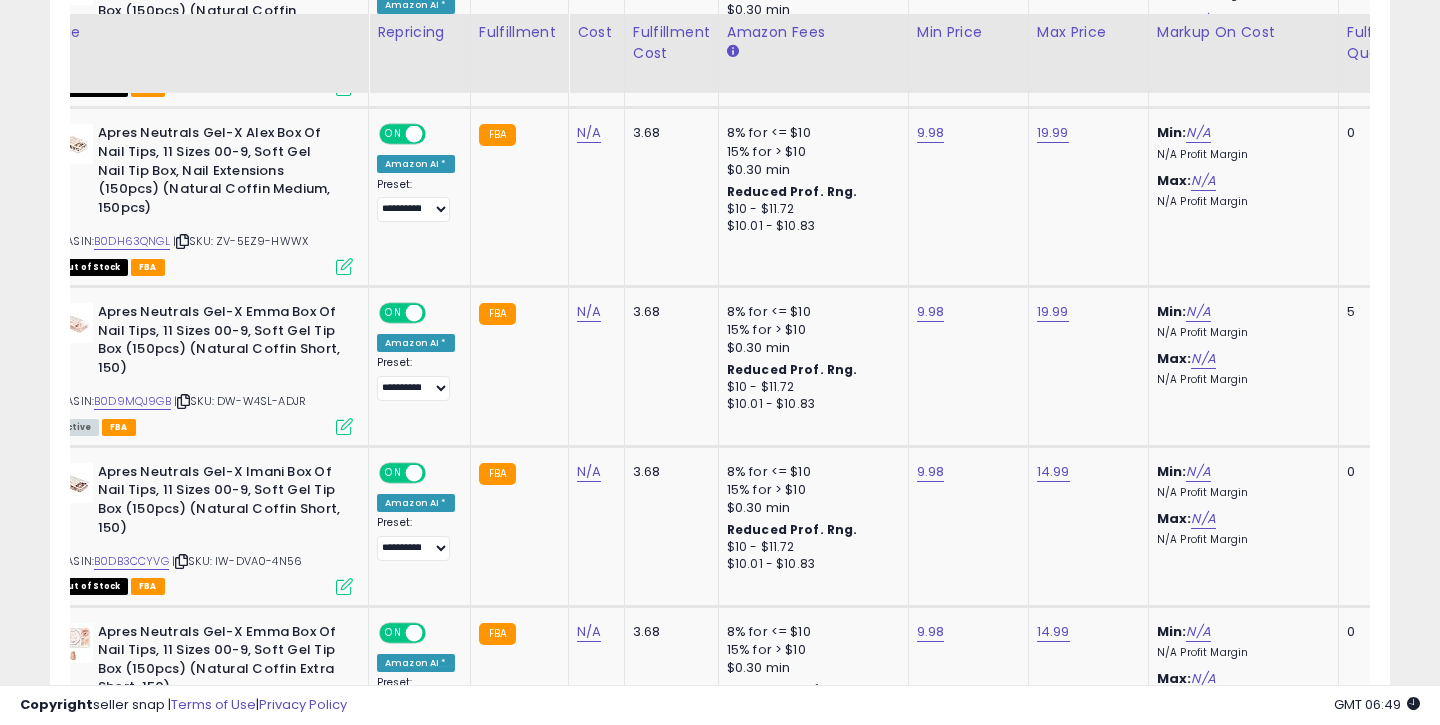 scroll, scrollTop: 2077, scrollLeft: 0, axis: vertical 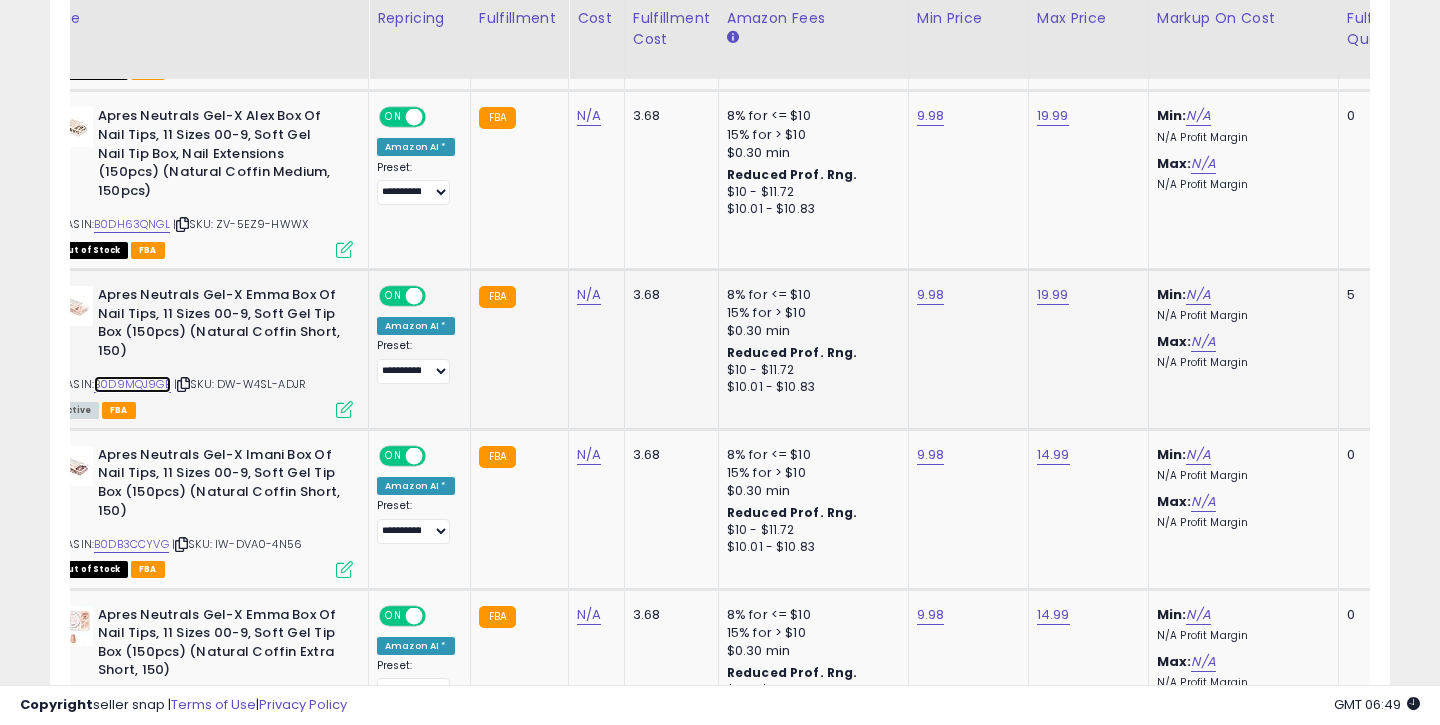click on "B0D9MQJ9GB" at bounding box center [132, 384] 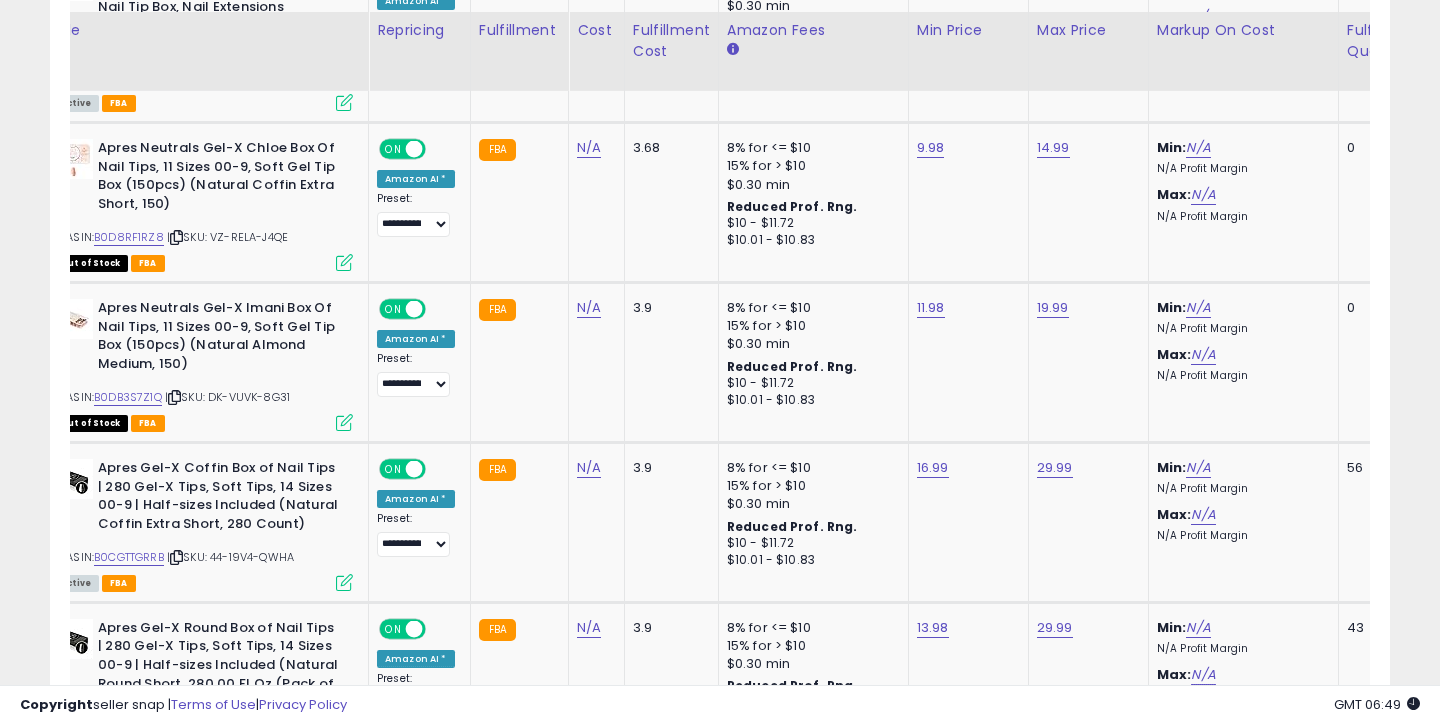 scroll, scrollTop: 2894, scrollLeft: 0, axis: vertical 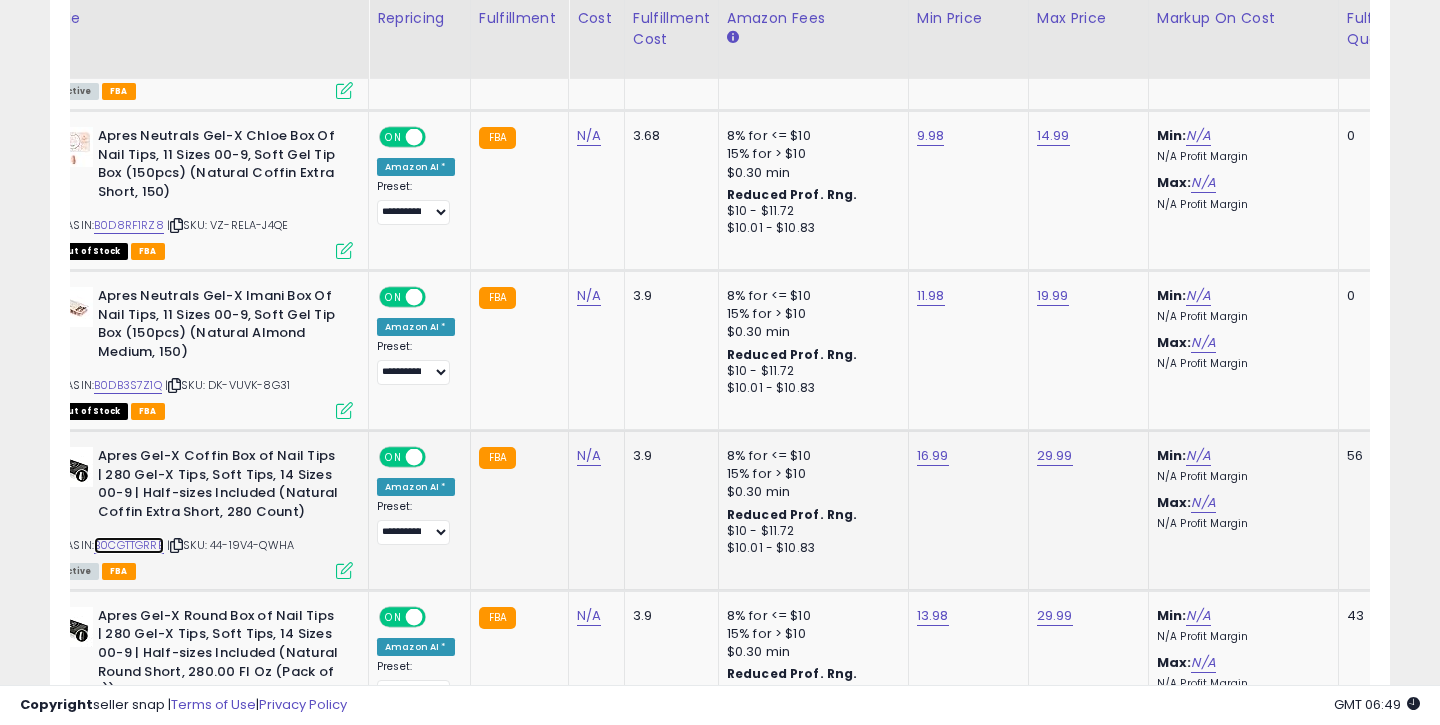 click on "B0CGTTGRRB" at bounding box center (129, 545) 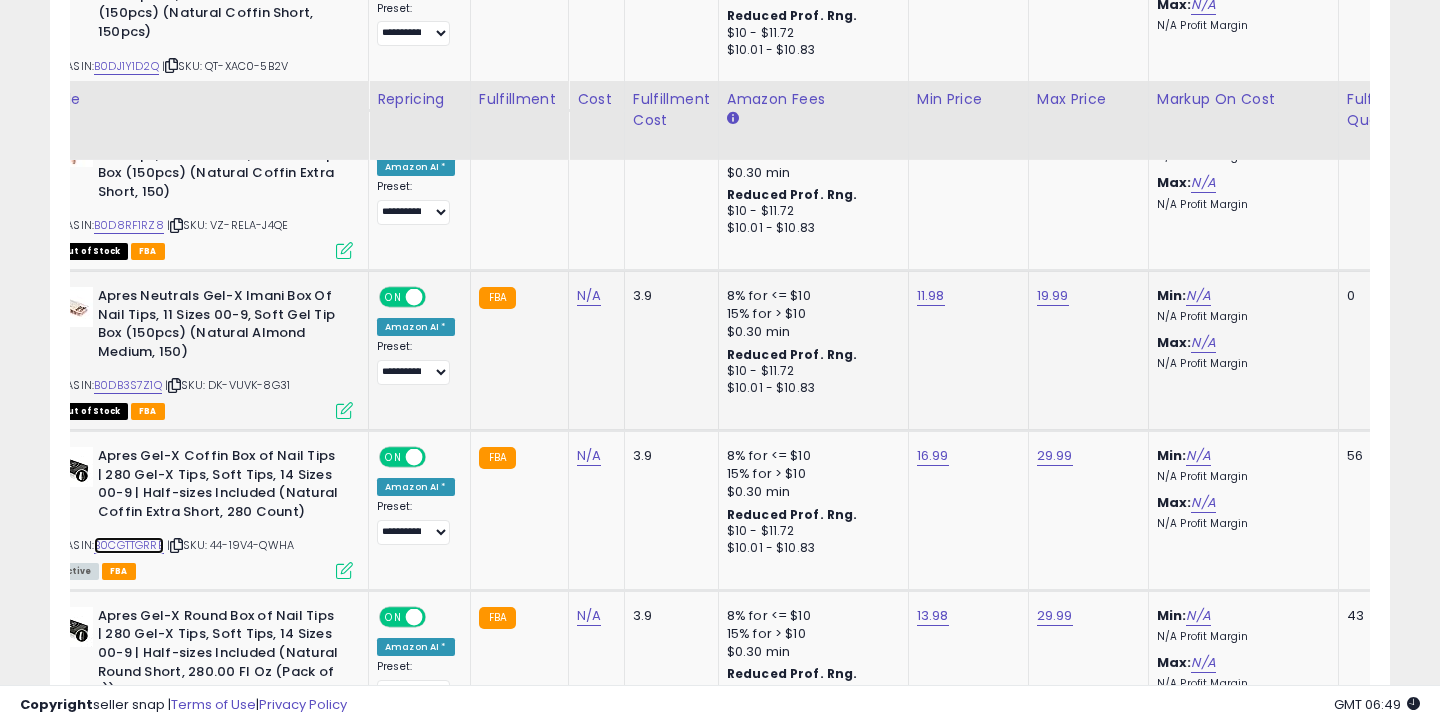 scroll, scrollTop: 3148, scrollLeft: 0, axis: vertical 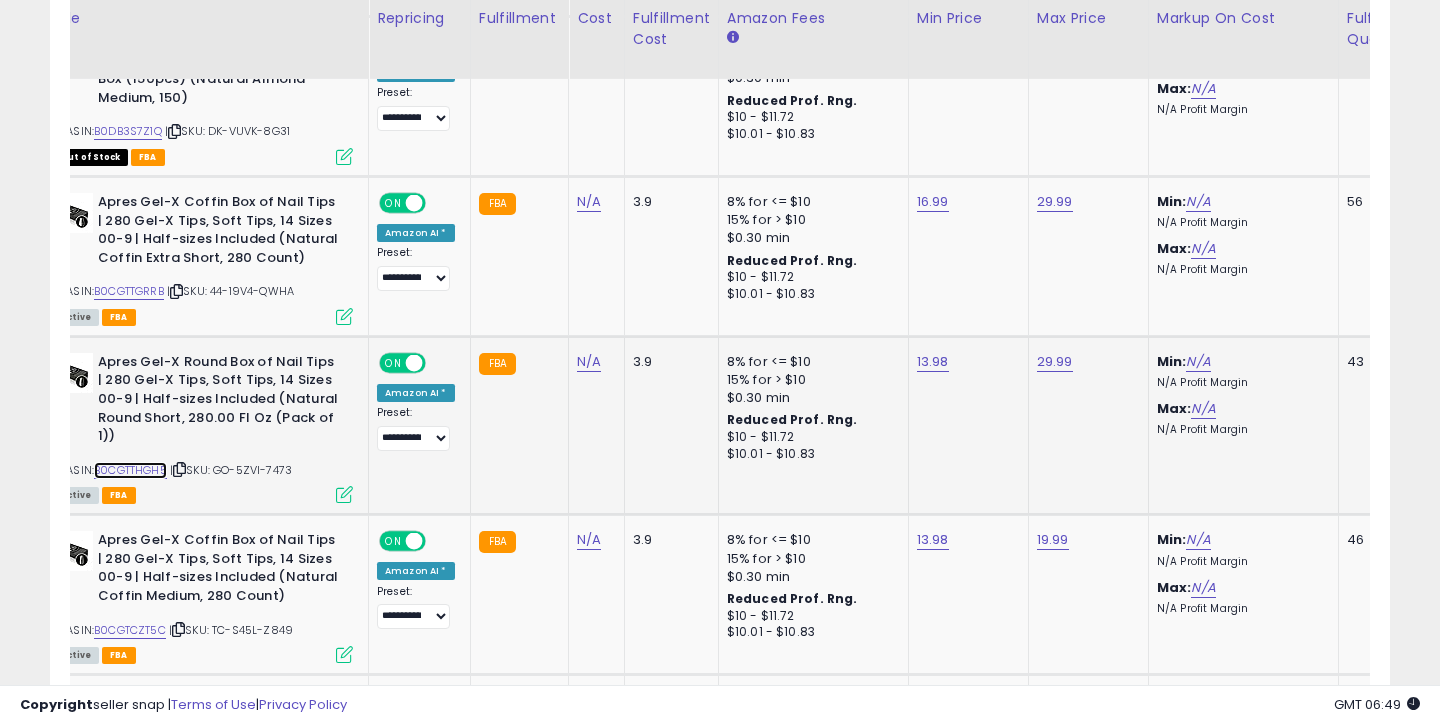click on "B0CGTTHGH5" at bounding box center [130, 470] 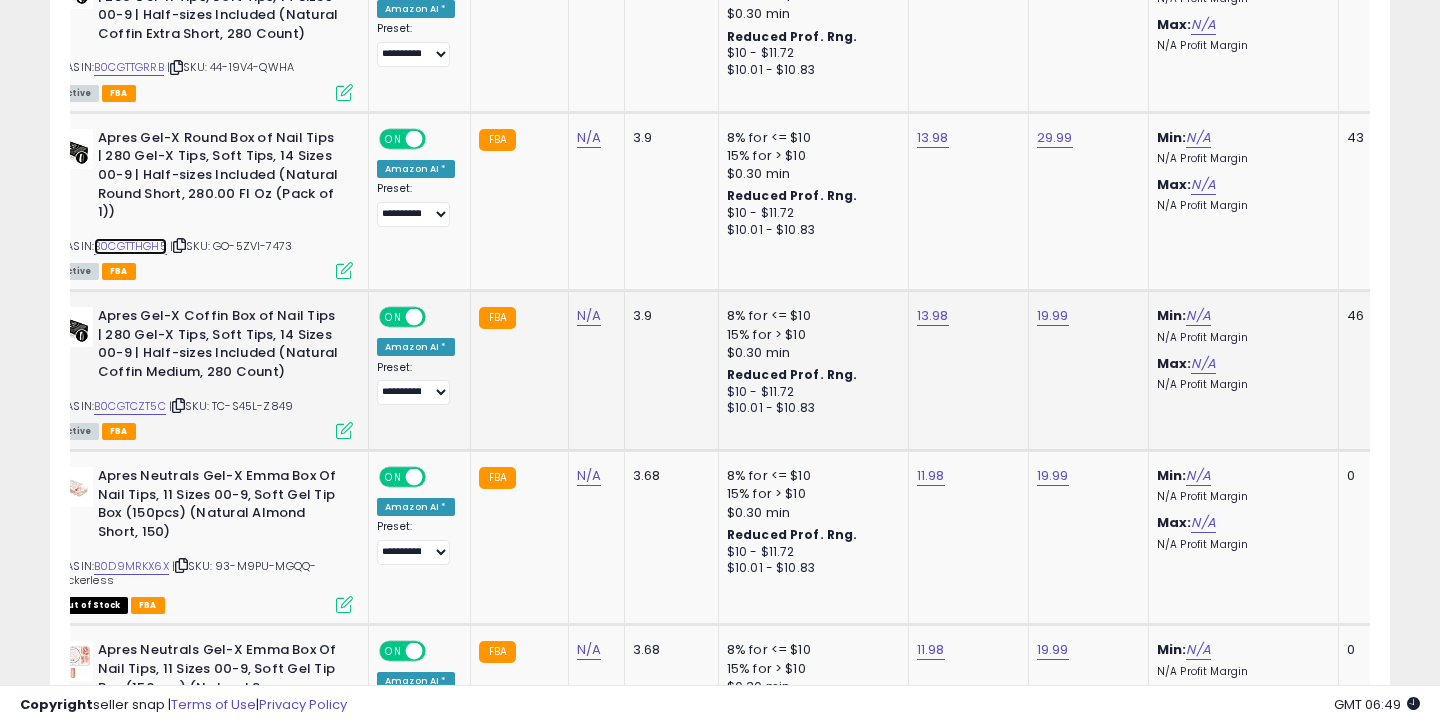 scroll, scrollTop: 3417, scrollLeft: 0, axis: vertical 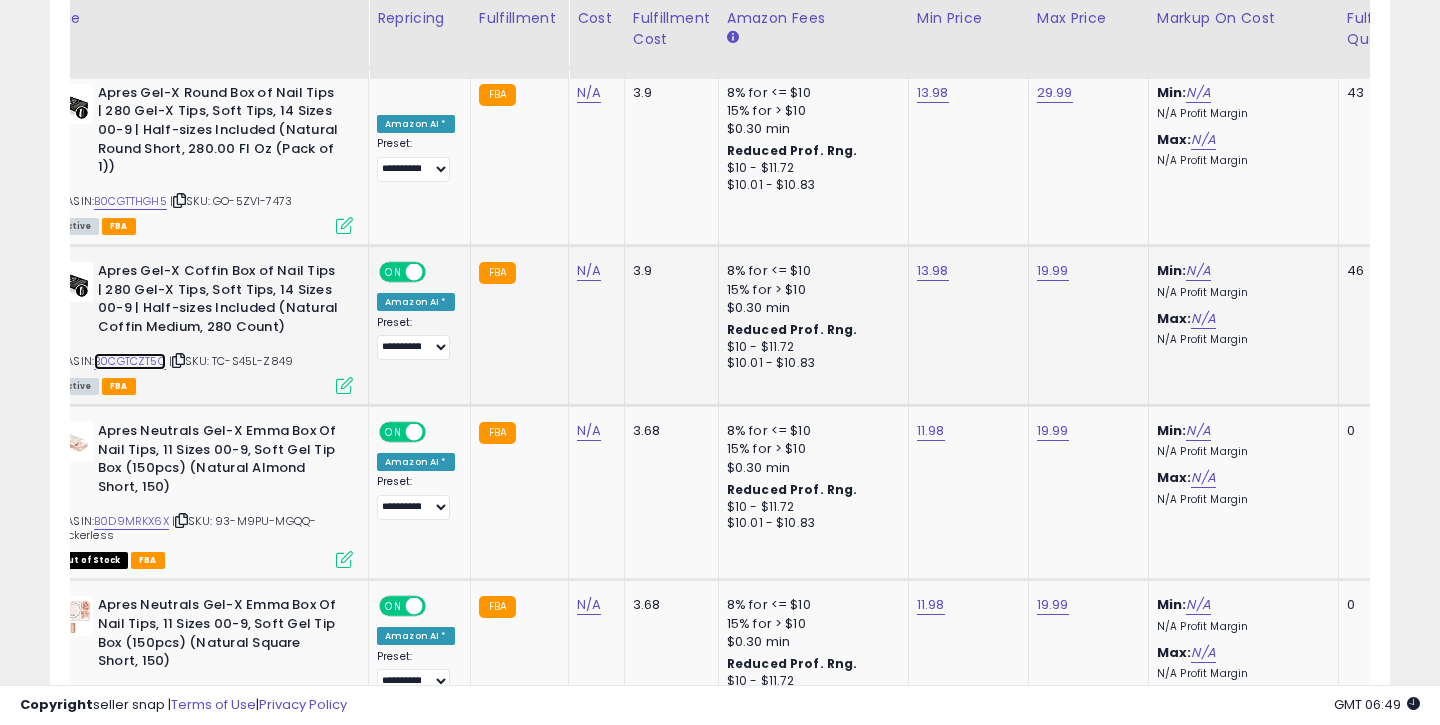 click on "B0CGTCZT5C" at bounding box center (130, 361) 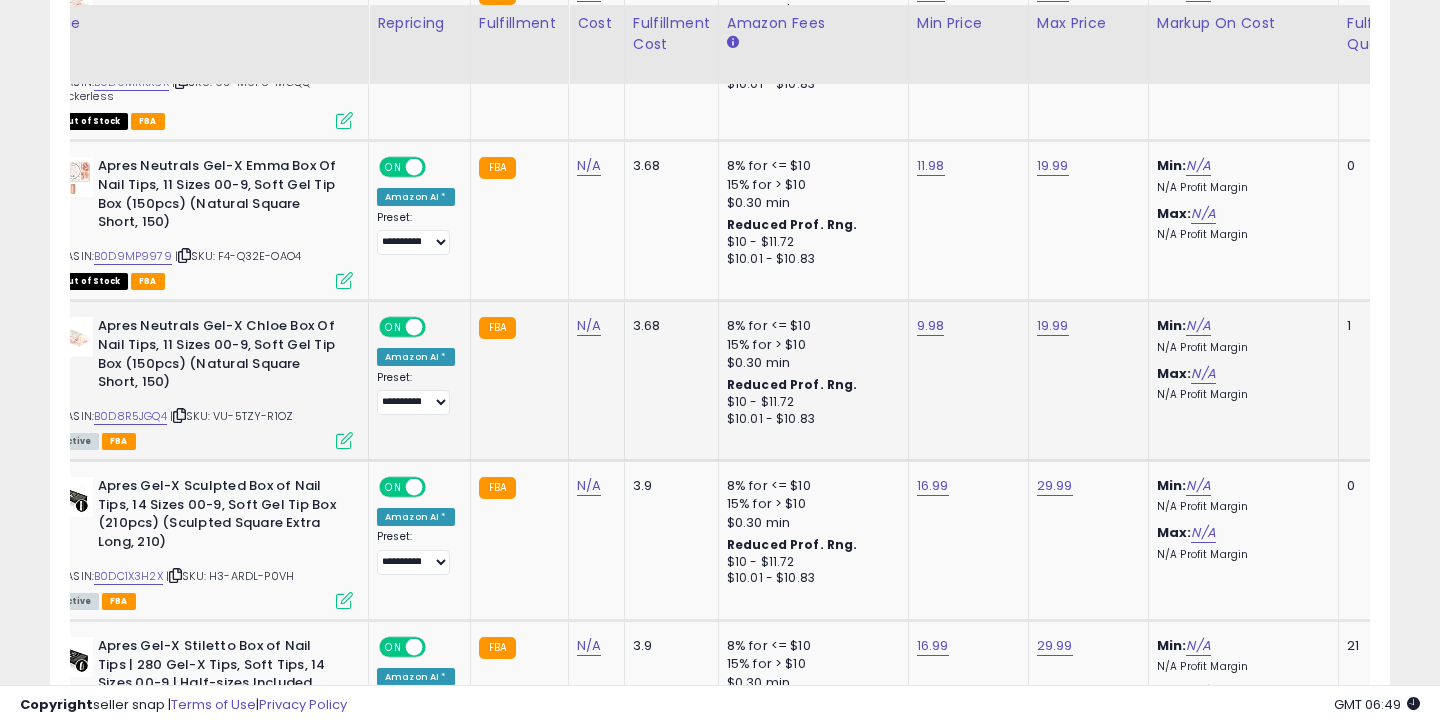 scroll, scrollTop: 3861, scrollLeft: 0, axis: vertical 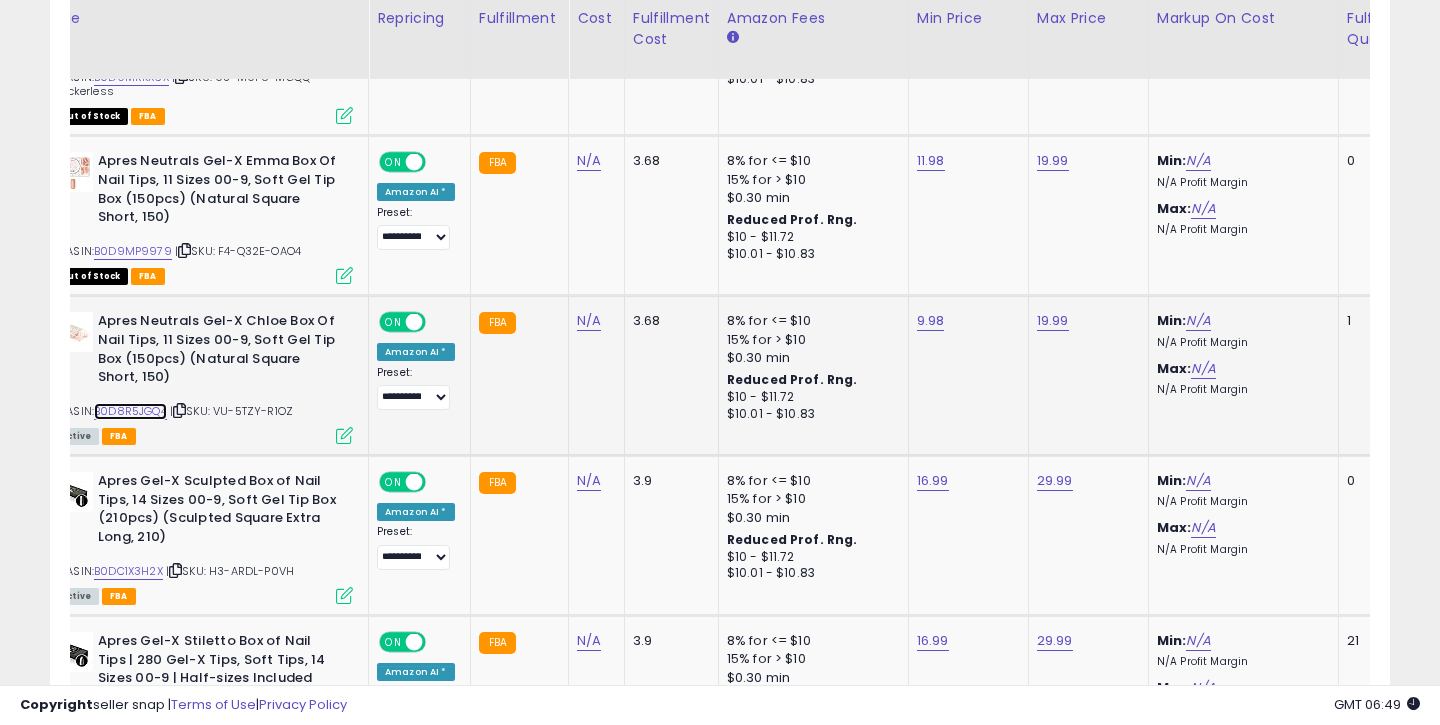 click on "B0D8R5JGQ4" at bounding box center (130, 411) 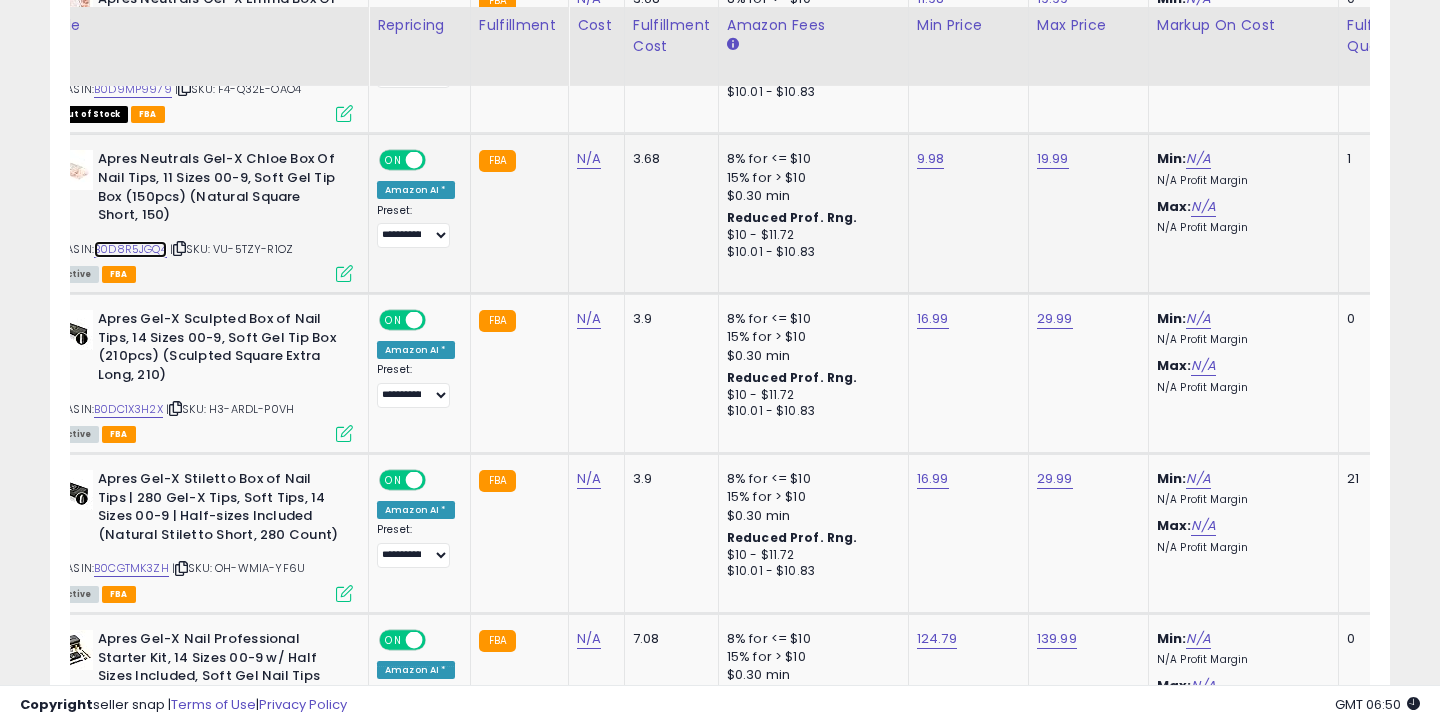 scroll, scrollTop: 4065, scrollLeft: 0, axis: vertical 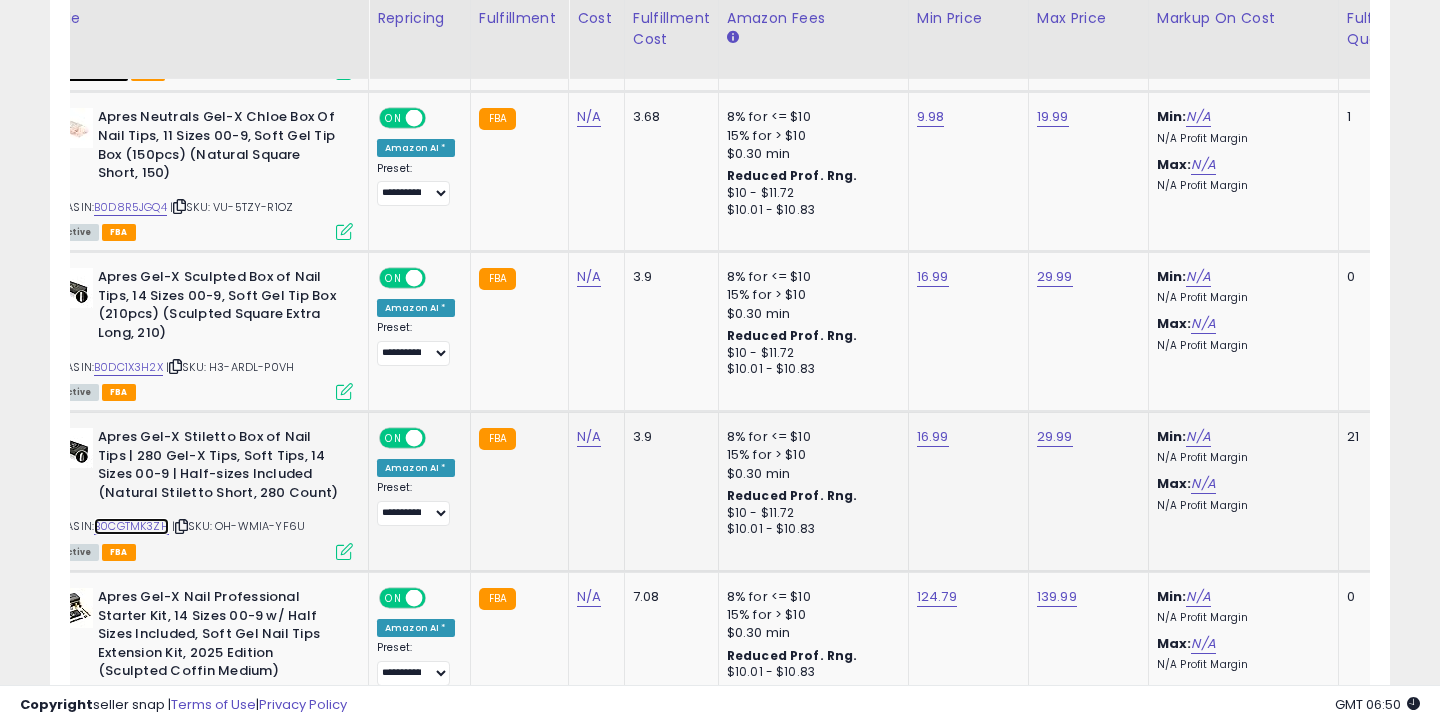 click on "B0CGTMK3ZH" at bounding box center [131, 526] 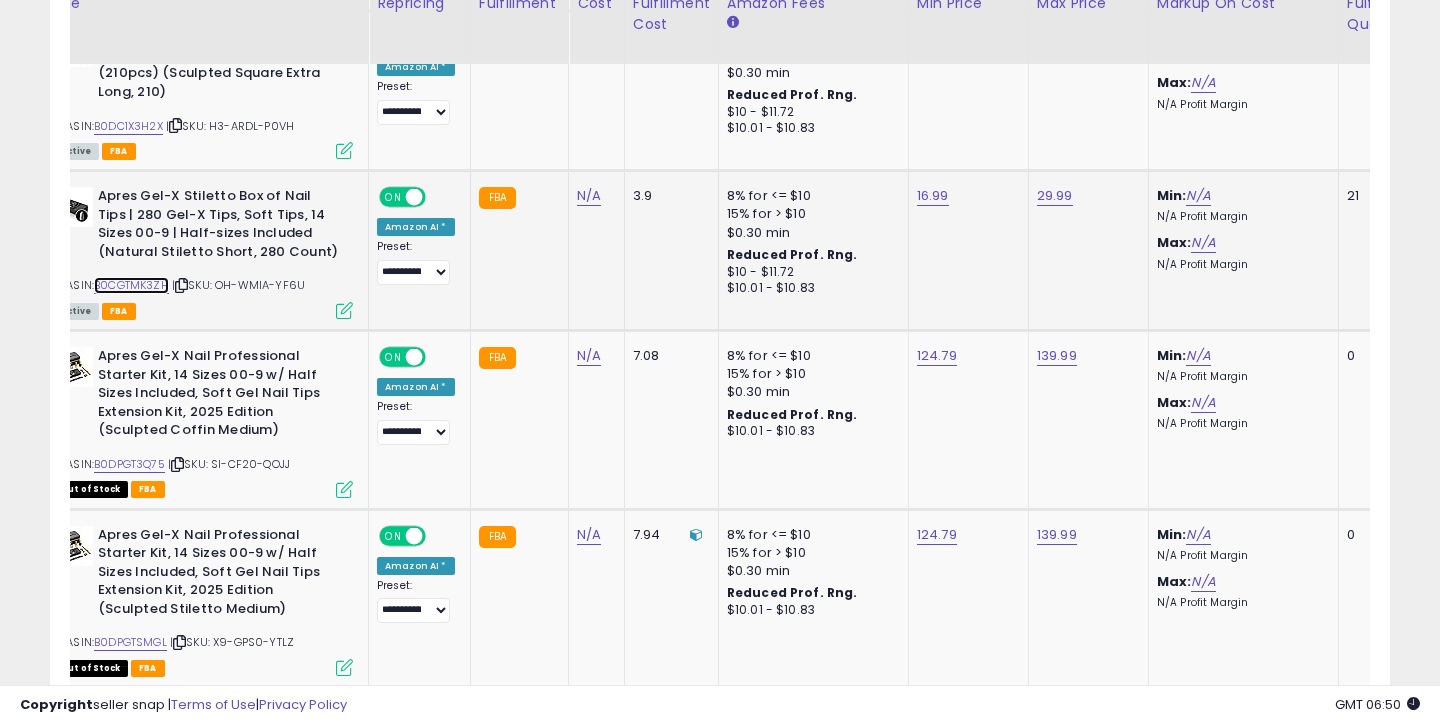 scroll, scrollTop: 4291, scrollLeft: 0, axis: vertical 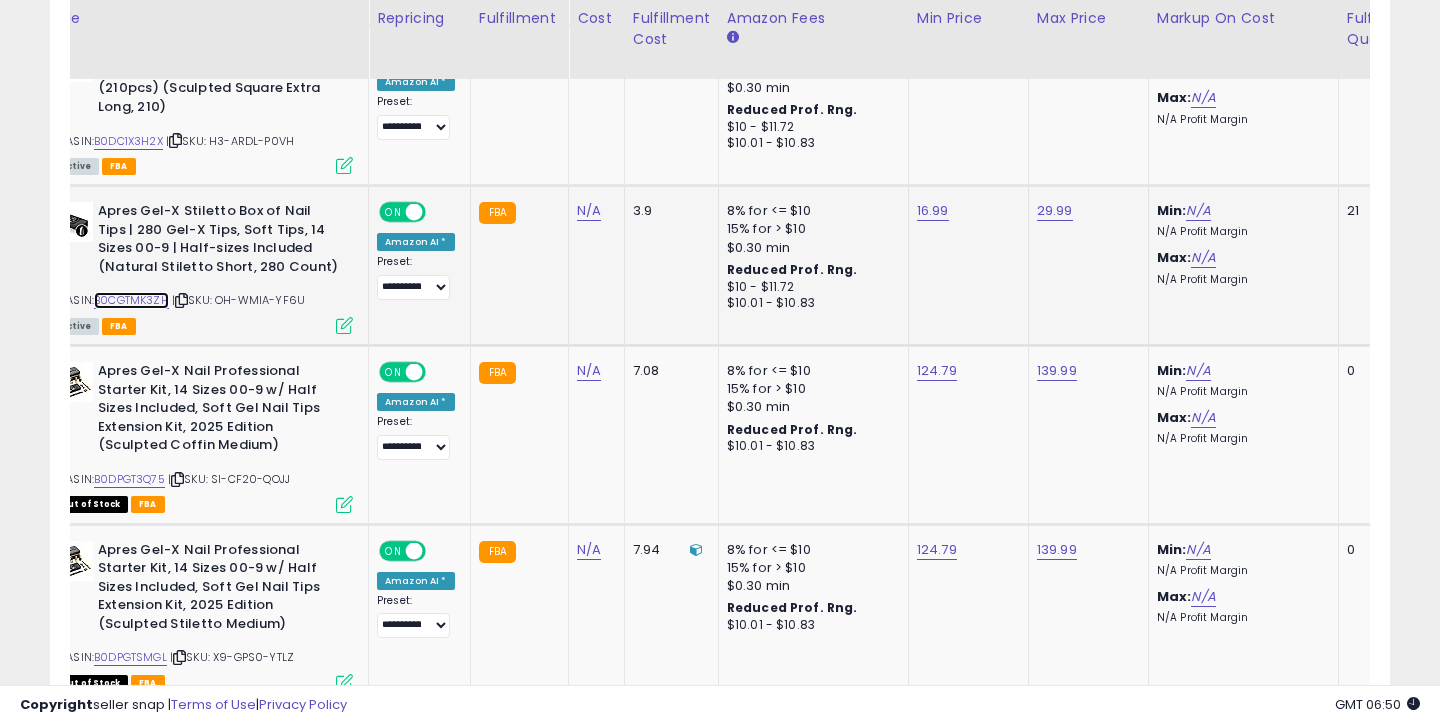 click on "B0CGTMK3ZH" at bounding box center [131, 300] 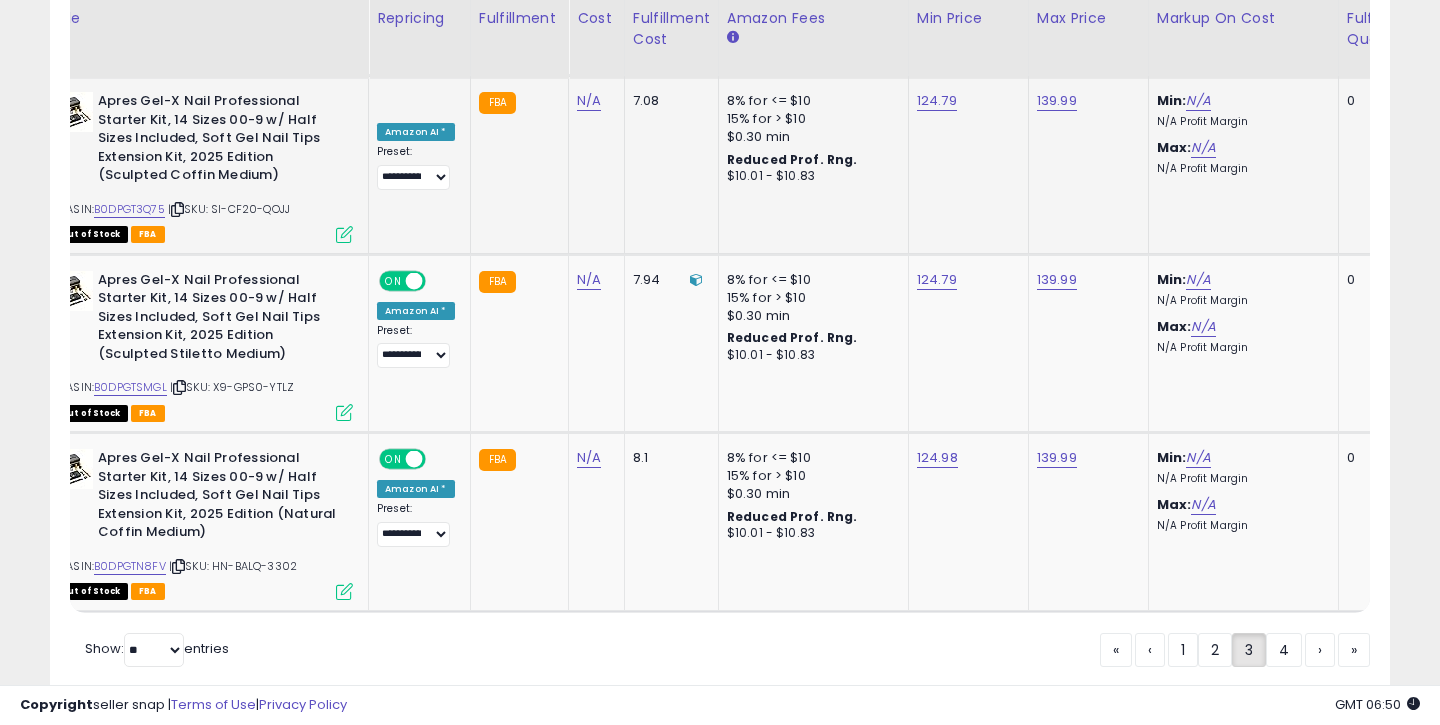 scroll, scrollTop: 4586, scrollLeft: 0, axis: vertical 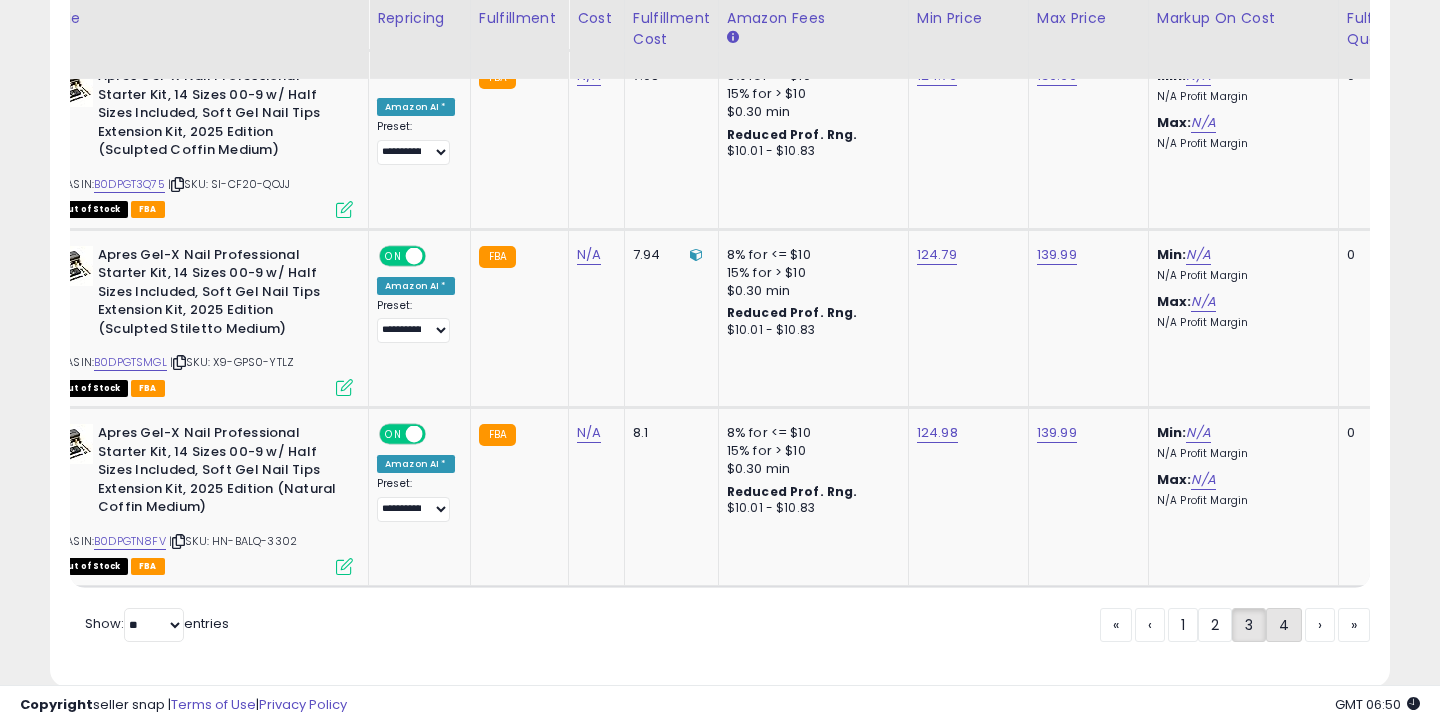 click on "4" 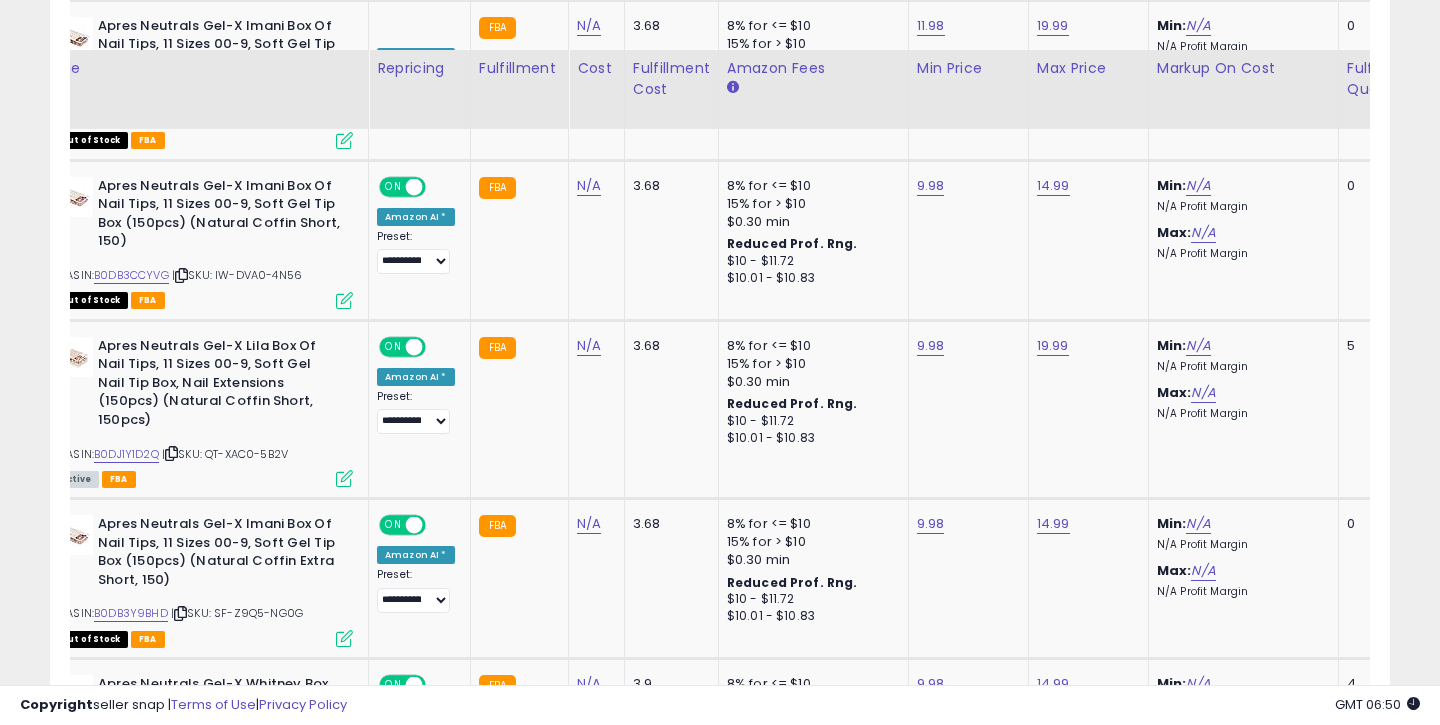 scroll, scrollTop: 1644, scrollLeft: 0, axis: vertical 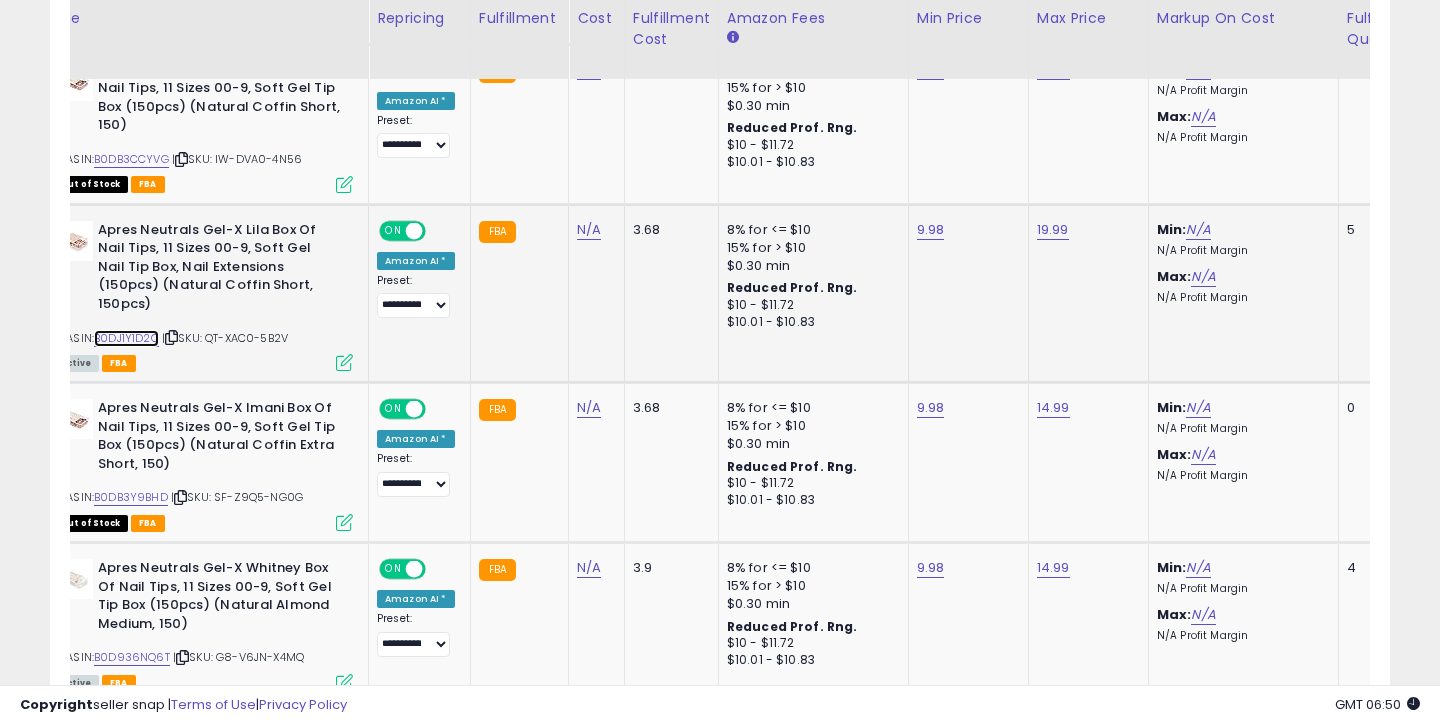 click on "B0DJ1Y1D2Q" at bounding box center (126, 338) 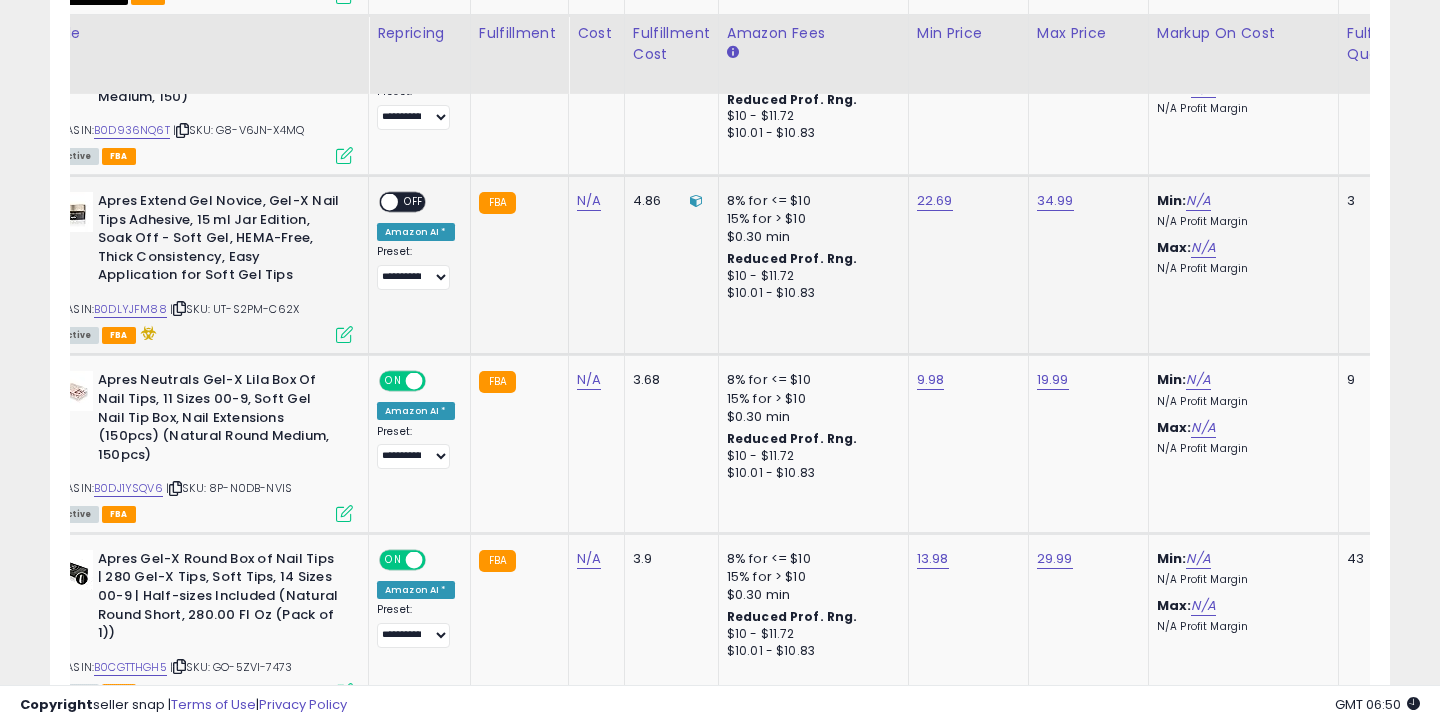 scroll, scrollTop: 2186, scrollLeft: 0, axis: vertical 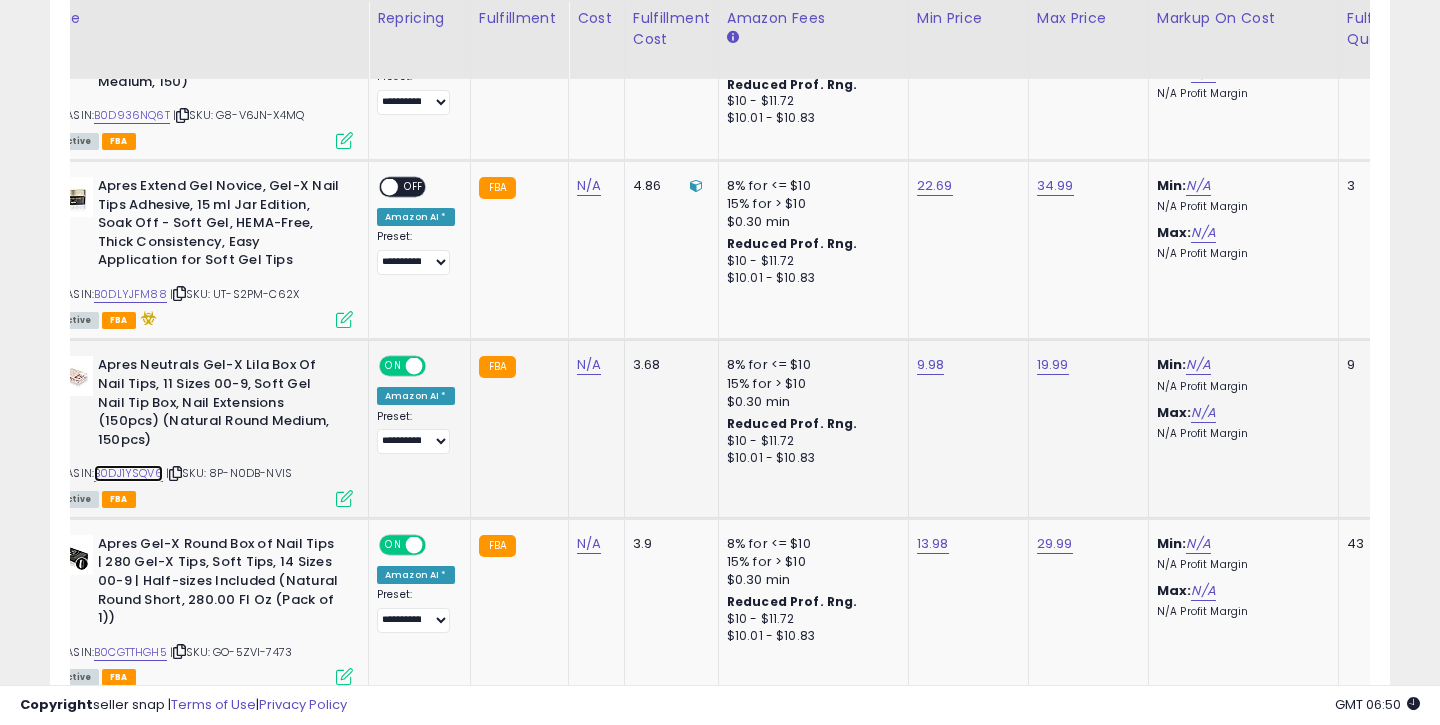 click on "B0DJ1YSQV6" at bounding box center [128, 473] 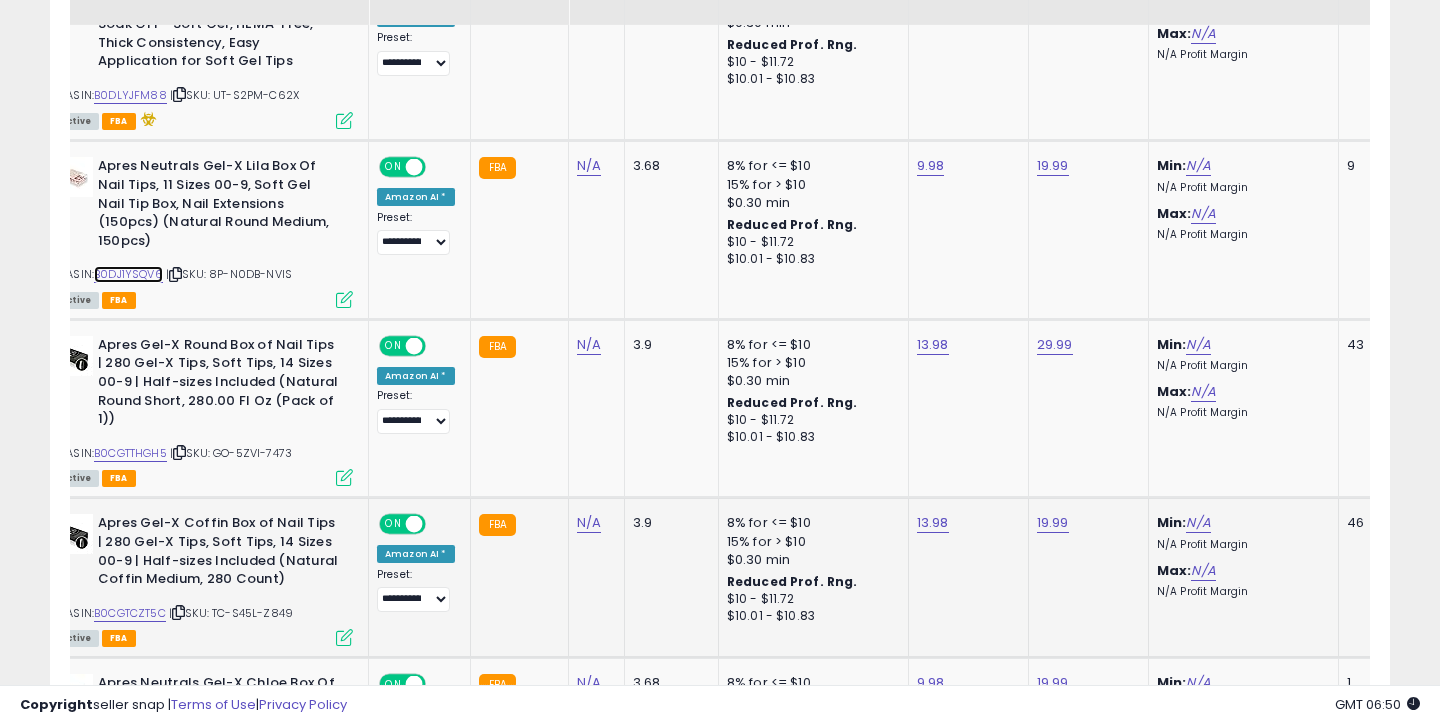 scroll, scrollTop: 2422, scrollLeft: 0, axis: vertical 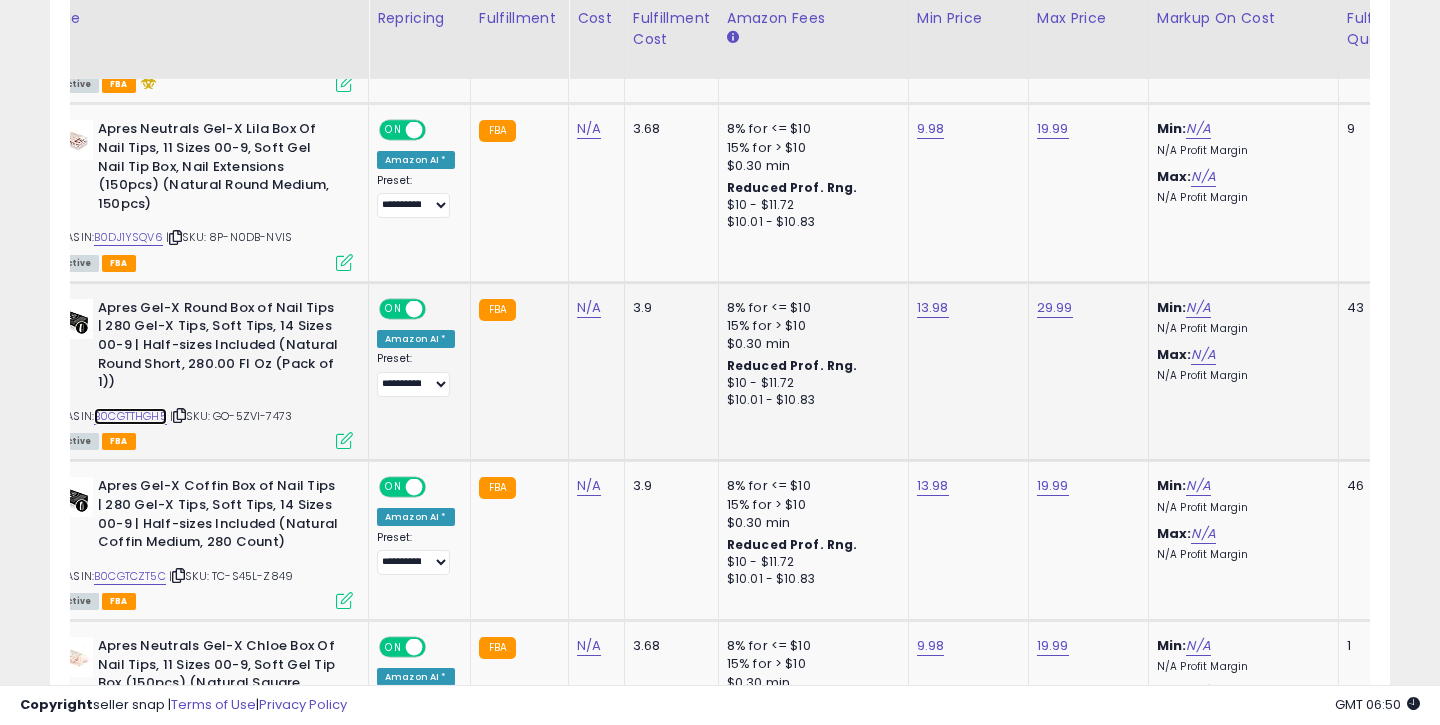 click on "B0CGTTHGH5" at bounding box center (130, 416) 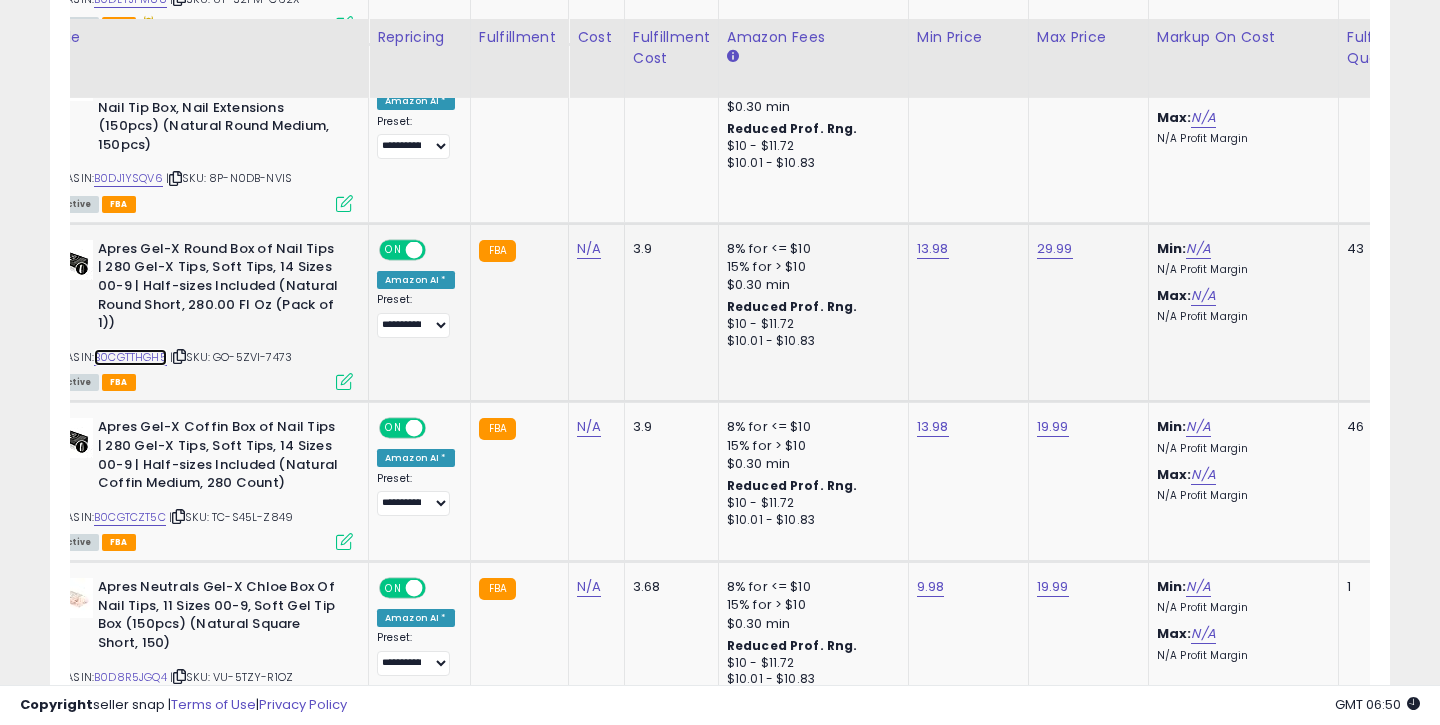 scroll, scrollTop: 2511, scrollLeft: 0, axis: vertical 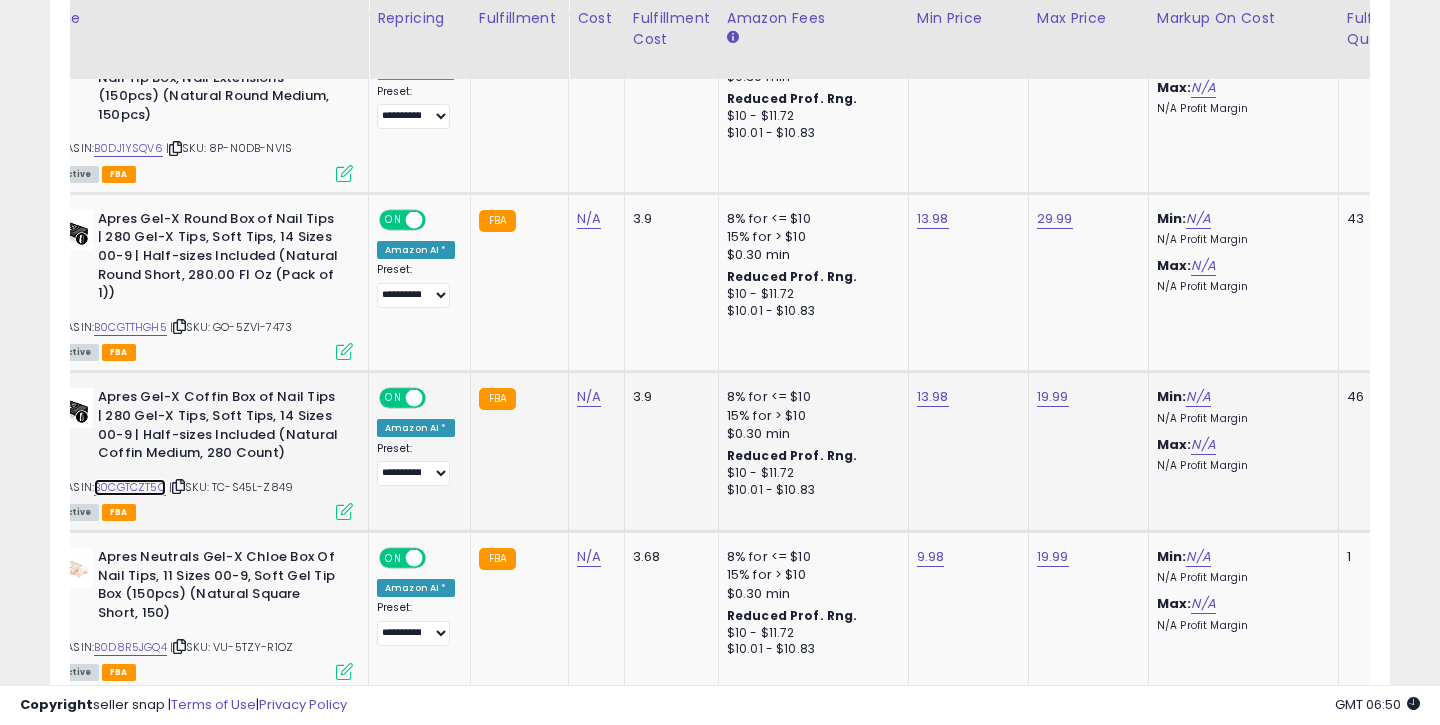 click on "B0CGTCZT5C" at bounding box center [130, 487] 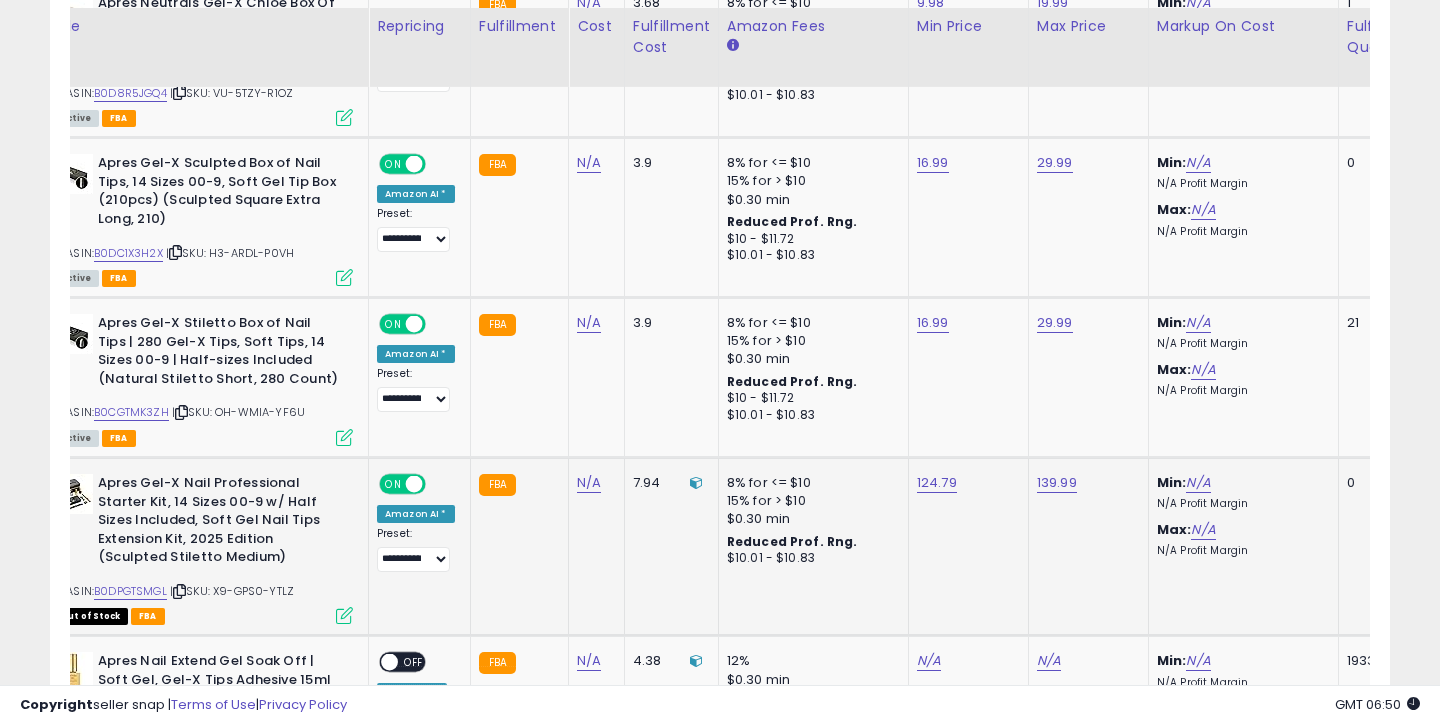 scroll, scrollTop: 3073, scrollLeft: 0, axis: vertical 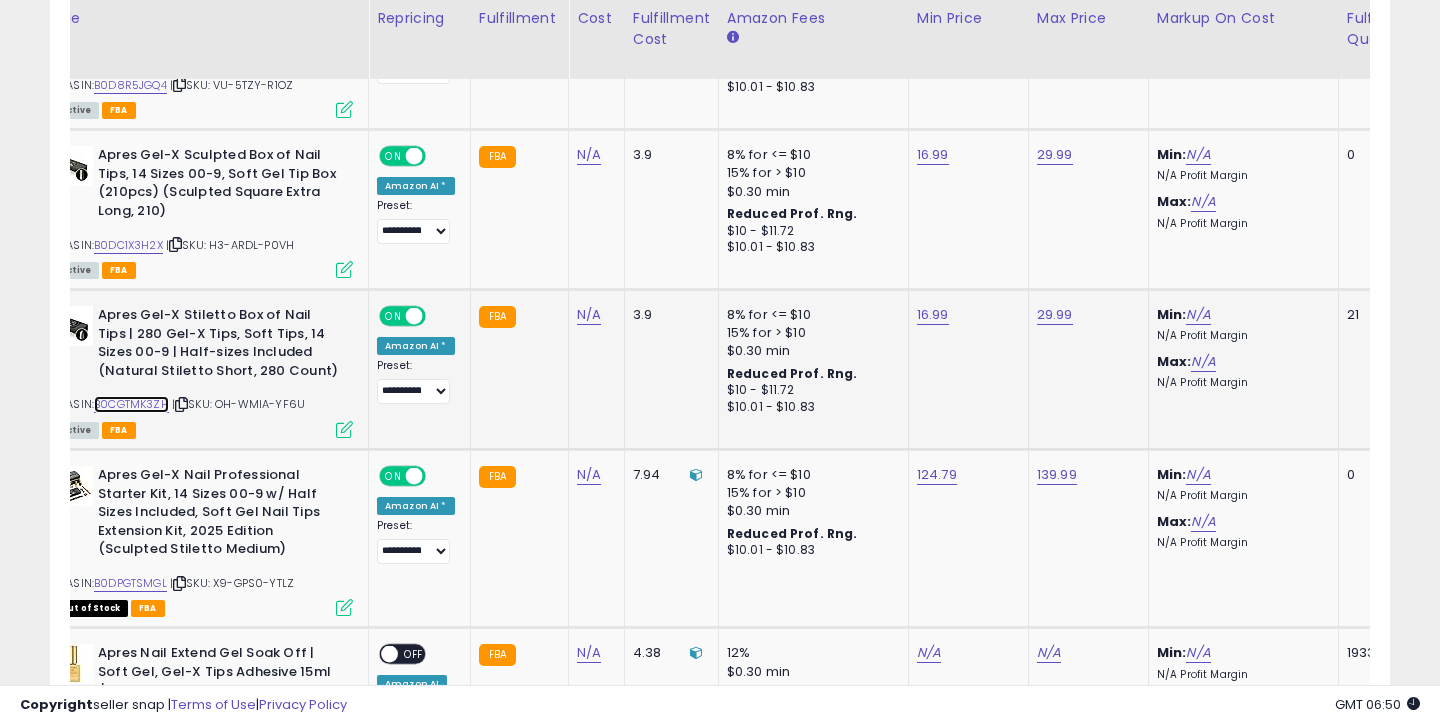 click on "B0CGTMK3ZH" at bounding box center (131, 404) 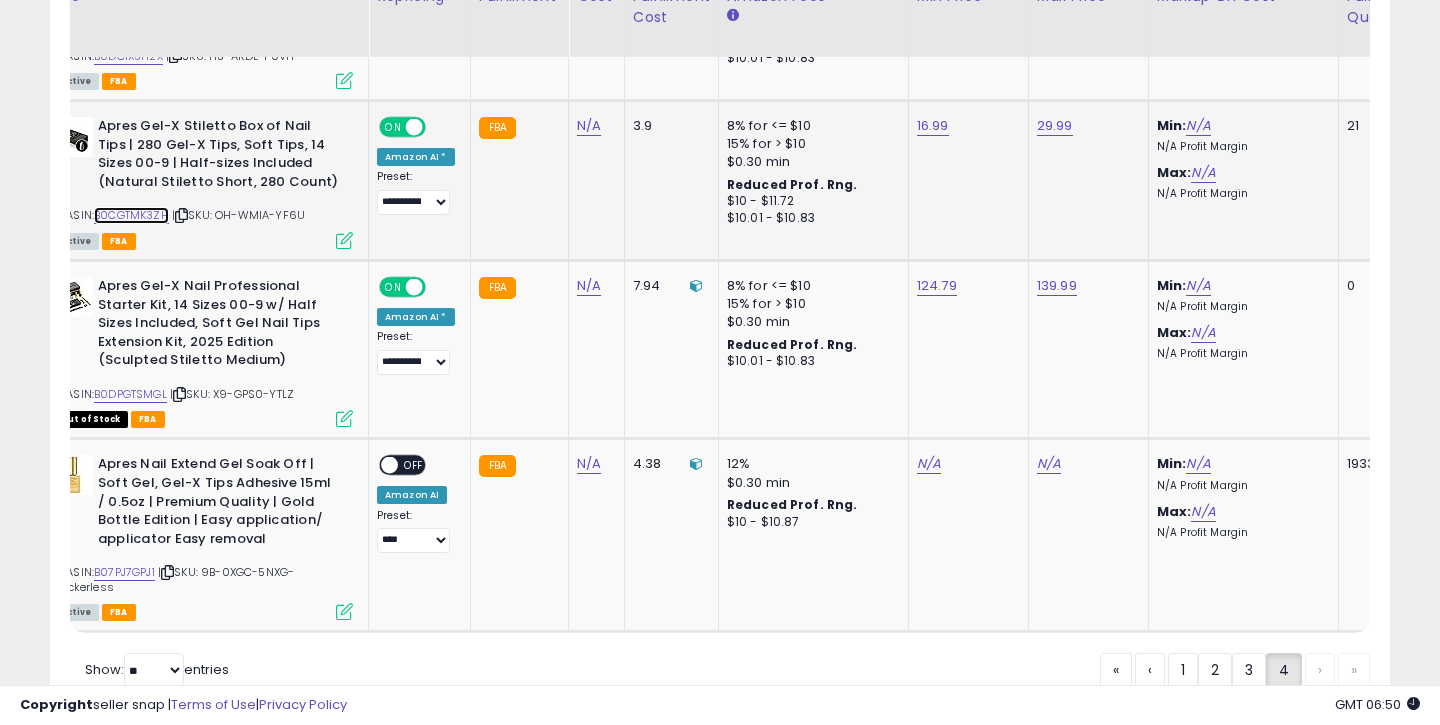 scroll, scrollTop: 3308, scrollLeft: 0, axis: vertical 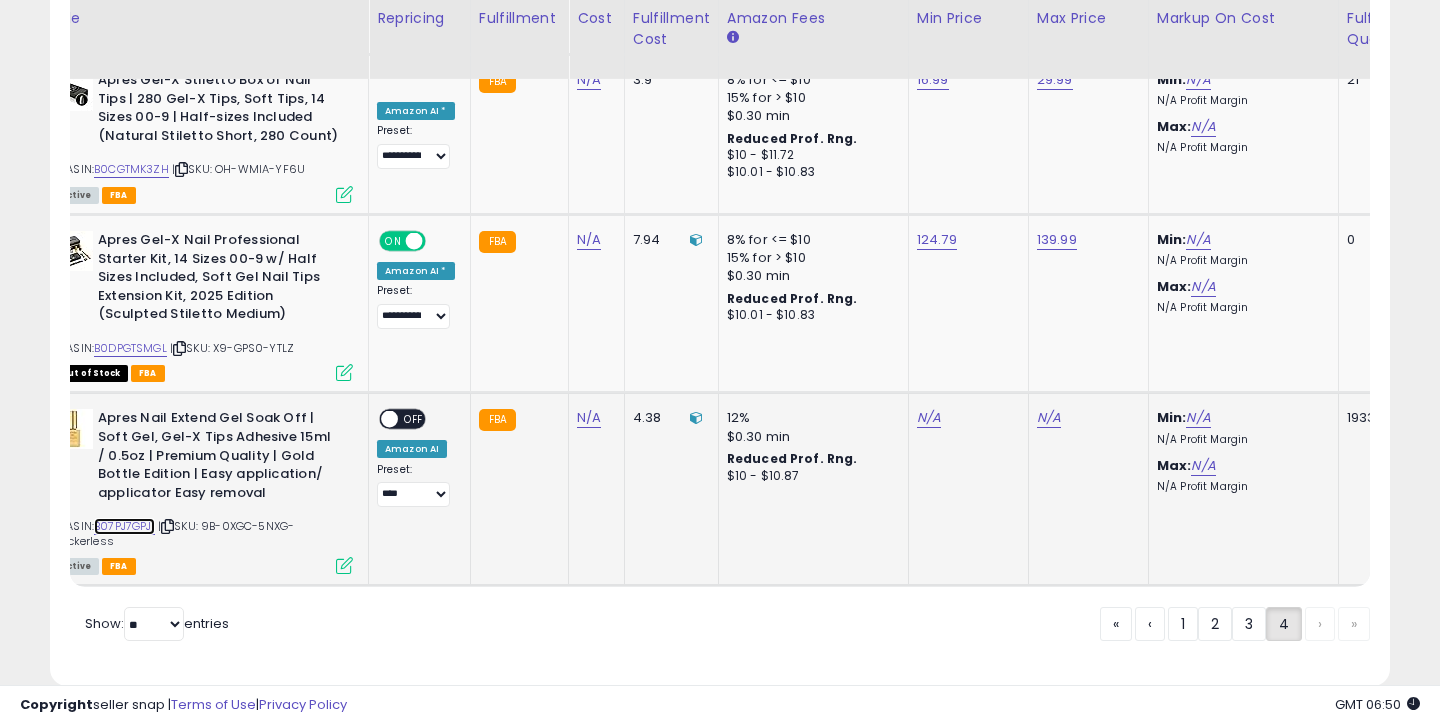 click on "B07PJ7GPJ1" at bounding box center [124, 526] 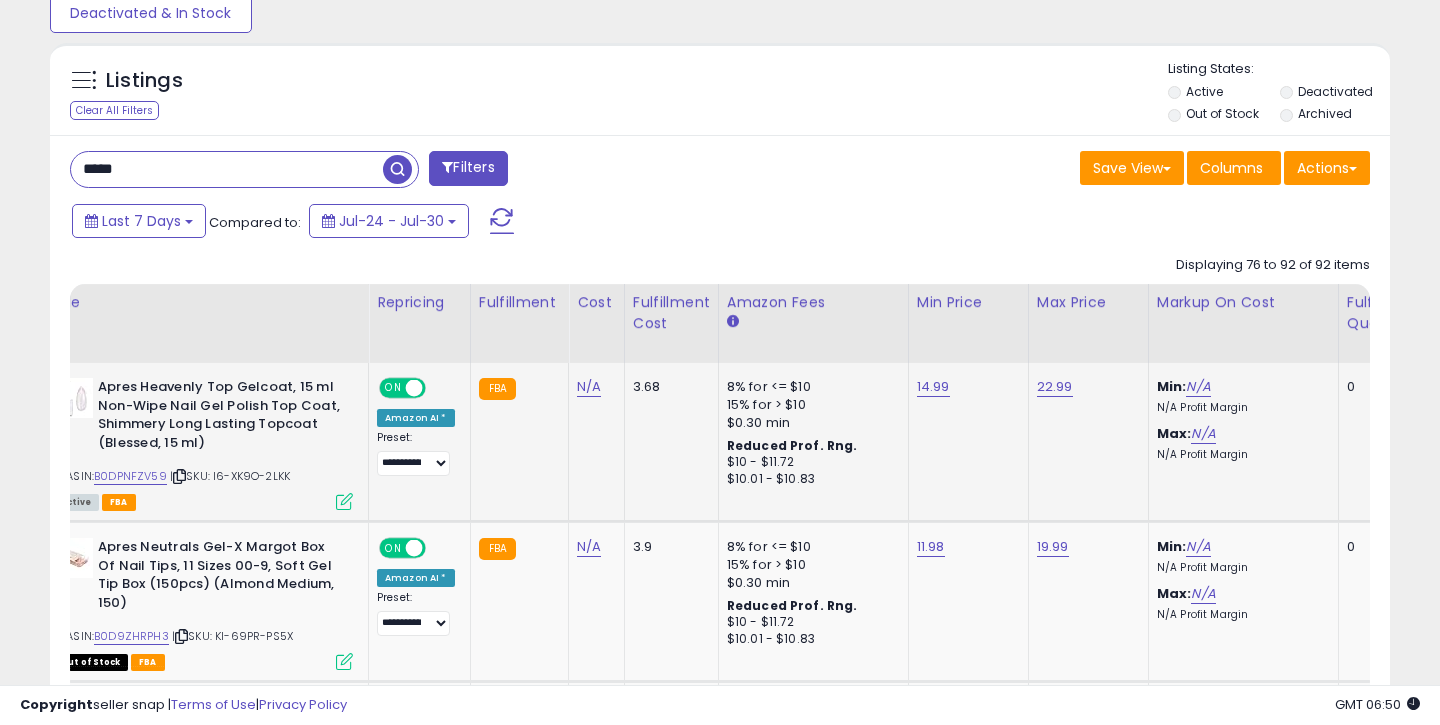 scroll, scrollTop: 676, scrollLeft: 0, axis: vertical 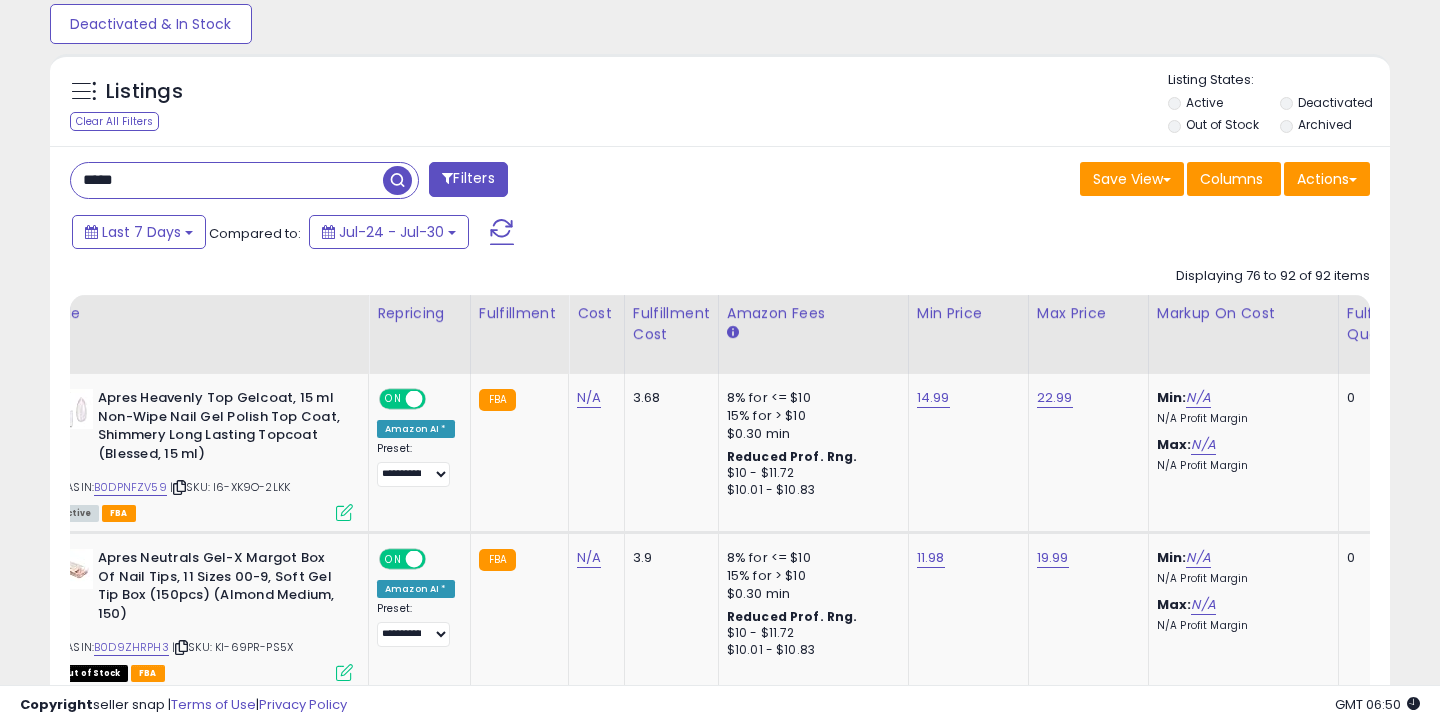 click on "*****" at bounding box center (227, 180) 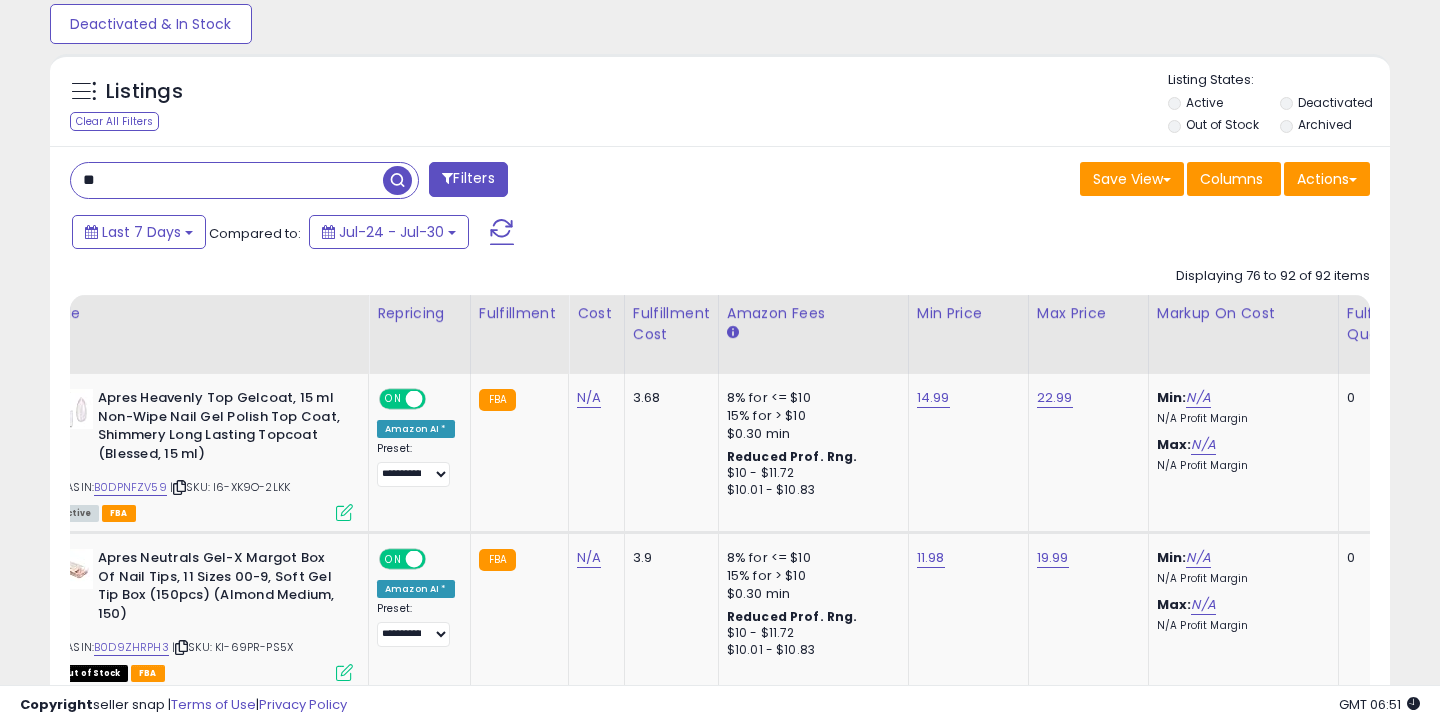 type on "*" 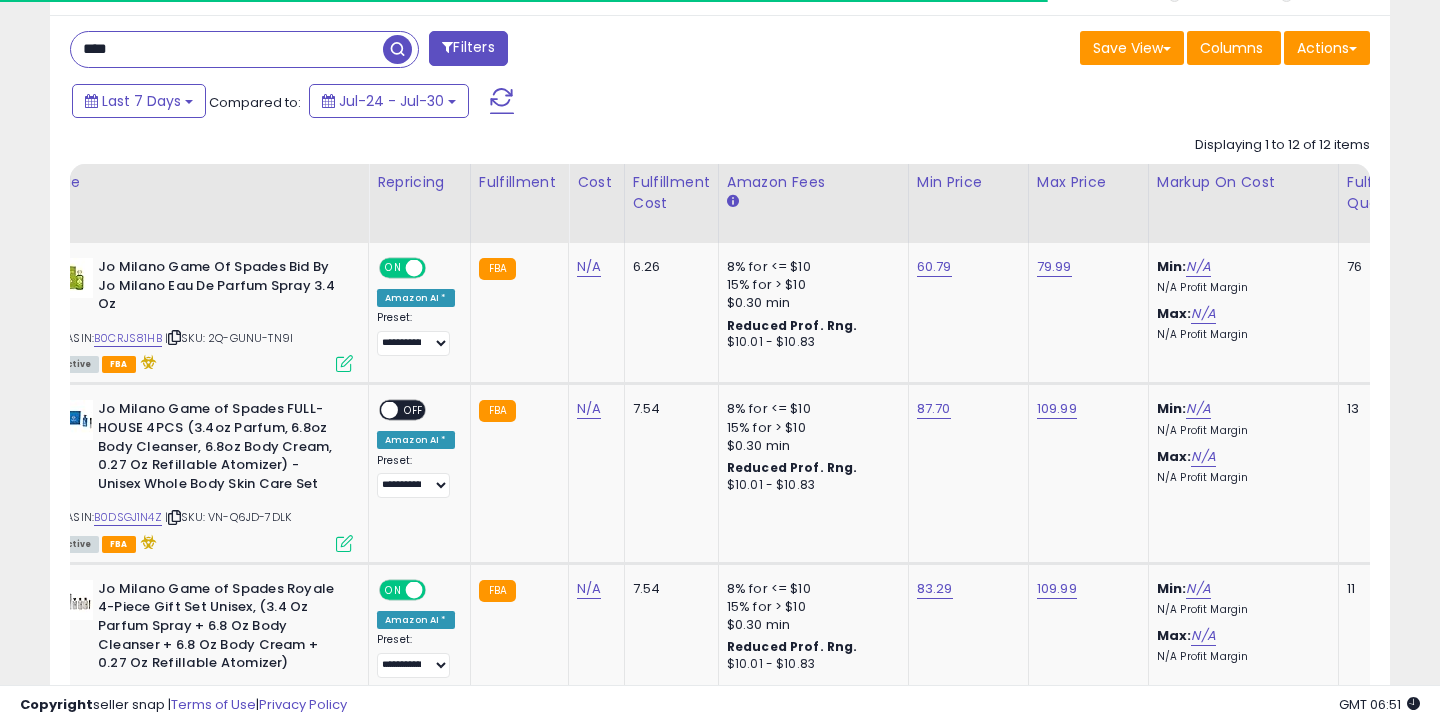 scroll, scrollTop: 825, scrollLeft: 0, axis: vertical 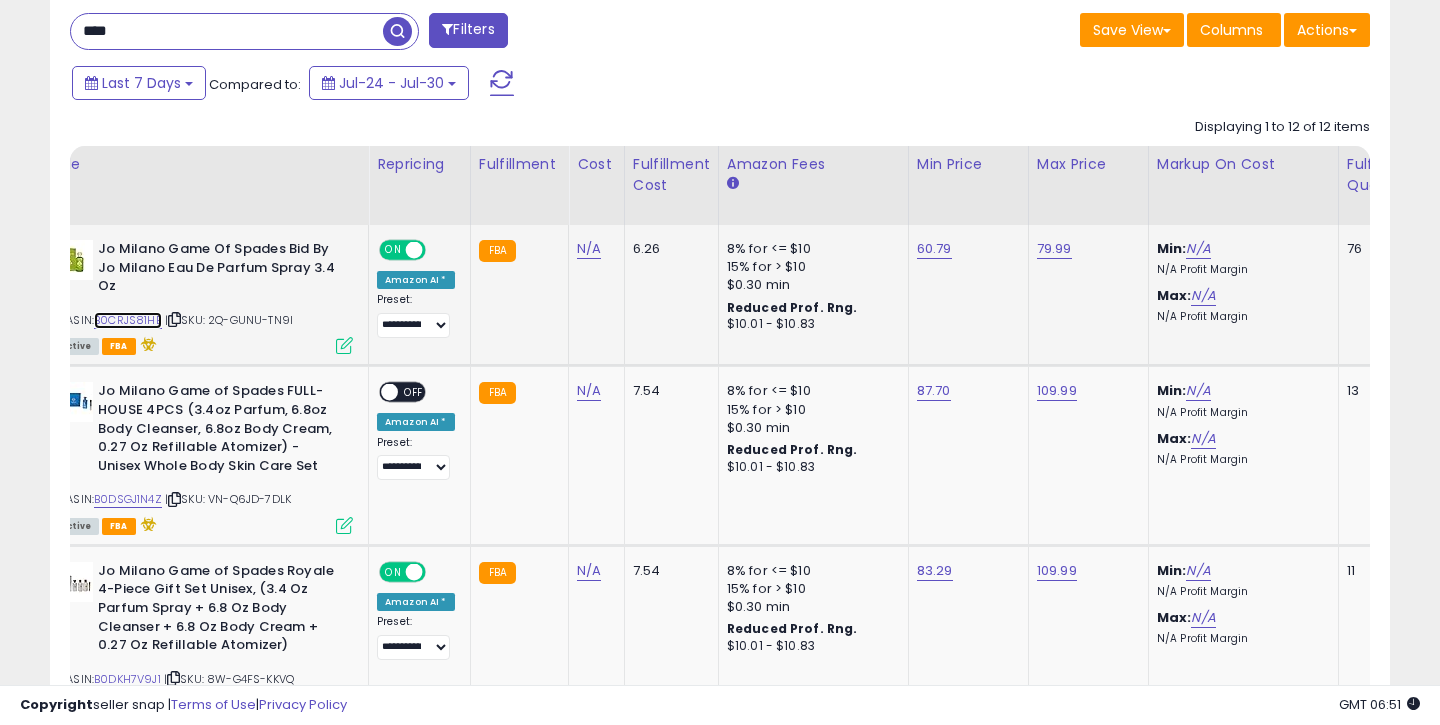 click on "B0CRJS81HB" at bounding box center (128, 320) 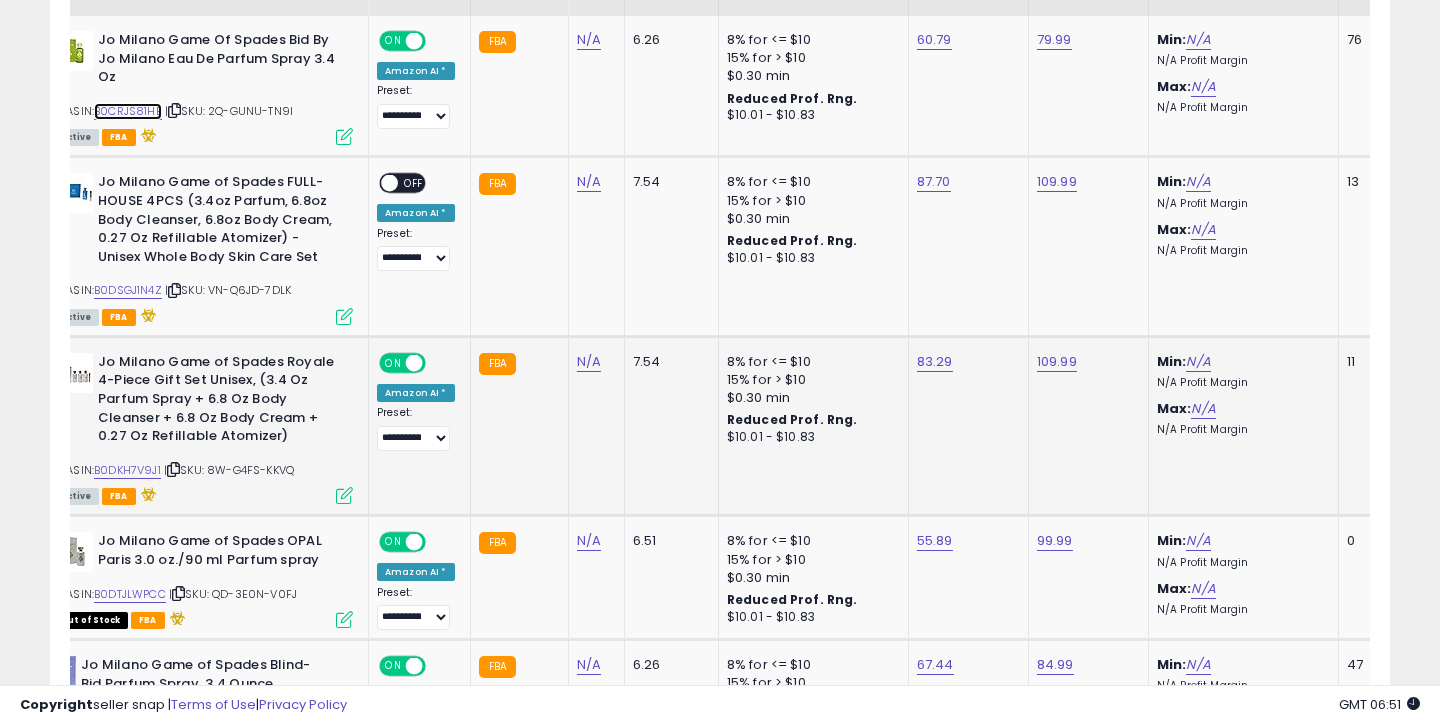 scroll, scrollTop: 1057, scrollLeft: 0, axis: vertical 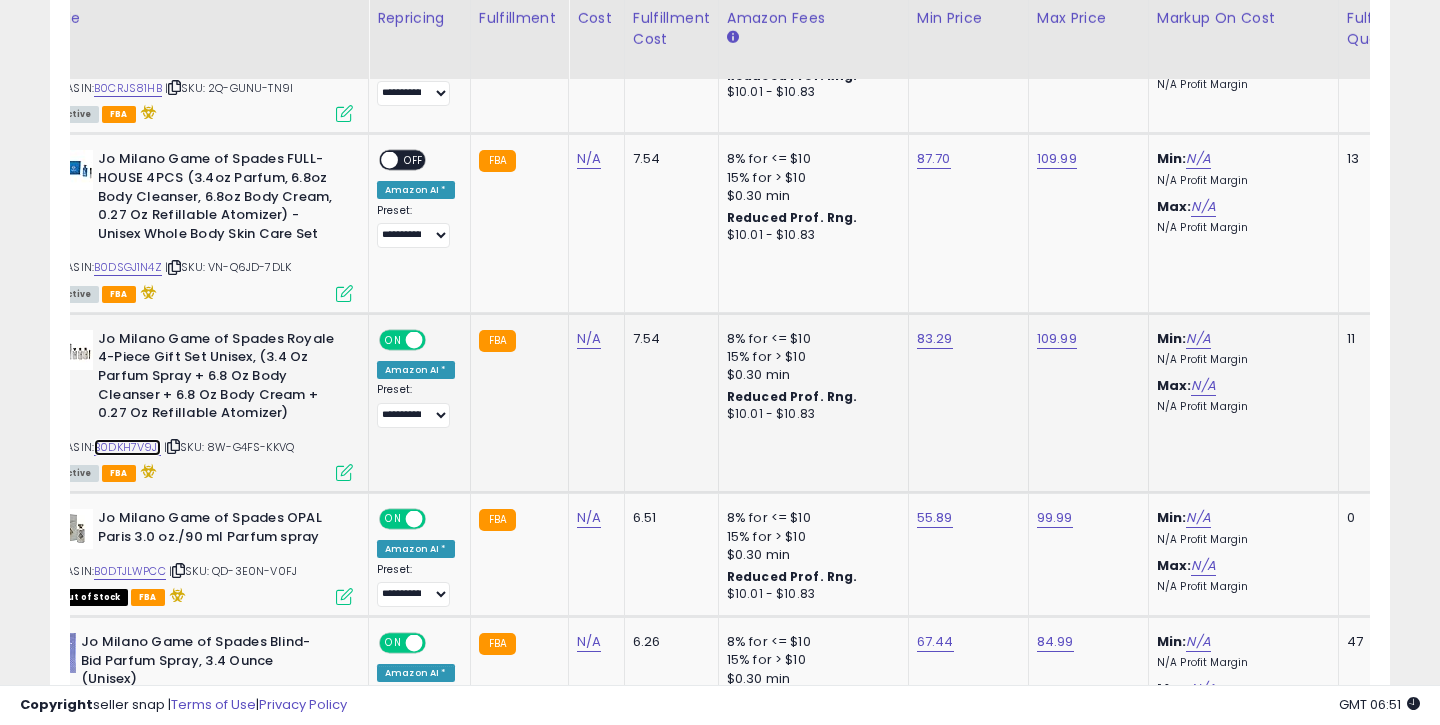 click on "B0DKH7V9J1" at bounding box center (127, 447) 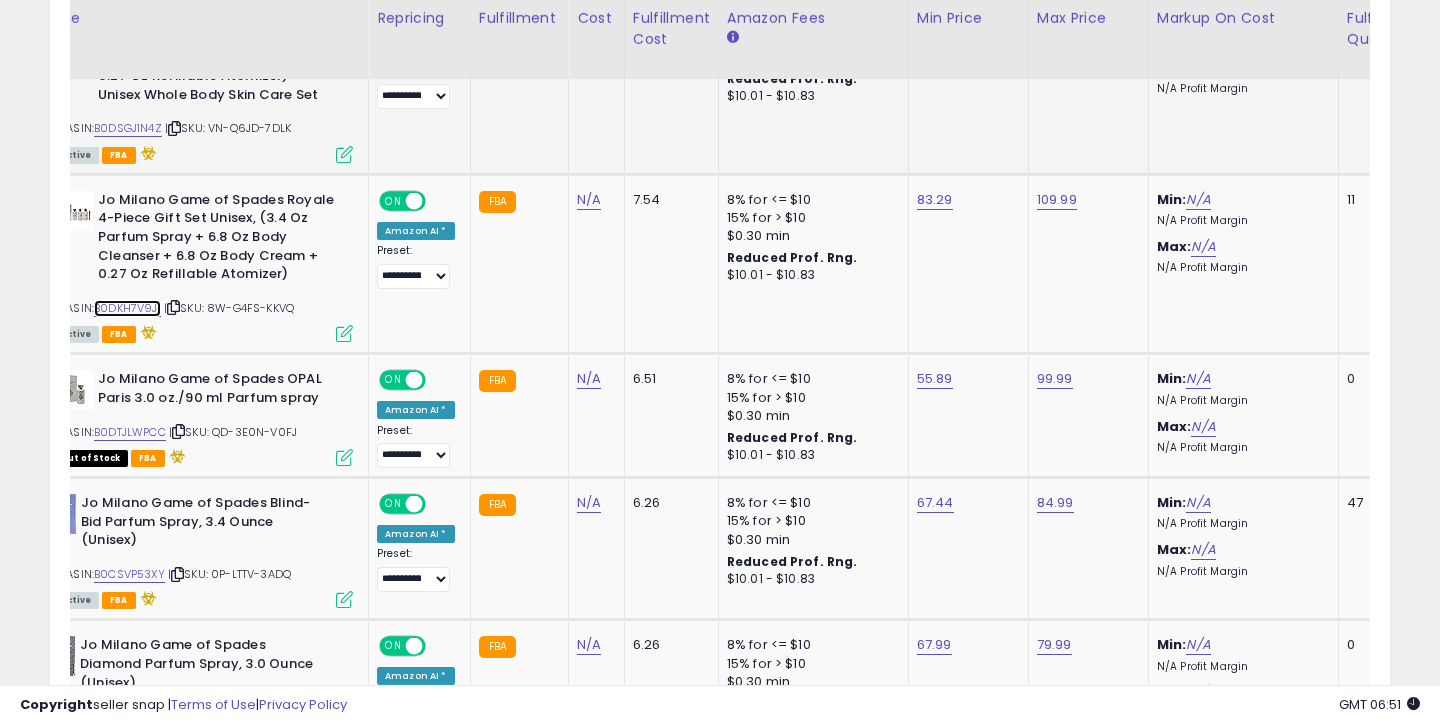 scroll, scrollTop: 1220, scrollLeft: 0, axis: vertical 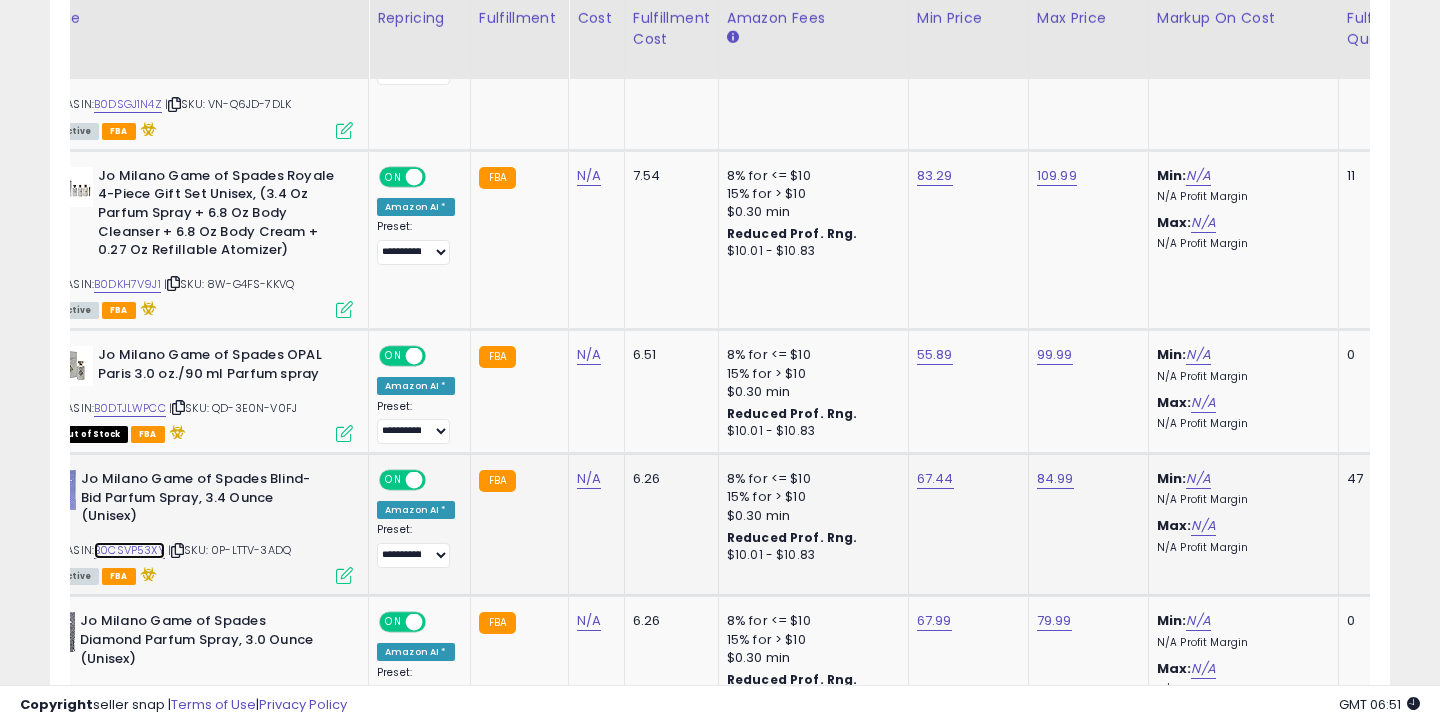 click on "B0CSVP53XY" at bounding box center [129, 550] 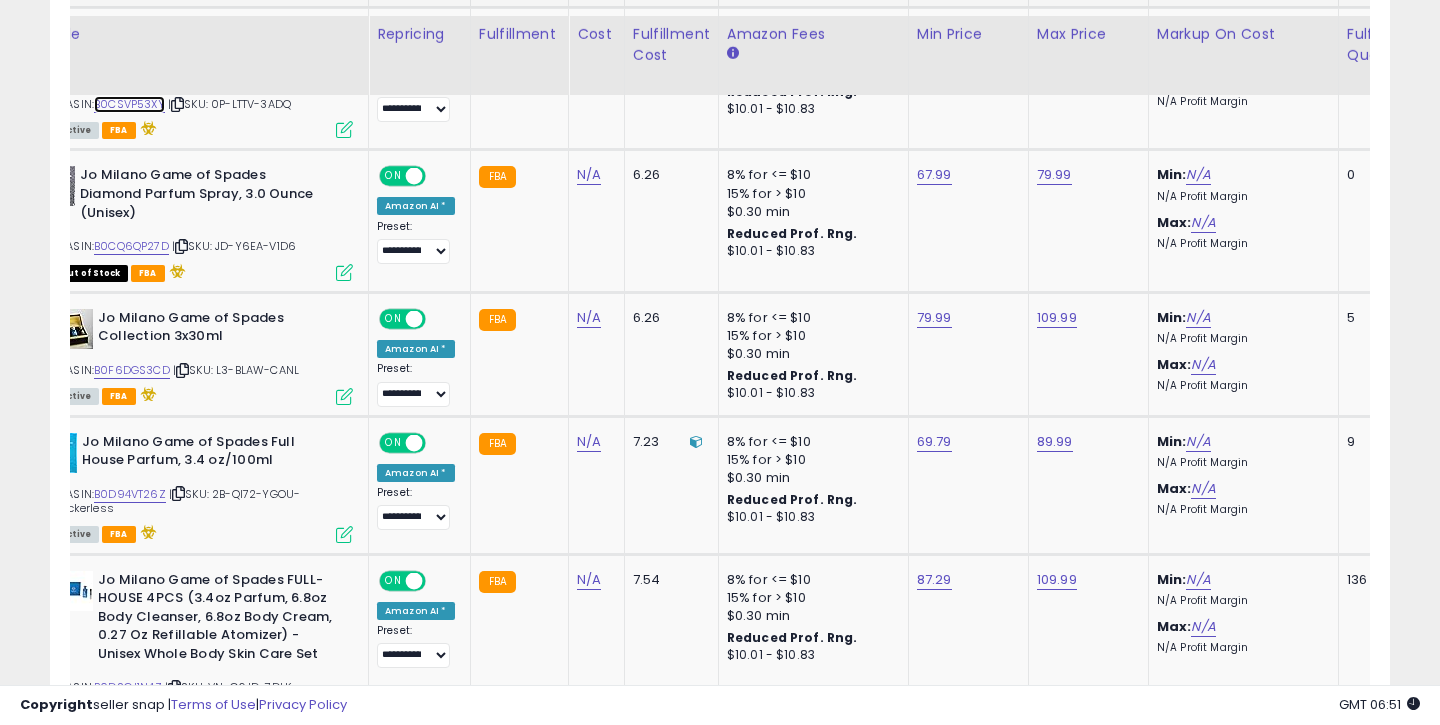 scroll, scrollTop: 1683, scrollLeft: 0, axis: vertical 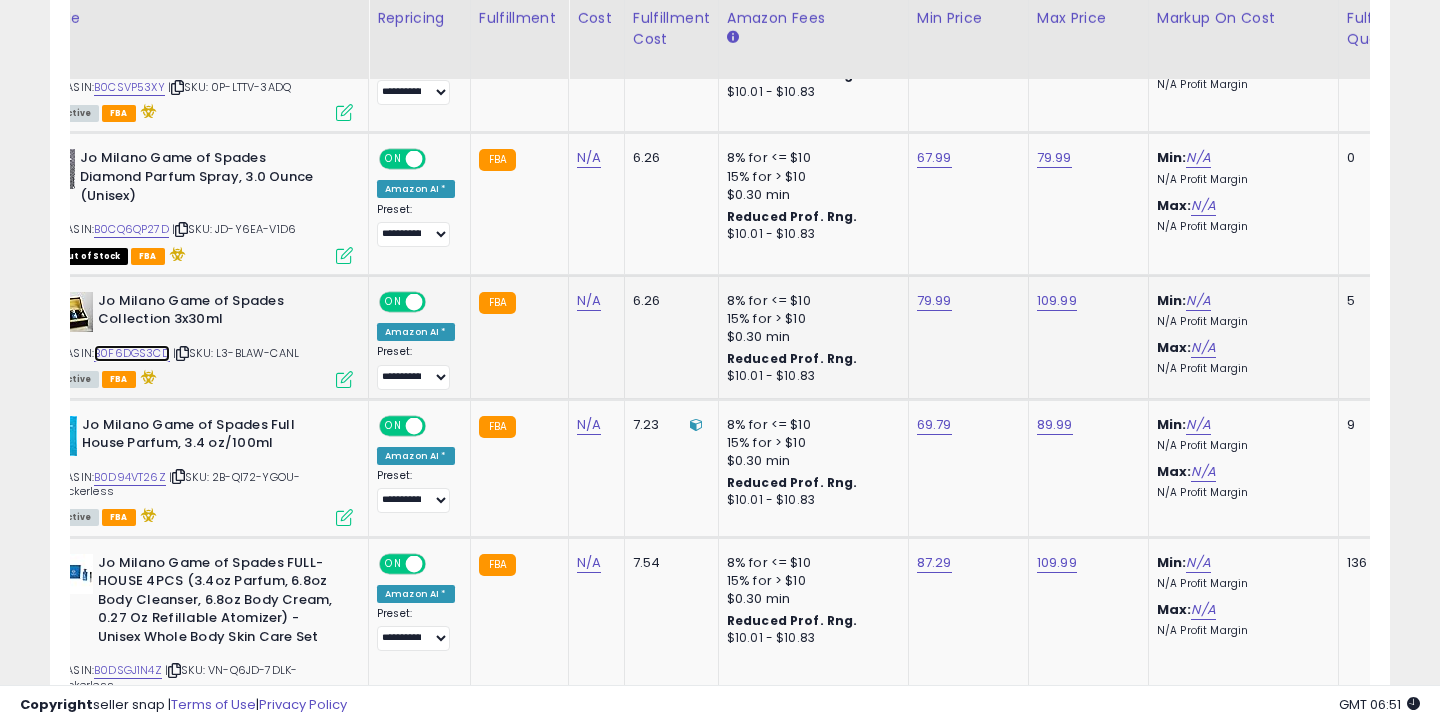 click on "B0F6DGS3CD" at bounding box center (132, 353) 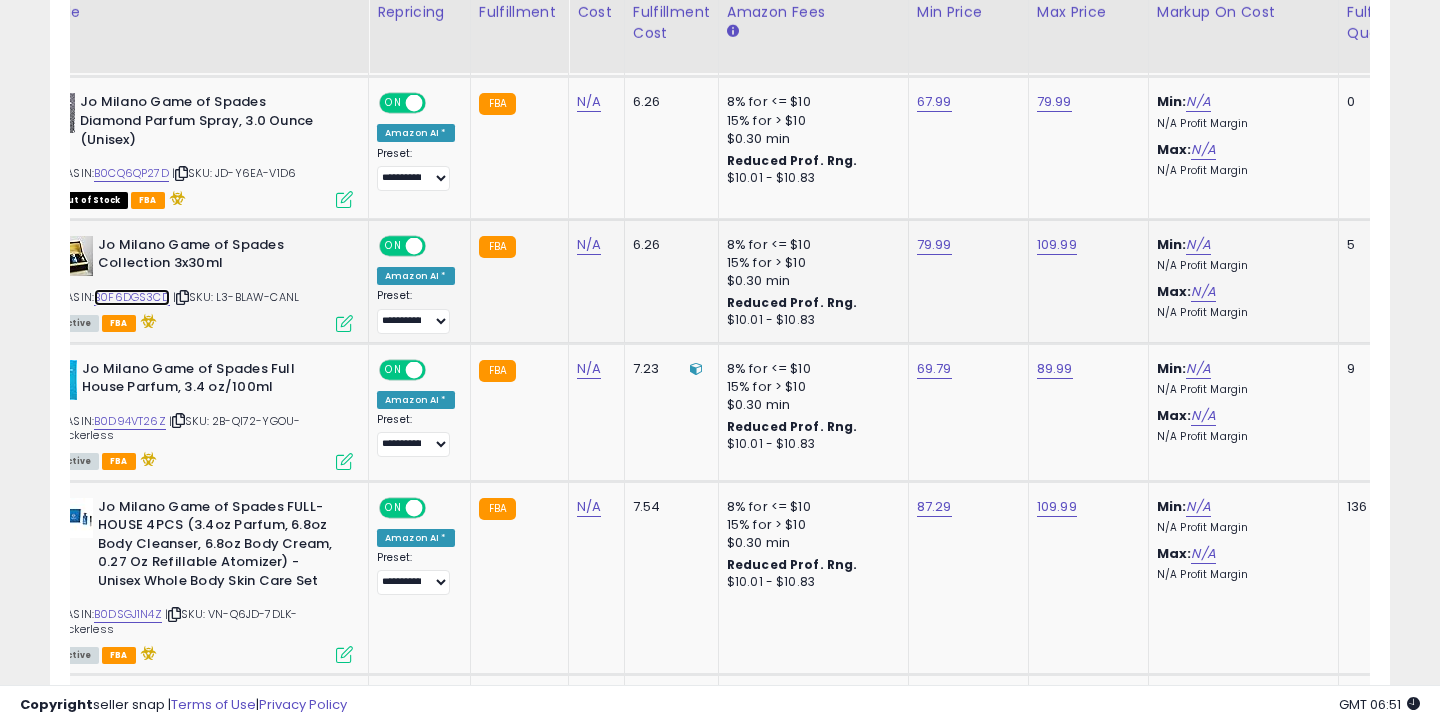 scroll, scrollTop: 1755, scrollLeft: 0, axis: vertical 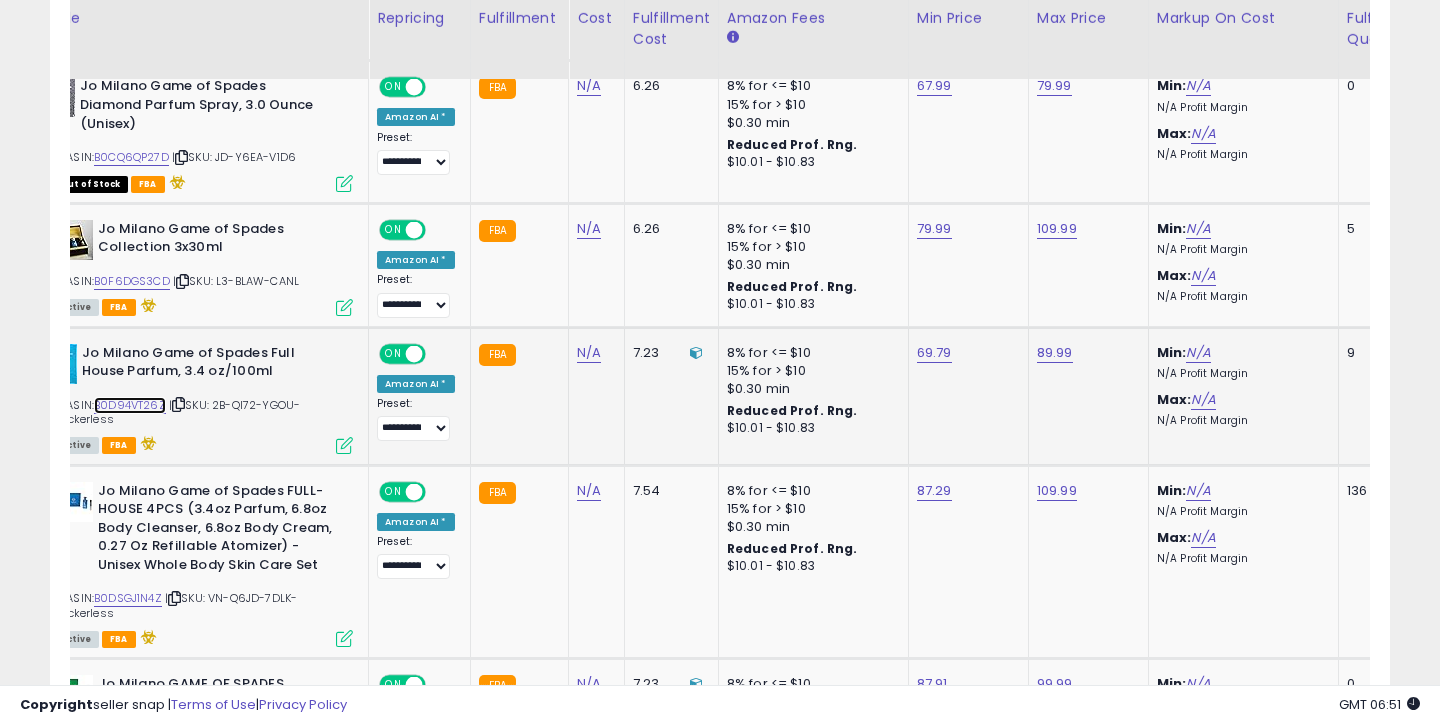 click on "B0D94VT26Z" at bounding box center [130, 405] 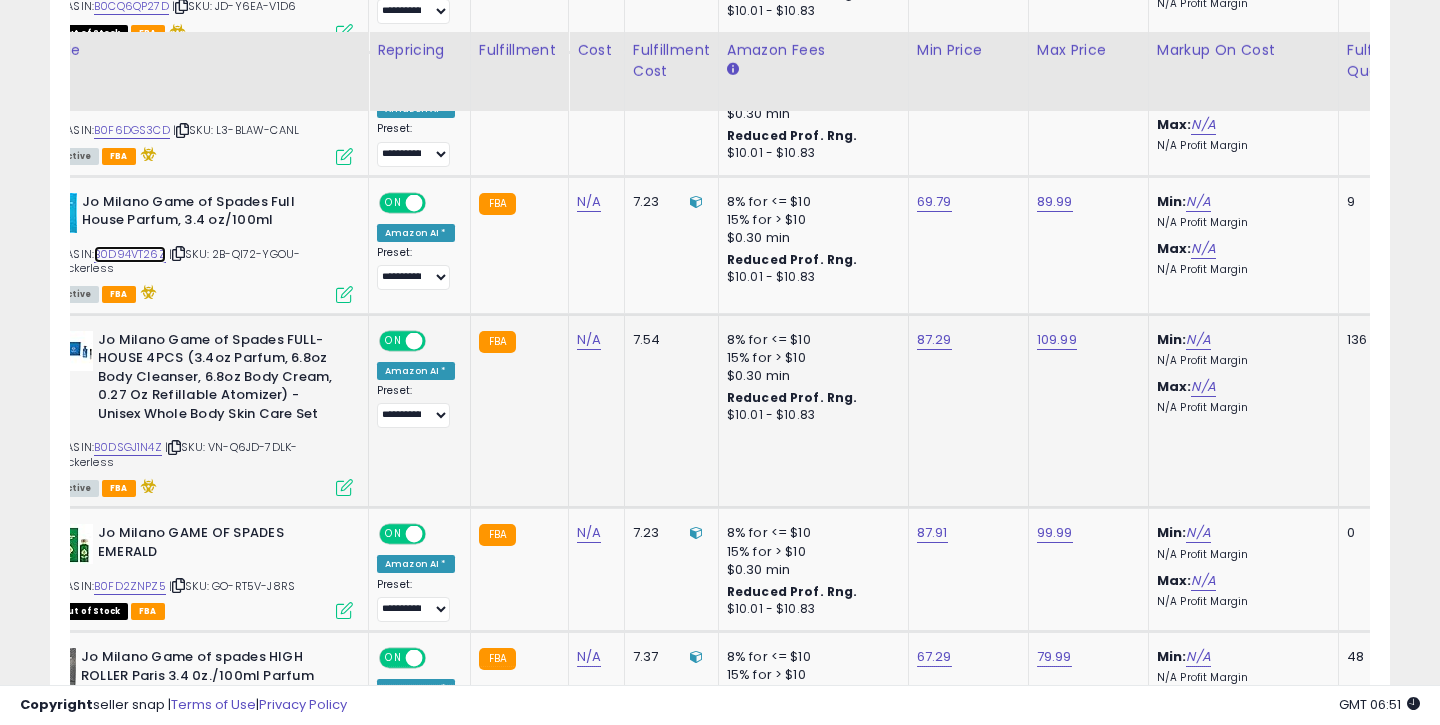scroll, scrollTop: 1938, scrollLeft: 0, axis: vertical 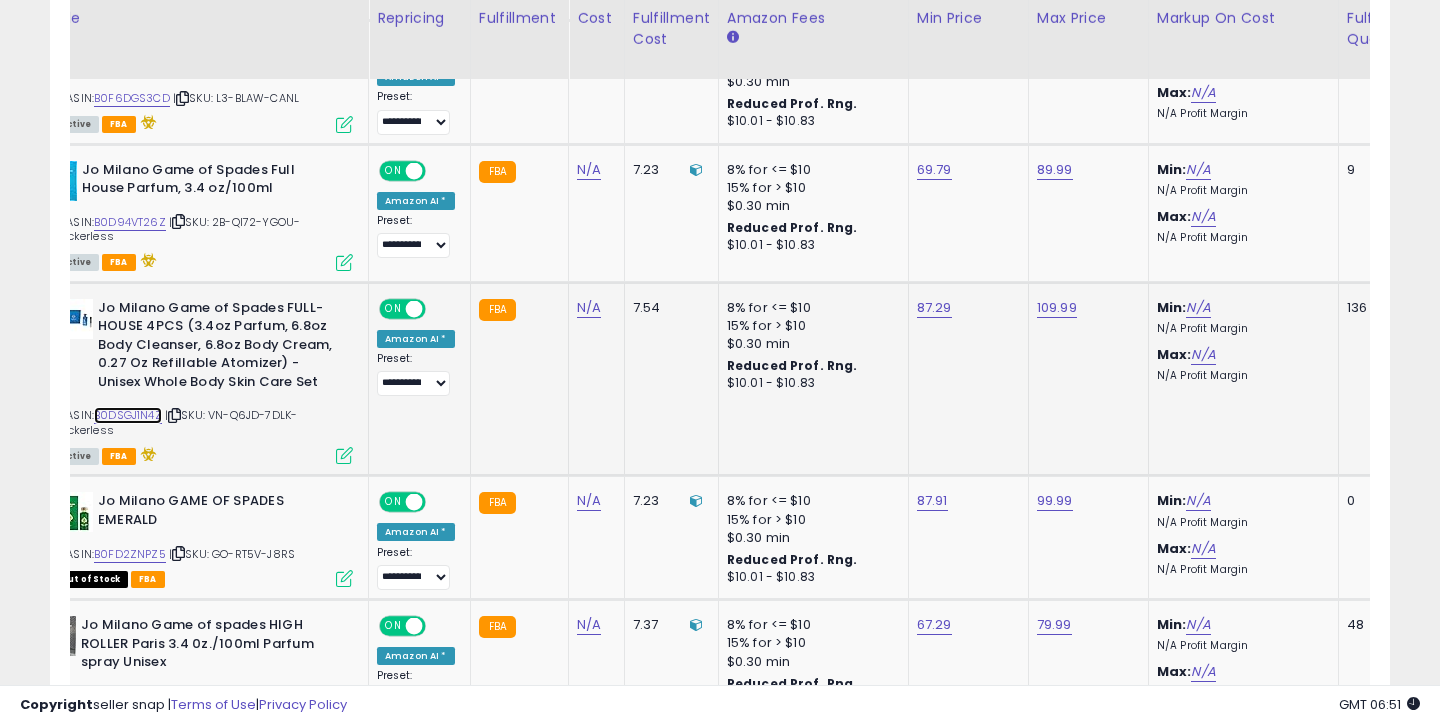 click on "B0DSGJ1N4Z" at bounding box center (128, 415) 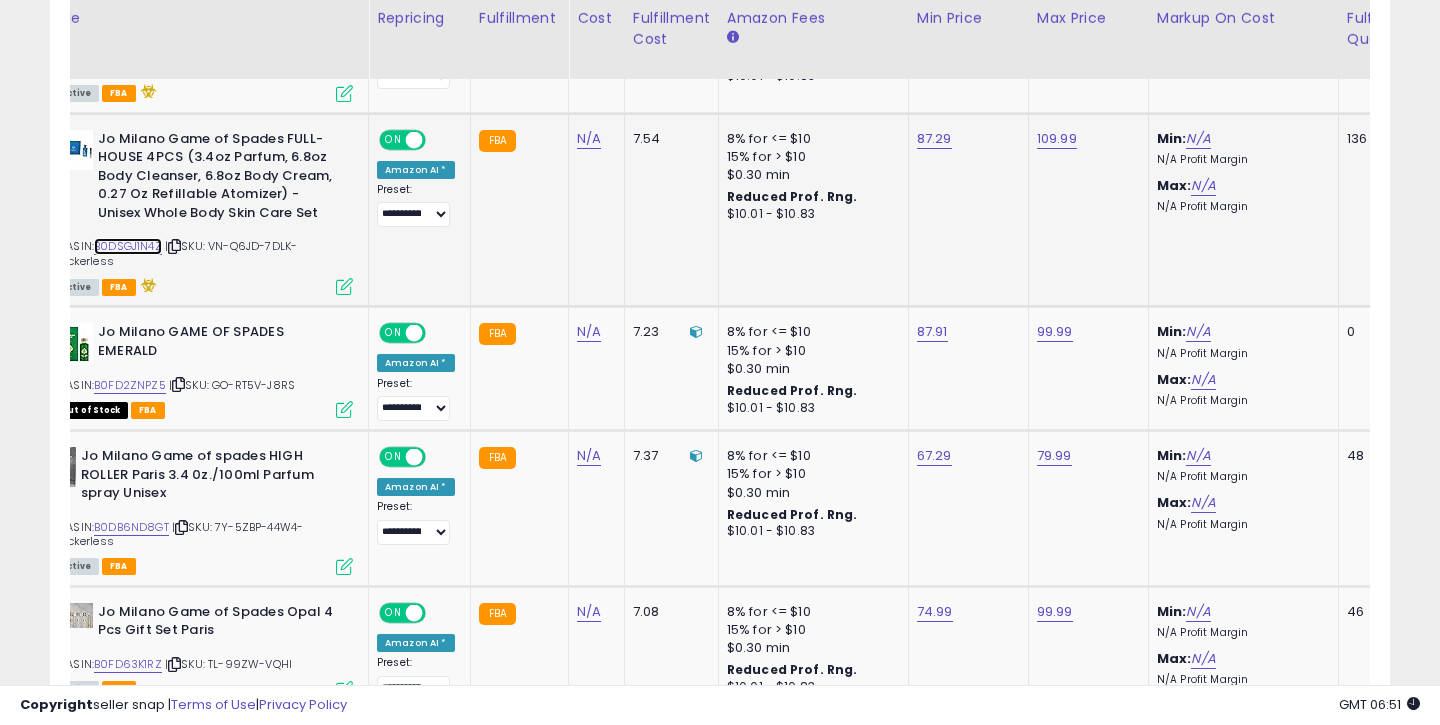 scroll, scrollTop: 2112, scrollLeft: 0, axis: vertical 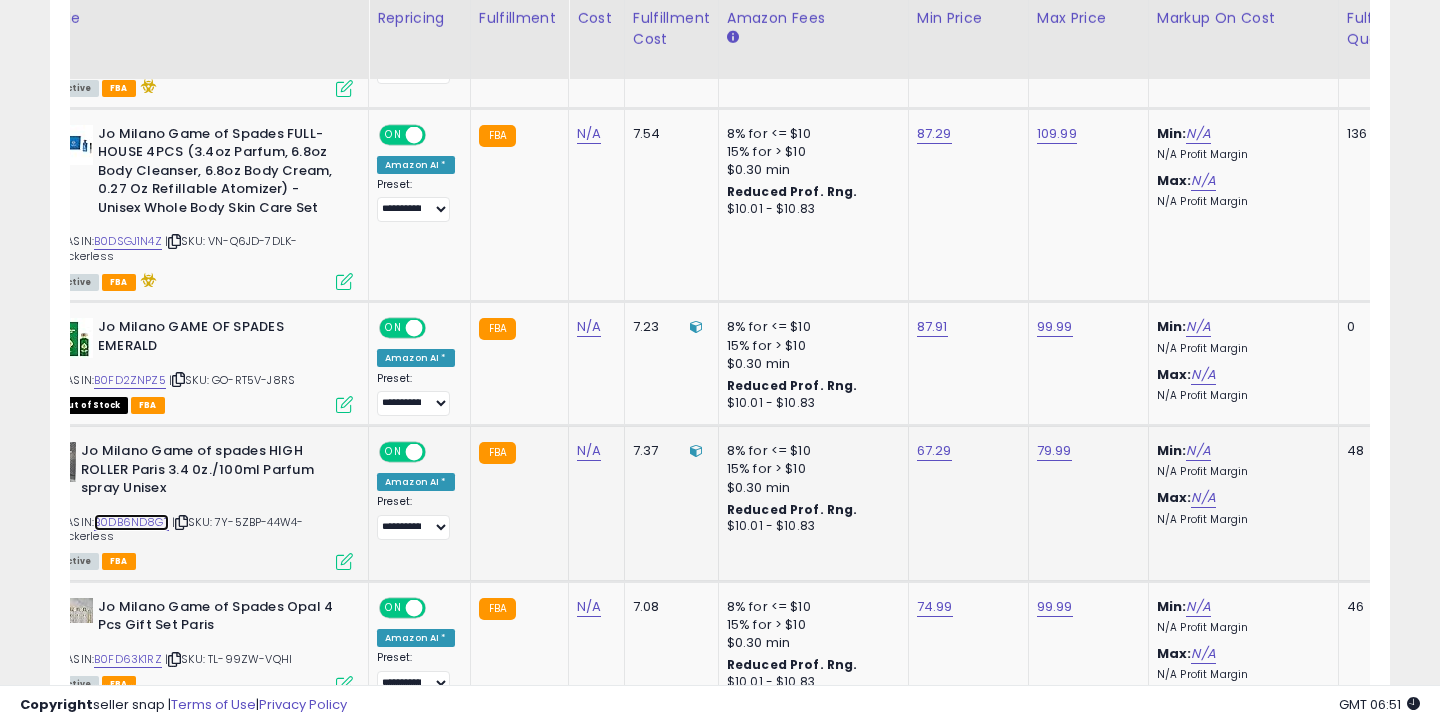 click on "B0DB6ND8GT" at bounding box center (131, 522) 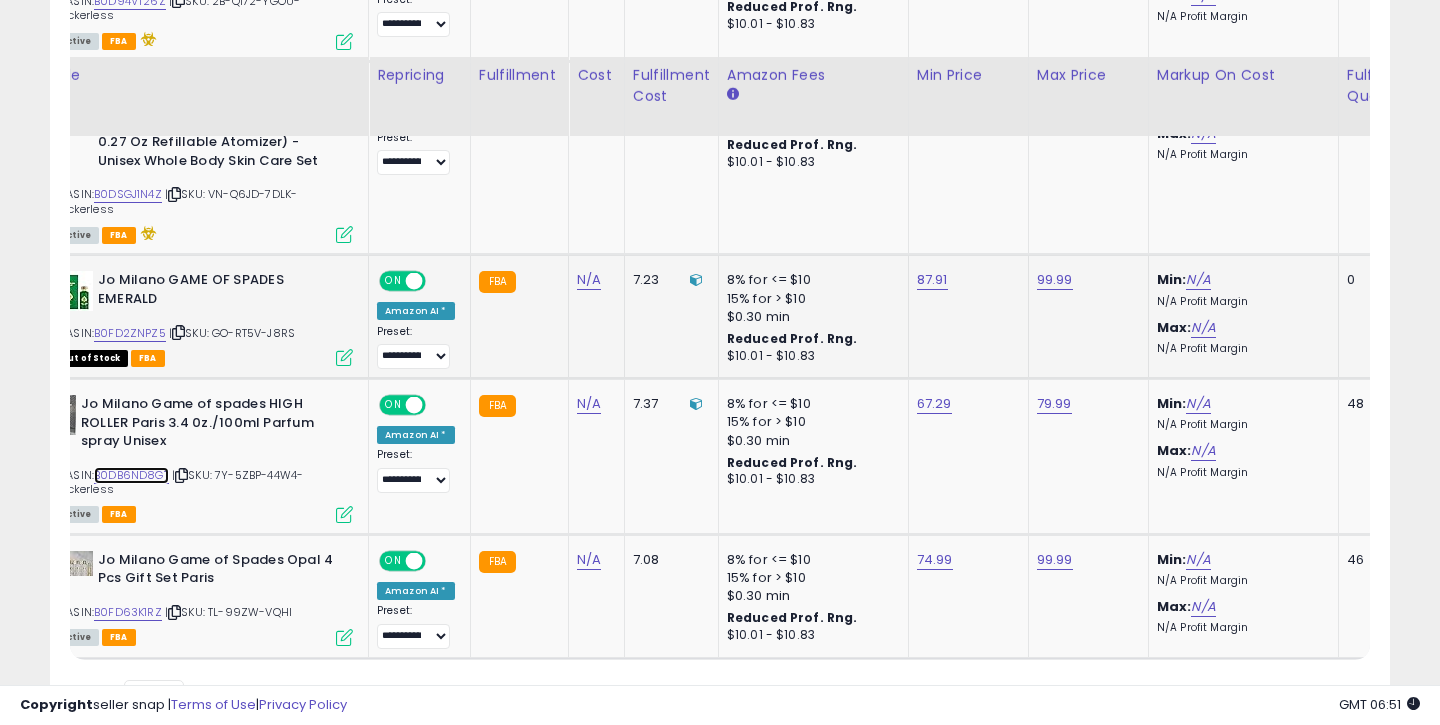 scroll, scrollTop: 2253, scrollLeft: 0, axis: vertical 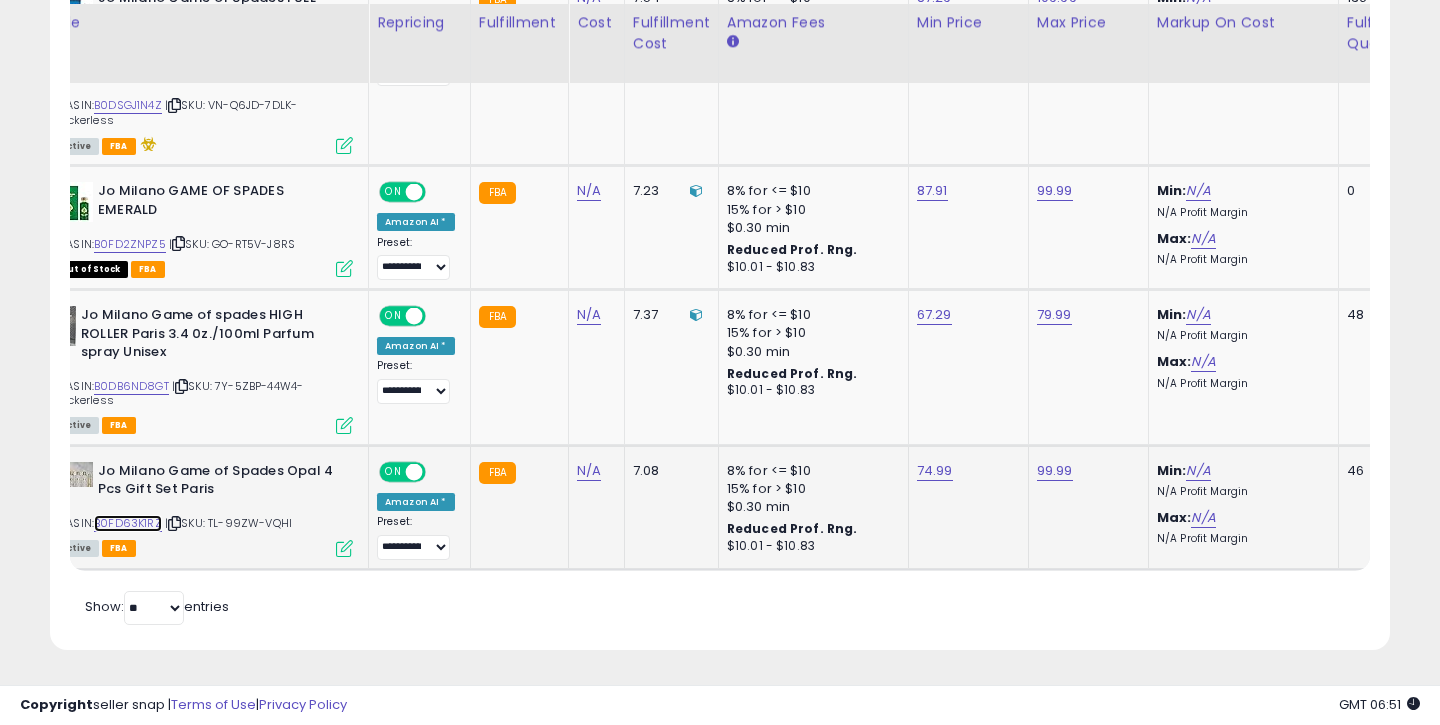 click on "B0FD63K1RZ" at bounding box center [128, 523] 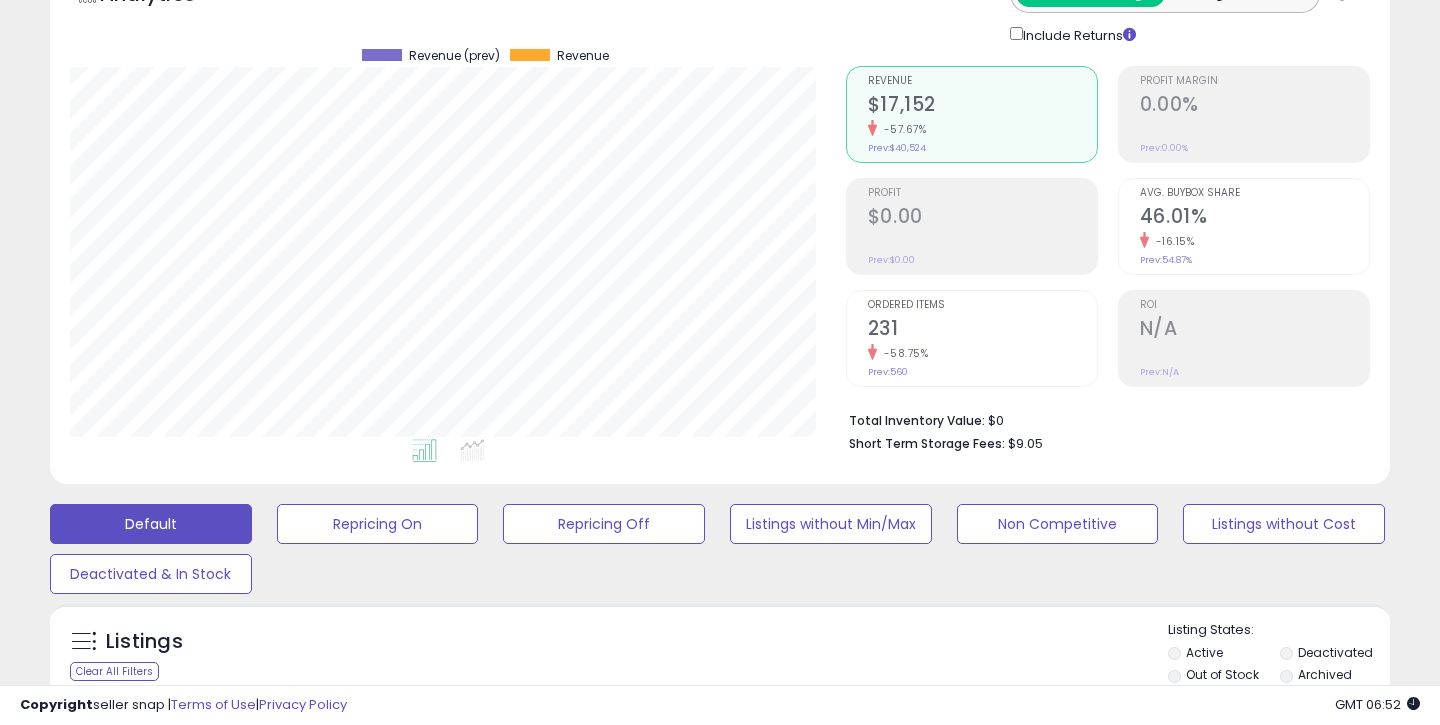 scroll, scrollTop: 262, scrollLeft: 0, axis: vertical 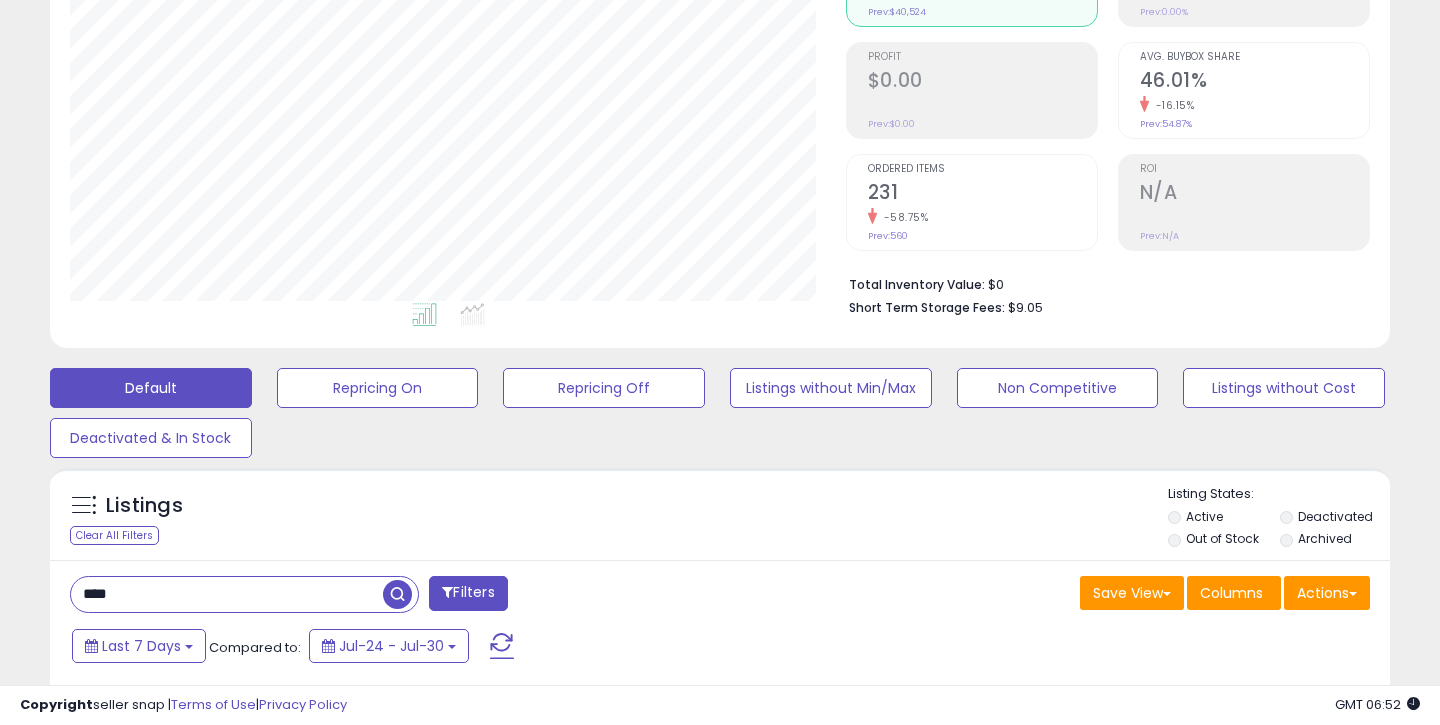 click on "****" at bounding box center [227, 594] 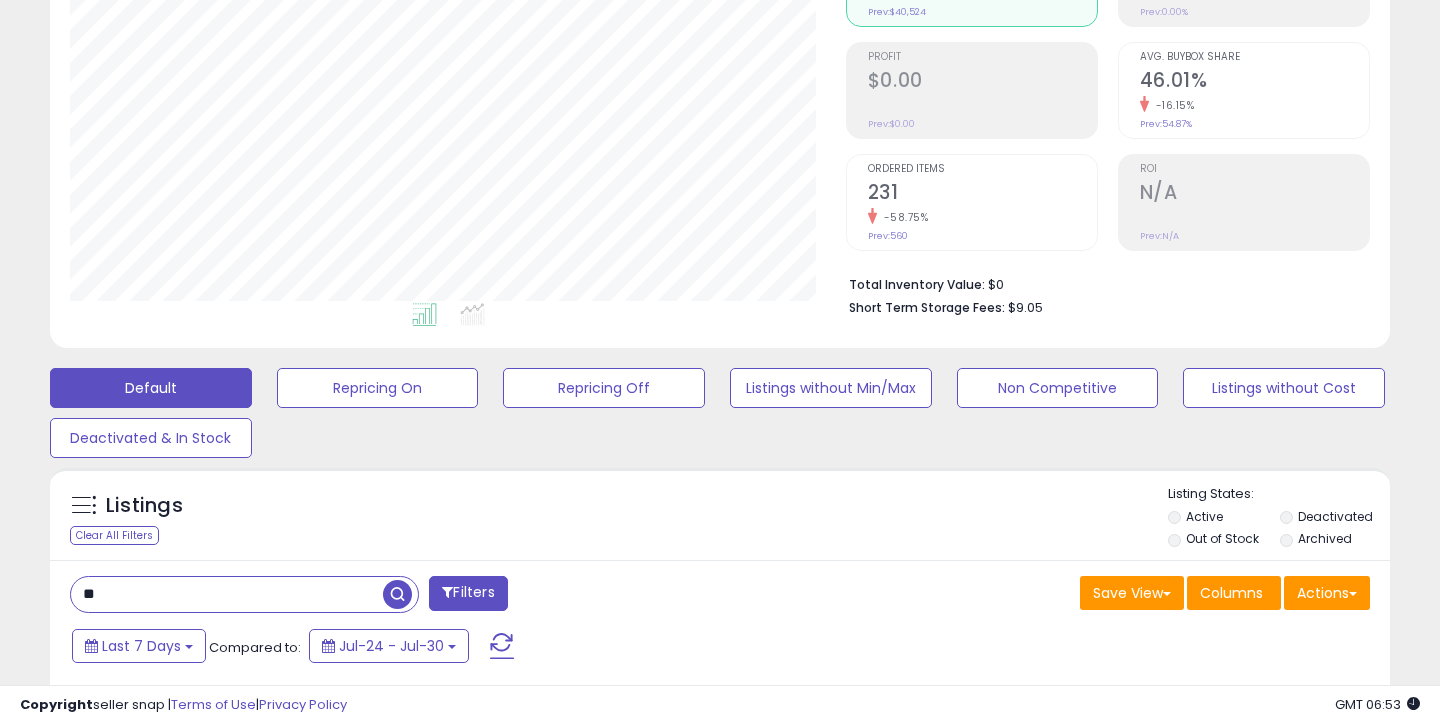 type on "*" 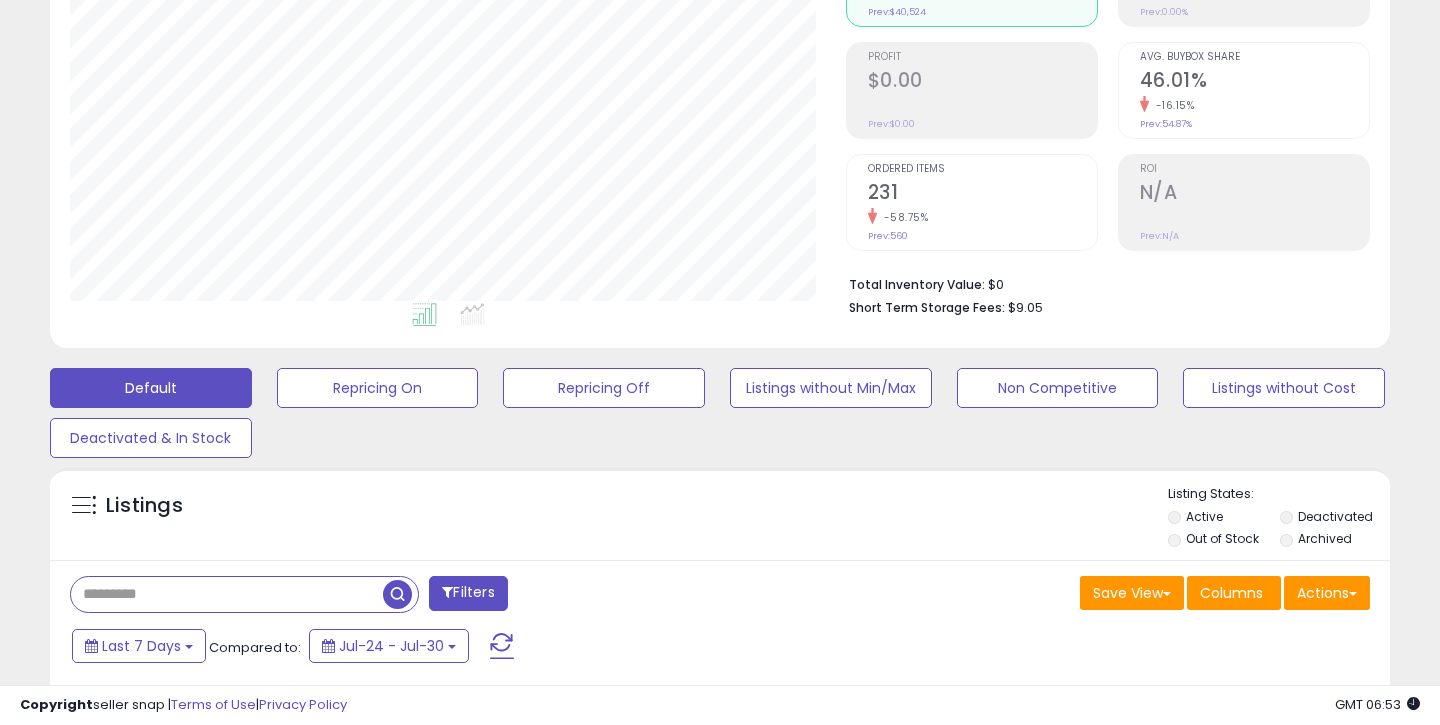 type on "*" 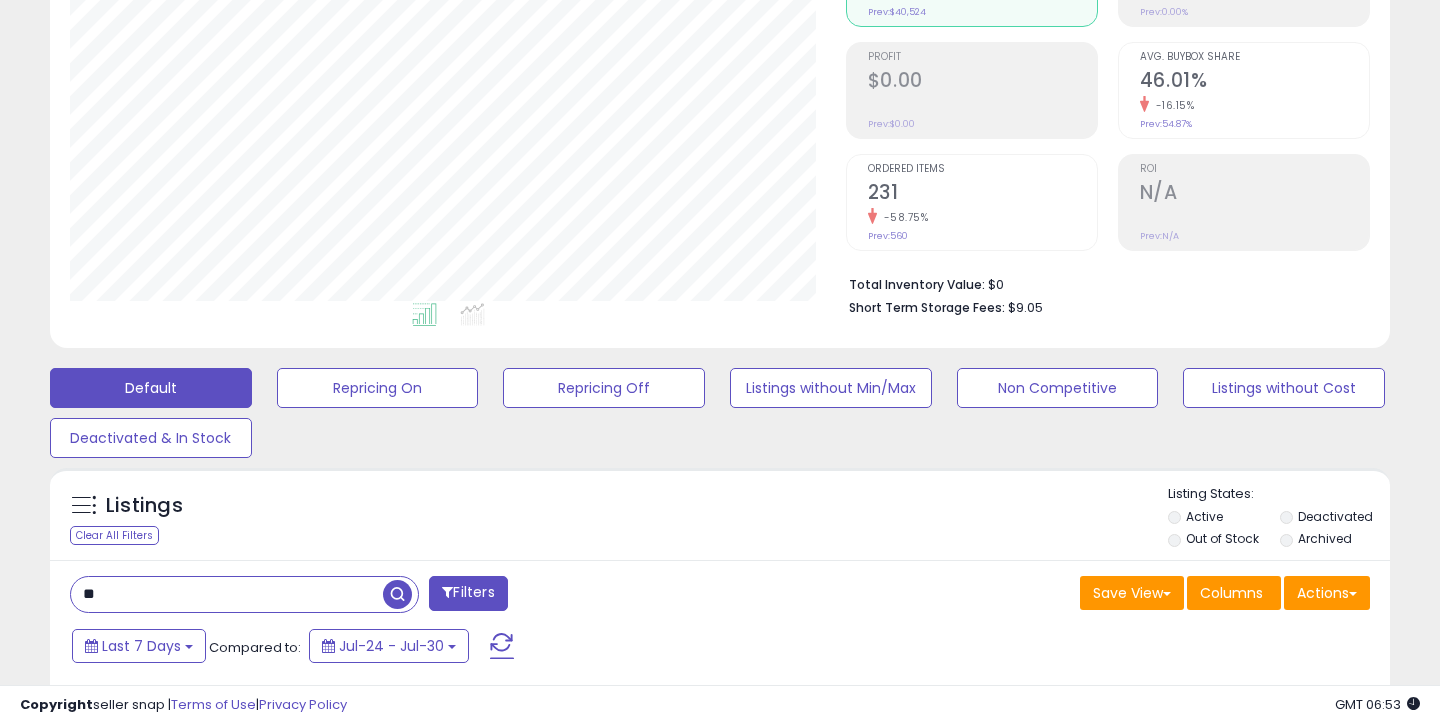 type on "*" 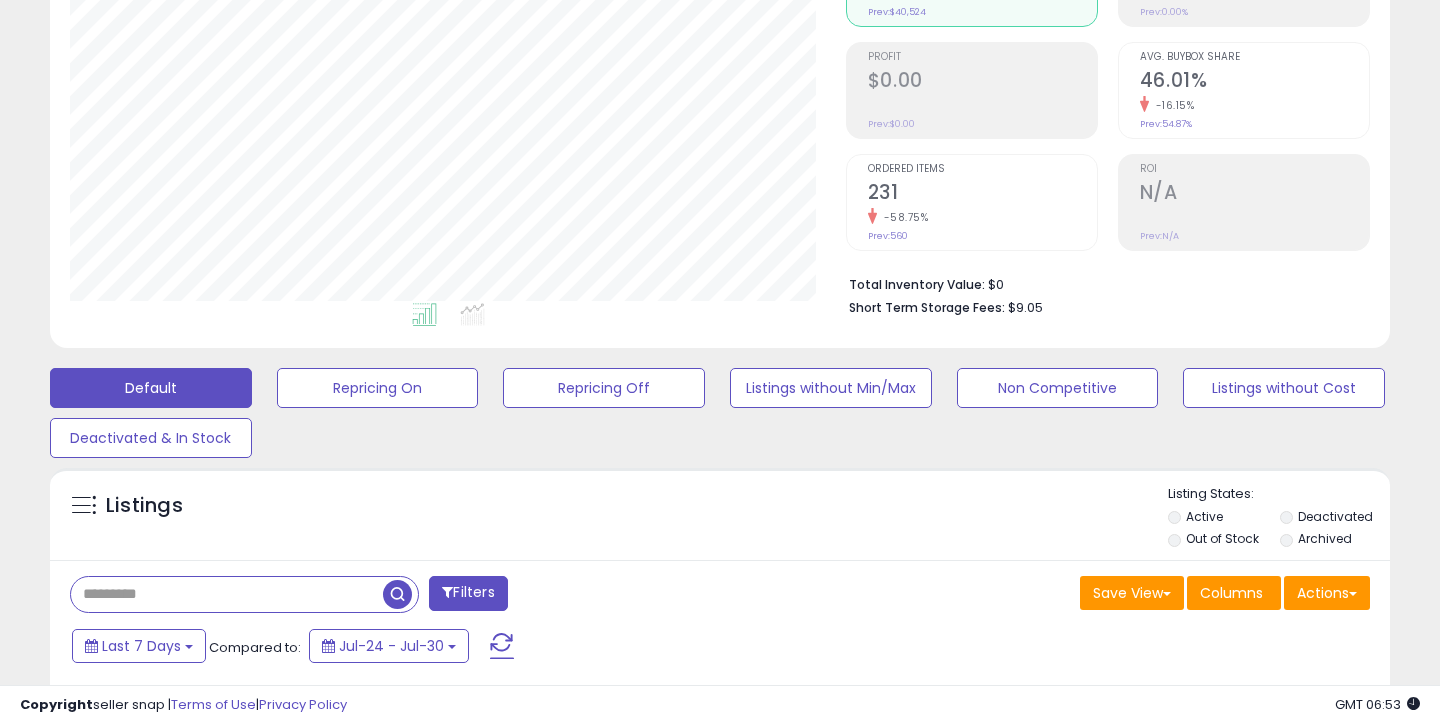 type on "*" 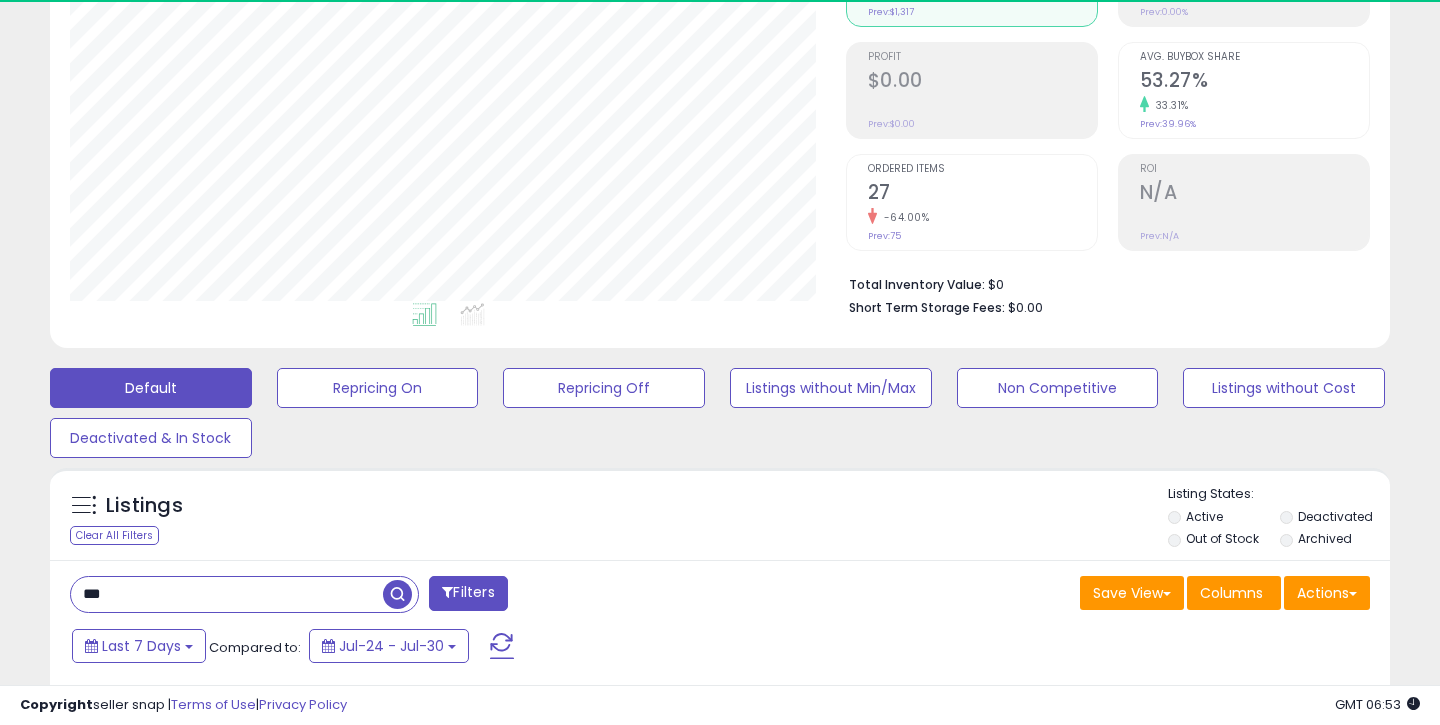 scroll, scrollTop: 374, scrollLeft: 0, axis: vertical 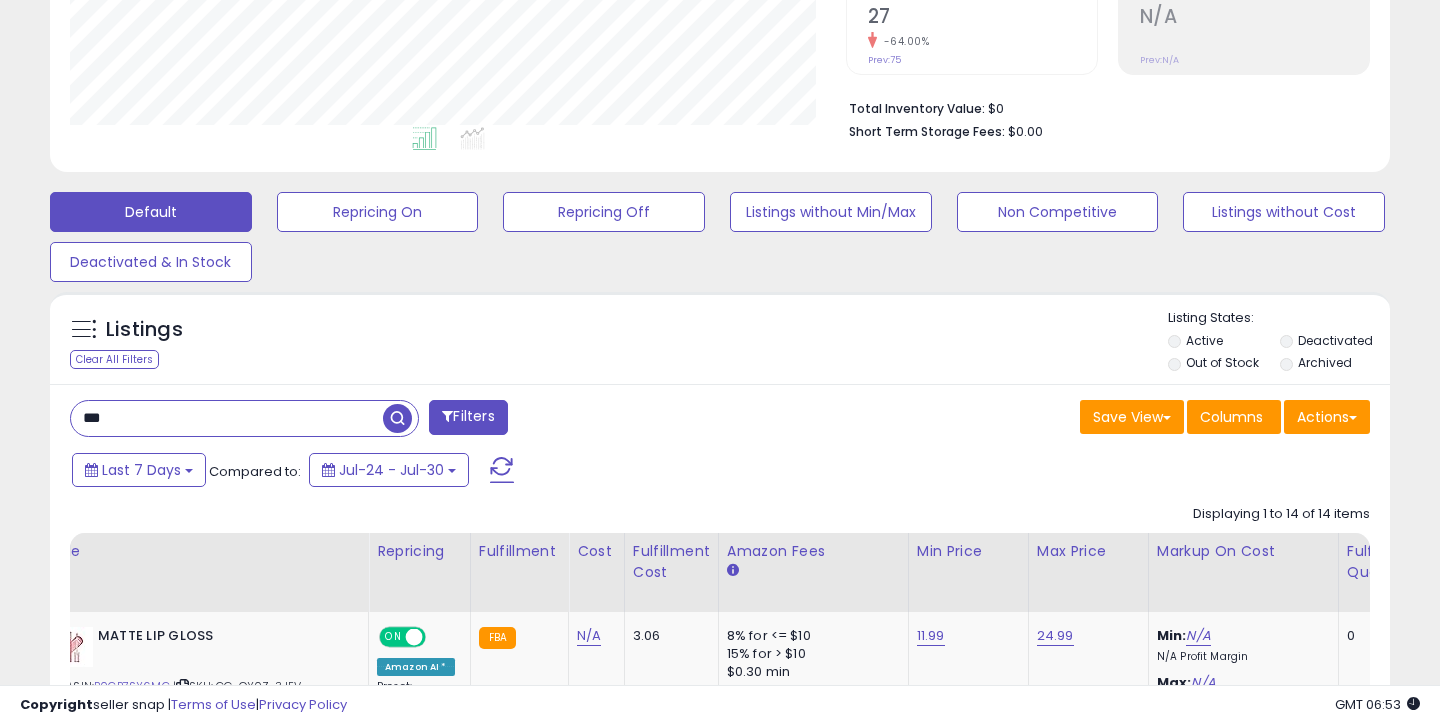 click on "***" at bounding box center (227, 418) 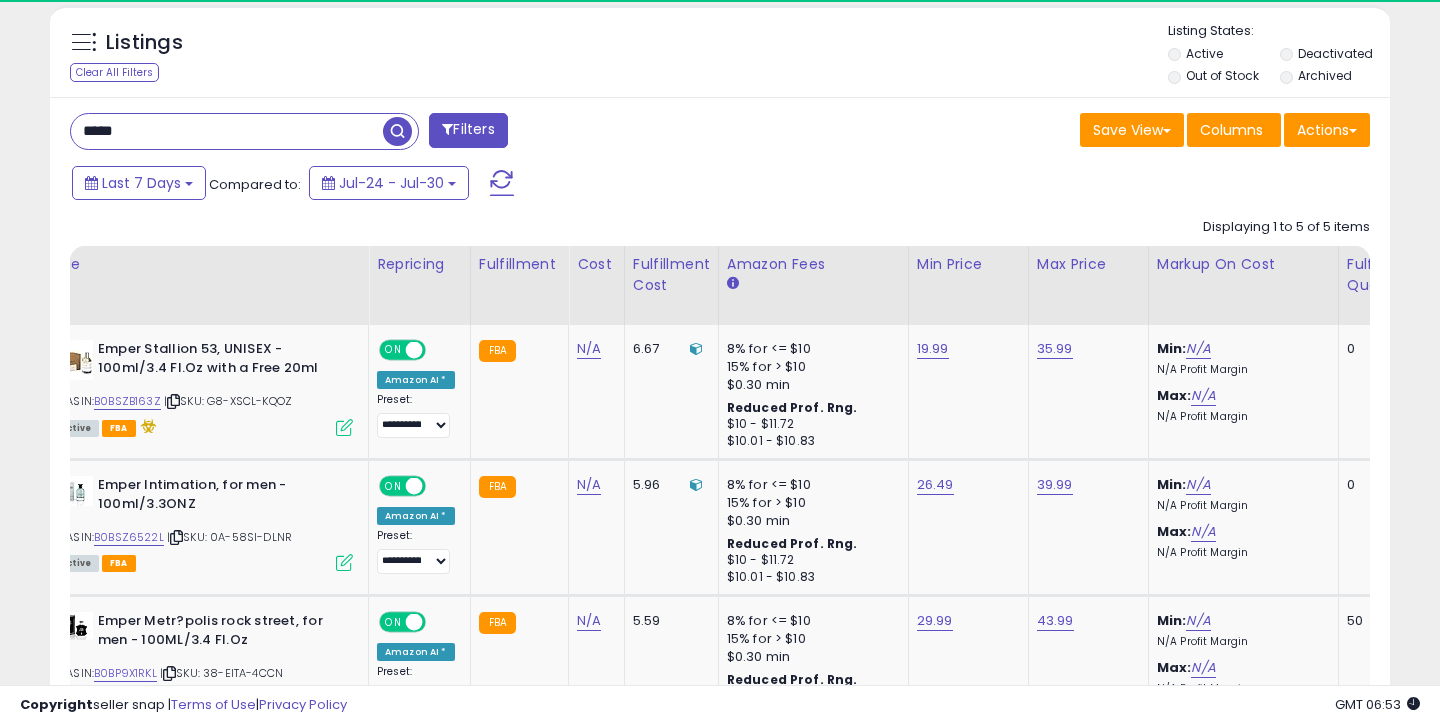 scroll, scrollTop: 774, scrollLeft: 0, axis: vertical 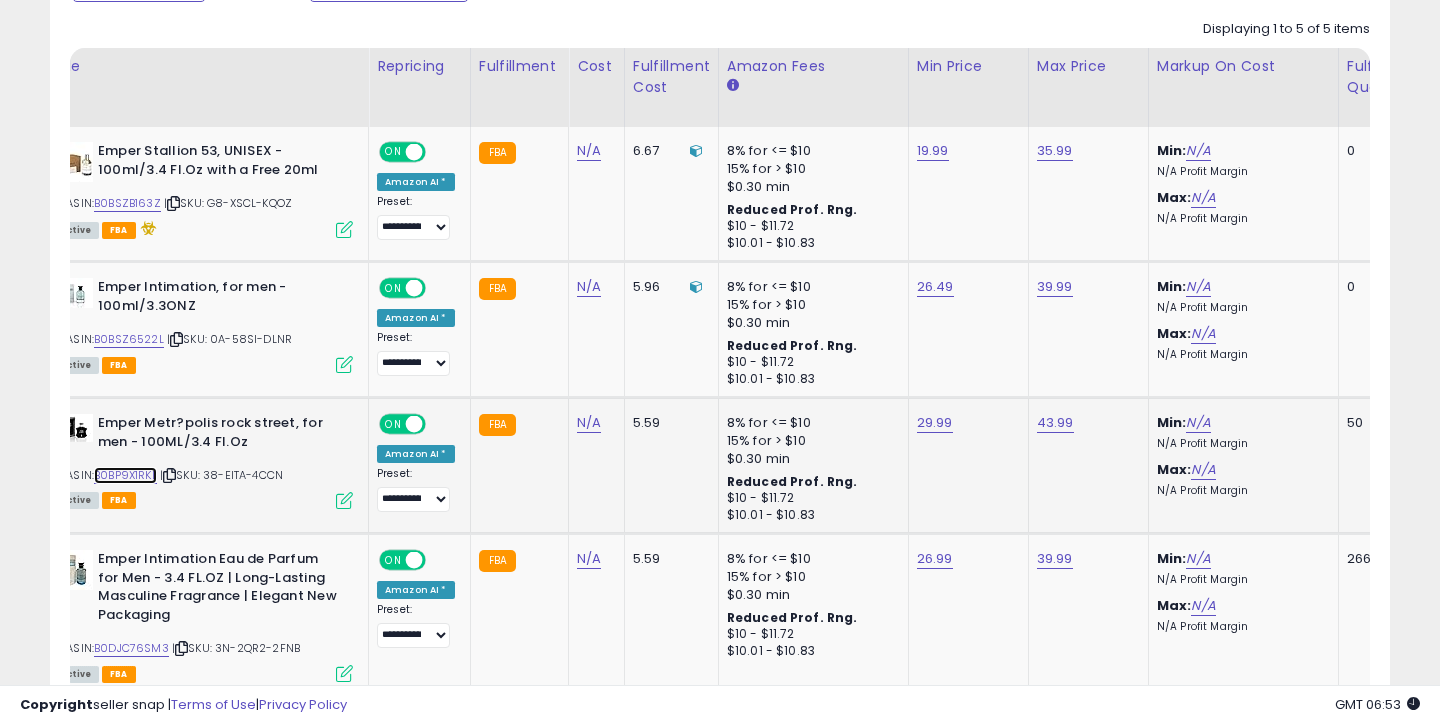 click on "B0BP9X1RKL" at bounding box center [125, 475] 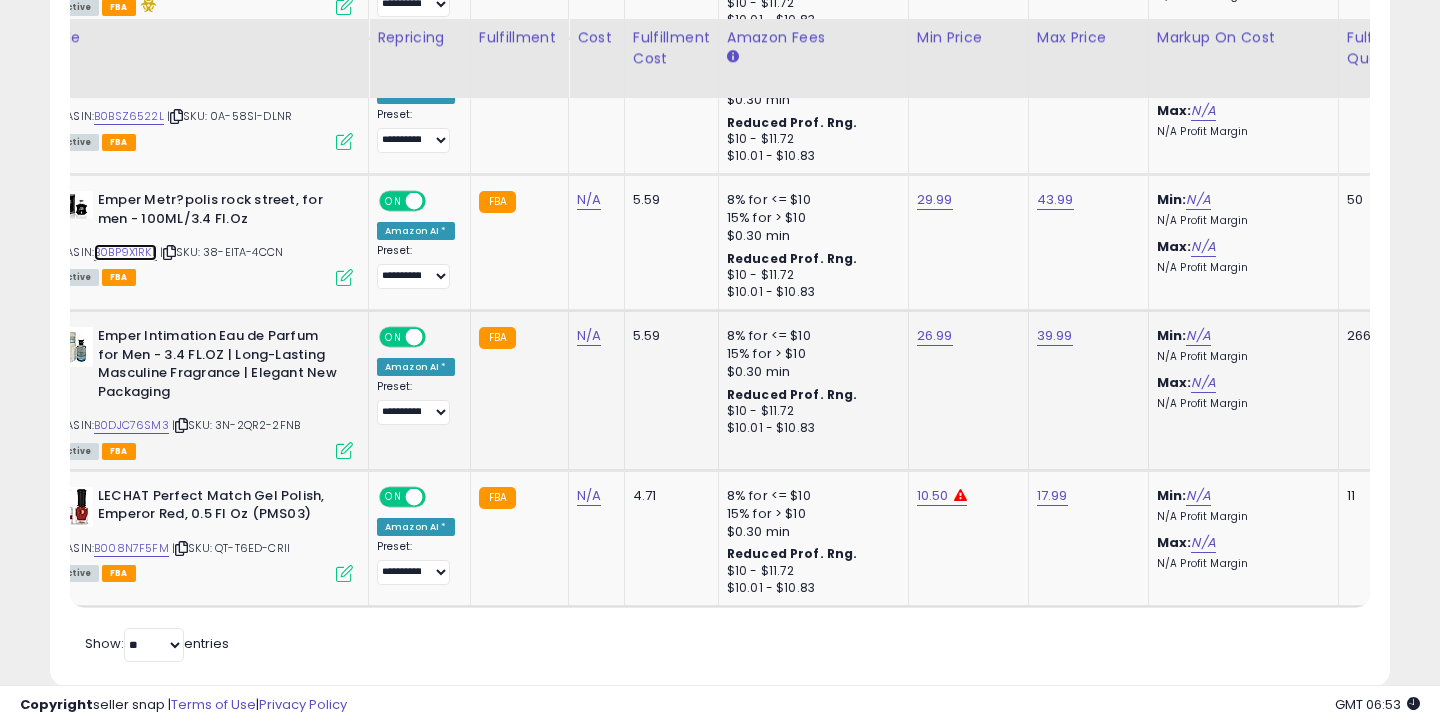 scroll, scrollTop: 1166, scrollLeft: 0, axis: vertical 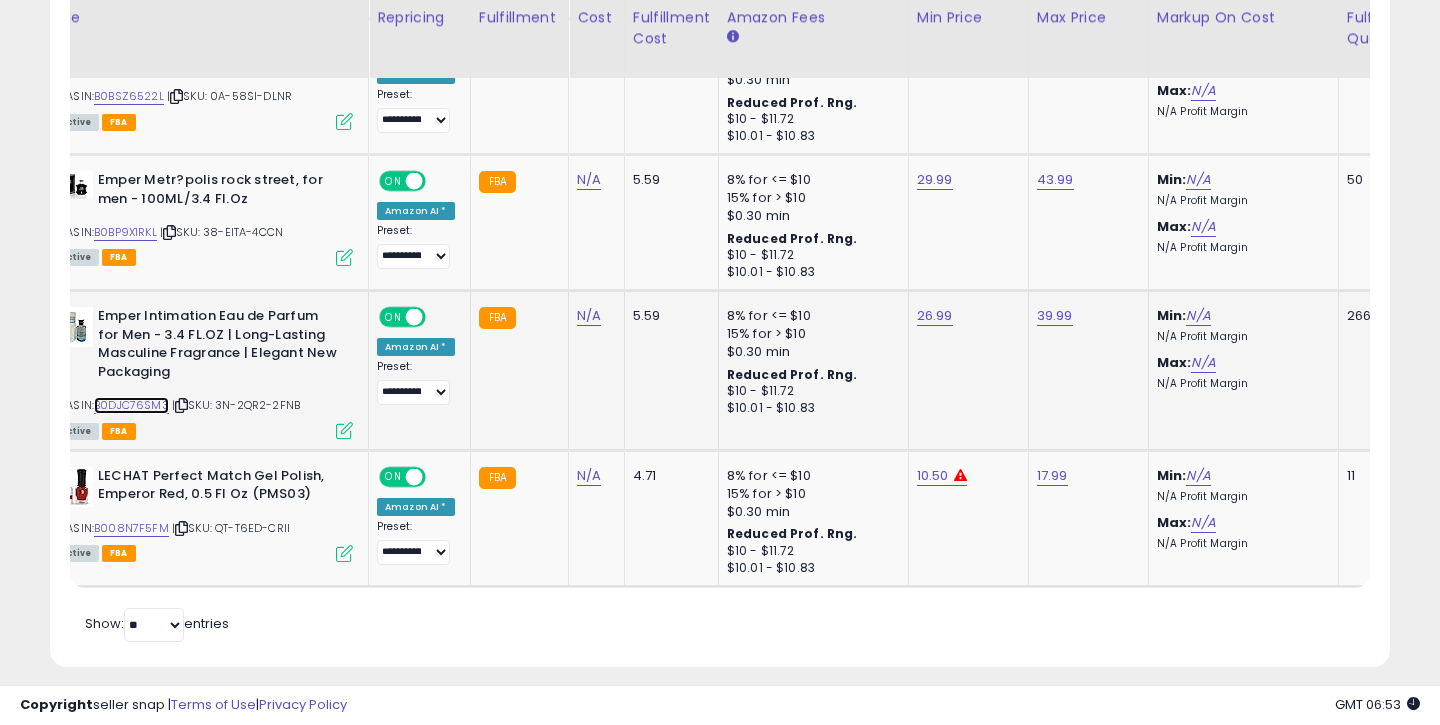 click on "B0DJC76SM3" at bounding box center (131, 405) 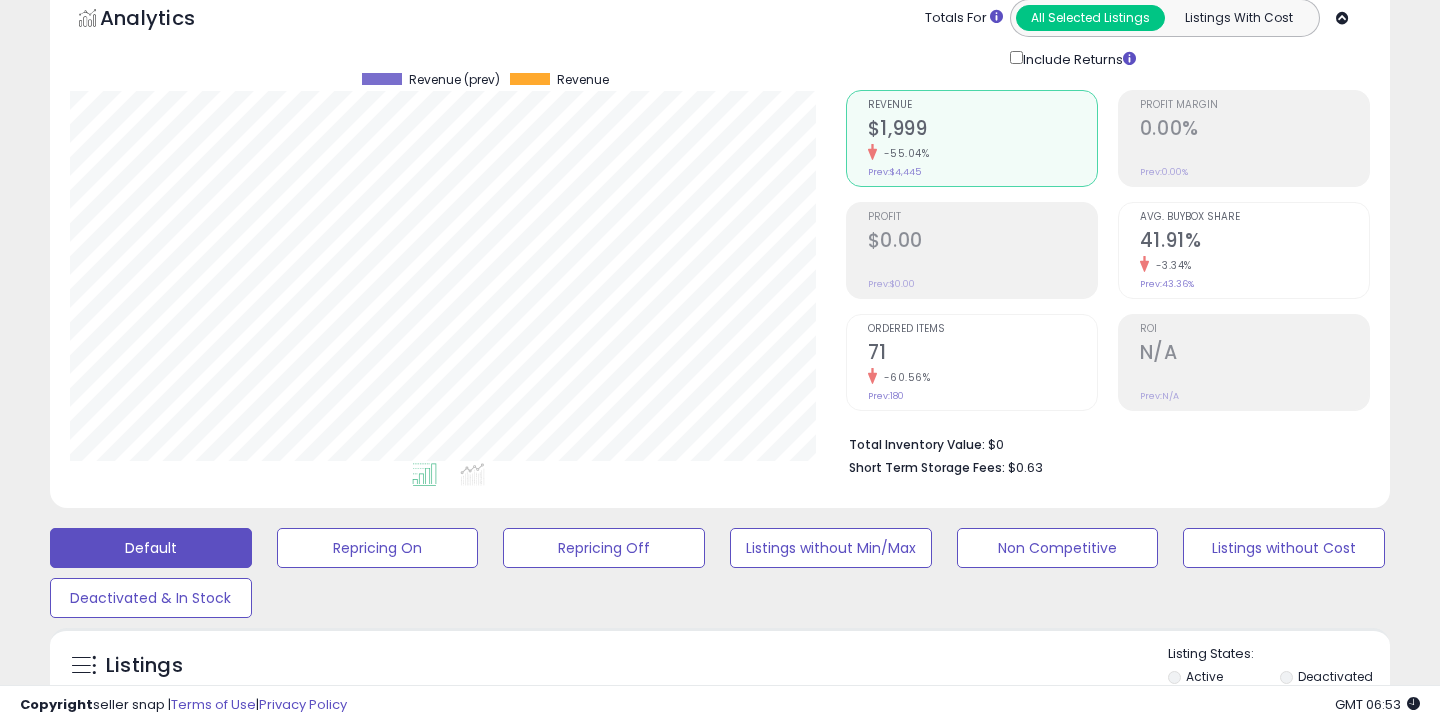 scroll, scrollTop: 268, scrollLeft: 0, axis: vertical 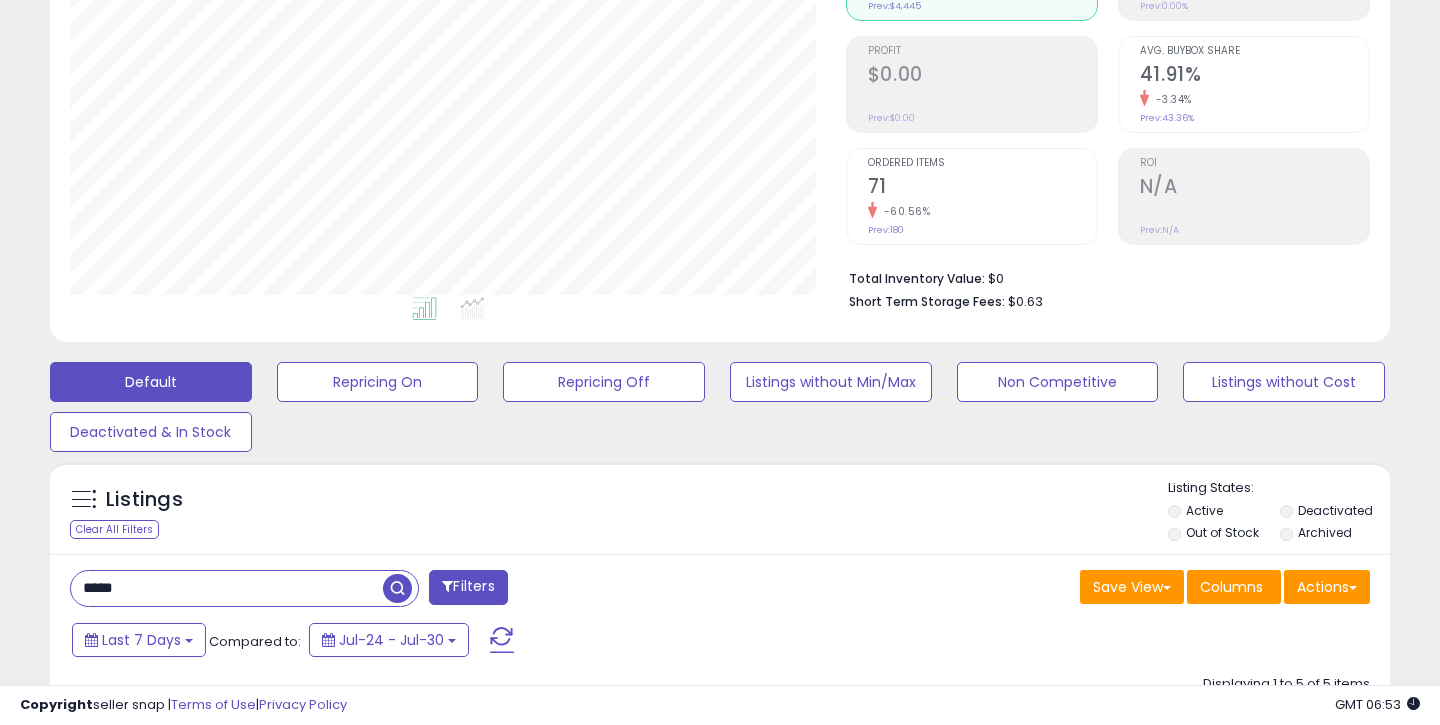 click on "*****" at bounding box center (227, 588) 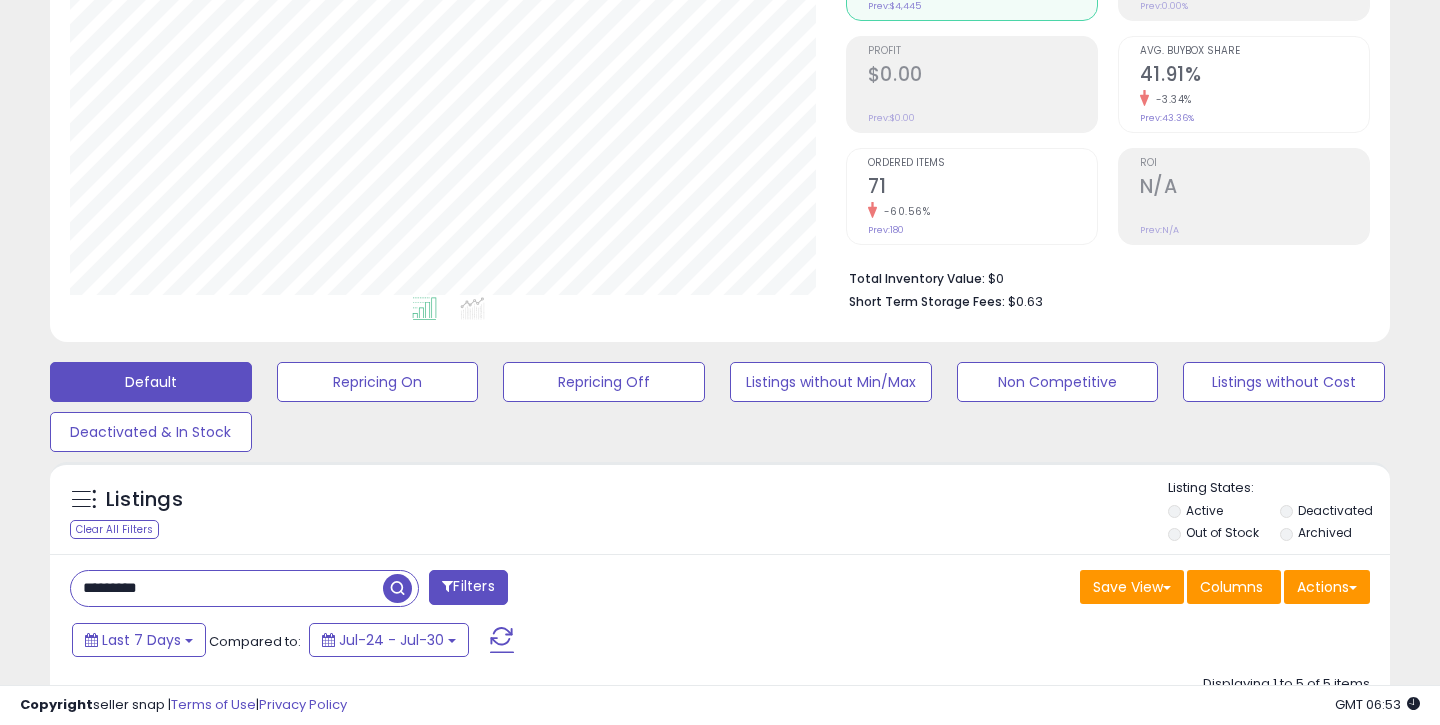 type on "*********" 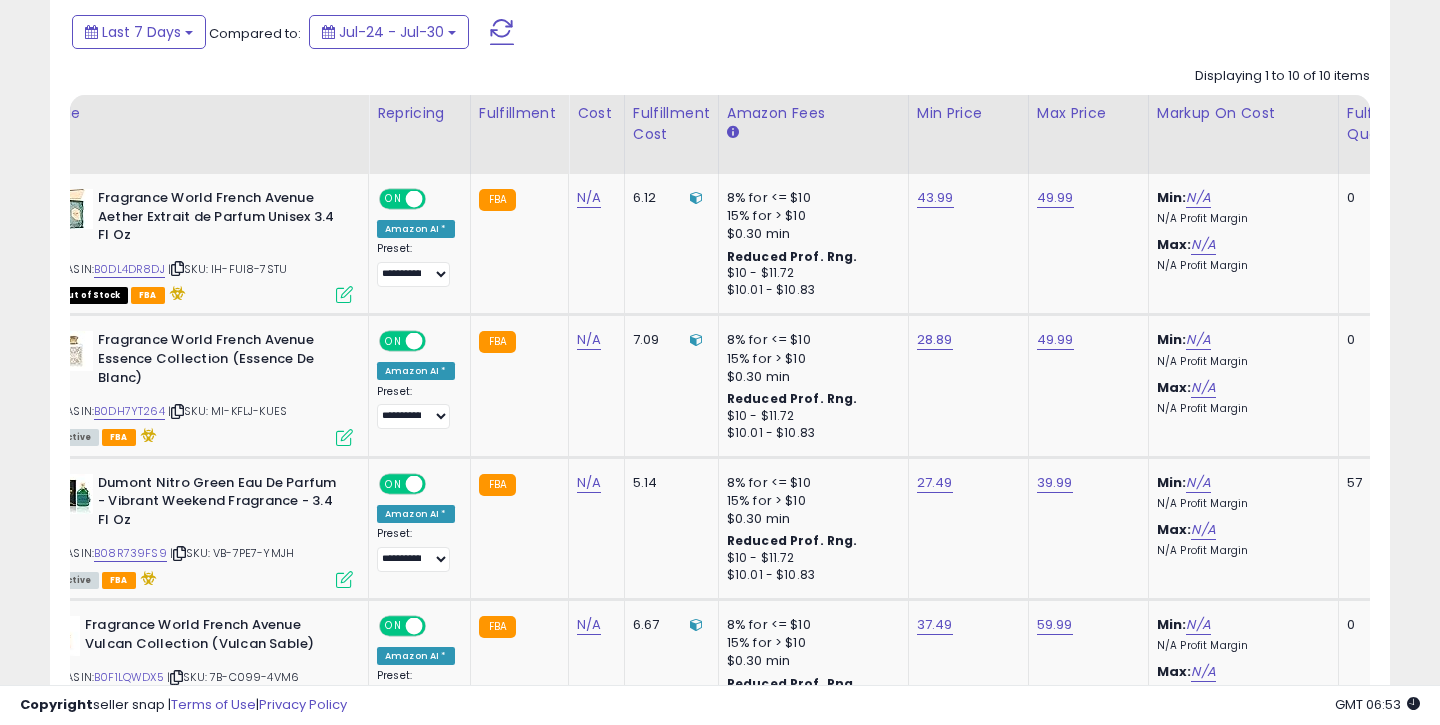 scroll, scrollTop: 962, scrollLeft: 0, axis: vertical 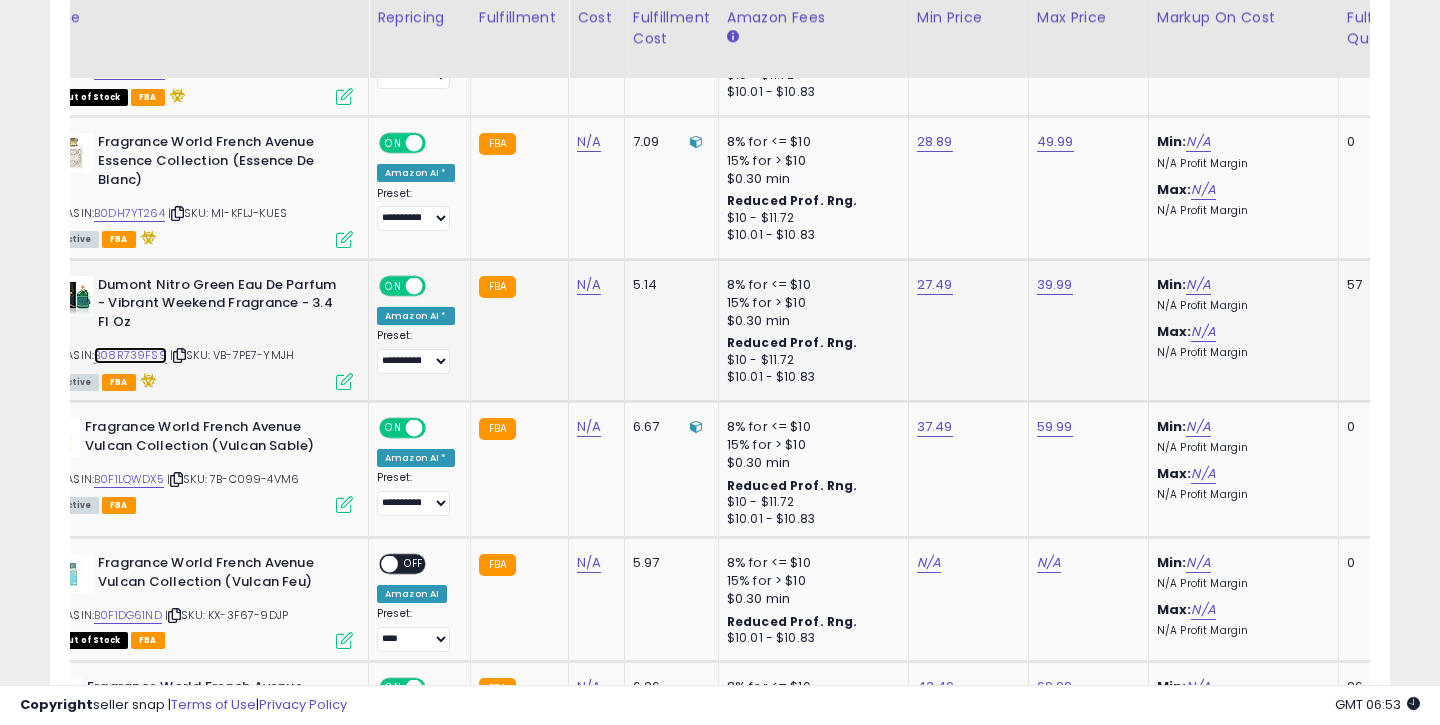 click on "B08R739FS9" at bounding box center (130, 355) 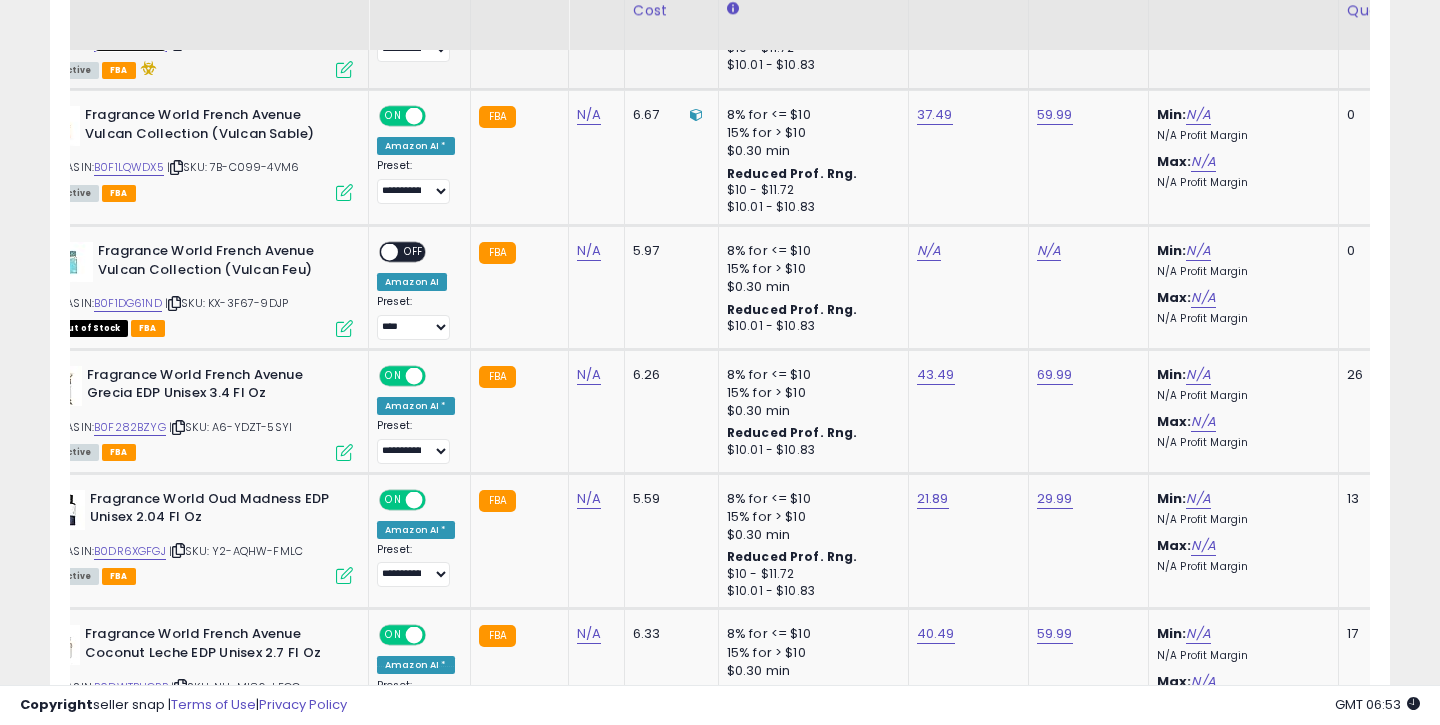 scroll, scrollTop: 1393, scrollLeft: 0, axis: vertical 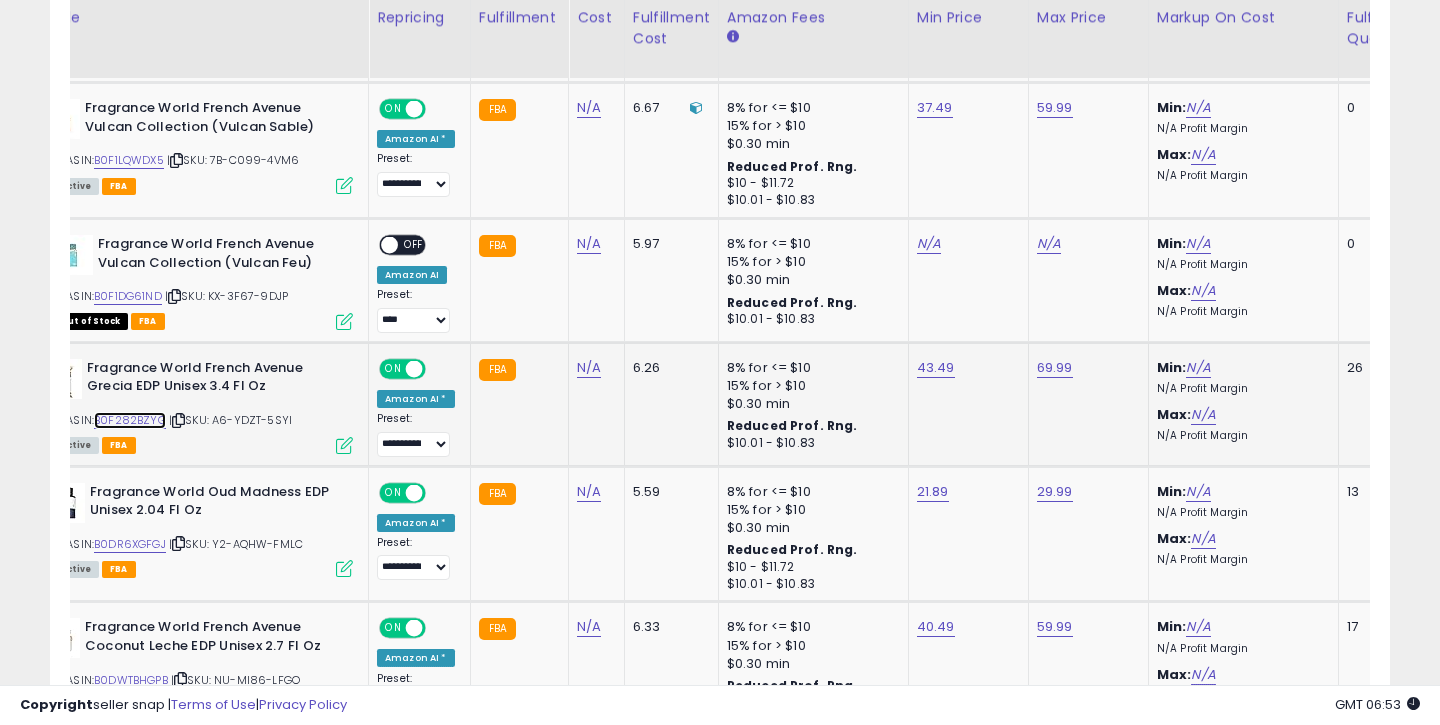 click on "B0F282BZYG" at bounding box center [130, 420] 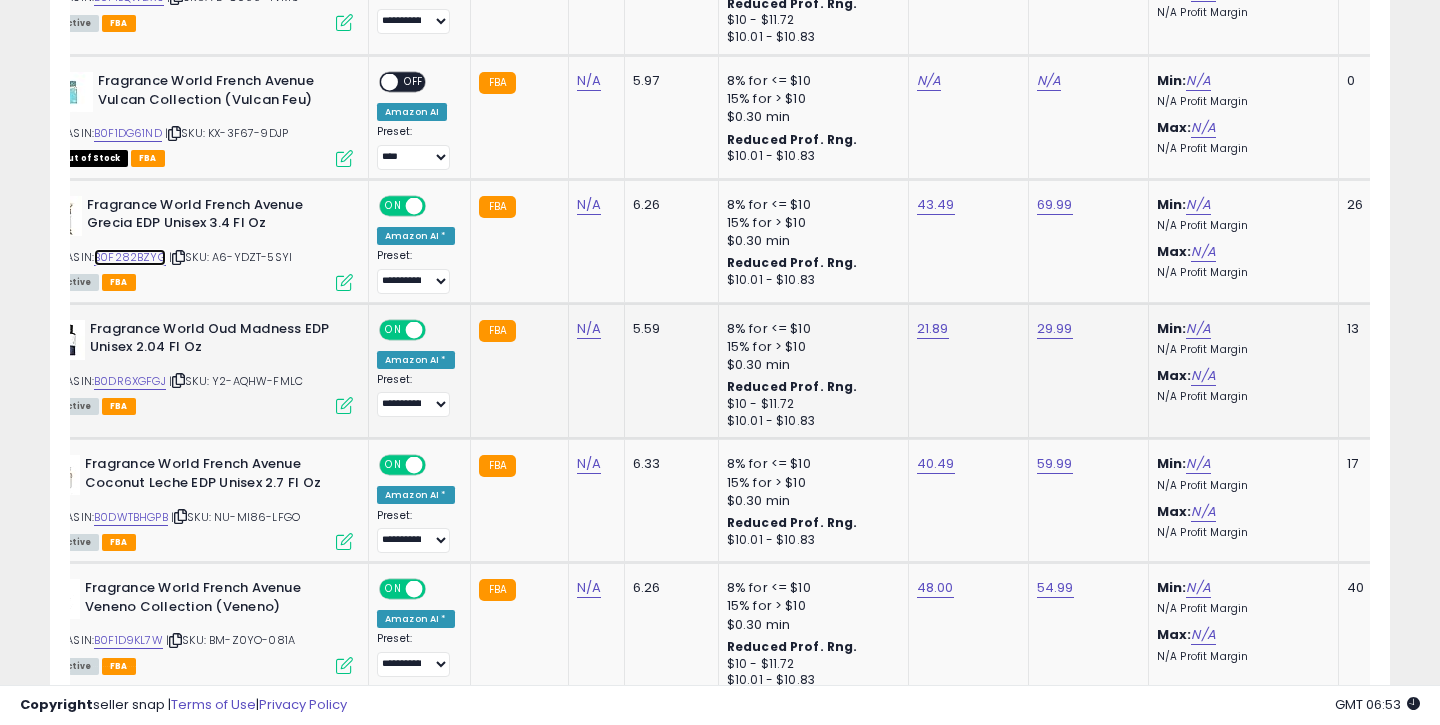 scroll, scrollTop: 1587, scrollLeft: 0, axis: vertical 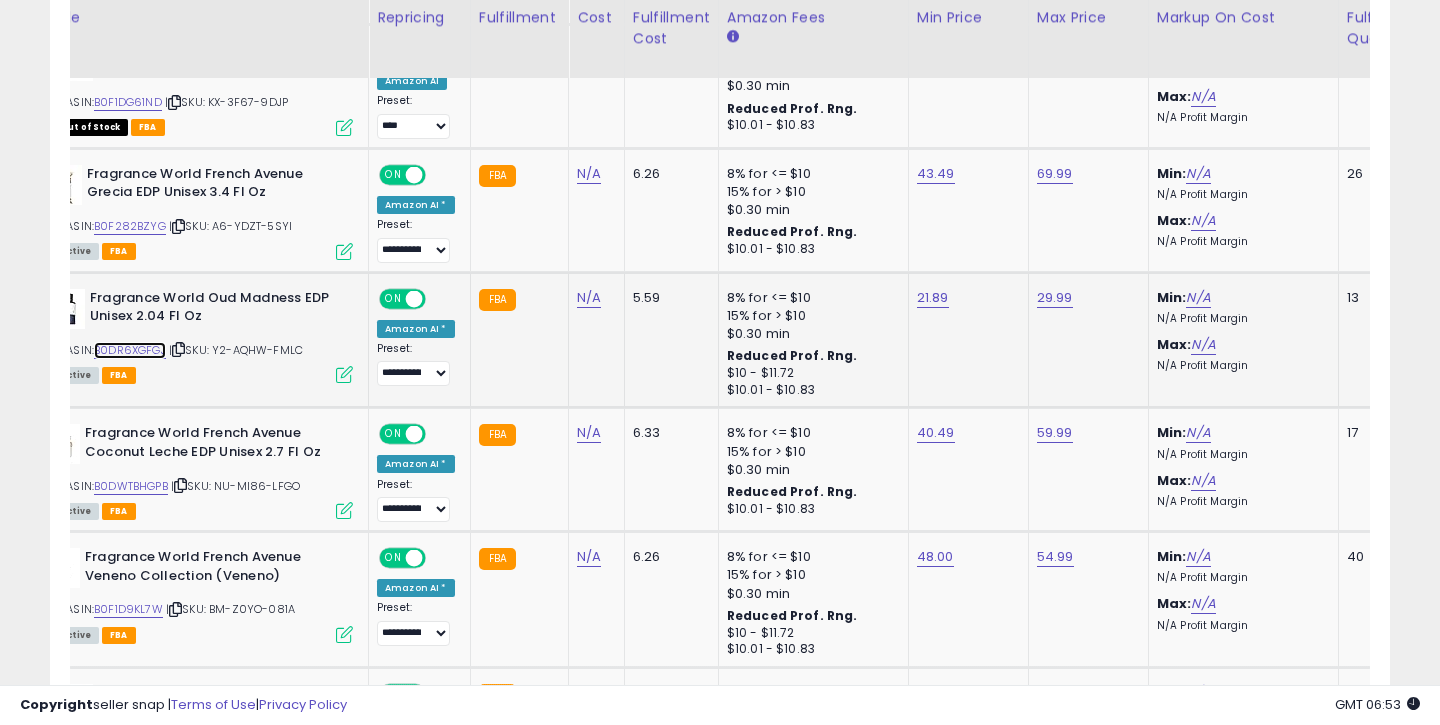 click on "B0DR6XGFGJ" at bounding box center [130, 350] 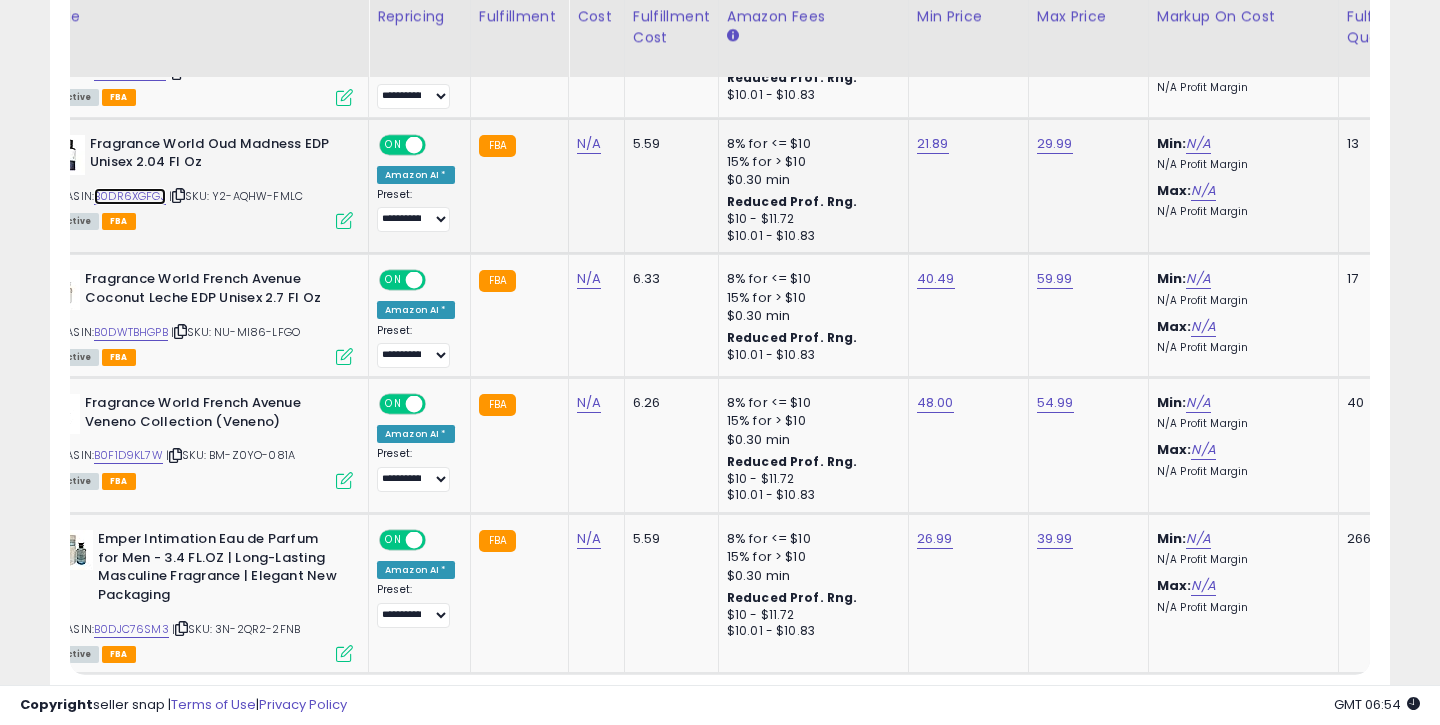 scroll, scrollTop: 1742, scrollLeft: 0, axis: vertical 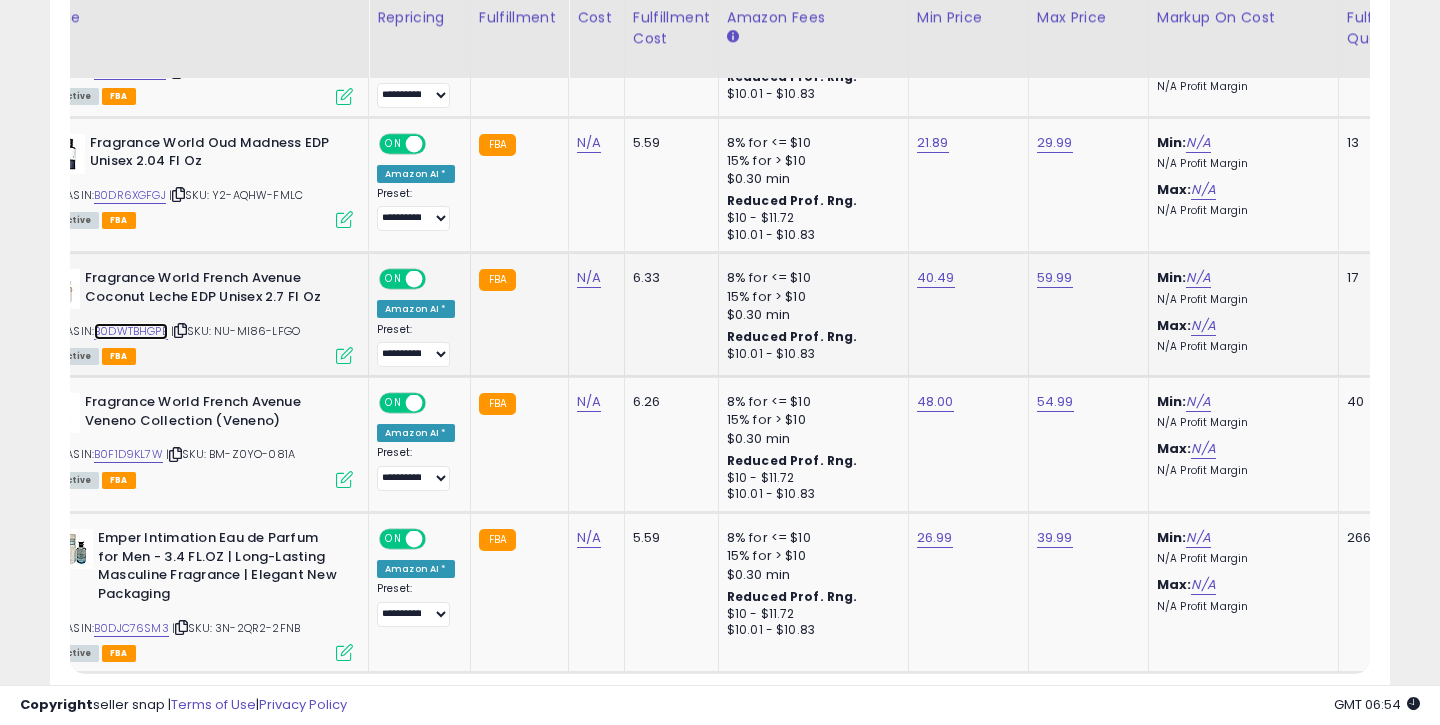 click on "B0DWTBHGPB" at bounding box center (131, 331) 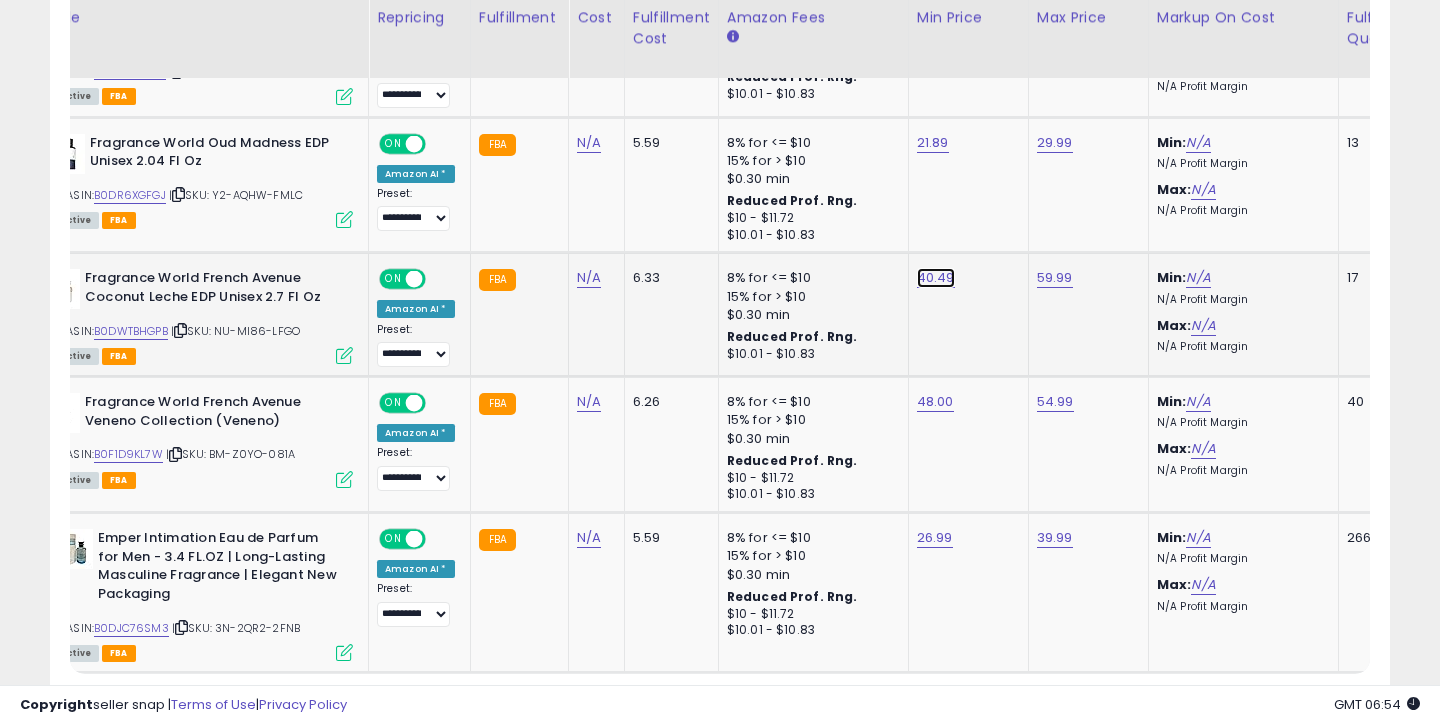 click on "40.49" at bounding box center (935, -668) 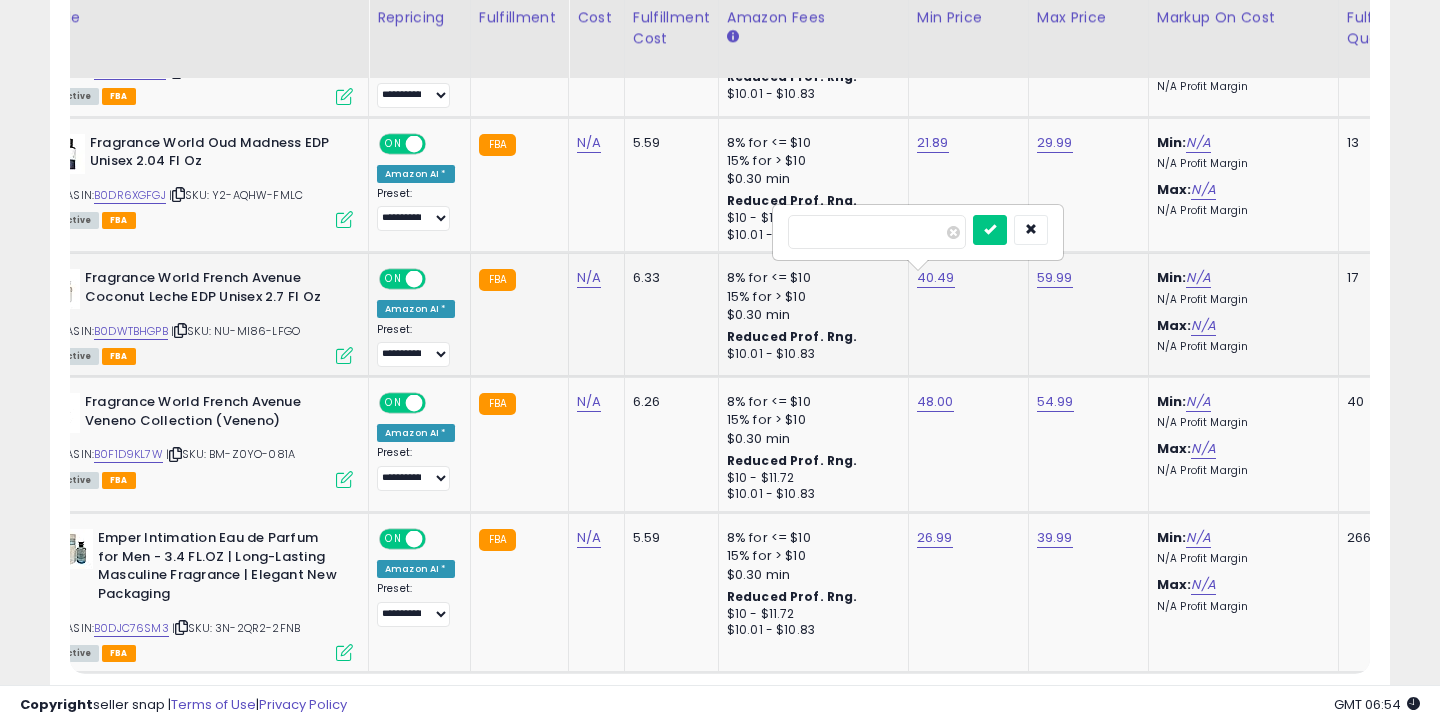 click on "*****" at bounding box center (877, 232) 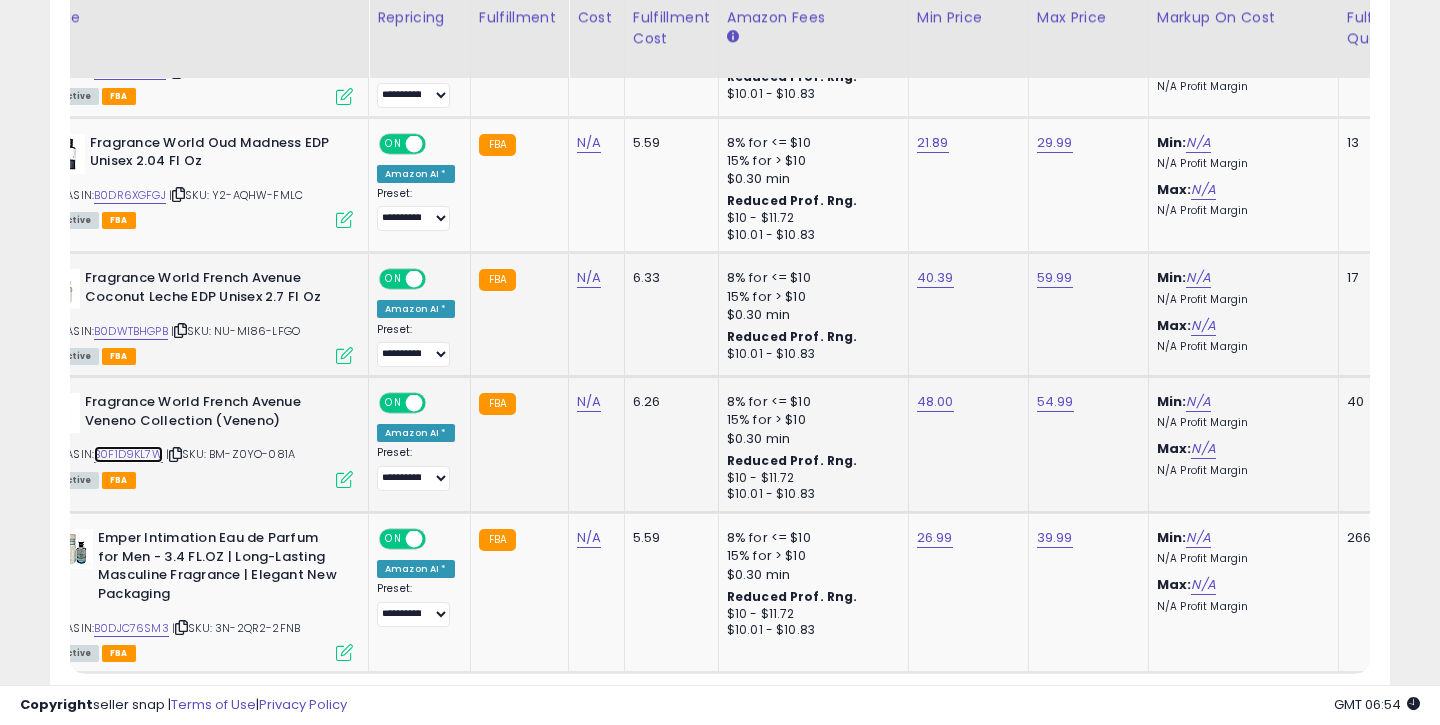 click on "B0F1D9KL7W" at bounding box center (128, 454) 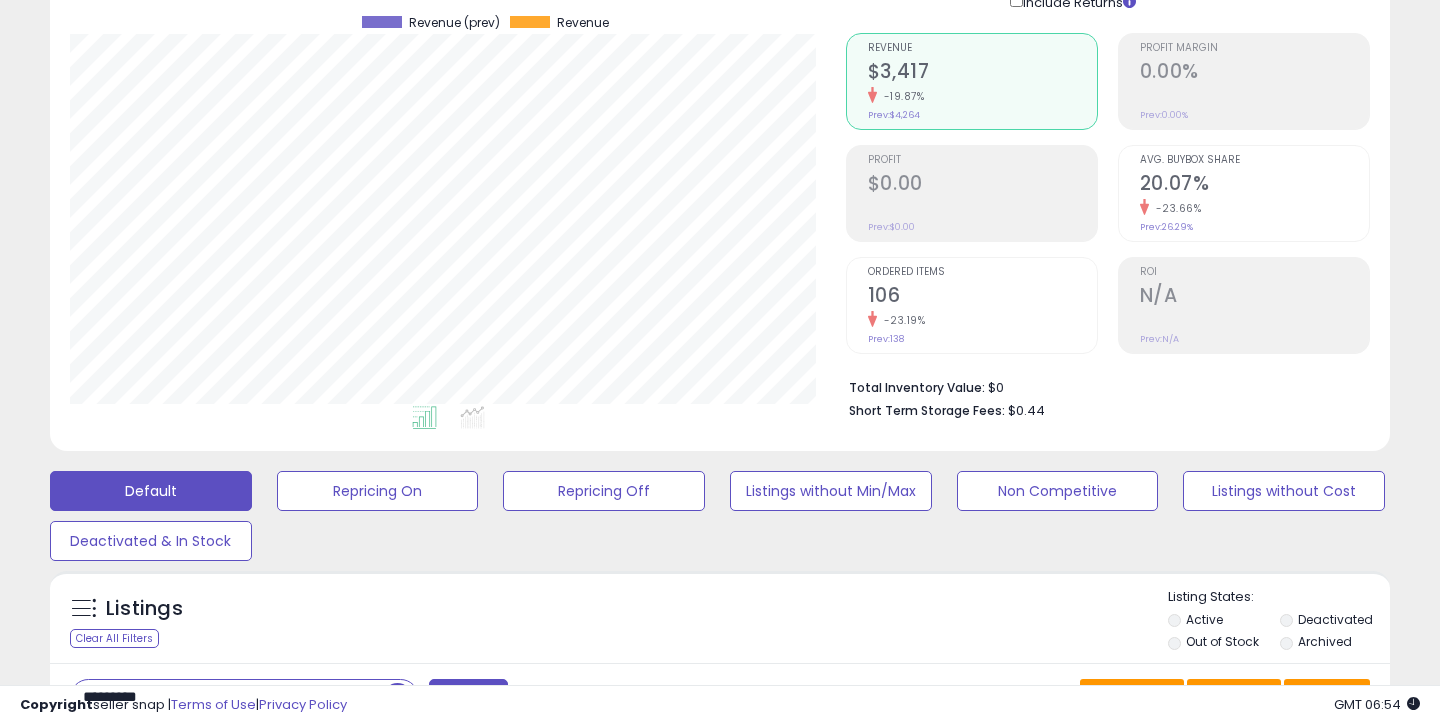 scroll, scrollTop: 419, scrollLeft: 0, axis: vertical 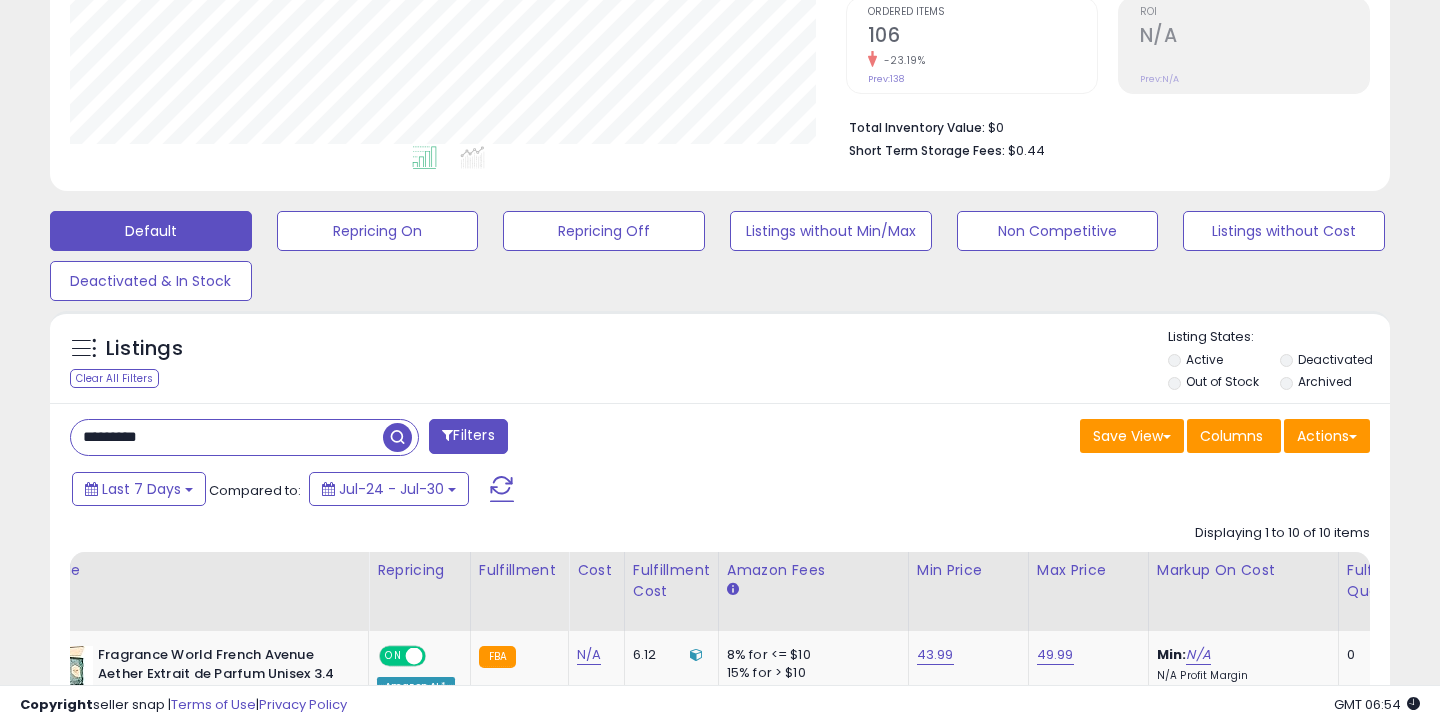 click on "*********" at bounding box center [227, 437] 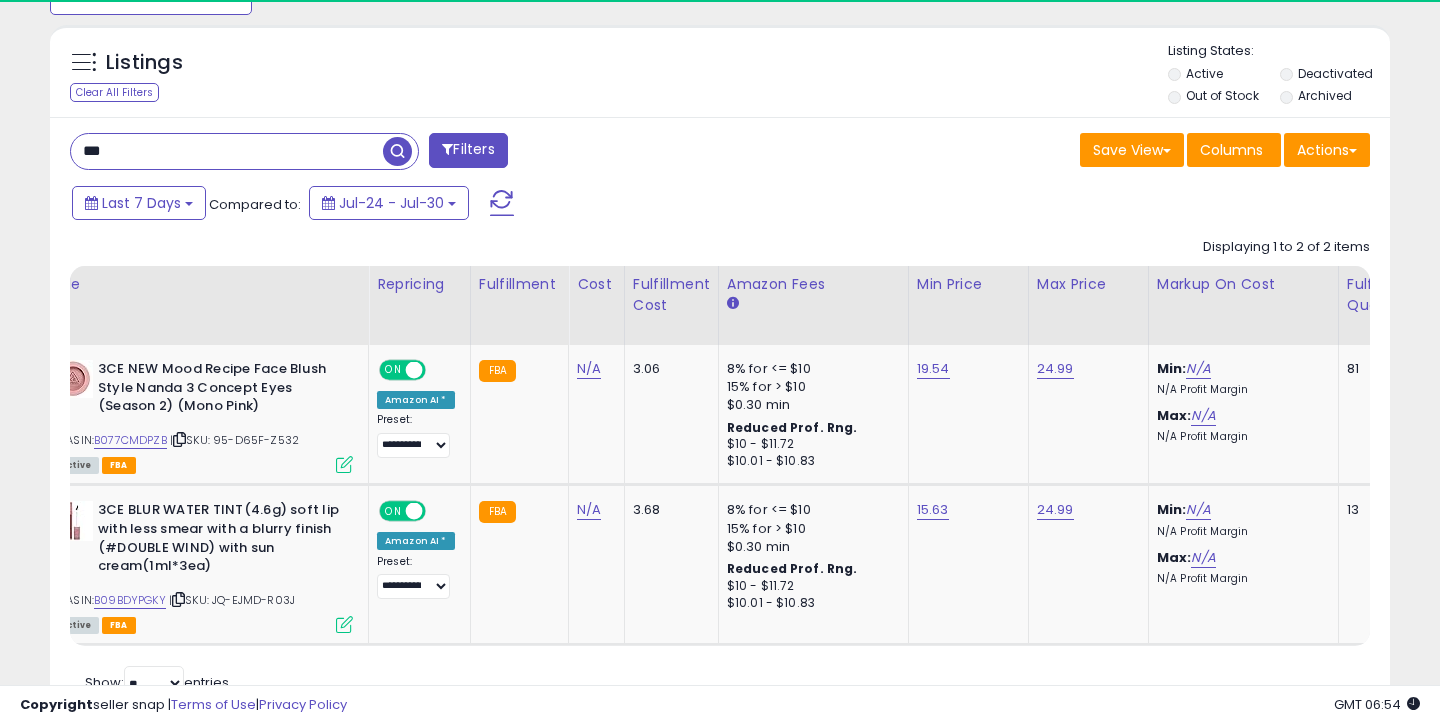 scroll, scrollTop: 721, scrollLeft: 0, axis: vertical 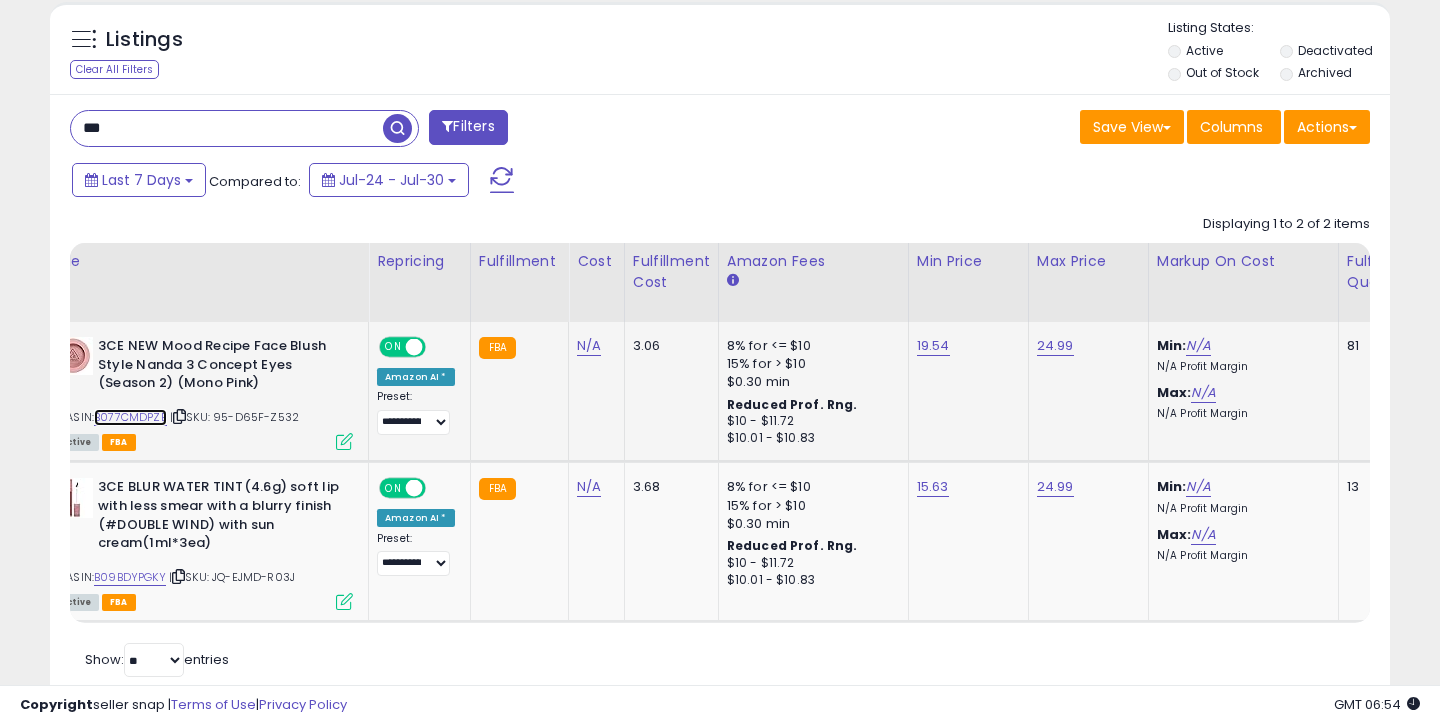 click on "B077CMDPZB" at bounding box center [130, 417] 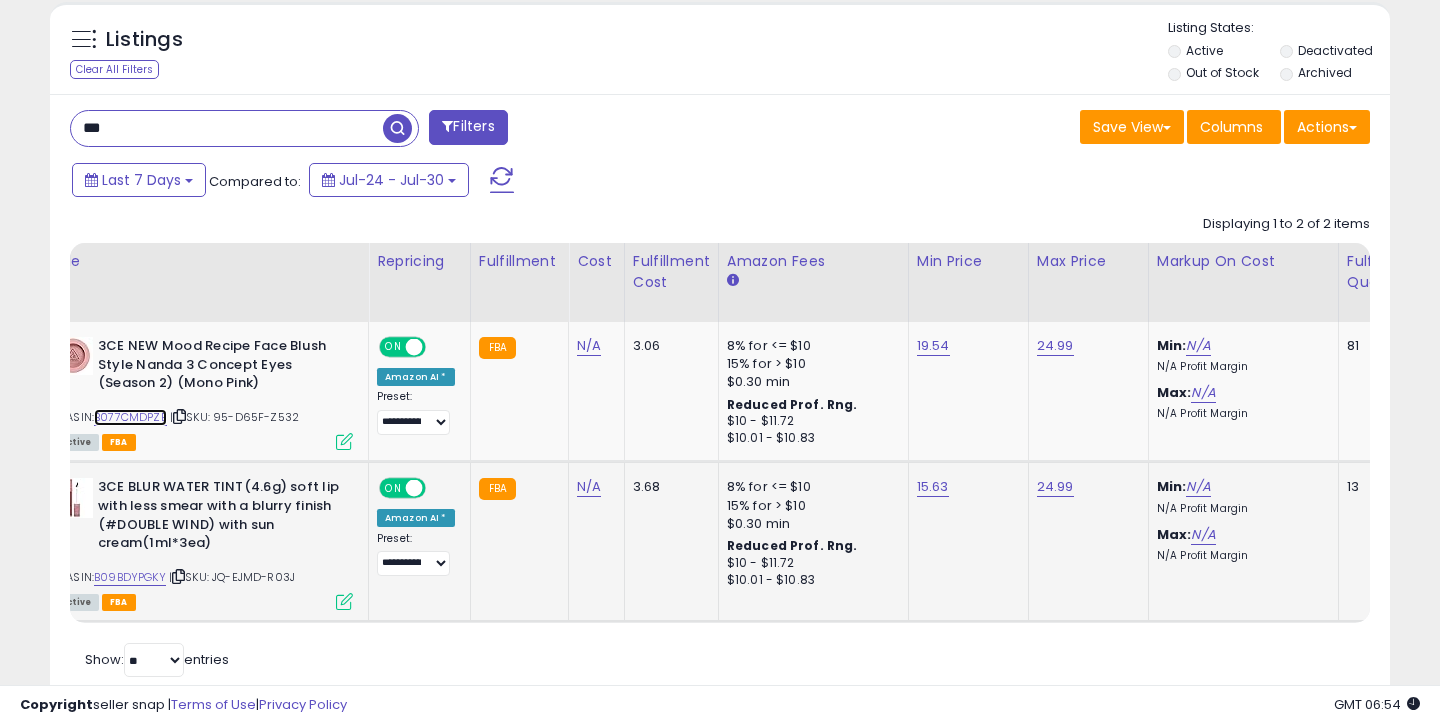 scroll, scrollTop: 781, scrollLeft: 0, axis: vertical 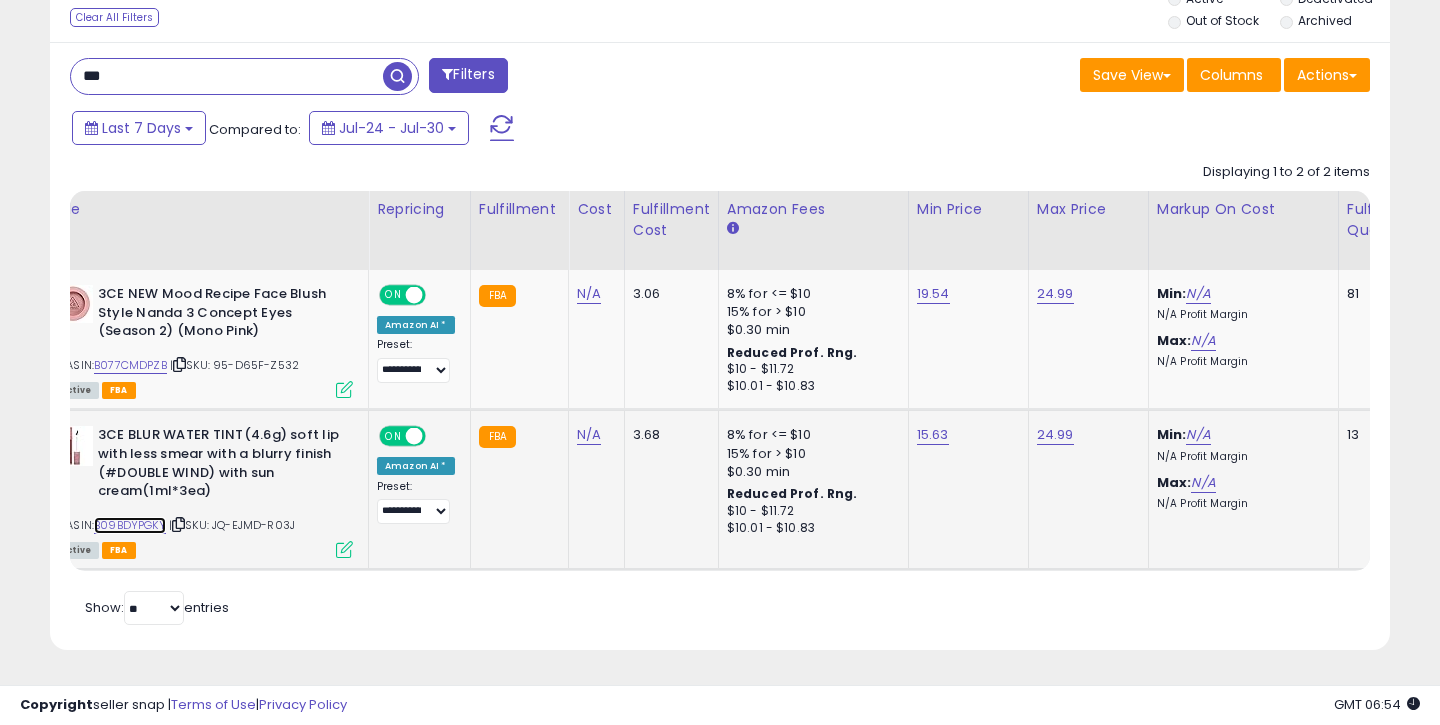 click on "B09BDYPGKY" at bounding box center (130, 525) 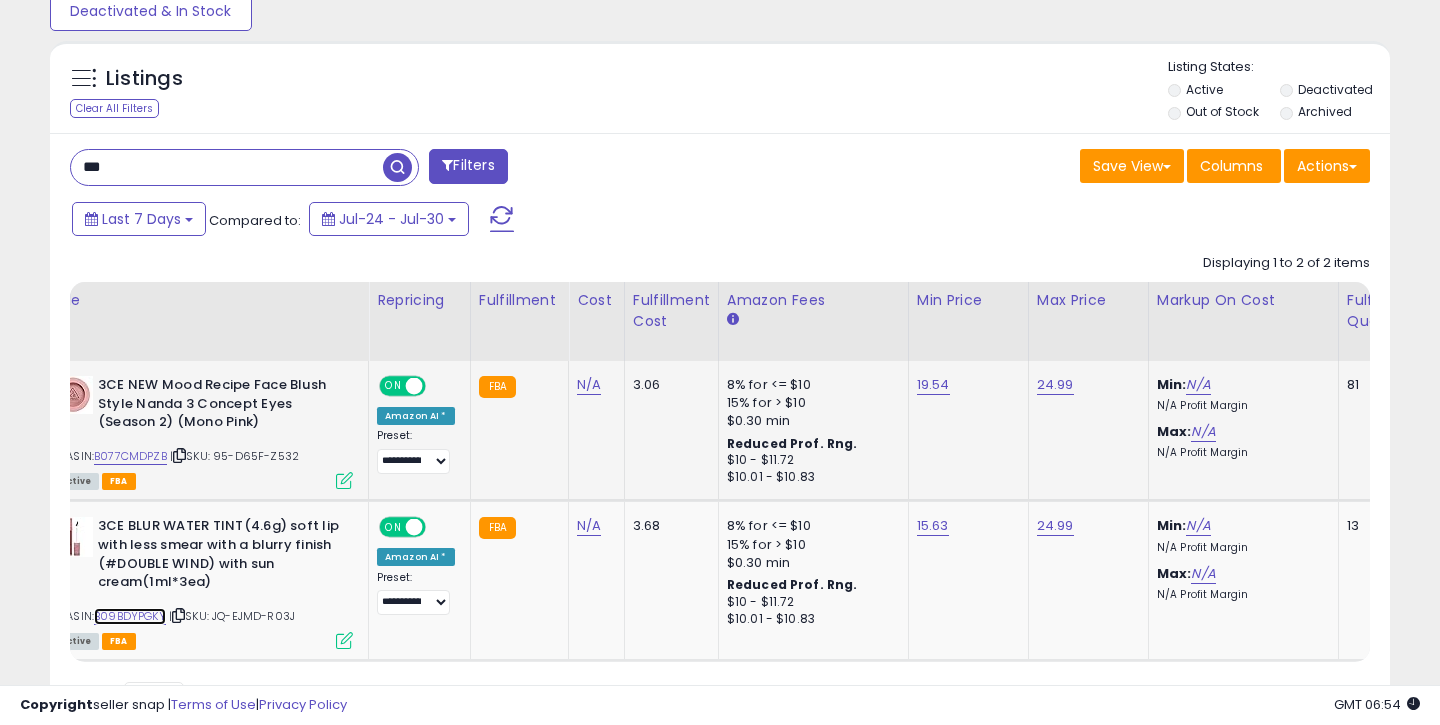 scroll, scrollTop: 515, scrollLeft: 0, axis: vertical 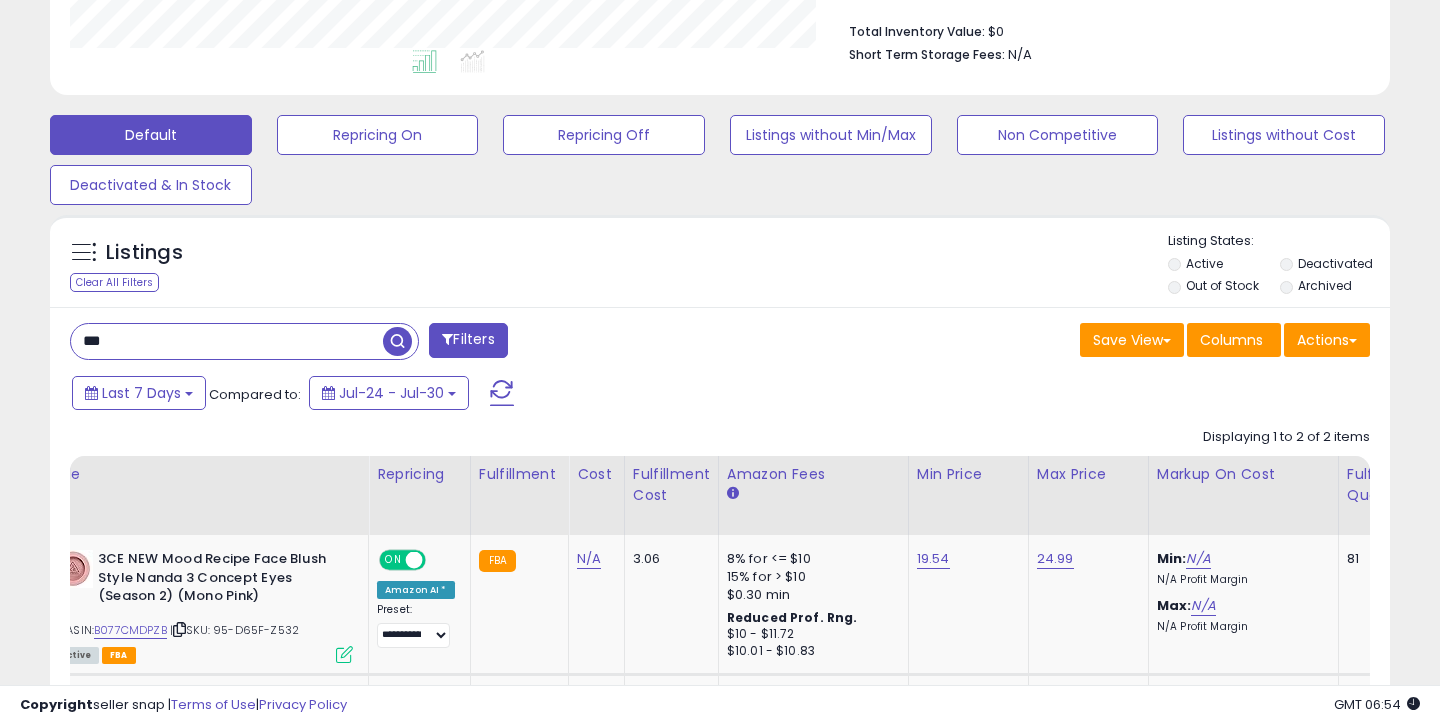 click on "***" at bounding box center [227, 341] 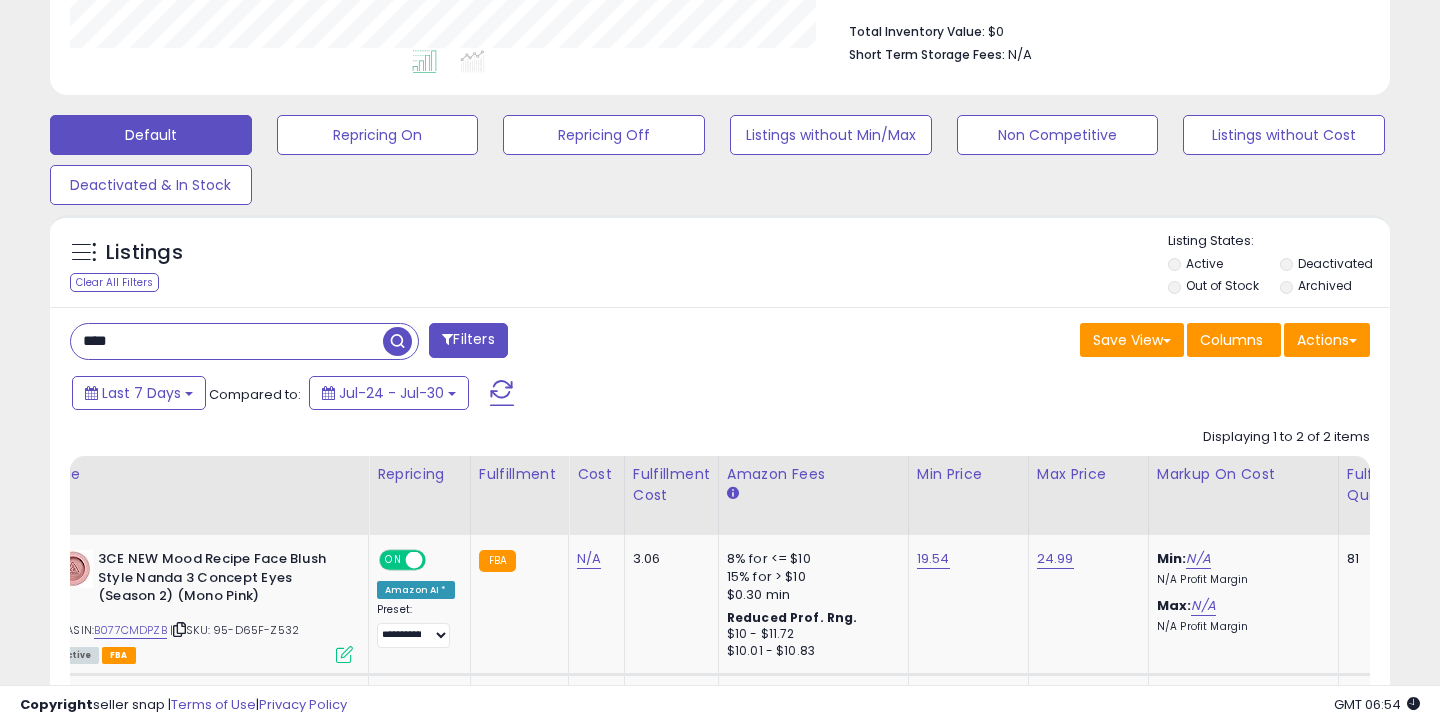 type on "****" 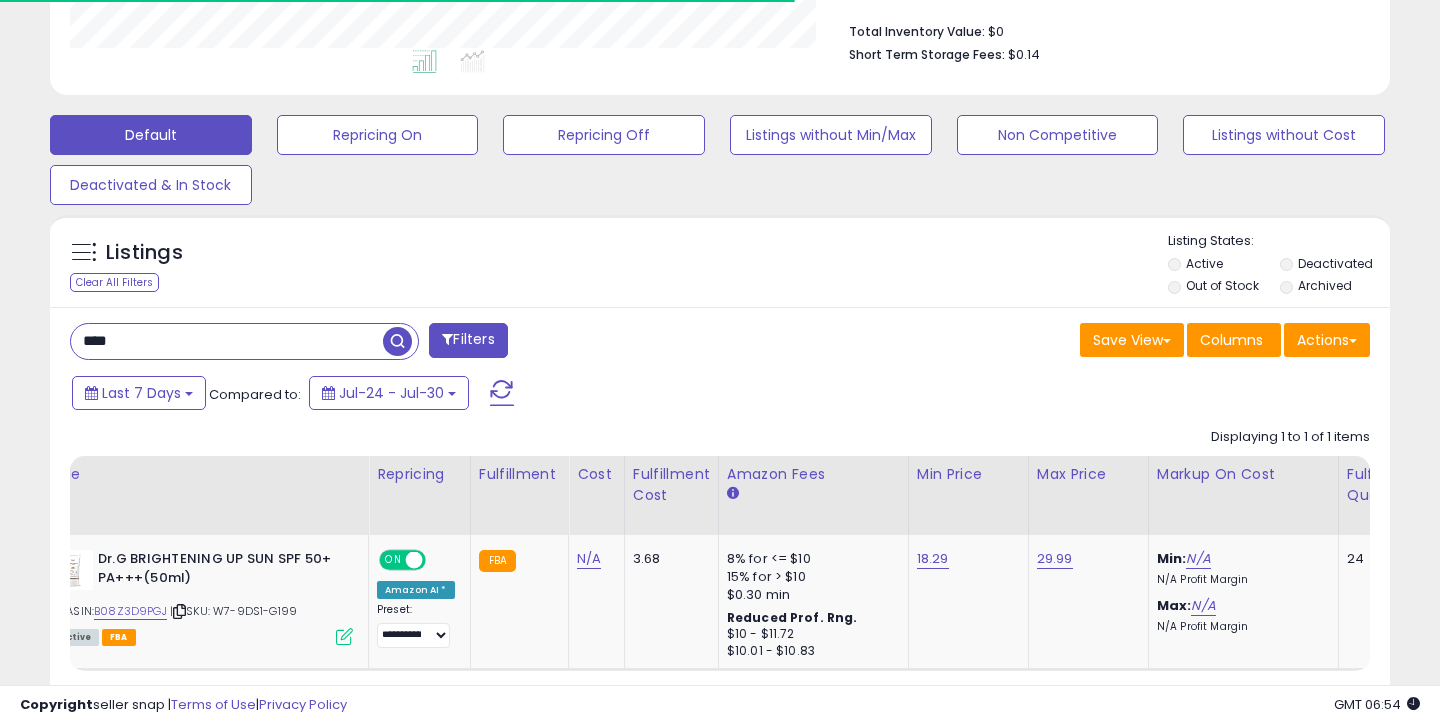 scroll, scrollTop: 614, scrollLeft: 0, axis: vertical 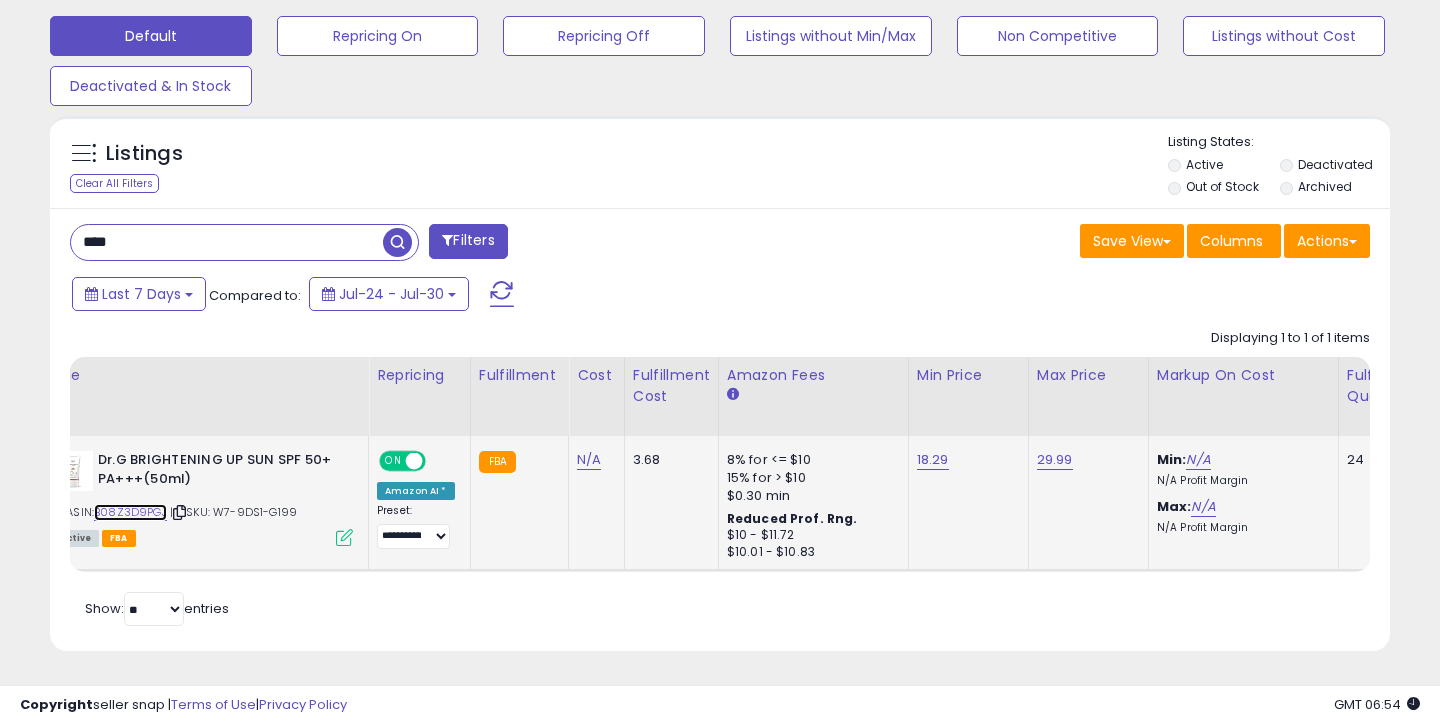 click on "B08Z3D9PGJ" at bounding box center [130, 512] 